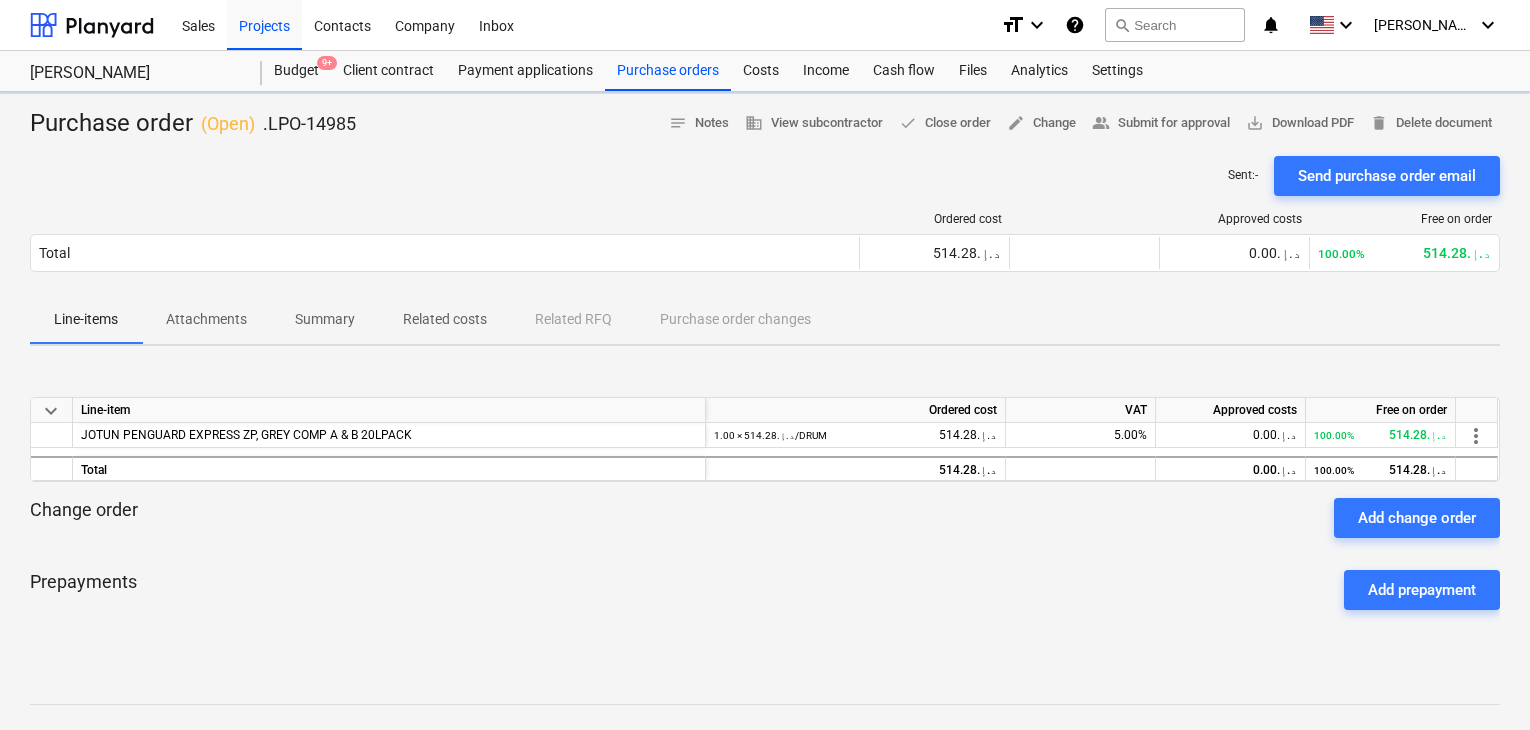 scroll, scrollTop: 0, scrollLeft: 0, axis: both 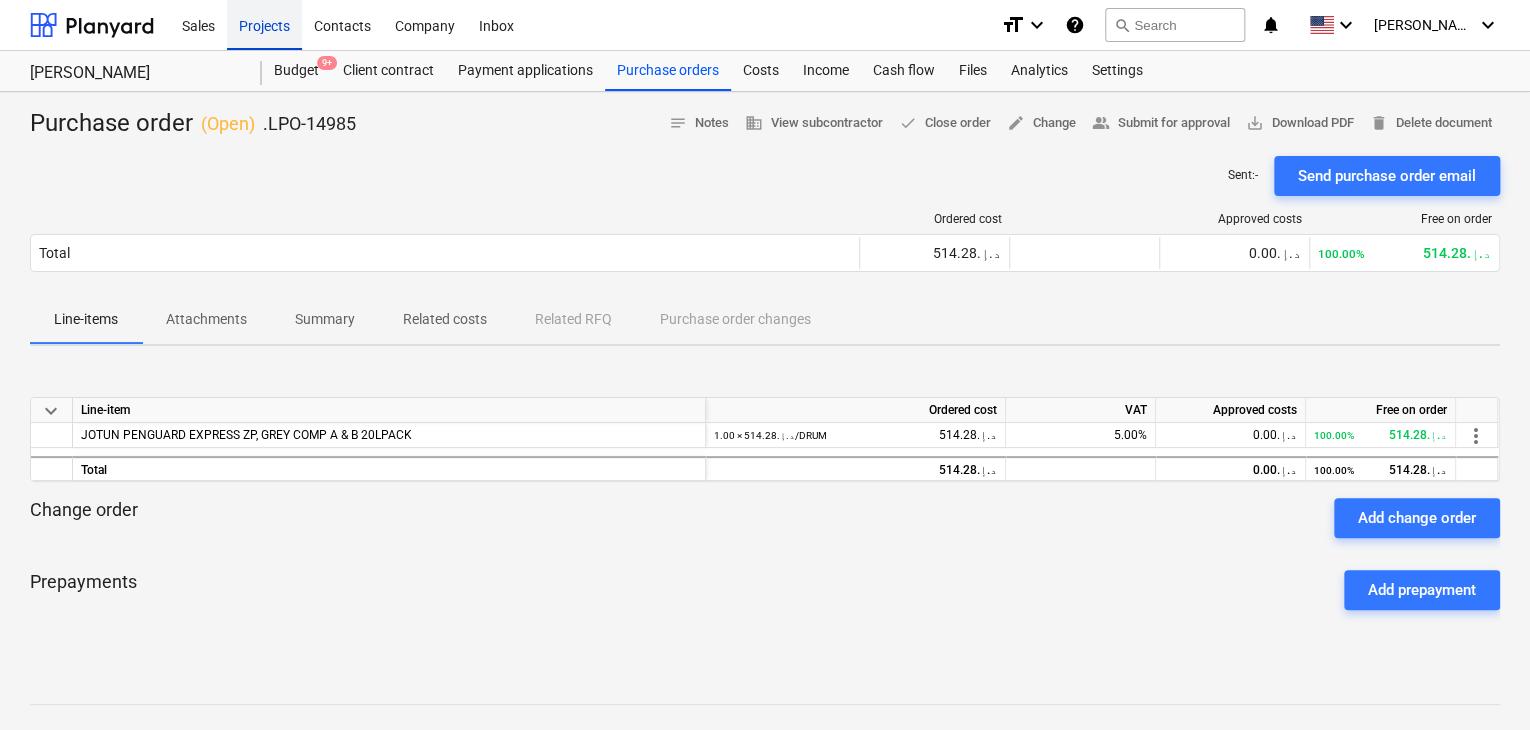 click on "Projects" at bounding box center (264, 24) 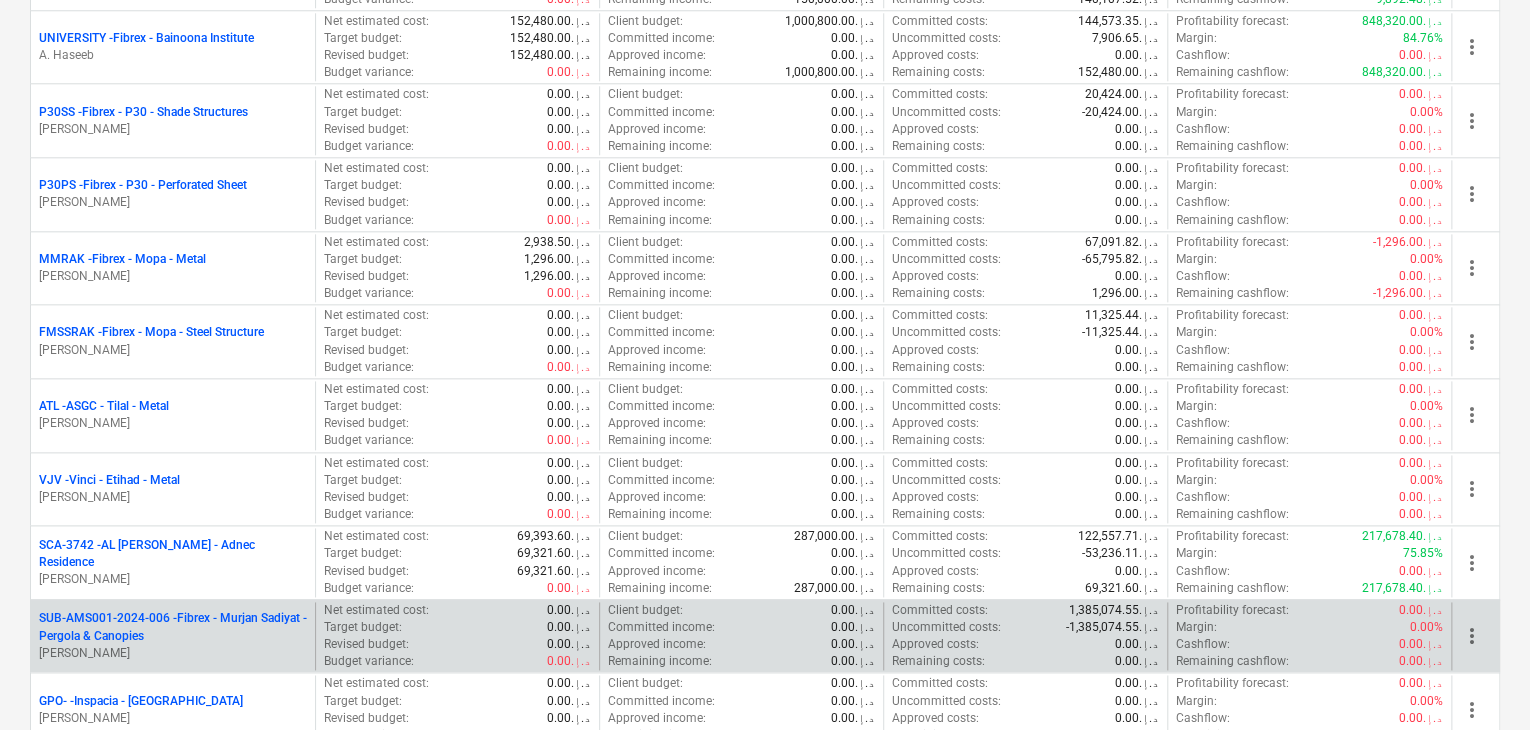 scroll, scrollTop: 1200, scrollLeft: 0, axis: vertical 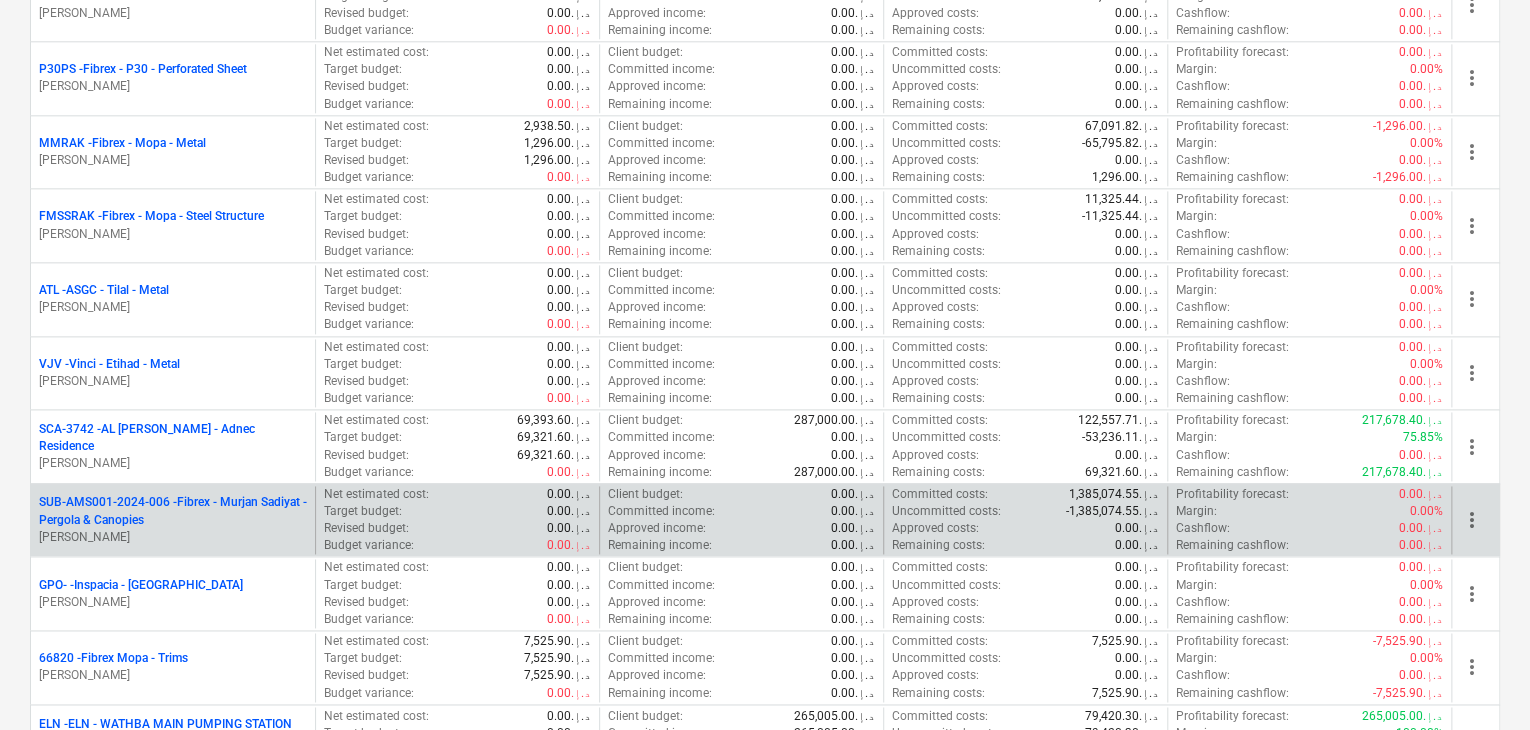 click on "SUB-AMS001-2024-006 -  Fibrex - Murjan Sadiyat - Pergola & Canopies" at bounding box center [173, 511] 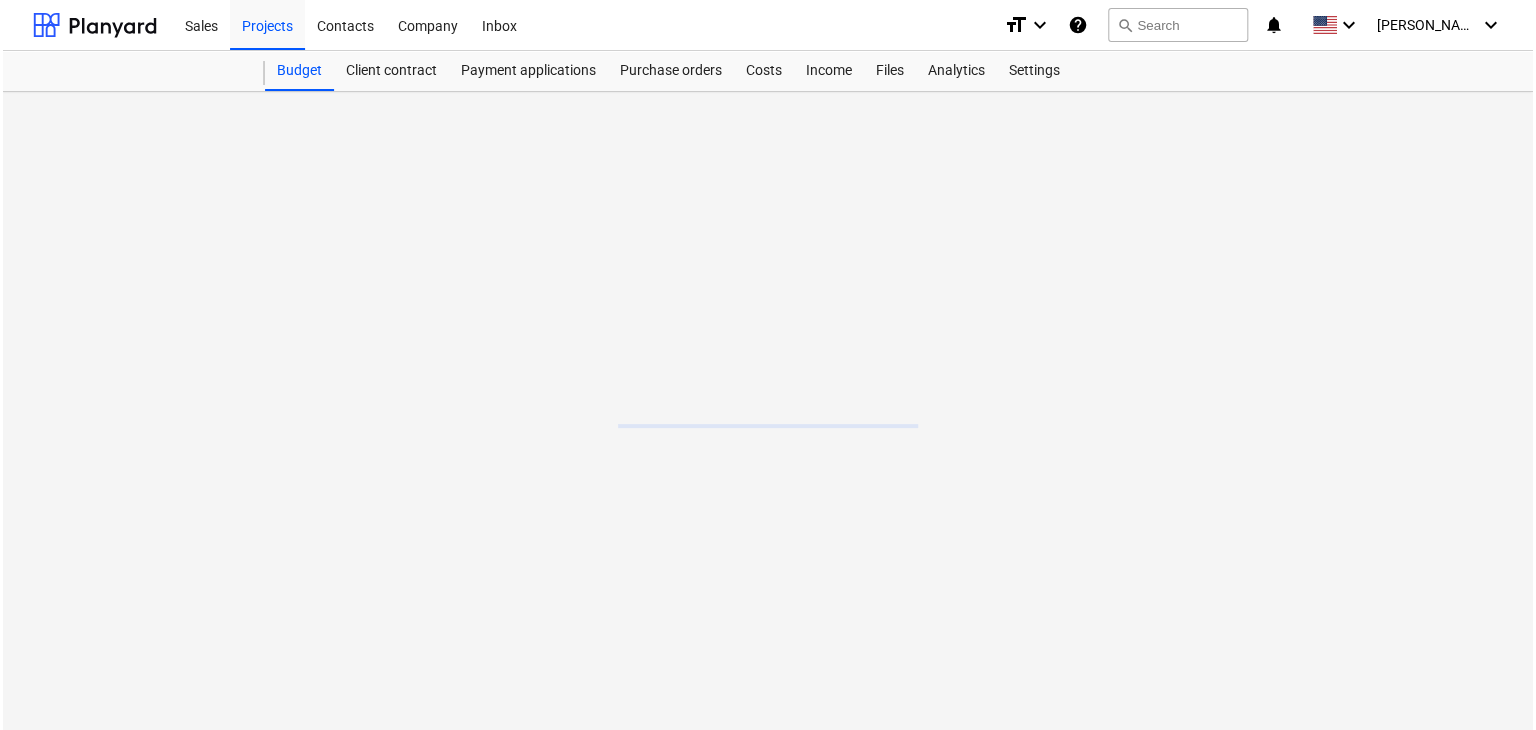 scroll, scrollTop: 0, scrollLeft: 0, axis: both 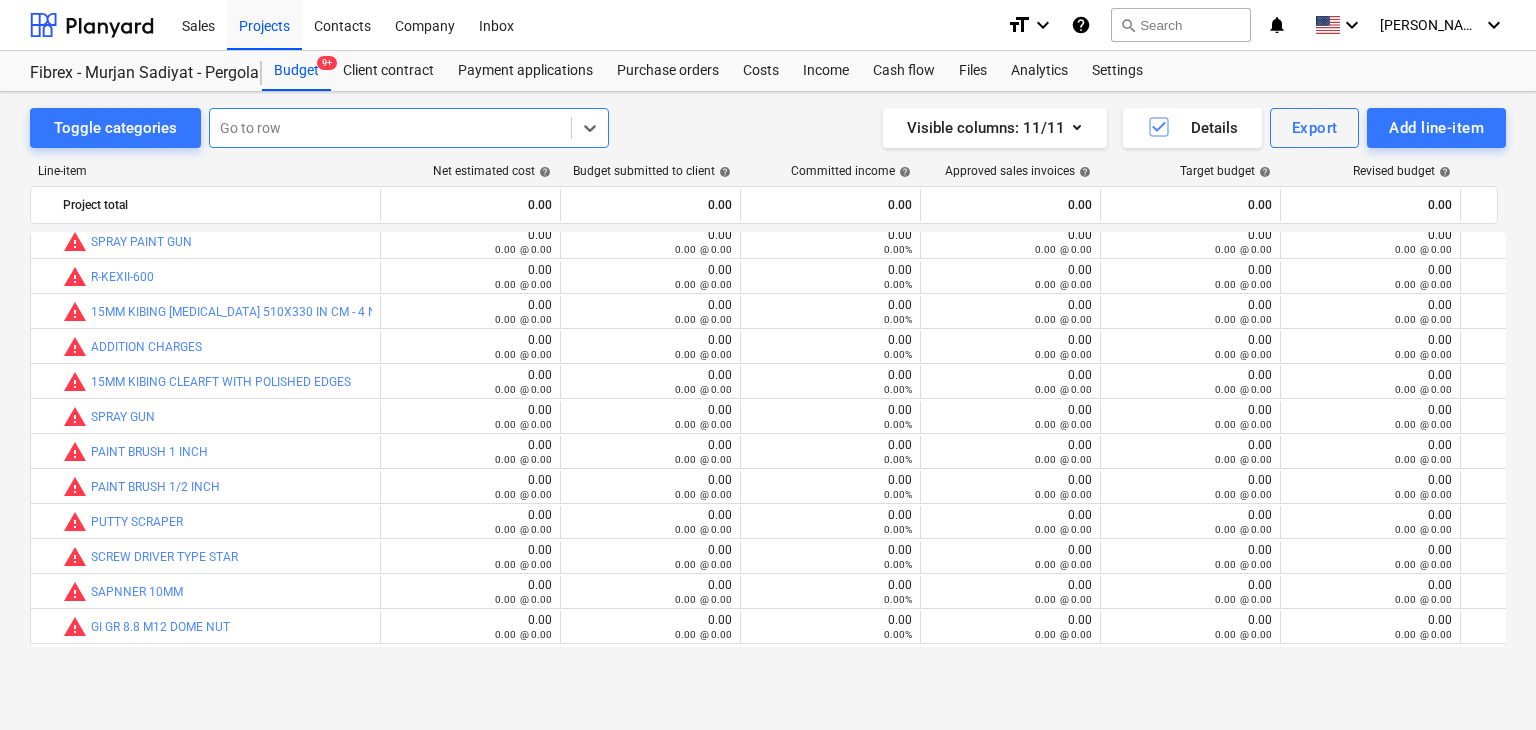 click at bounding box center [390, 128] 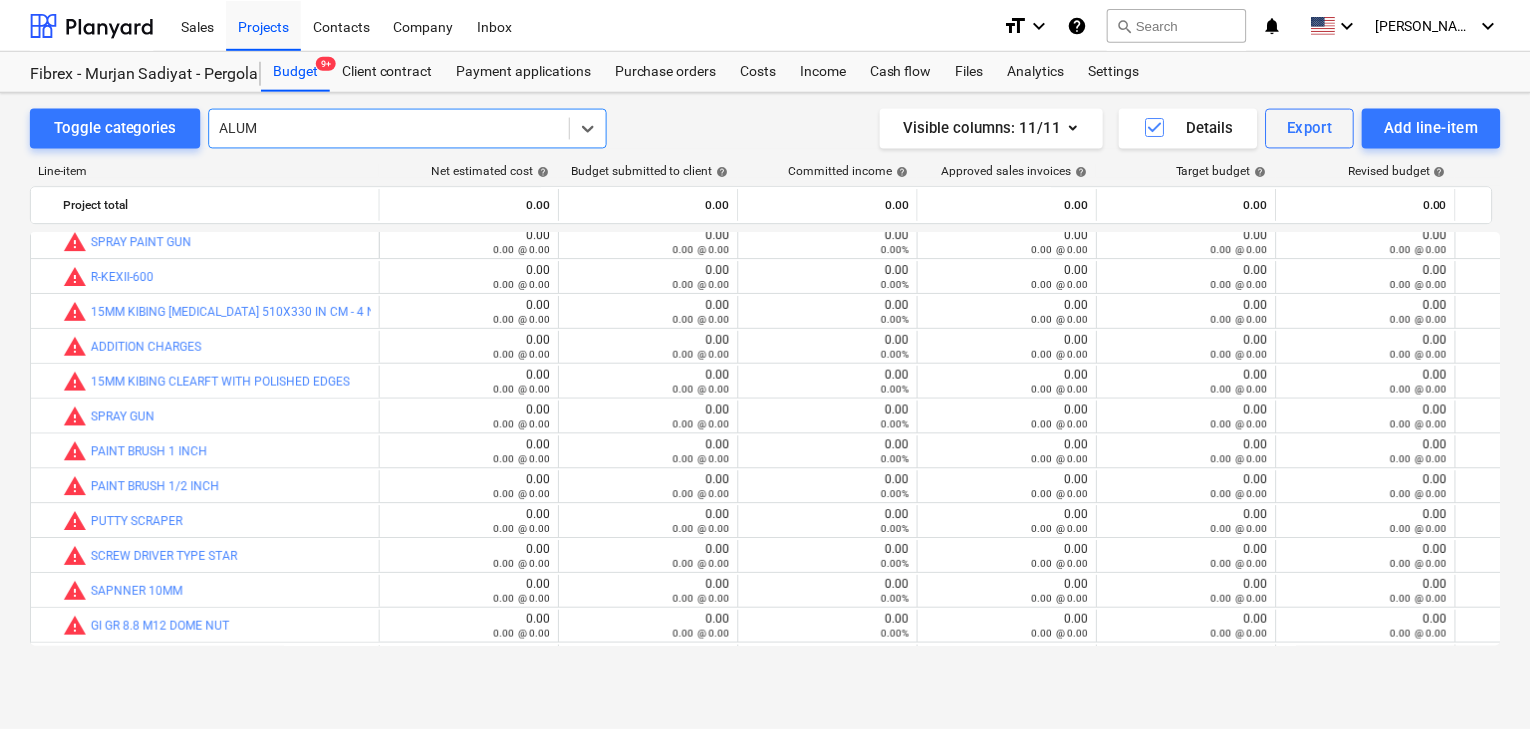 scroll, scrollTop: 0, scrollLeft: 0, axis: both 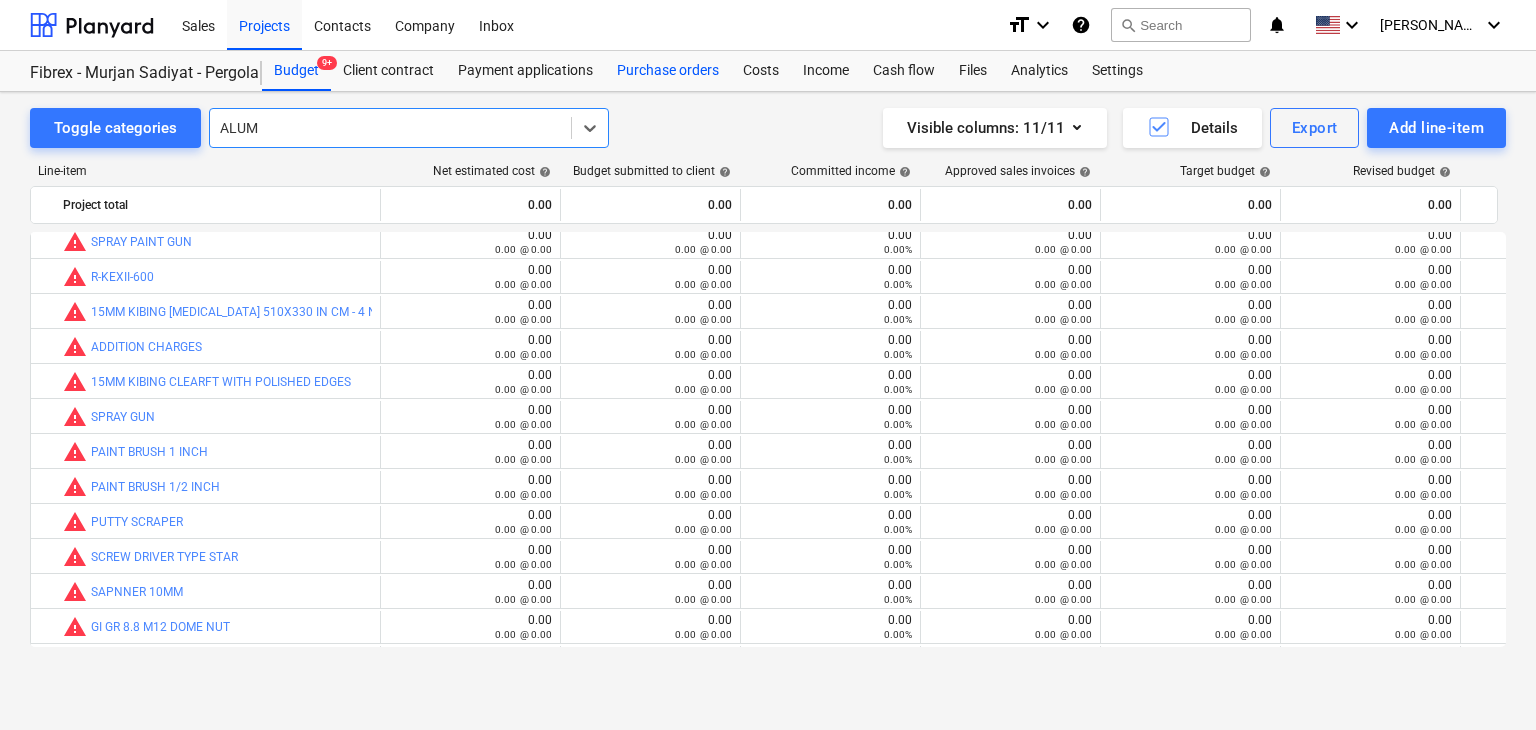 type on "ALUM" 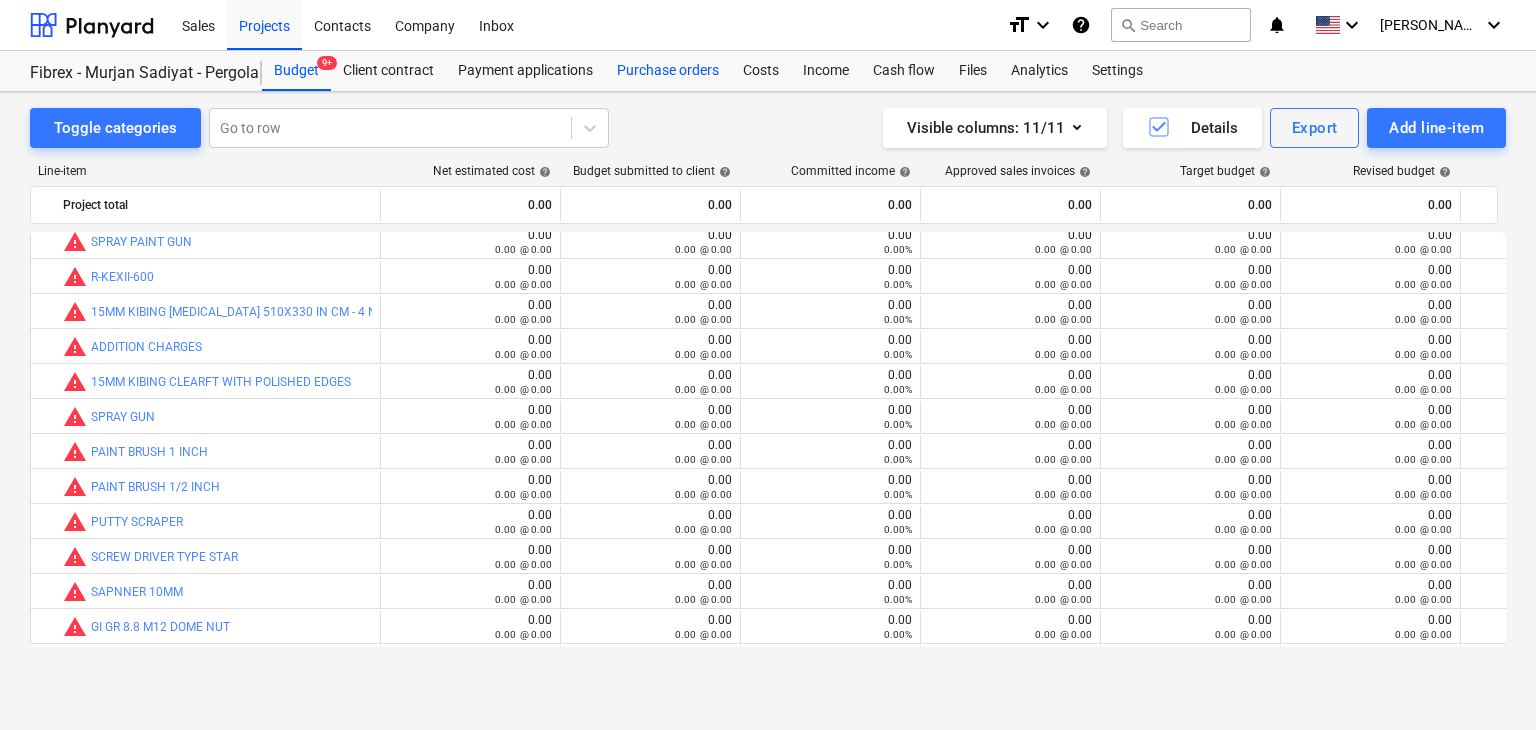 click on "Purchase orders" at bounding box center [668, 71] 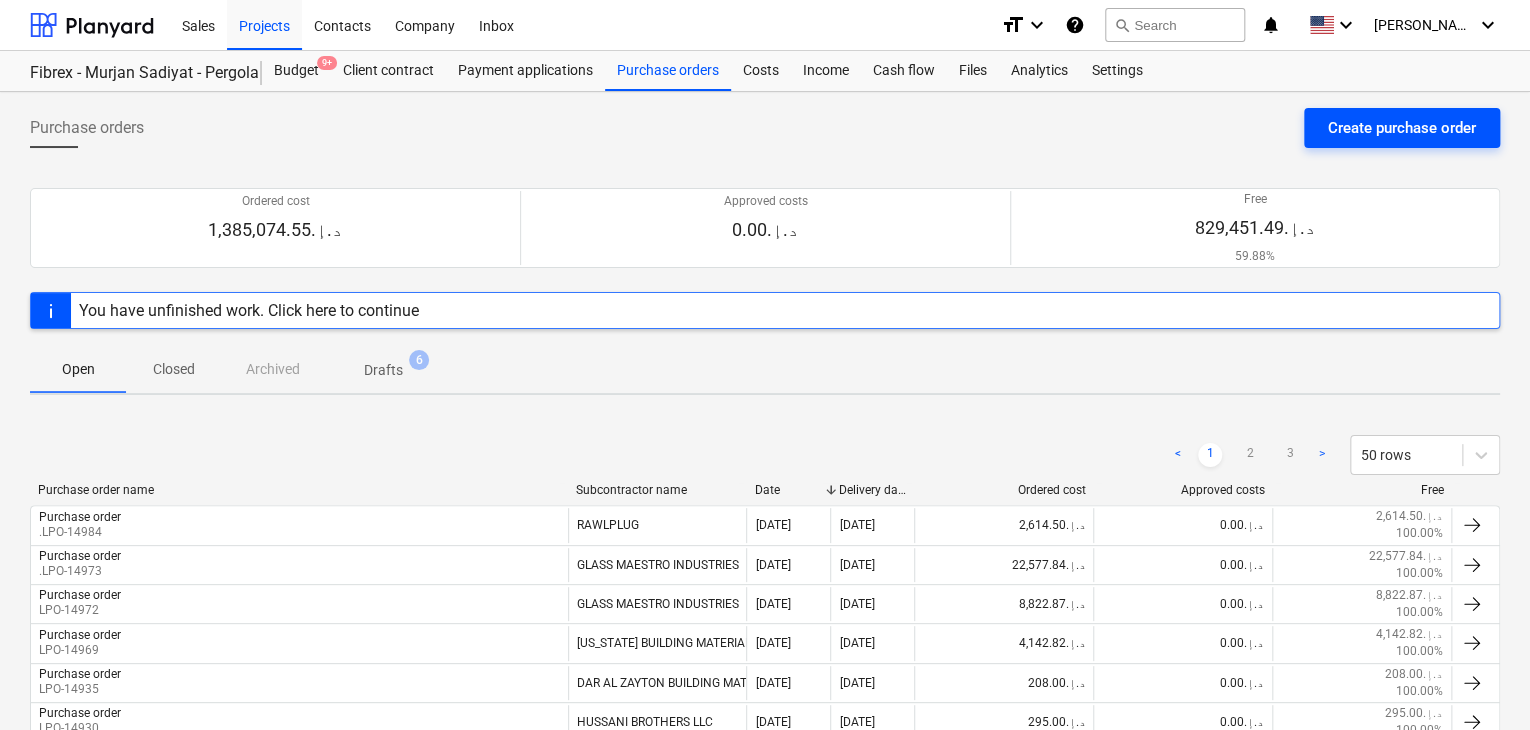 click on "Create purchase order" at bounding box center (1402, 128) 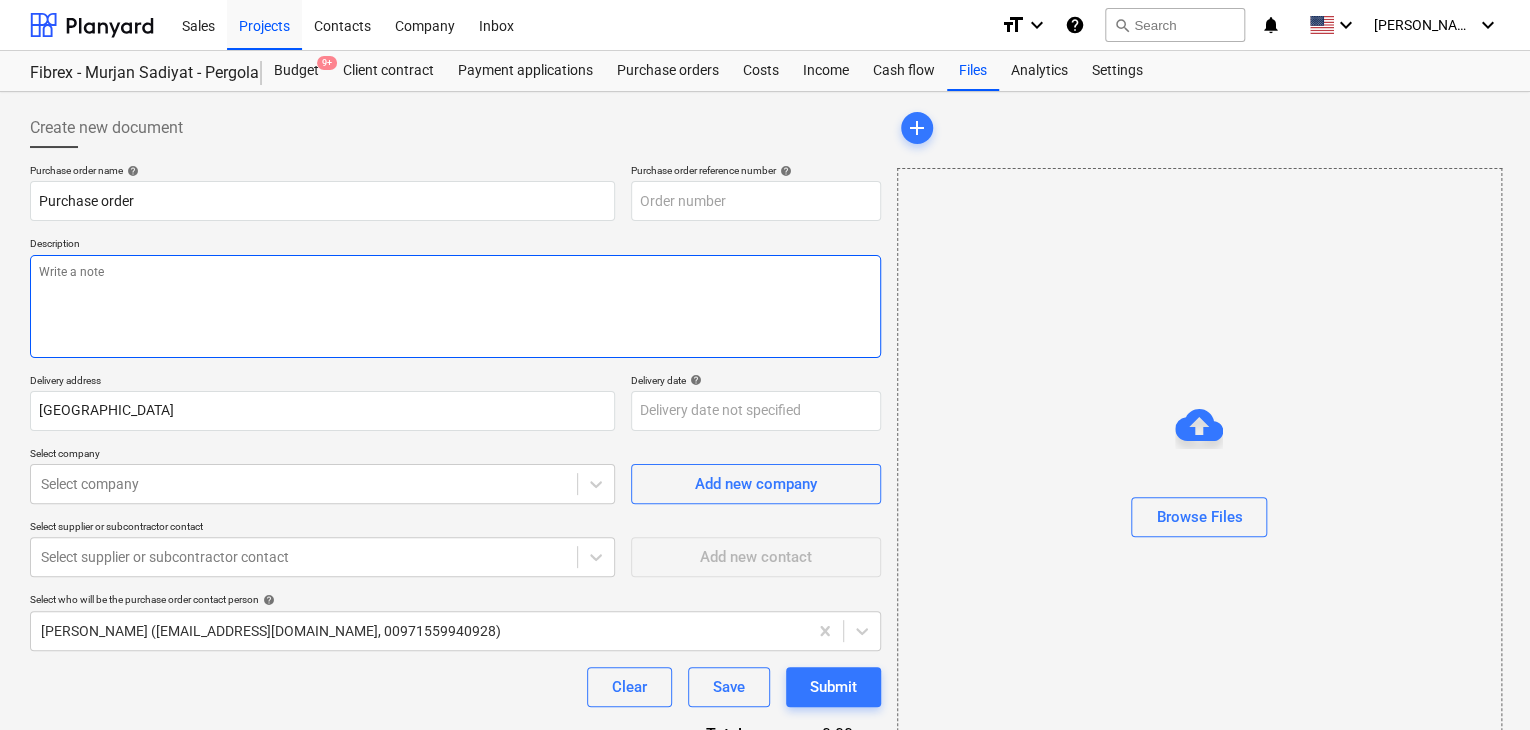 type on "SUB-AMS001-2024-006-PO-154" 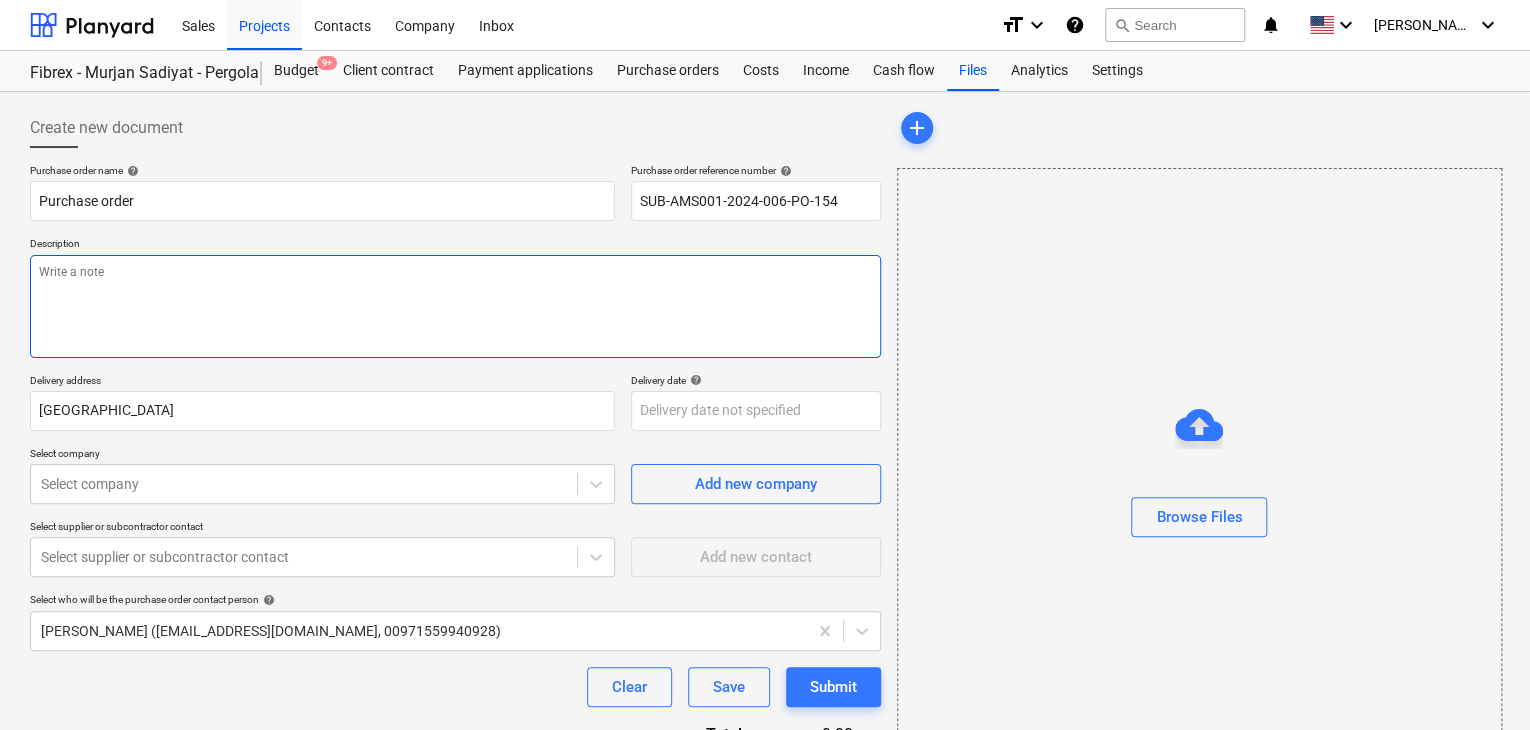 click at bounding box center (455, 306) 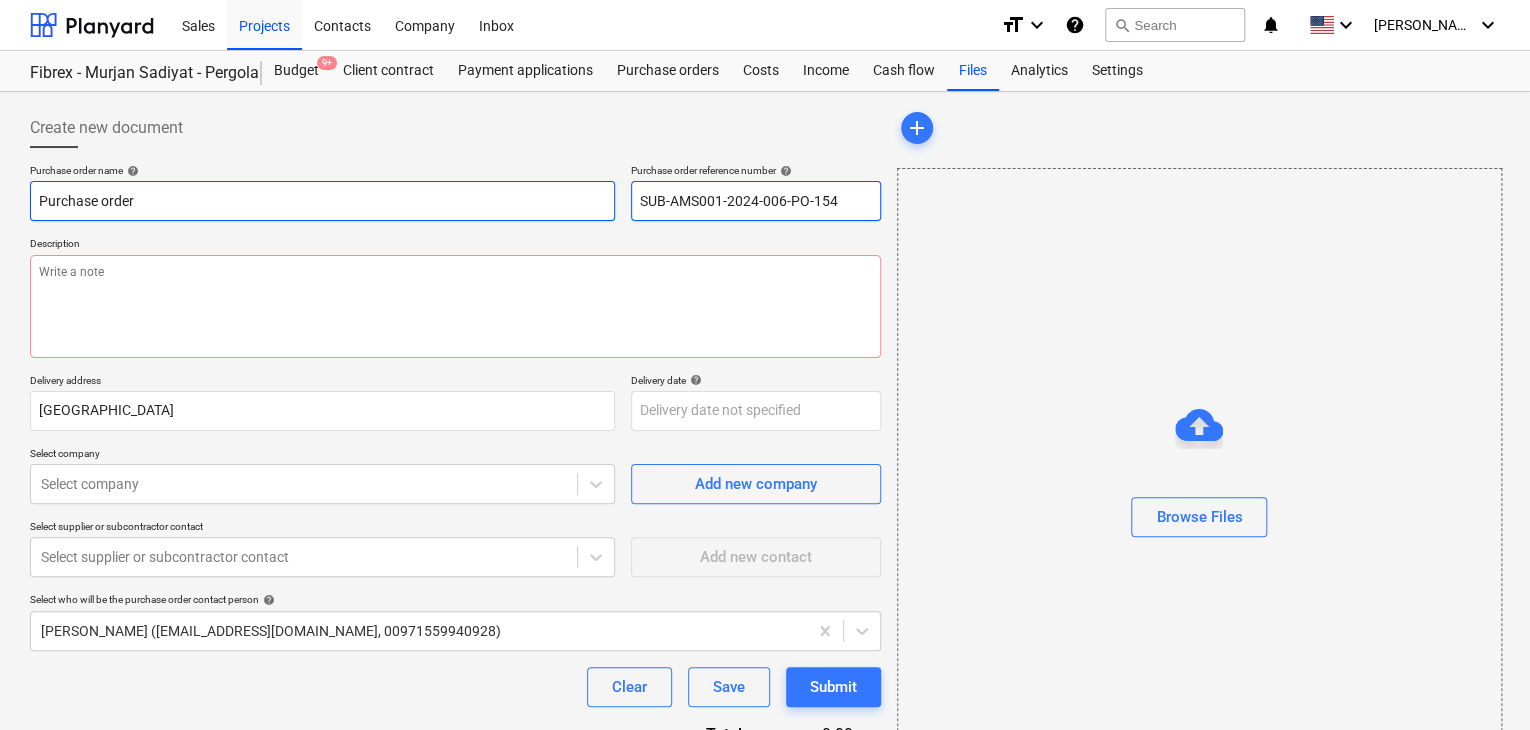 drag, startPoint x: 848, startPoint y: 201, endPoint x: 509, endPoint y: 186, distance: 339.3317 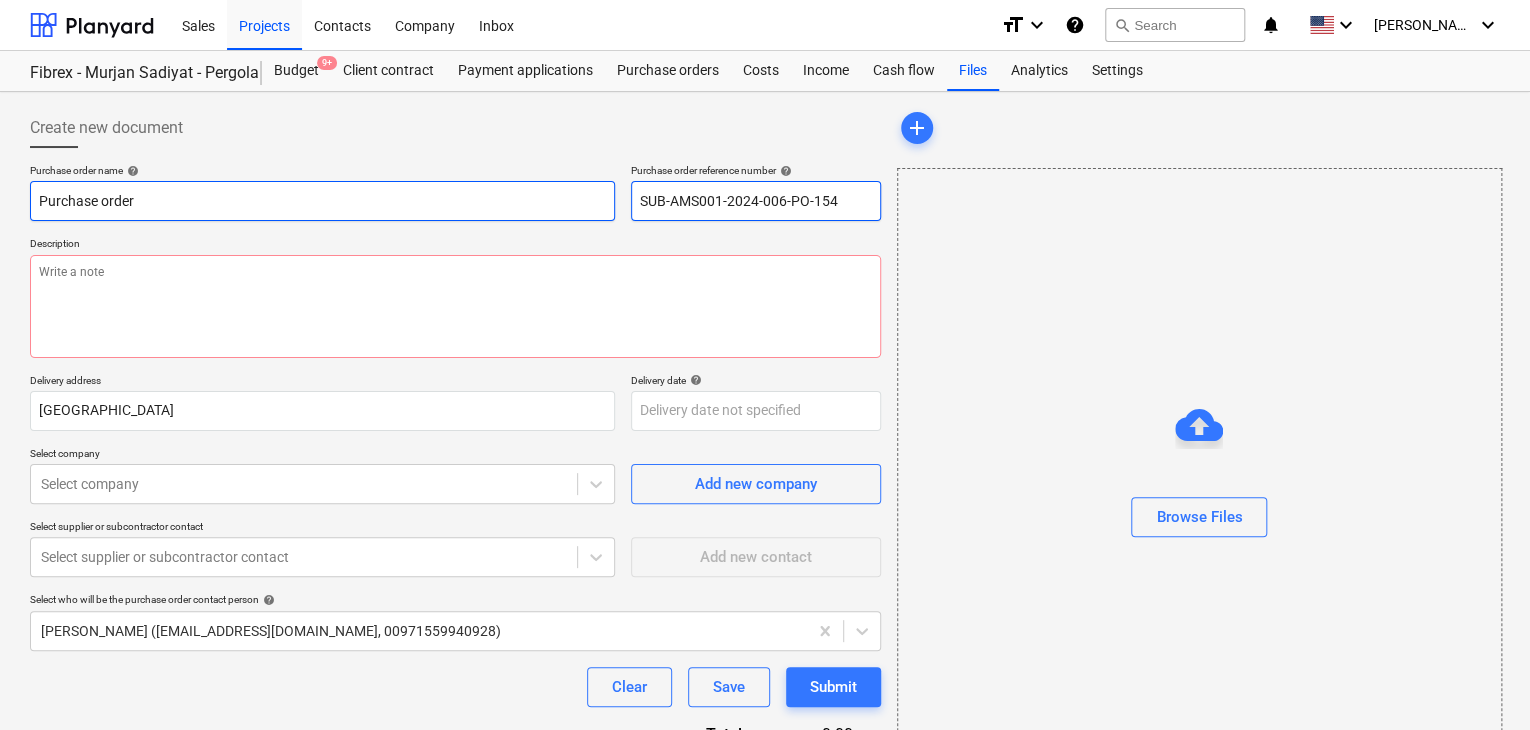 drag, startPoint x: 846, startPoint y: 197, endPoint x: 420, endPoint y: 181, distance: 426.30035 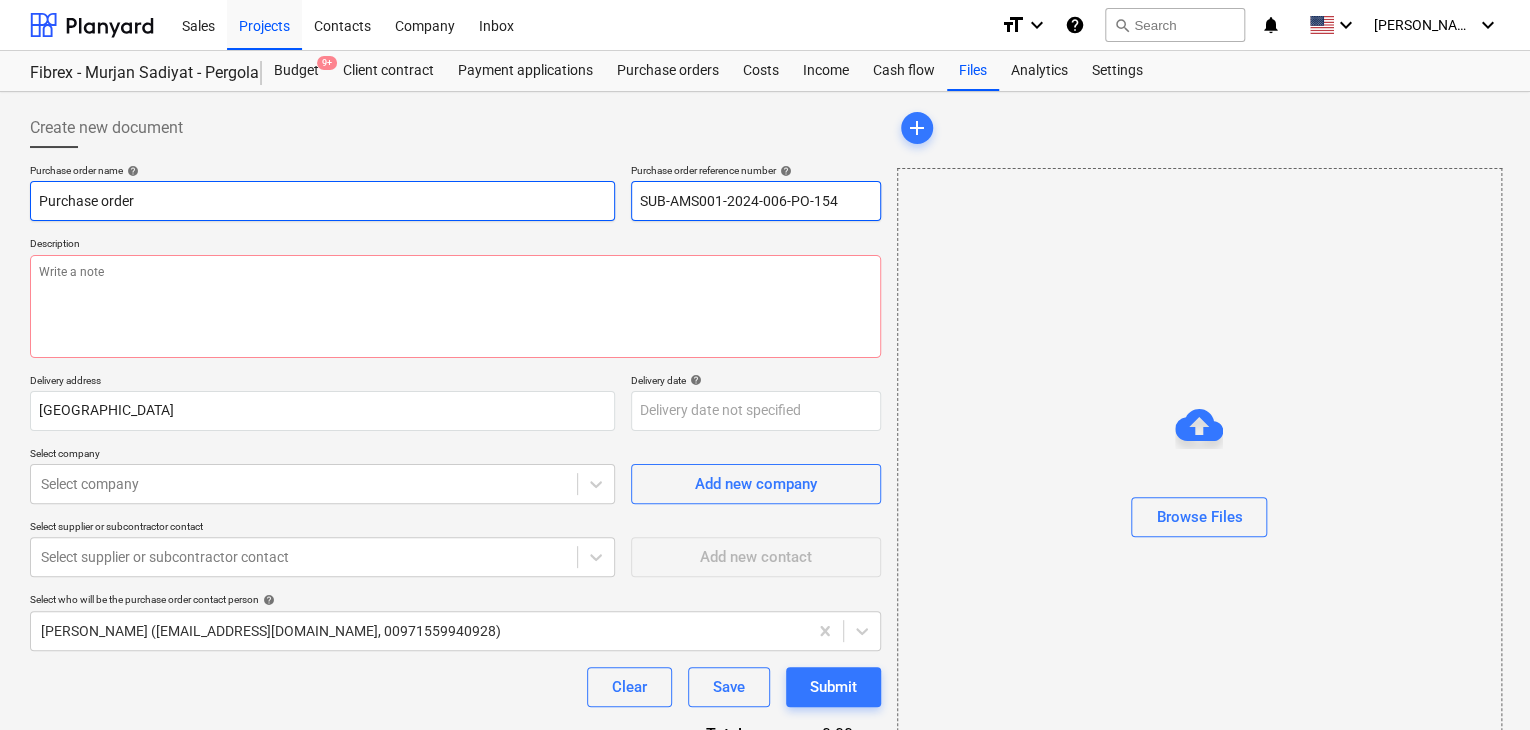 click on "Purchase order name help Purchase order Purchase order reference number help SUB-AMS001-2024-006-PO-154" at bounding box center (455, 192) 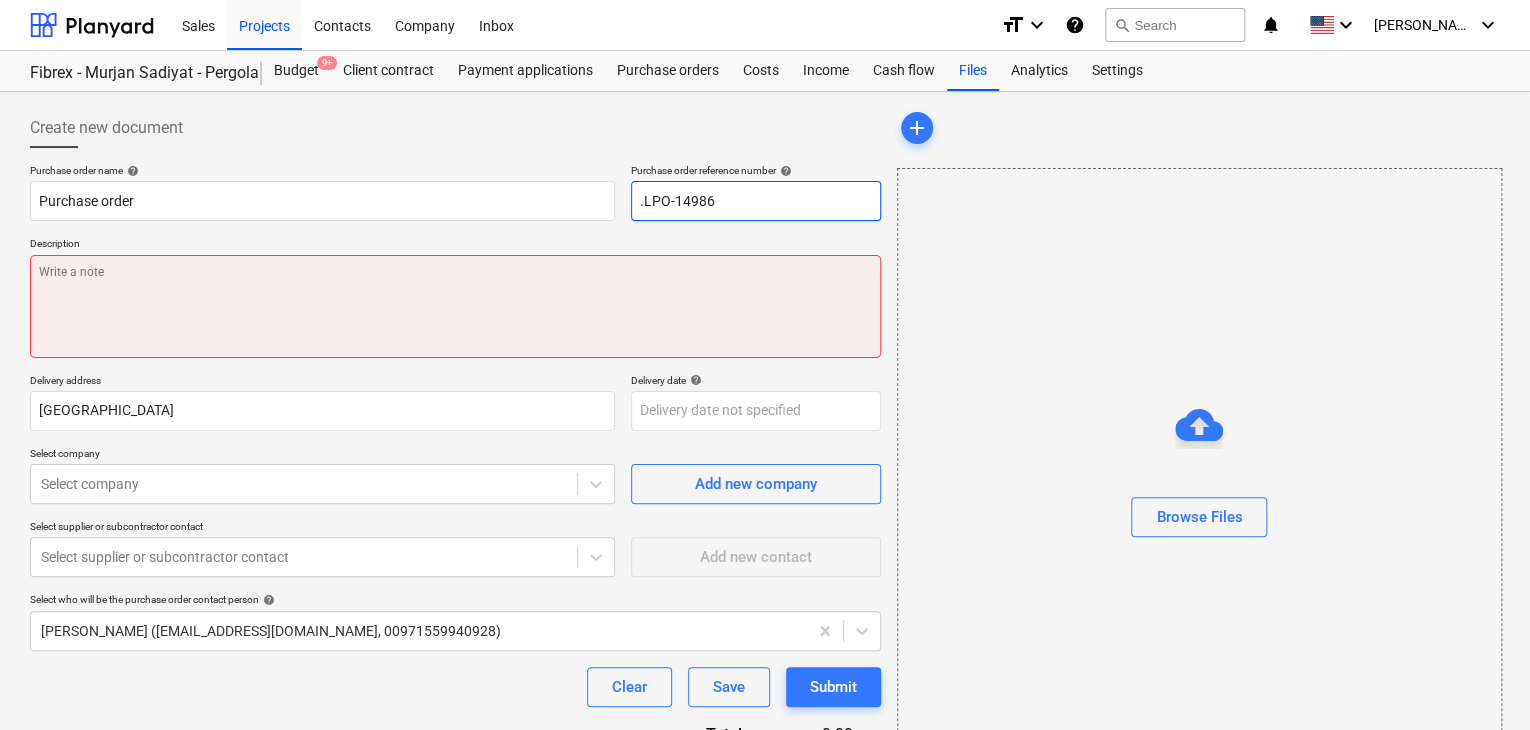 type on ".LPO-14986" 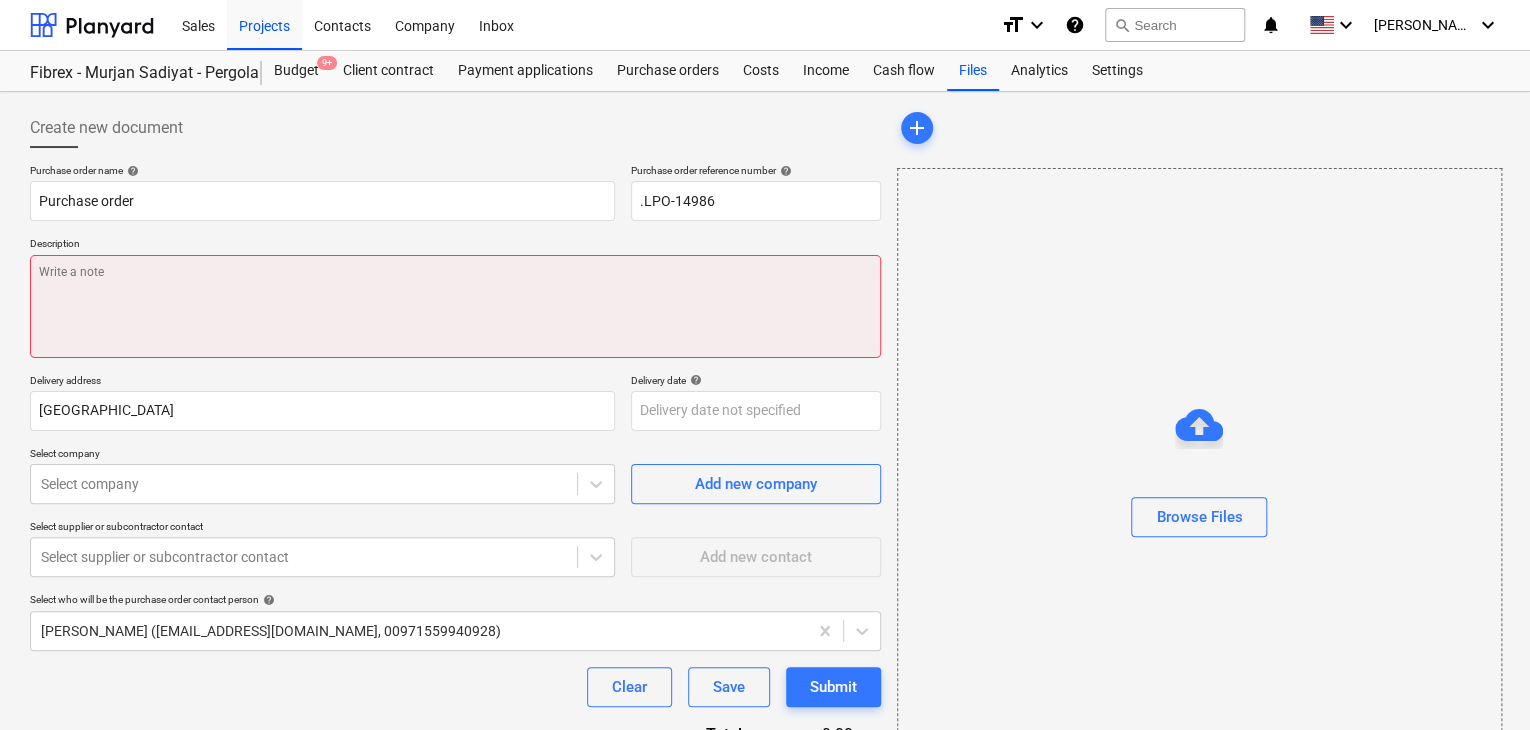 click at bounding box center (455, 306) 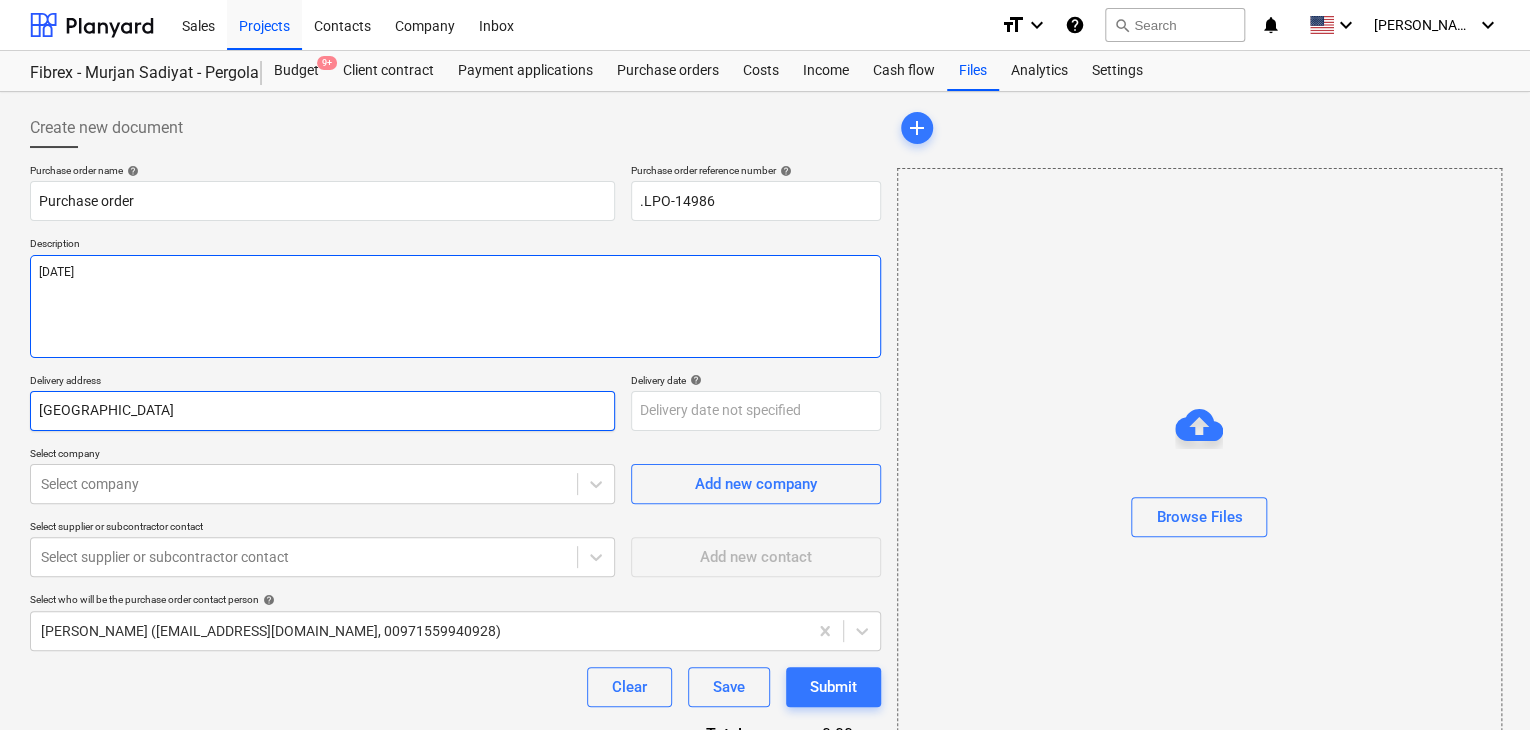 type on "[DATE]" 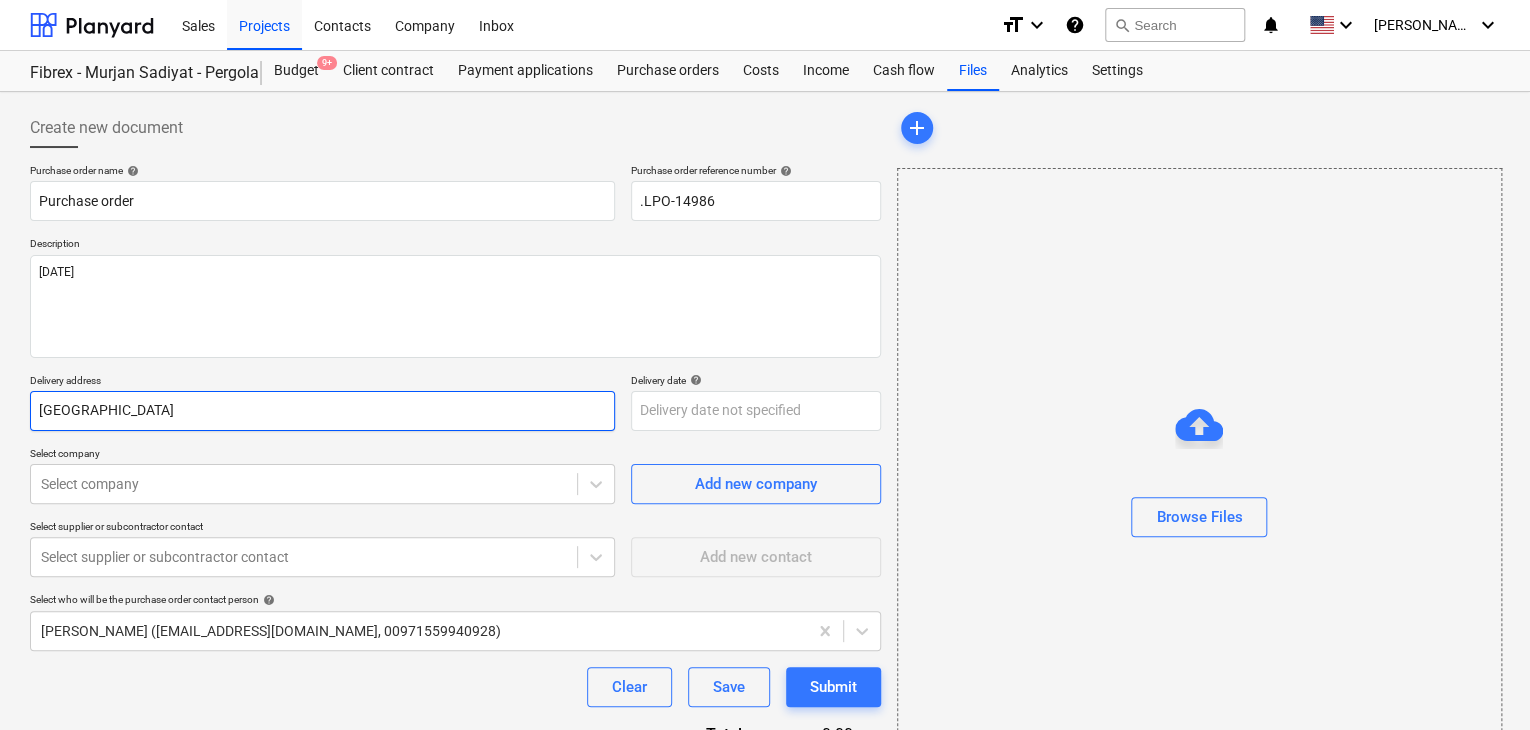 drag, startPoint x: 127, startPoint y: 414, endPoint x: 0, endPoint y: 415, distance: 127.00394 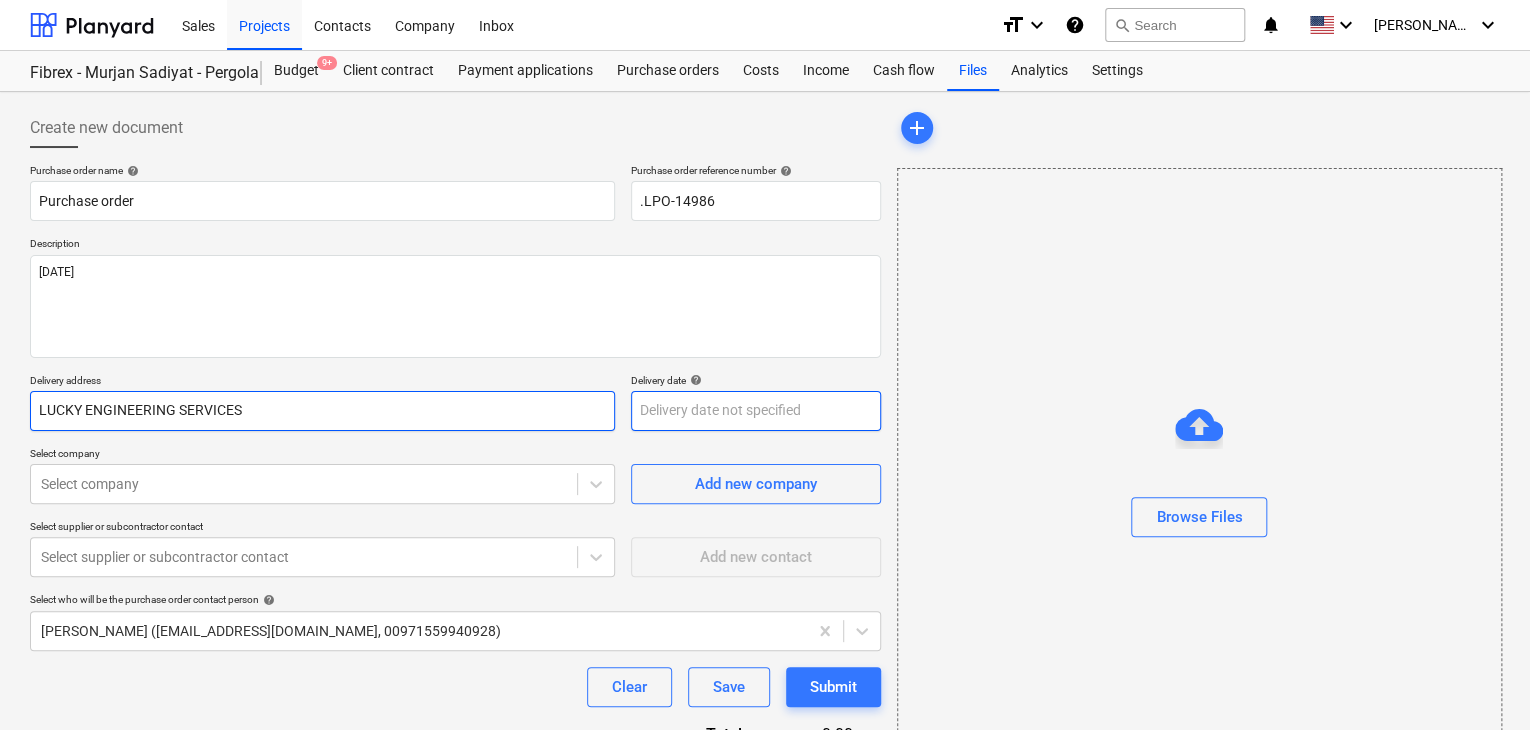 type on "LUCKY ENGINEERING SERVICES" 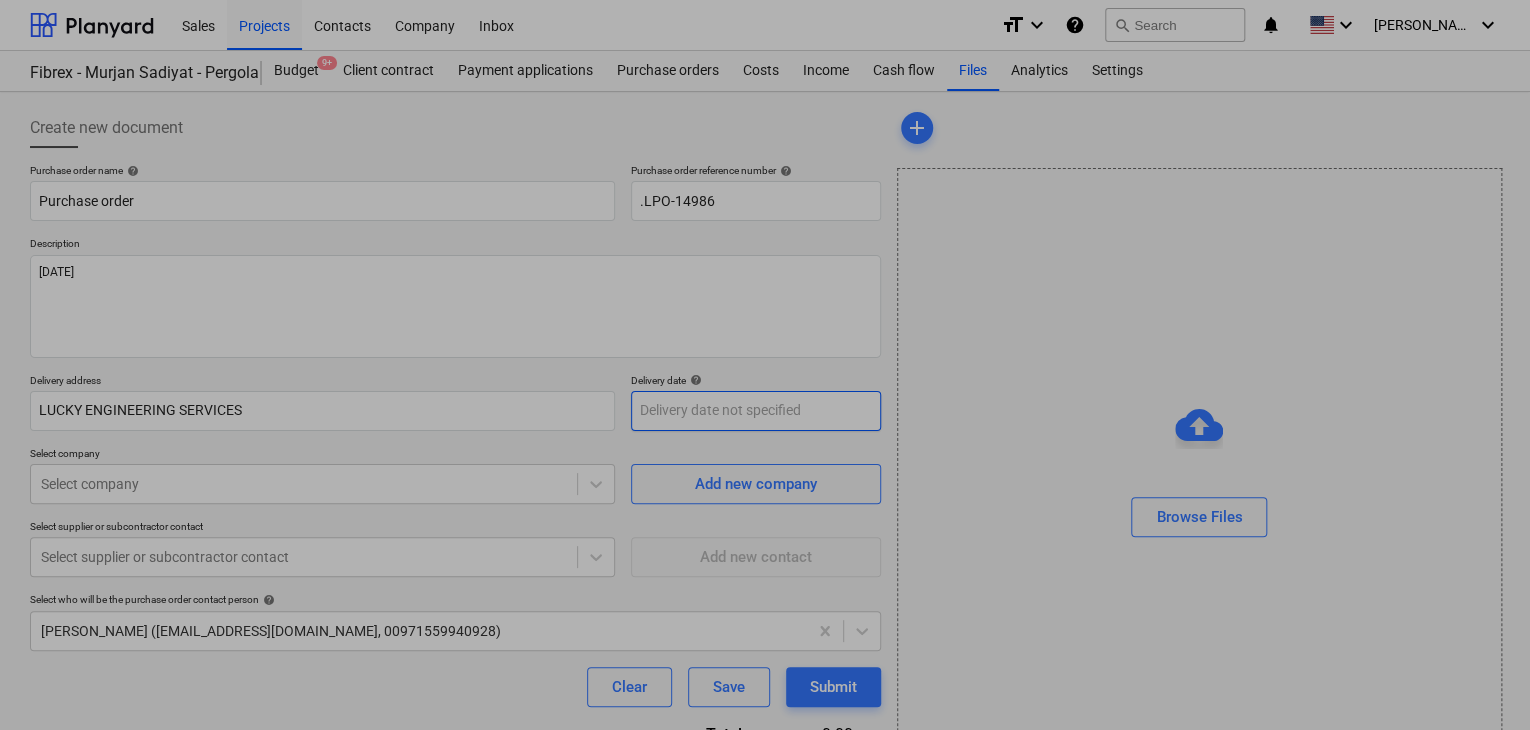 click on "Sales Projects Contacts Company Inbox format_size keyboard_arrow_down help search Search notifications 0 keyboard_arrow_down [PERSON_NAME] keyboard_arrow_down Fibrex - Murjan Sadiyat - Pergola & Canopies Budget 9+ Client contract Payment applications Purchase orders Costs Income Cash flow Files Analytics Settings Create new document Purchase order name help Purchase order Purchase order reference number help .LPO-14986 Description [DATE] Delivery address LUCKY ENGINEERING SERVICES Delivery date help Press the down arrow key to interact with the calendar and
select a date. Press the question mark key to get the keyboard shortcuts for changing dates. Select company Select company Add new company Select supplier or subcontractor contact Select supplier or subcontractor contact Add new contact Select who will be the purchase order contact person help [PERSON_NAME] ([EMAIL_ADDRESS][DOMAIN_NAME], 00971559940928) Clear Save Submit Total 0.00د.إ.‏ Select line-items to add help Search or select a line-item add" at bounding box center [765, 365] 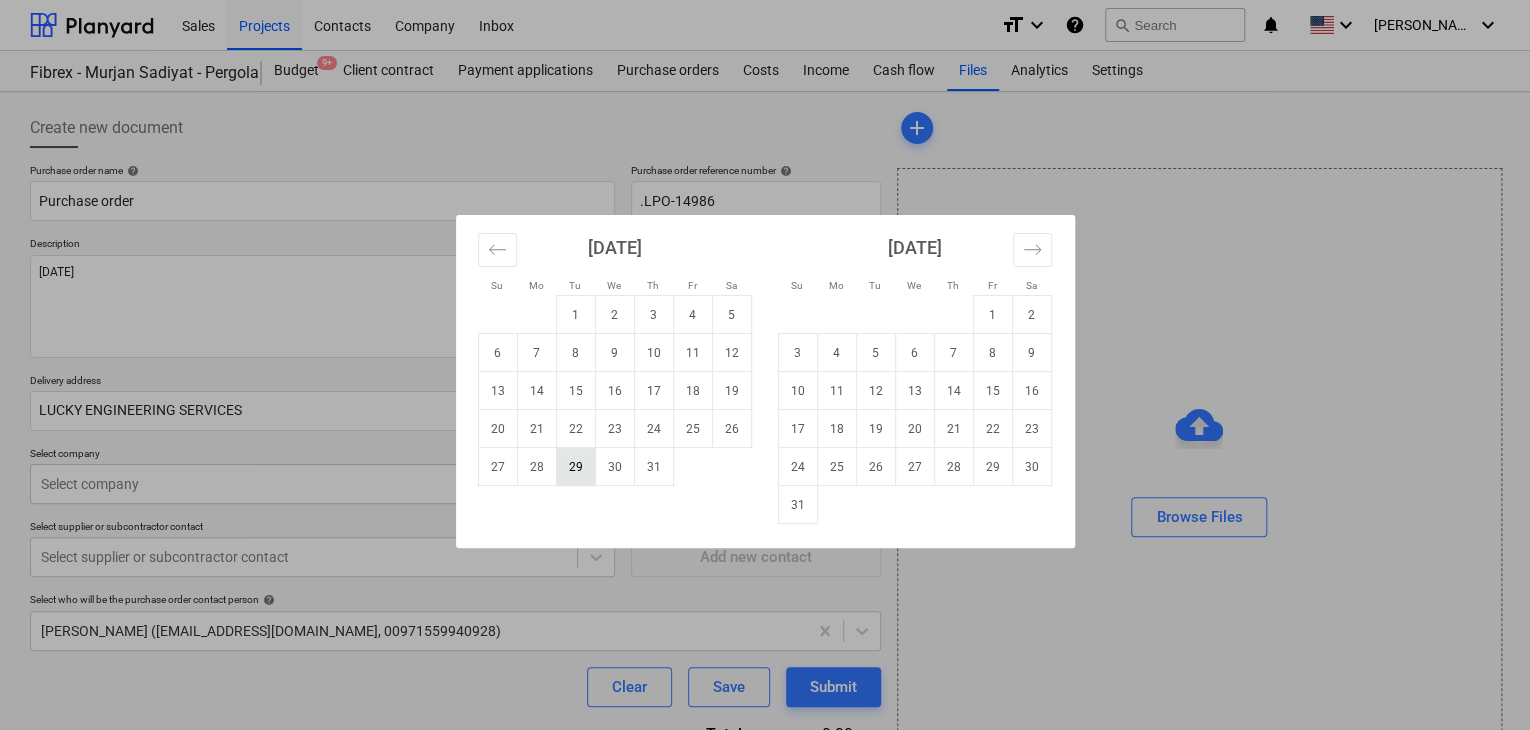 click on "29" at bounding box center (575, 467) 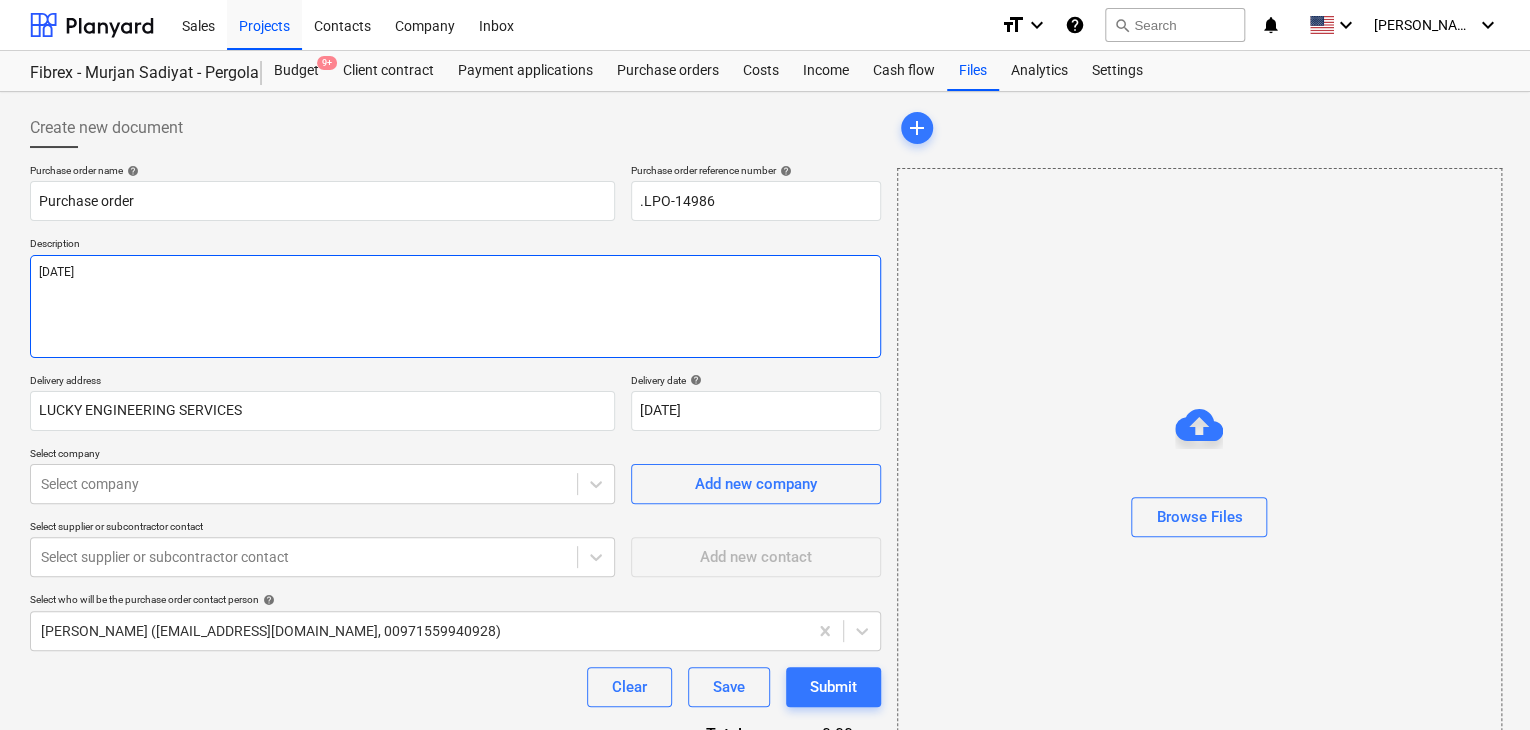 click on "[DATE]" at bounding box center (455, 306) 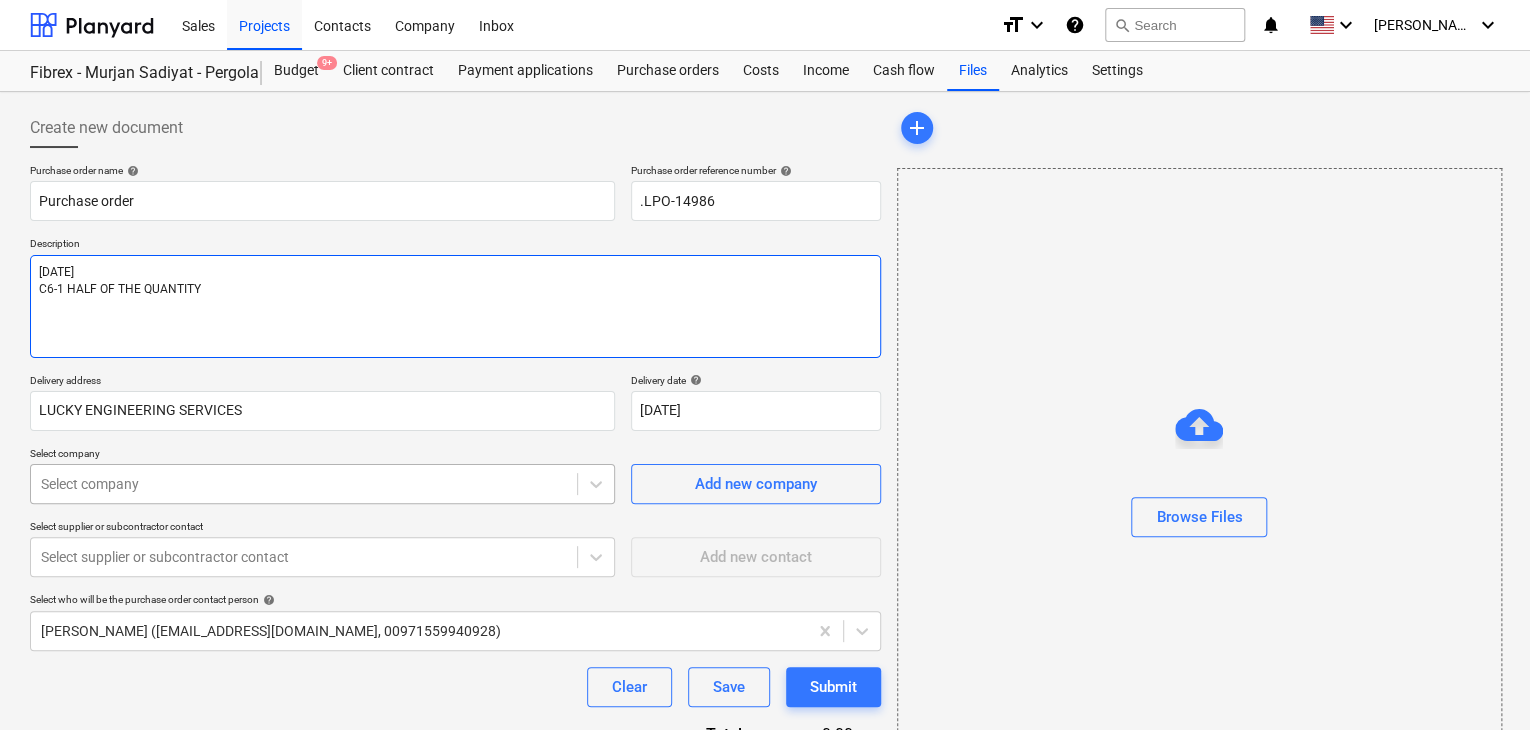 type on "[DATE]
C6-1 HALF OF THE QUANTITY" 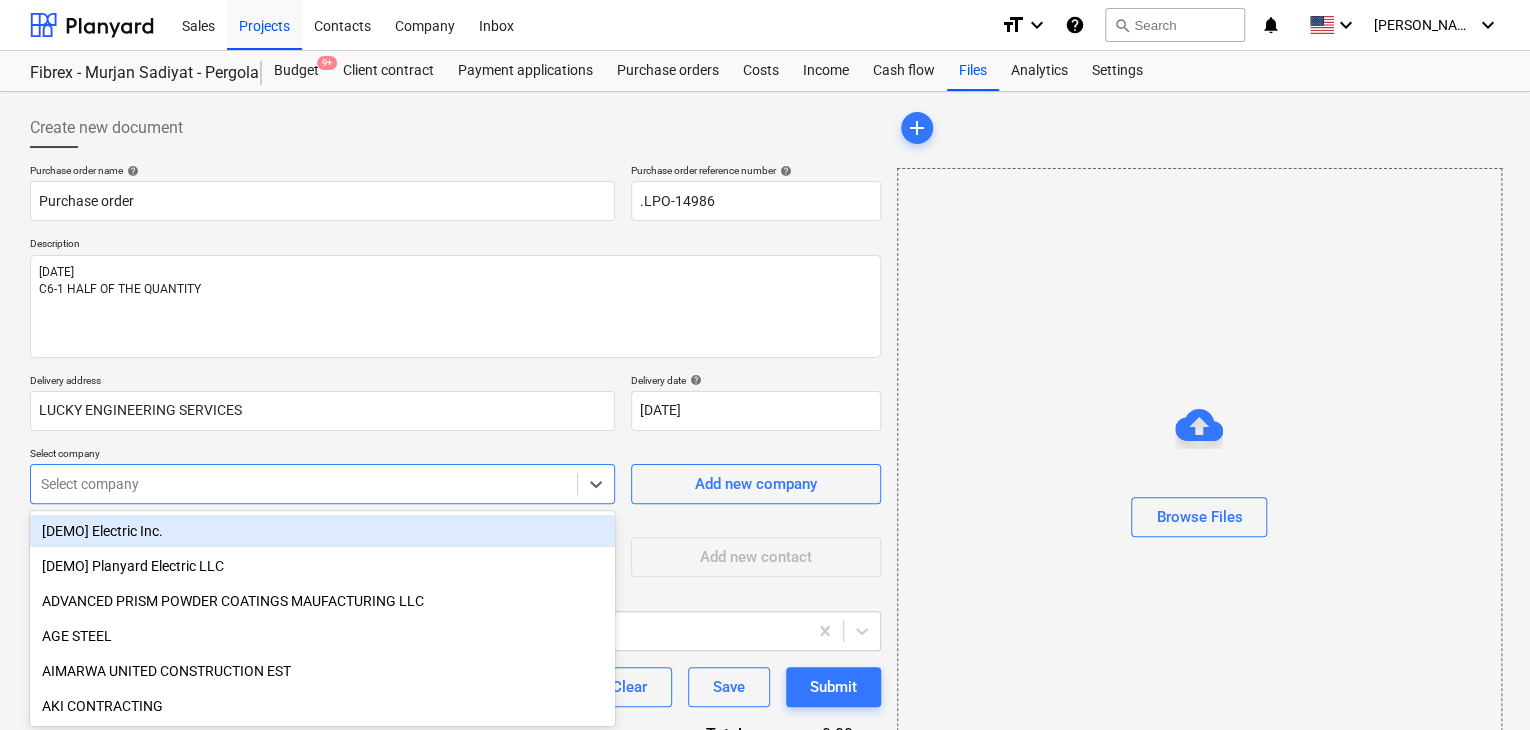 scroll, scrollTop: 93, scrollLeft: 0, axis: vertical 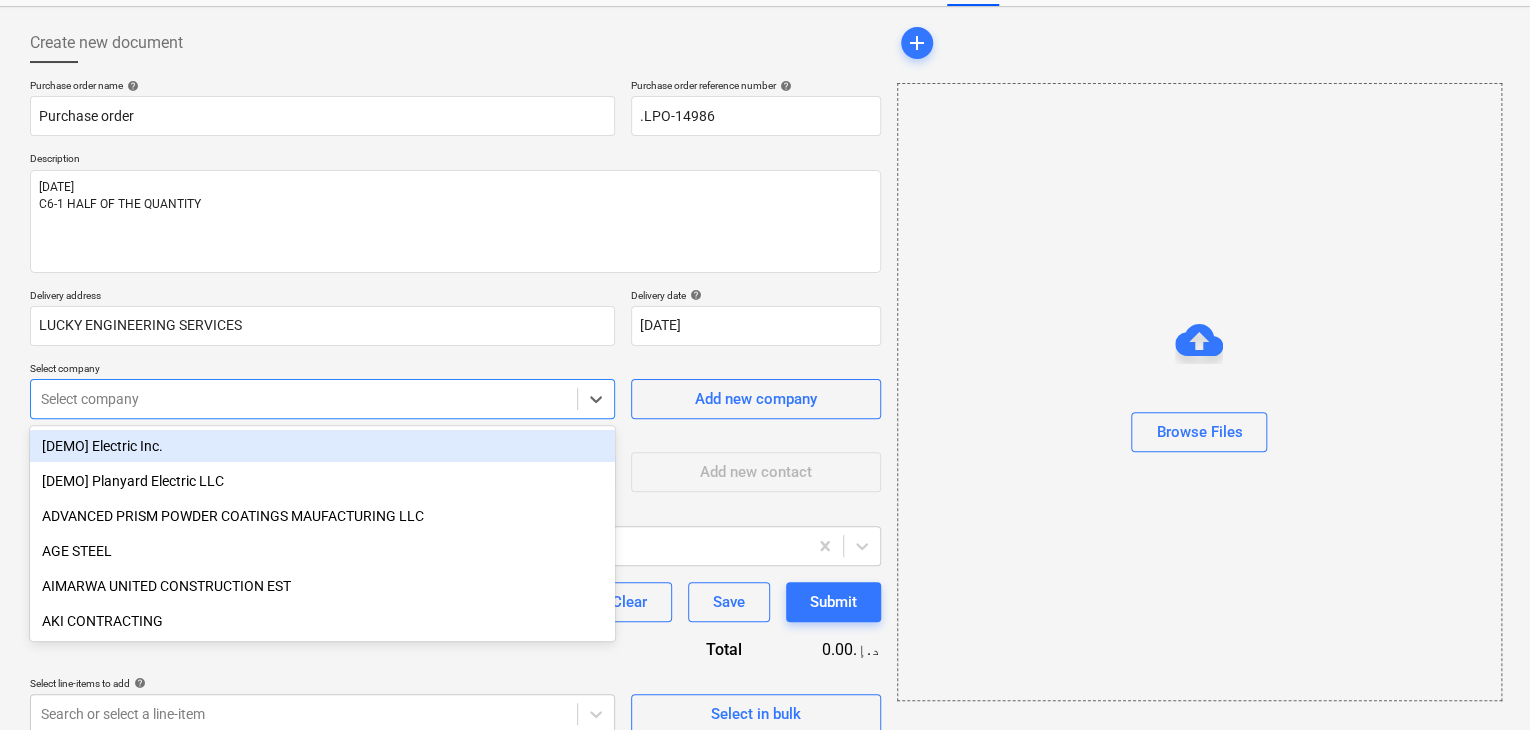 click on "Sales Projects Contacts Company Inbox format_size keyboard_arrow_down help search Search notifications 0 keyboard_arrow_down [PERSON_NAME] keyboard_arrow_down Fibrex - Murjan Sadiyat - Pergola & Canopies Budget 9+ Client contract Payment applications Purchase orders Costs Income Cash flow Files Analytics Settings Create new document Purchase order name help Purchase order Purchase order reference number help .LPO-14986 Description [DATE]
C6-1 HALF OF THE QUANTITY Delivery address LUCKY ENGINEERING SERVICES Delivery date help [DATE] [DATE] Press the down arrow key to interact with the calendar and
select a date. Press the question mark key to get the keyboard shortcuts for changing dates. Select company option [DEMO] Electric Inc.   focused, 1 of 198. 198 results available. Use Up and Down to choose options, press Enter to select the currently focused option, press Escape to exit the menu, press Tab to select the option and exit the menu. Select company Add new company Add new contact help add" at bounding box center [765, 280] 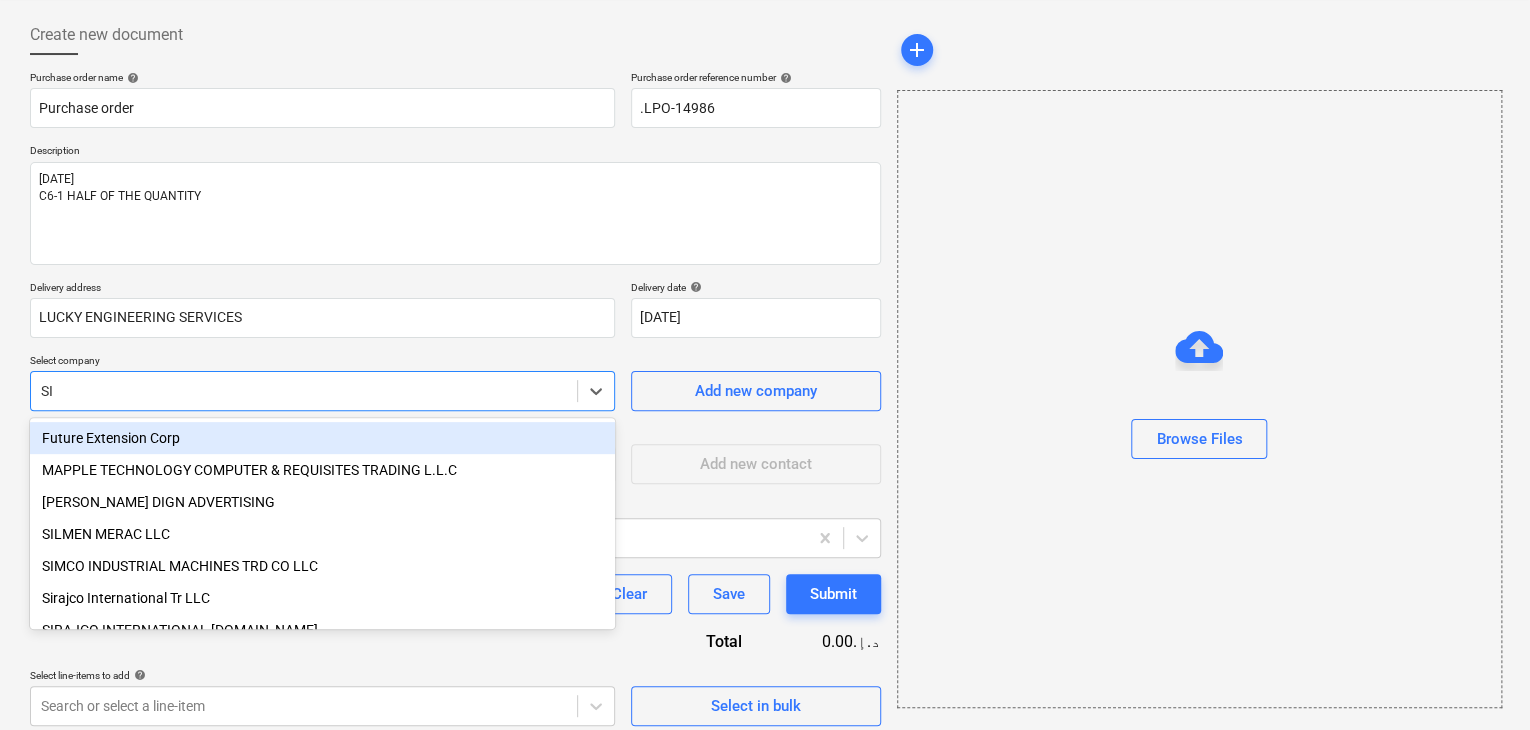 type on "SIR" 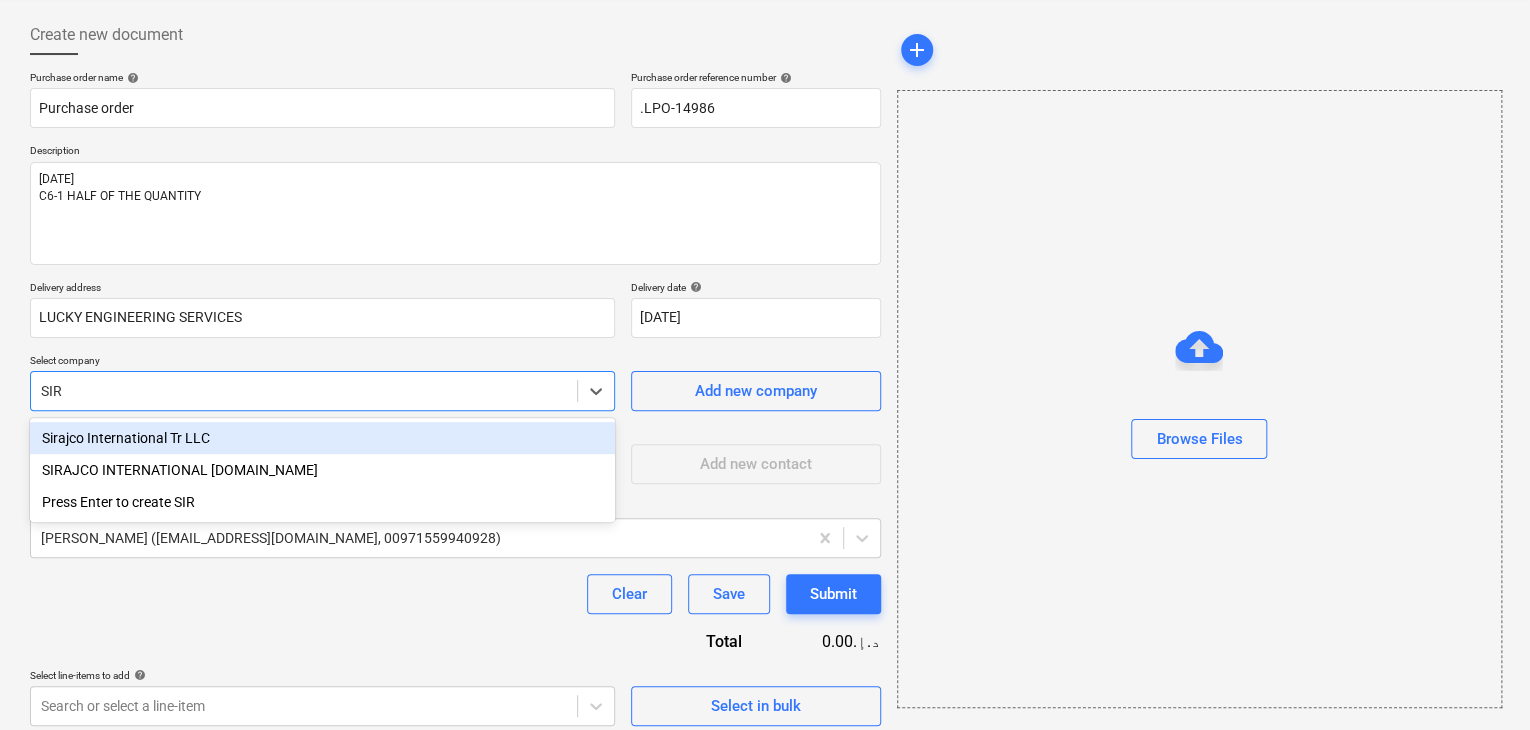 click on "Sirajco International Tr LLC" at bounding box center [322, 438] 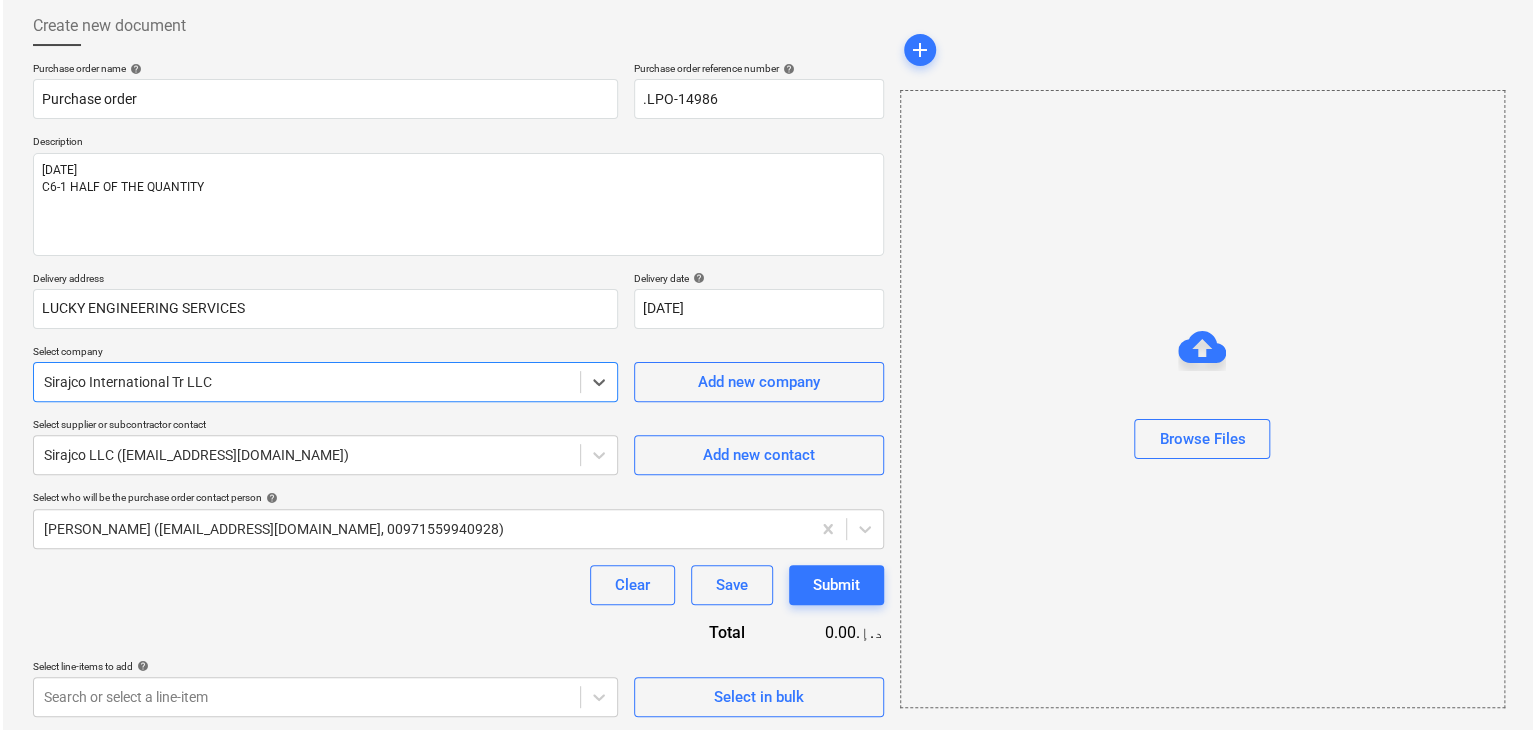 scroll, scrollTop: 104, scrollLeft: 0, axis: vertical 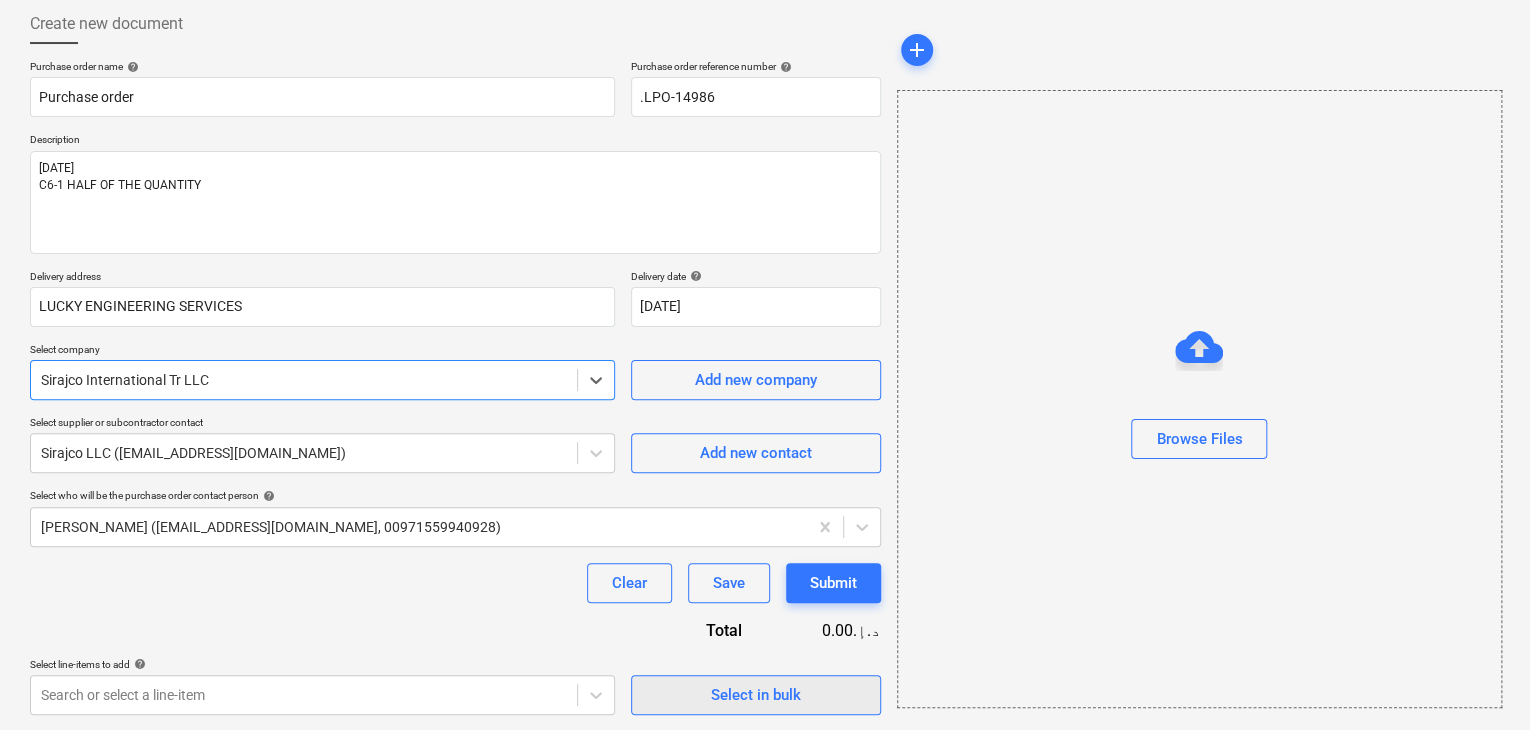 click on "Select in bulk" at bounding box center (756, 695) 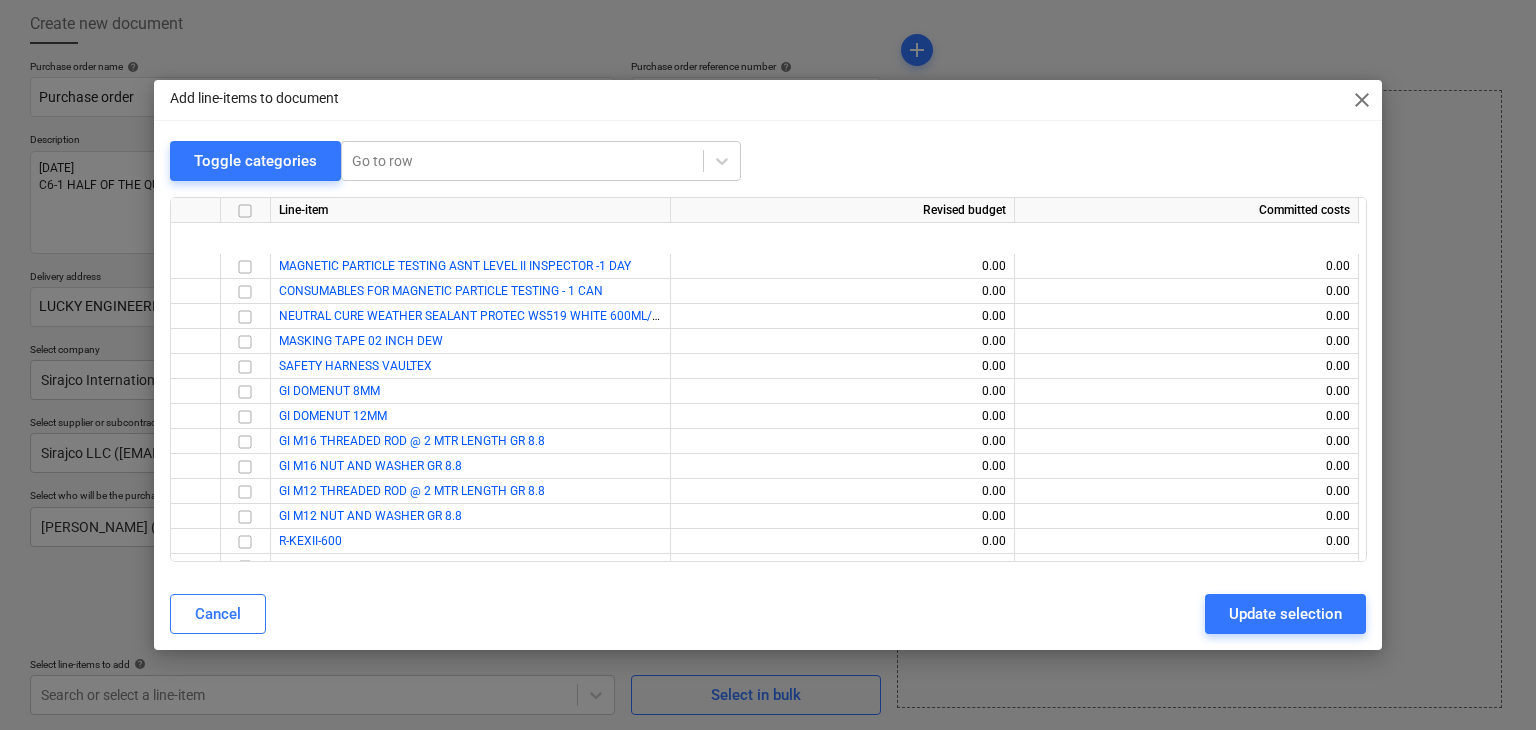 scroll, scrollTop: 500, scrollLeft: 0, axis: vertical 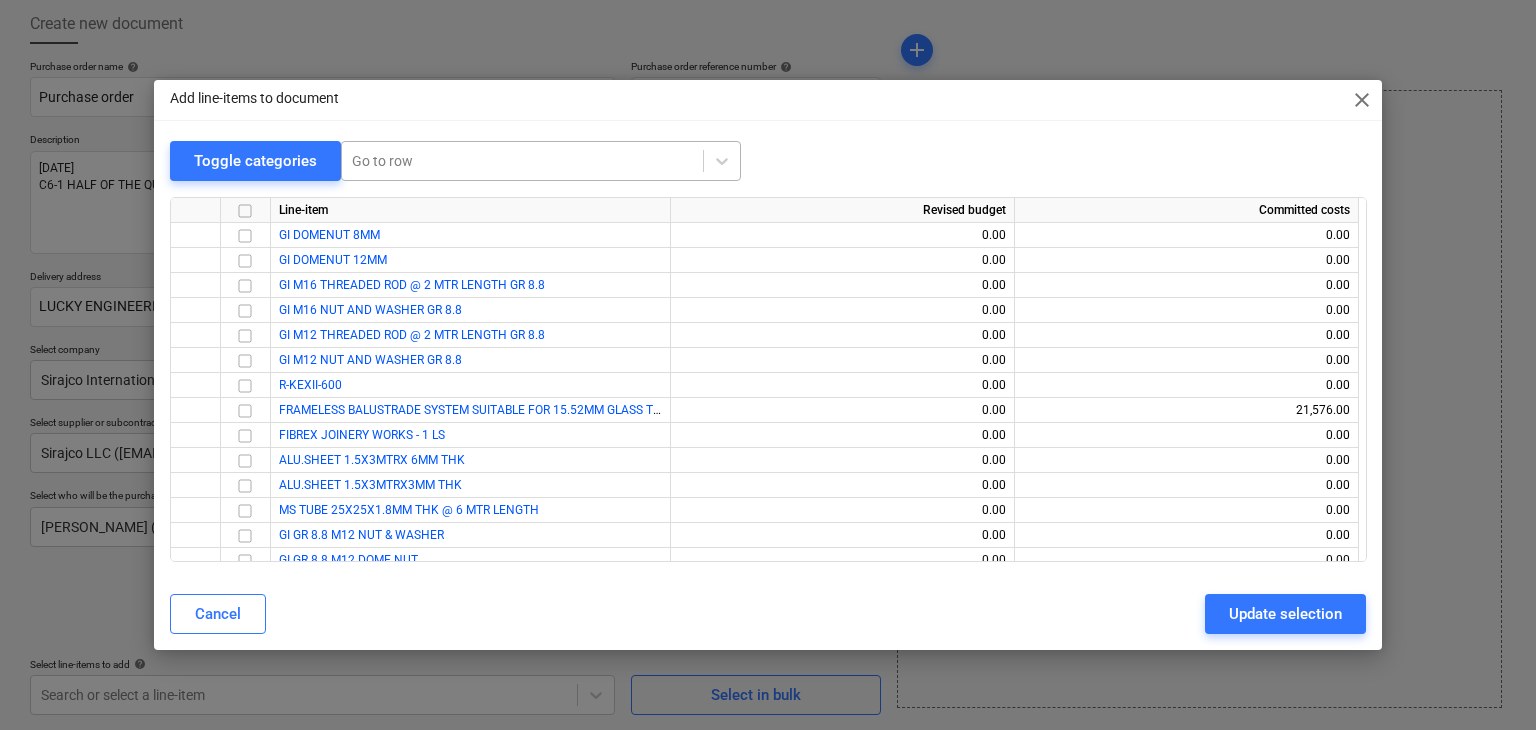 click at bounding box center (522, 161) 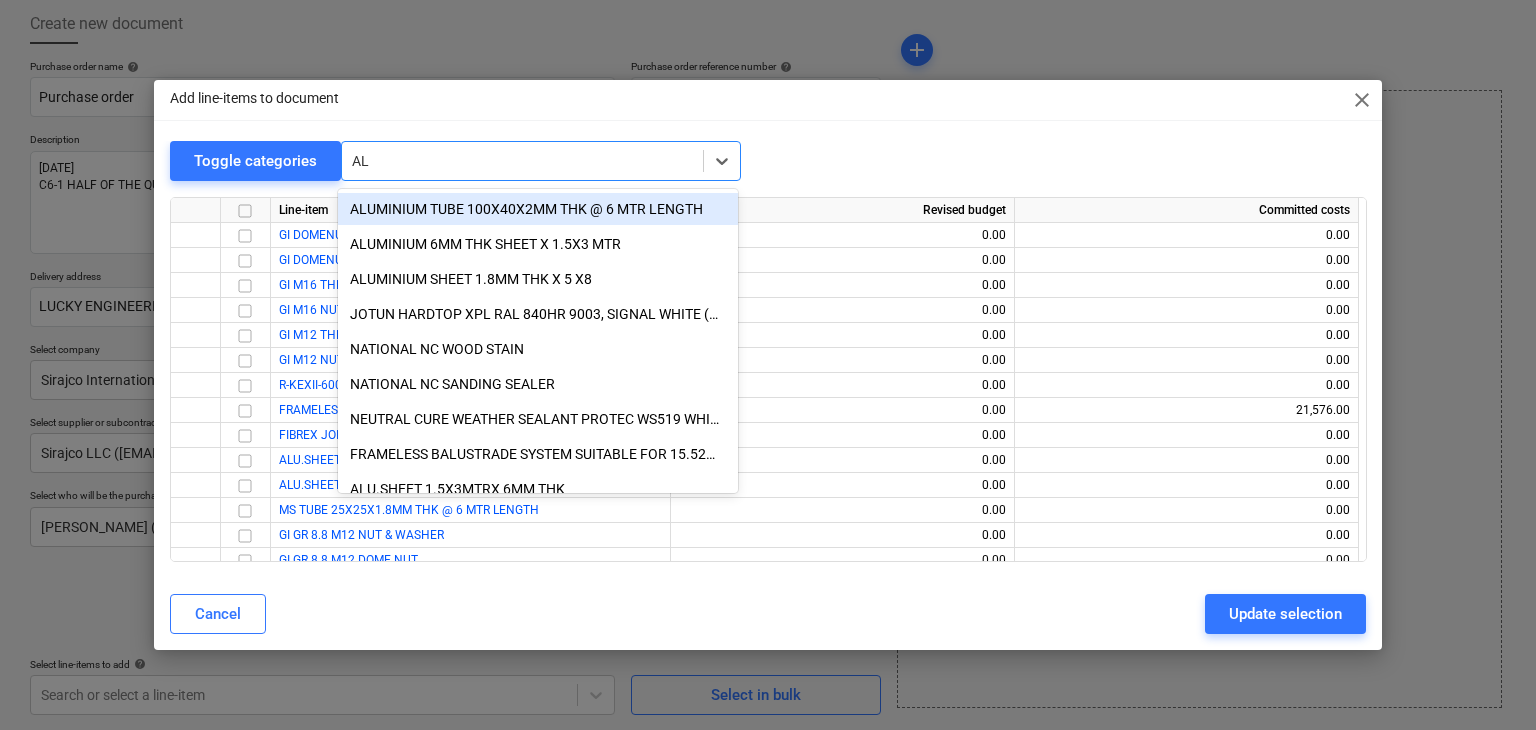 type on "ALU" 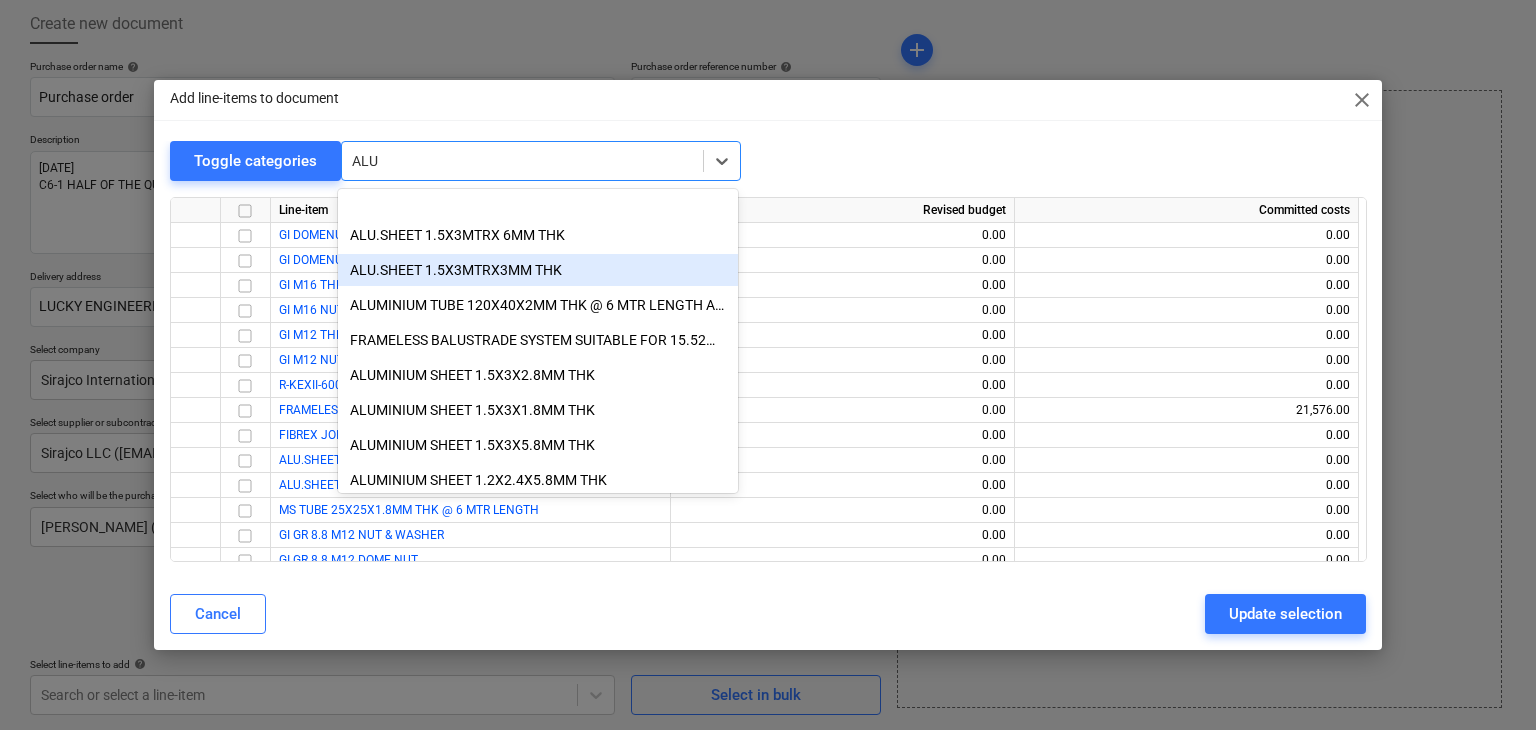 scroll, scrollTop: 200, scrollLeft: 0, axis: vertical 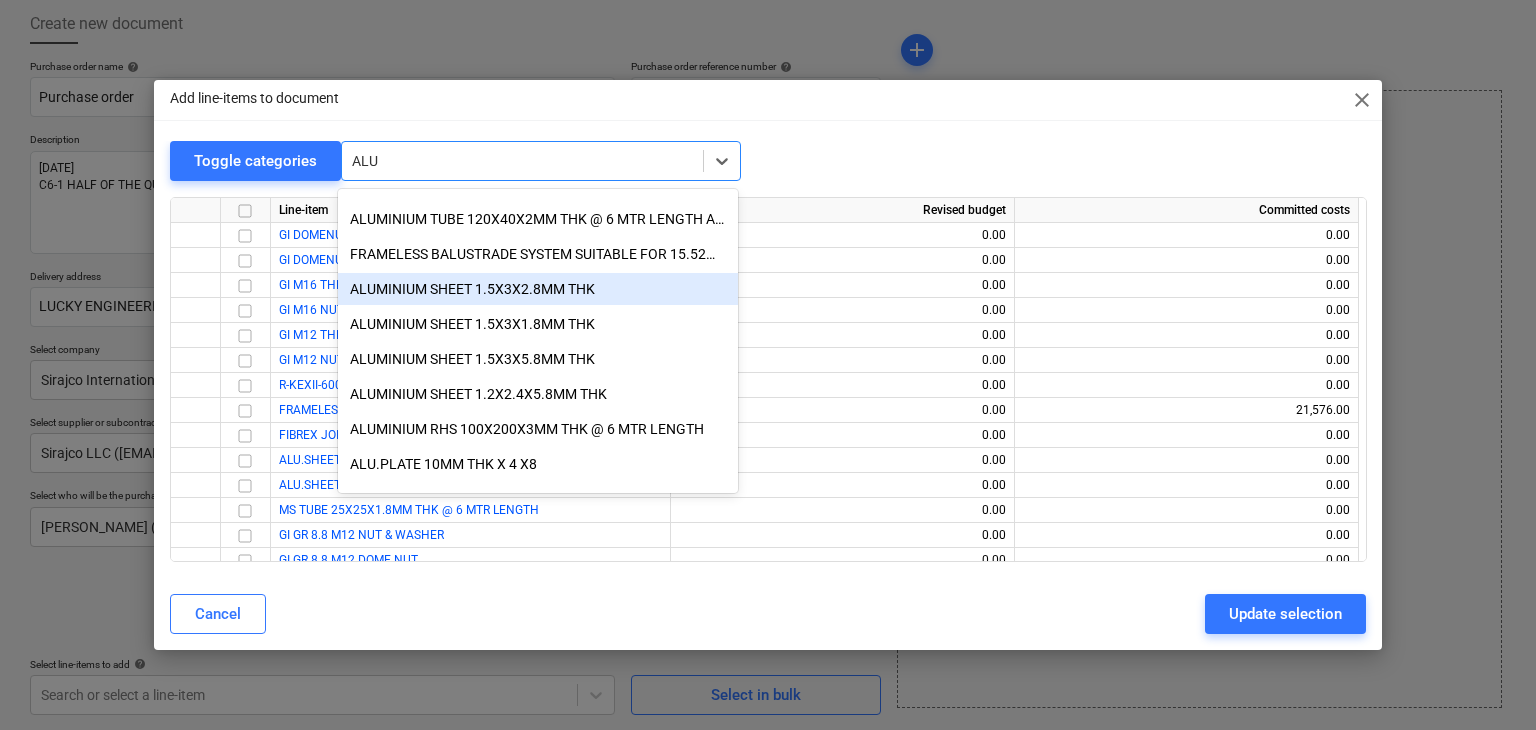 click on "ALUMINIUM SHEET 1.5X3X2.8MM THK" at bounding box center (538, 289) 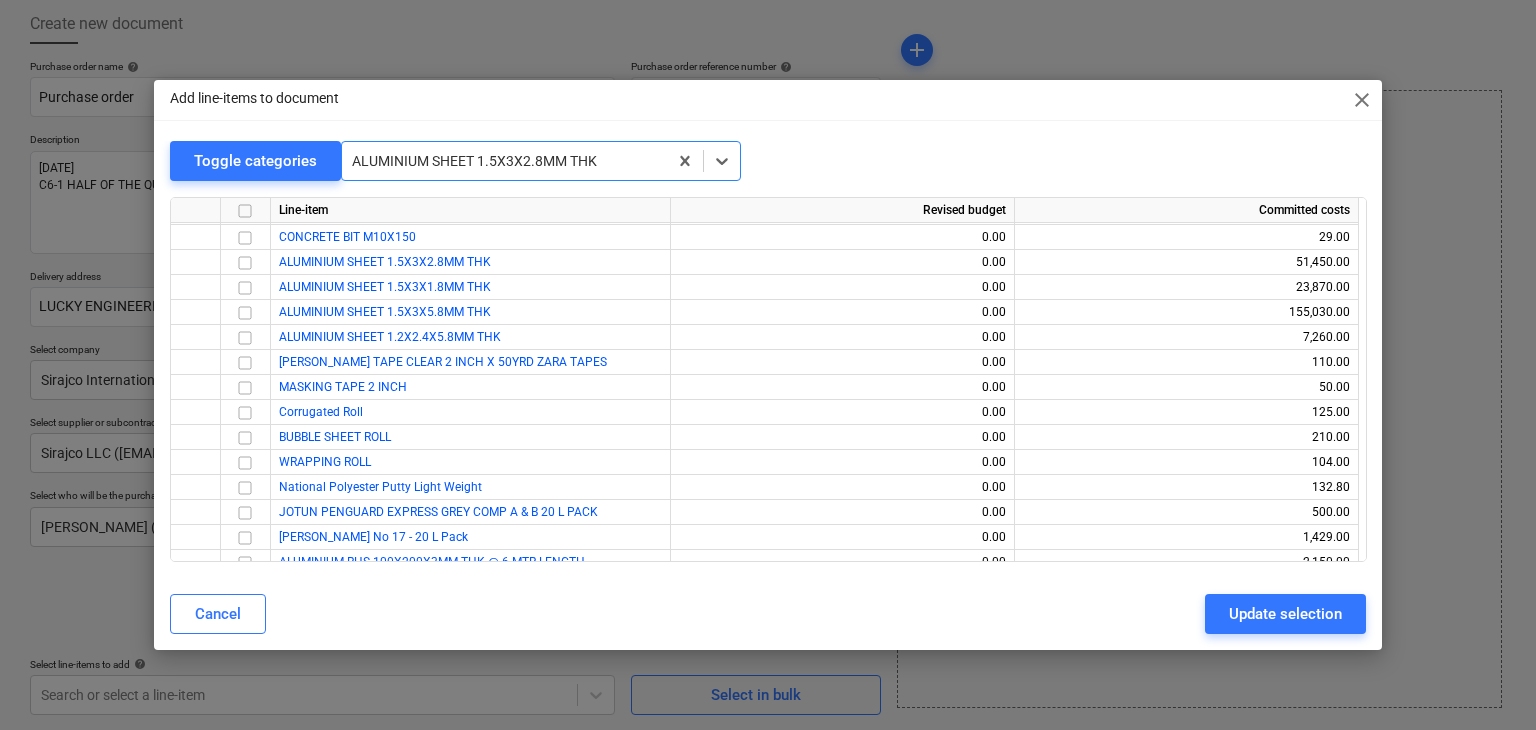 scroll, scrollTop: 1324, scrollLeft: 0, axis: vertical 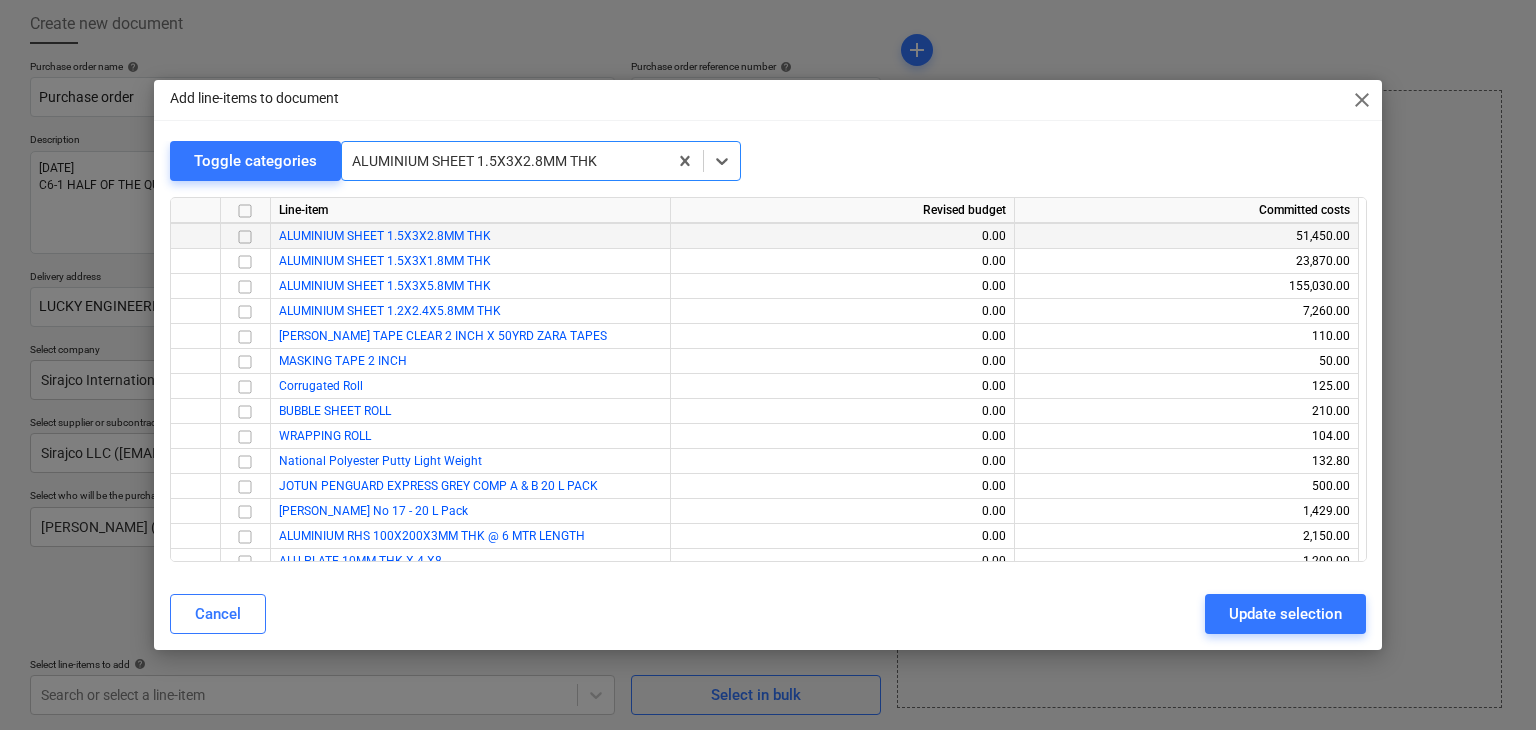 click at bounding box center [245, 237] 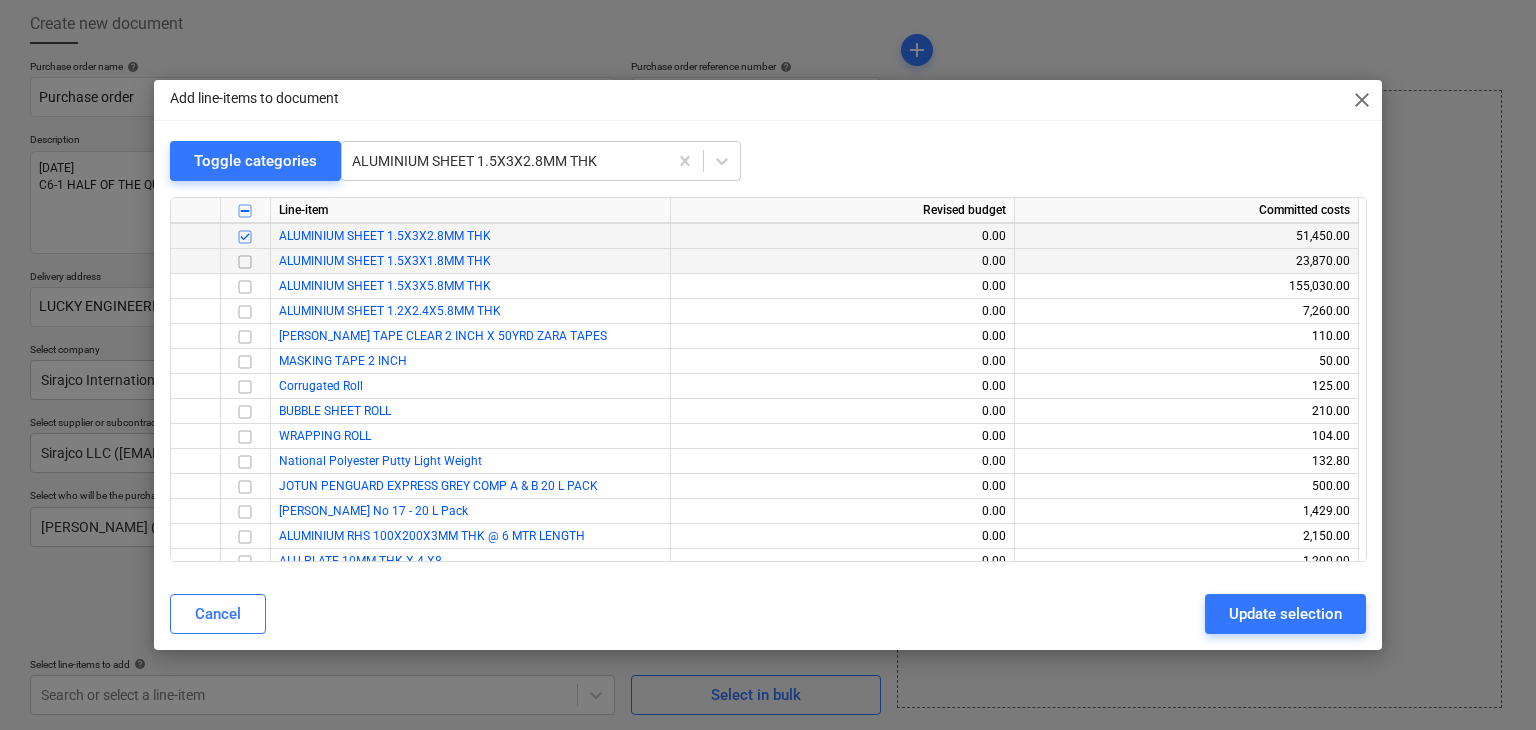 click at bounding box center [245, 262] 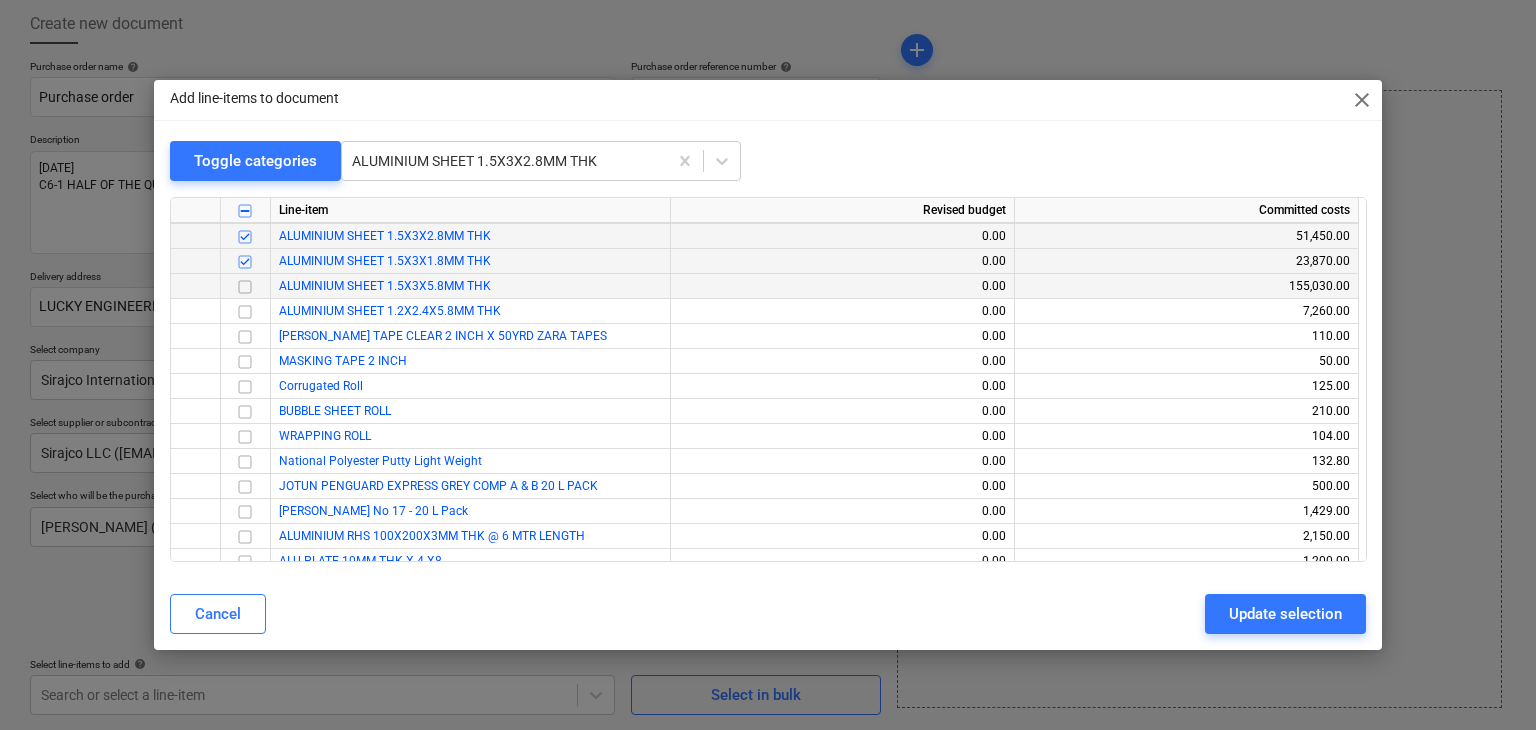 click at bounding box center [245, 287] 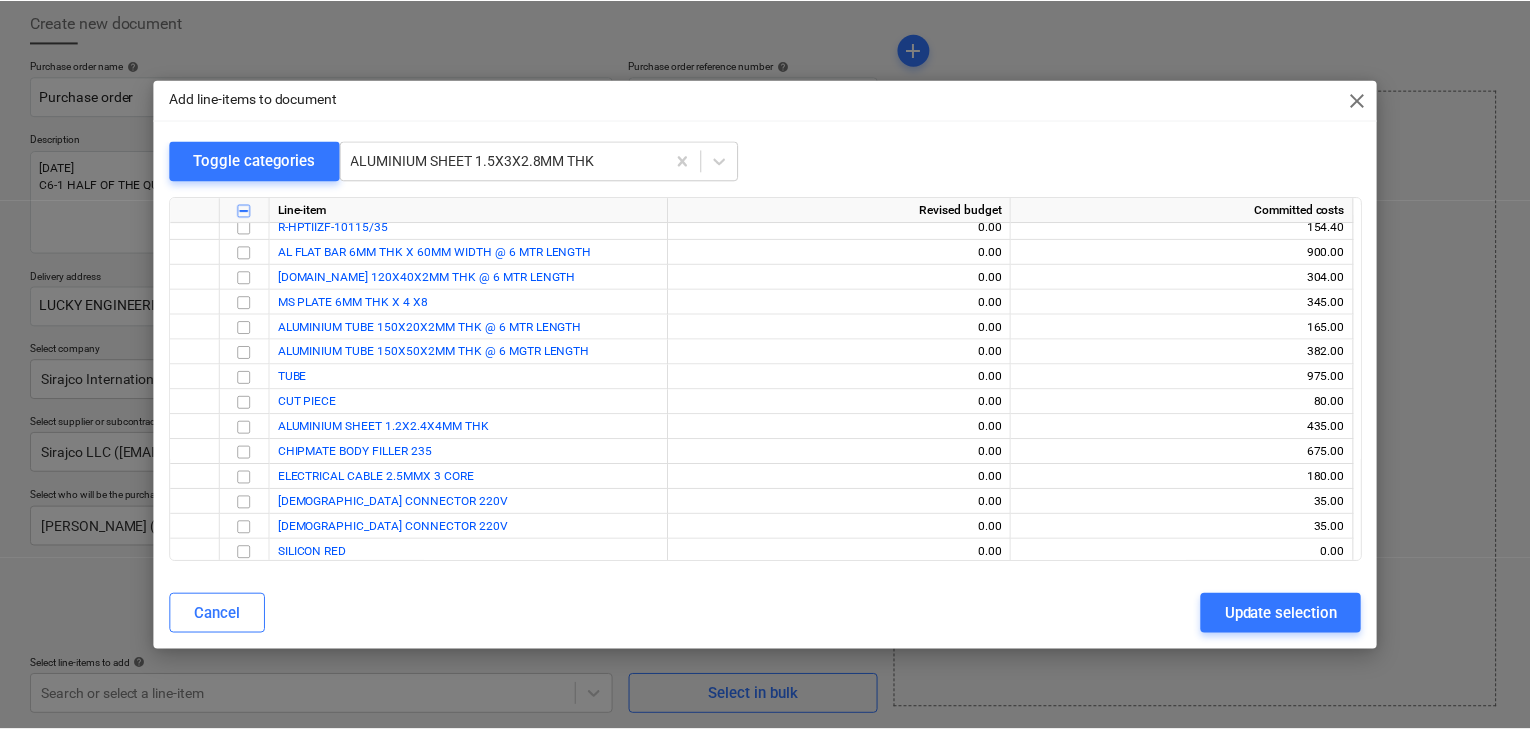 scroll, scrollTop: 3424, scrollLeft: 0, axis: vertical 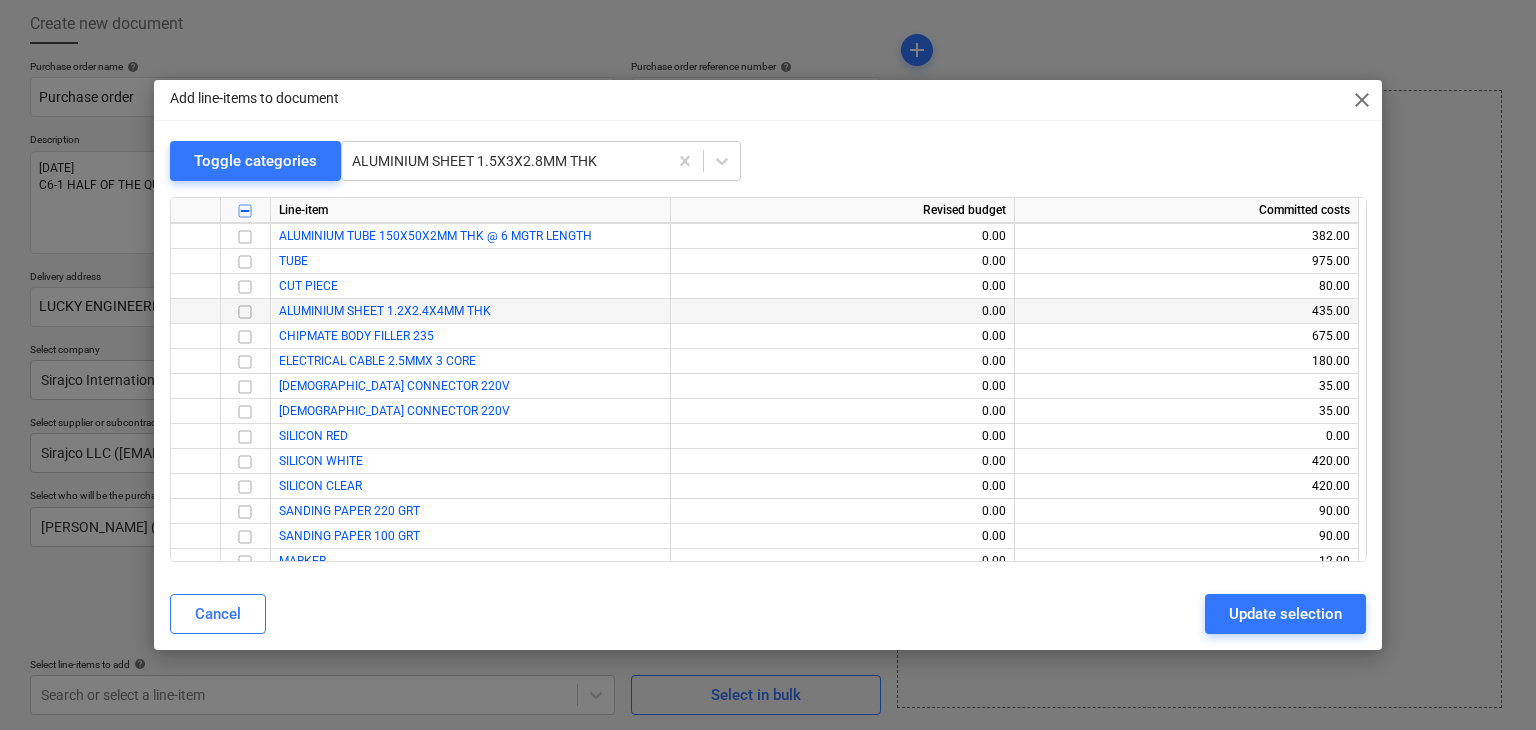 click at bounding box center (245, 312) 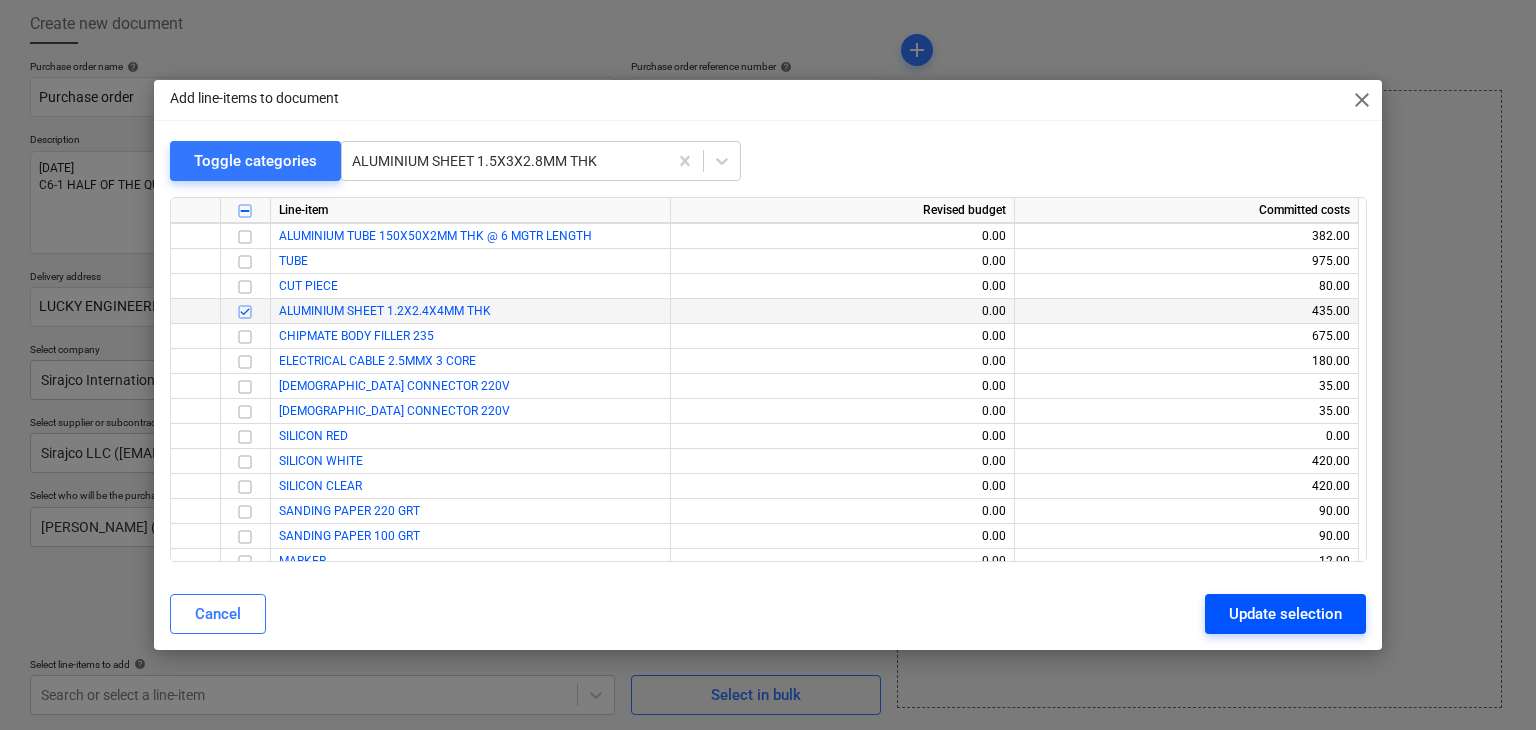 click on "Update selection" at bounding box center (1285, 614) 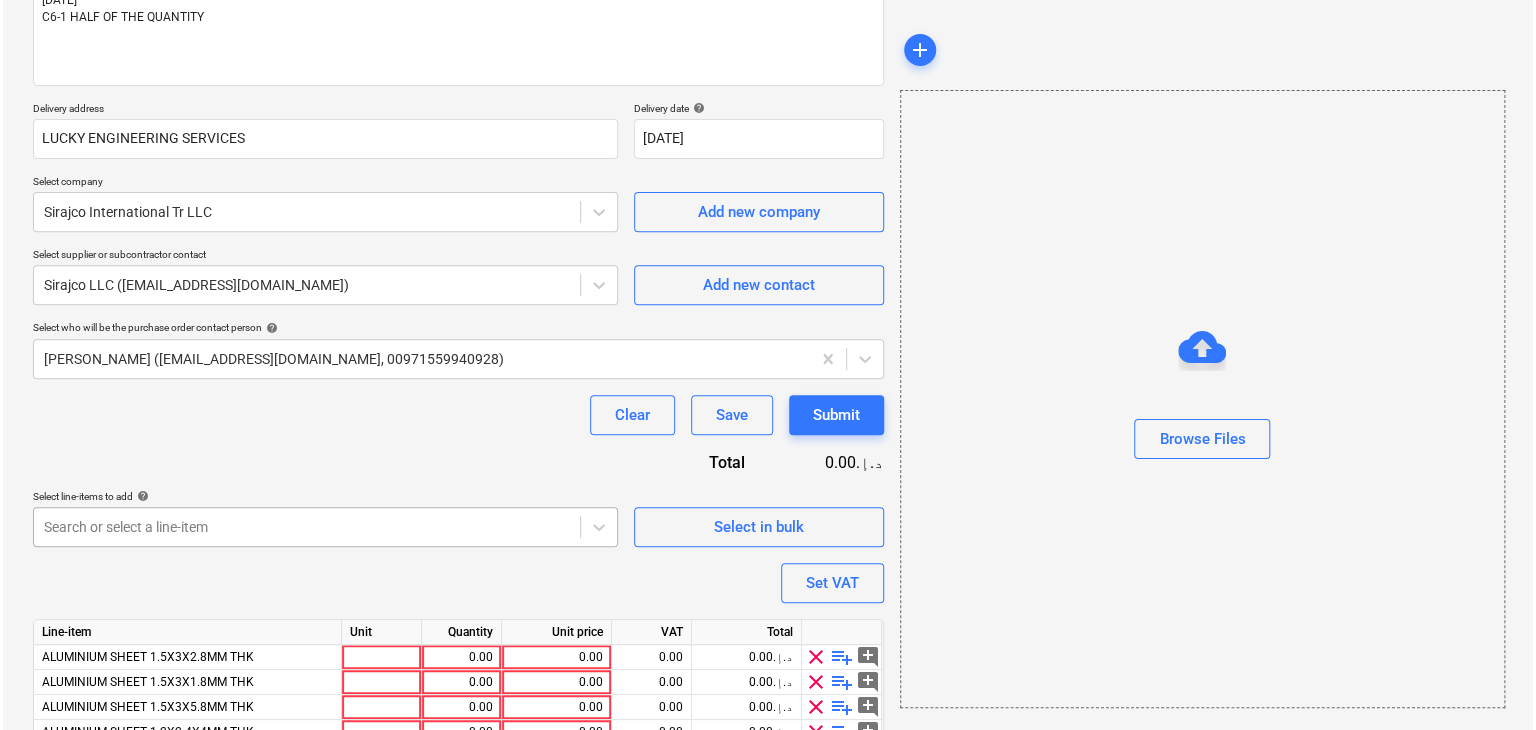 scroll, scrollTop: 368, scrollLeft: 0, axis: vertical 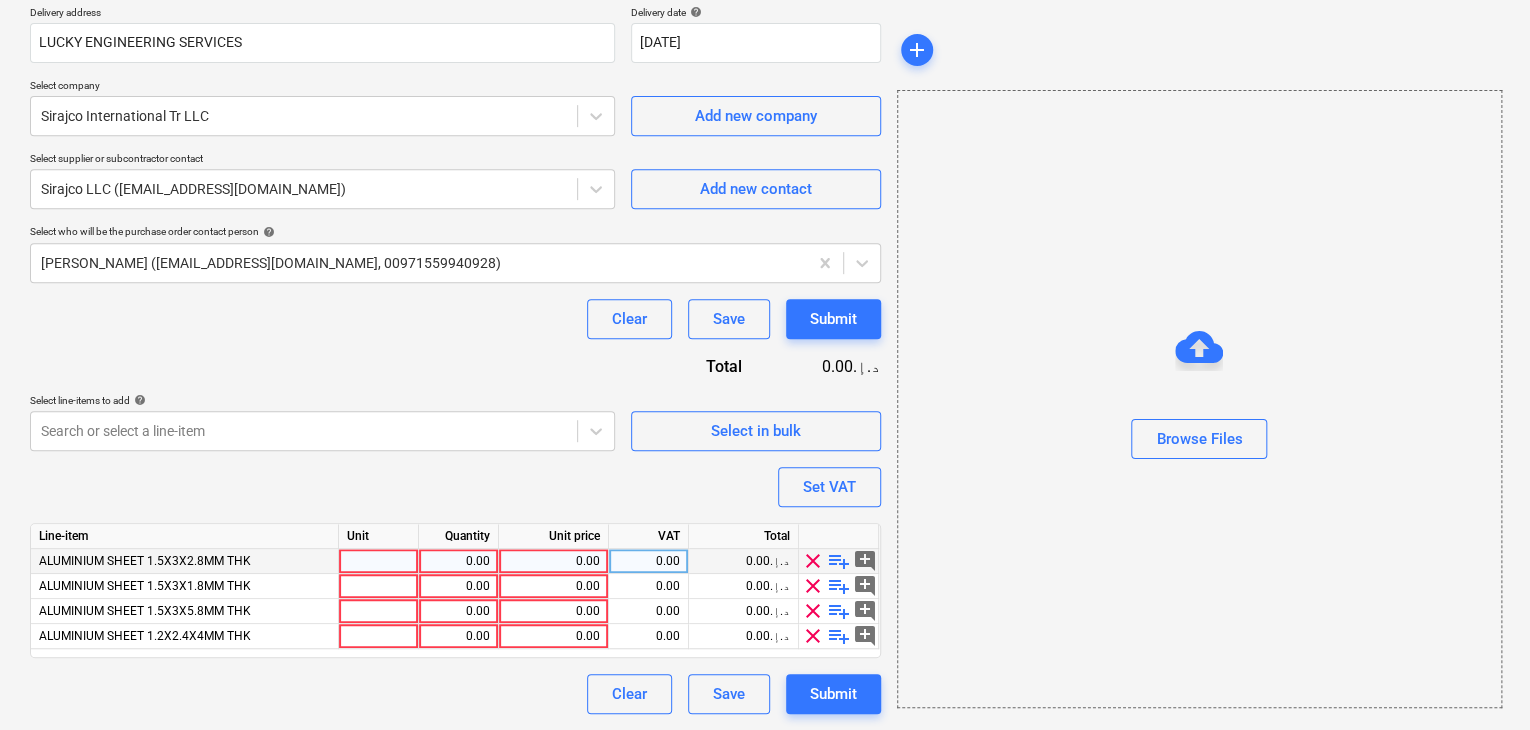 click at bounding box center [379, 561] 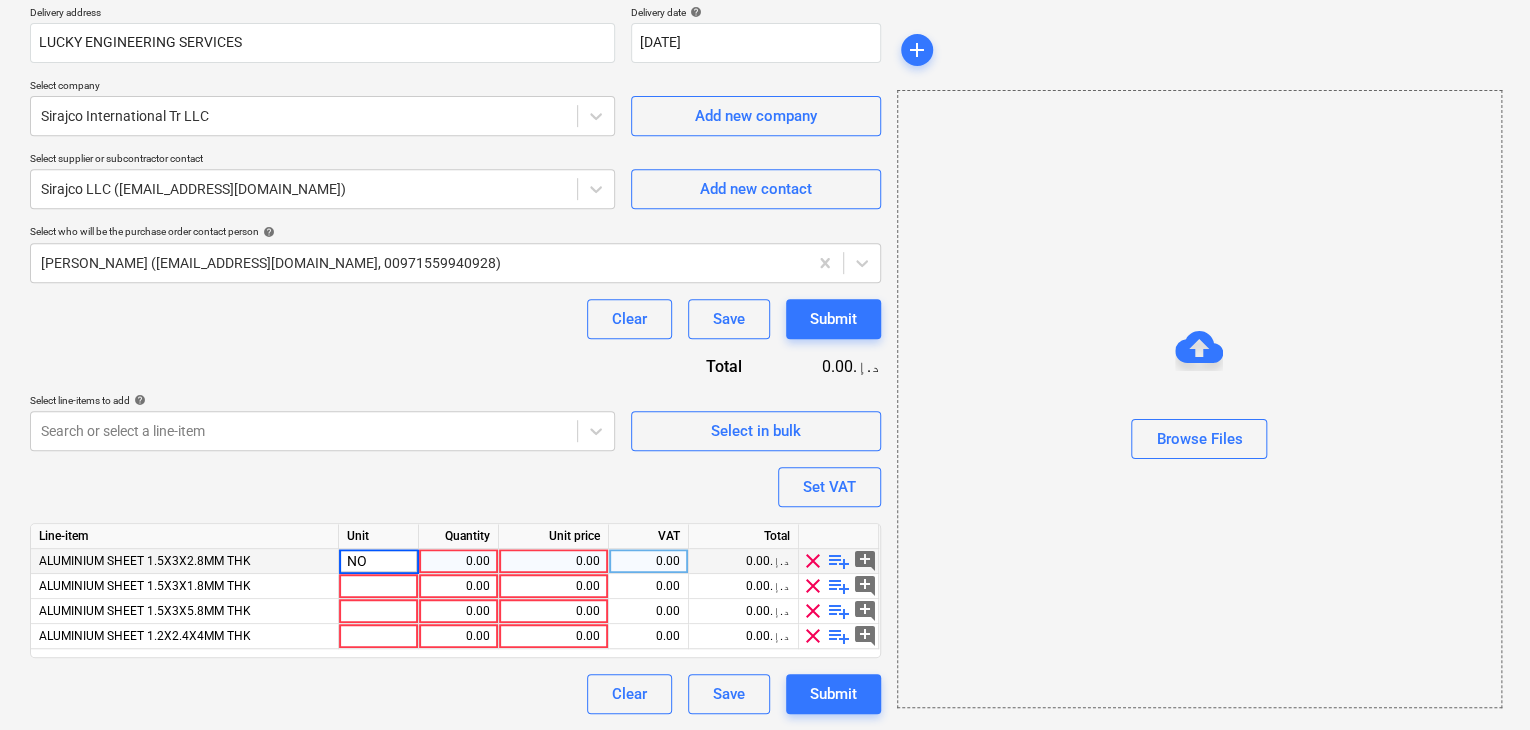 type on "NOS" 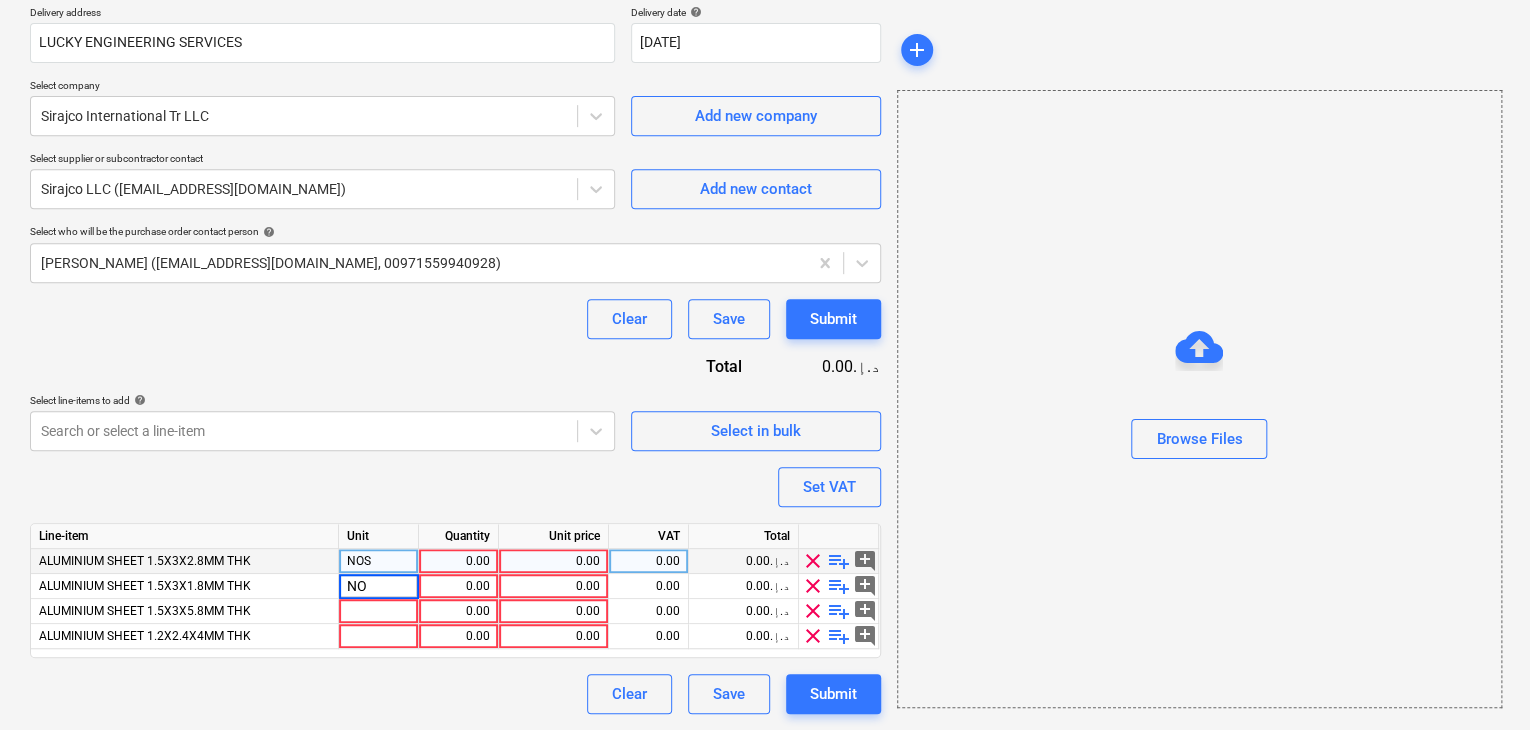 type on "NOS" 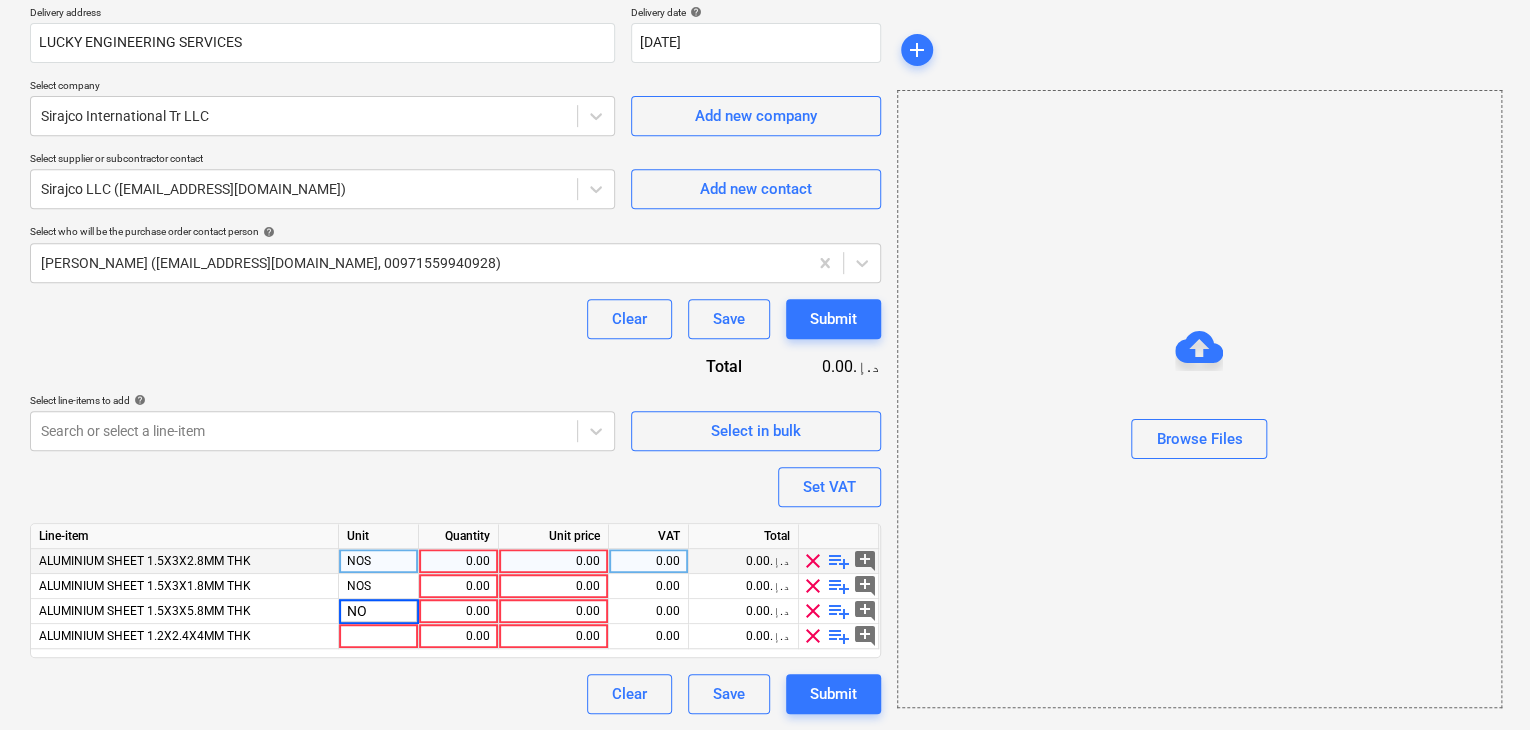 type on "NOS" 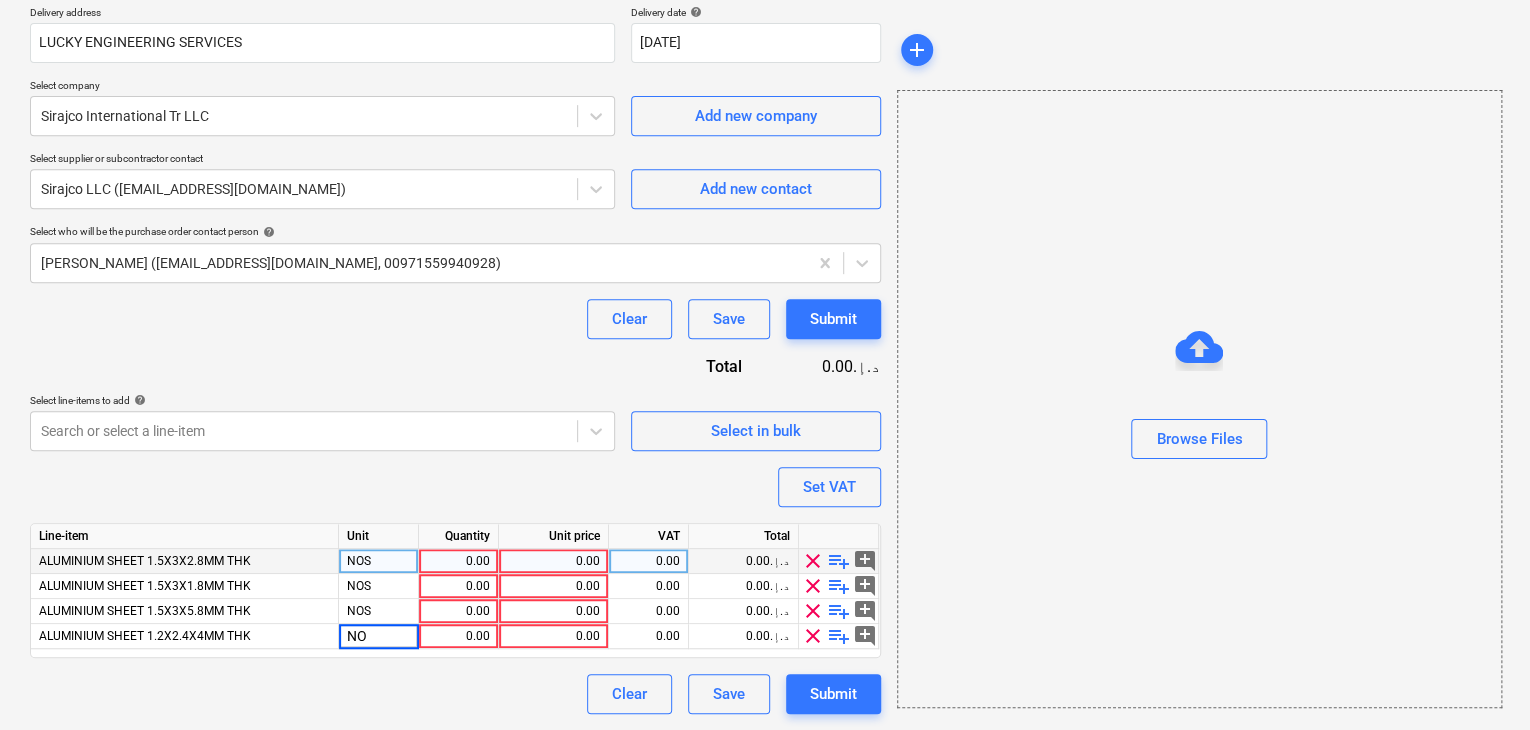 type on "NOS" 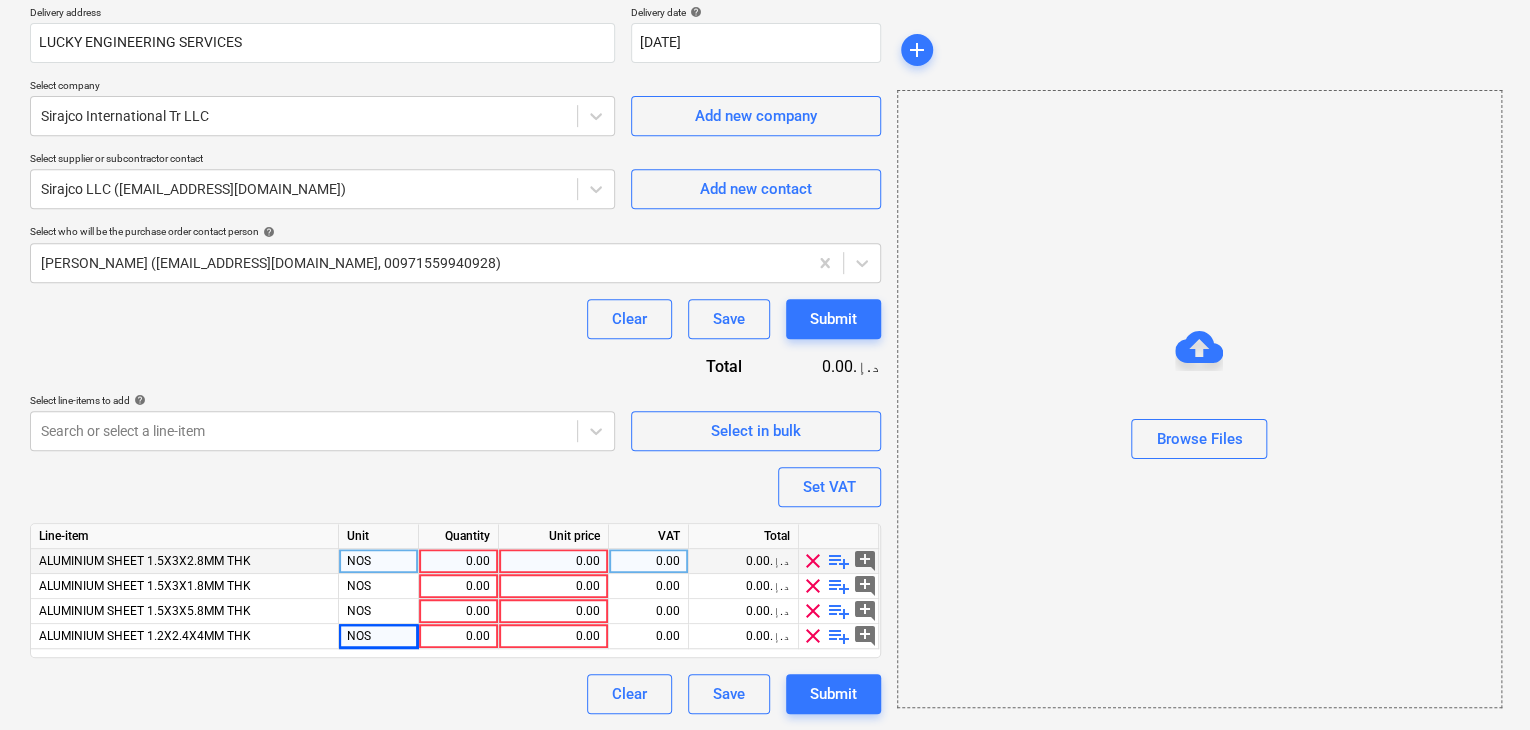 click on "0.00" at bounding box center (458, 561) 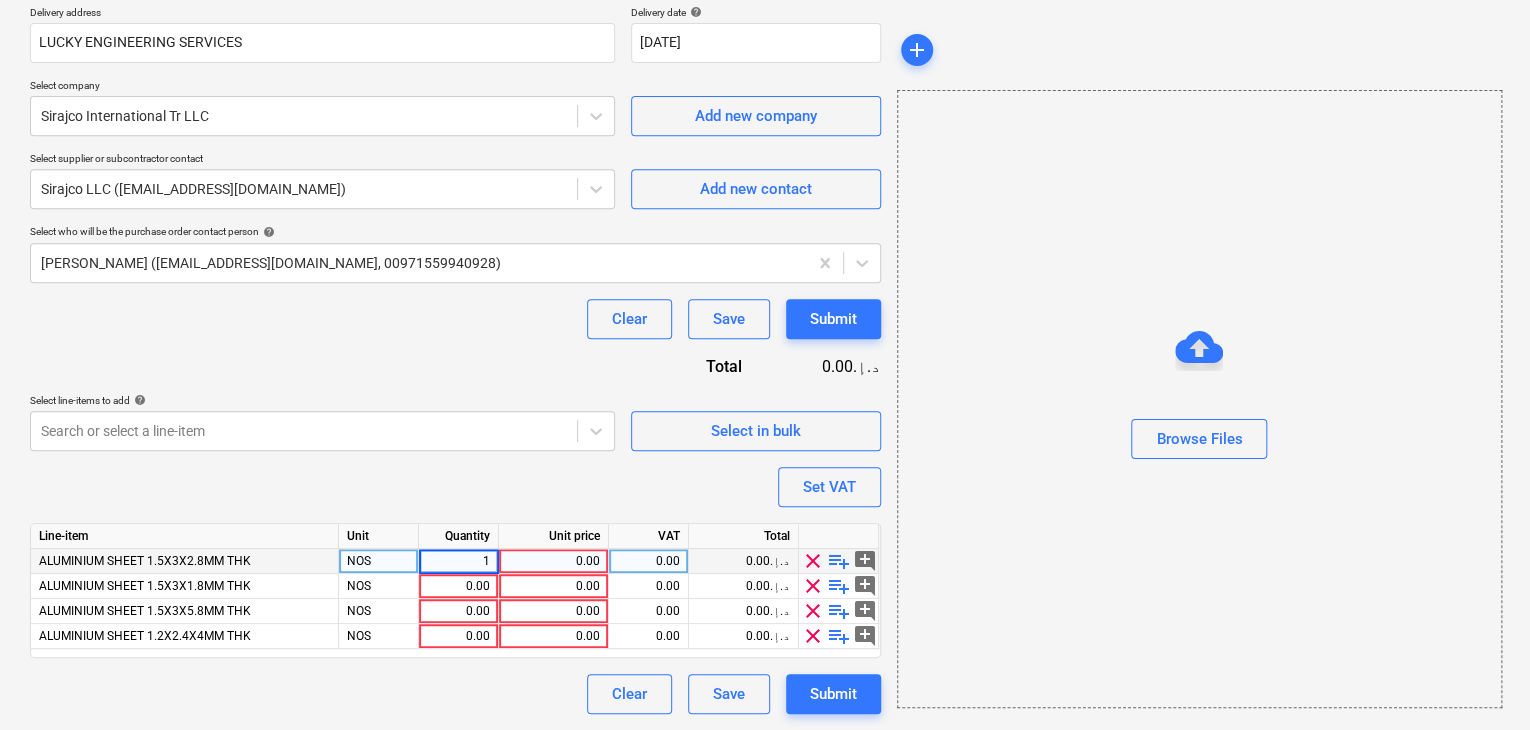type on "15" 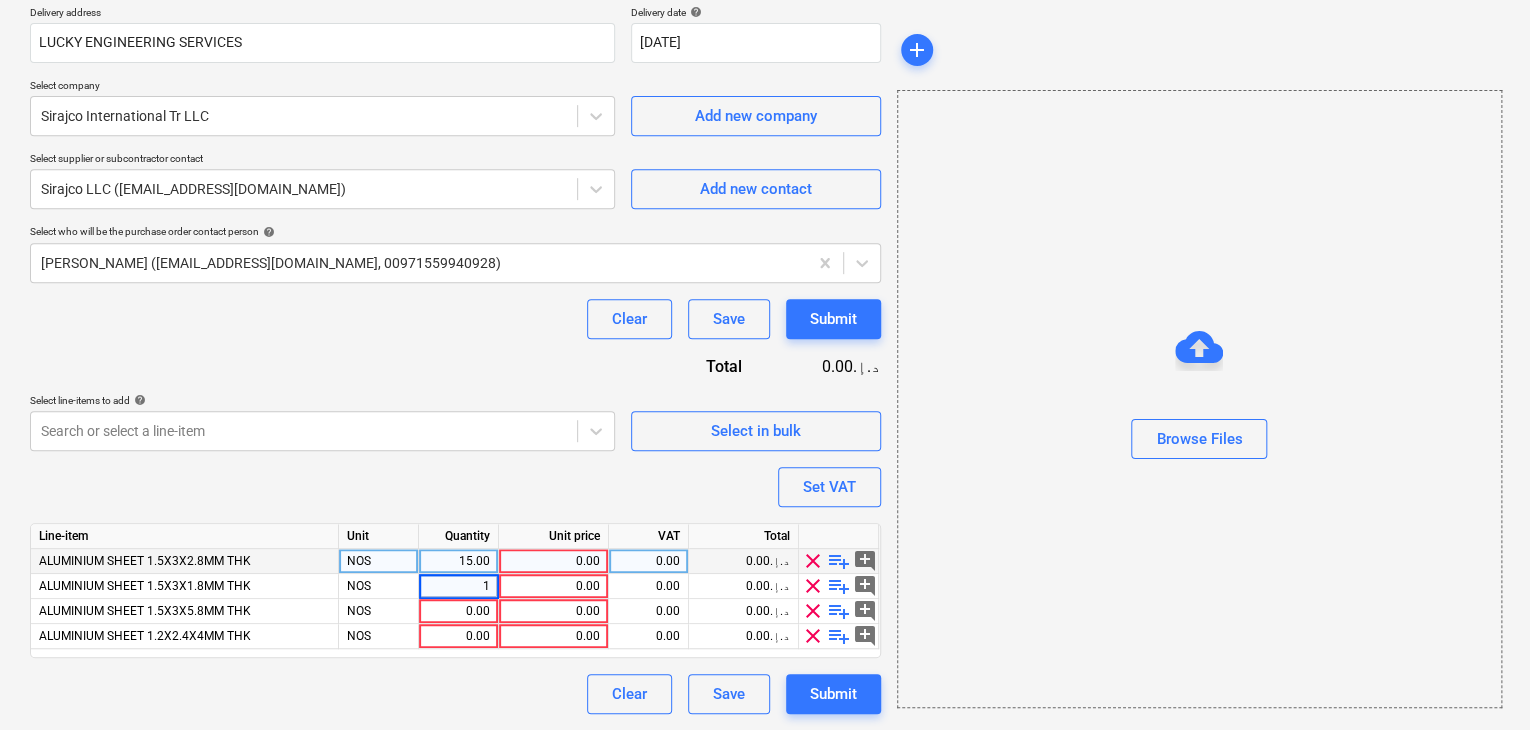type on "13" 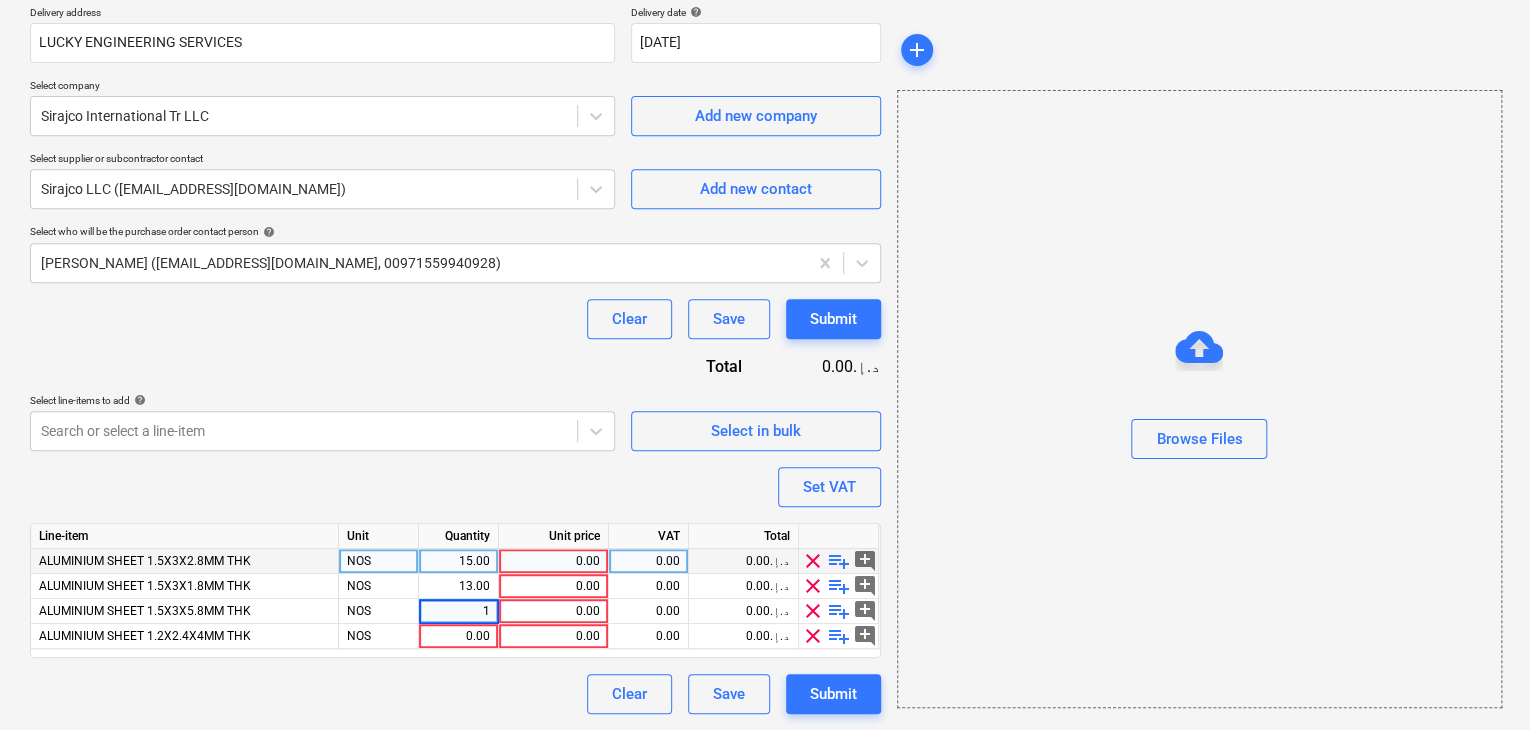 type on "19" 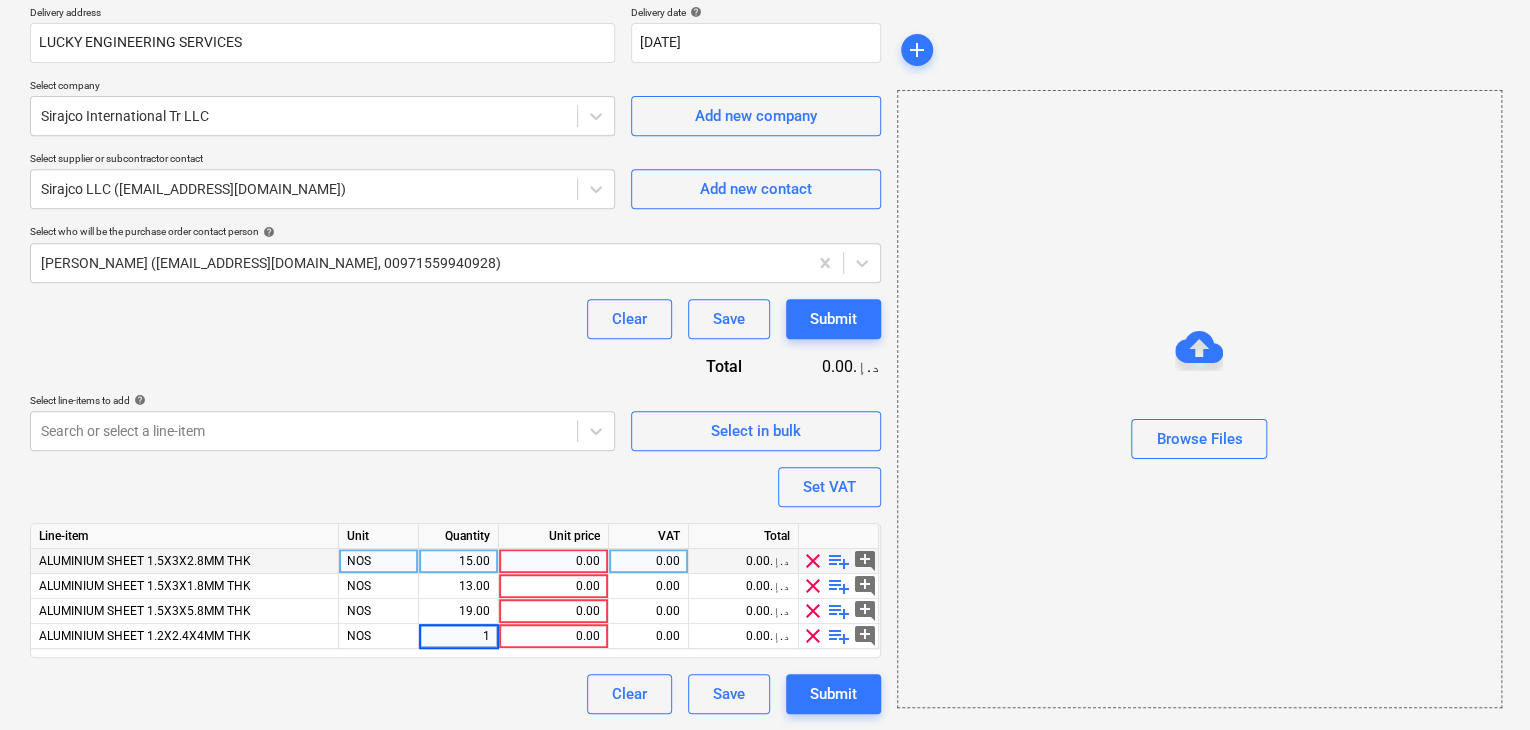 click on "Unit price" at bounding box center (554, 536) 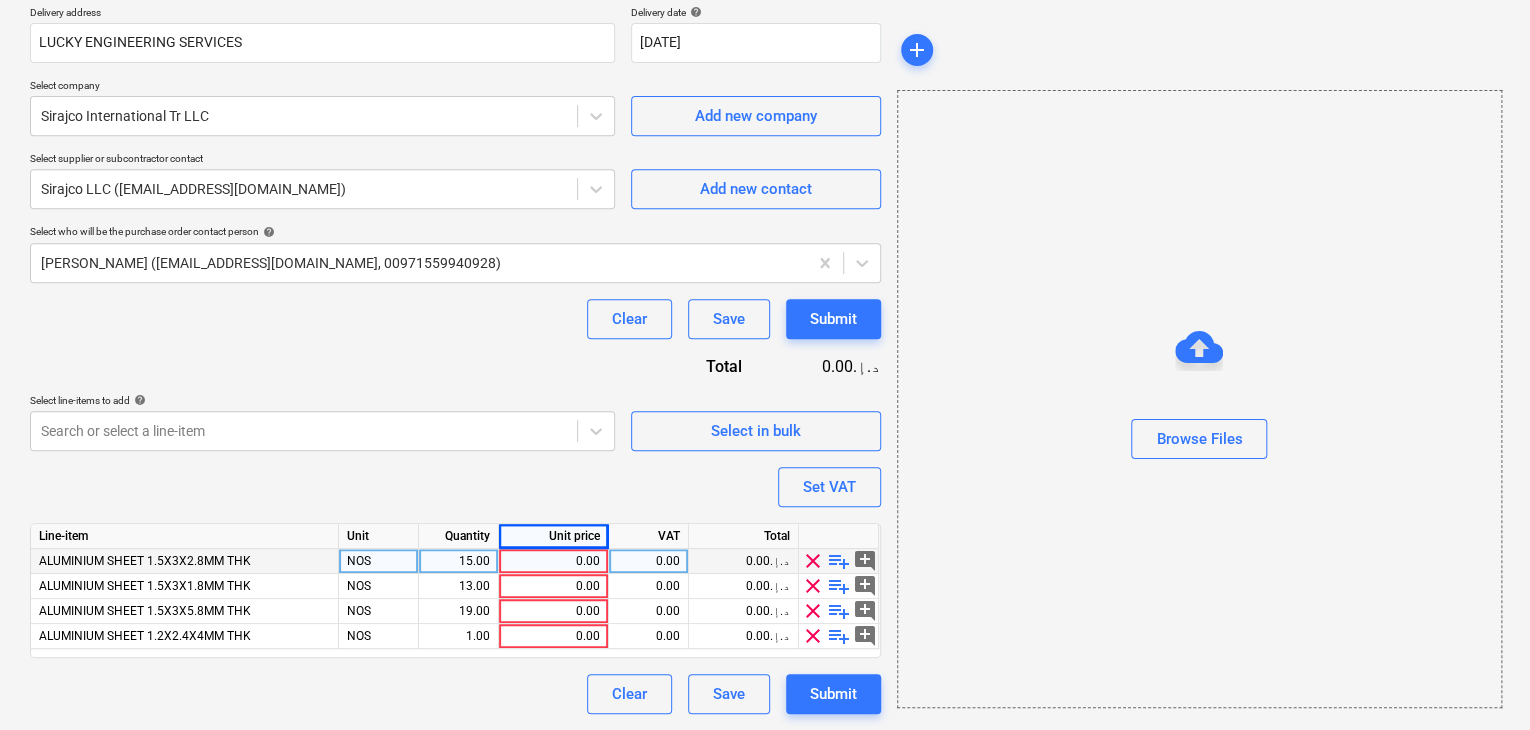 click on "0.00" at bounding box center [553, 561] 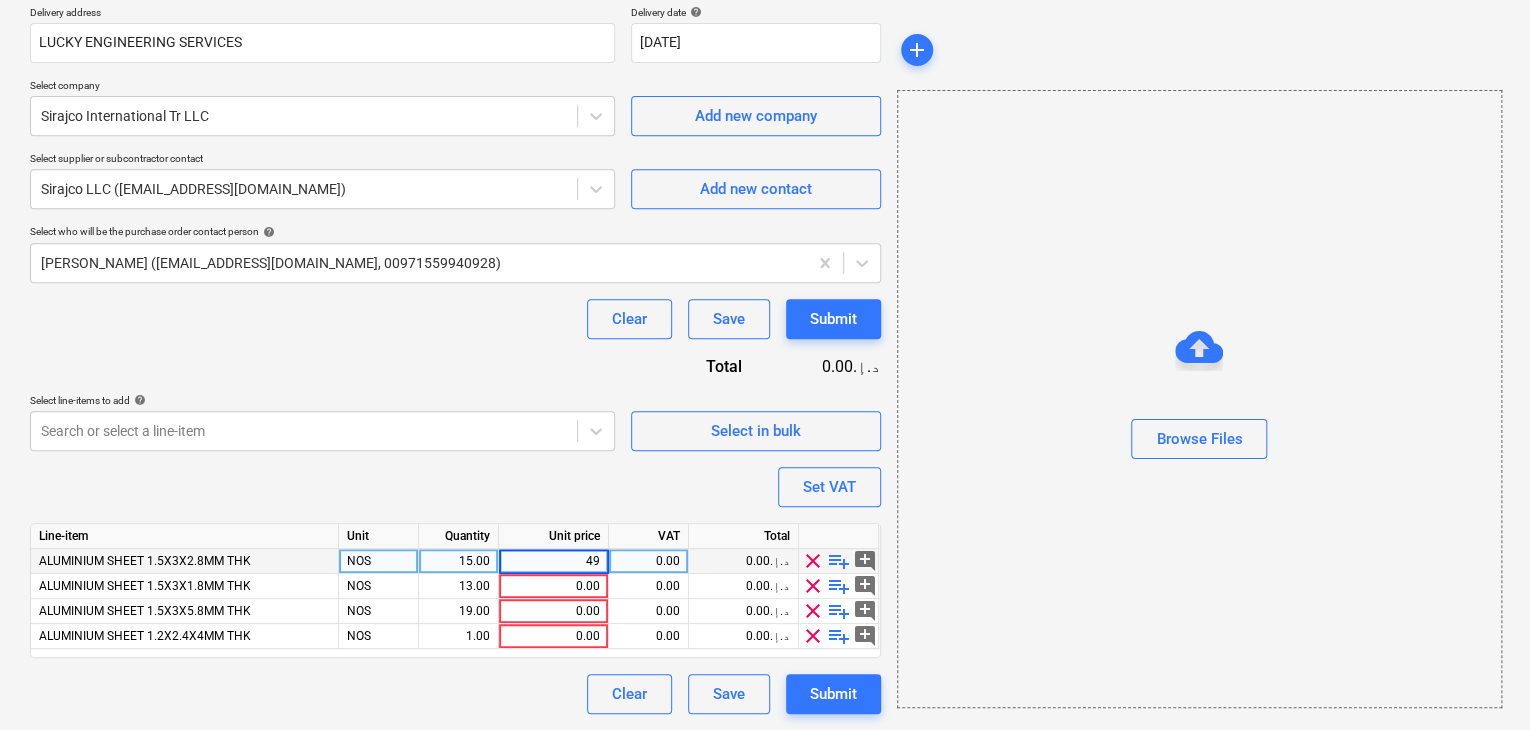 type on "490" 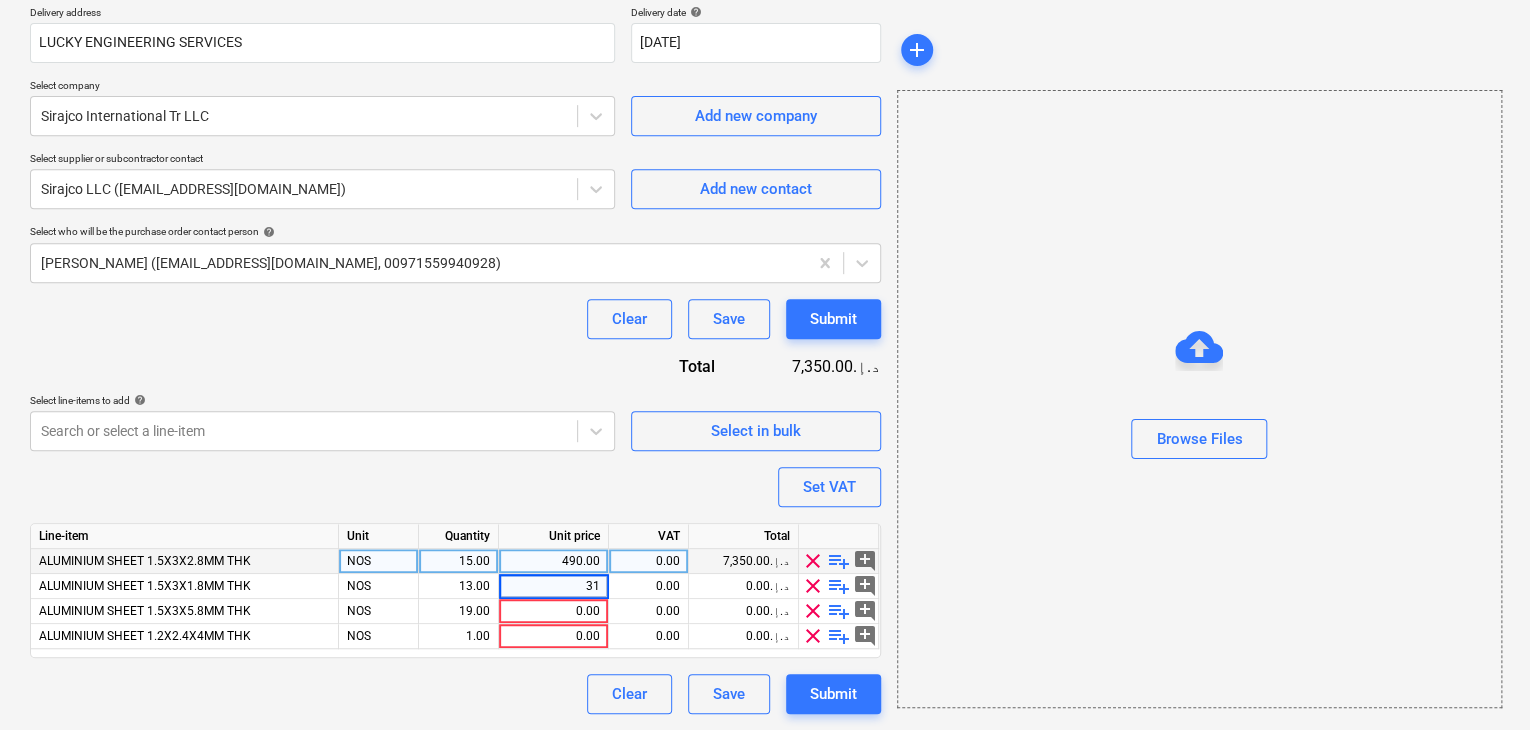 type on "310" 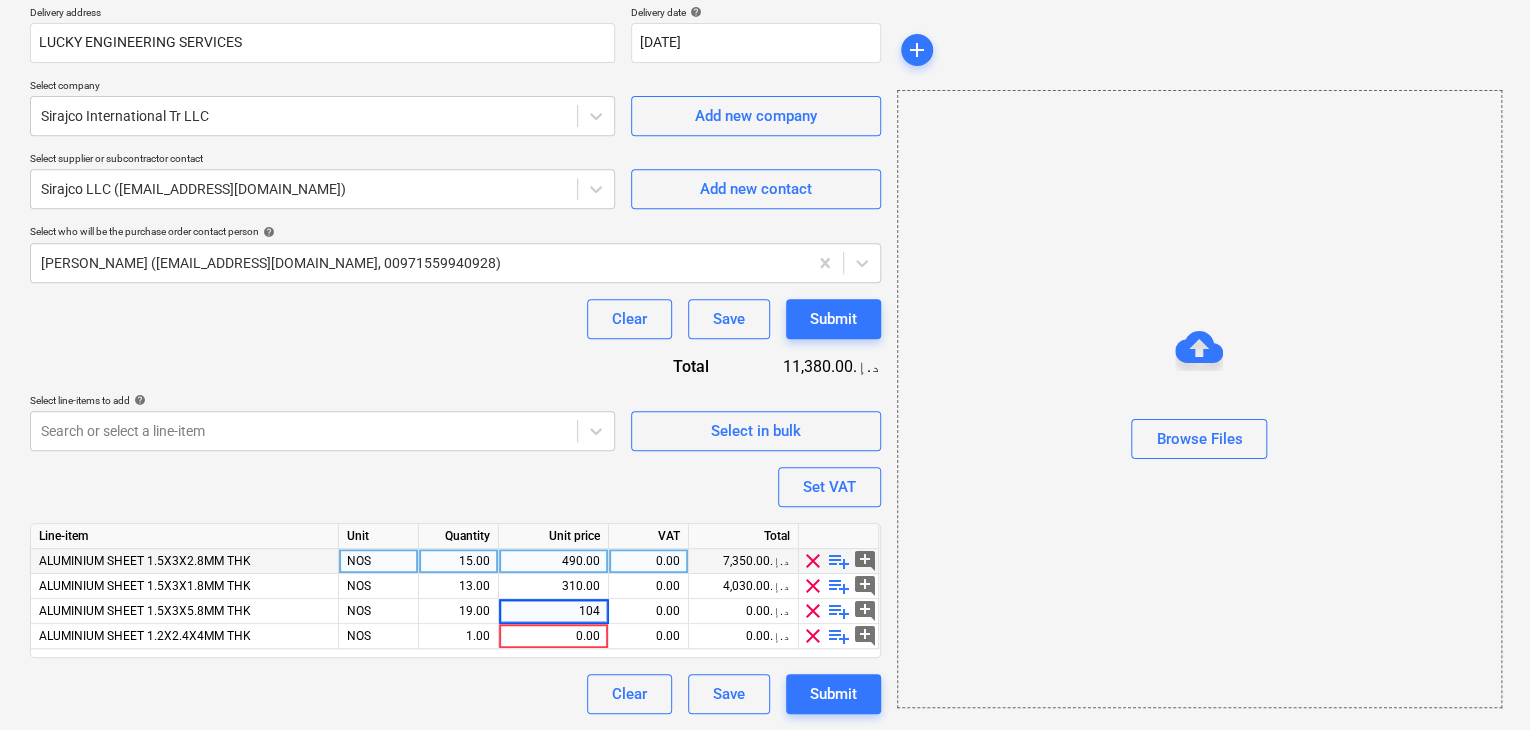 type on "1045" 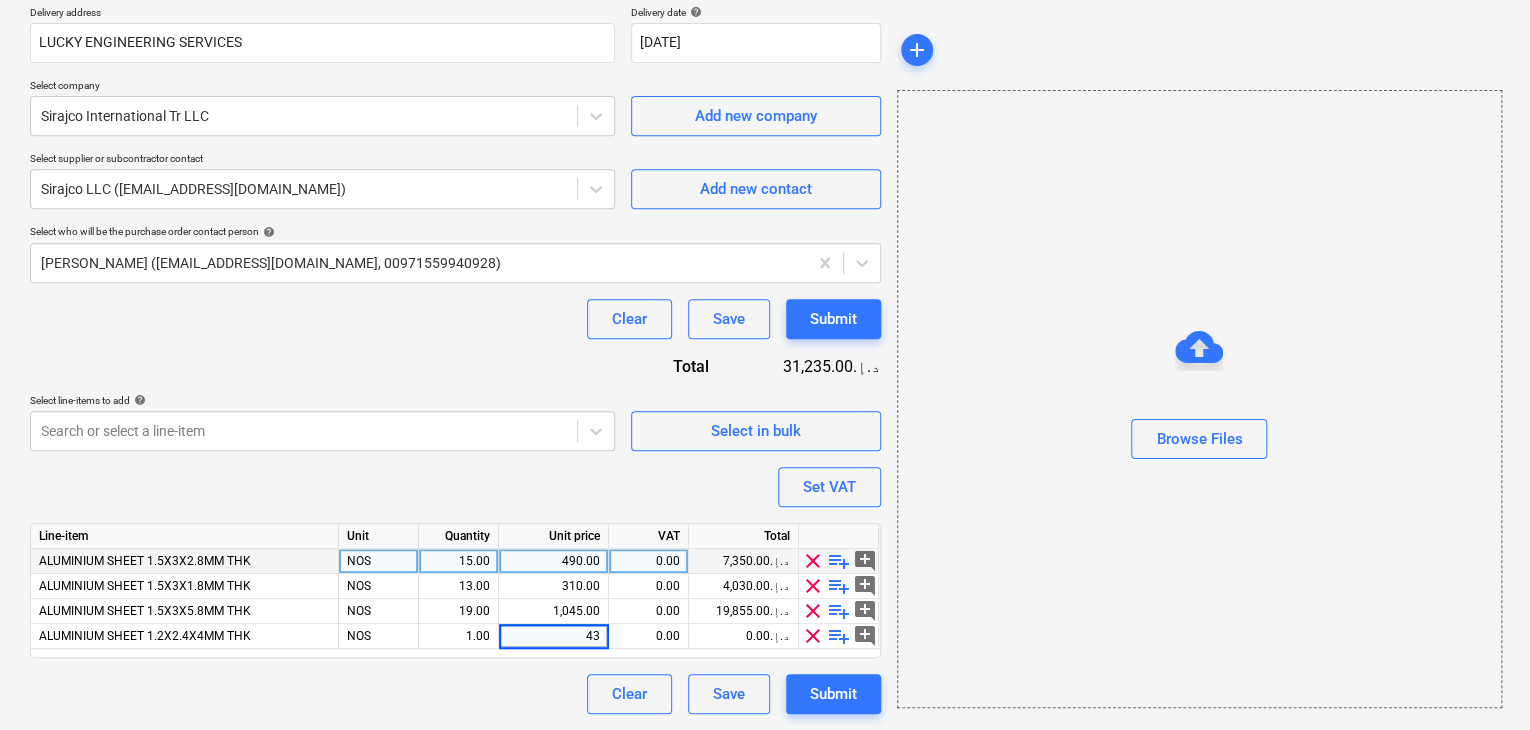 type on "435" 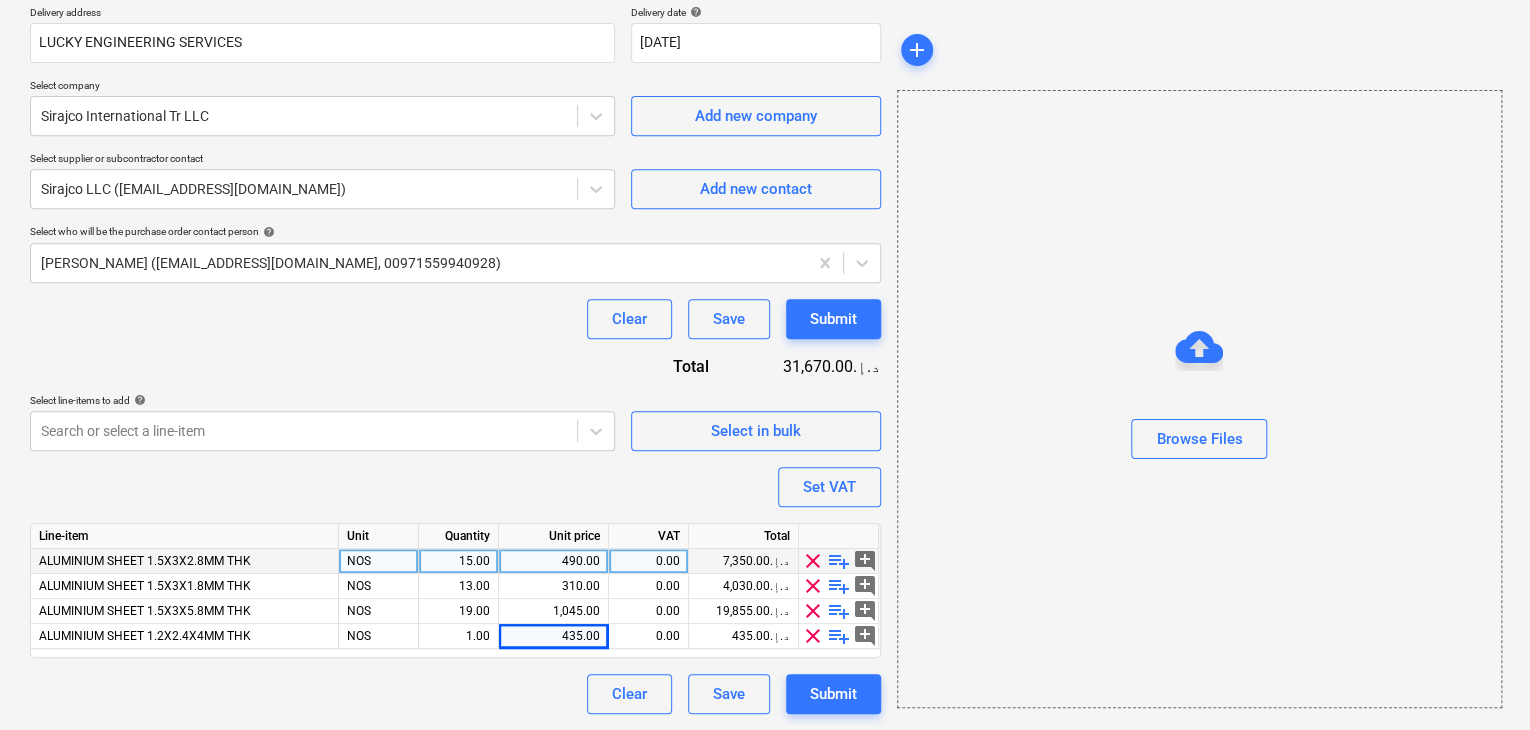 click at bounding box center (1199, 403) 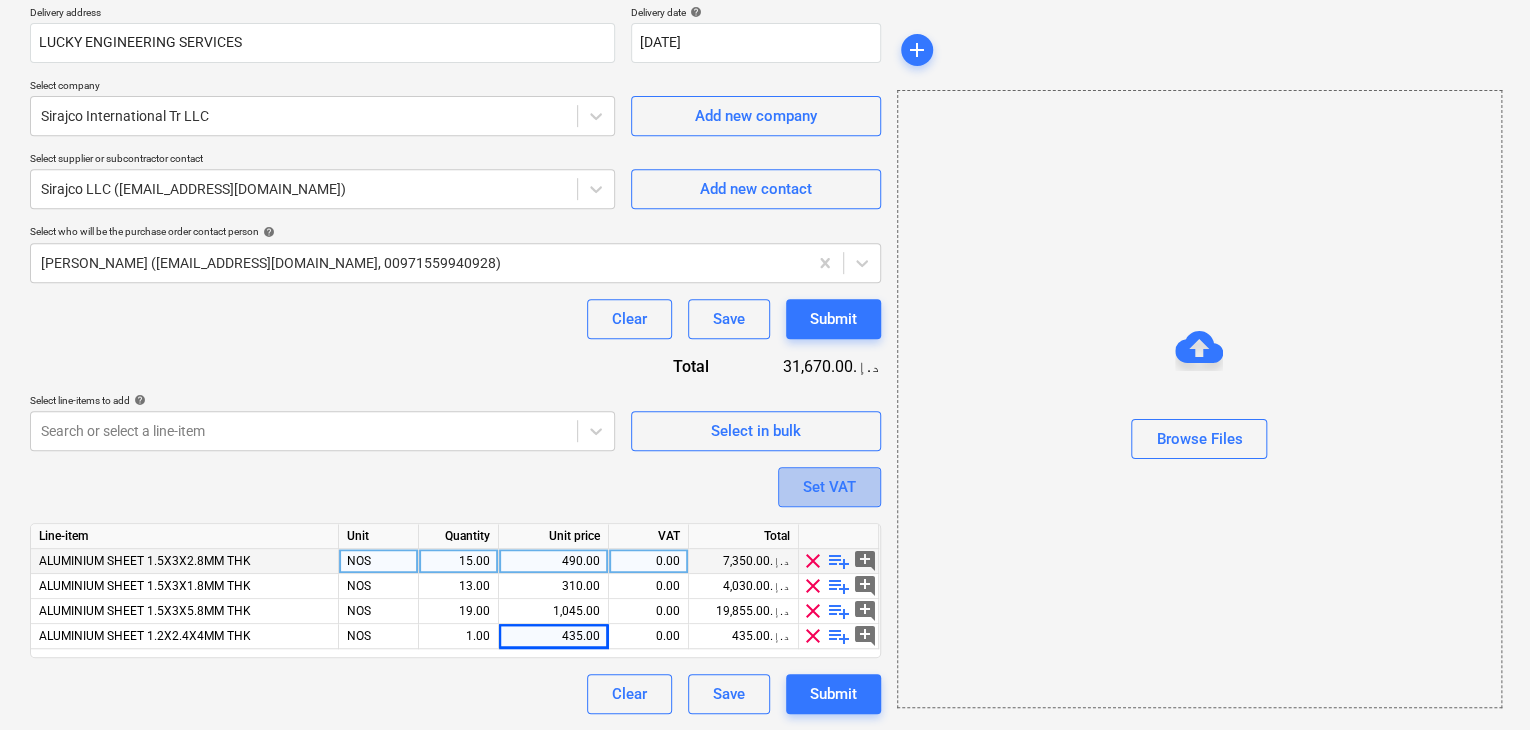 click on "Set VAT" at bounding box center [829, 487] 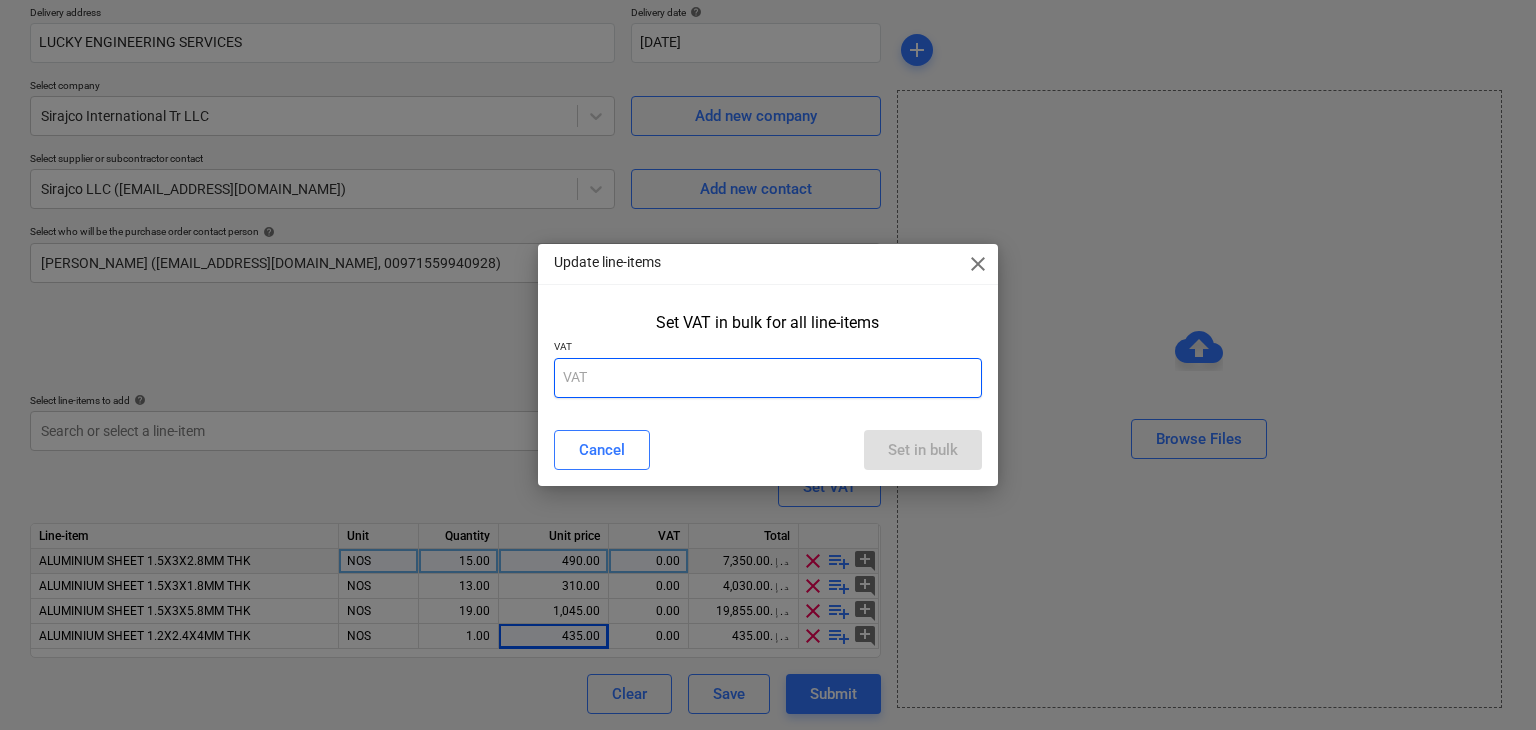 click at bounding box center [768, 378] 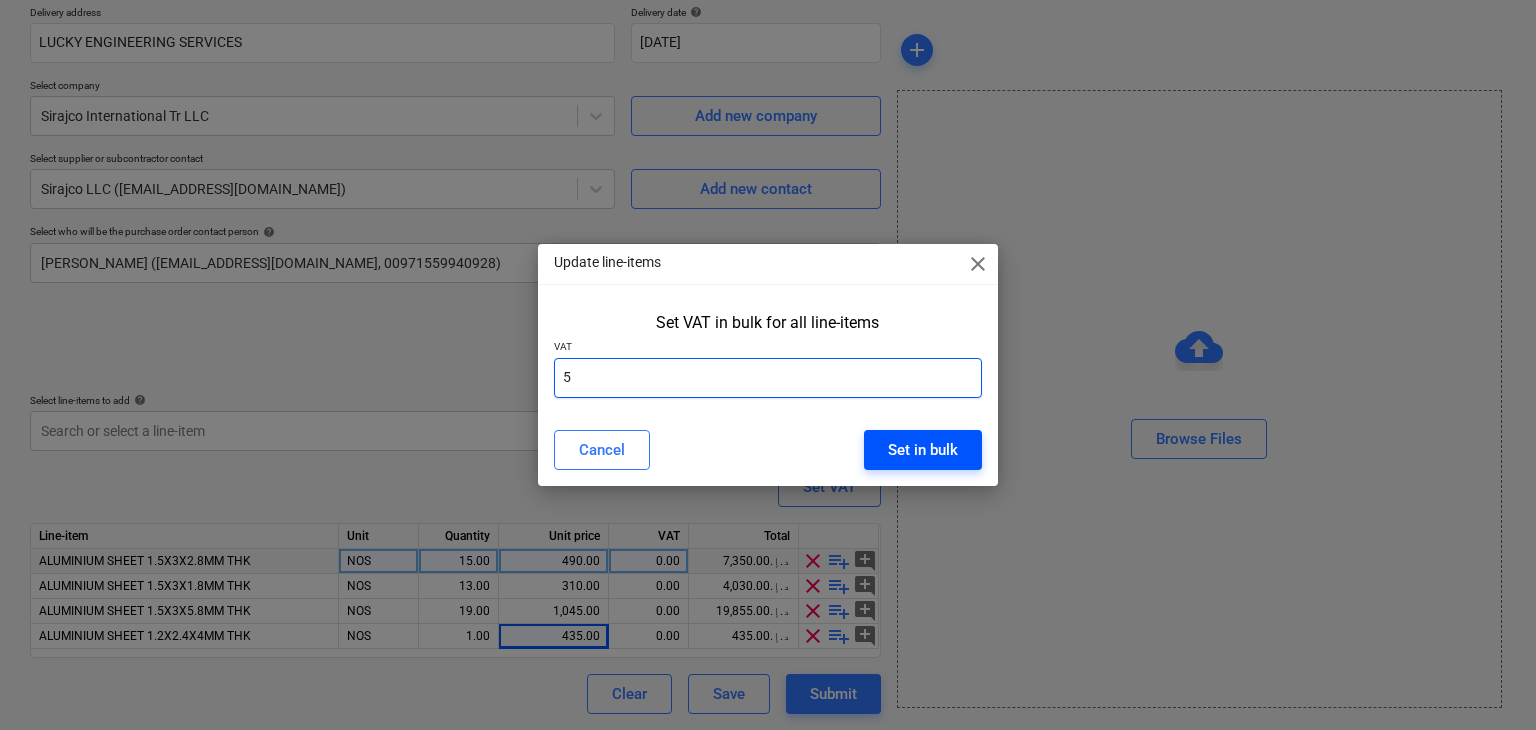 type on "5" 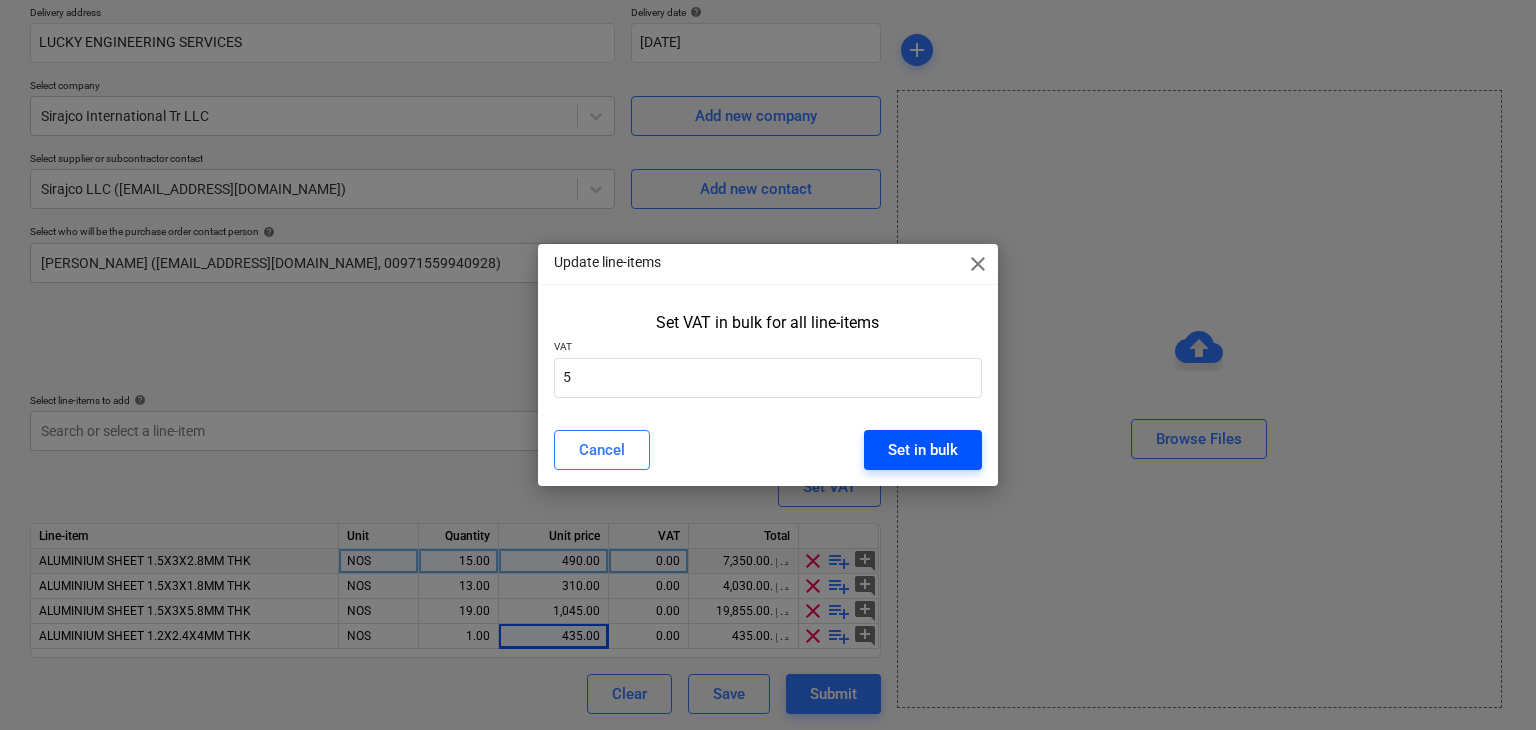 click on "Set in bulk" at bounding box center [923, 450] 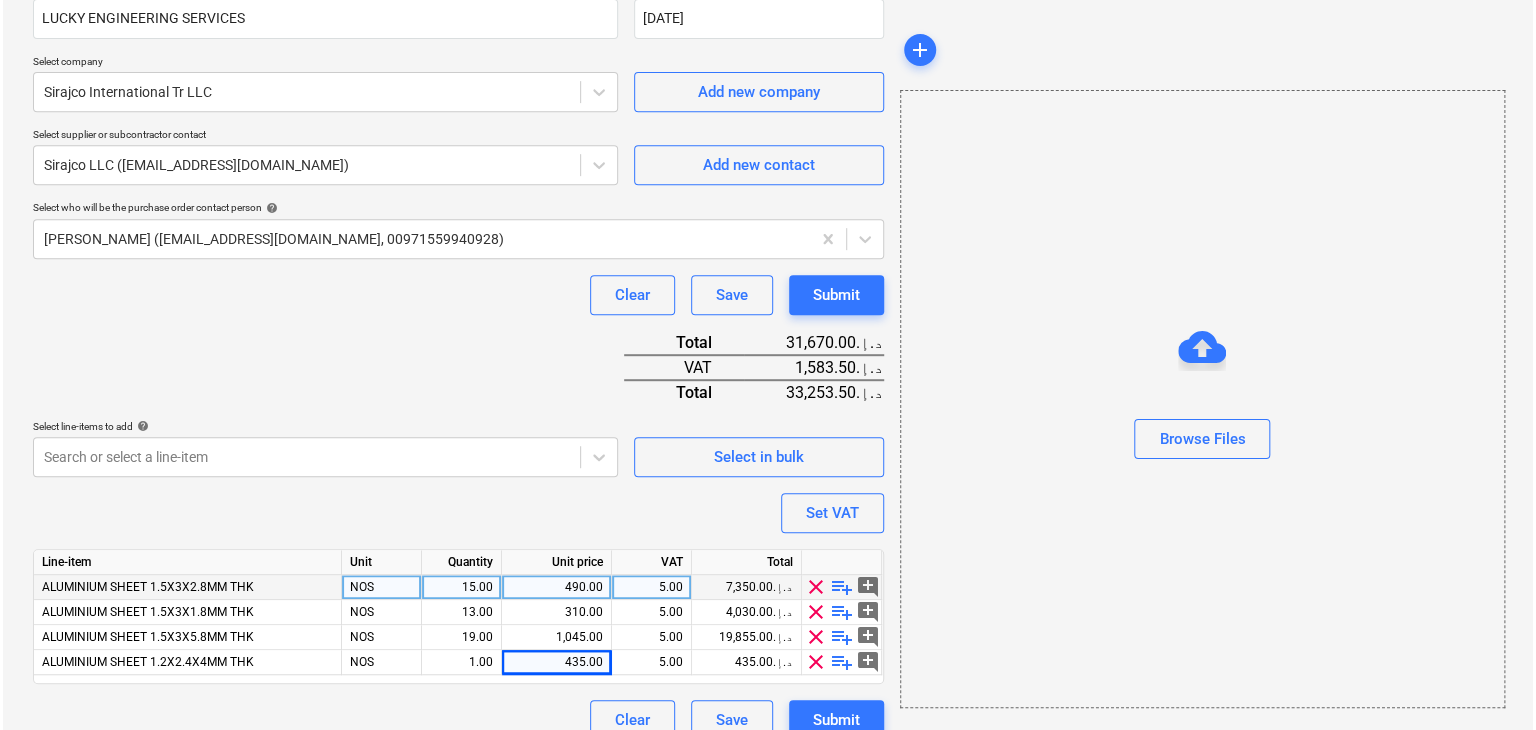 scroll, scrollTop: 417, scrollLeft: 0, axis: vertical 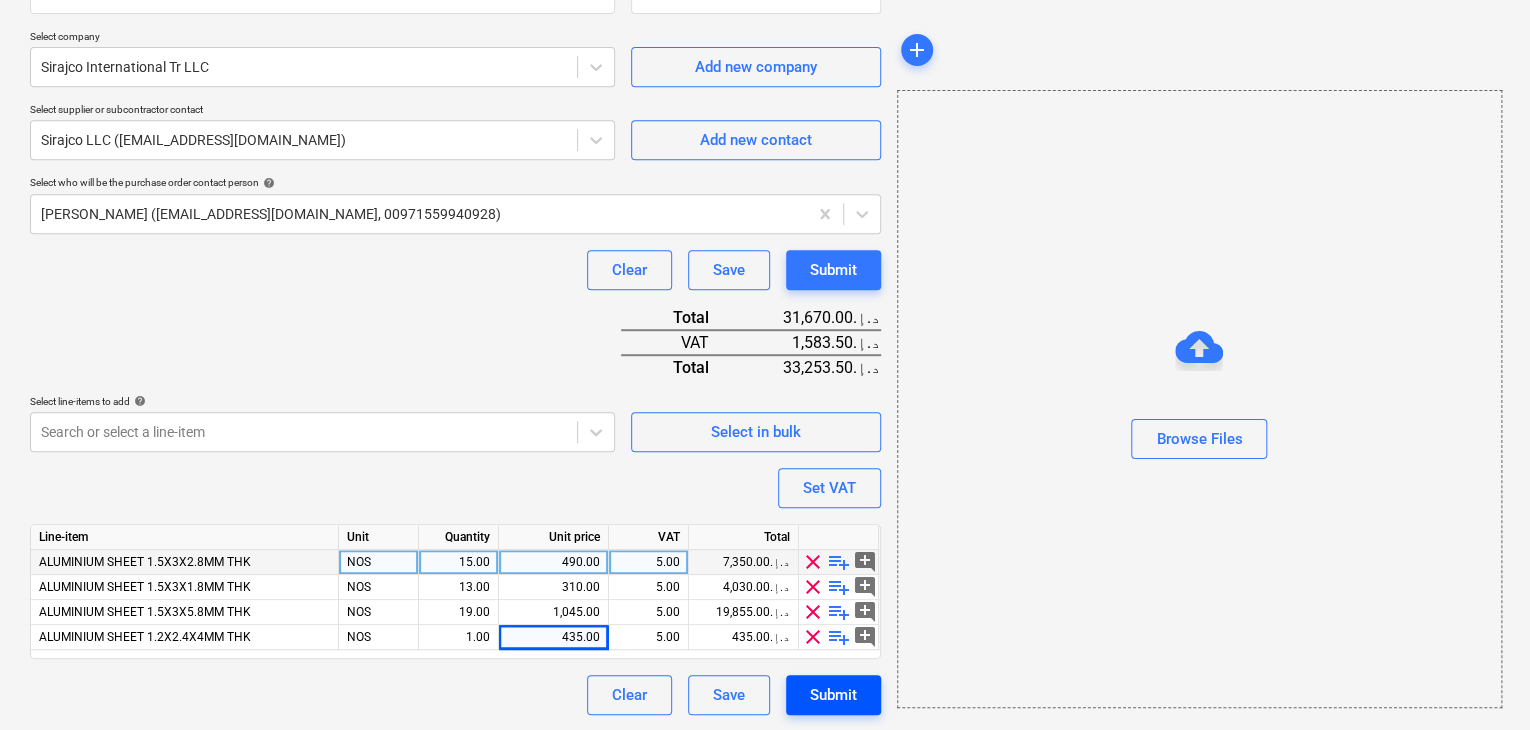 click on "Submit" at bounding box center (833, 695) 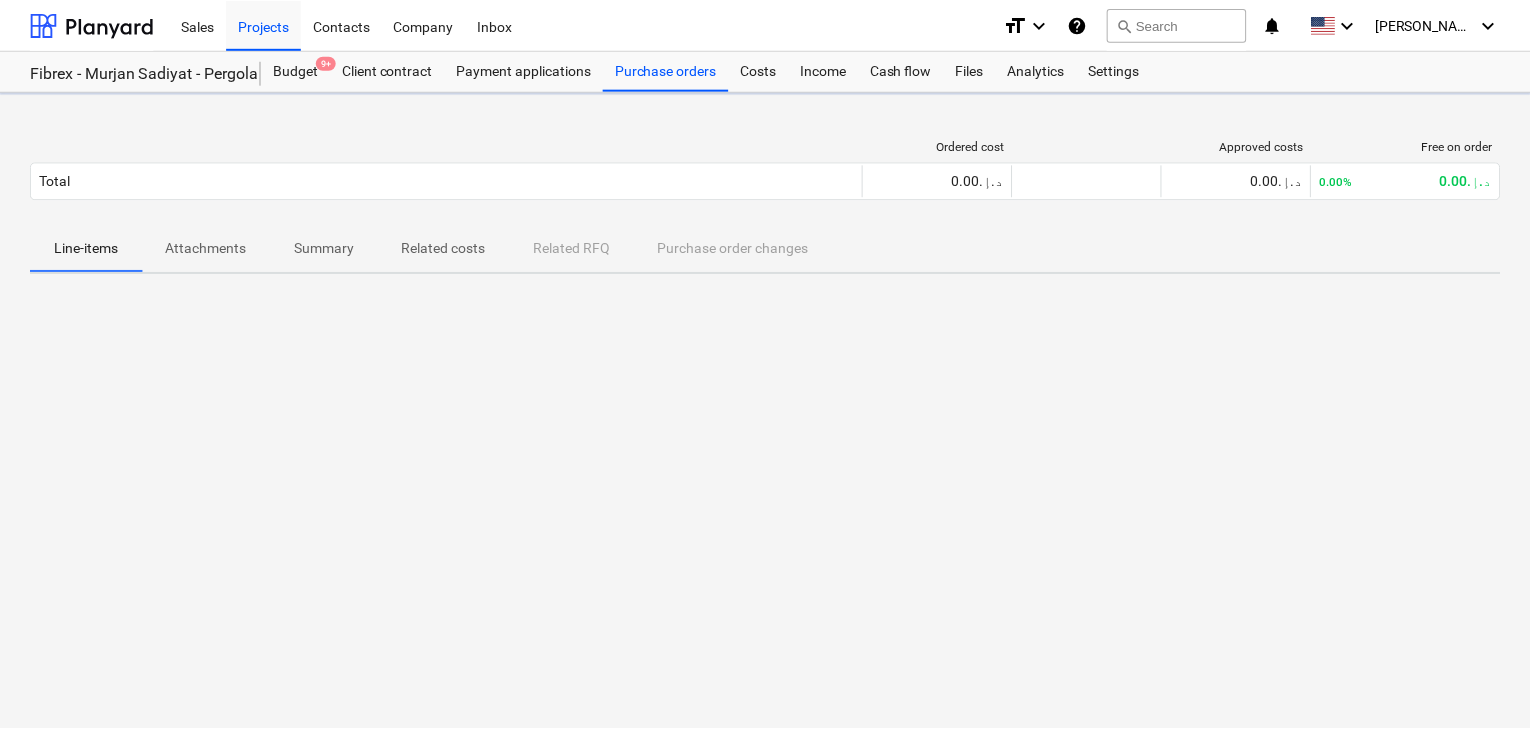 scroll, scrollTop: 0, scrollLeft: 0, axis: both 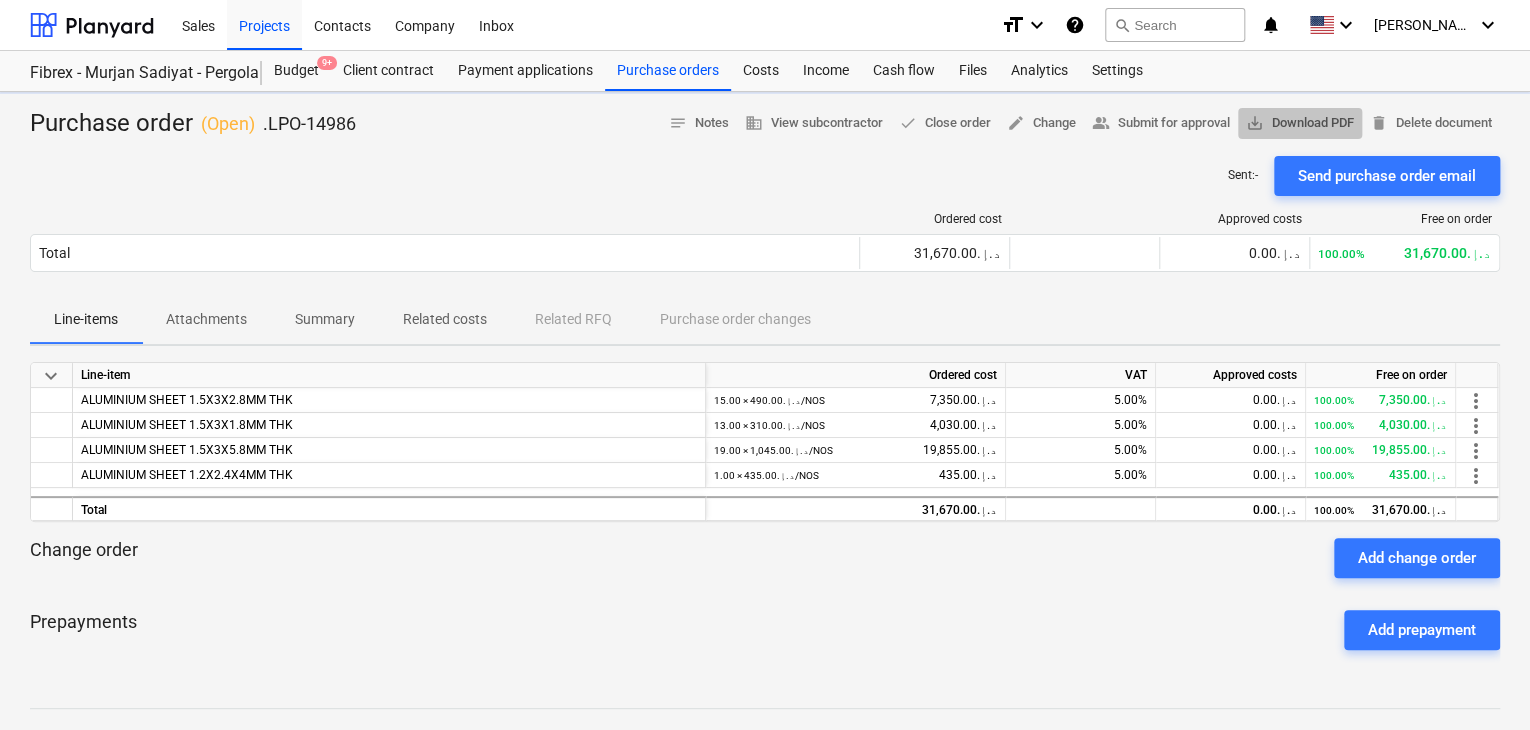 click on "save_alt Download PDF" at bounding box center [1300, 123] 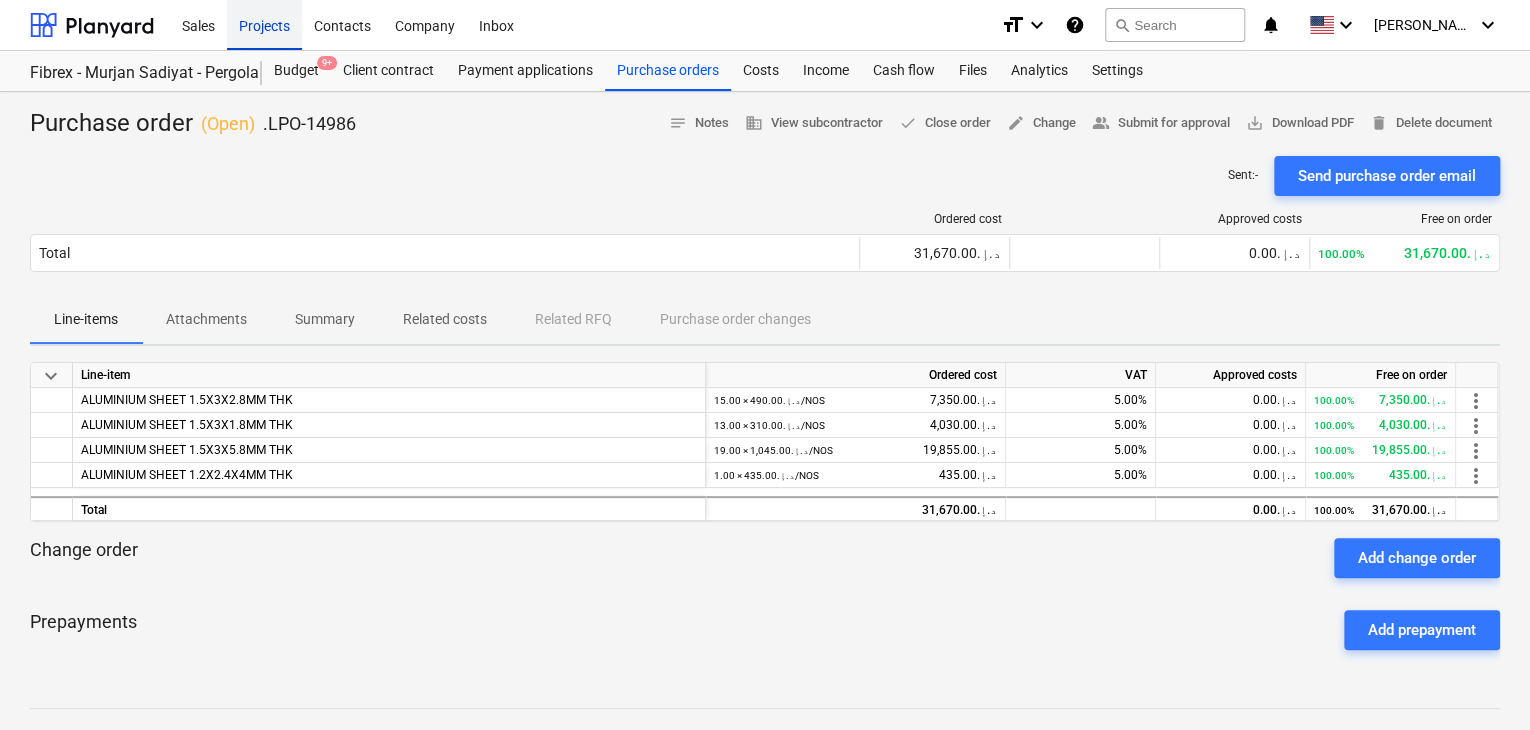 click on "Projects" at bounding box center [264, 24] 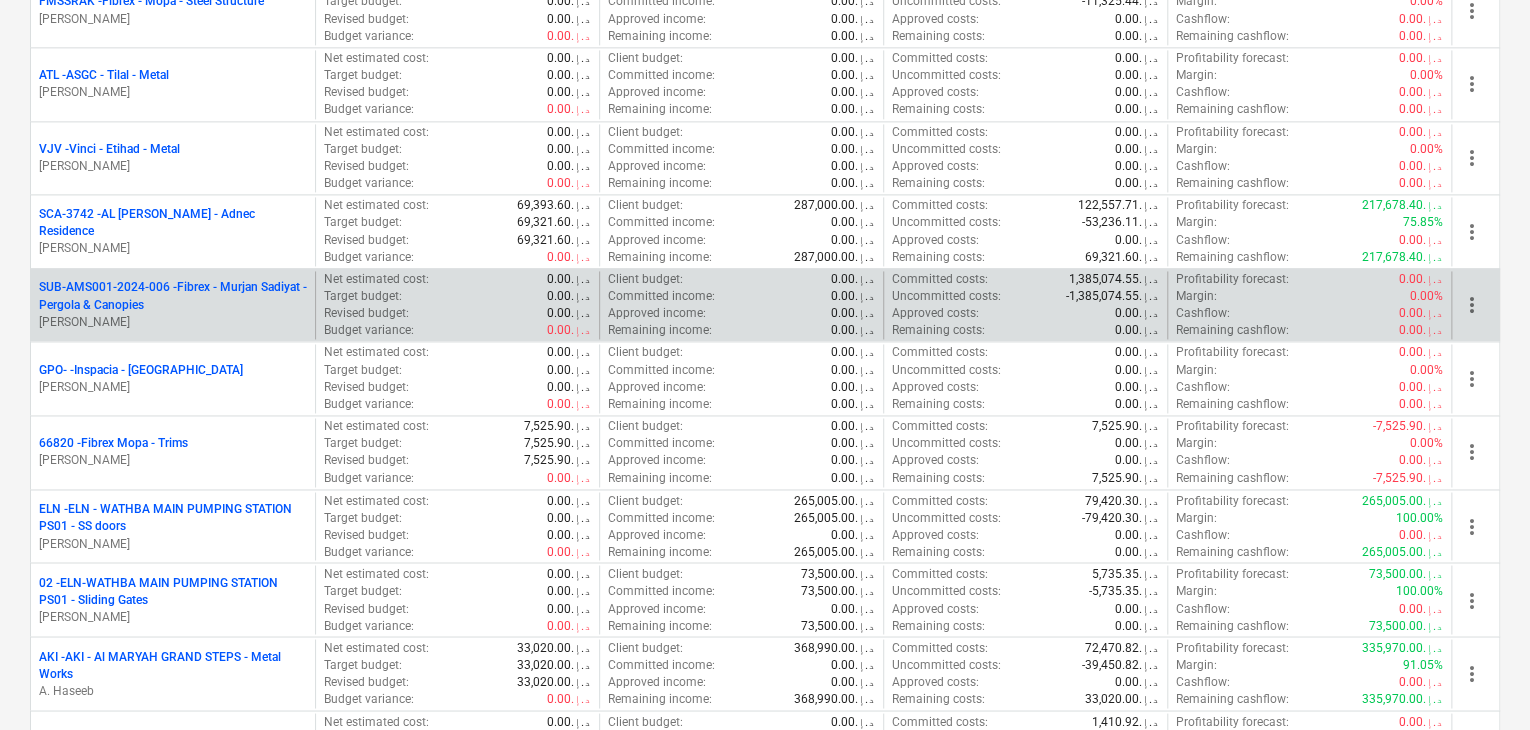 scroll, scrollTop: 1500, scrollLeft: 0, axis: vertical 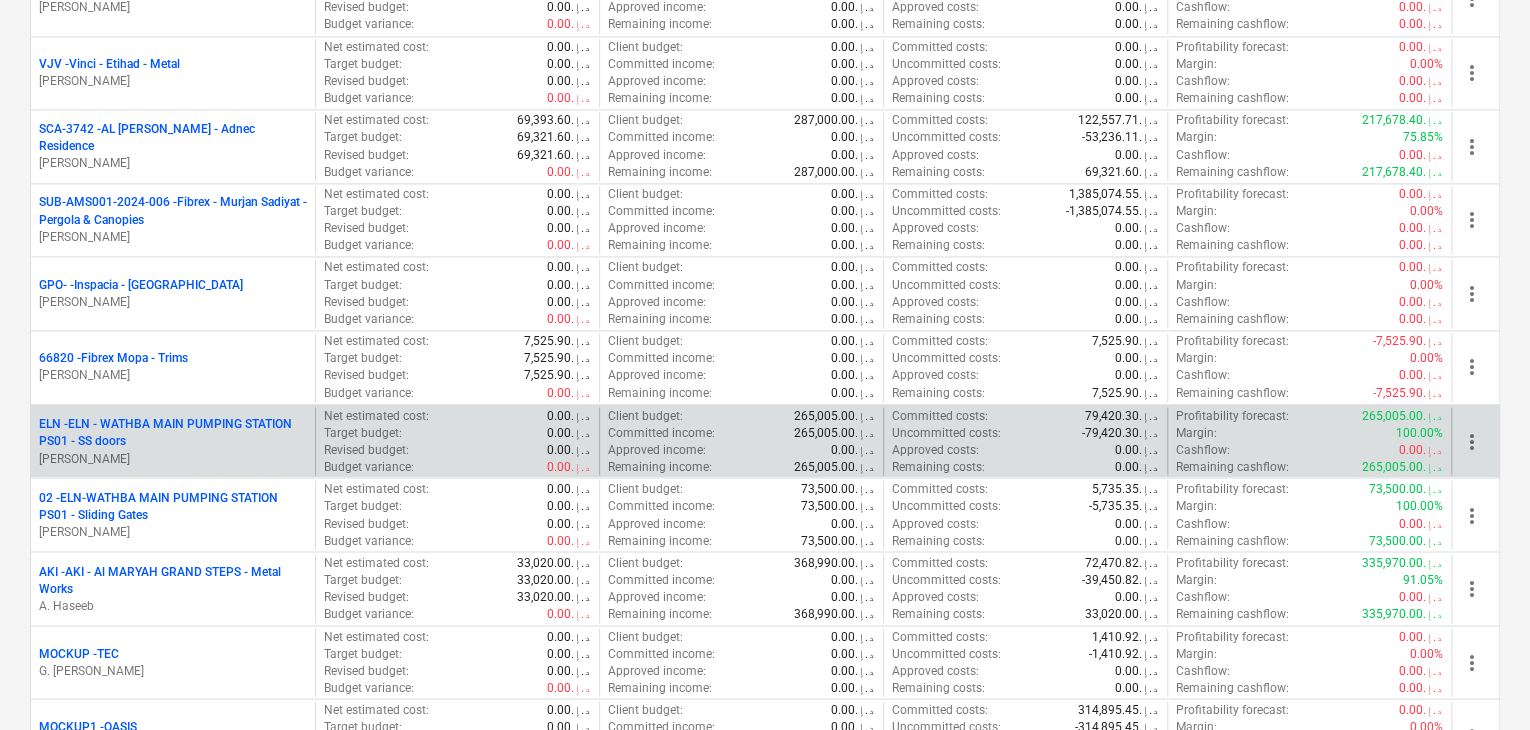 click on "ELN -  ELN - WATHBA MAIN PUMPING STATION PS01 - SS doors" at bounding box center (173, 432) 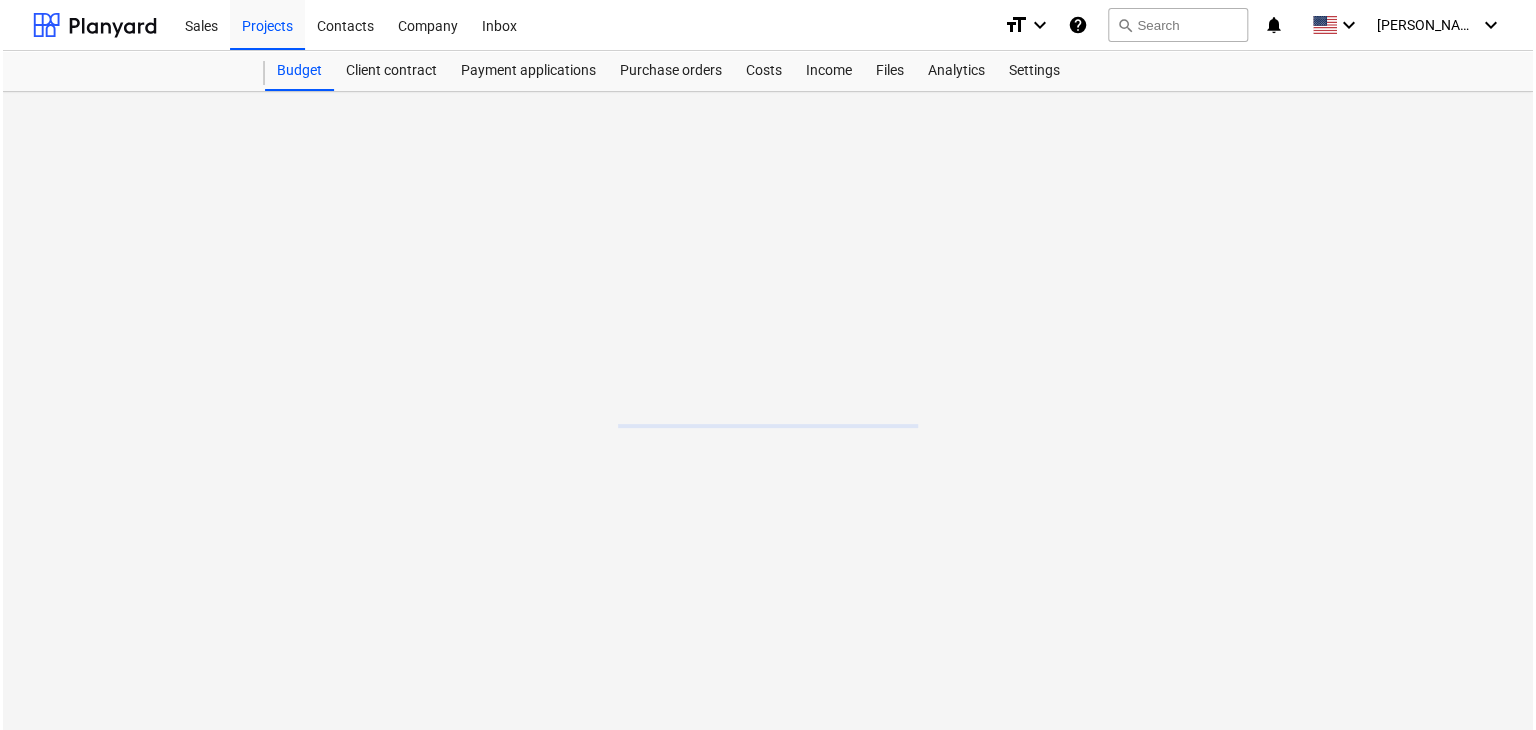 scroll, scrollTop: 0, scrollLeft: 0, axis: both 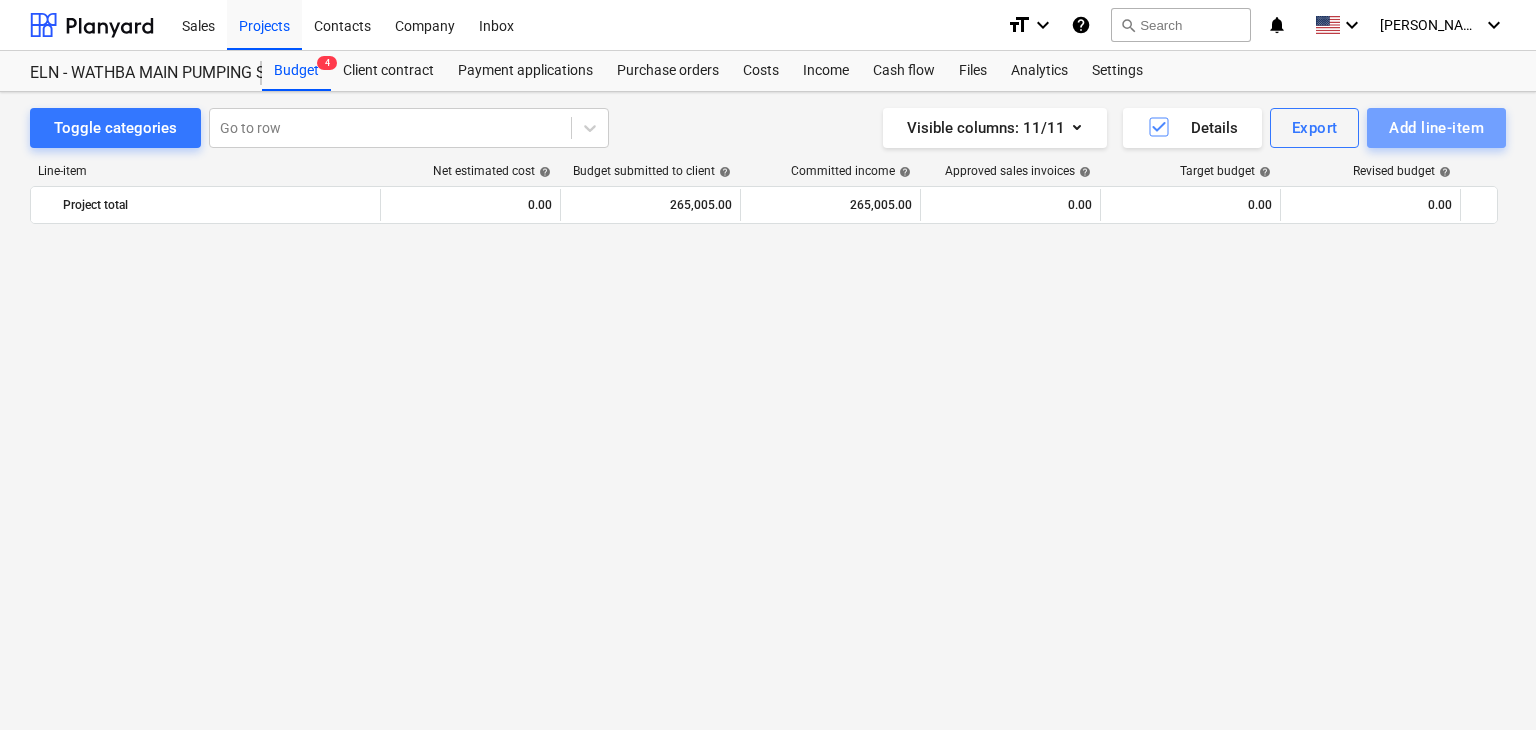 click on "Add line-item" at bounding box center (1436, 128) 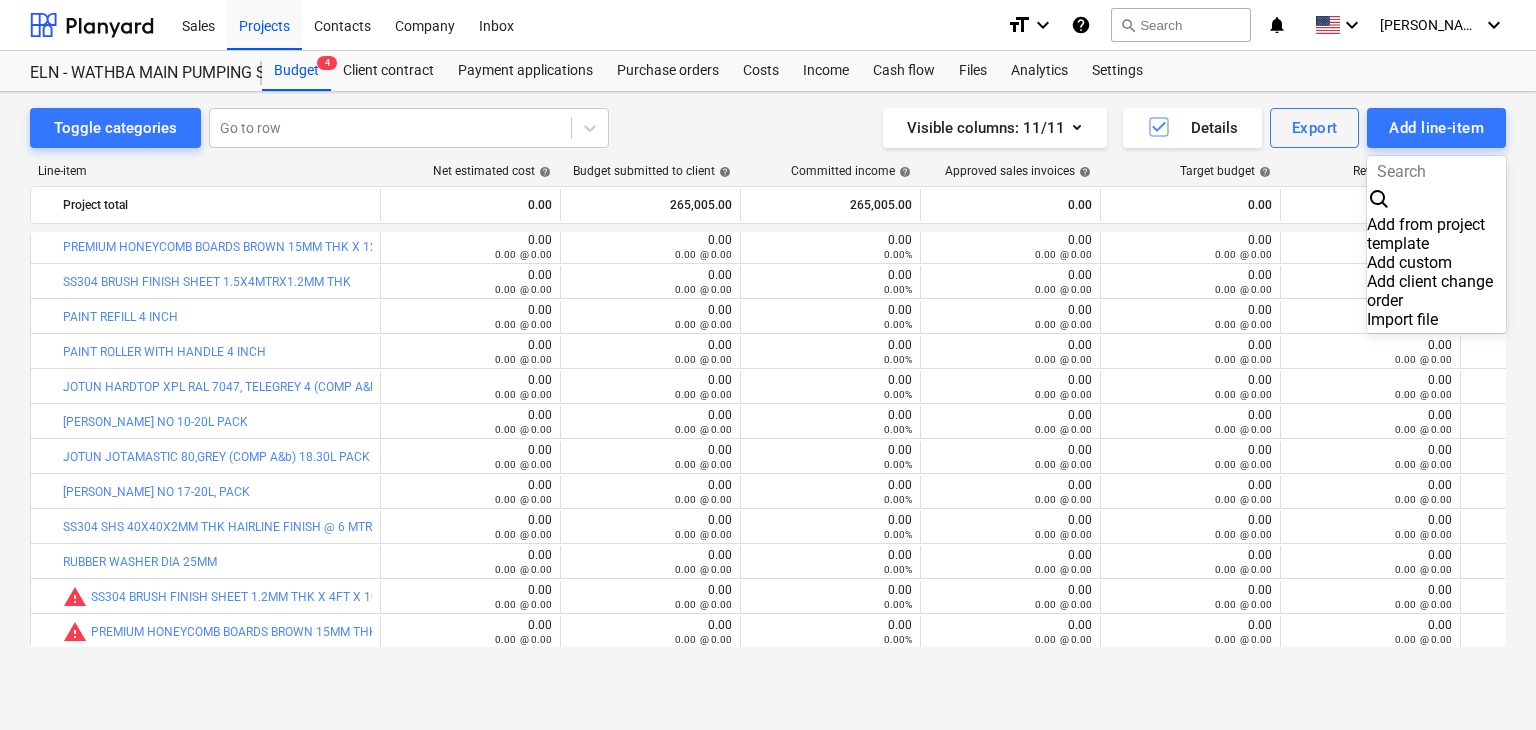 click on "Add custom" at bounding box center (1436, 262) 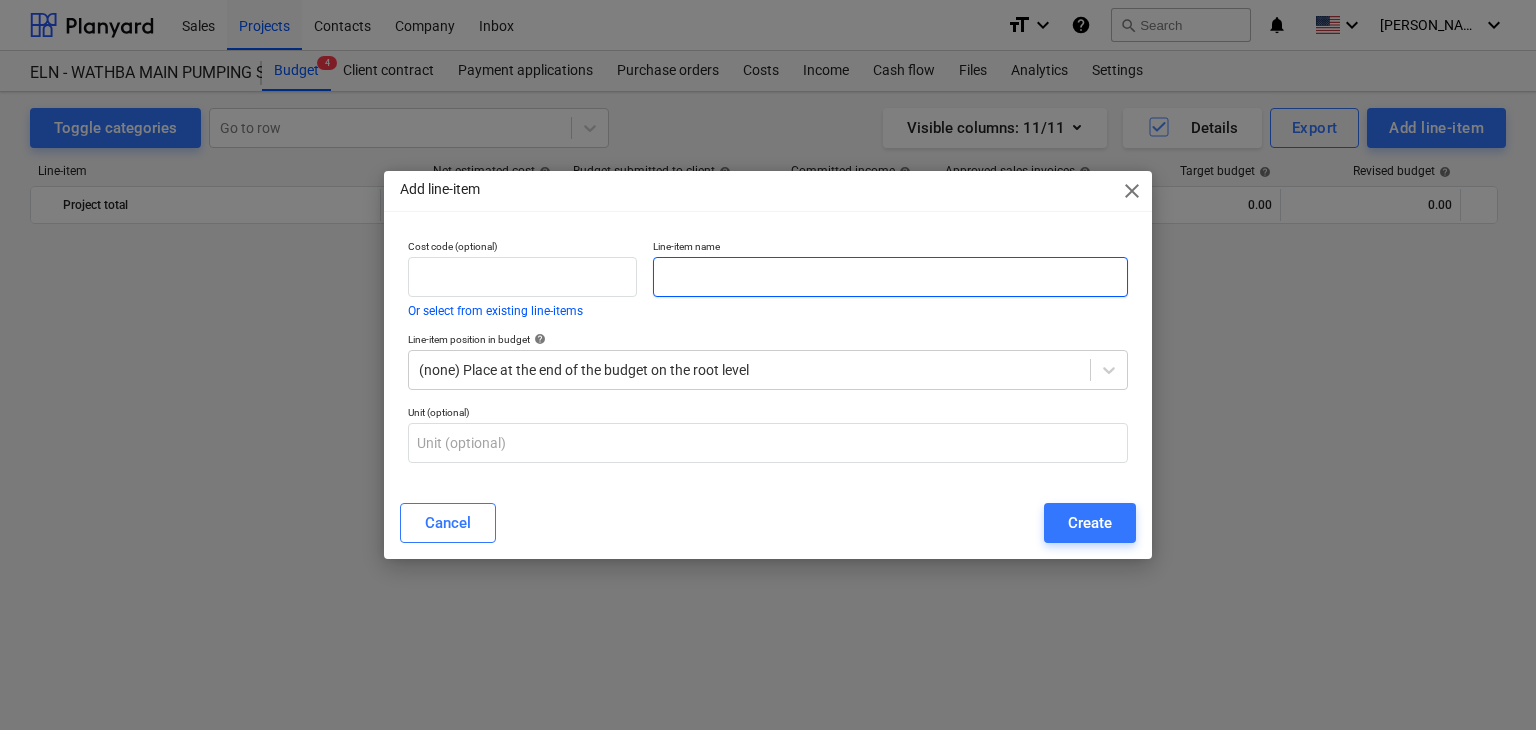 click at bounding box center (890, 277) 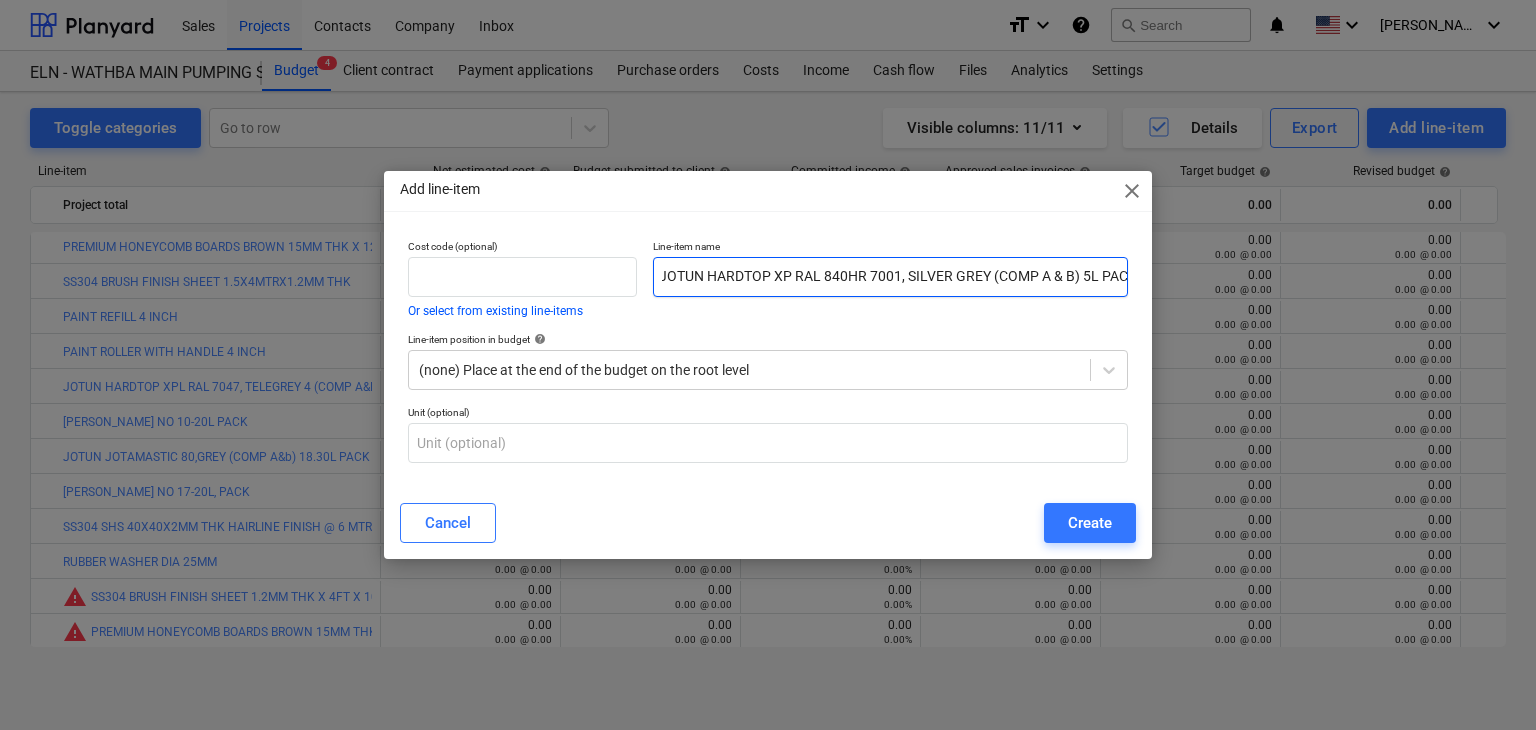 scroll, scrollTop: 0, scrollLeft: 12, axis: horizontal 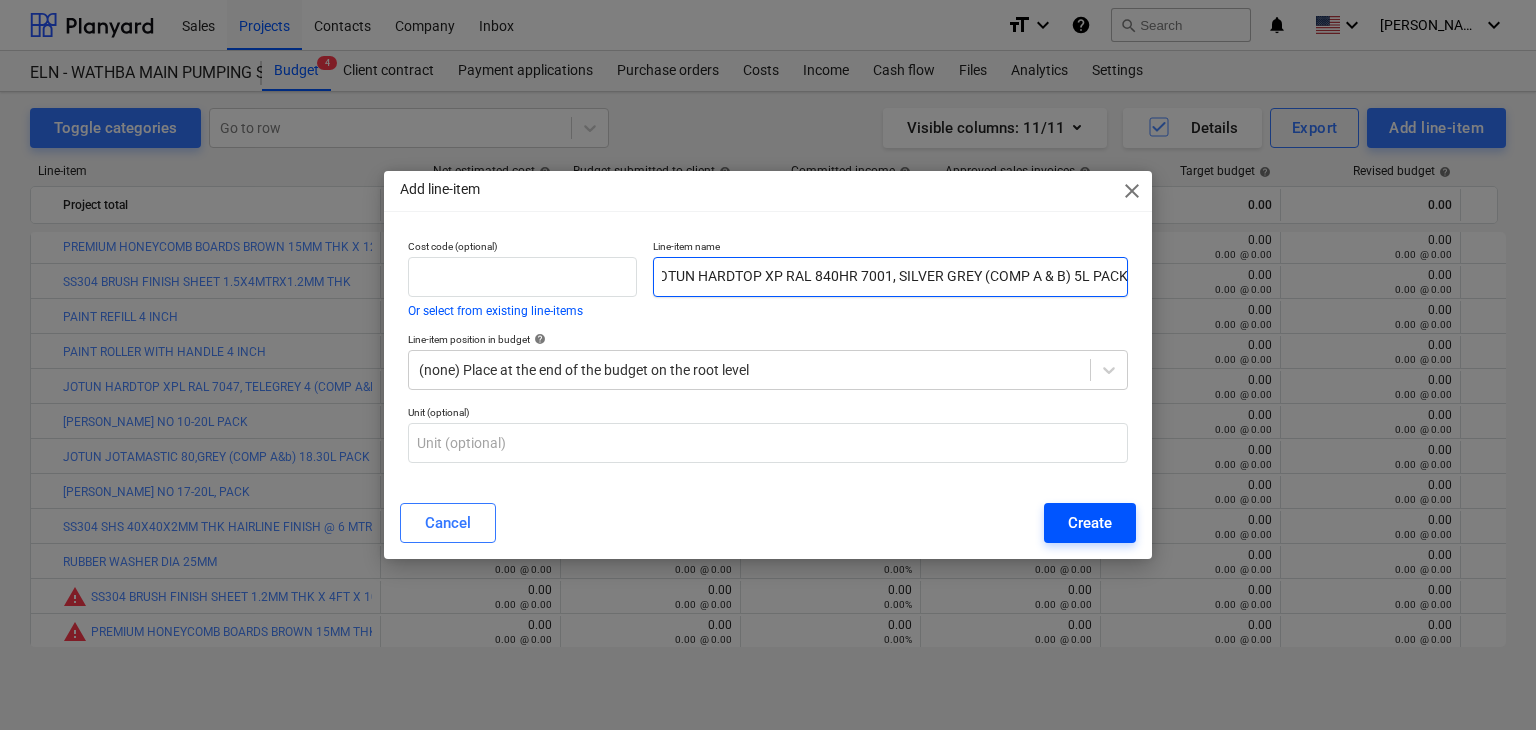 type on "JOTUN HARDTOP XP RAL 840HR 7001, SILVER GREY (COMP A & B) 5L PACK" 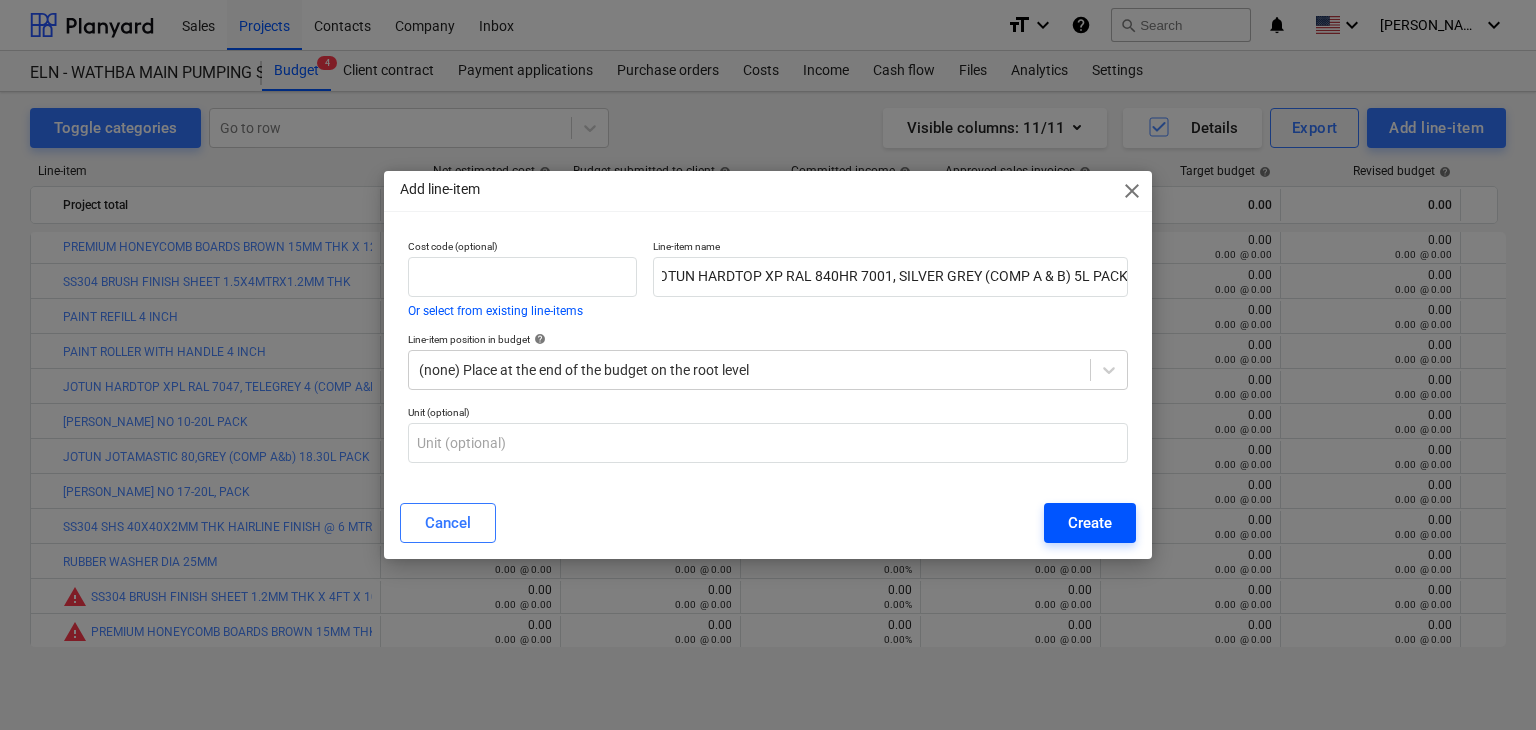 click on "Create" at bounding box center [1090, 523] 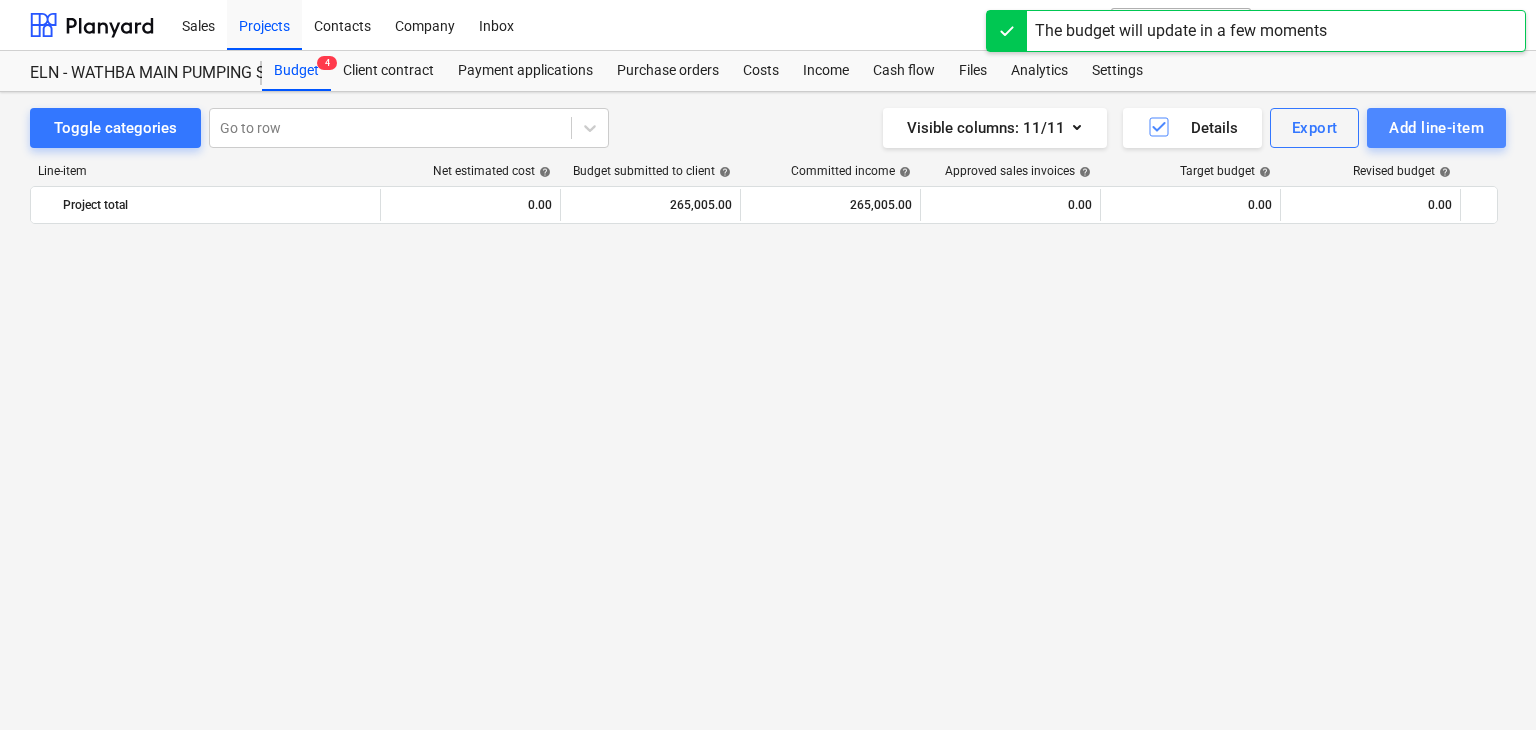 click on "Add line-item" at bounding box center [1436, 128] 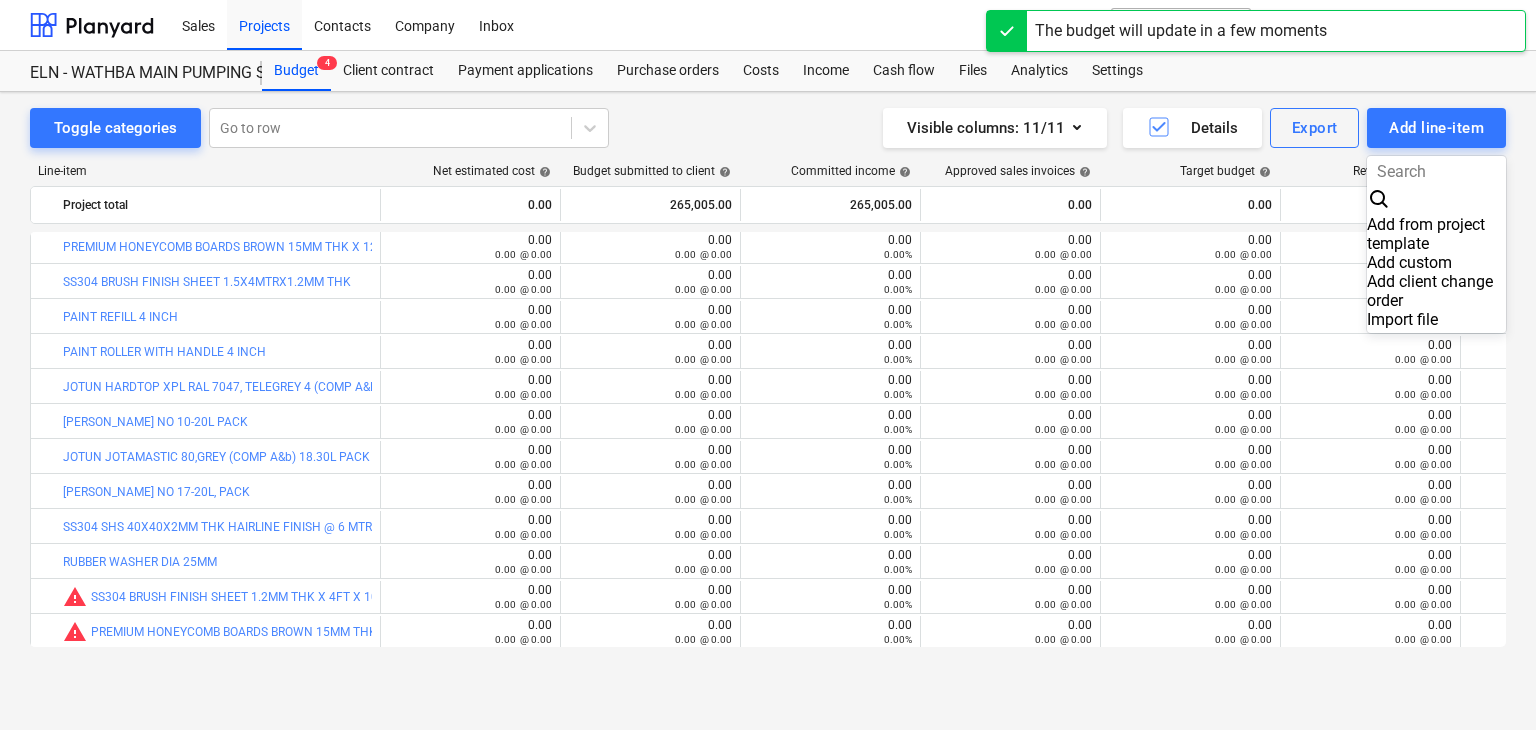 click on "Add custom" at bounding box center (1436, 262) 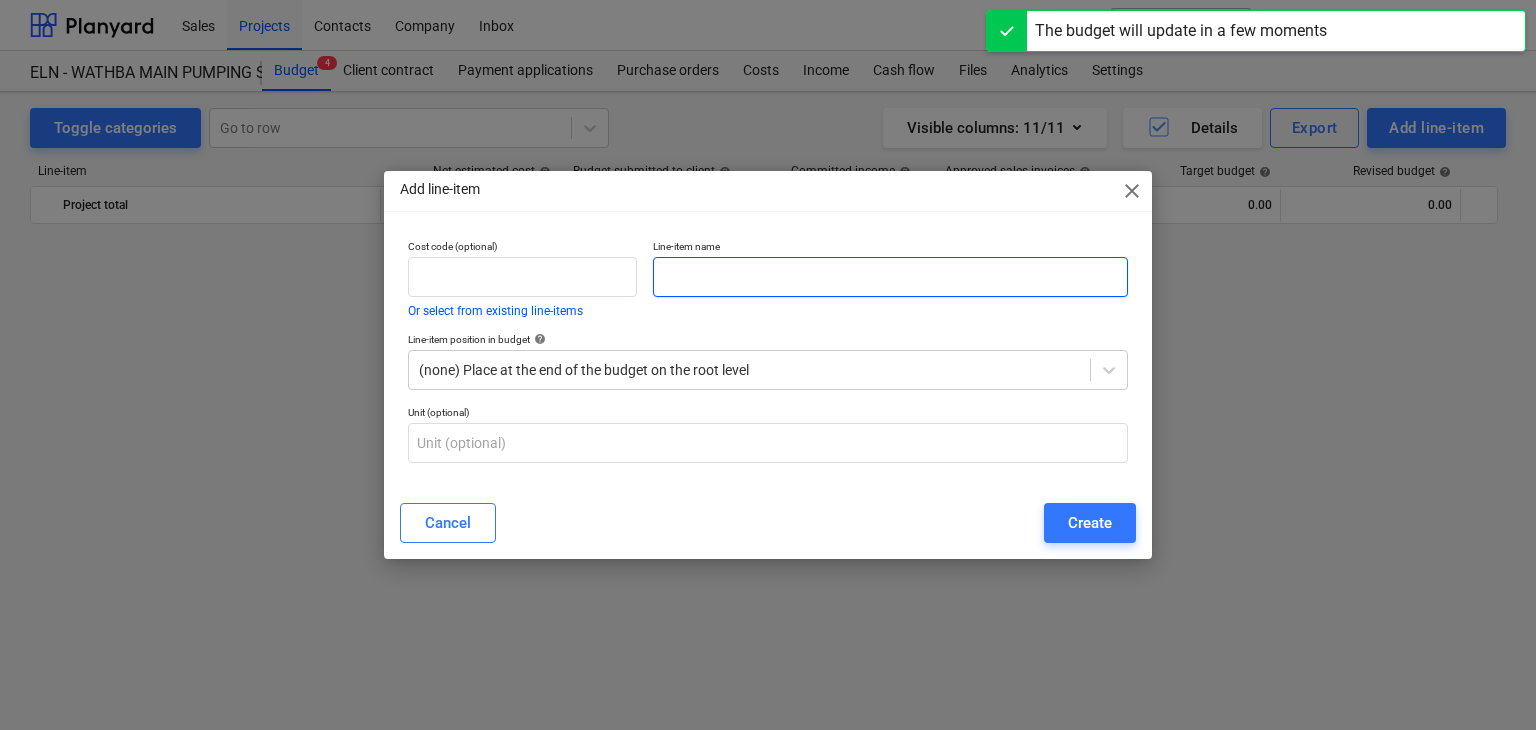 click at bounding box center (890, 277) 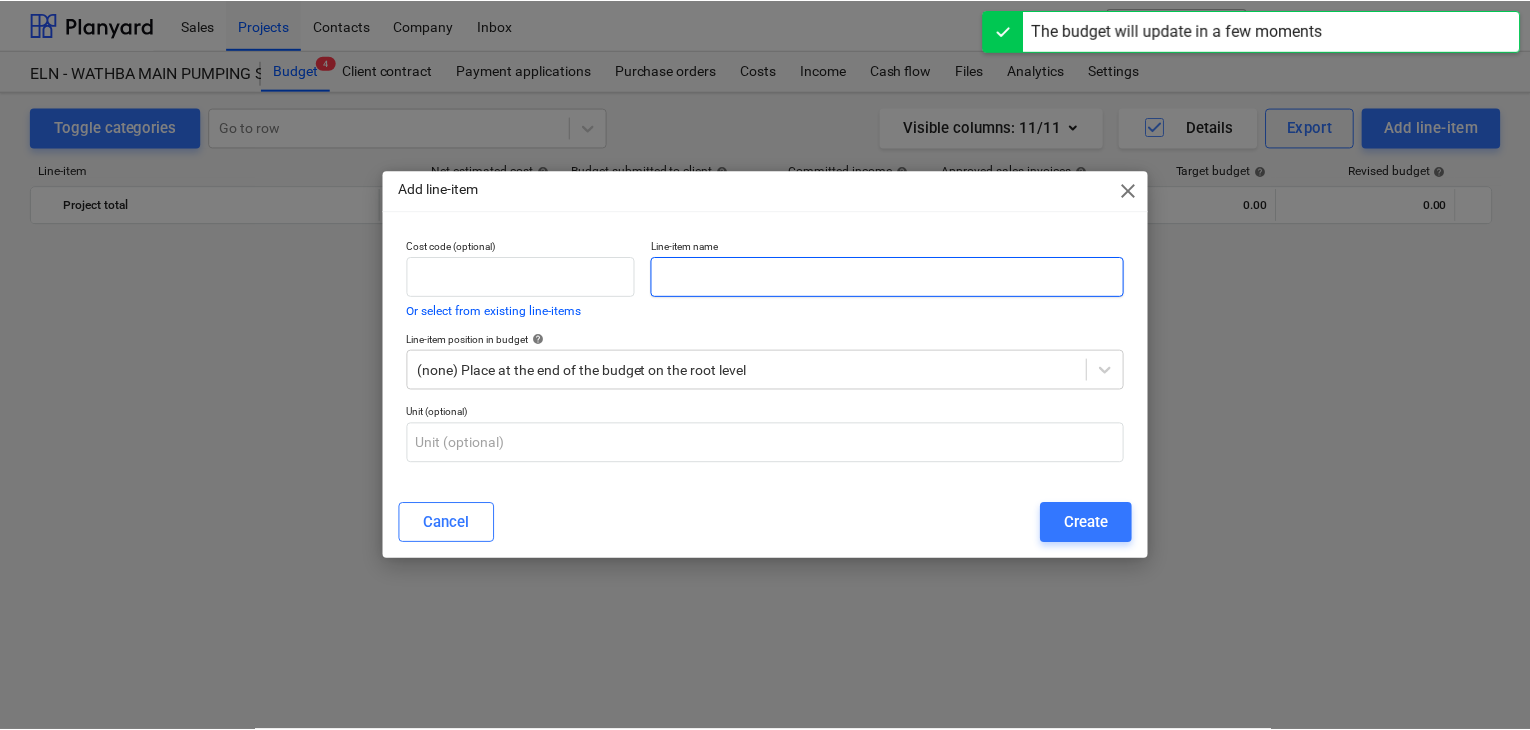 scroll, scrollTop: 2349, scrollLeft: 0, axis: vertical 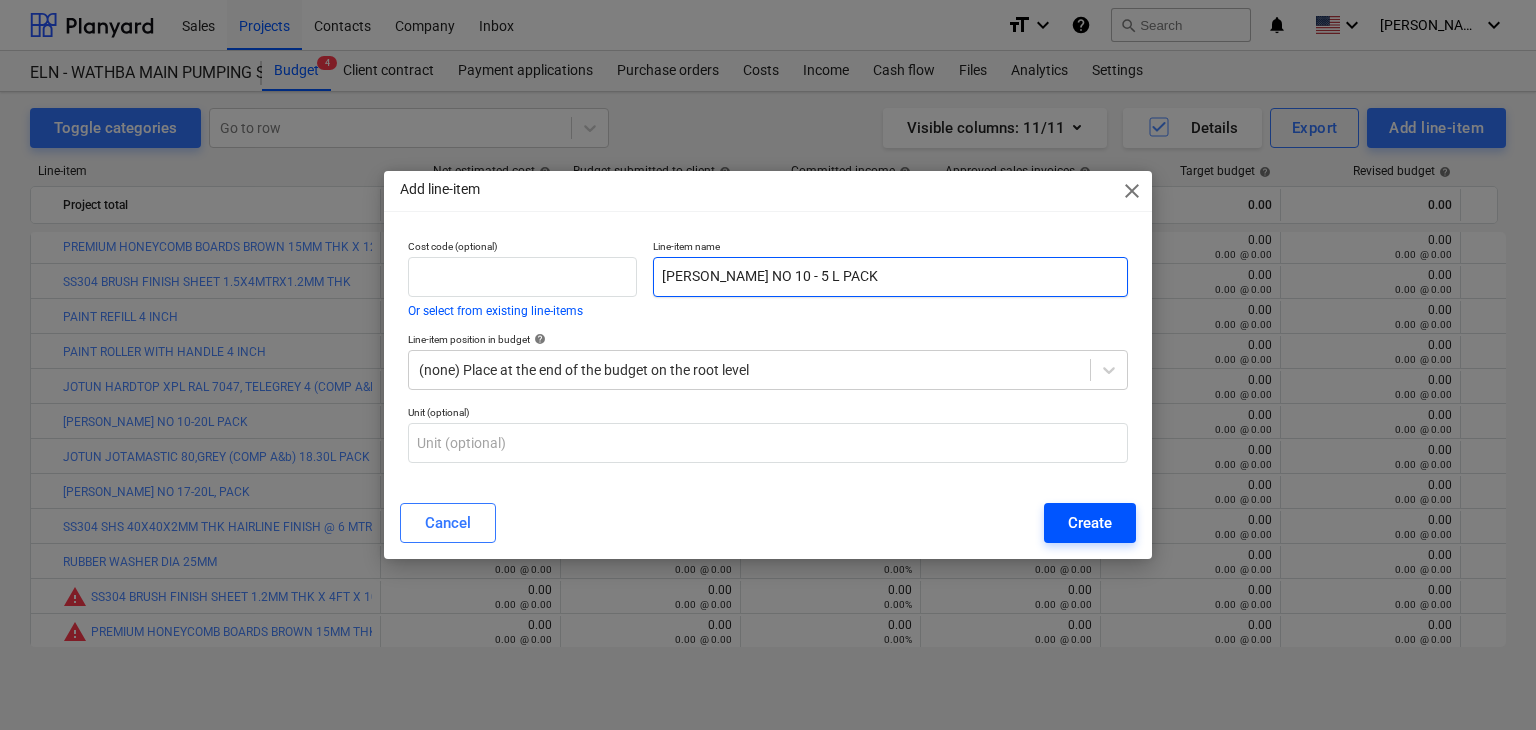 type on "[PERSON_NAME] NO 10 - 5 L PACK" 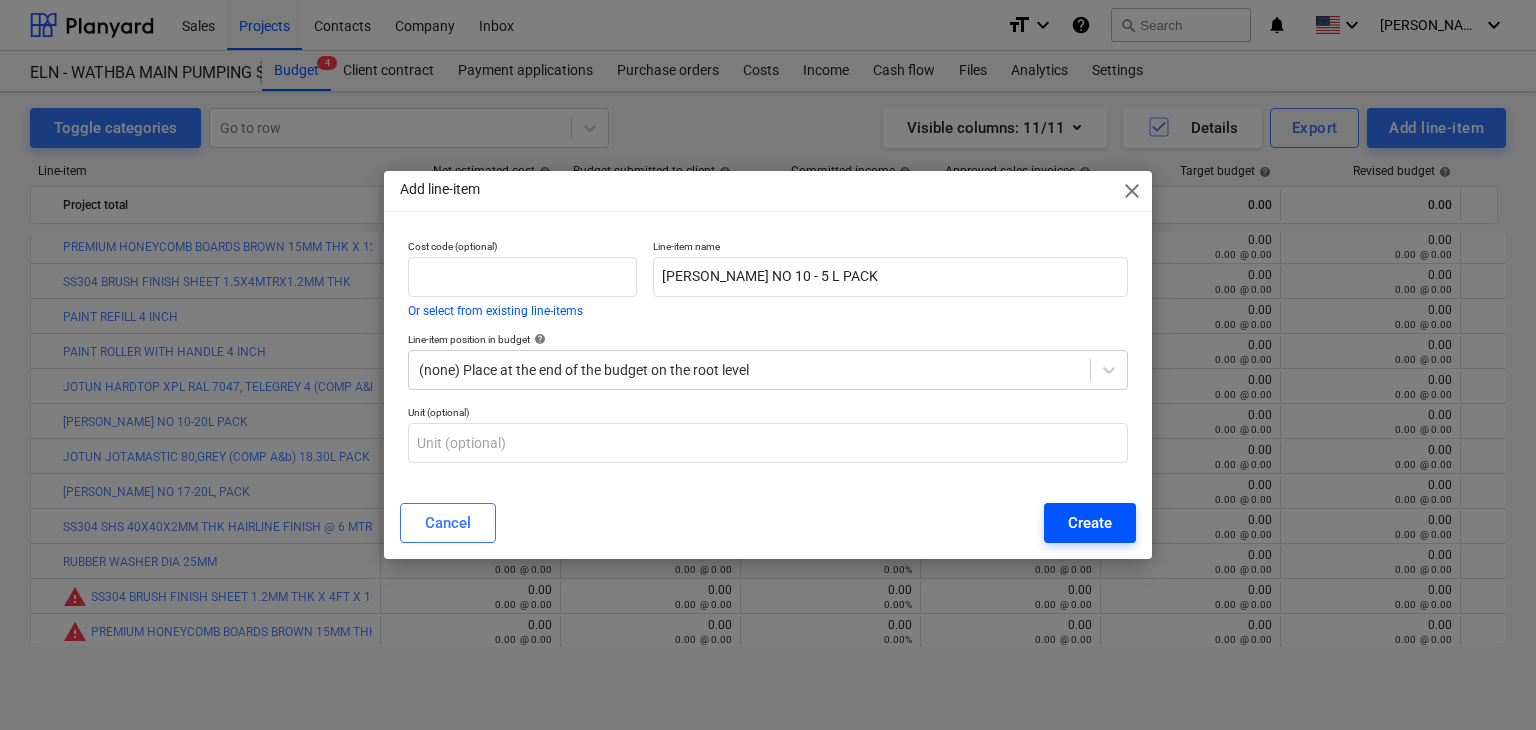 click on "Create" at bounding box center (1090, 523) 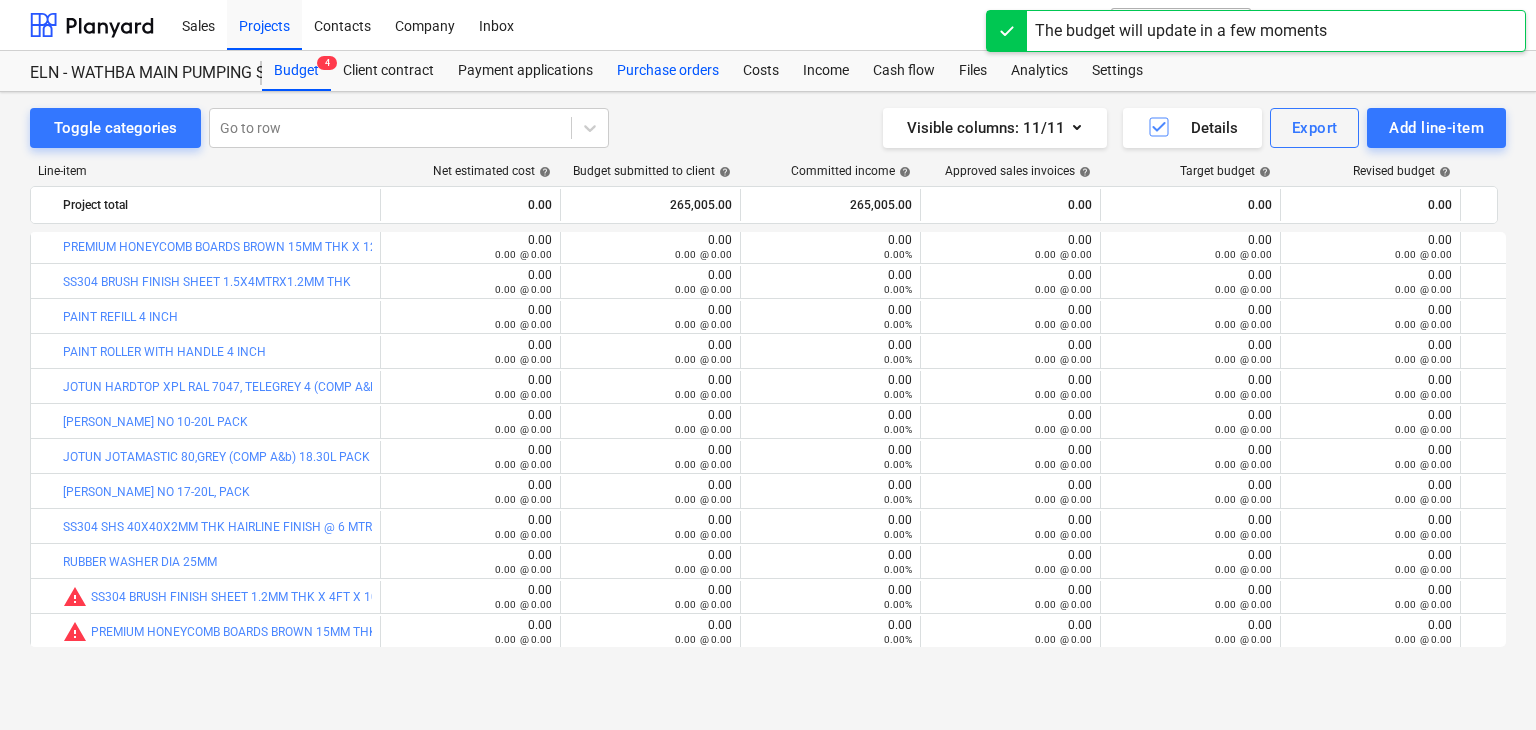 click on "Purchase orders" at bounding box center (668, 71) 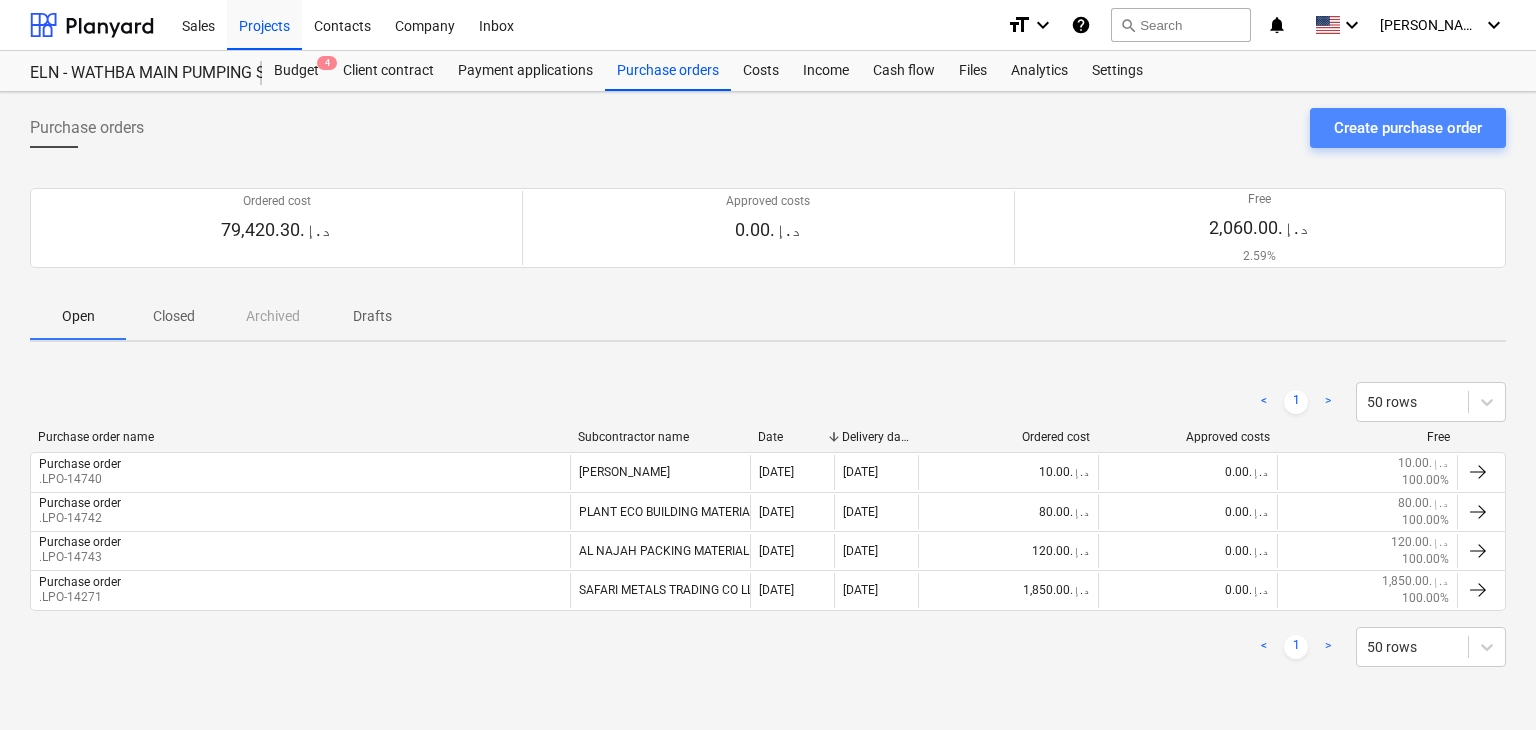 click on "Create purchase order" at bounding box center (1408, 128) 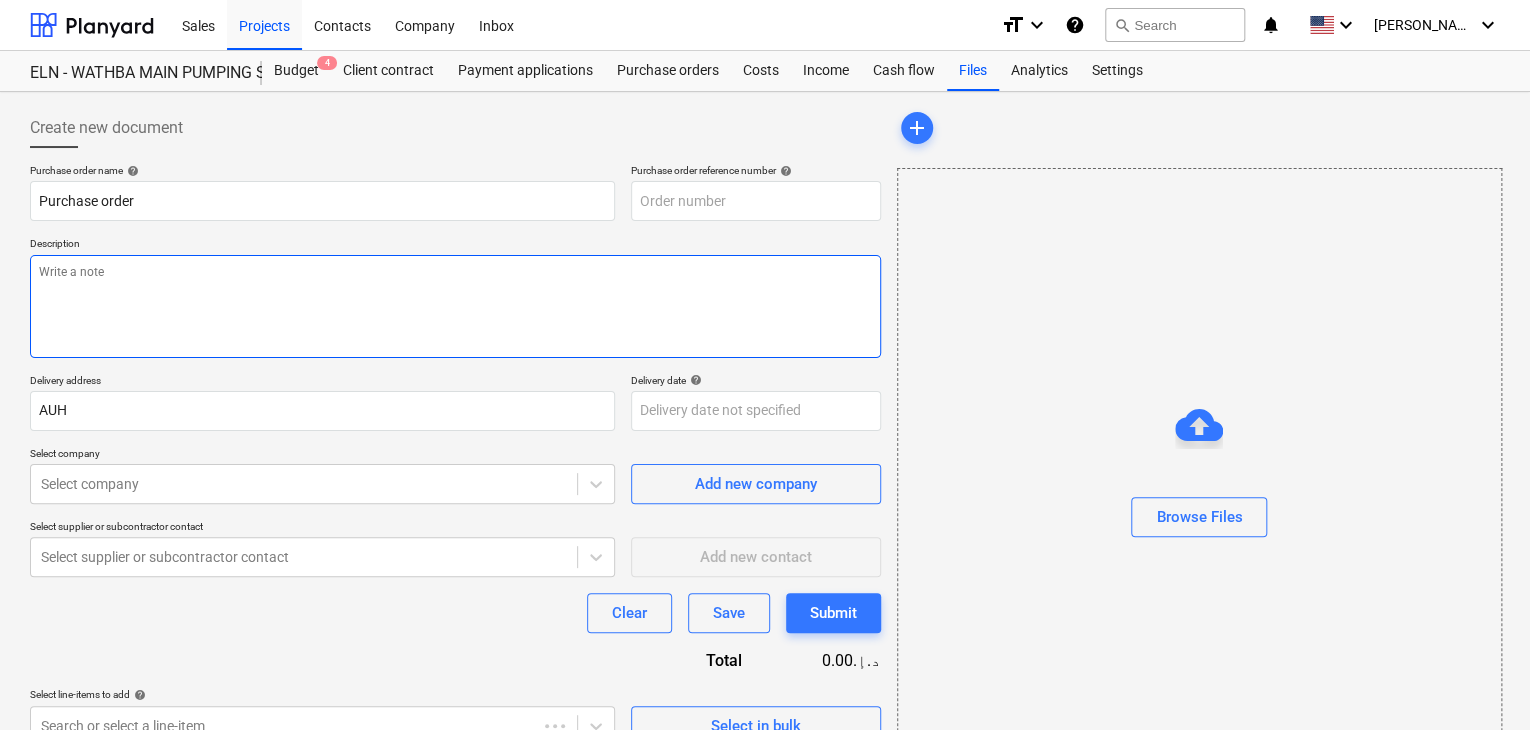 click at bounding box center [455, 306] 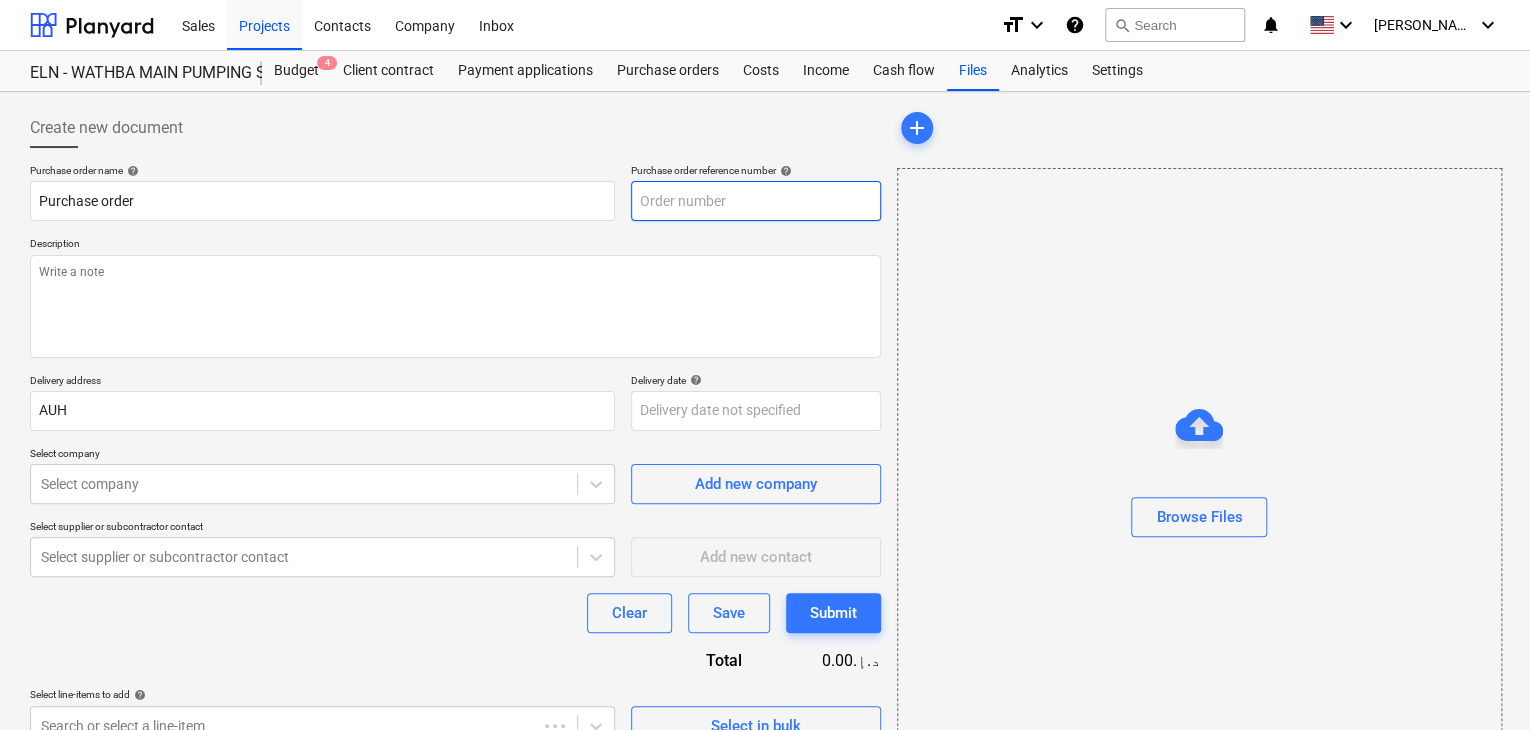 click at bounding box center [756, 201] 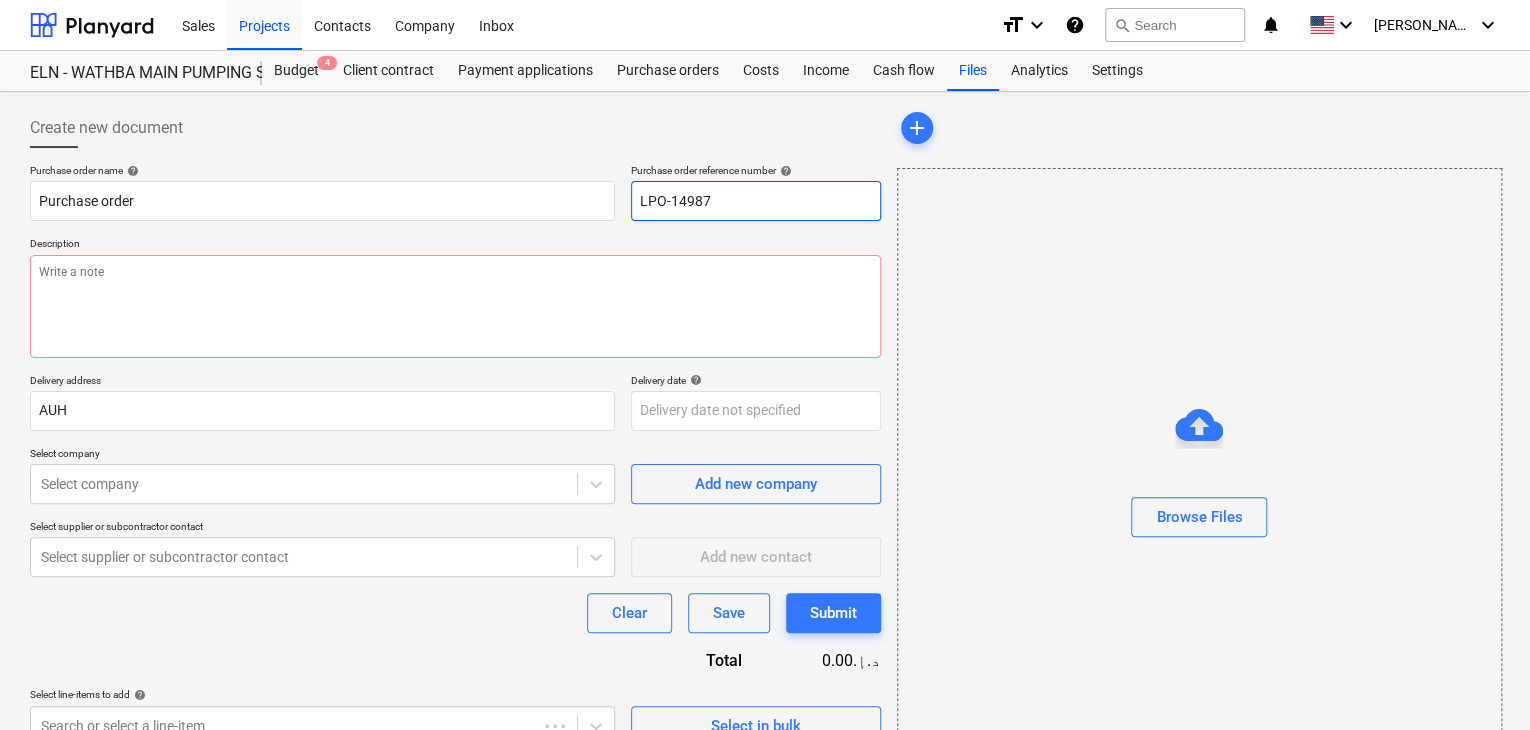 type on "LPO-14987" 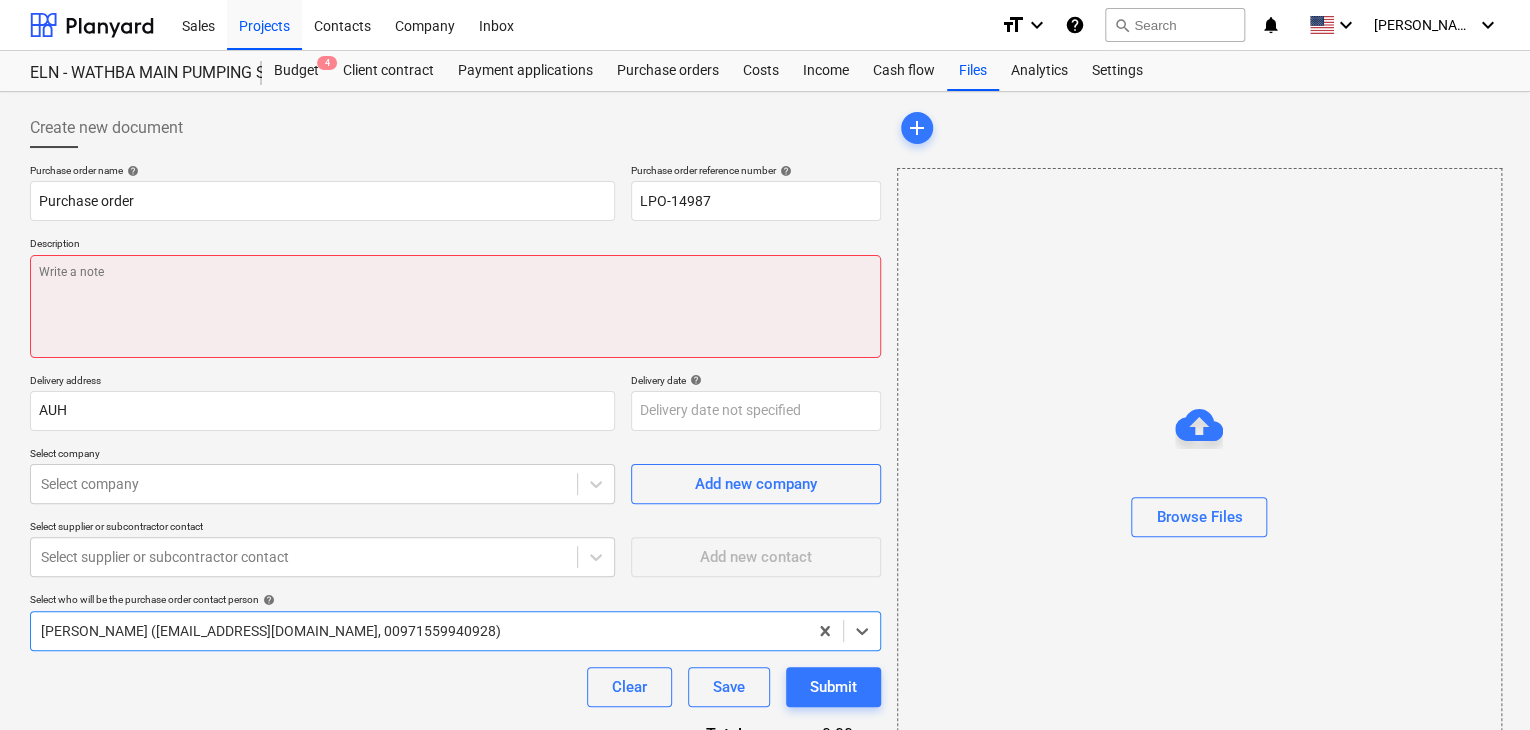 click at bounding box center [455, 306] 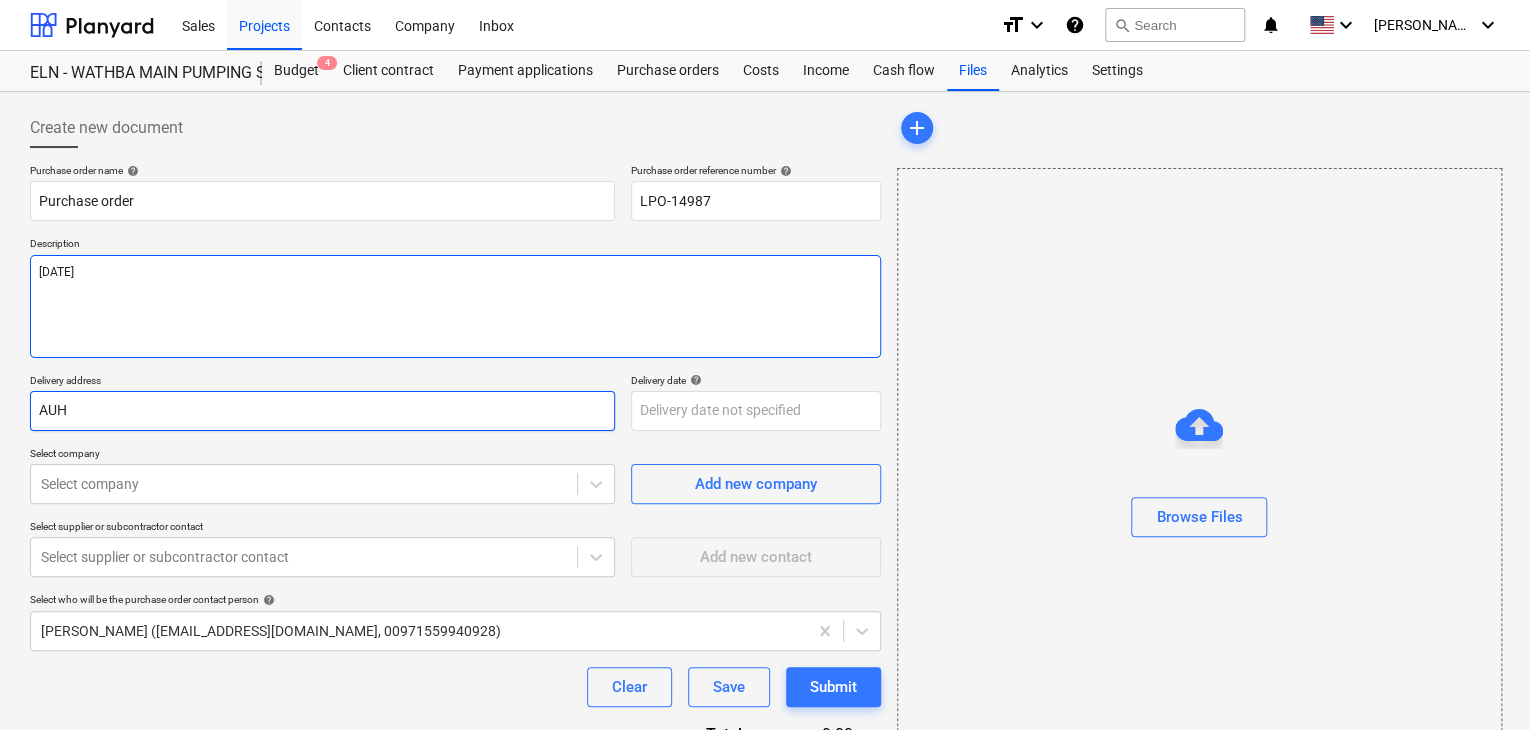 type on "[DATE]" 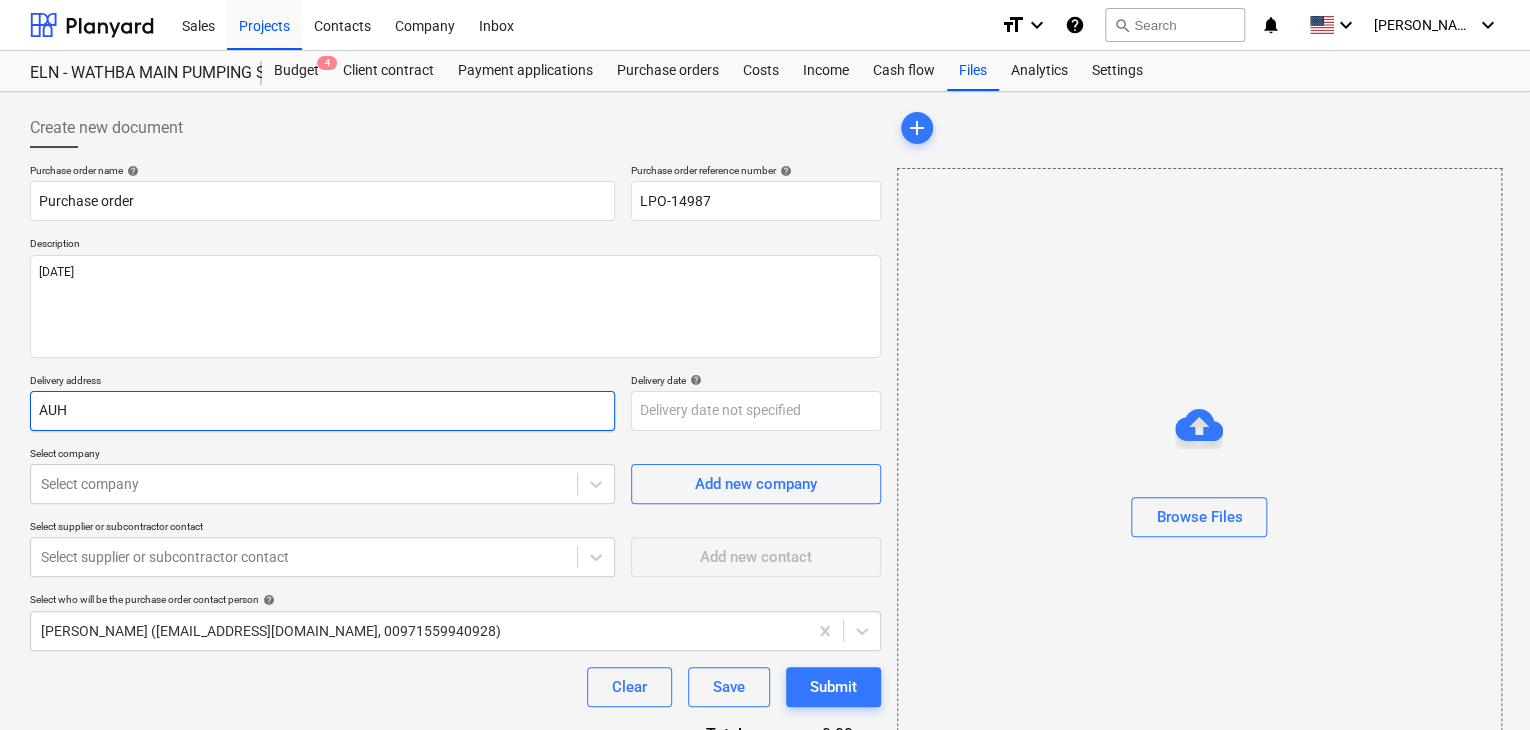 drag, startPoint x: 83, startPoint y: 408, endPoint x: 18, endPoint y: 413, distance: 65.192024 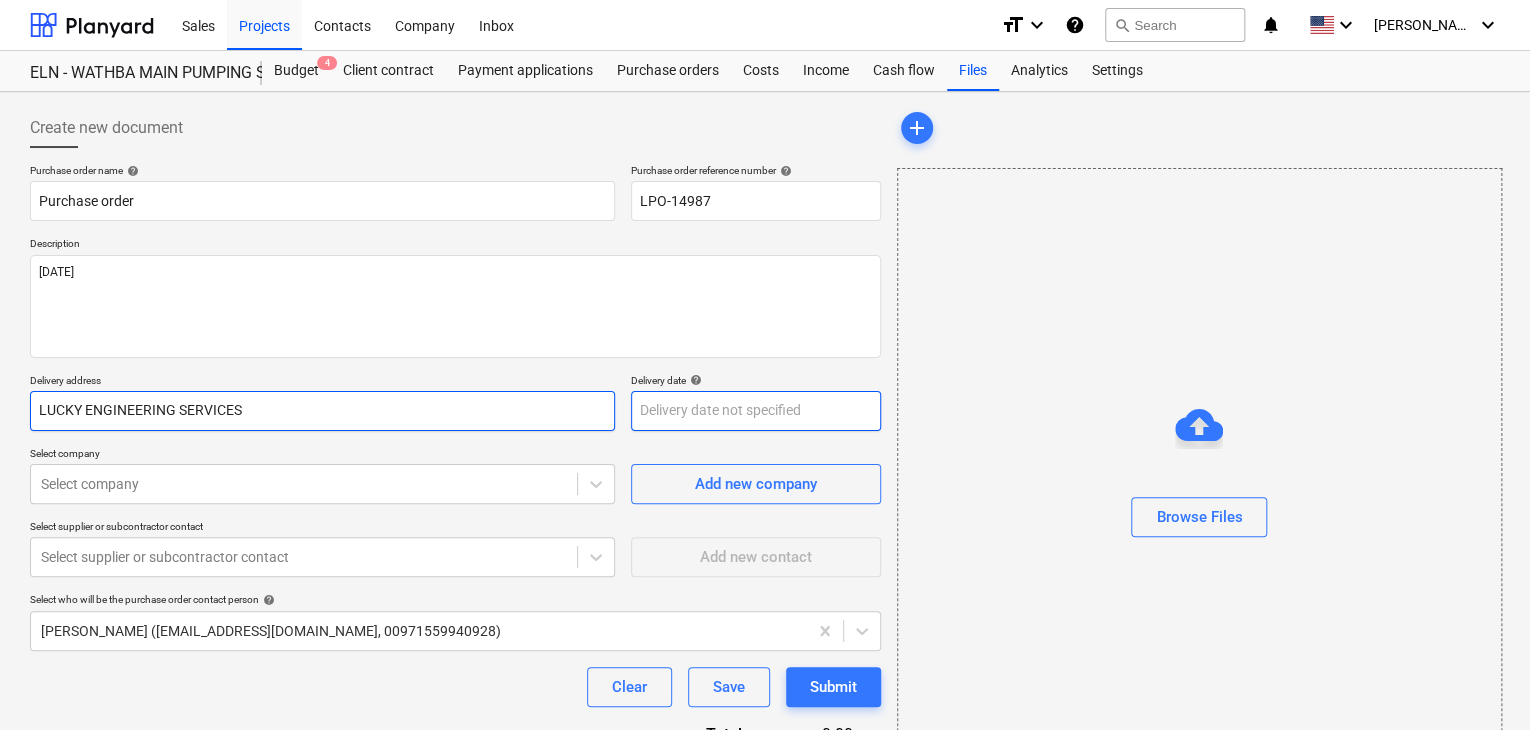type on "LUCKY ENGINEERING SERVICES" 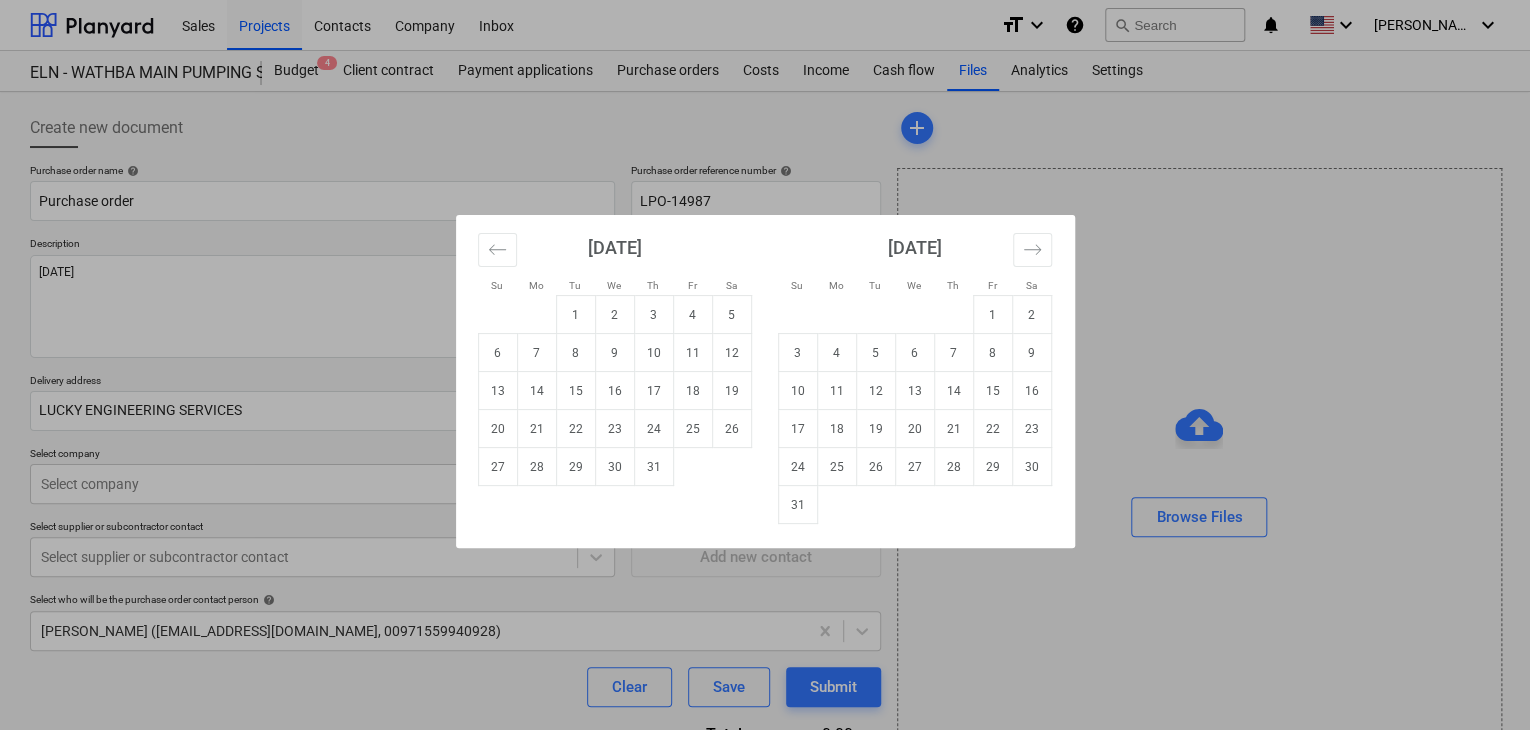 click on "Sales Projects Contacts Company Inbox format_size keyboard_arrow_down help search Search notifications 0 keyboard_arrow_down [PERSON_NAME] keyboard_arrow_down ELN - WATHBA MAIN PUMPING STATION PS01 - SS doors Budget 4 Client contract Payment applications Purchase orders Costs Income Cash flow Files Analytics Settings Create new document Purchase order name help Purchase order Purchase order reference number help LPO-14987 Description [DATE] Delivery address LUCKY ENGINEERING SERVICES Delivery date help Press the down arrow key to interact with the calendar and
select a date. Press the question mark key to get the keyboard shortcuts for changing dates. Select company Select company Add new company Select supplier or subcontractor contact Select supplier or subcontractor contact Add new contact Select who will be the purchase order contact person help [PERSON_NAME] ([EMAIL_ADDRESS][DOMAIN_NAME], 00971559940928) Clear Save Submit Total 0.00د.إ.‏ Select line-items to add help Search or select a line-item add" at bounding box center (765, 365) 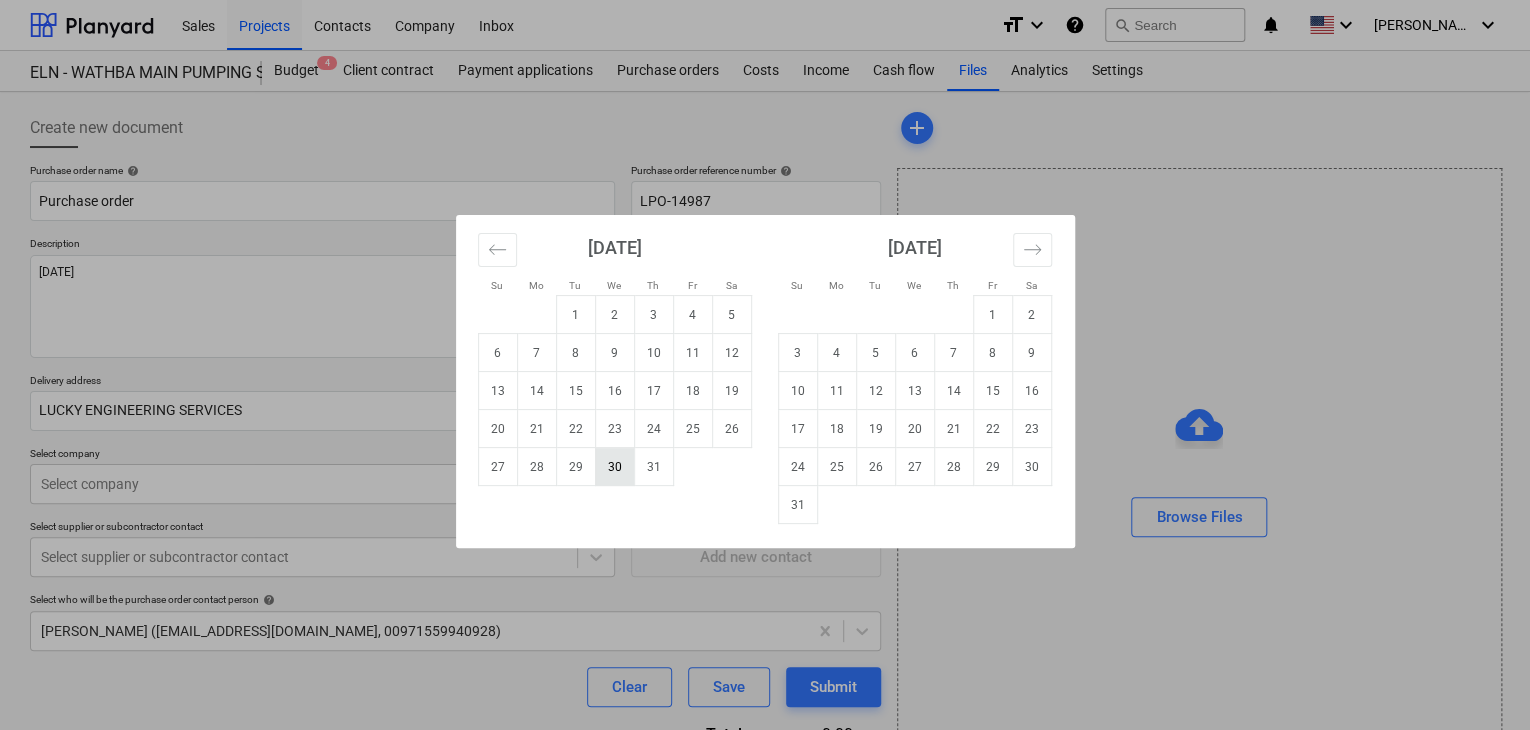 click on "30" at bounding box center (614, 467) 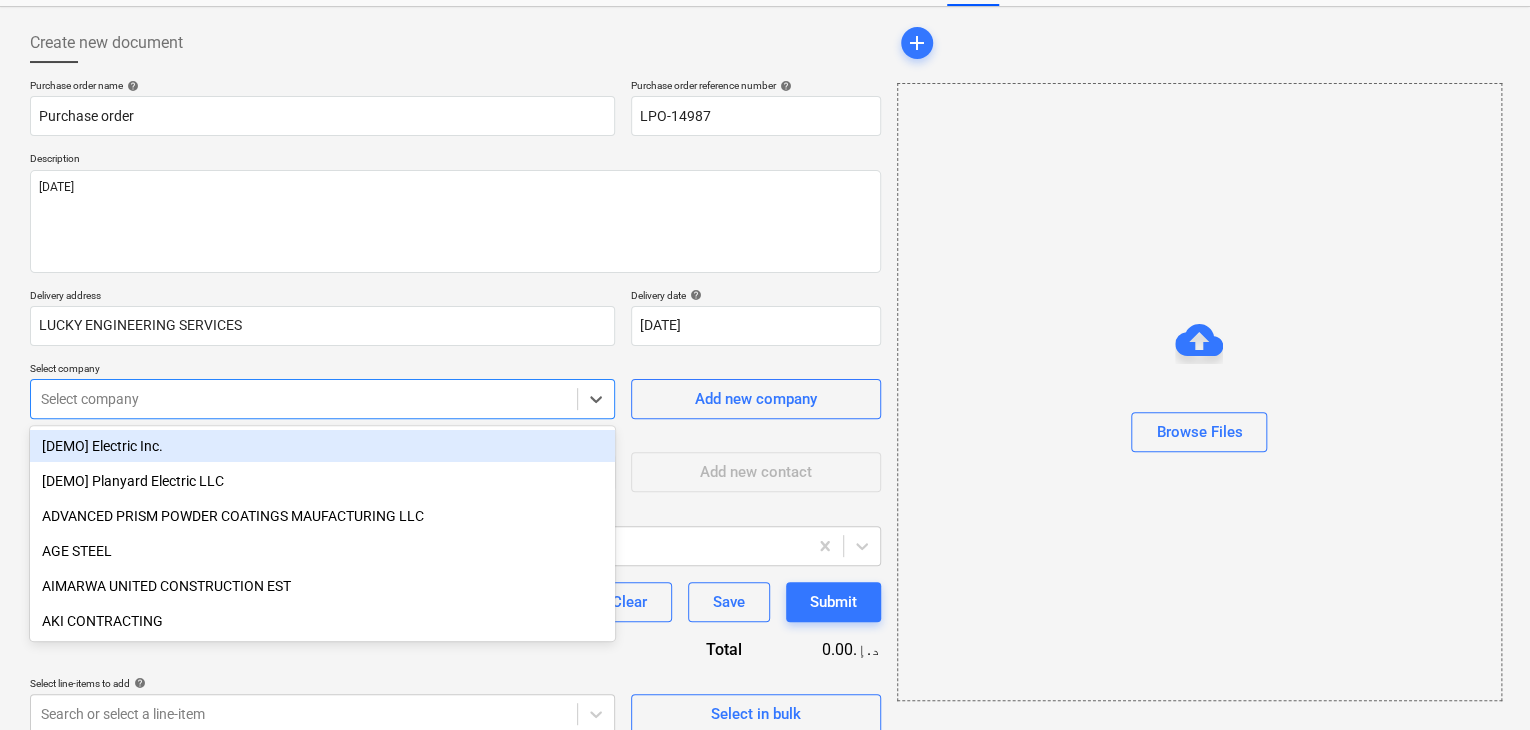 click on "Sales Projects Contacts Company Inbox format_size keyboard_arrow_down help search Search notifications 0 keyboard_arrow_down [PERSON_NAME] keyboard_arrow_down ELN - WATHBA MAIN PUMPING STATION PS01 - SS doors Budget 4 Client contract Payment applications Purchase orders Costs Income Cash flow Files Analytics Settings Create new document Purchase order name help Purchase order Purchase order reference number help LPO-14987 Description [DATE] Delivery address LUCKY ENGINEERING SERVICES Delivery date help [DATE] [DATE] Press the down arrow key to interact with the calendar and
select a date. Press the question mark key to get the keyboard shortcuts for changing dates. Select company option [DEMO] Electric Inc.   focused, 1 of 198. 198 results available. Use Up and Down to choose options, press Enter to select the currently focused option, press Escape to exit the menu, press Tab to select the option and exit the menu. Select company Add new company Select supplier or subcontractor contact help x" at bounding box center (765, 280) 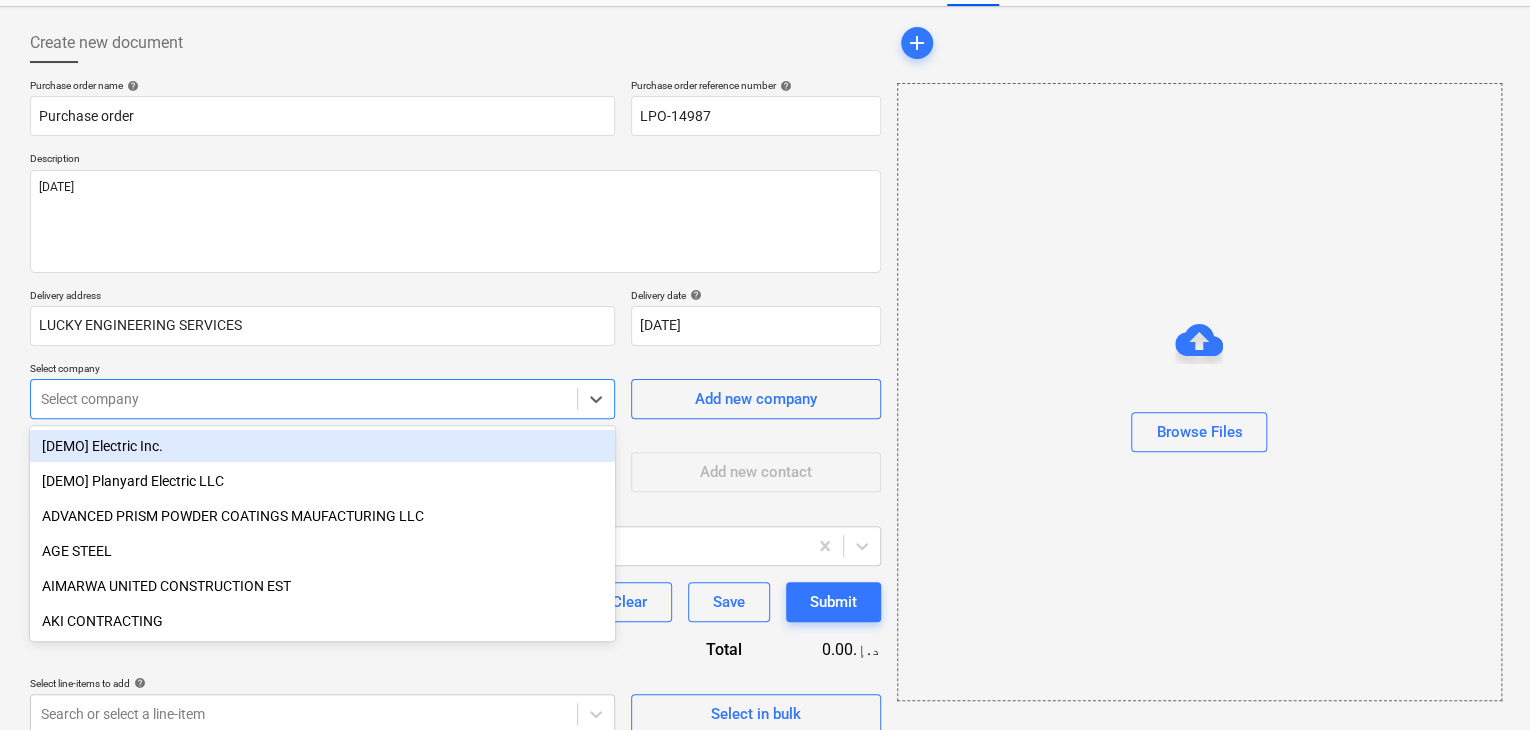 scroll, scrollTop: 93, scrollLeft: 0, axis: vertical 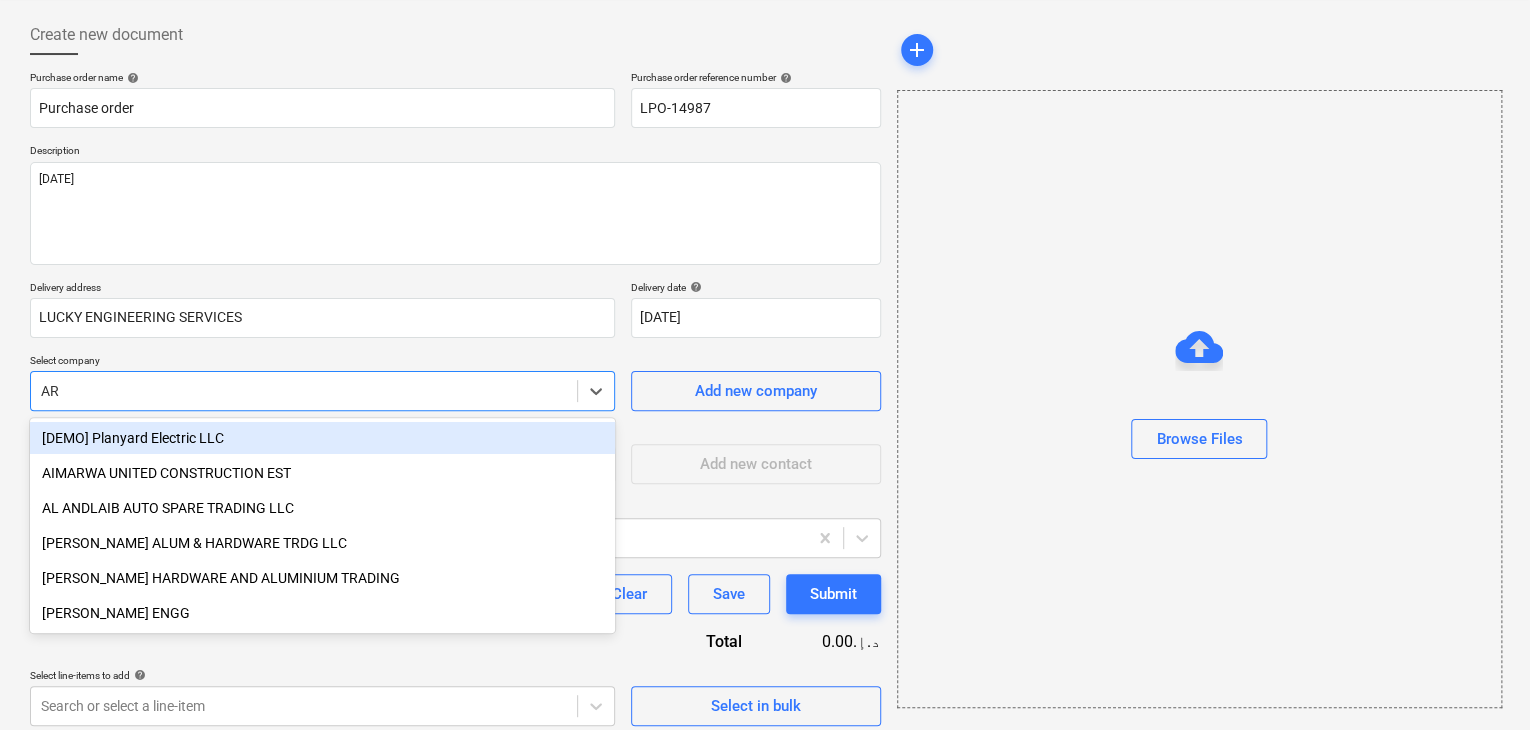 type on "ARI" 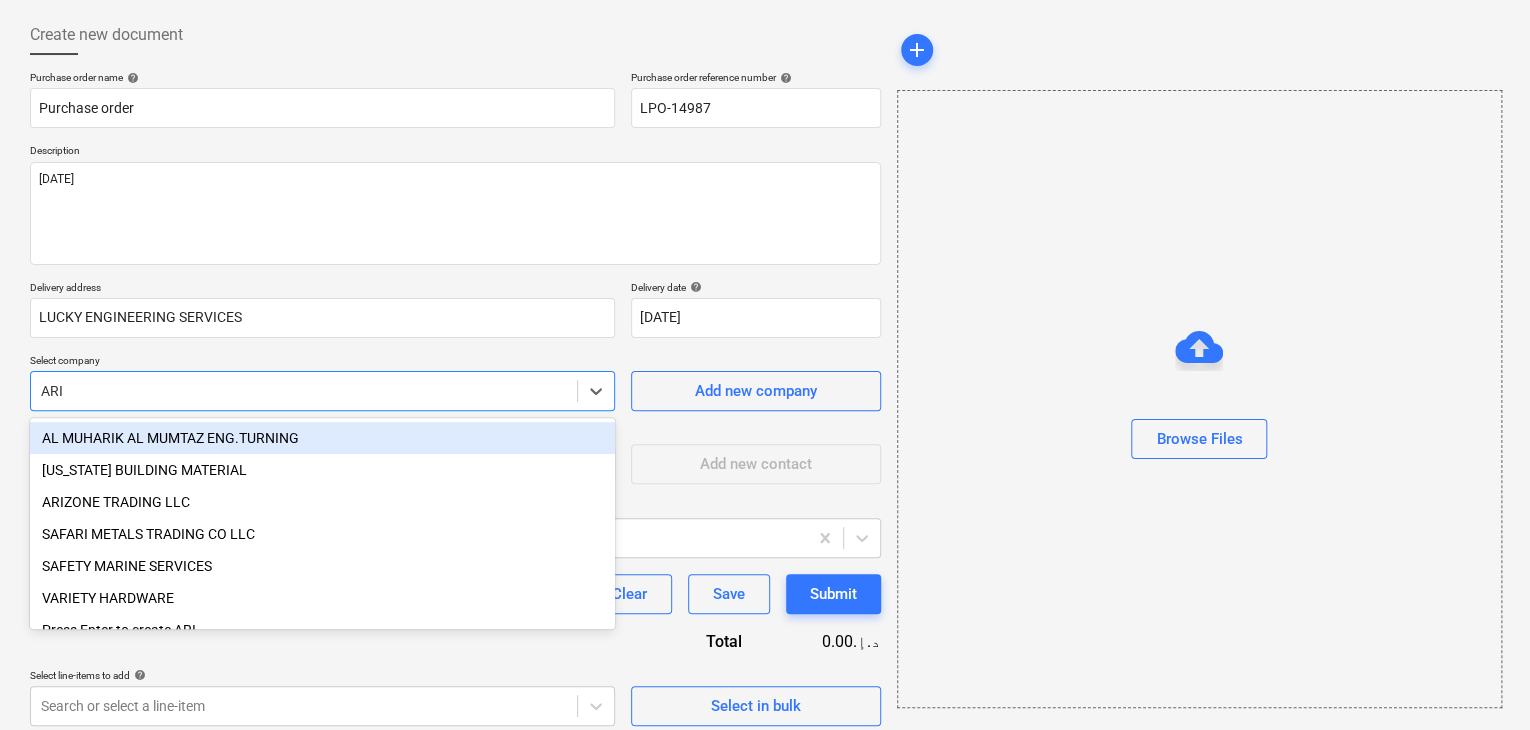 click on "AL MUHARIK AL MUMTAZ ENG.TURNING" at bounding box center [322, 438] 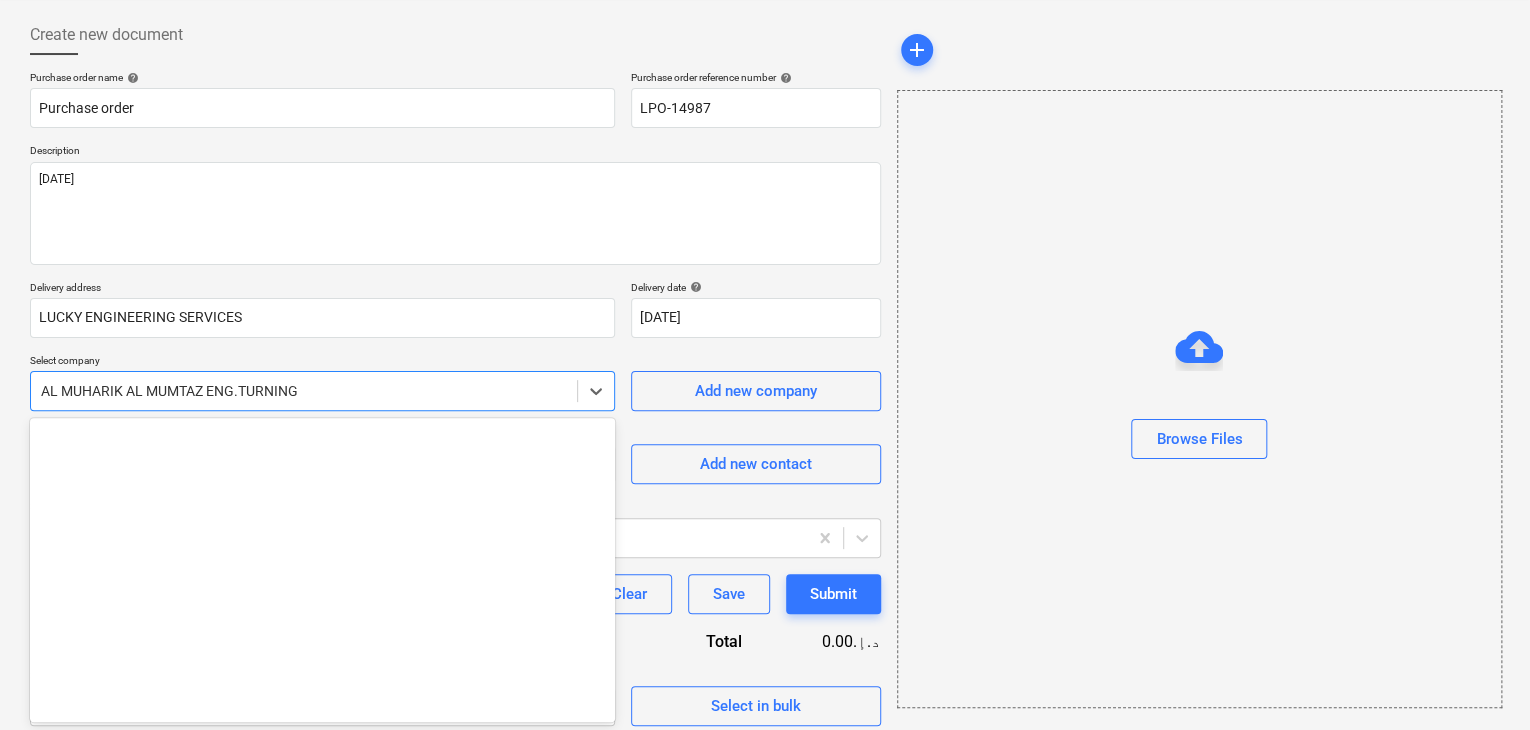 scroll, scrollTop: 735, scrollLeft: 0, axis: vertical 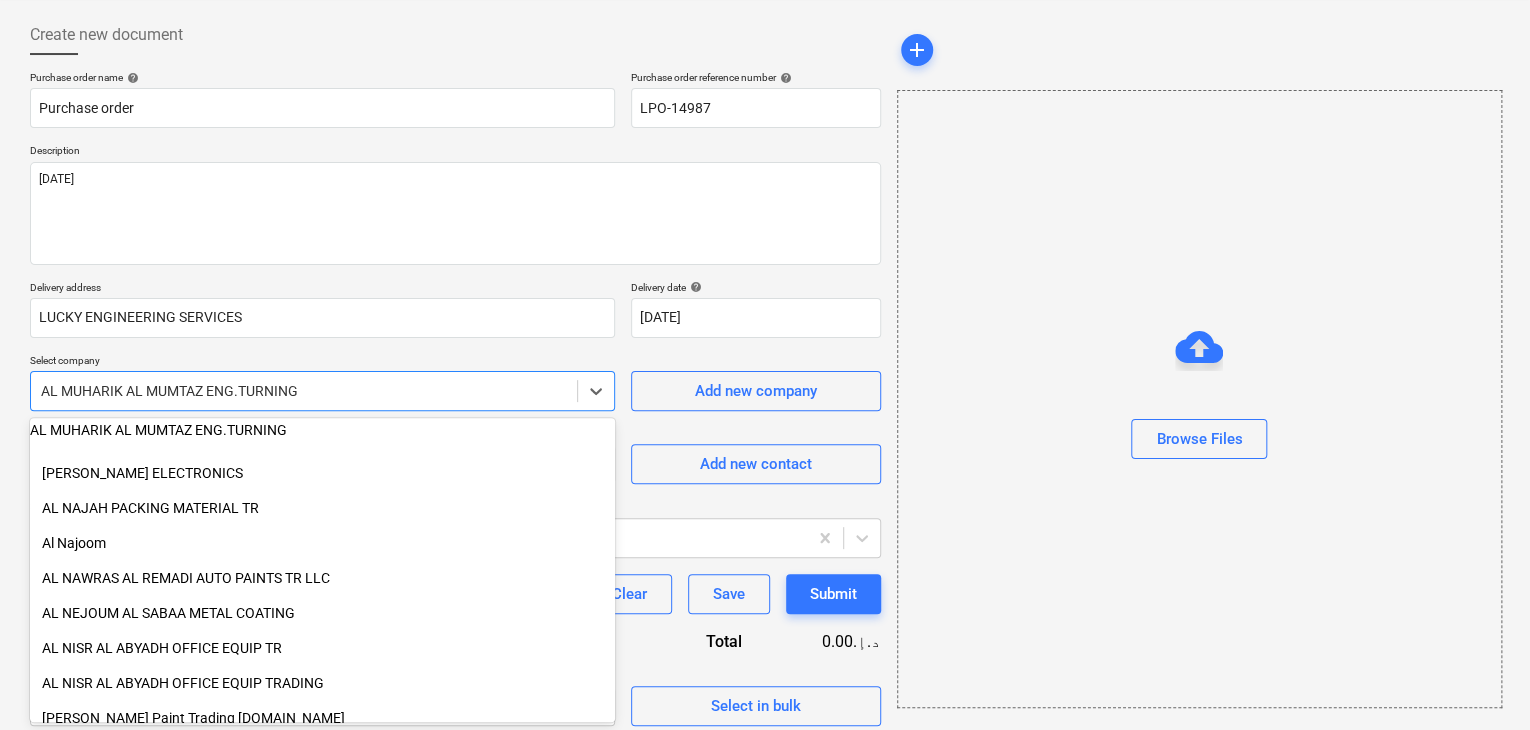 drag, startPoint x: 310, startPoint y: 388, endPoint x: 0, endPoint y: 365, distance: 310.85205 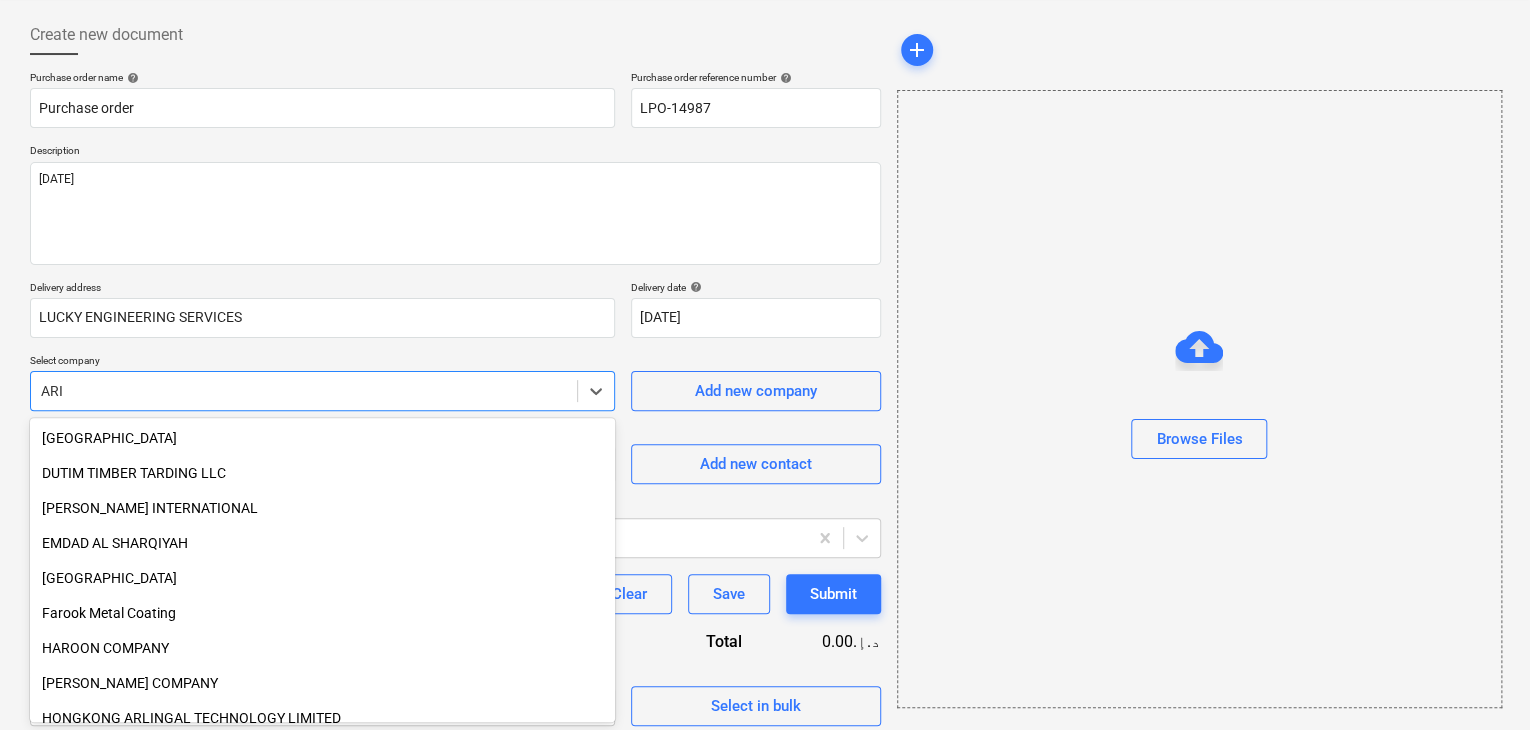 type on "ARIZ" 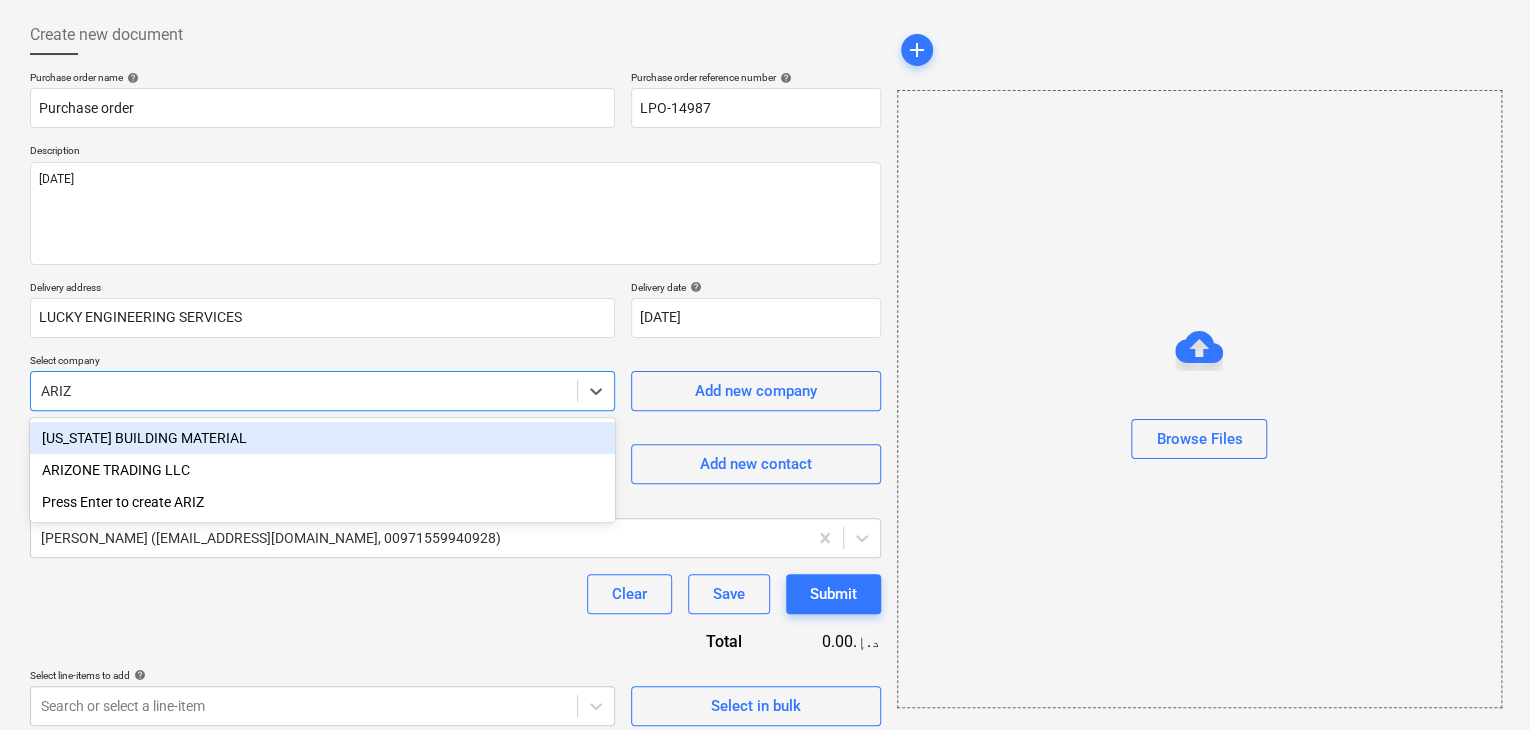 click on "[US_STATE] BUILDING MATERIAL   ARIZONE TRADING LLC   Press Enter to create ARIZ" at bounding box center (322, 470) 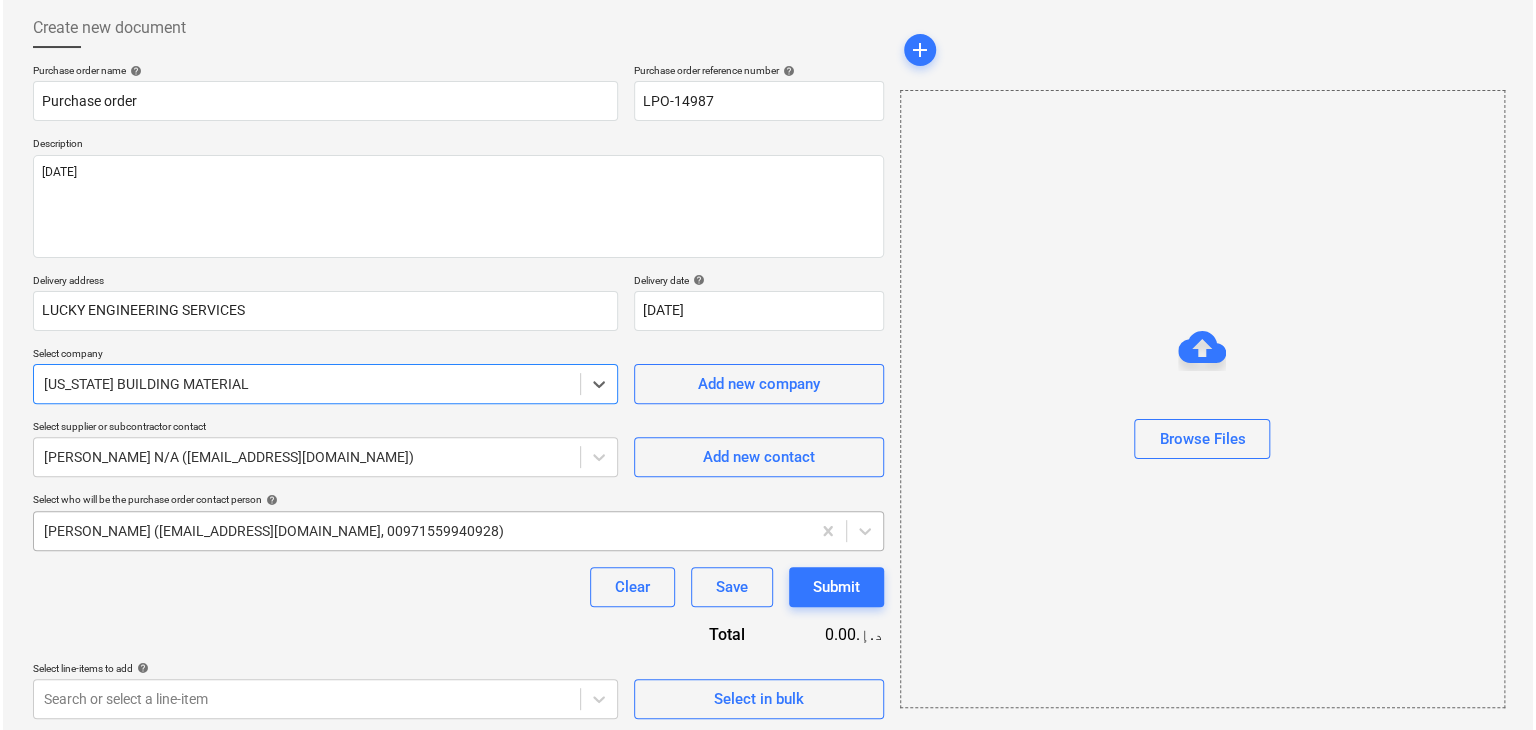 scroll, scrollTop: 104, scrollLeft: 0, axis: vertical 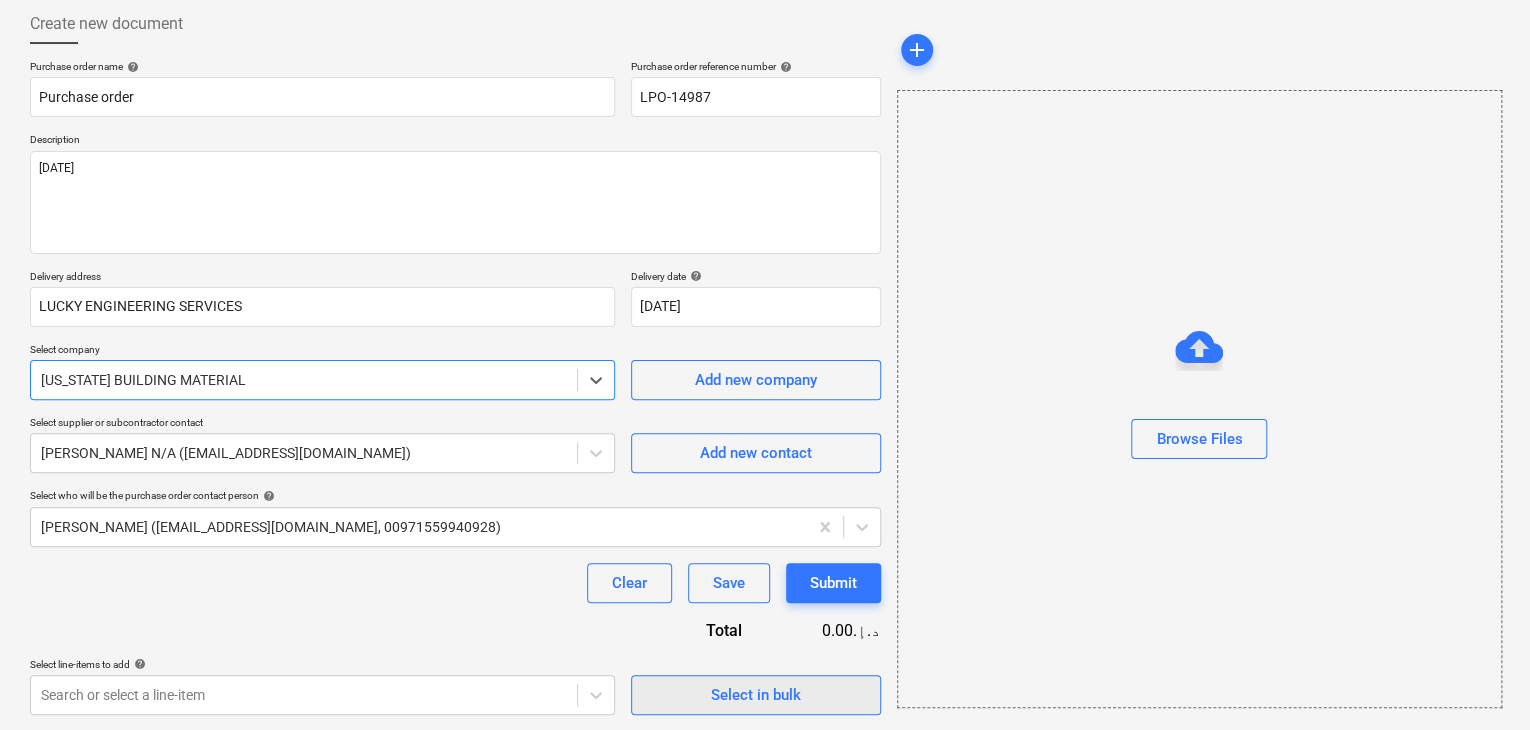 click on "Select in bulk" at bounding box center (756, 695) 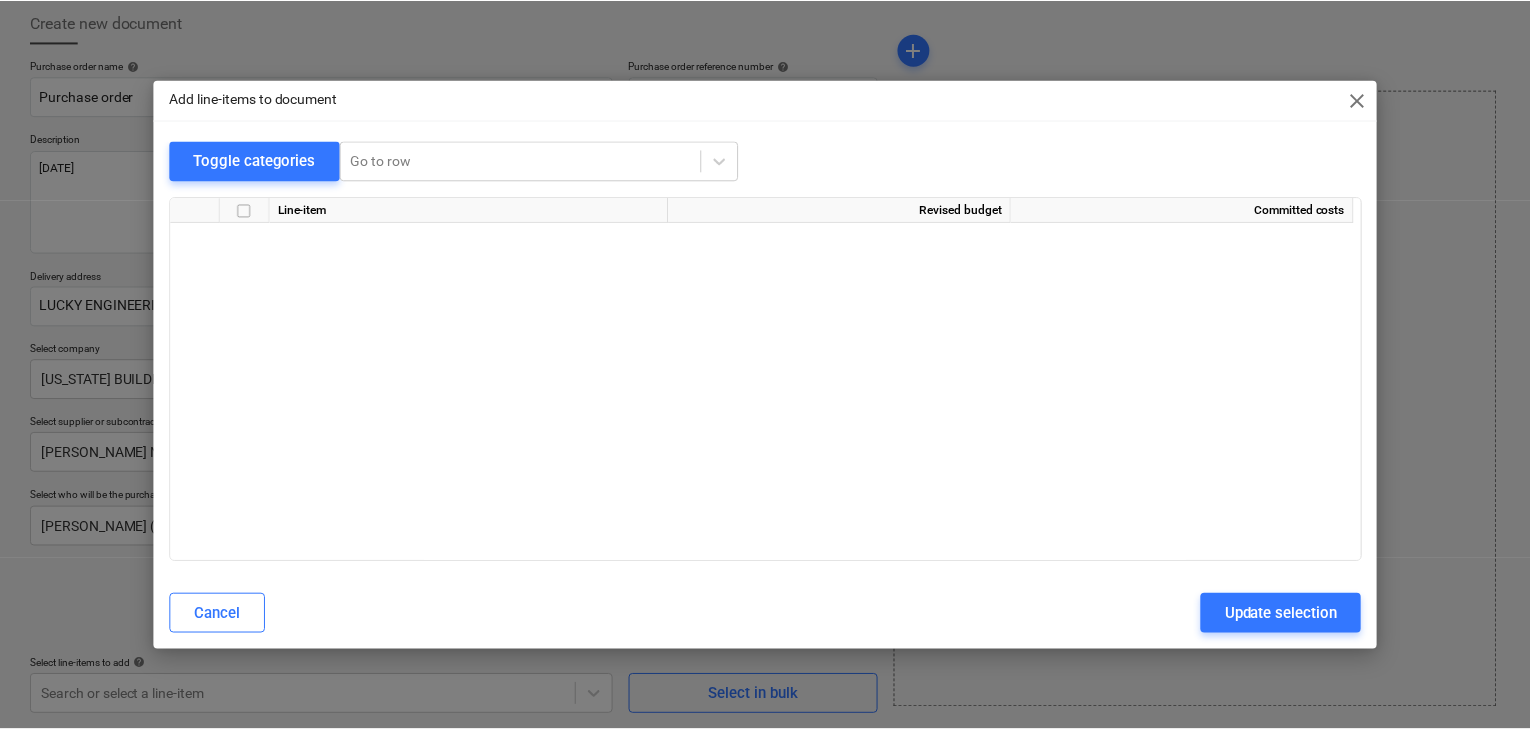 scroll, scrollTop: 1736, scrollLeft: 0, axis: vertical 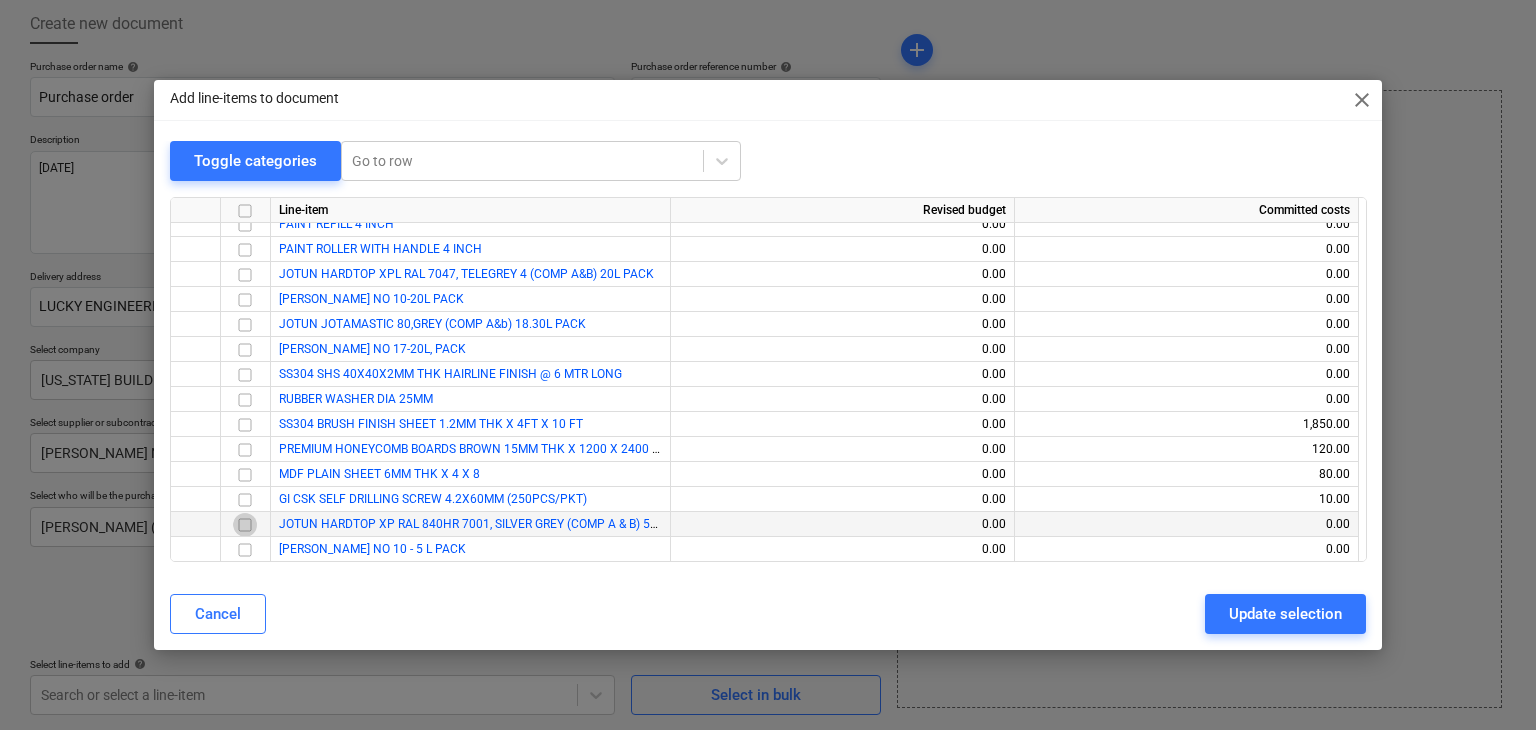 click at bounding box center (245, 525) 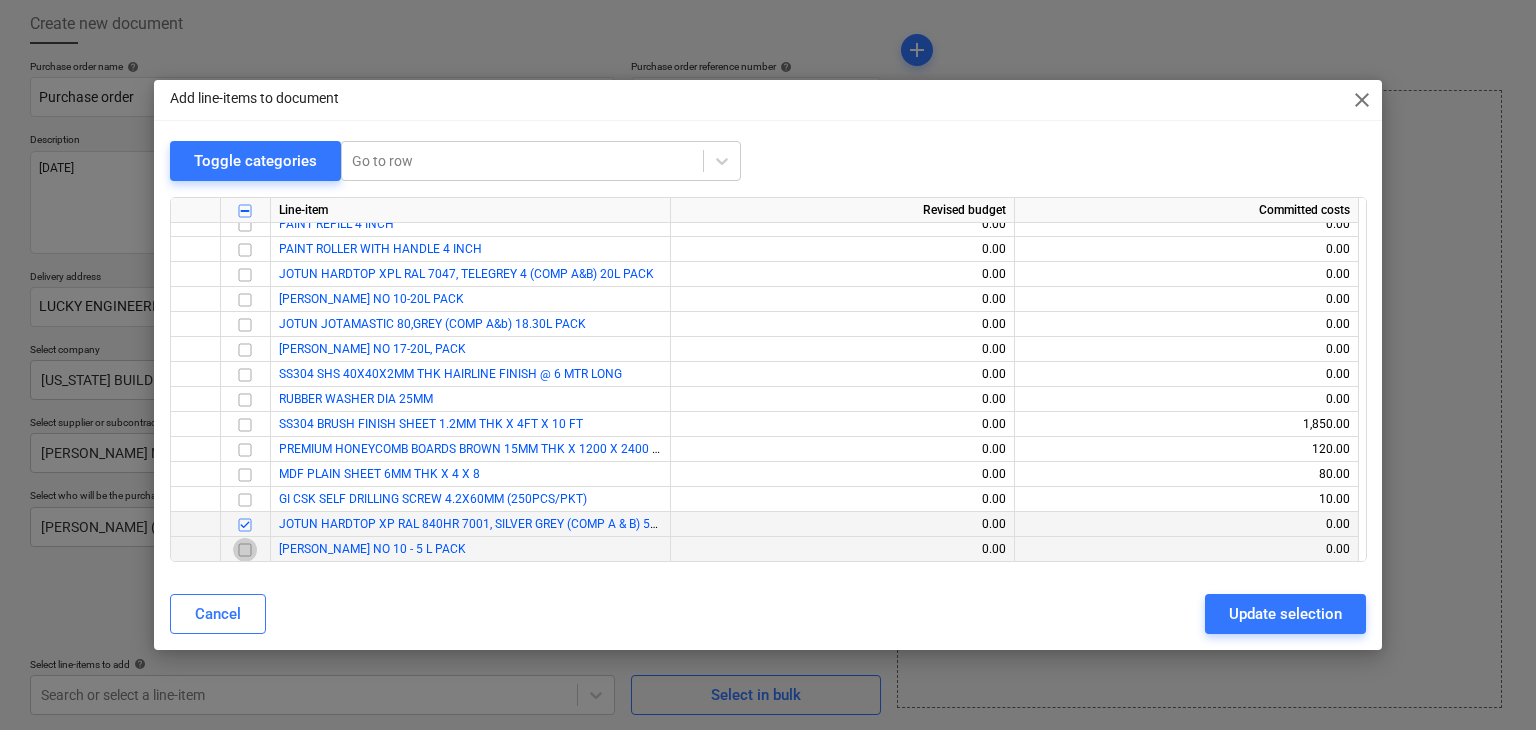 click at bounding box center (245, 550) 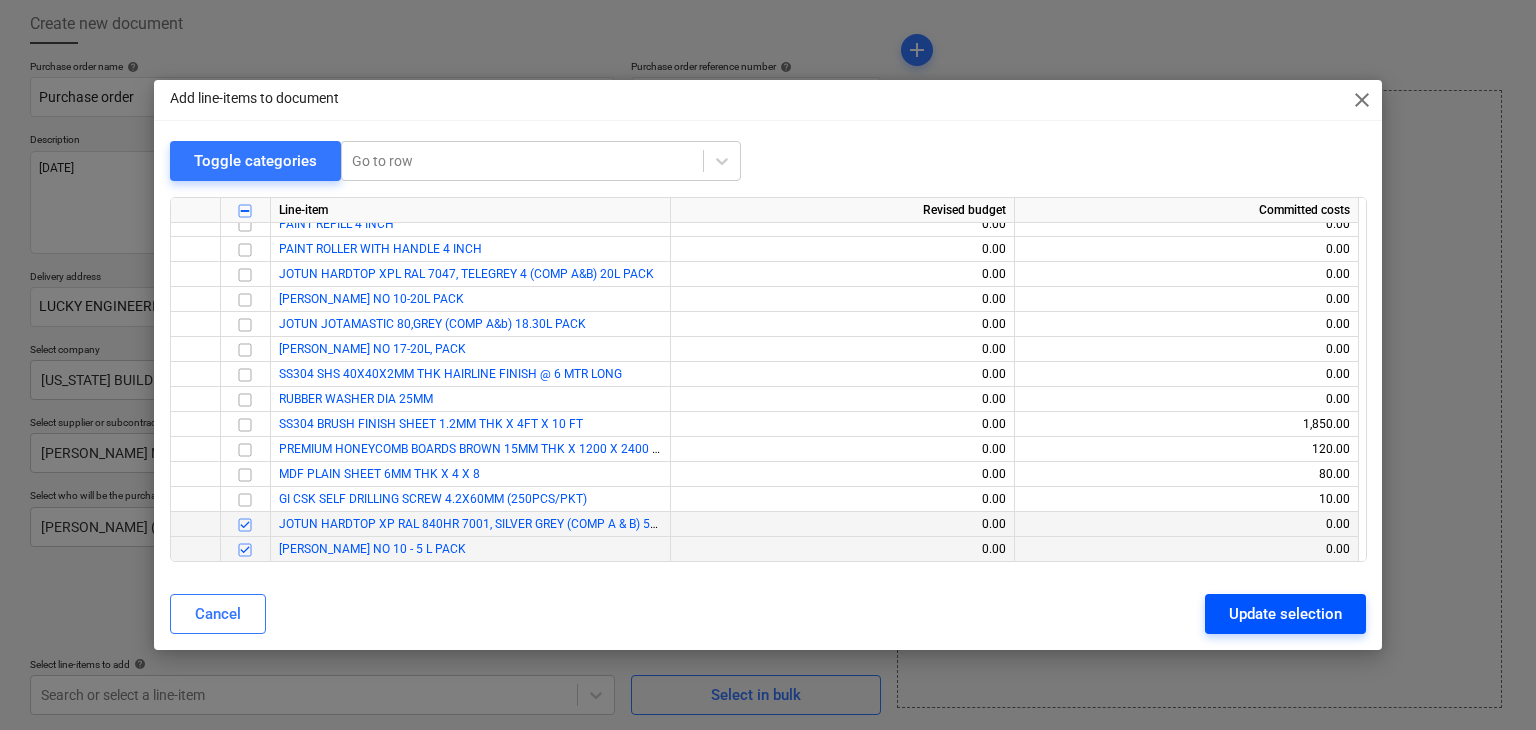 click on "Update selection" at bounding box center [1285, 614] 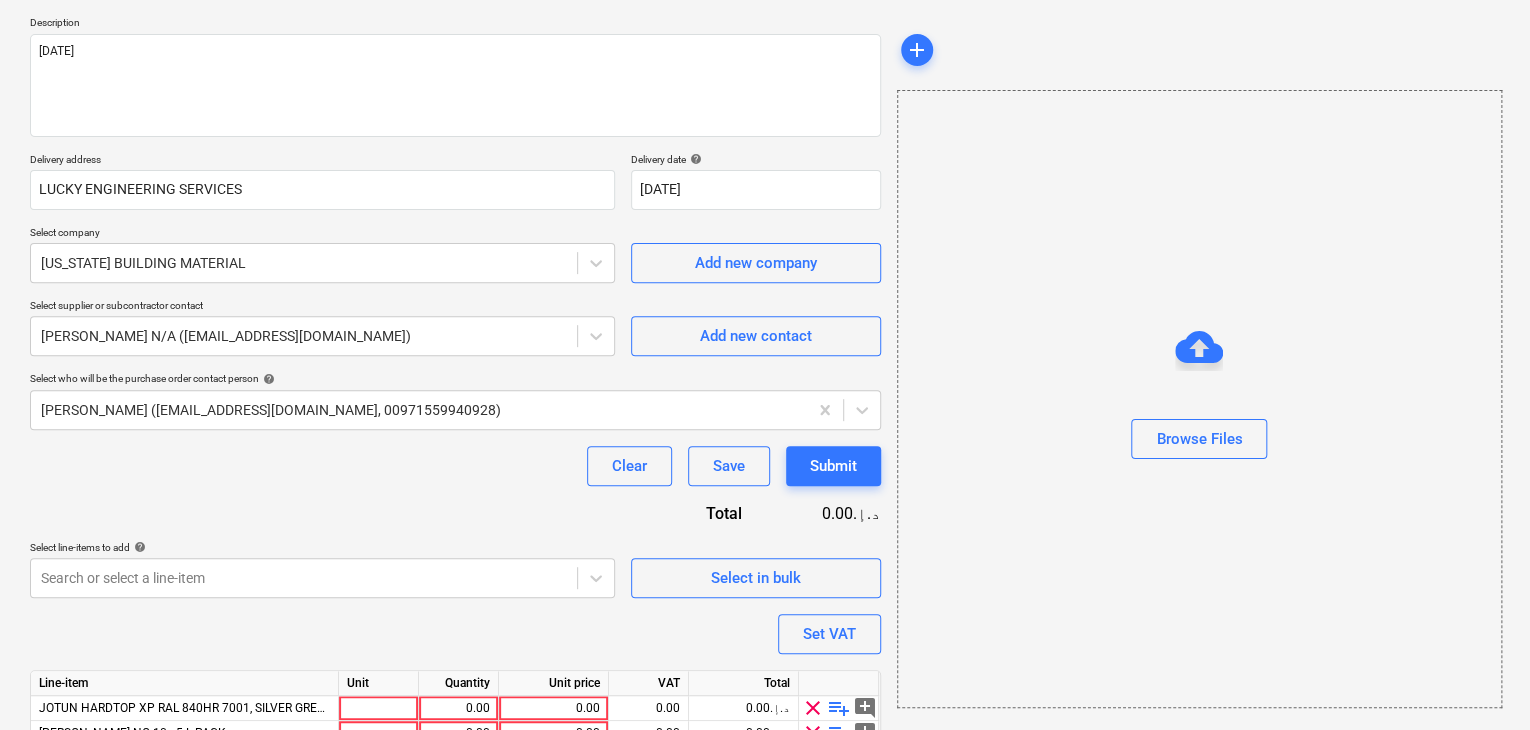 scroll, scrollTop: 317, scrollLeft: 0, axis: vertical 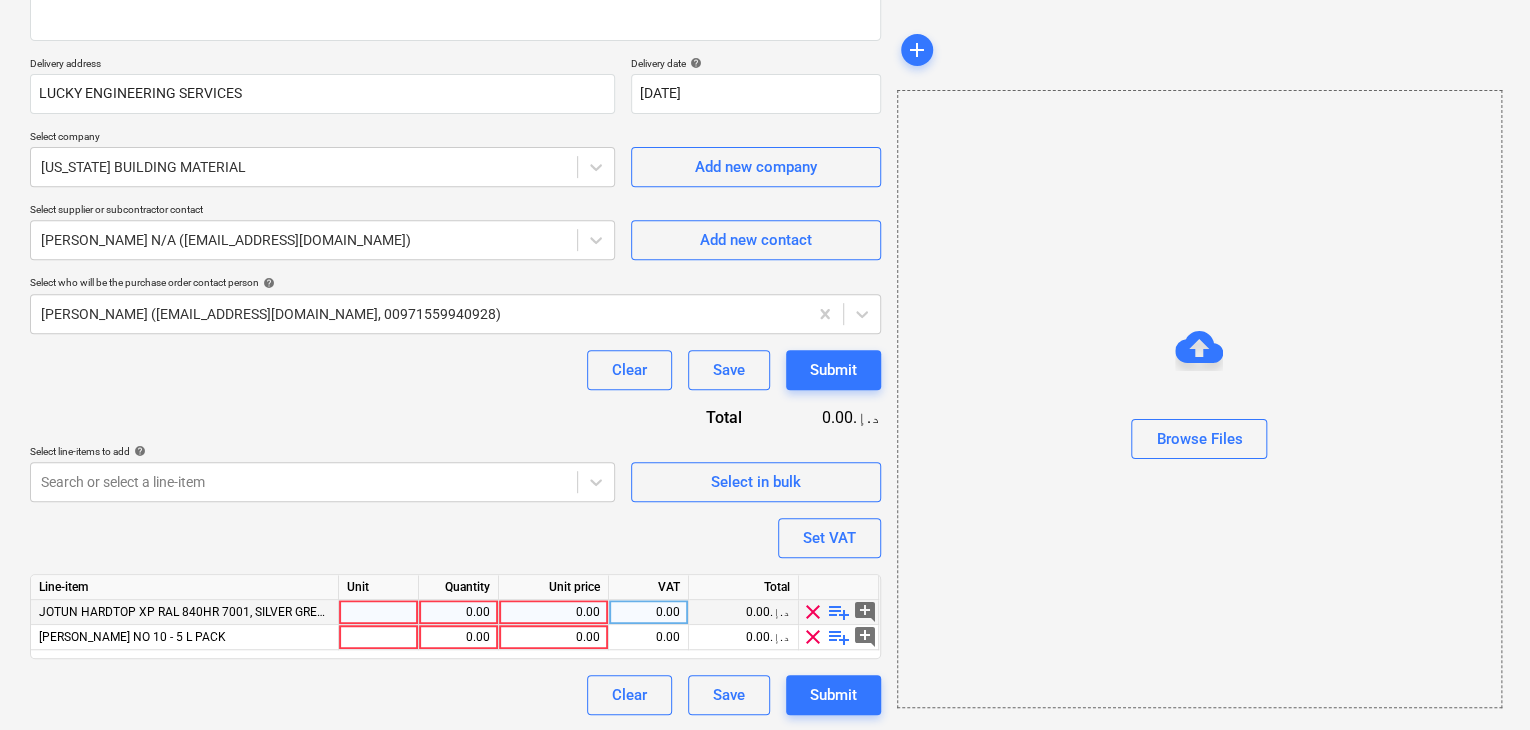 click at bounding box center [379, 612] 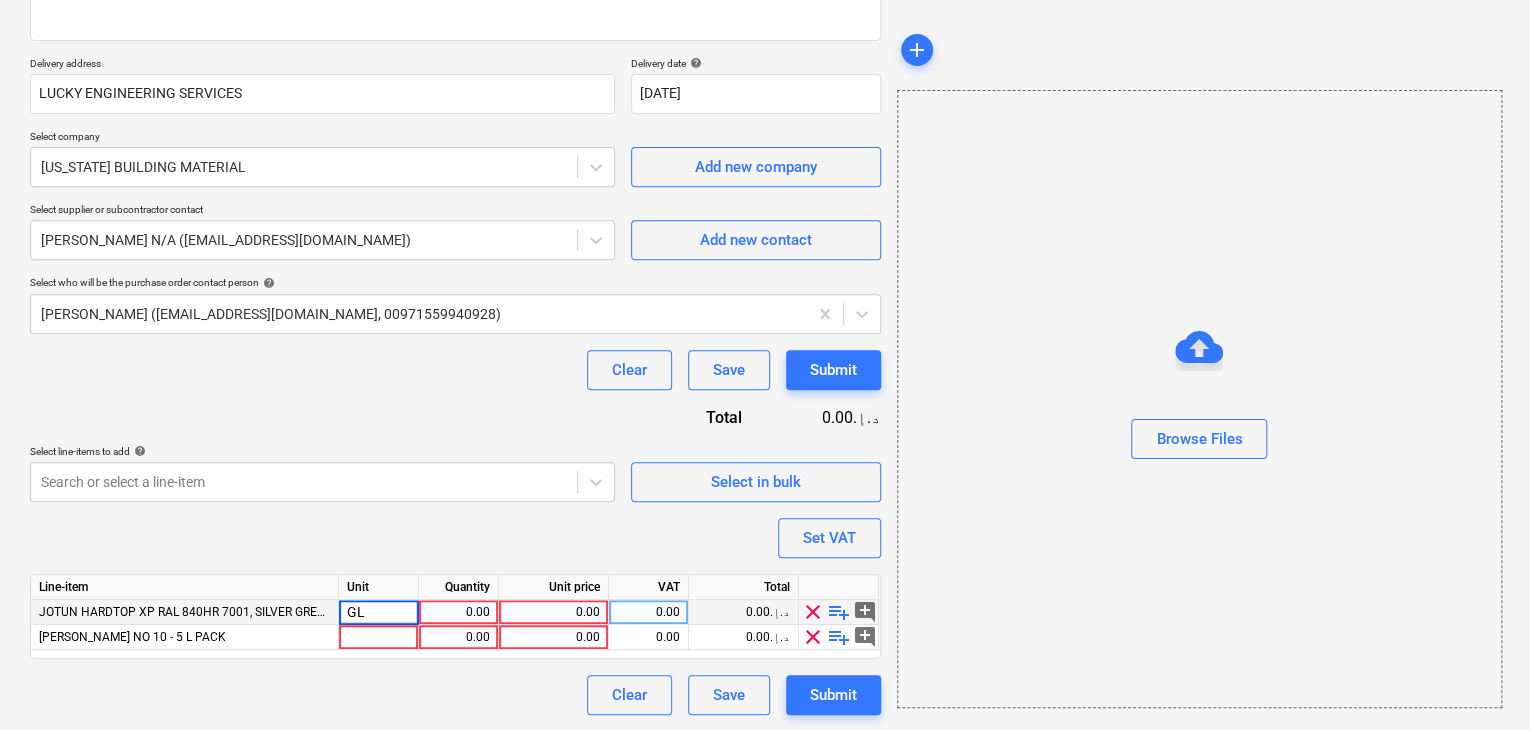 type on "GLN" 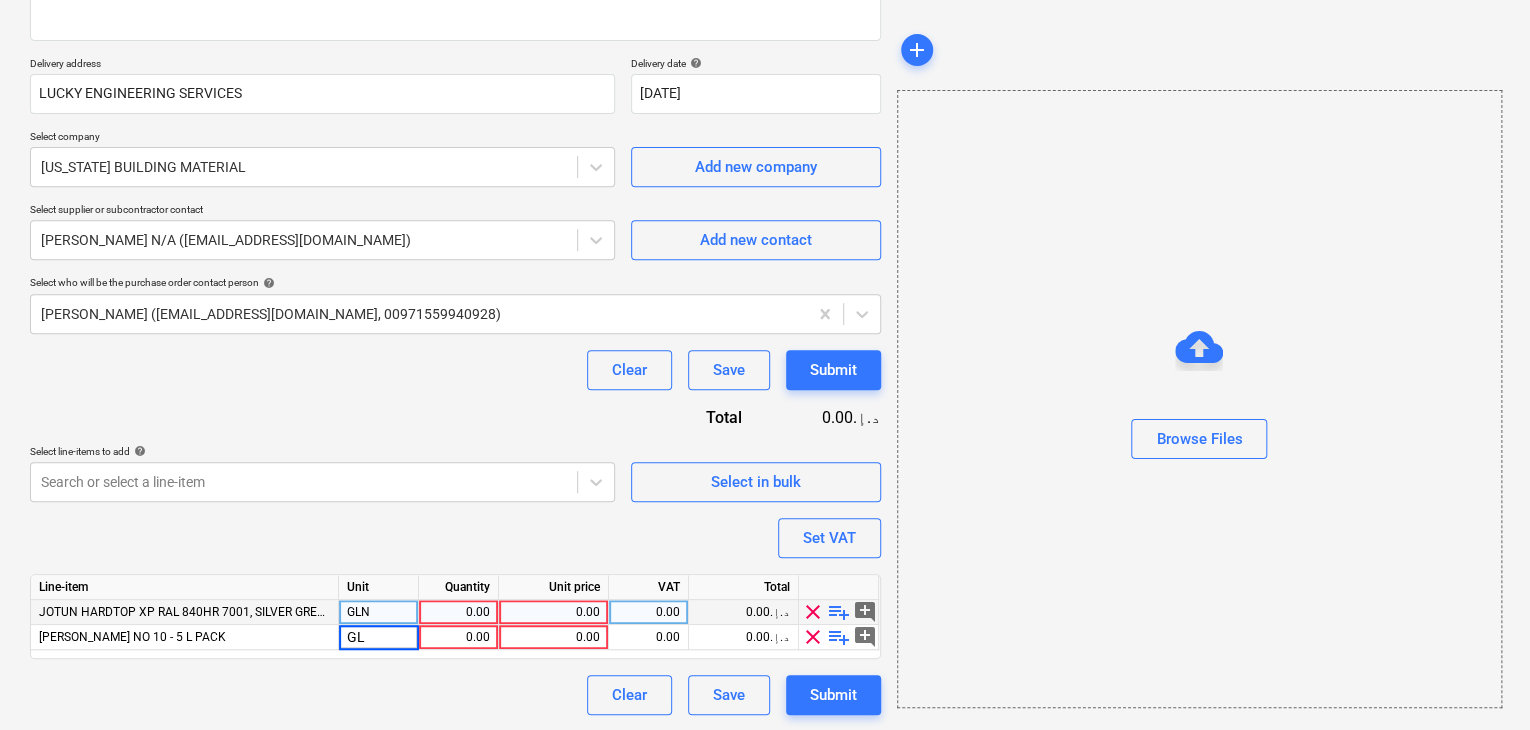 type on "GLN" 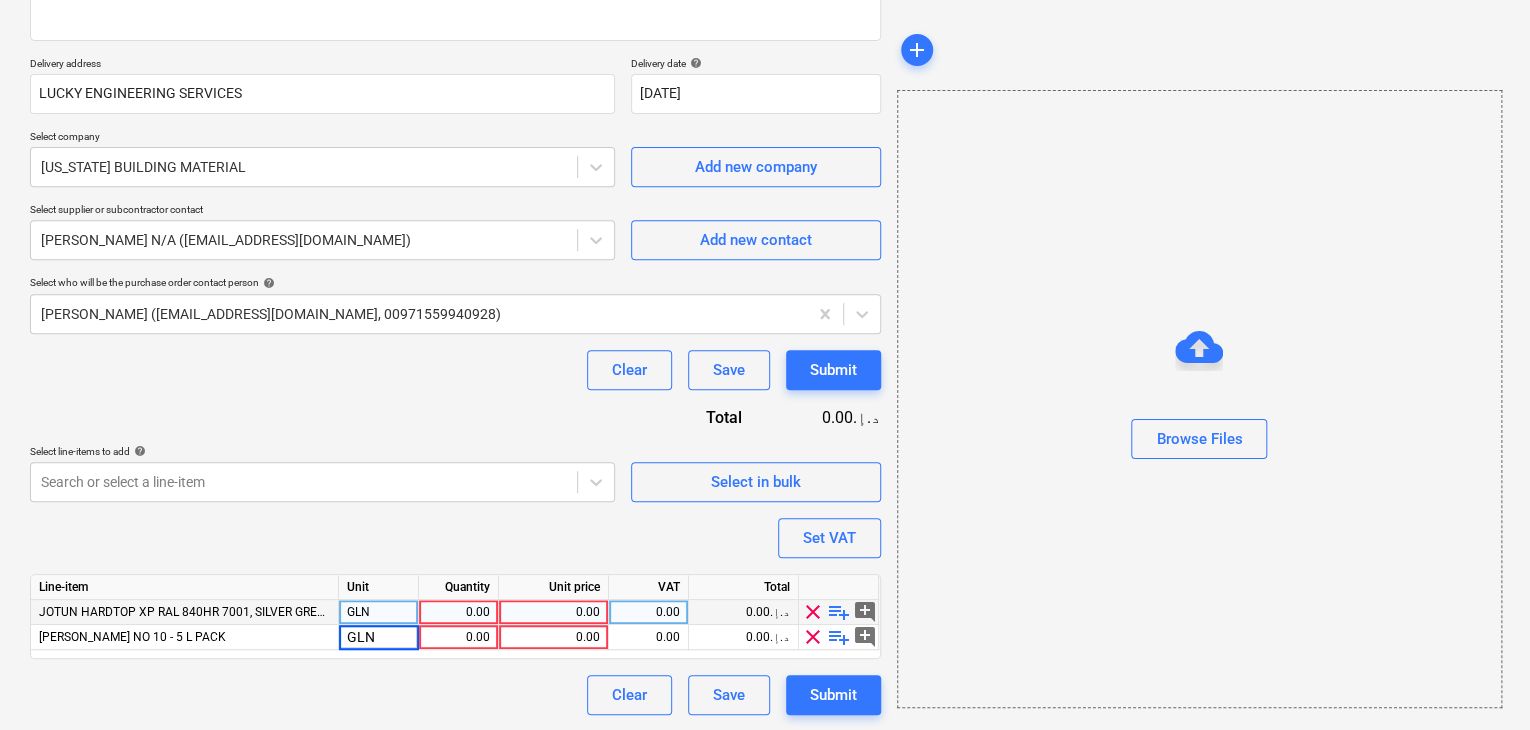 click on "0.00" at bounding box center (458, 612) 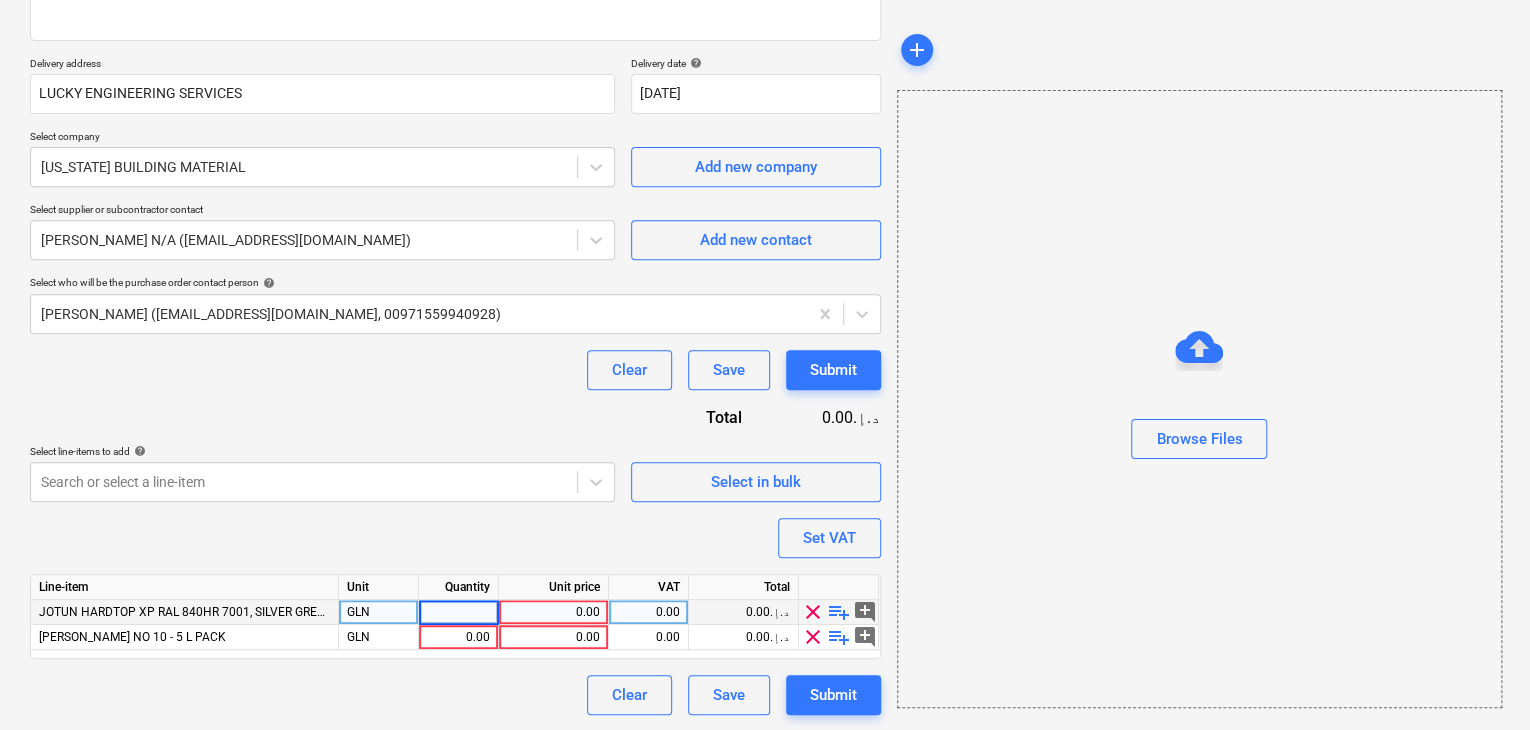 type on "1" 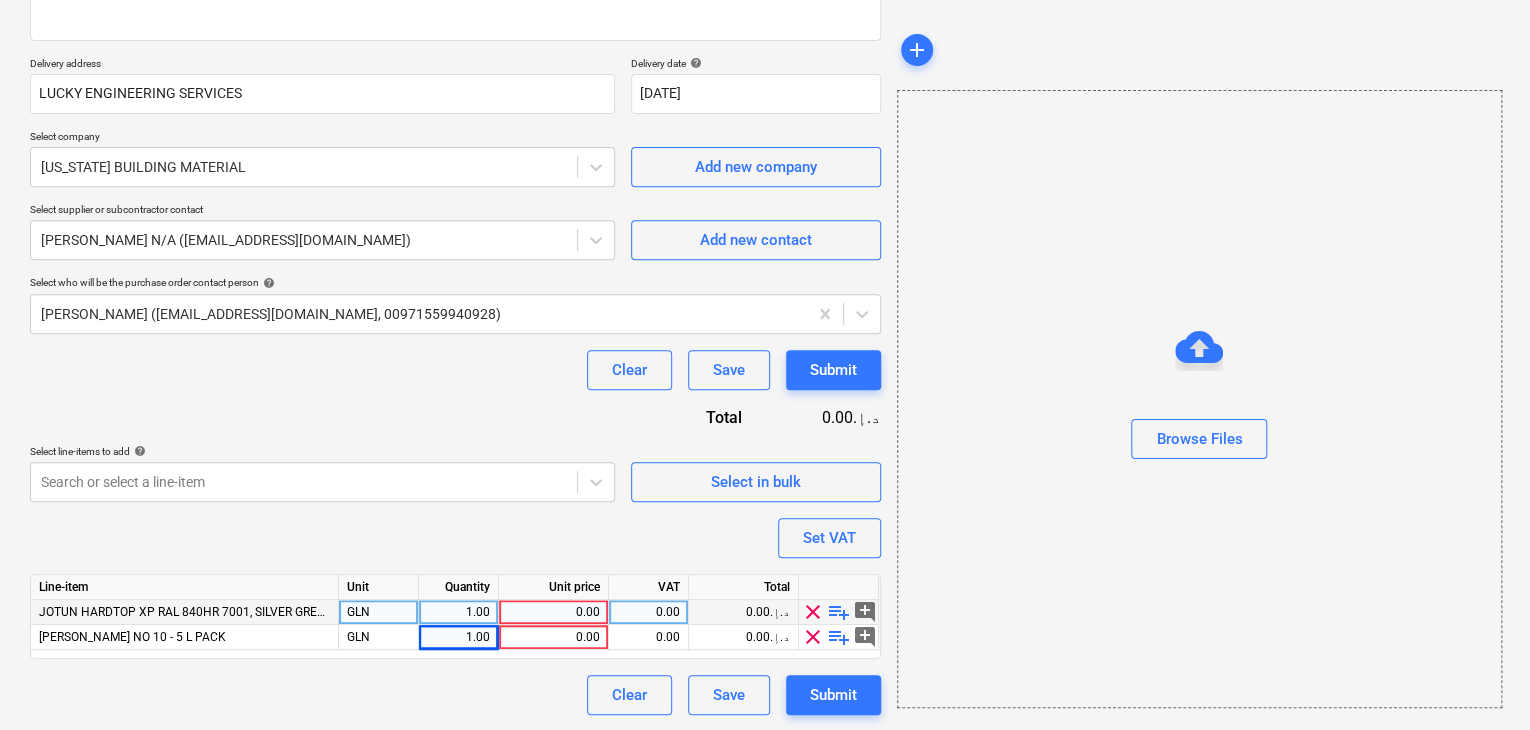 click on "0.00" at bounding box center [553, 612] 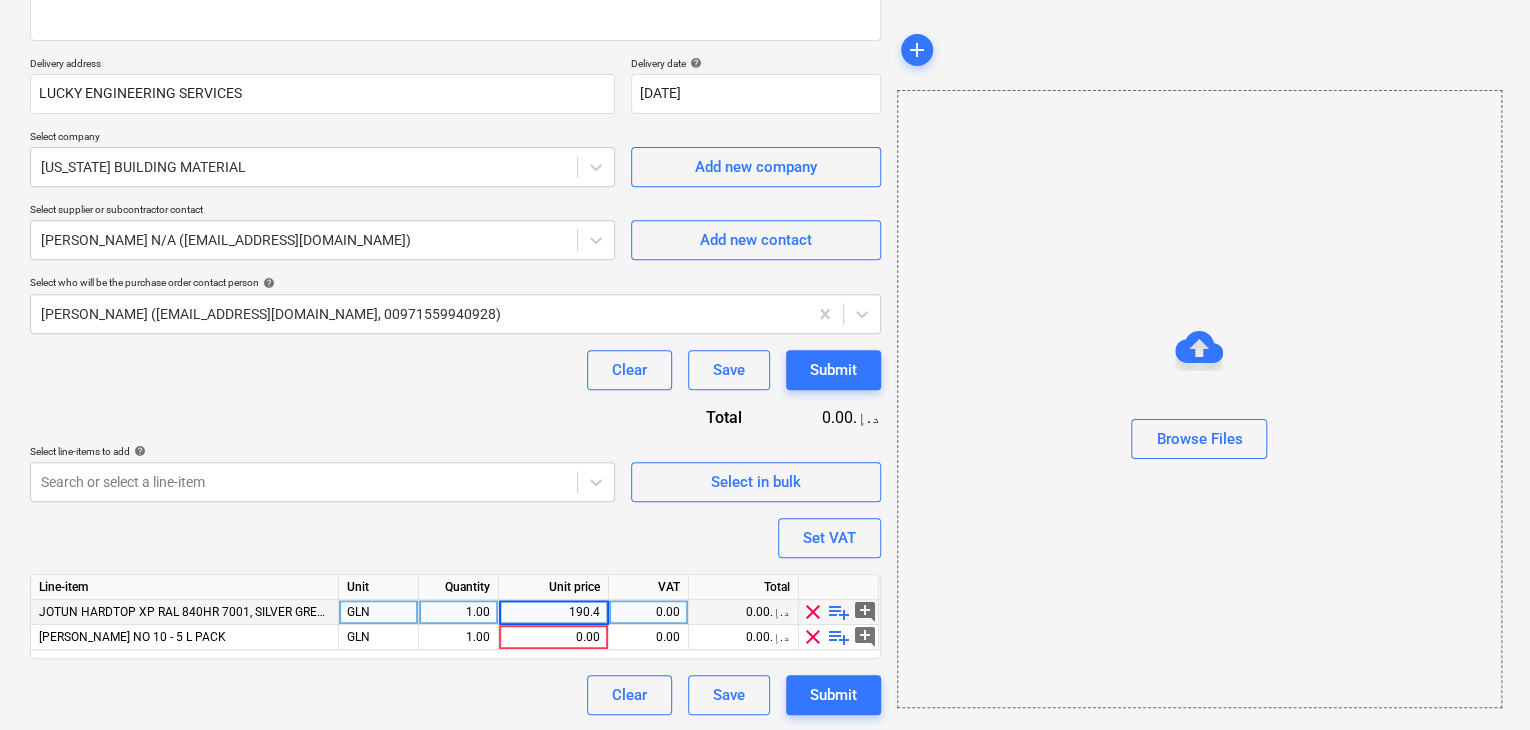 type on "190.47" 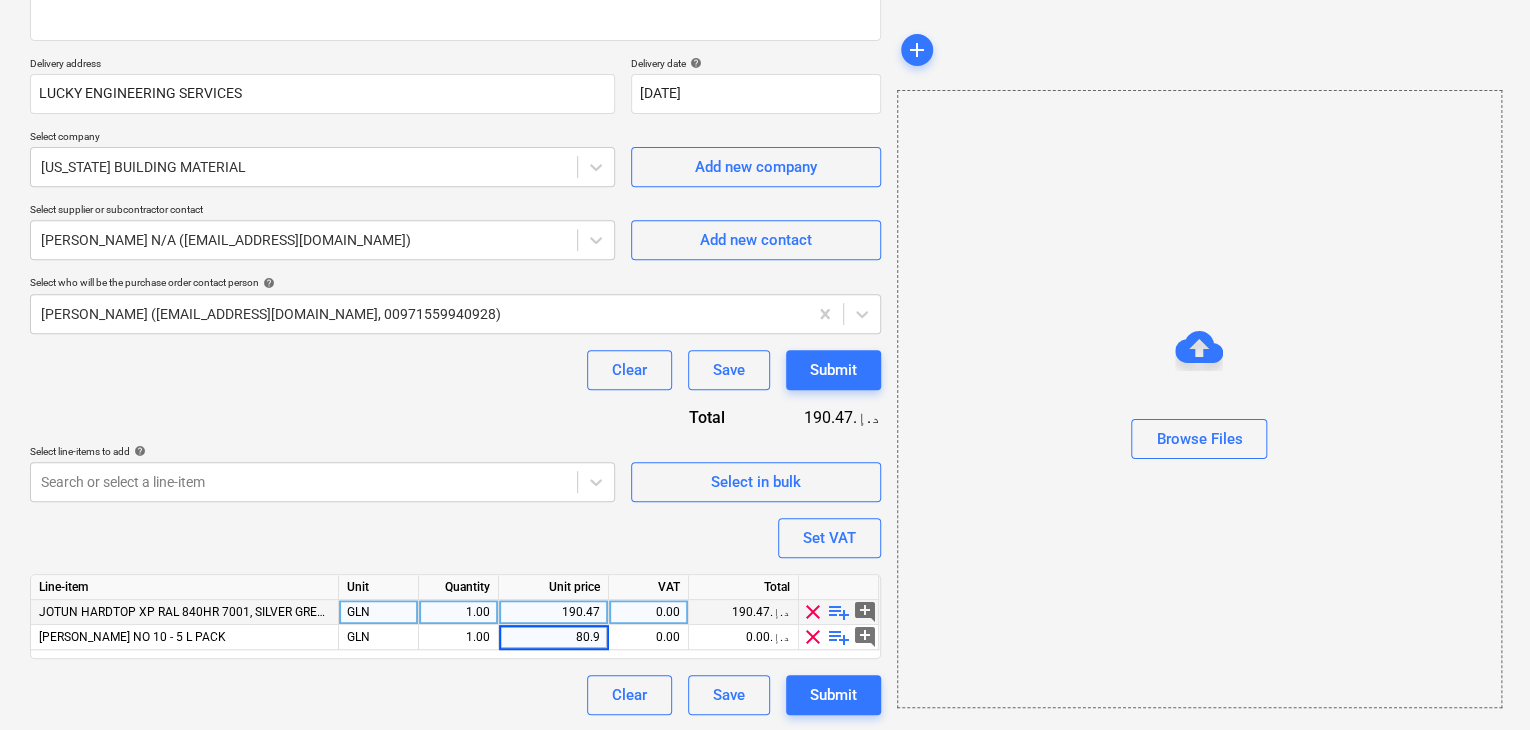 type on "80.95" 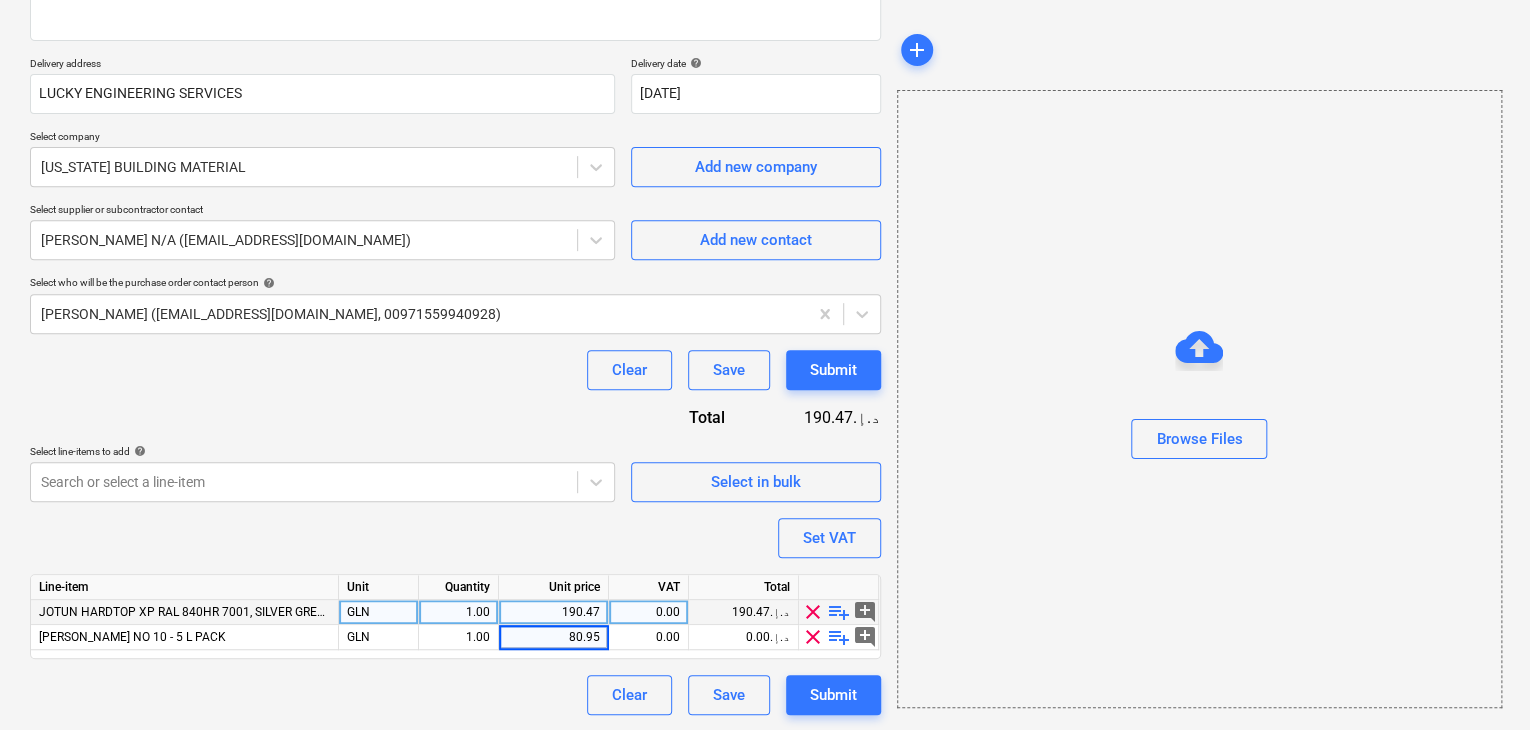 click on "Browse Files" at bounding box center [1199, 399] 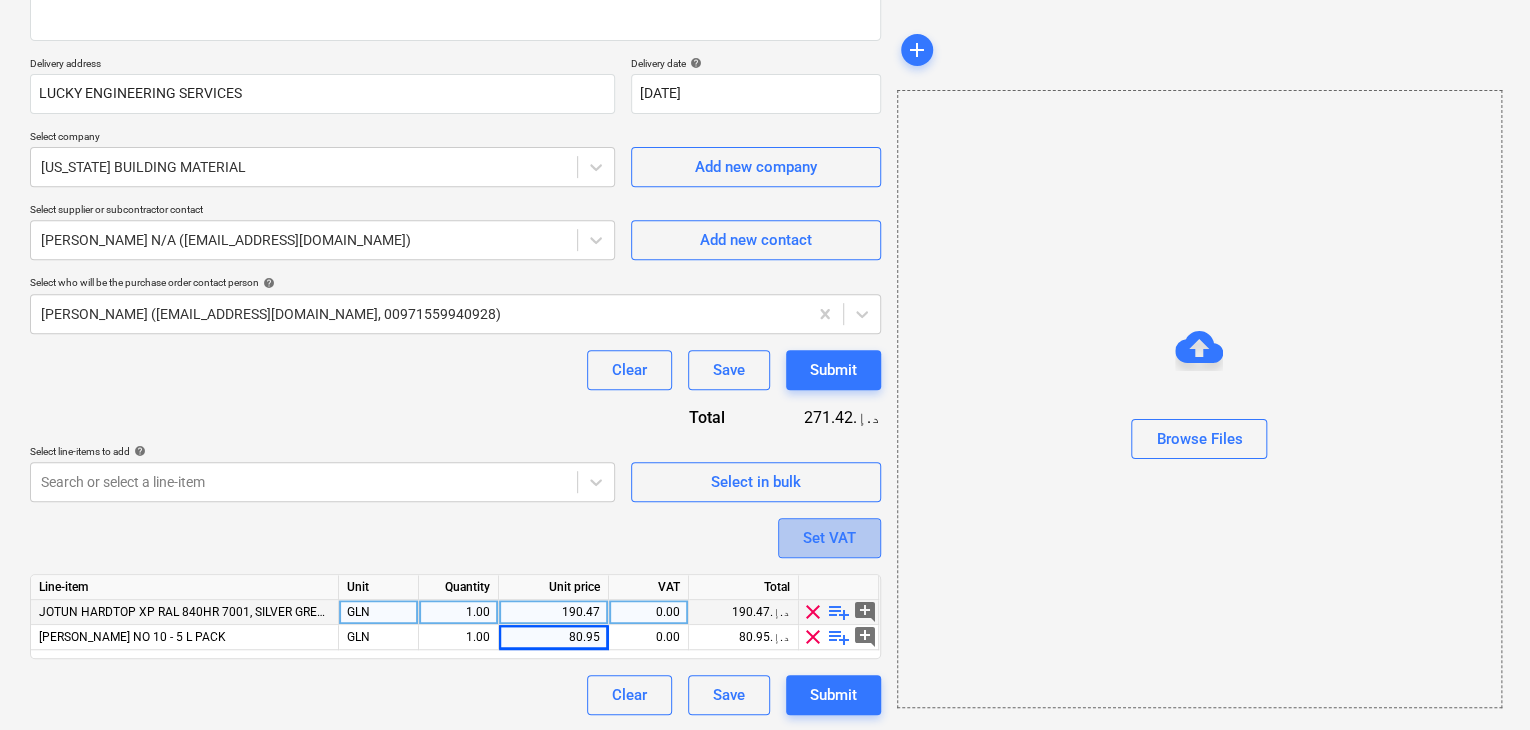 click on "Set VAT" at bounding box center [829, 538] 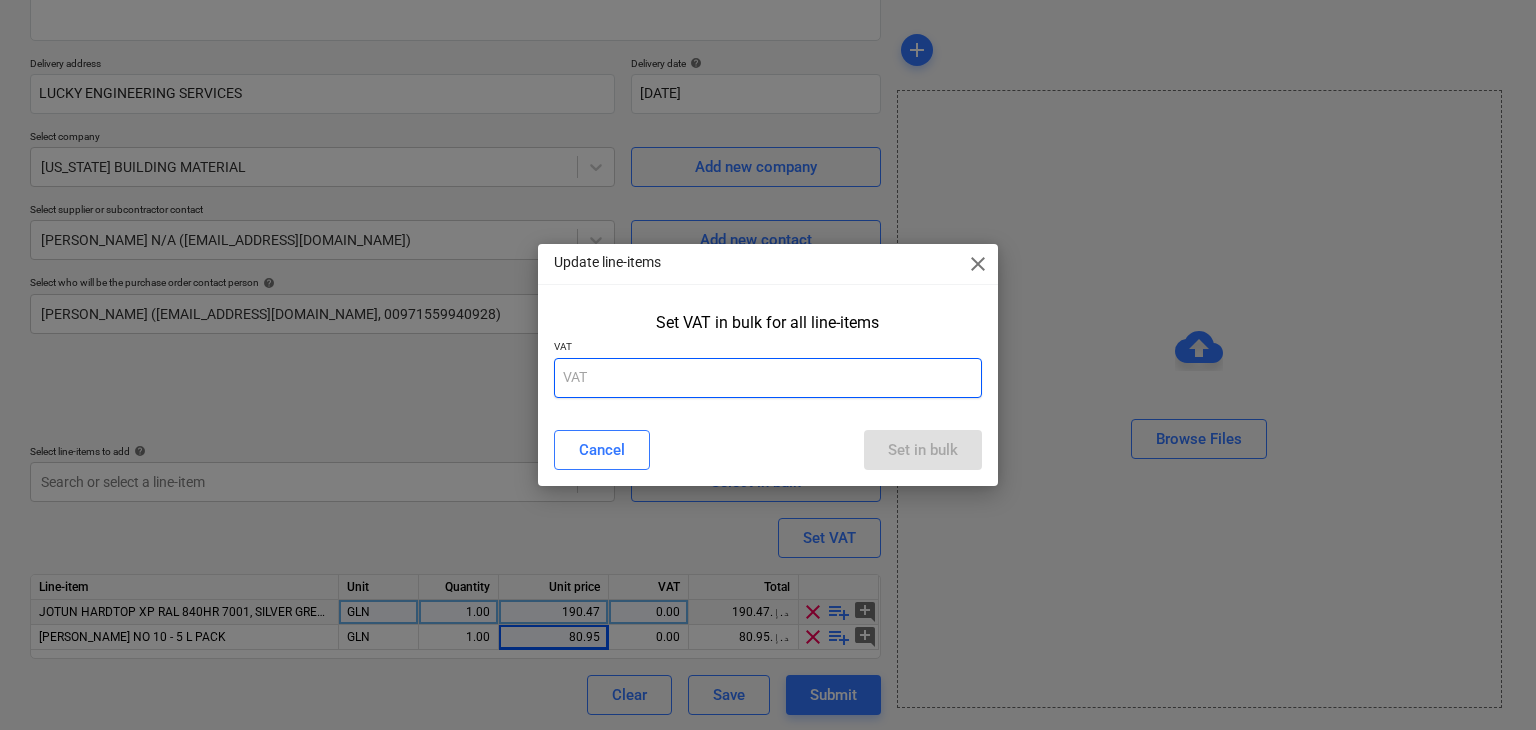 click at bounding box center [768, 378] 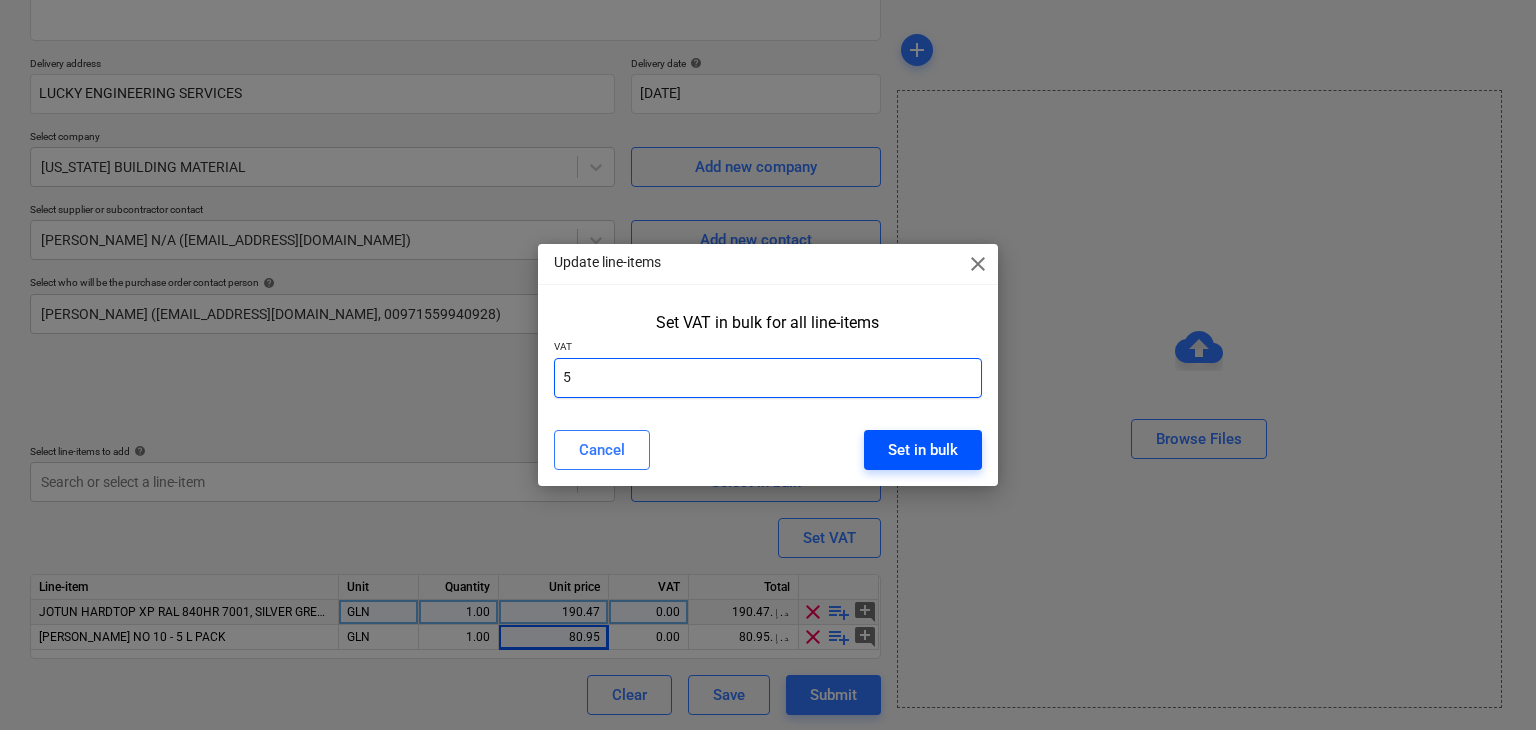 type on "5" 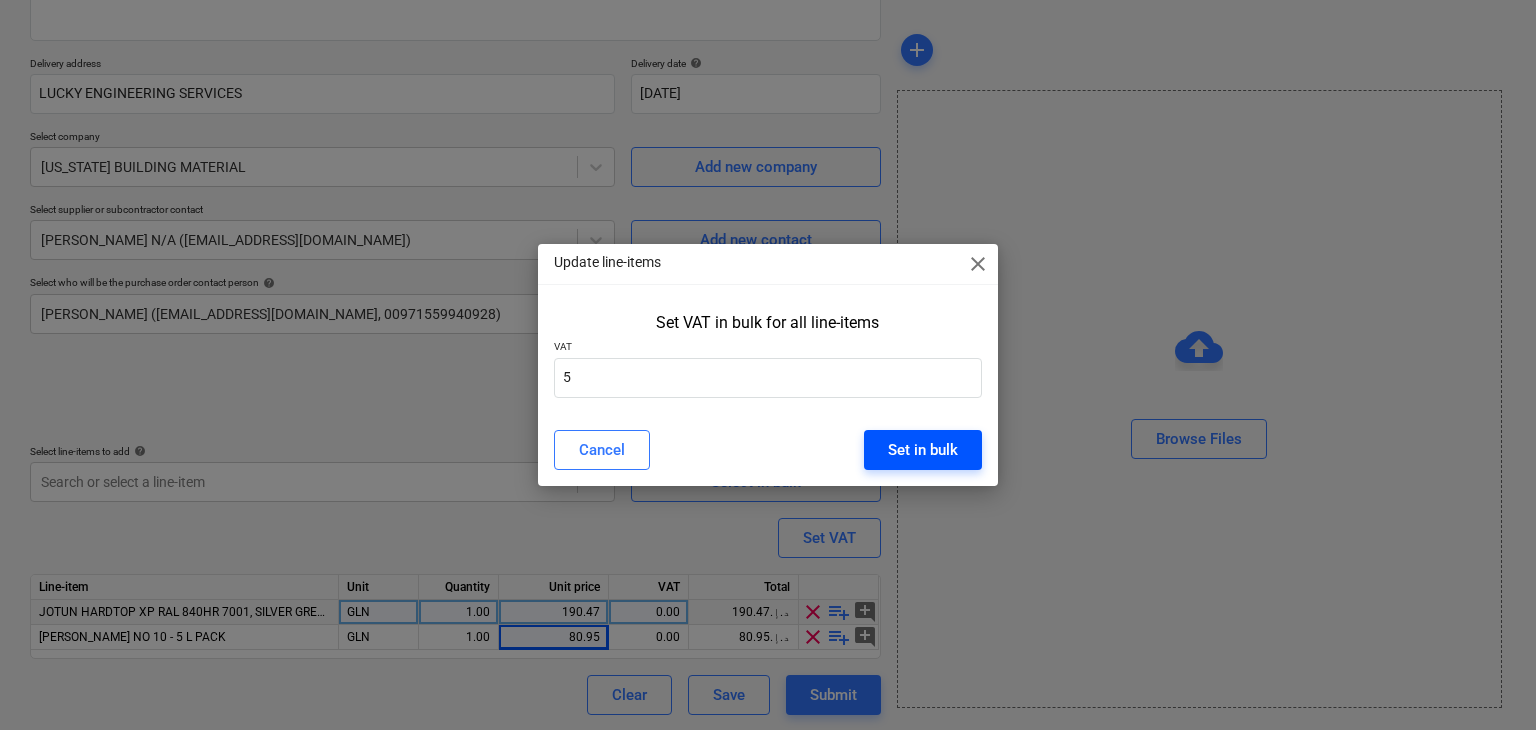 click on "Set in bulk" at bounding box center [923, 450] 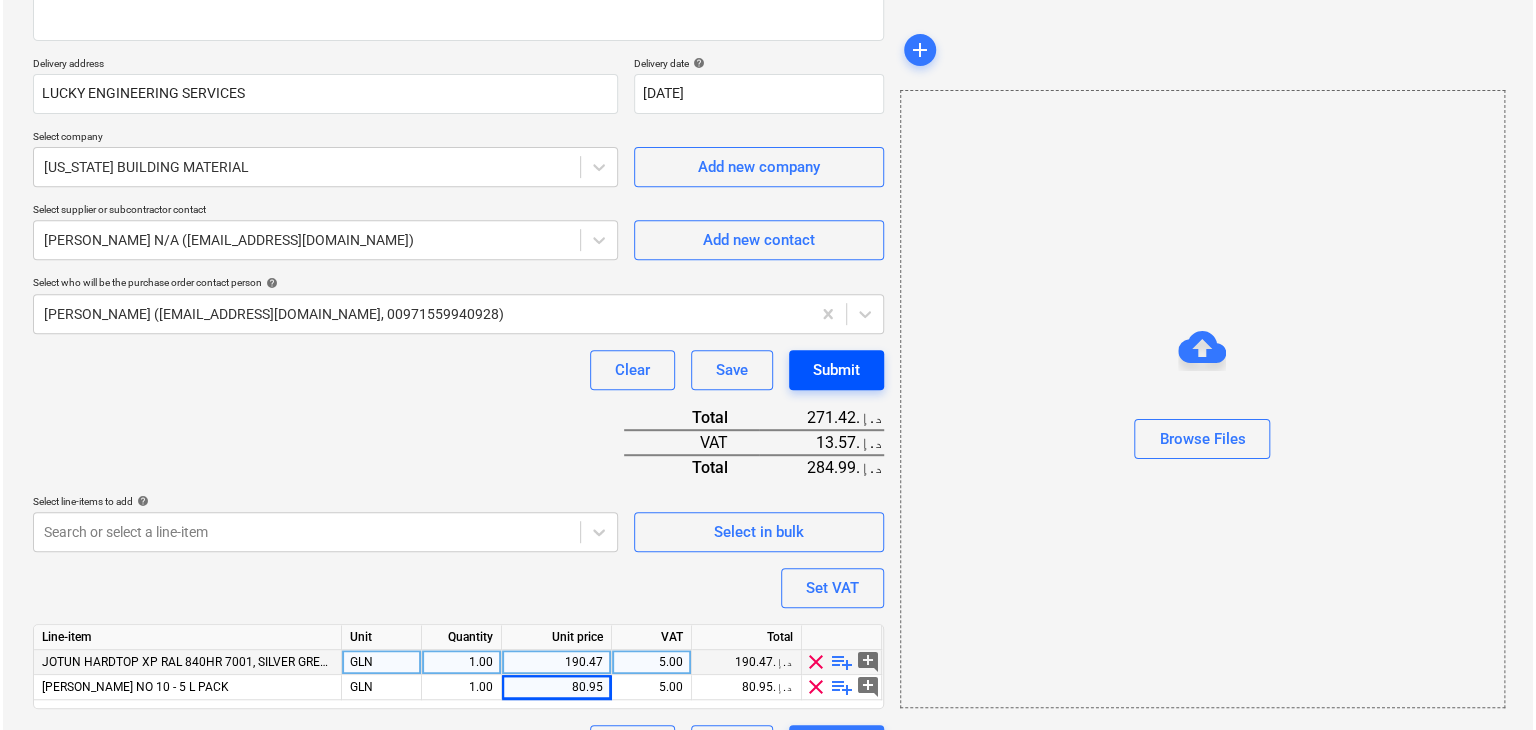scroll, scrollTop: 367, scrollLeft: 0, axis: vertical 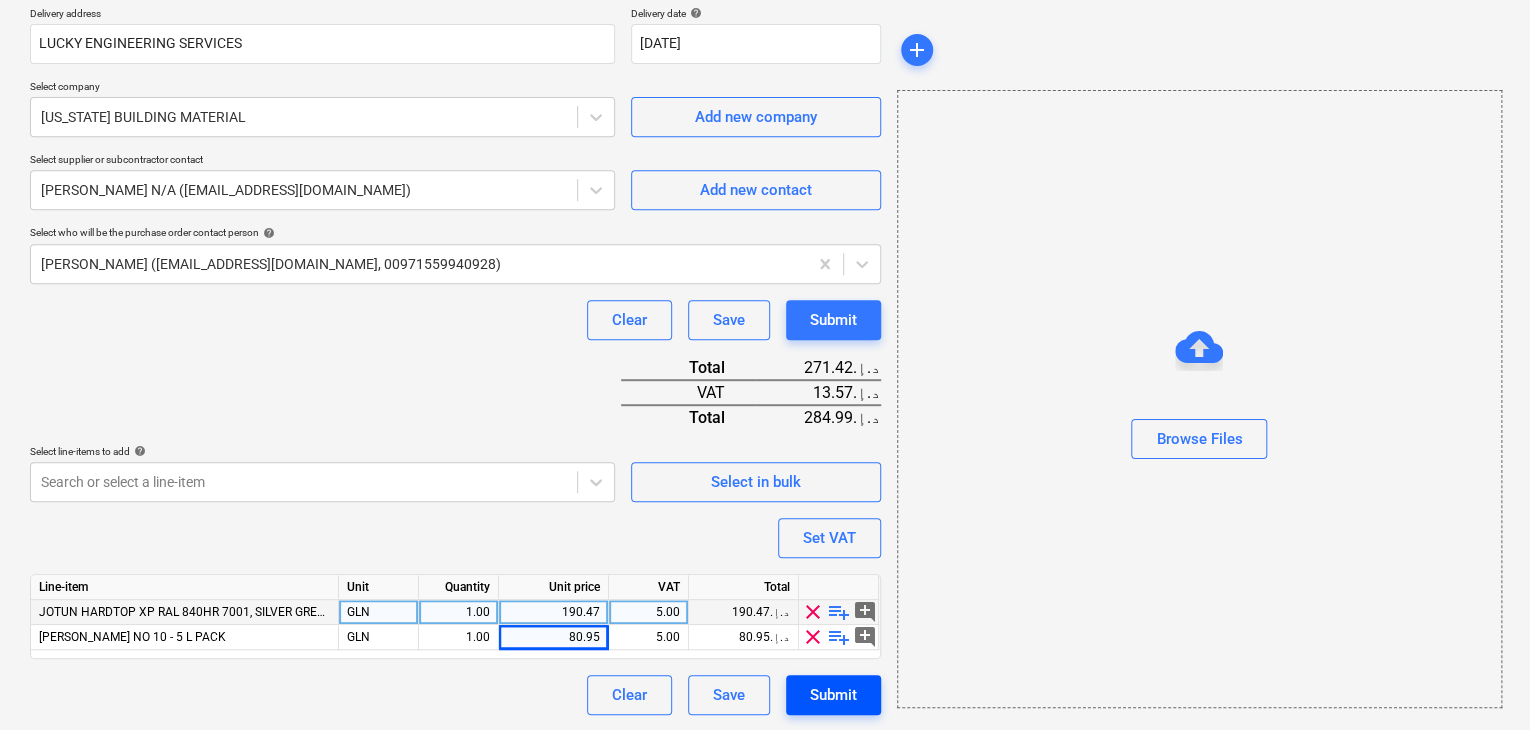 click on "Submit" at bounding box center (833, 695) 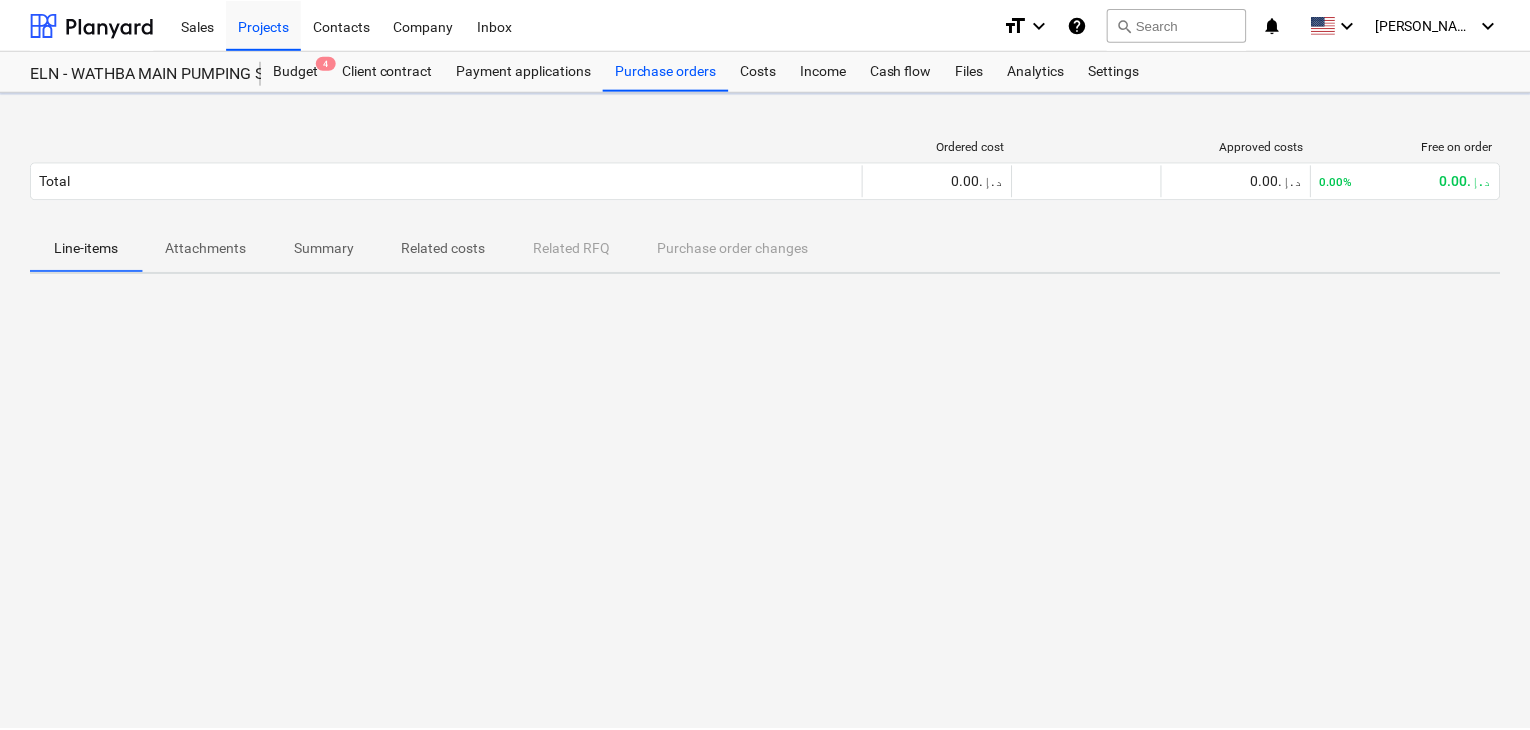 scroll, scrollTop: 0, scrollLeft: 0, axis: both 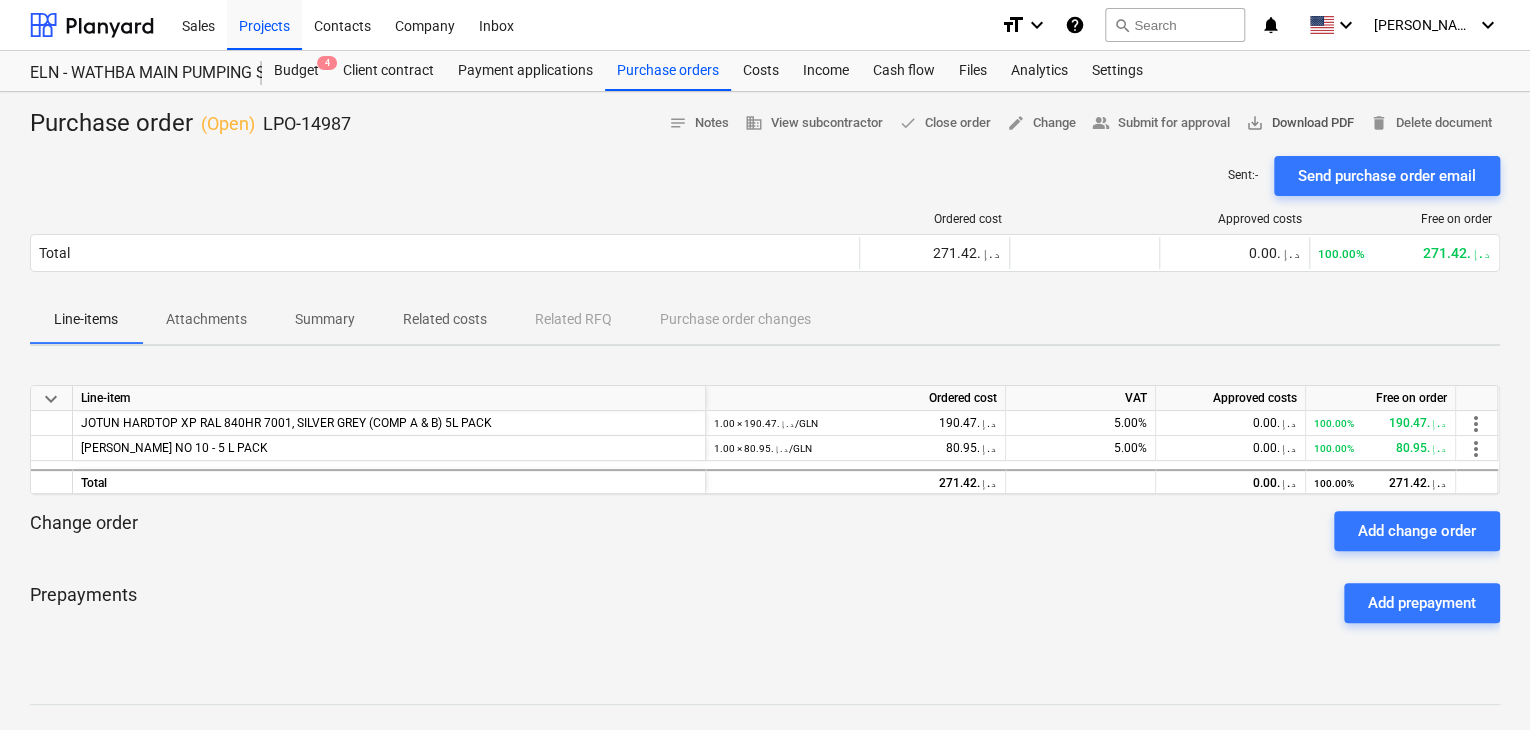 click on "save_alt Download PDF" at bounding box center [1300, 123] 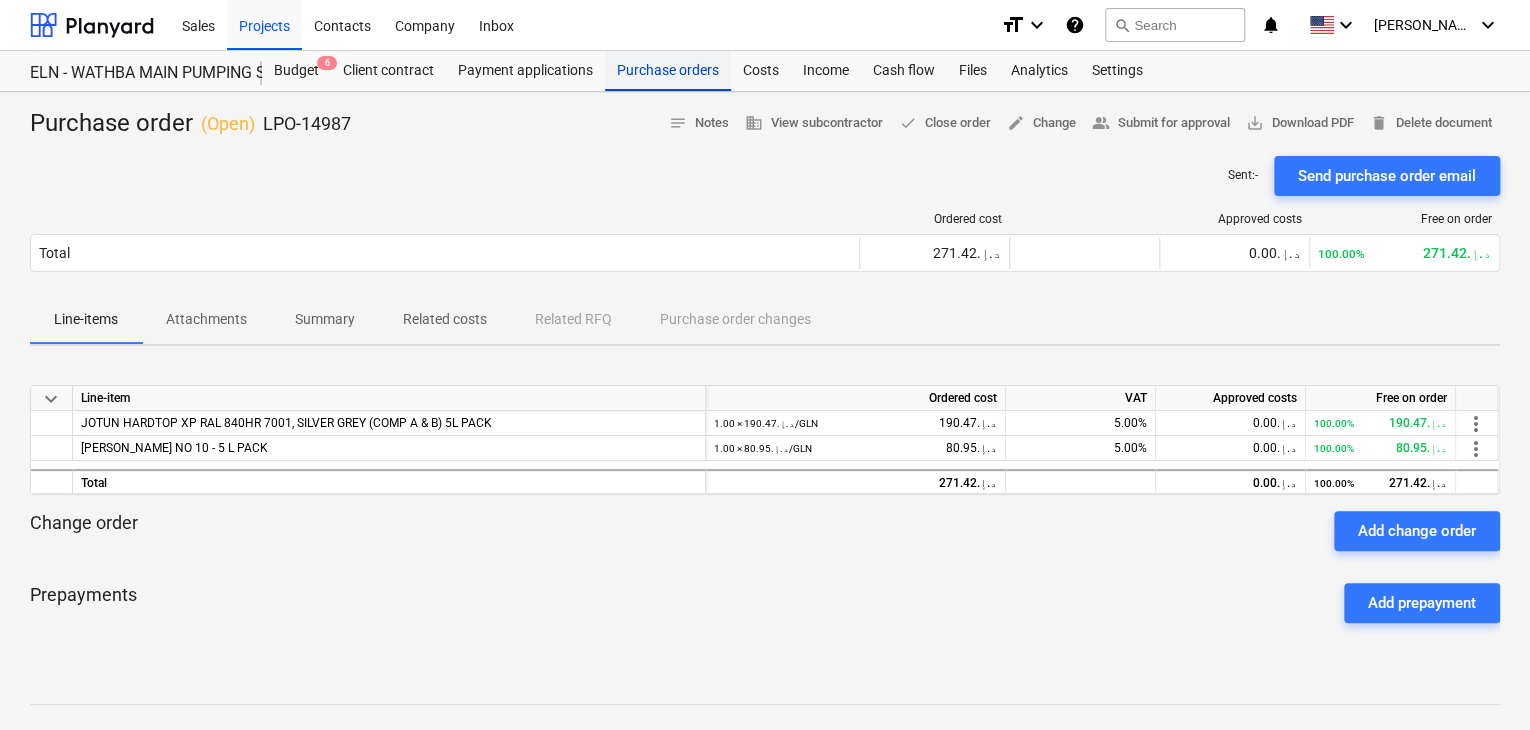 click on "Purchase orders" at bounding box center (668, 71) 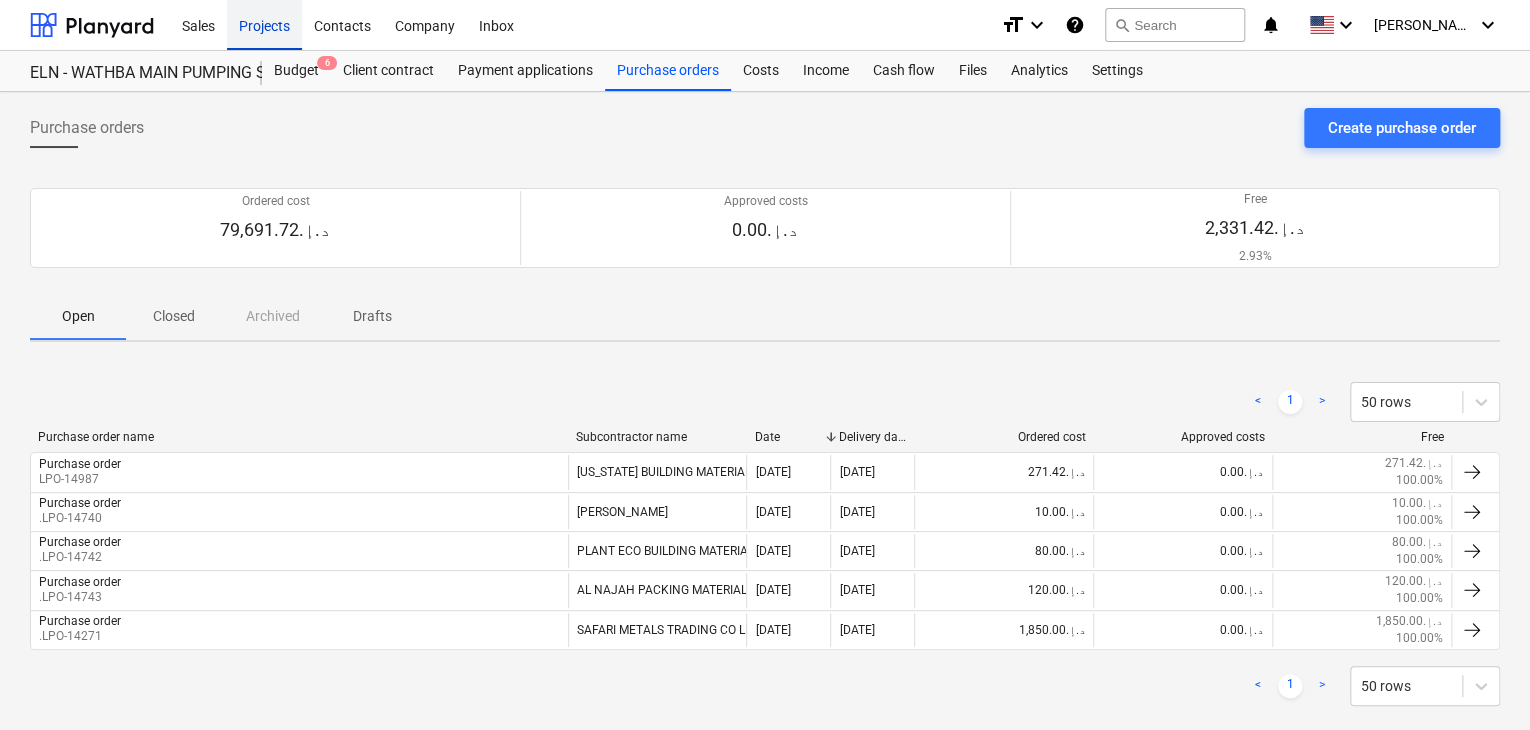 click on "Projects" at bounding box center [264, 24] 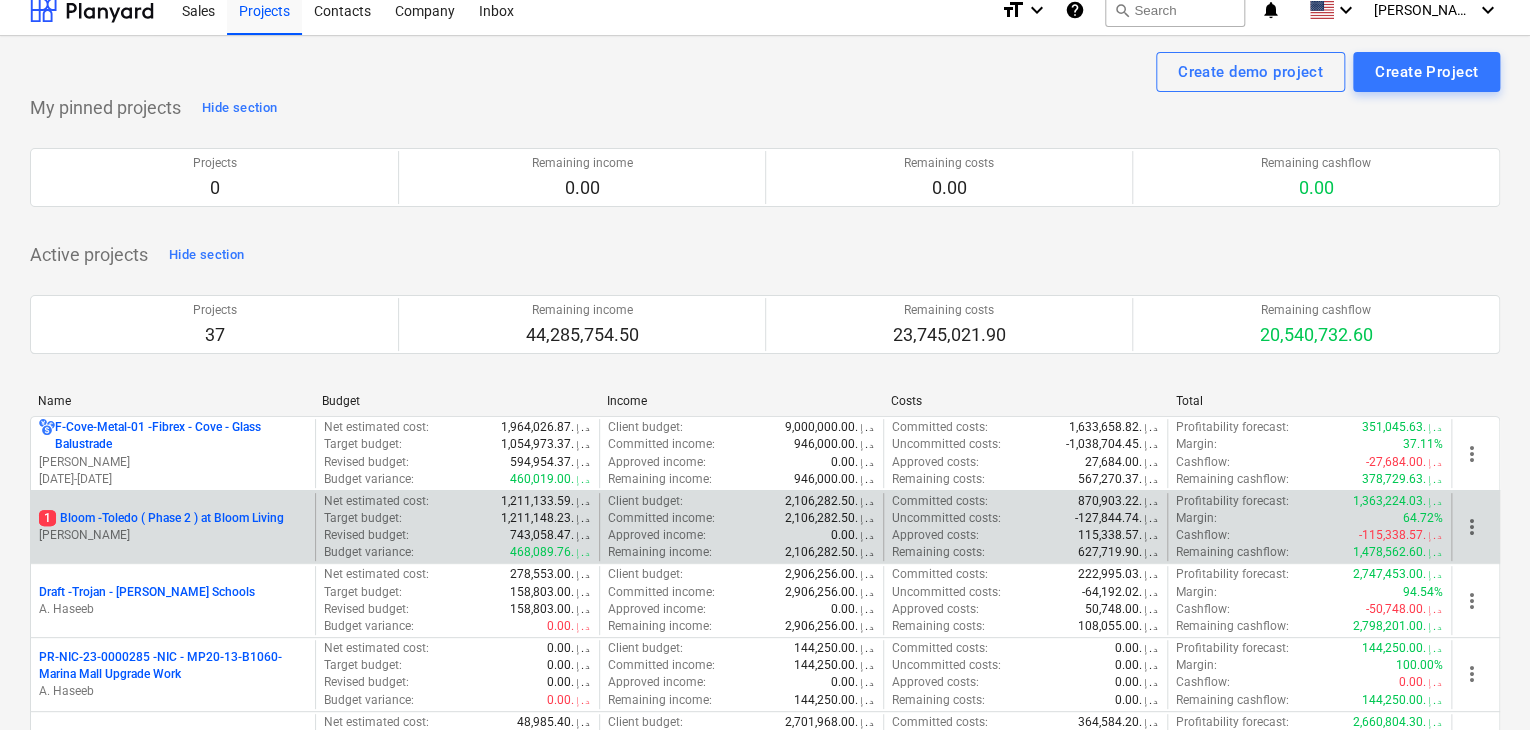 scroll, scrollTop: 400, scrollLeft: 0, axis: vertical 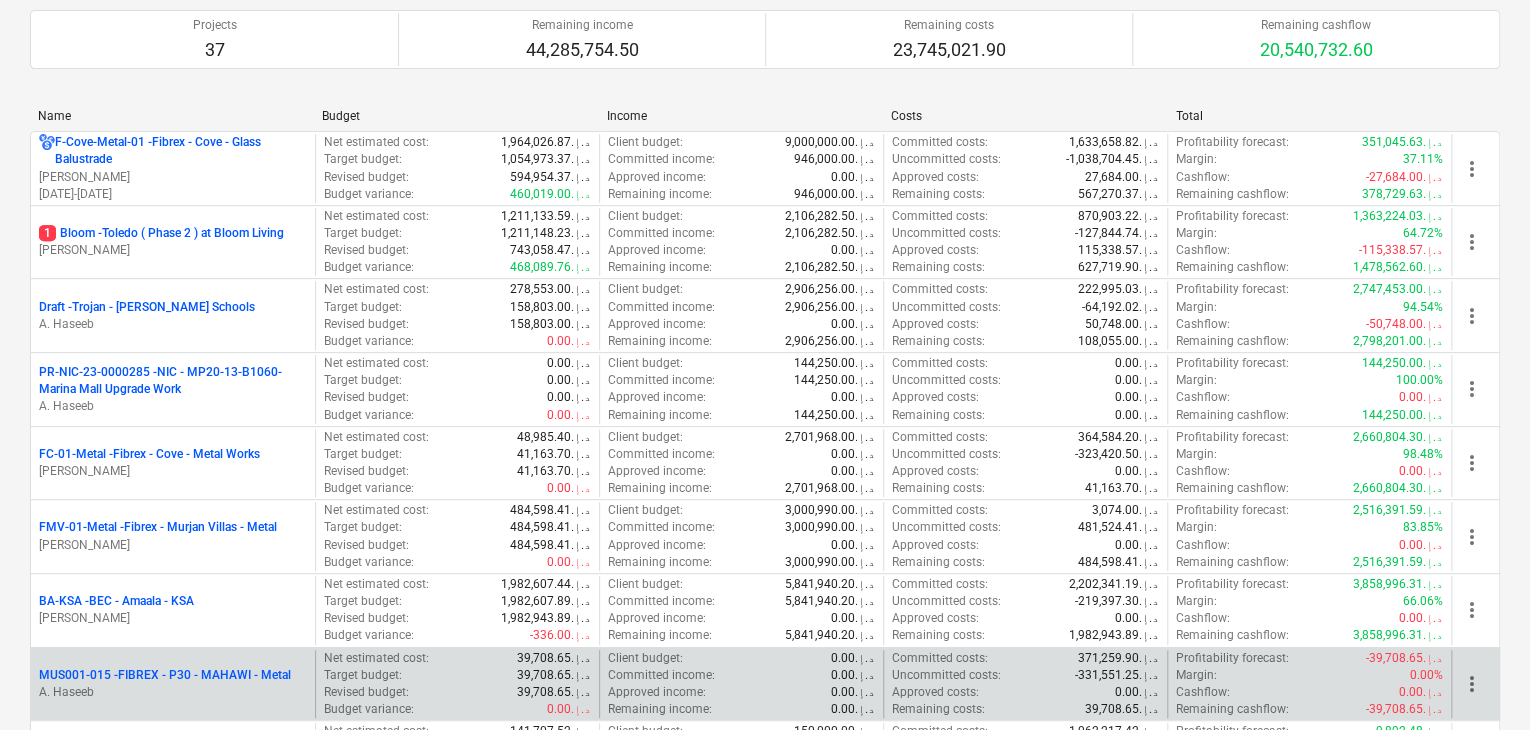 click on "[PERSON_NAME]" at bounding box center [173, 177] 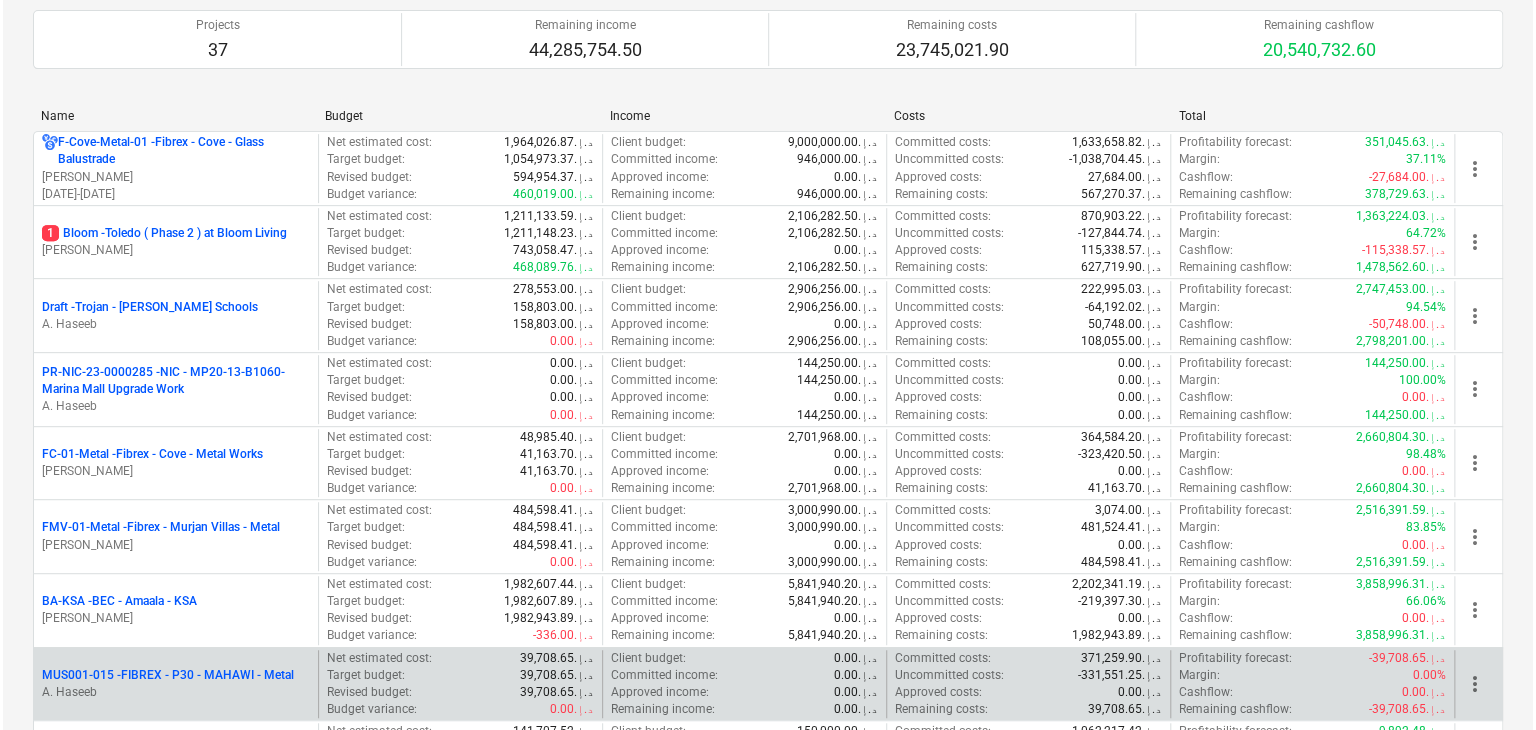scroll, scrollTop: 0, scrollLeft: 0, axis: both 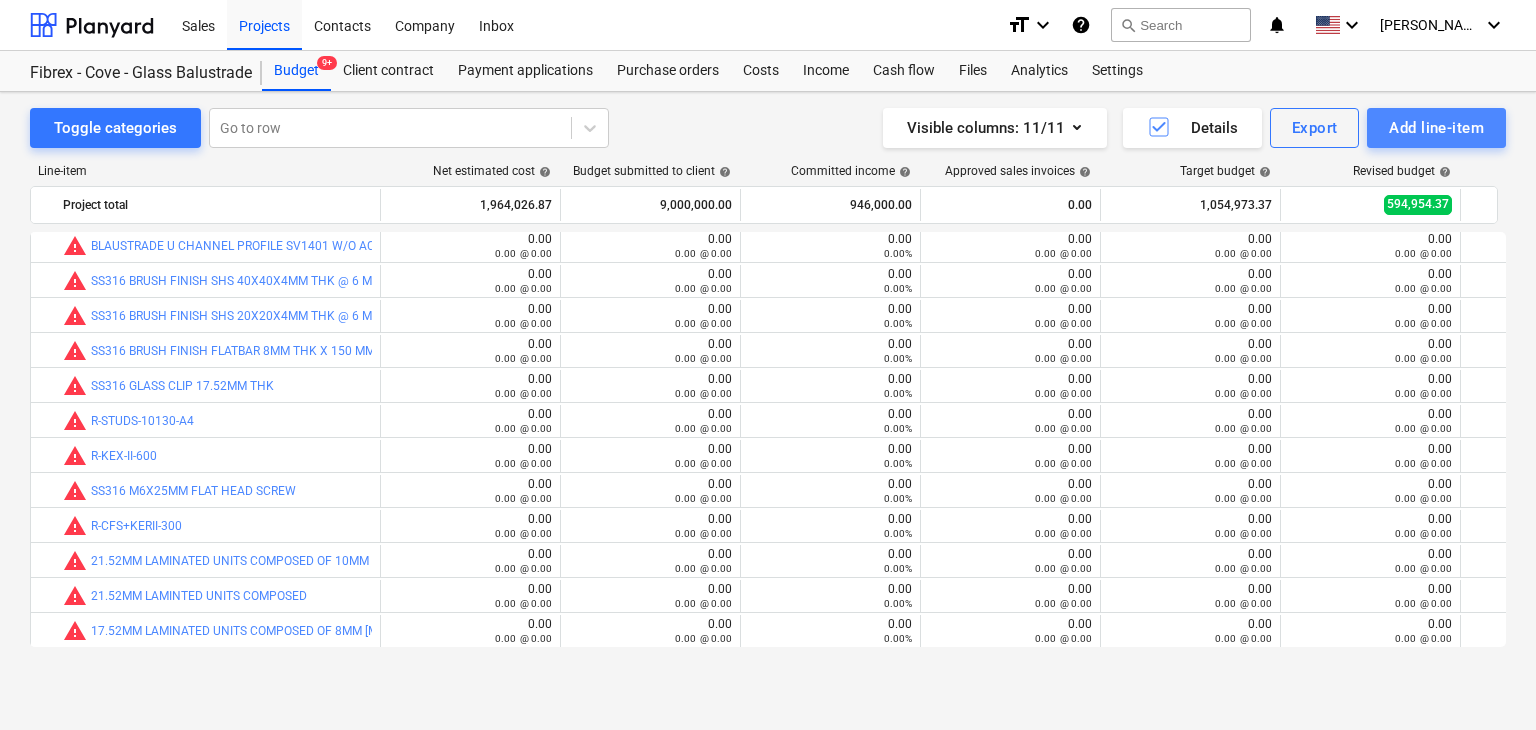 click on "Add line-item" at bounding box center [1436, 128] 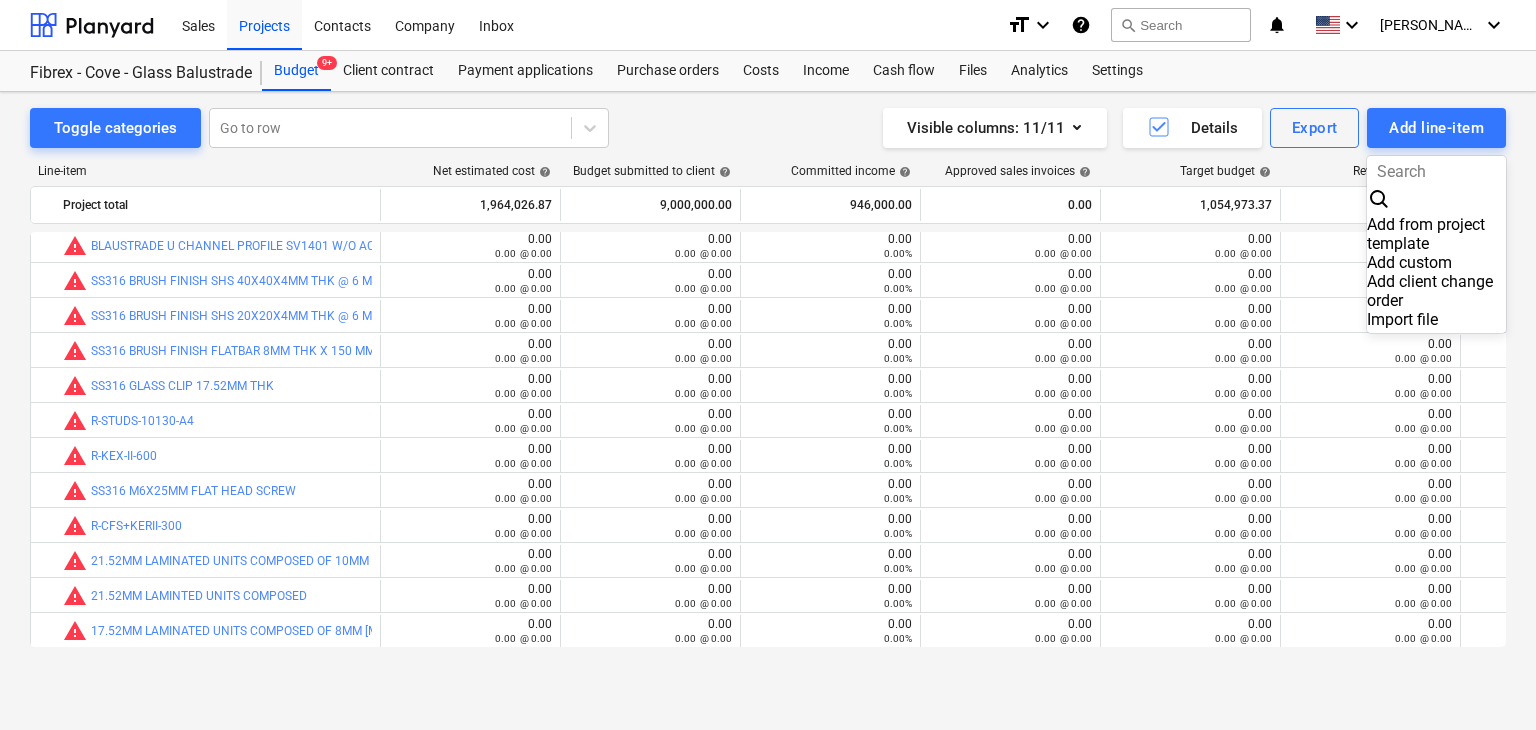 click on "Add custom" at bounding box center (1436, 262) 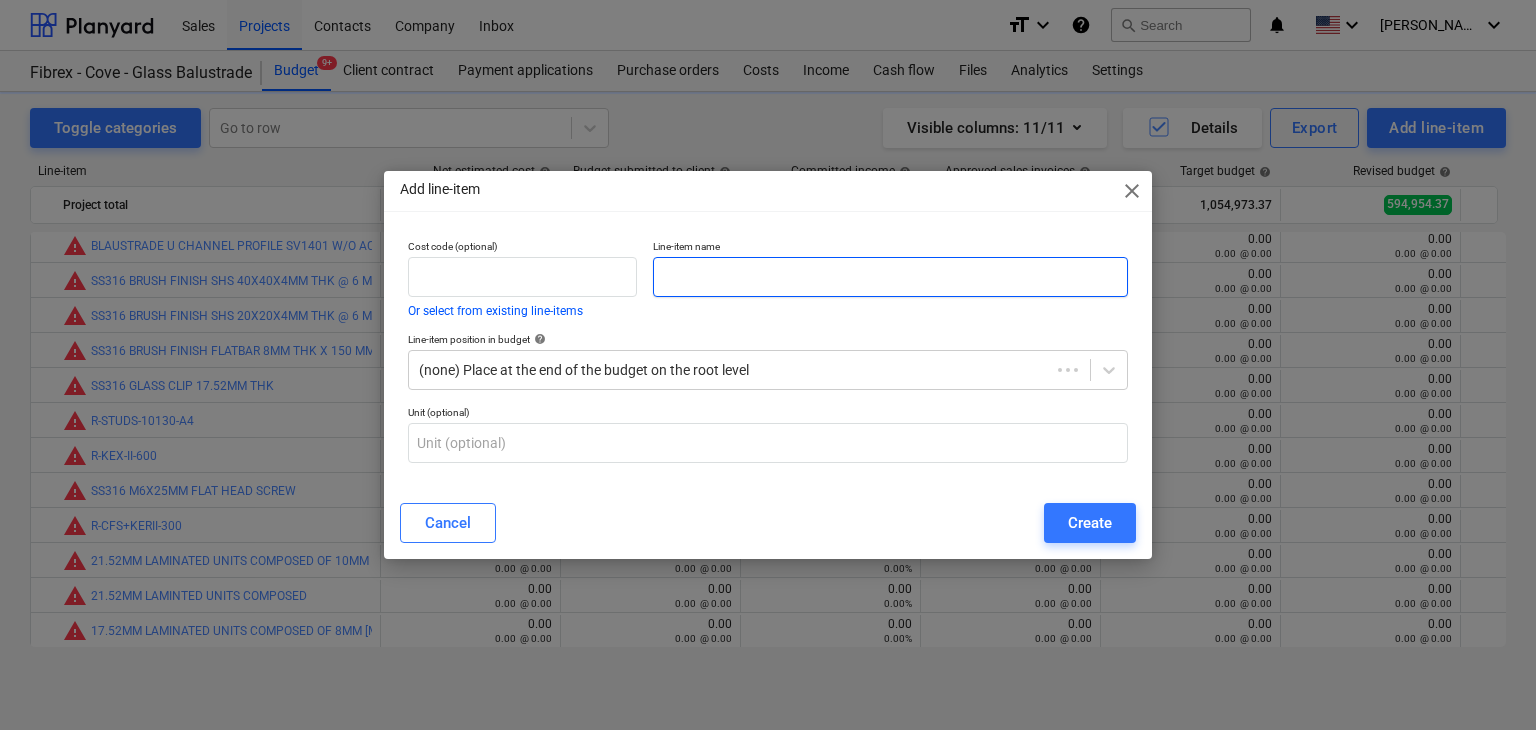 click at bounding box center (890, 277) 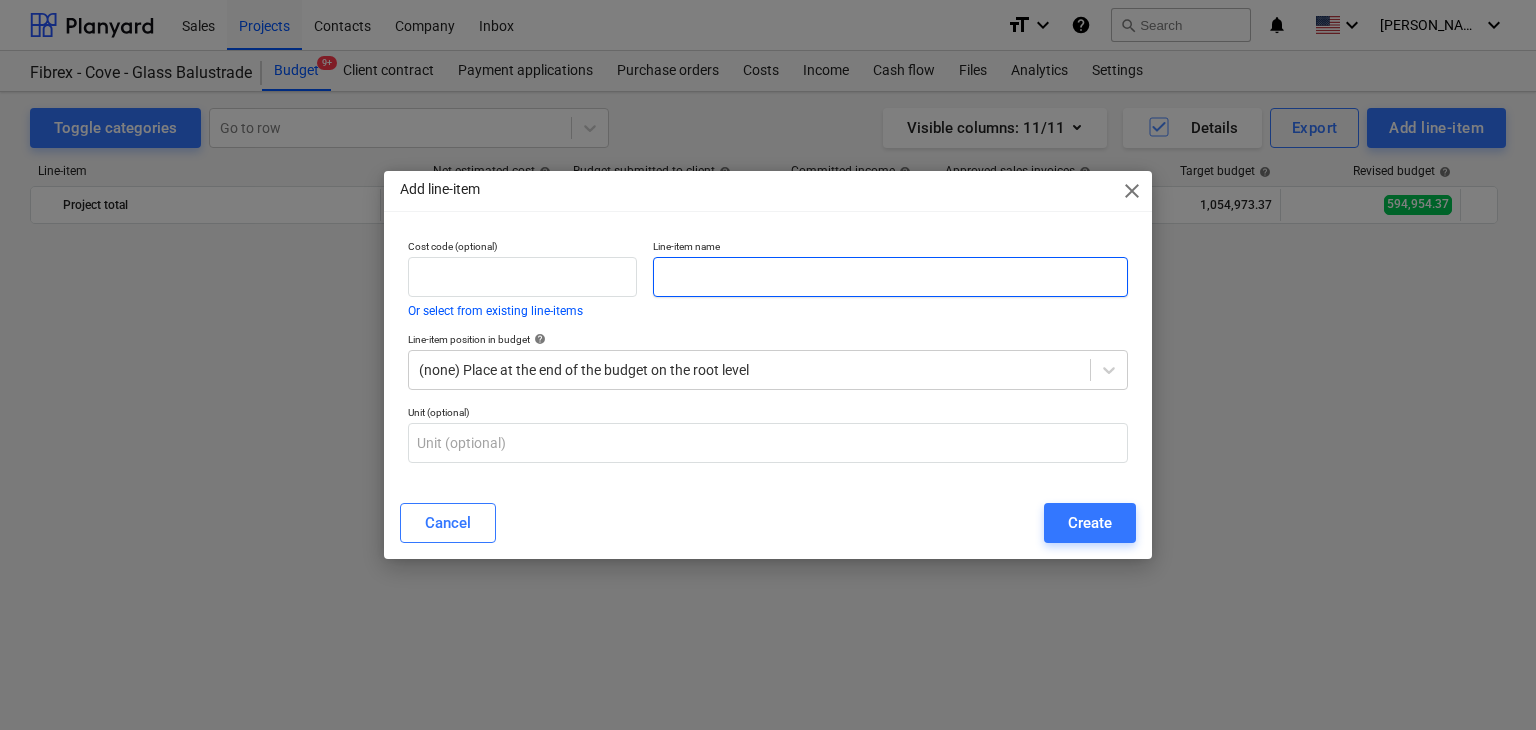 scroll, scrollTop: 9455, scrollLeft: 0, axis: vertical 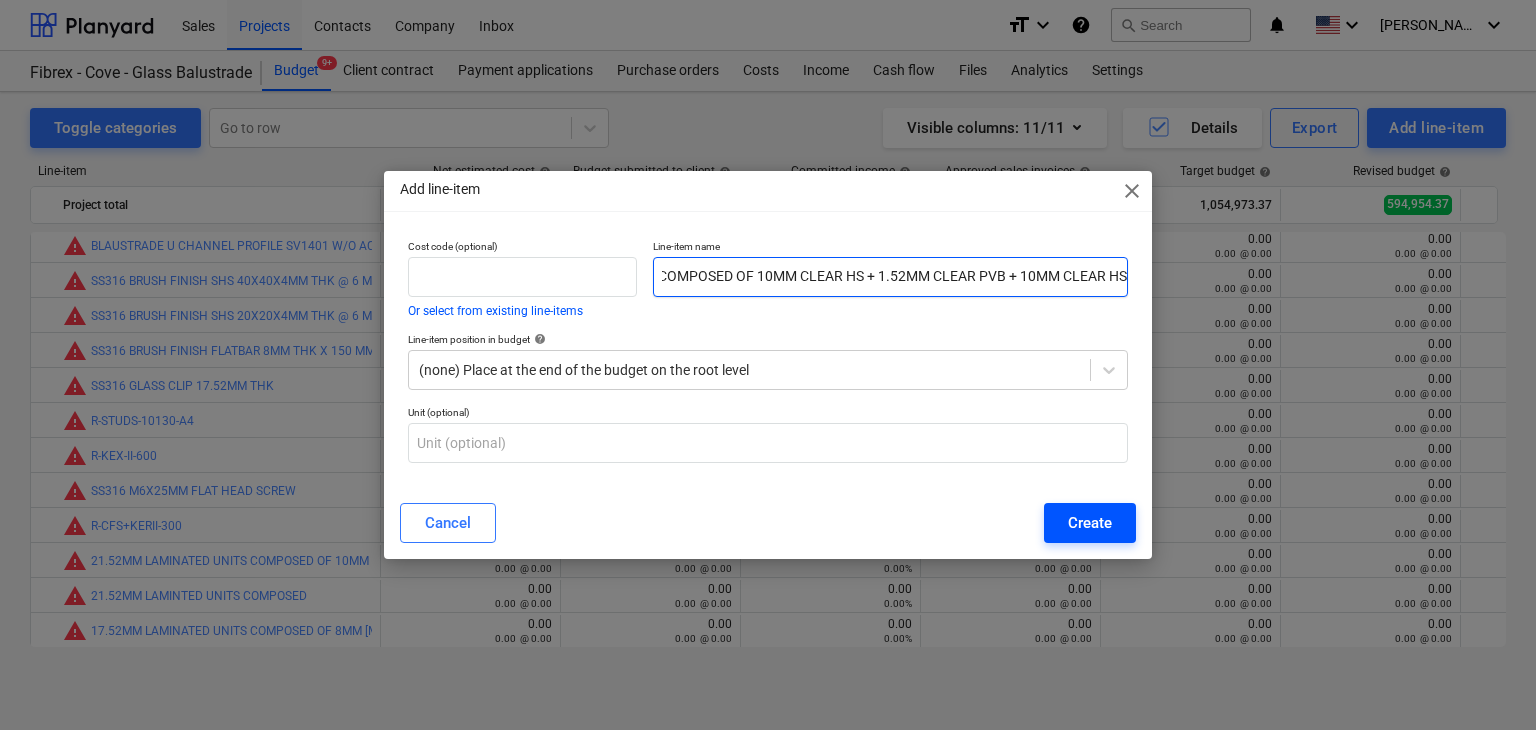 type on "21.52MM LAMINATED UNITS COMPOSED OF 10MM CLEAR HS + 1.52MM CLEAR PVB + 10MM CLEAR HS" 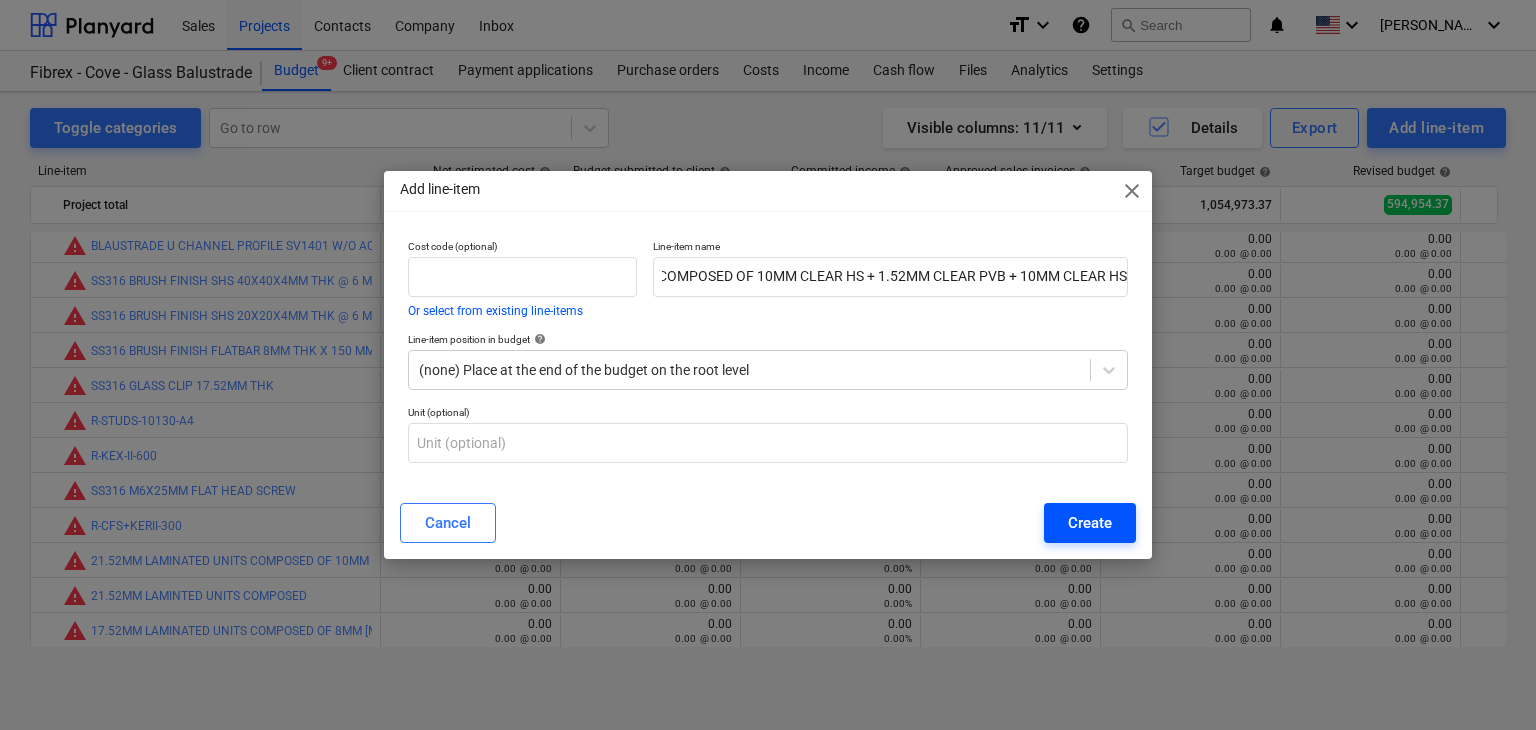 click on "Create" at bounding box center [1090, 523] 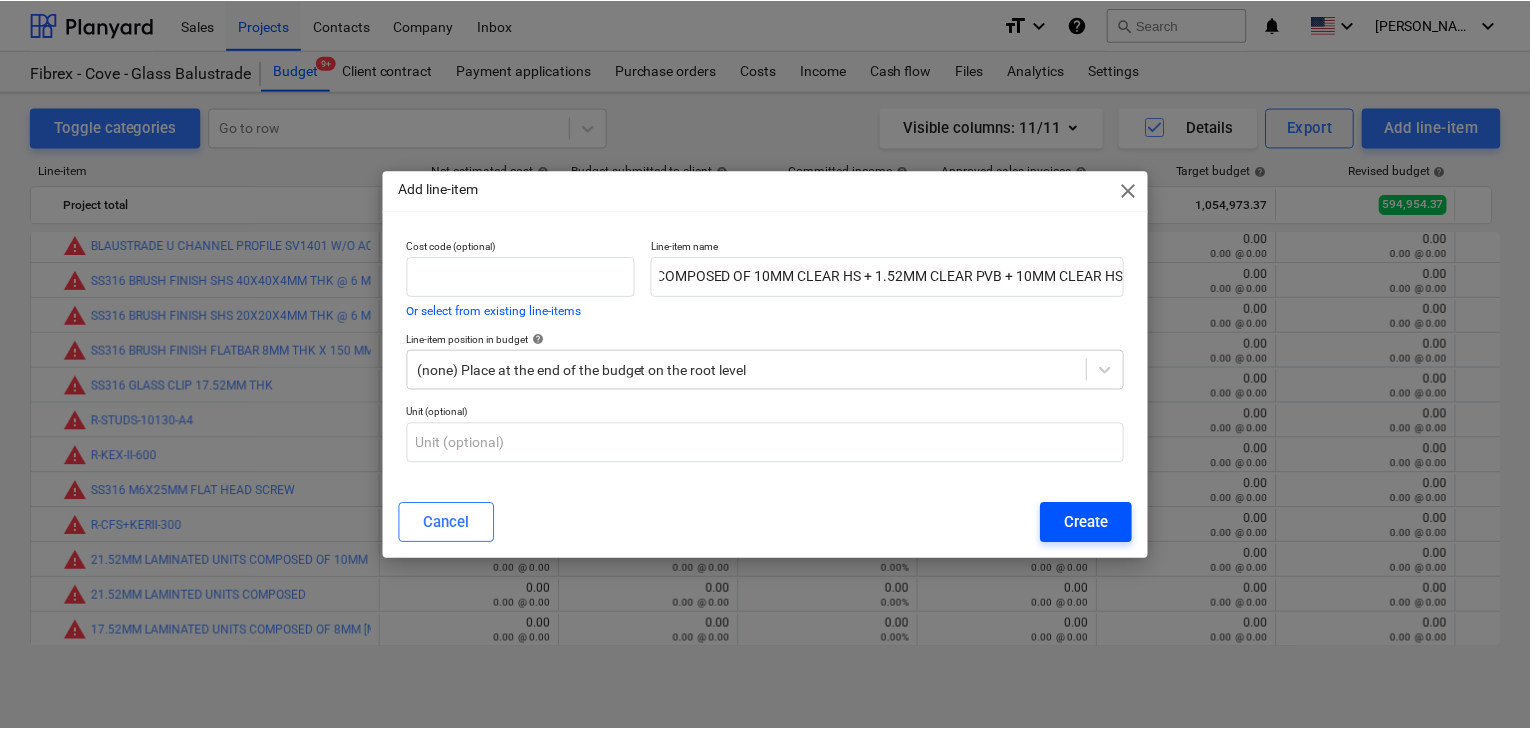 scroll, scrollTop: 0, scrollLeft: 0, axis: both 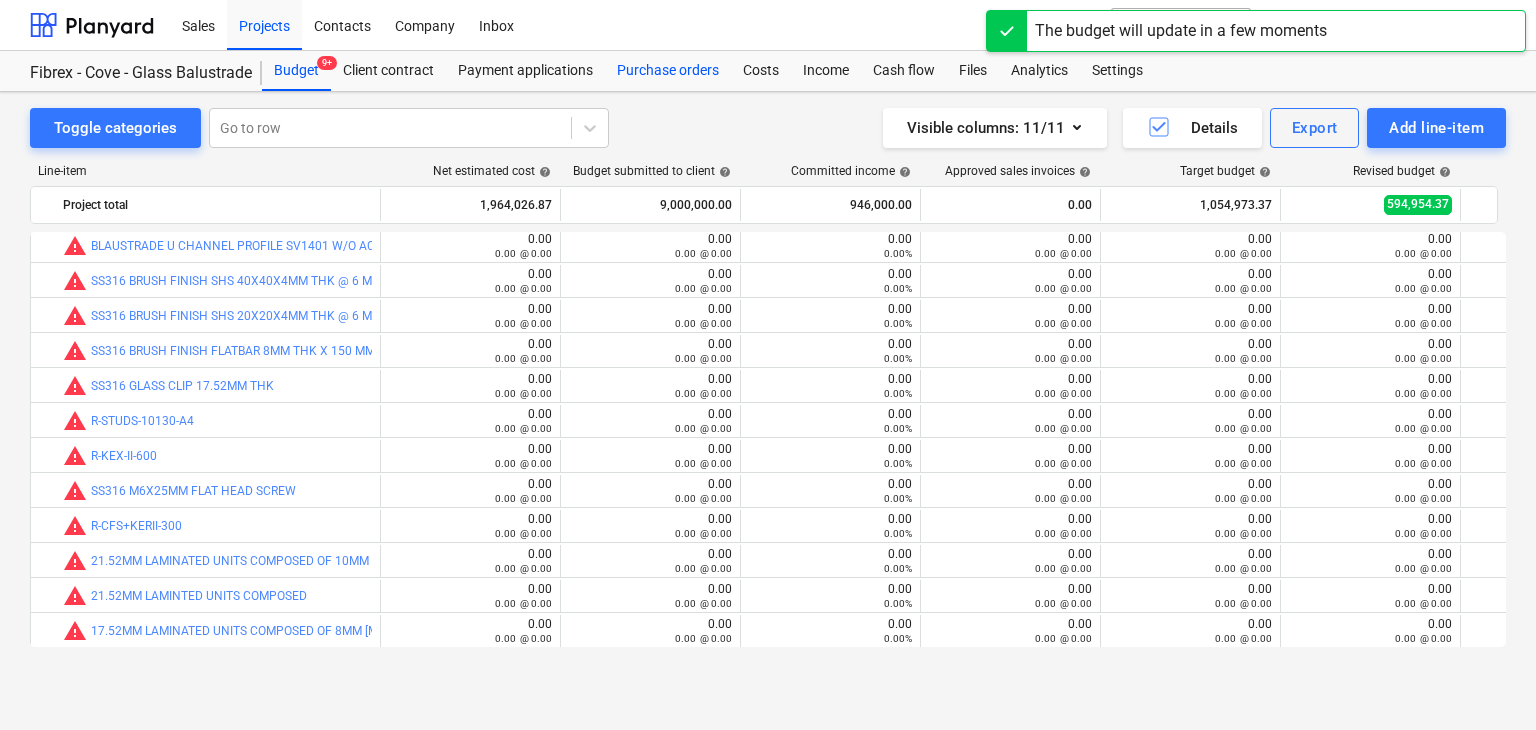 click on "Purchase orders" at bounding box center (668, 71) 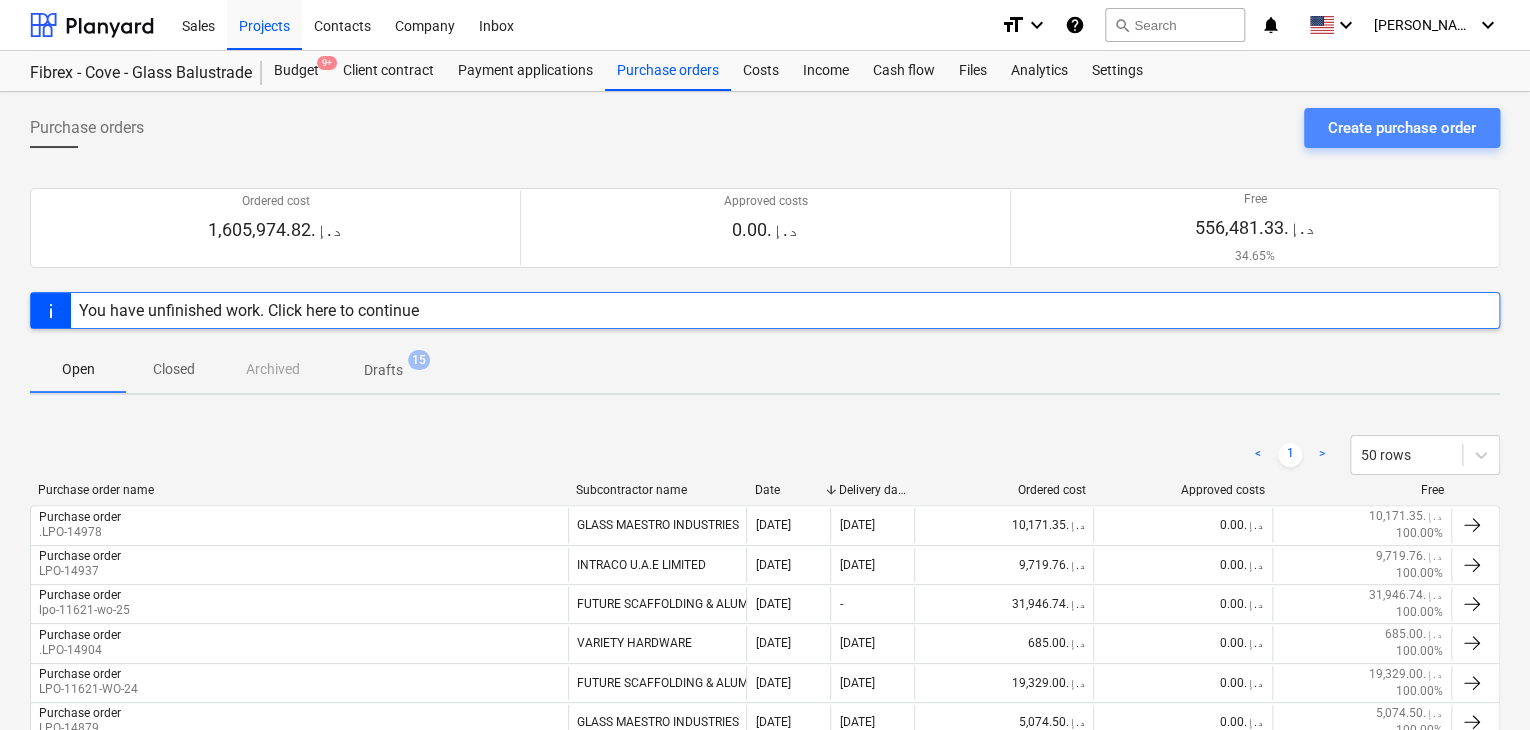 click on "Create purchase order" at bounding box center (1402, 128) 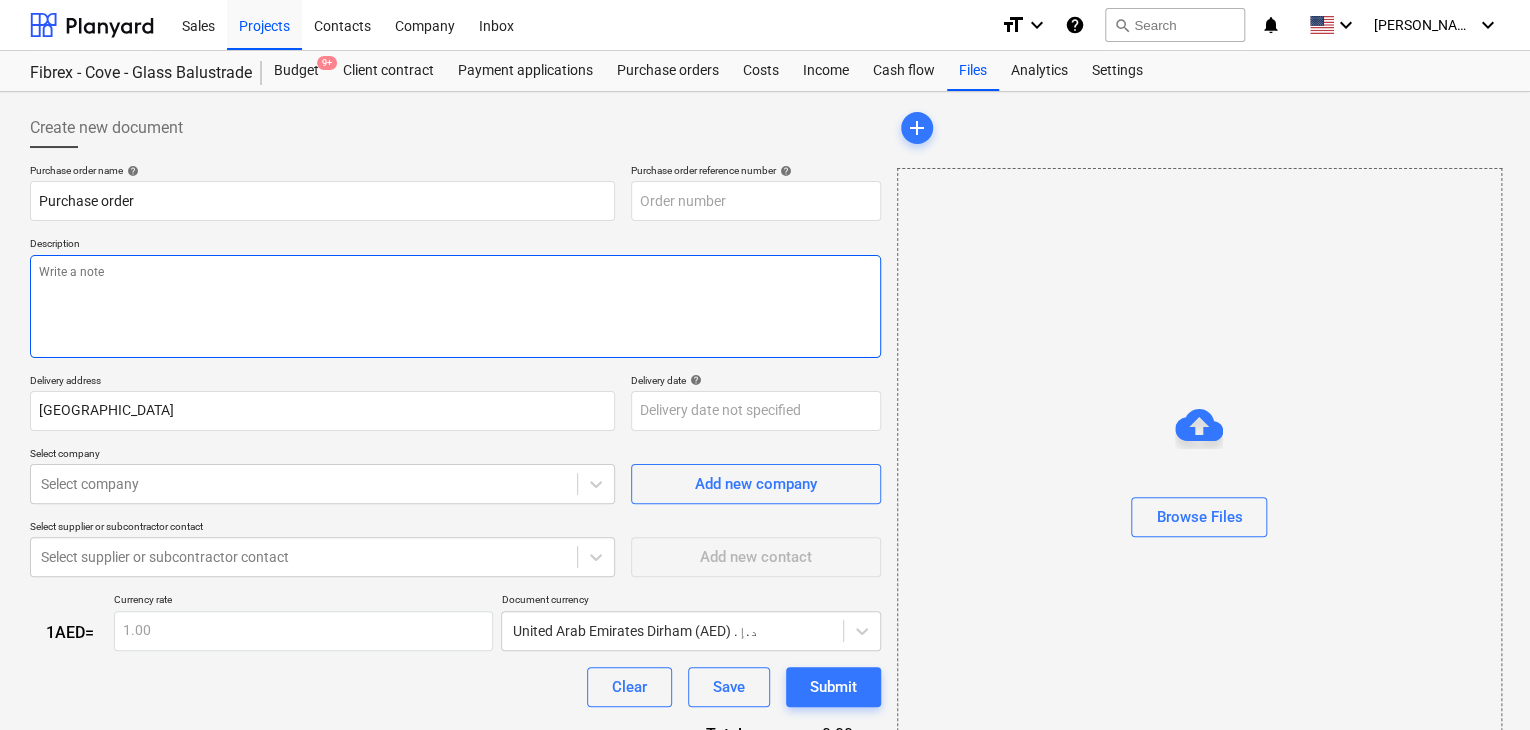 click at bounding box center [455, 306] 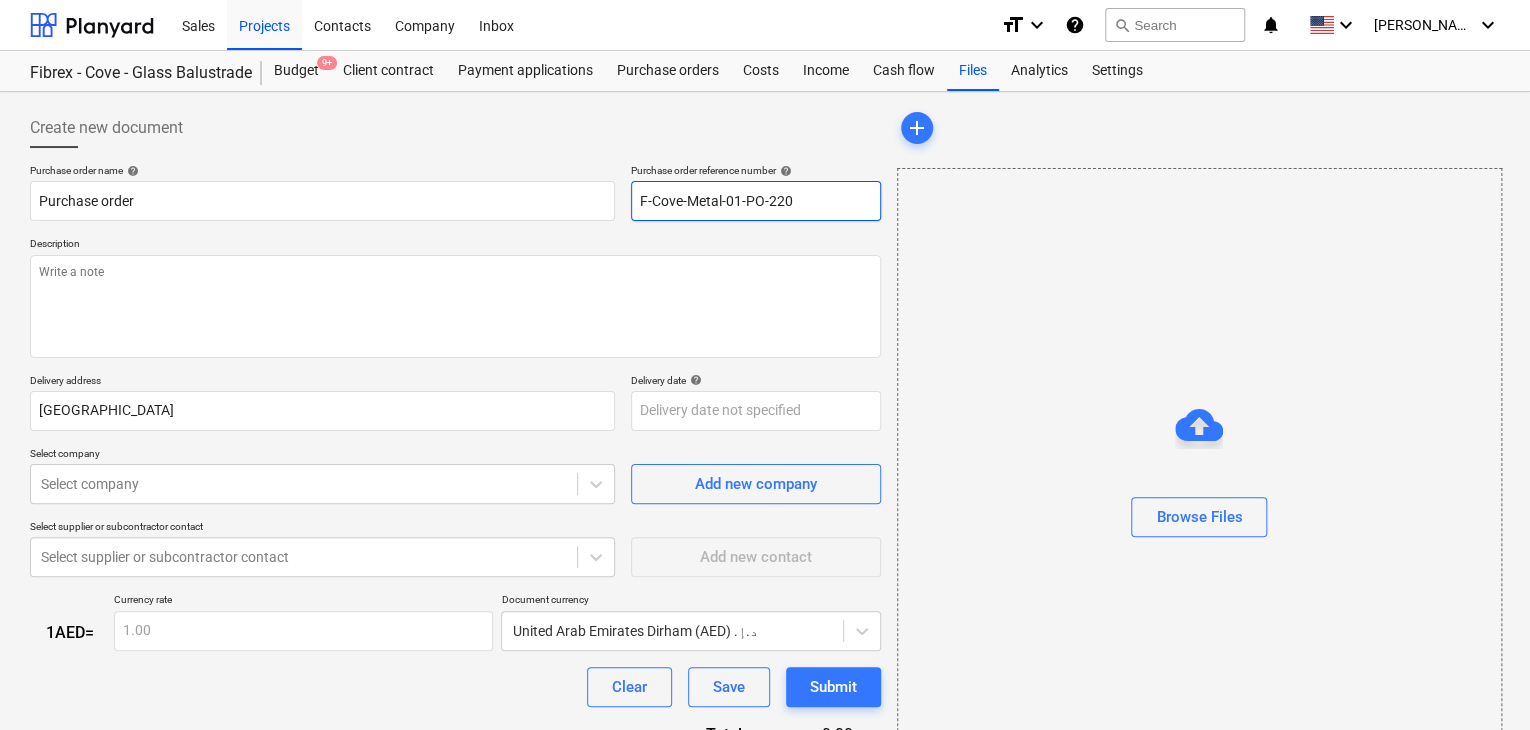 click on "F-Cove-Metal-01-PO-220" at bounding box center (756, 201) 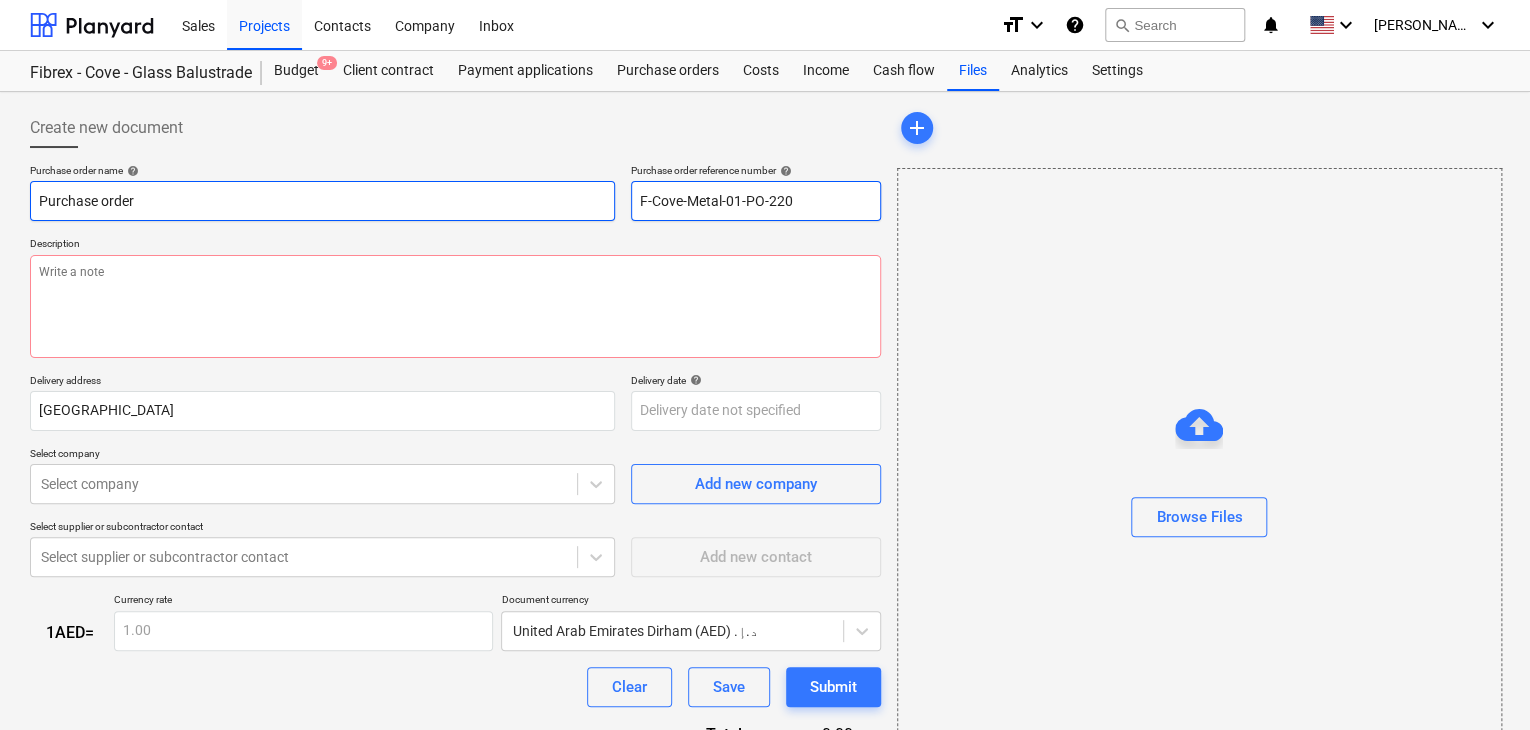 drag, startPoint x: 824, startPoint y: 206, endPoint x: 561, endPoint y: 201, distance: 263.04752 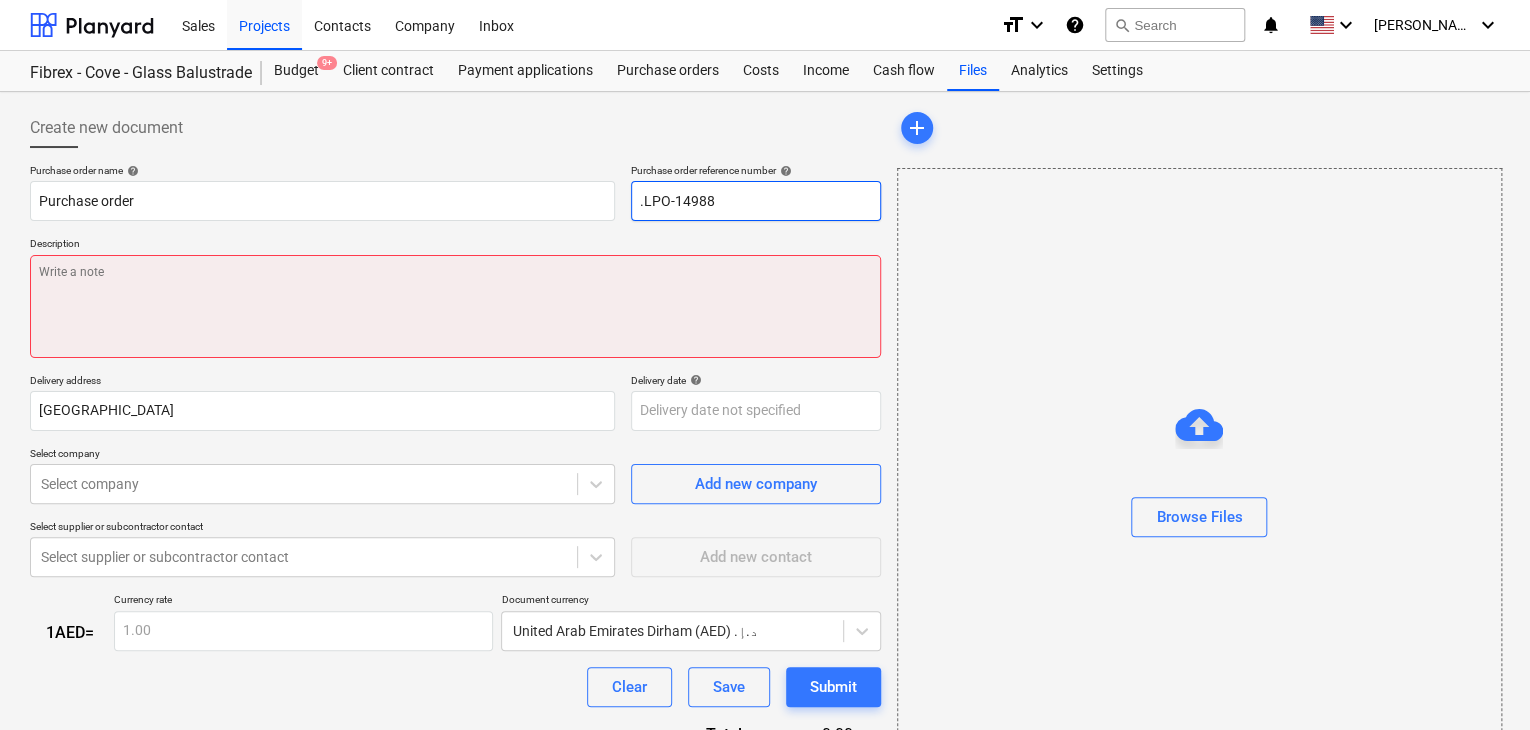 type on ".LPO-14988" 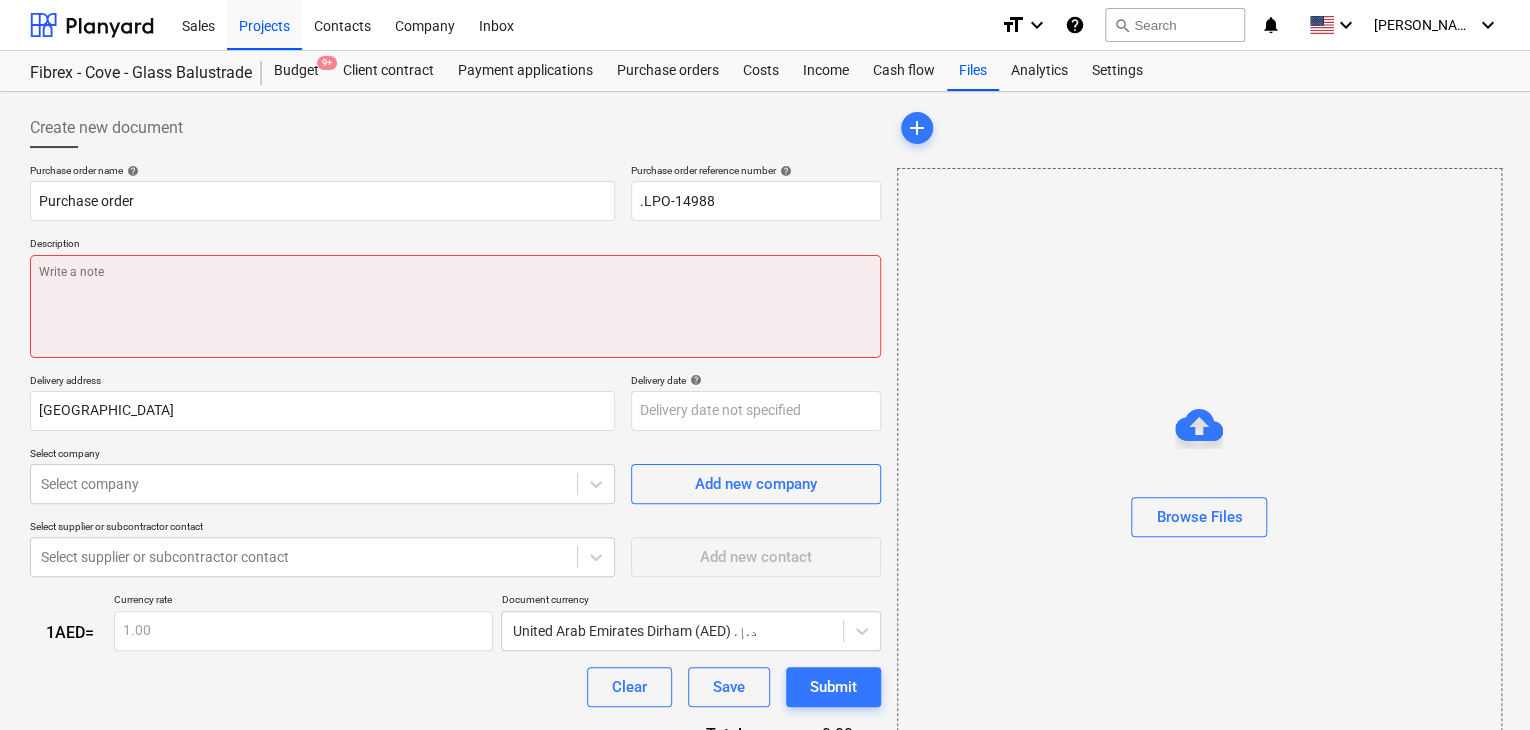 click at bounding box center [455, 306] 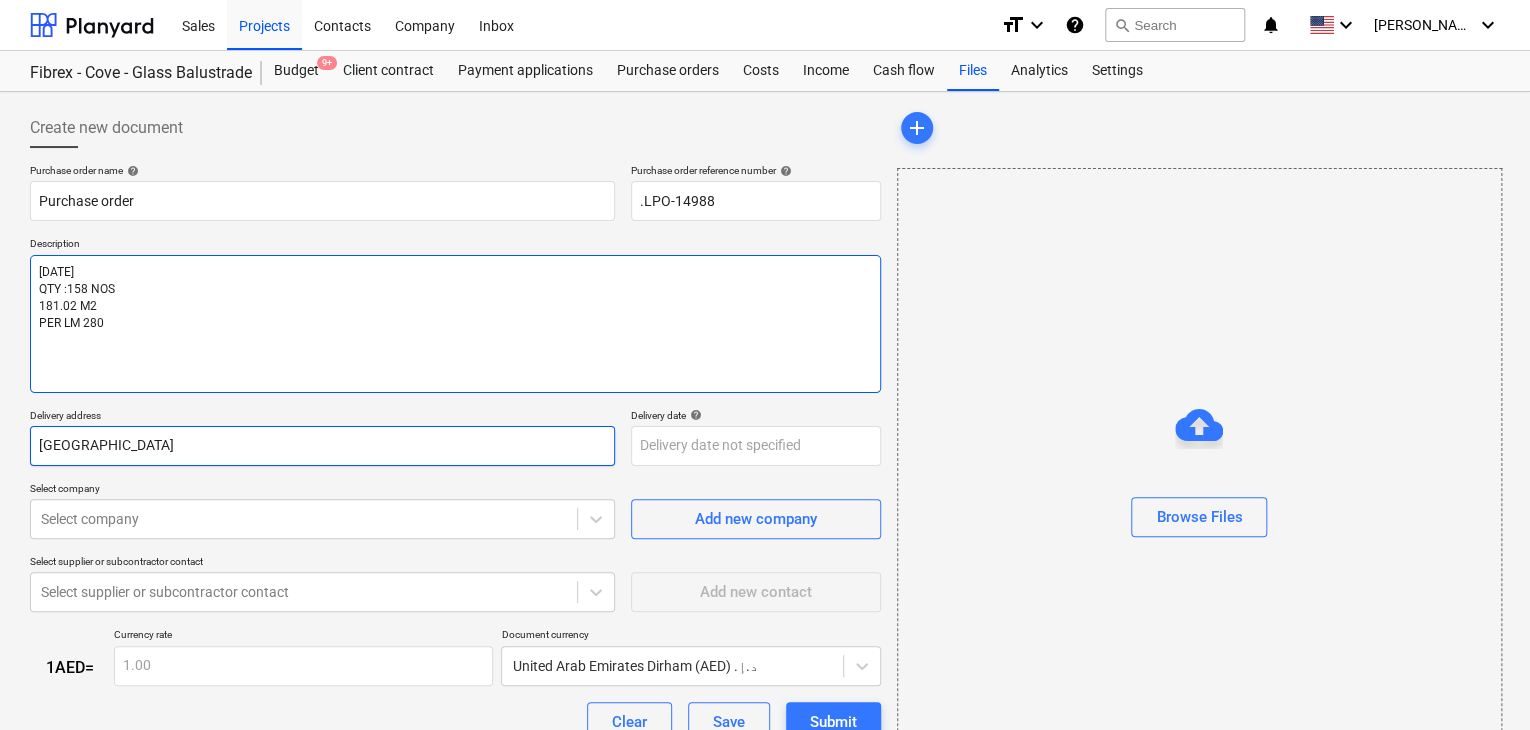 type on "[DATE]
QTY :158 NOS
181.02 M2
PER LM 280" 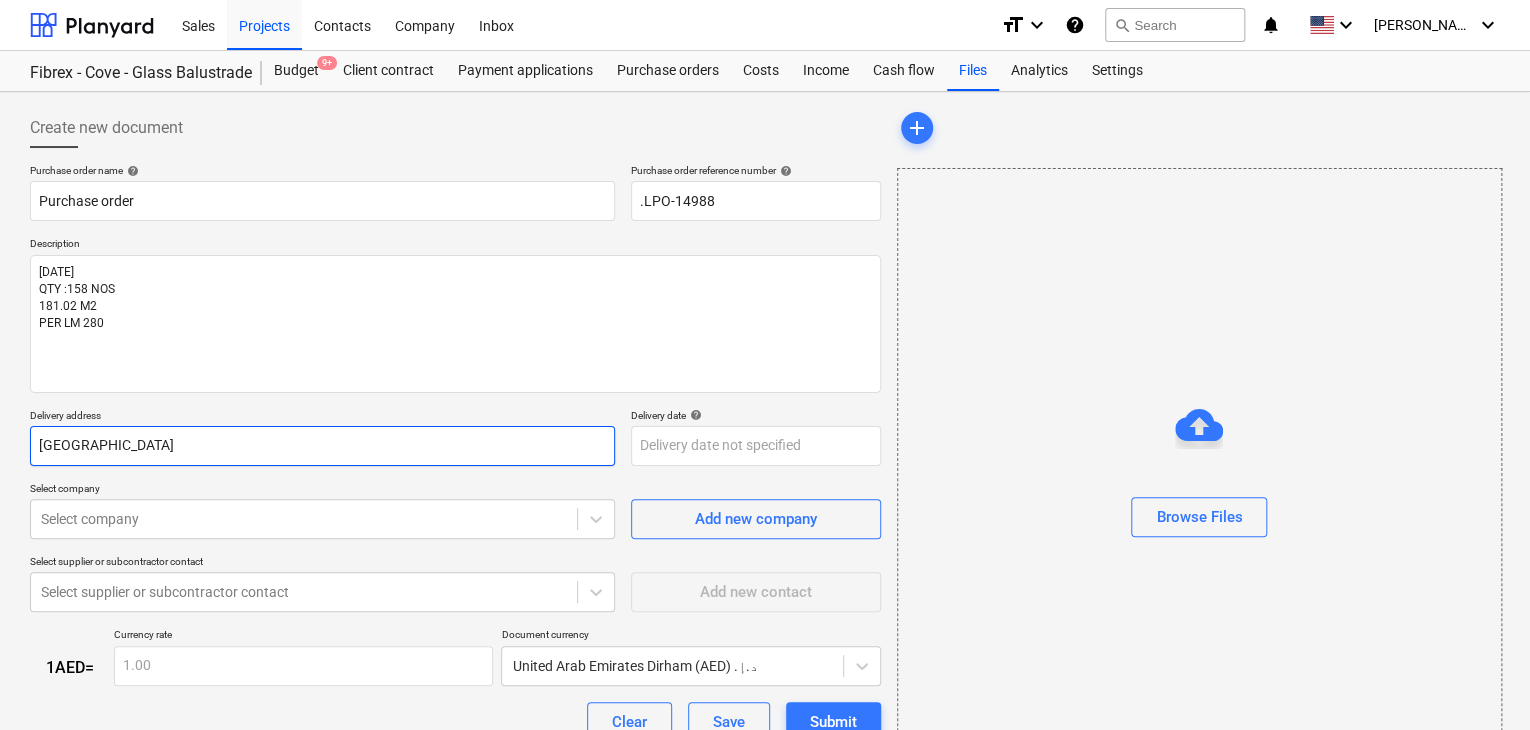 drag, startPoint x: 84, startPoint y: 437, endPoint x: 0, endPoint y: 449, distance: 84.85281 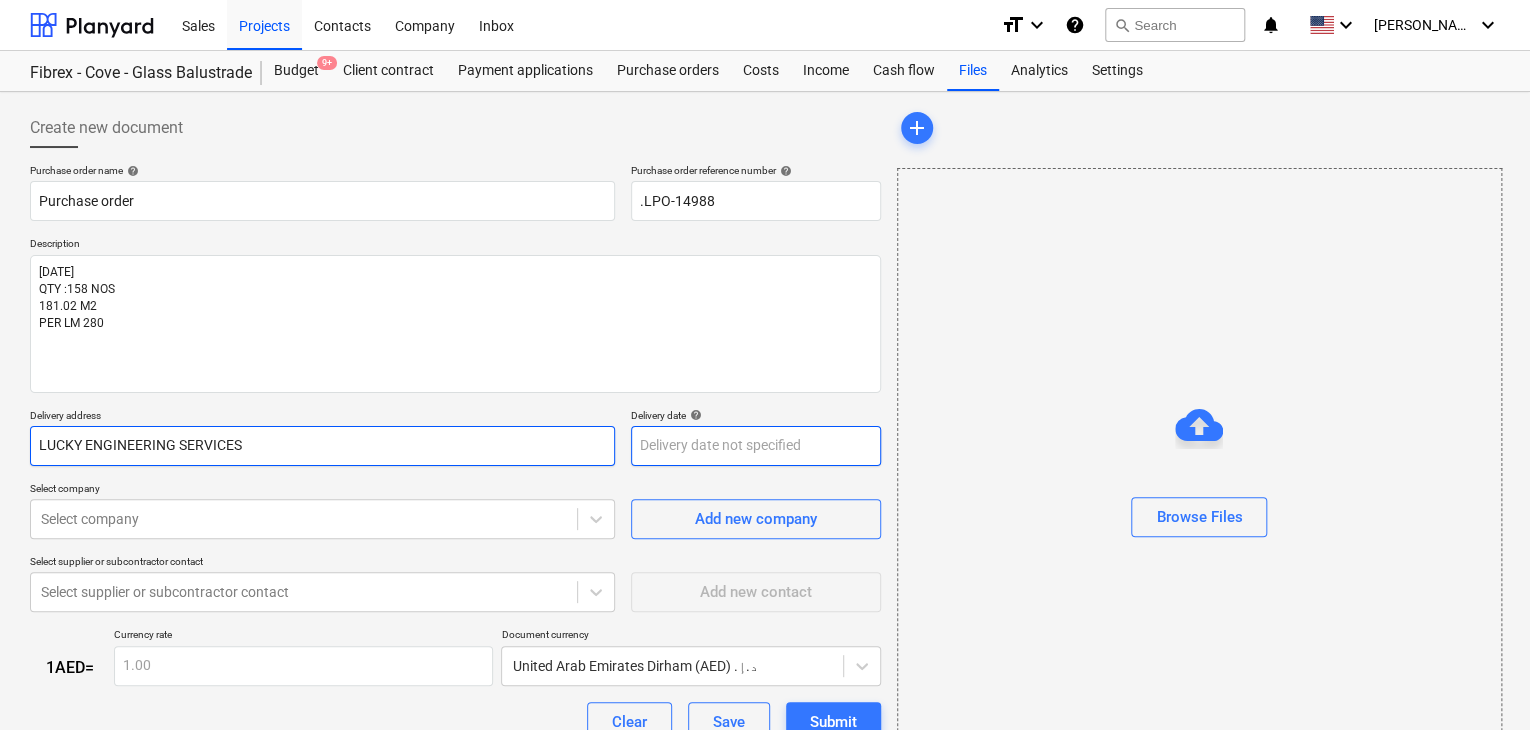 type on "LUCKY ENGINEERING SERVICES" 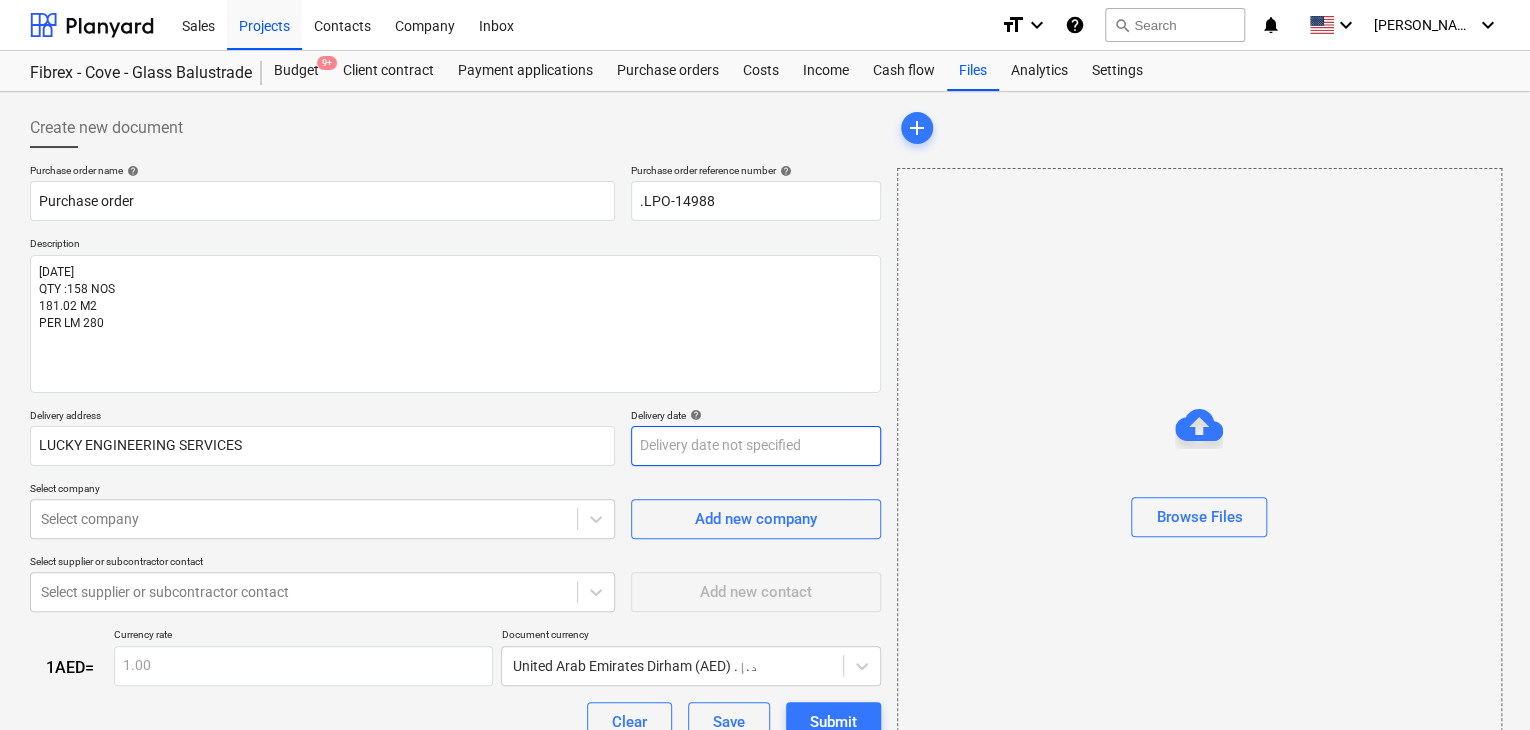 click on "Sales Projects Contacts Company Inbox format_size keyboard_arrow_down help search Search notifications 0 keyboard_arrow_down [PERSON_NAME] keyboard_arrow_down Fibrex - Cove - Glass Balustrade Budget 9+ Client contract Payment applications Purchase orders Costs Income Cash flow Files Analytics Settings Create new document Purchase order name help Purchase order Purchase order reference number help .LPO-14988 Description [DATE]
QTY :158 NOS
181.02 M2
PER LM 280
Delivery address LUCKY ENGINEERING SERVICES Delivery date help Press the down arrow key to interact with the calendar and
select a date. Press the question mark key to get the keyboard shortcuts for changing dates. Select company Select company Add new company Select supplier or subcontractor contact Select supplier or subcontractor contact Add new contact 1  AED  = Currency rate 1.00 Document currency [GEOGRAPHIC_DATA] Dirham (AED) د.إ.‏ Clear Save Submit Total 0.00د.إ.‏ Select line-items to add help Search or select a line-item" at bounding box center (765, 365) 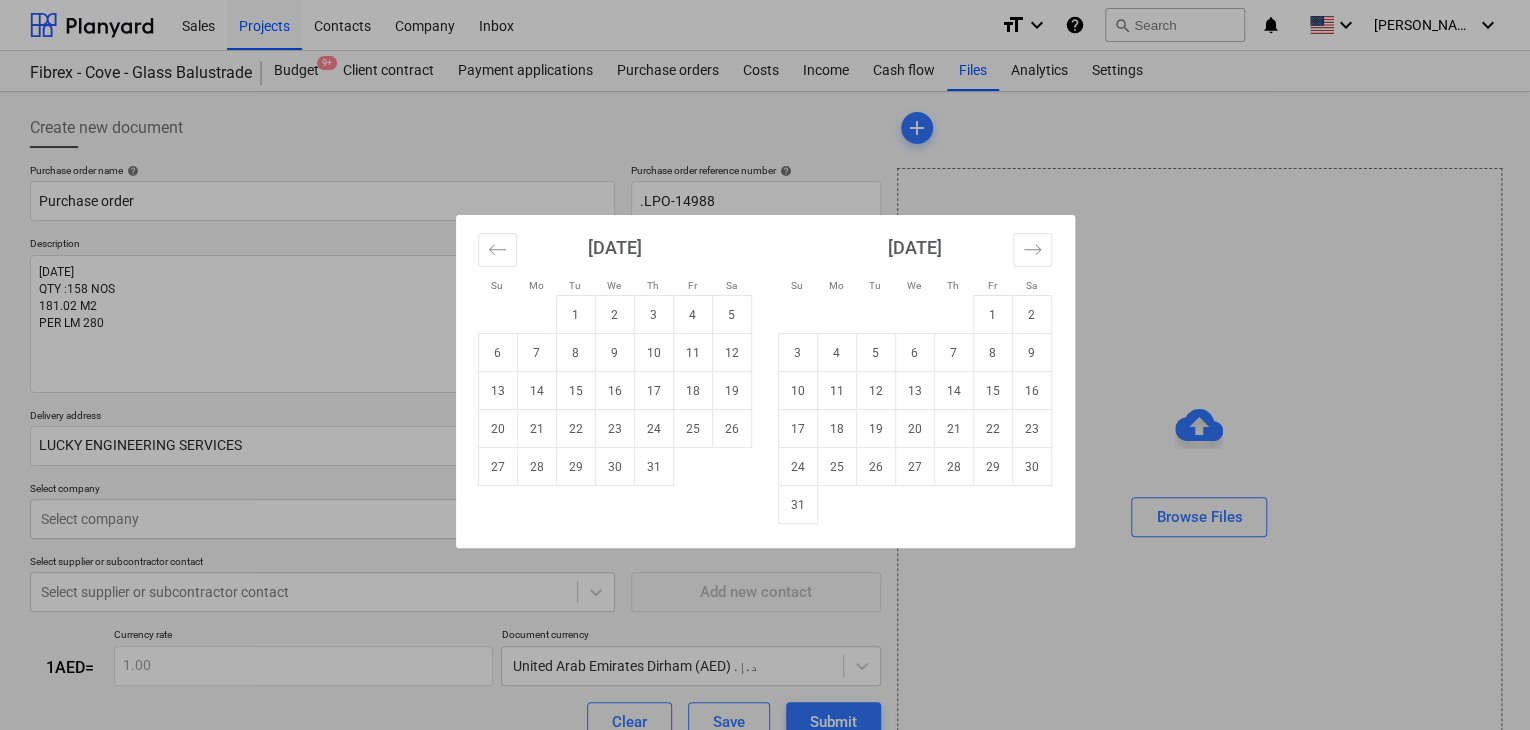 click on "[DATE] 1 2 3 4 5 6 7 8 9 10 11 12 13 14 15 16 17 18 19 20 21 22 23 24 25 26 27 28 29 [DATE] 1 2 3 4 5 6 7 8 9 10 11 12 13 14 15 16 17 18 19 20 21 22 23 24 25 26 27 28 29 30 [DATE] 1 2 3 4 5 6 7 8 9 10 11 12 13 14 15 16 17 18 19 20 21 22 23 24 25 26 27 28 29 30 31 [DATE] 1 2 3 4 5 6 7 8 9 10 11 12 13 14 15 16 17 18 19 20 21 22 23 24 25 26 27 28 29 30" at bounding box center (1065, 369) 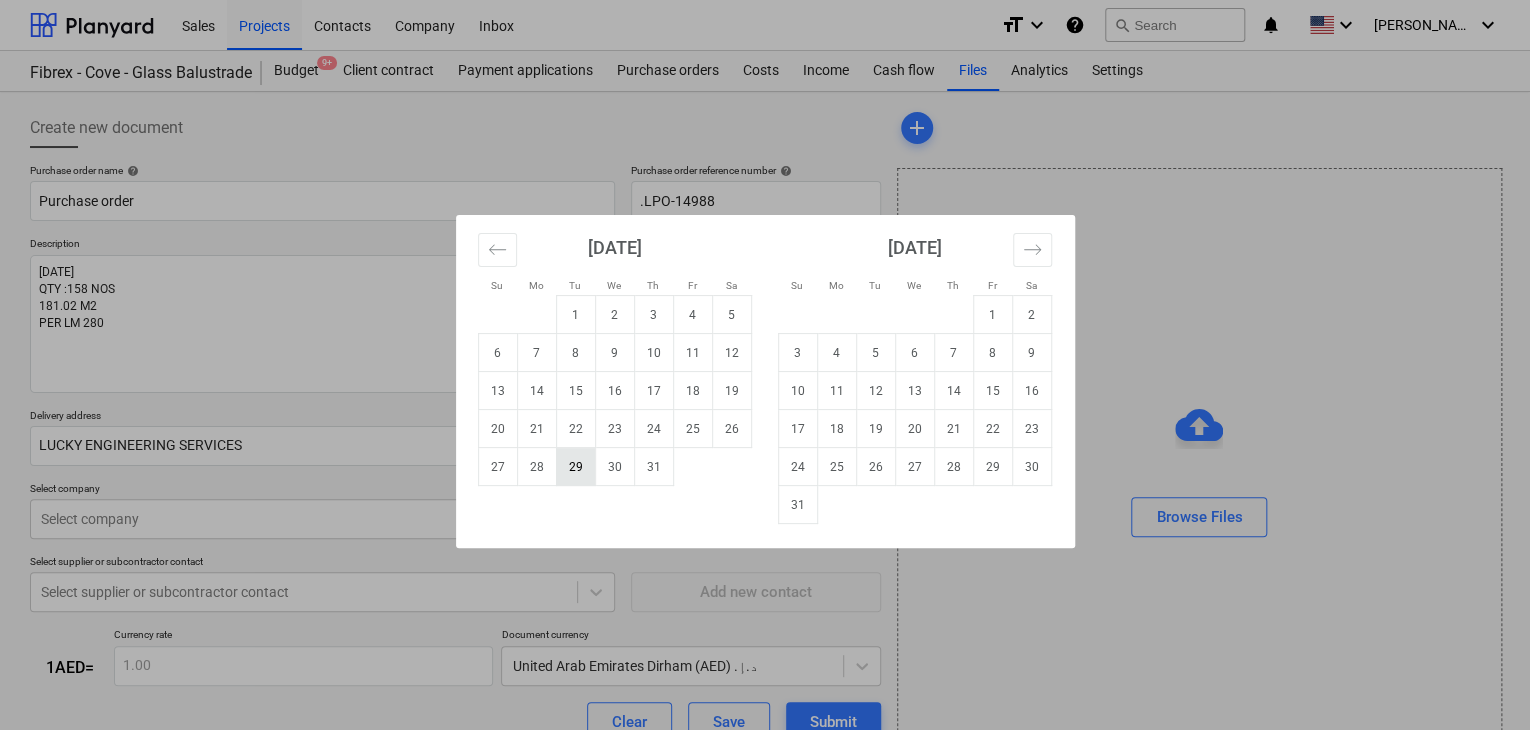 click on "29" at bounding box center (575, 467) 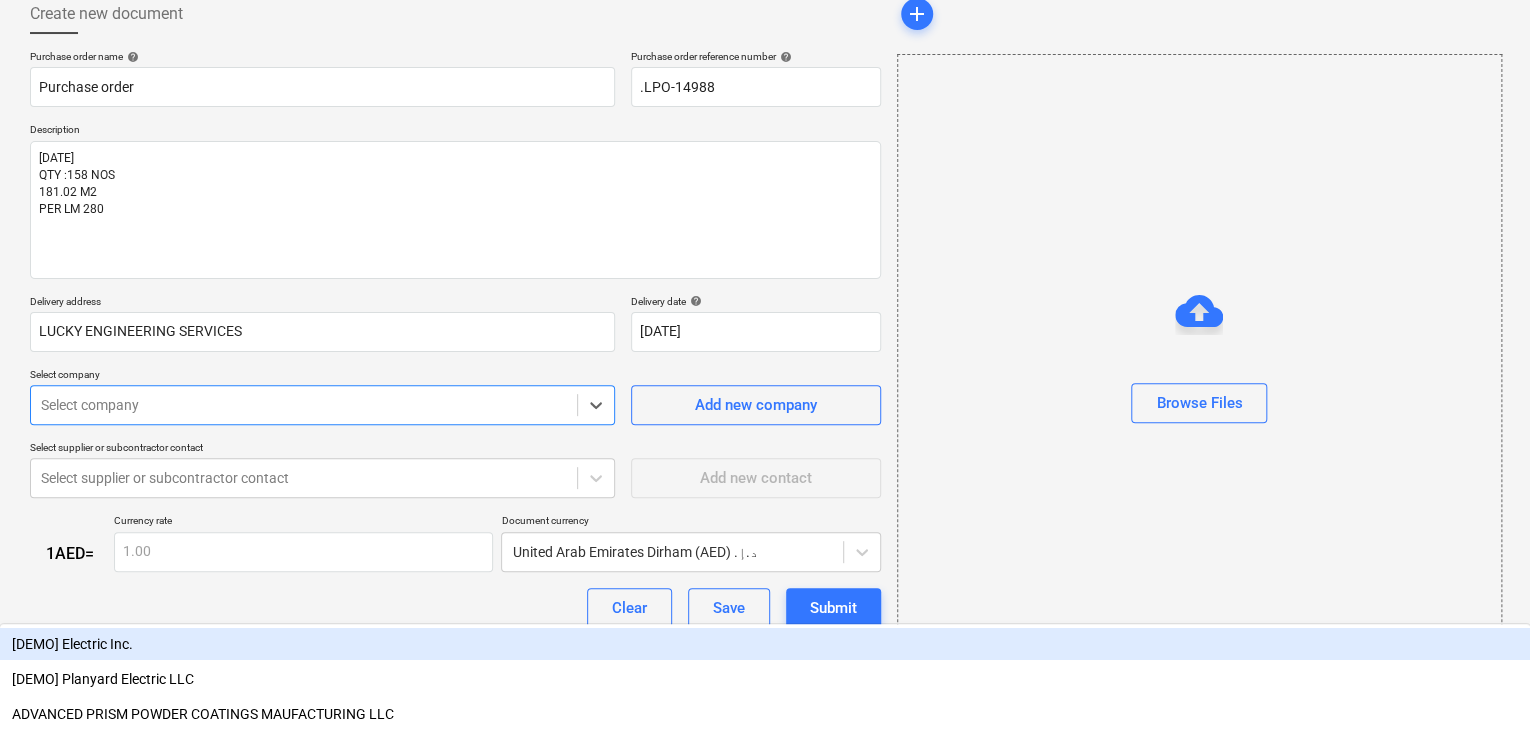 click on "Sales Projects Contacts Company Inbox format_size keyboard_arrow_down help search Search notifications 0 keyboard_arrow_down [PERSON_NAME] keyboard_arrow_down Fibrex - Cove - Glass Balustrade Budget 9+ Client contract Payment applications Purchase orders Costs Income Cash flow Files Analytics Settings Create new document Purchase order name help Purchase order Purchase order reference number help .LPO-14988 Description [DATE]
QTY :158 NOS
181.02 M2
PER LM 280
Delivery address LUCKY ENGINEERING SERVICES Delivery date help [DATE] [DATE] Press the down arrow key to interact with the calendar and
select a date. Press the question mark key to get the keyboard shortcuts for changing dates. Select company option [DEMO] Electric Inc.   focused, 1 of 198. 198 results available. Use Up and Down to choose options, press Enter to select the currently focused option, press Escape to exit the menu, press Tab to select the option and exit the menu. Select company Add new company Add new contact 1  AED  =" at bounding box center [765, 251] 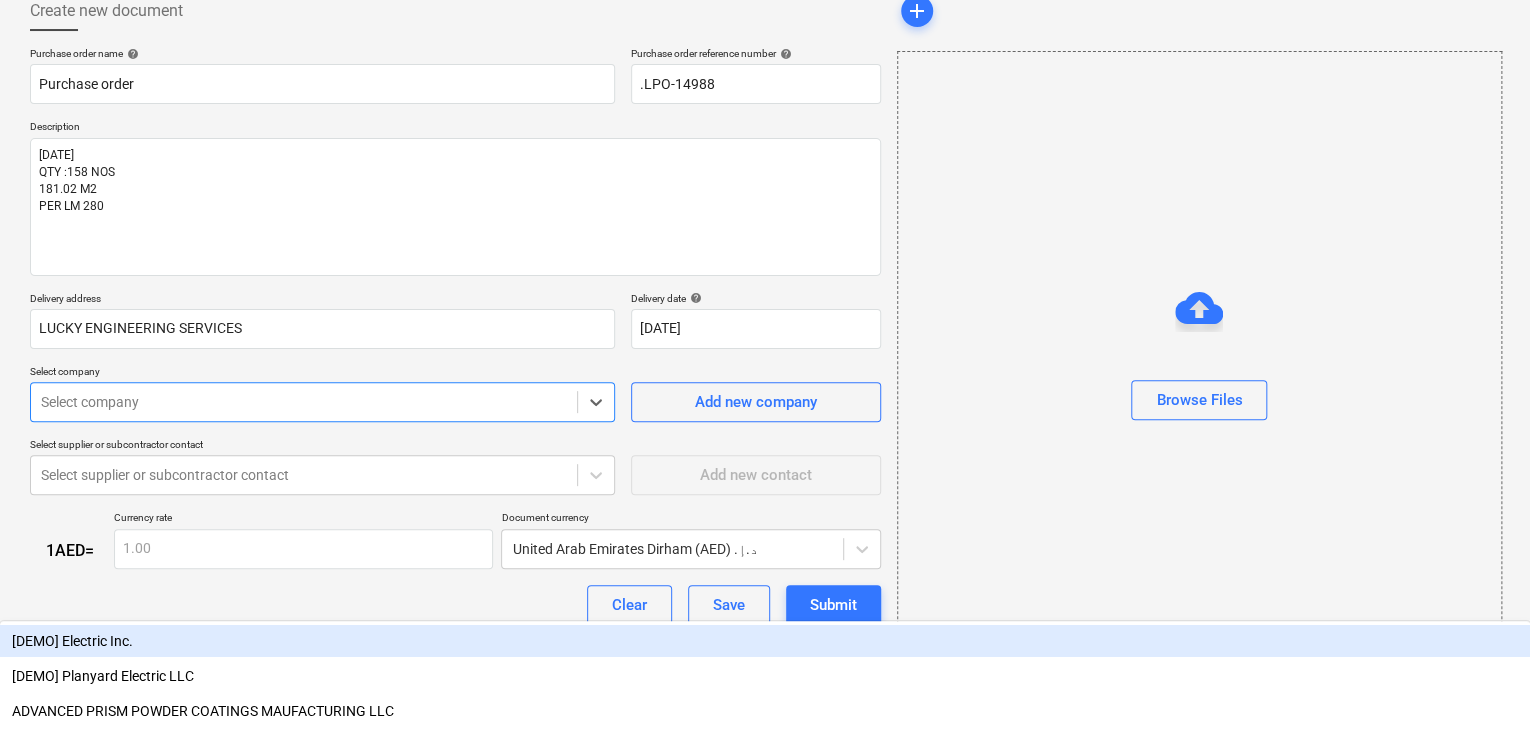 scroll, scrollTop: 128, scrollLeft: 0, axis: vertical 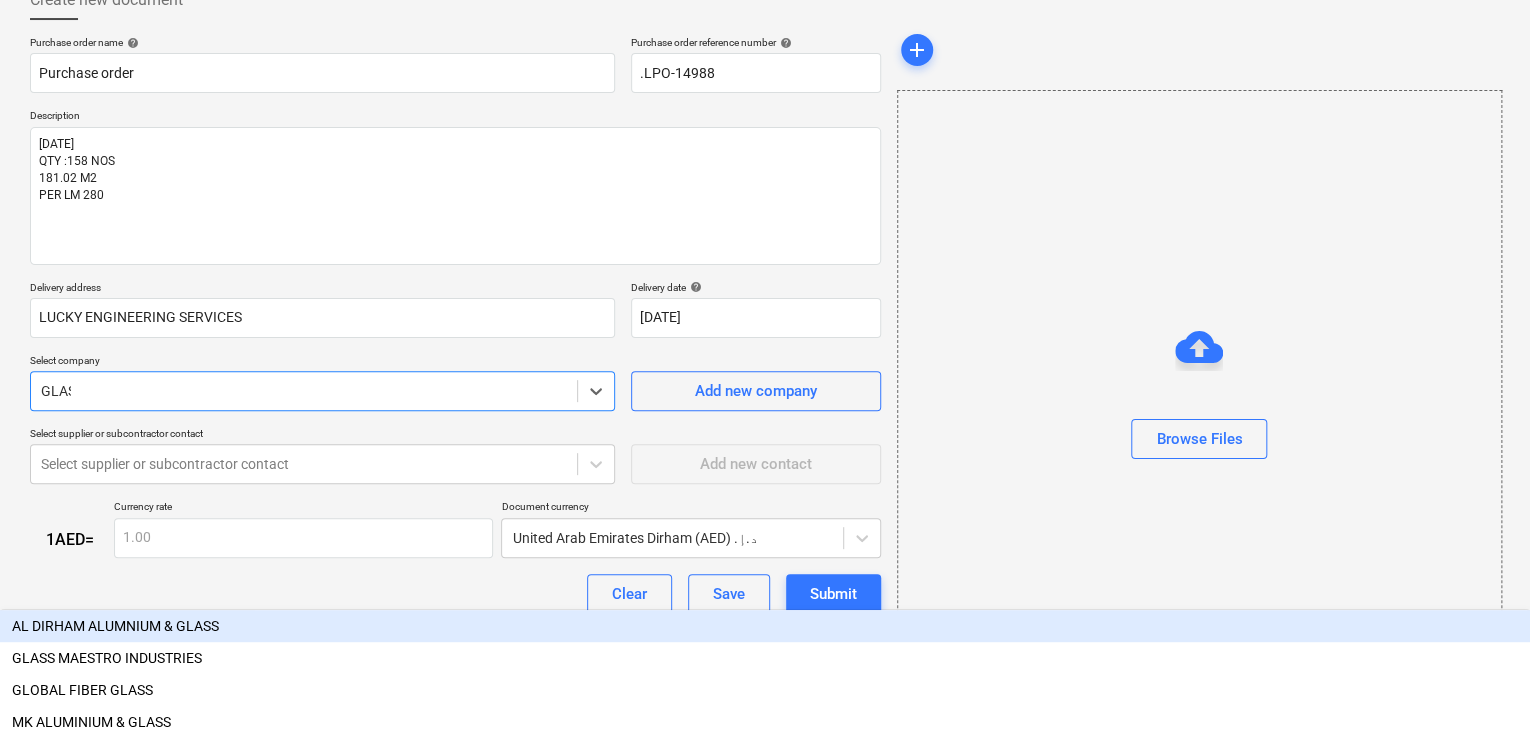 type on "GLASS" 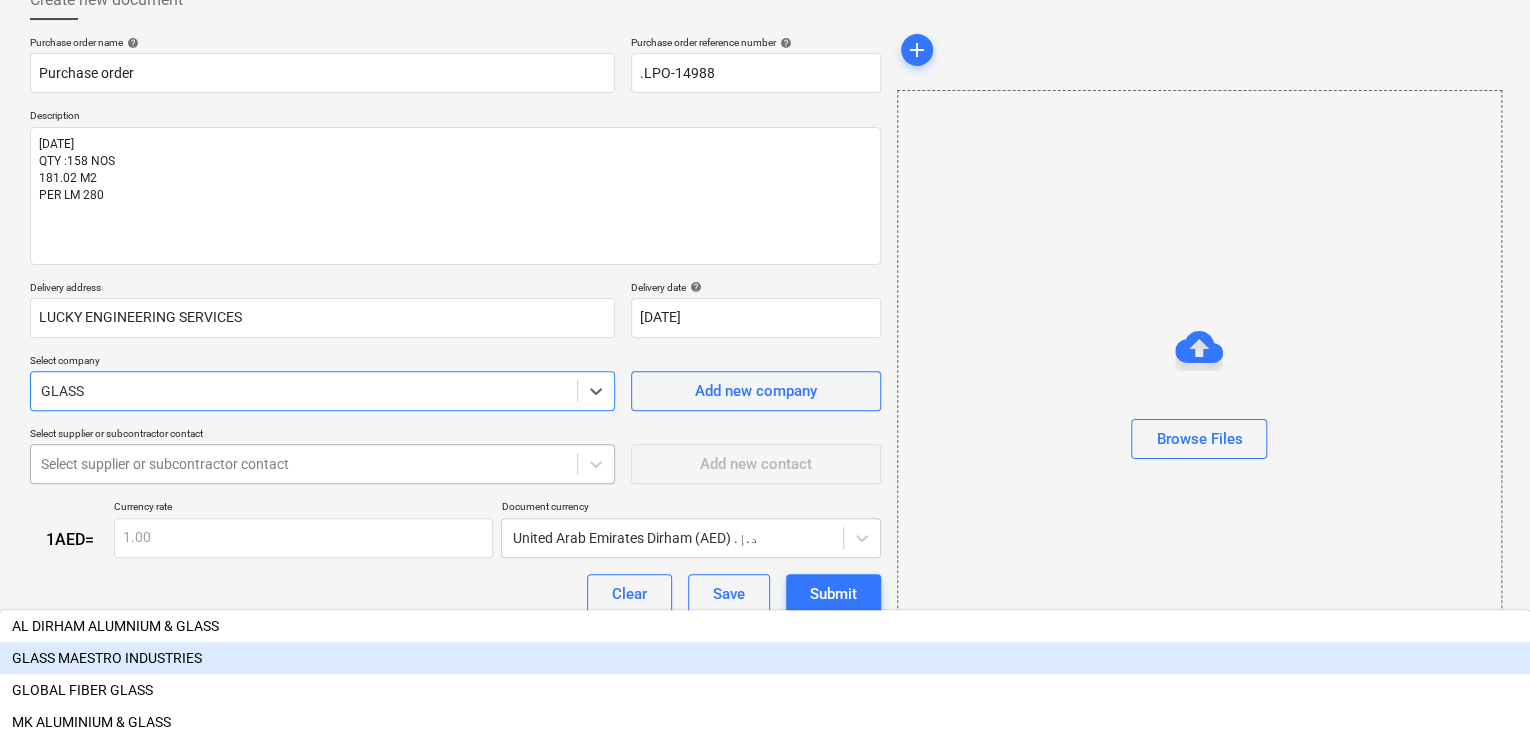 click on "GLASS MAESTRO INDUSTRIES" at bounding box center (765, 658) 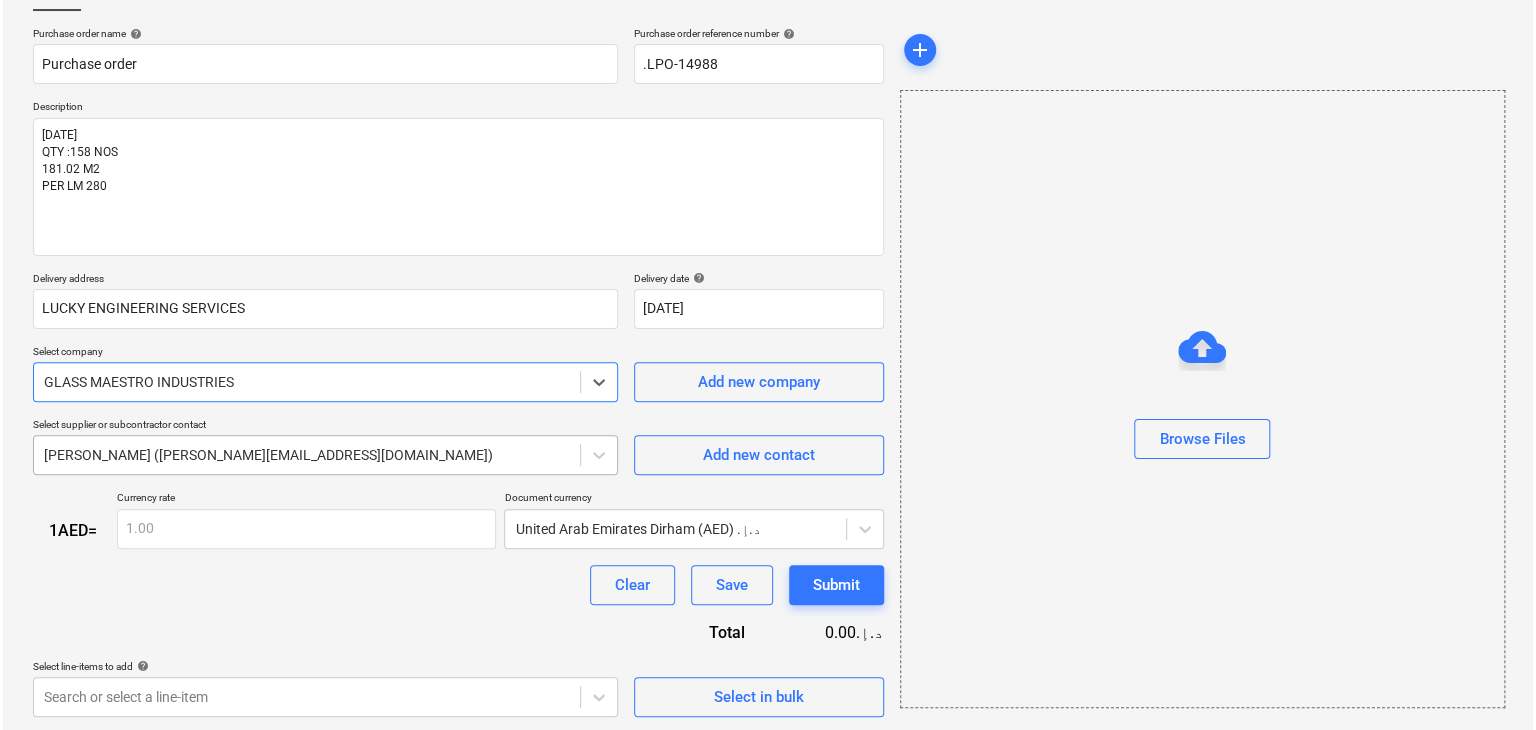 scroll, scrollTop: 140, scrollLeft: 0, axis: vertical 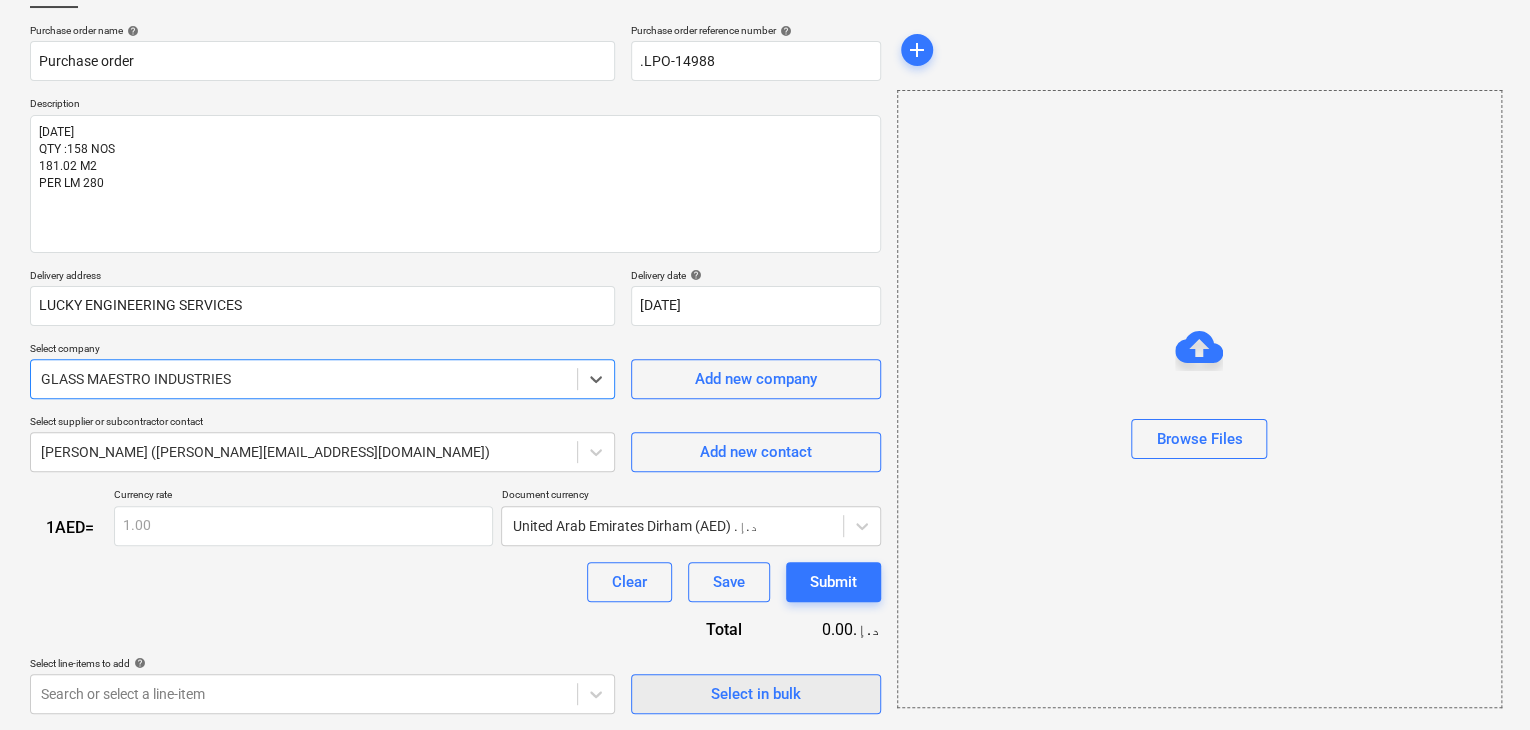 click on "Select in bulk" at bounding box center (756, 694) 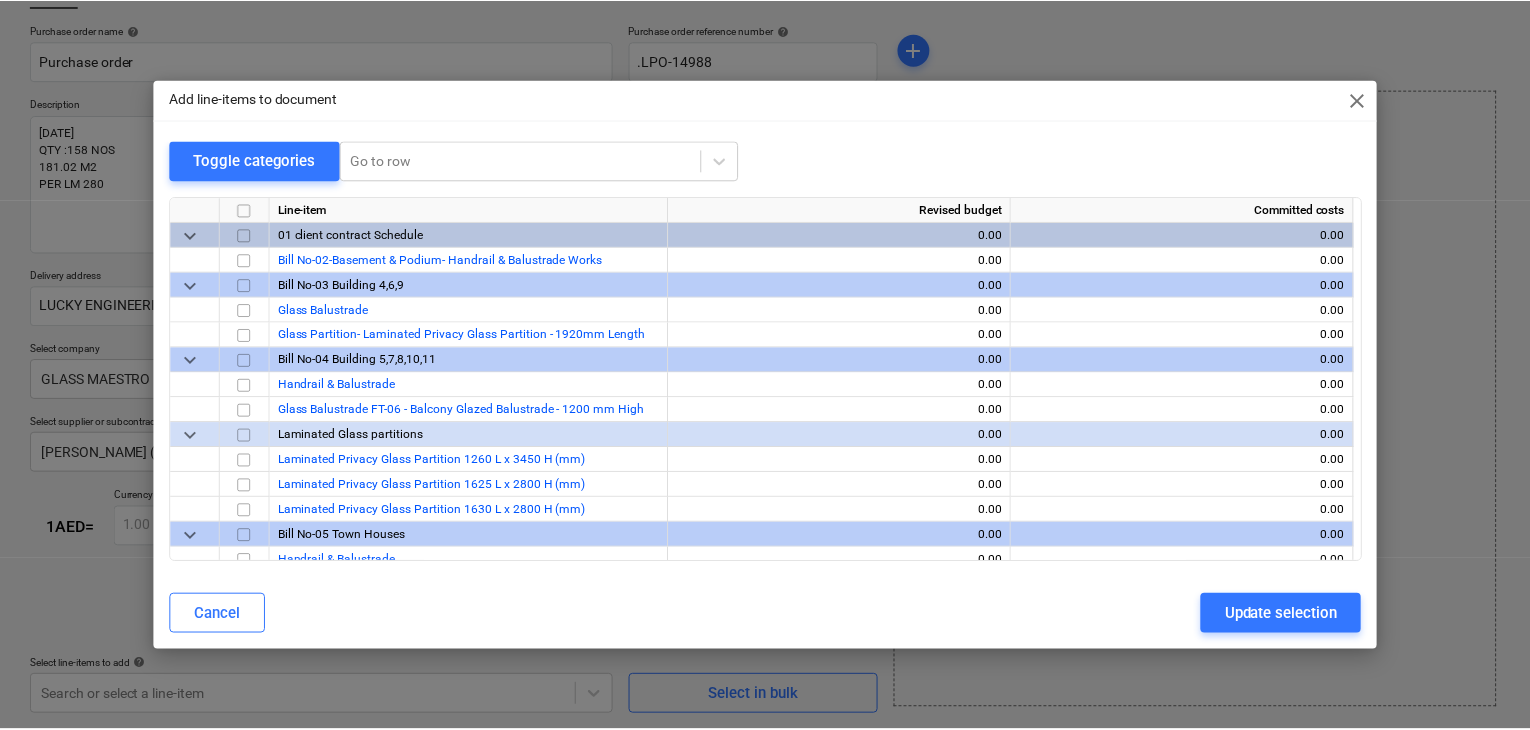 scroll, scrollTop: 8261, scrollLeft: 0, axis: vertical 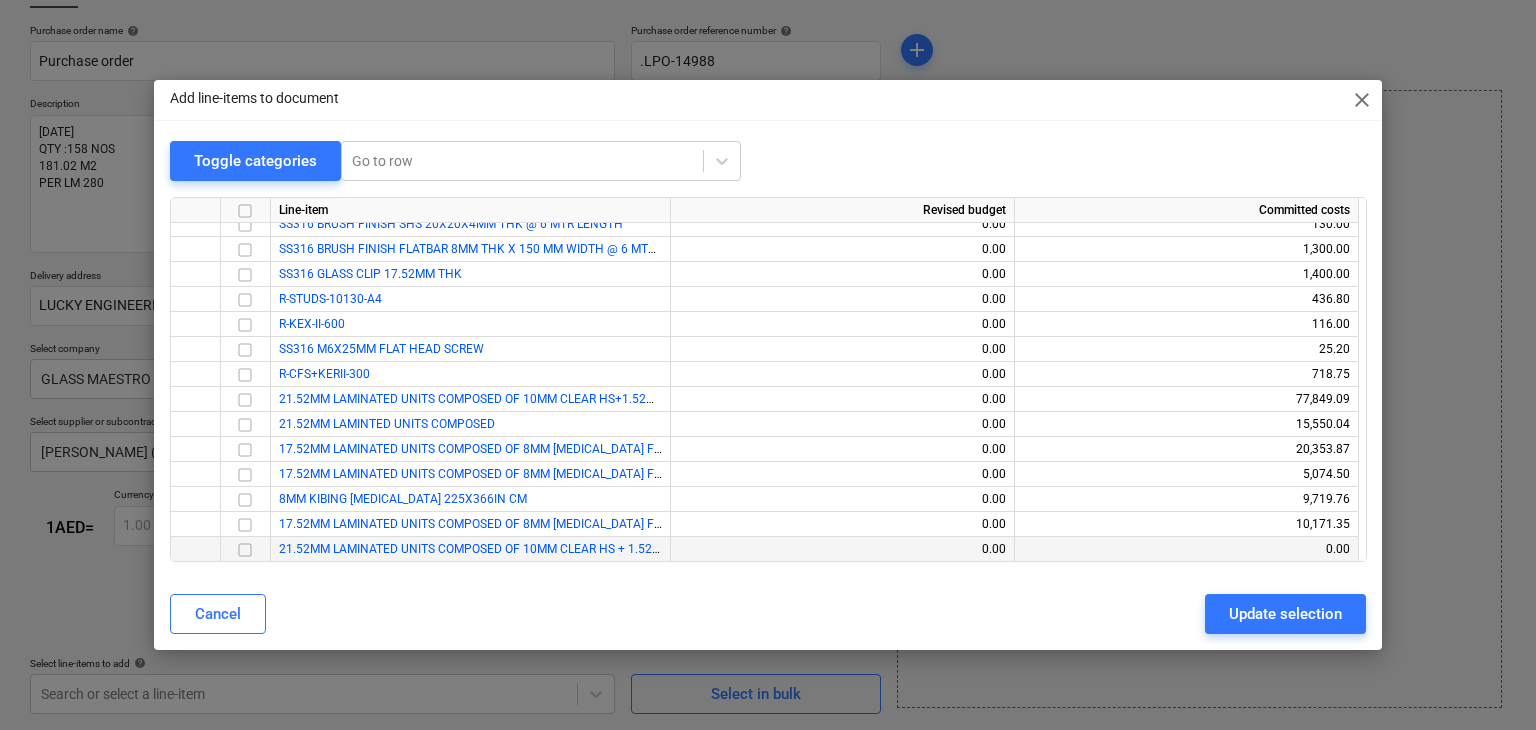 click at bounding box center [245, 550] 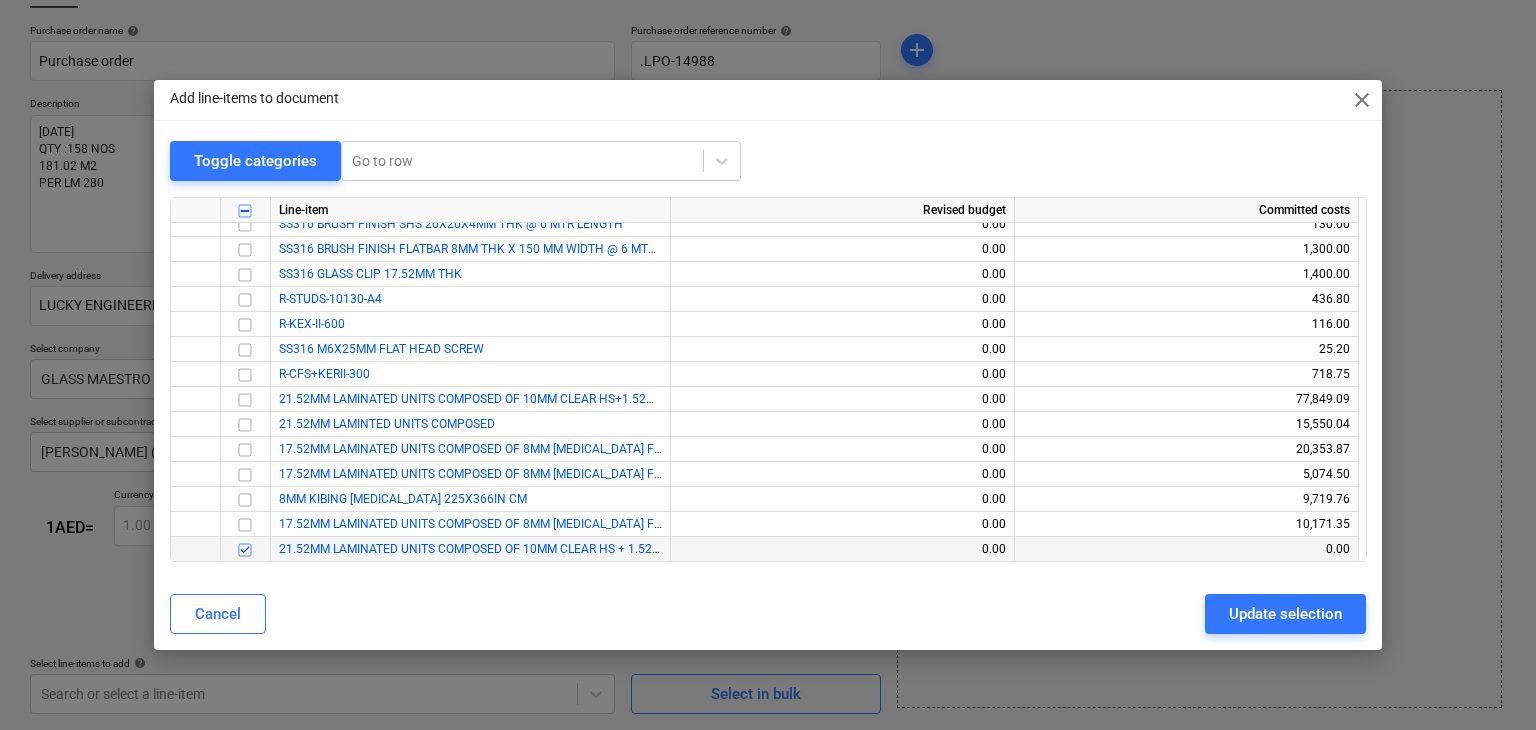 click on "Cancel Update selection" at bounding box center (768, 614) 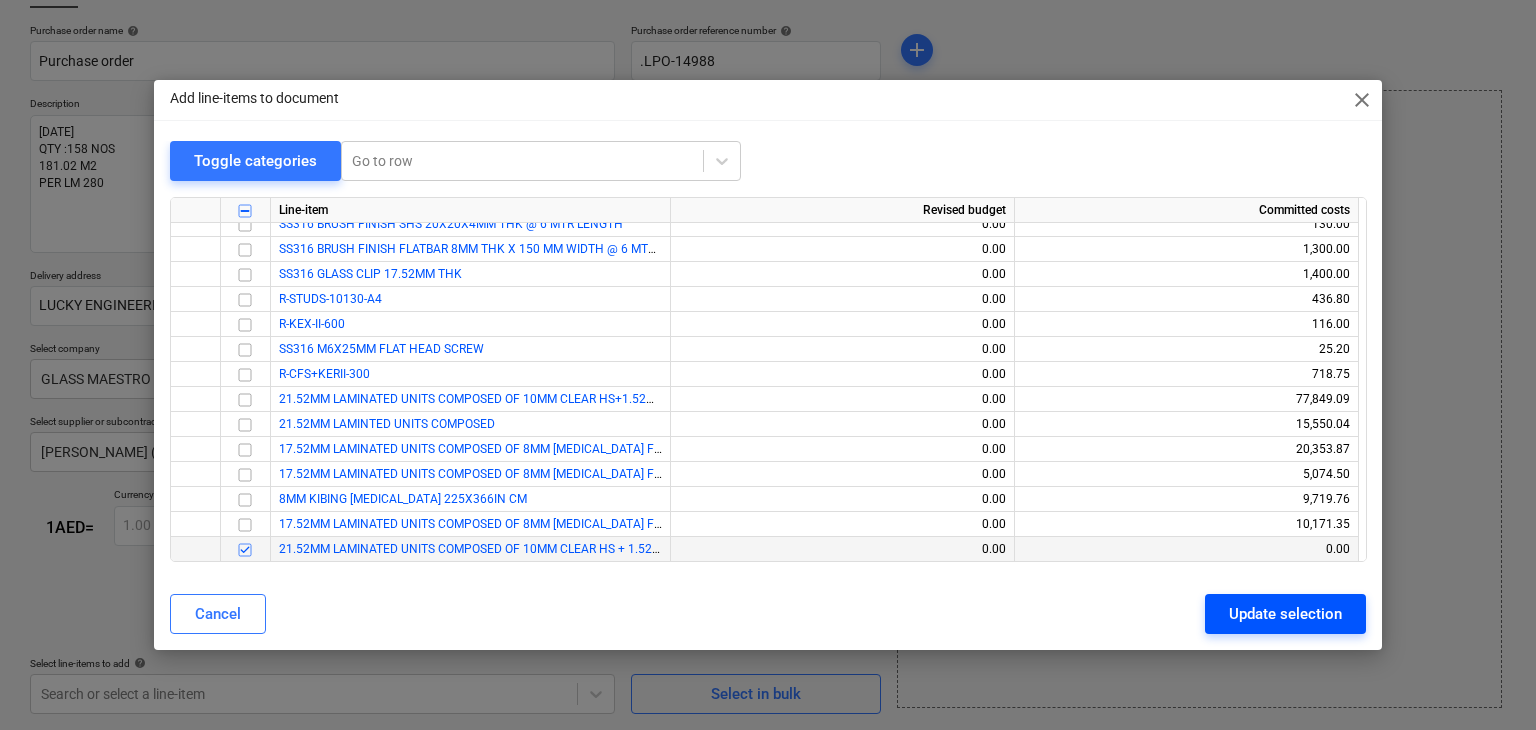 click on "Update selection" at bounding box center [1285, 614] 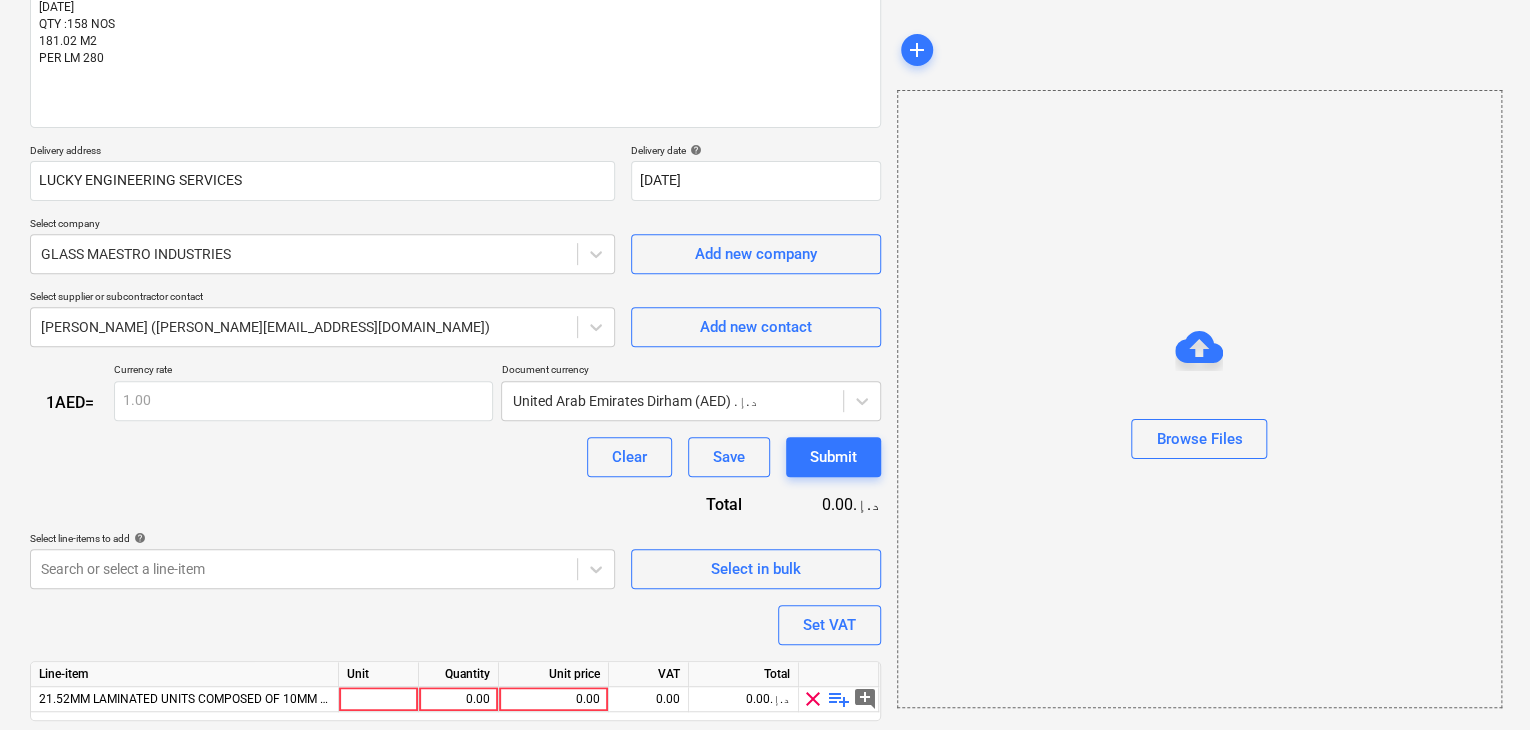 scroll, scrollTop: 328, scrollLeft: 0, axis: vertical 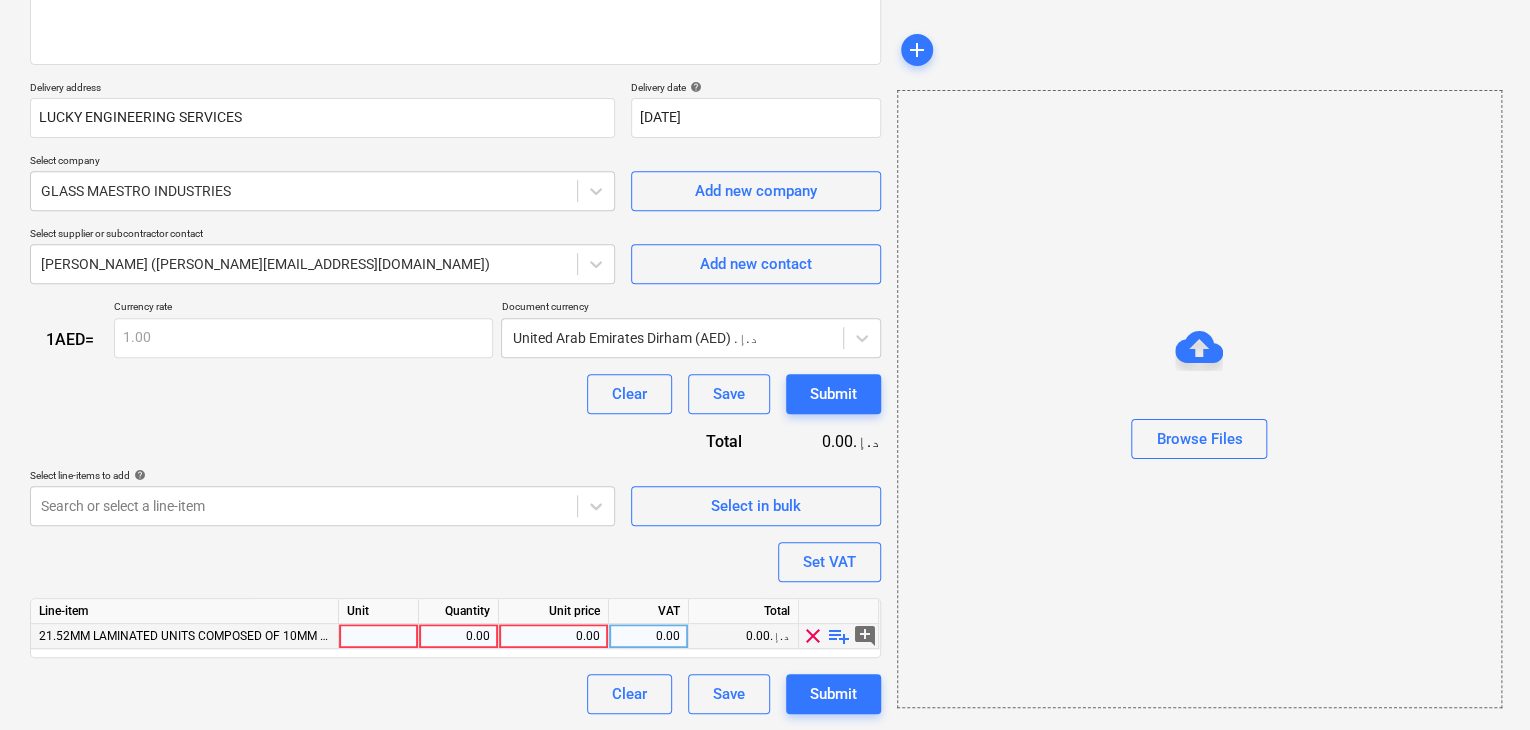 click at bounding box center (379, 636) 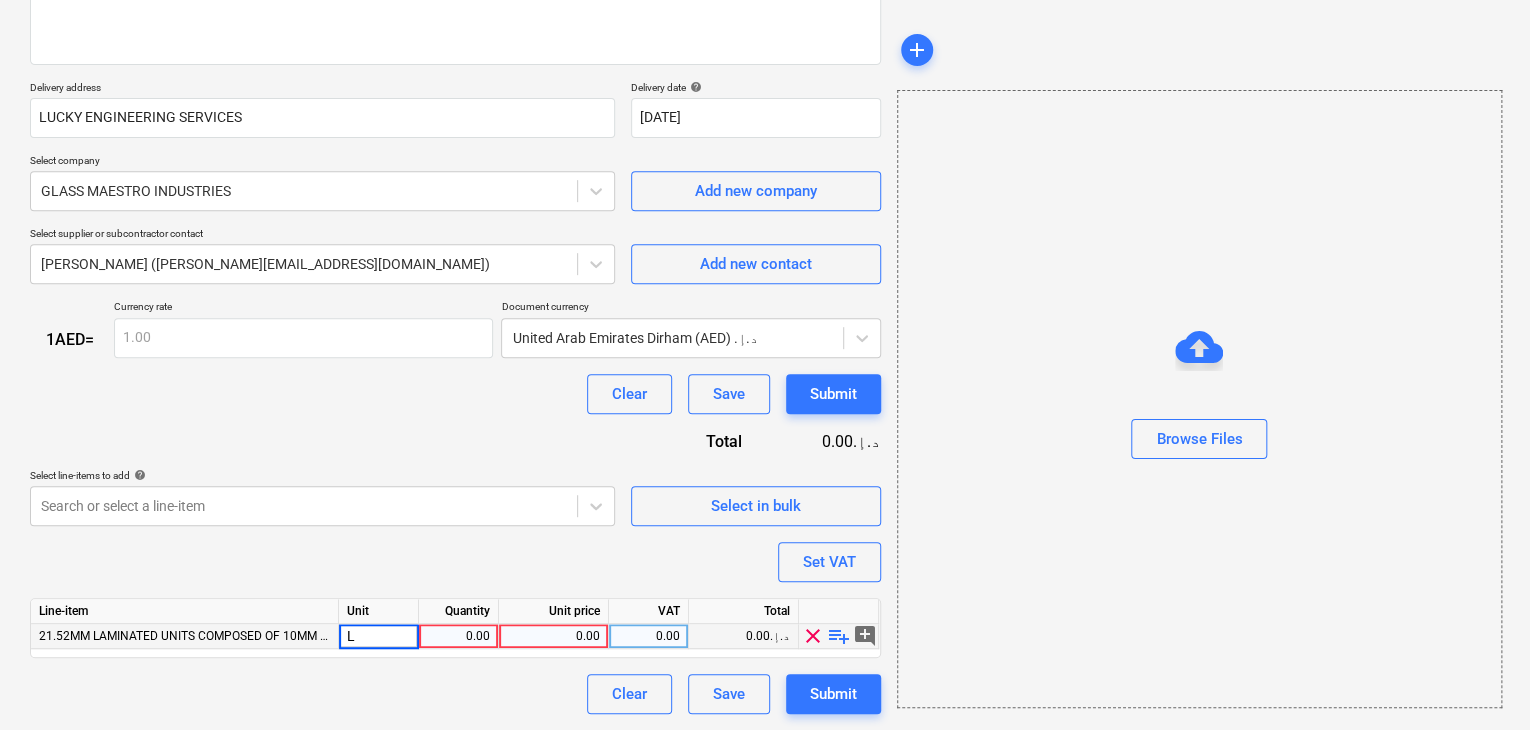 type on "LS" 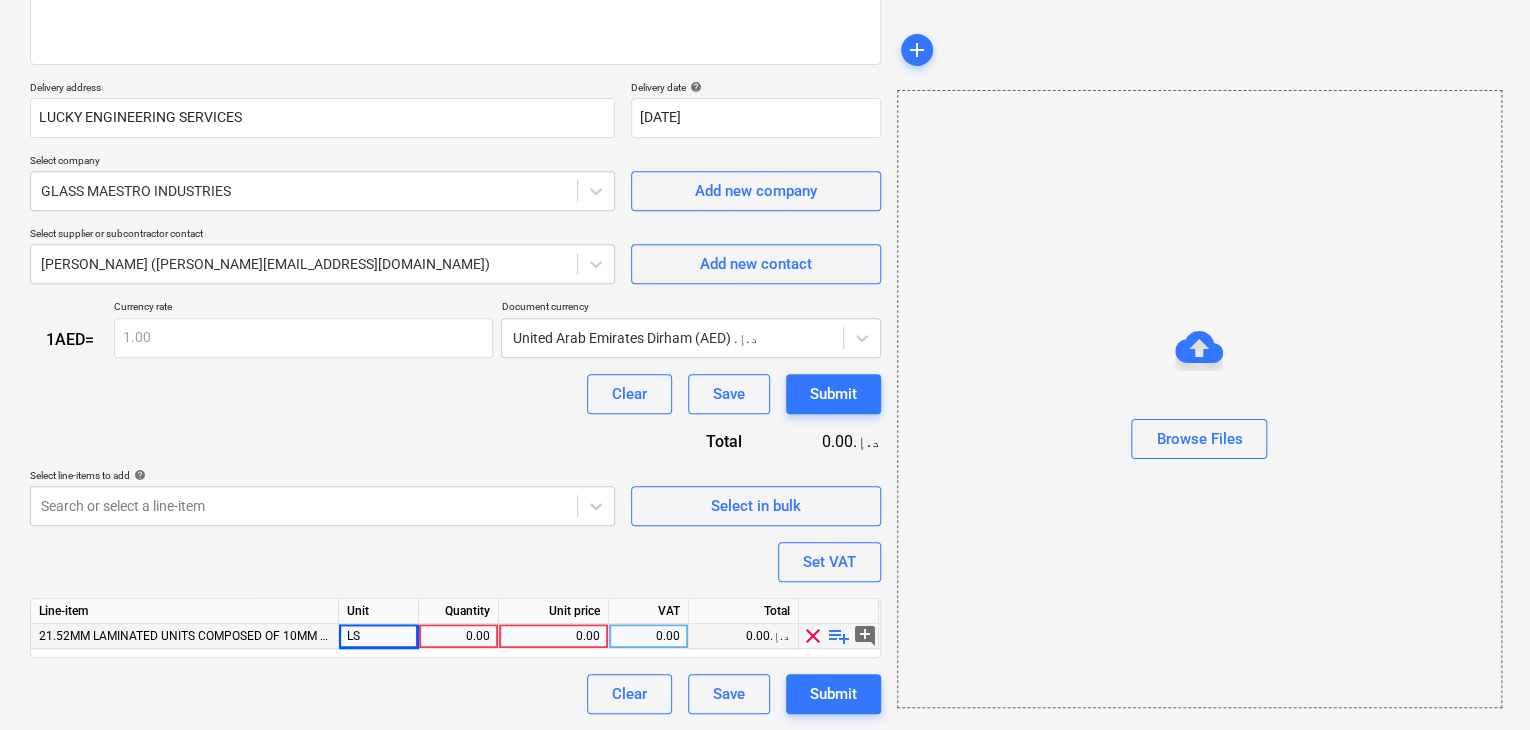 click on "0.00" at bounding box center [458, 636] 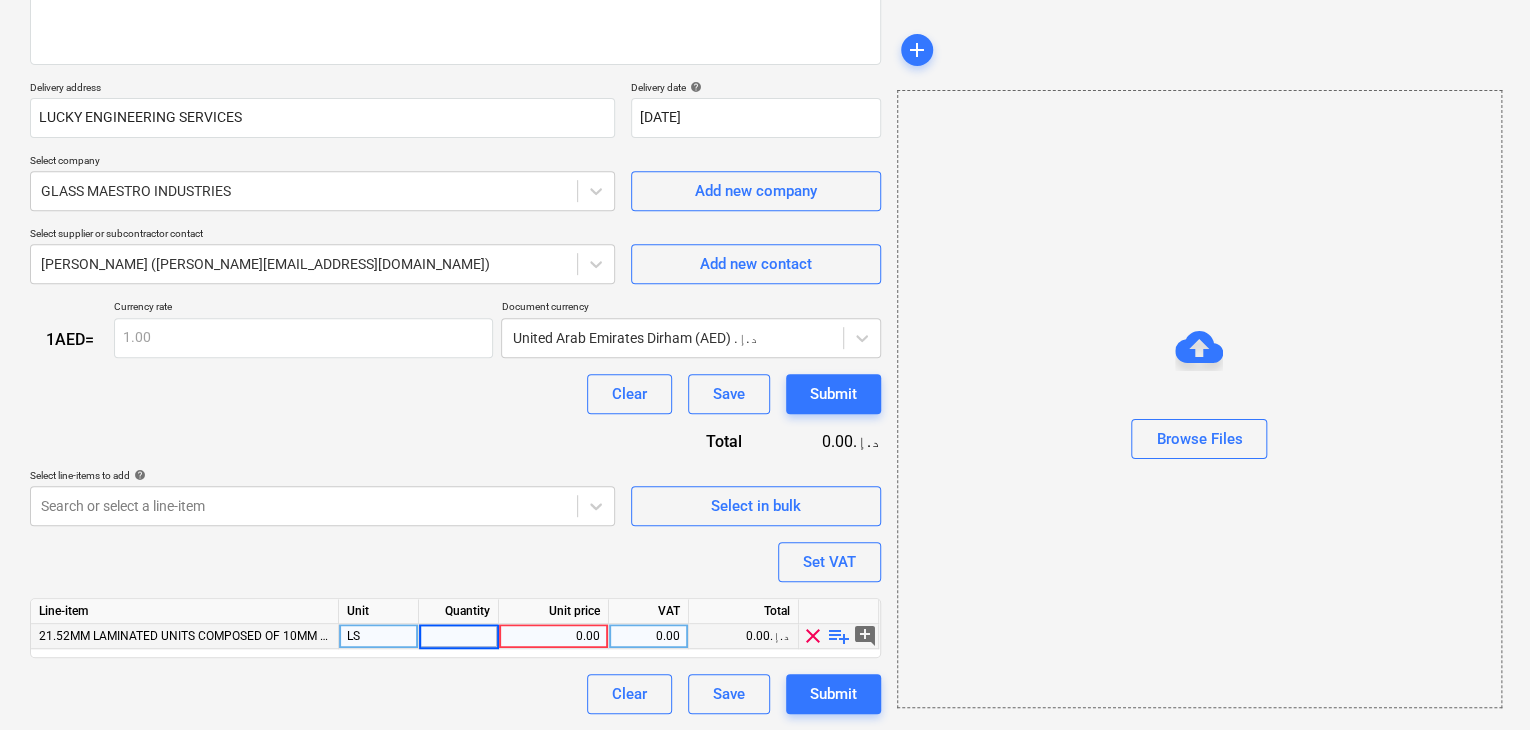 type on "1" 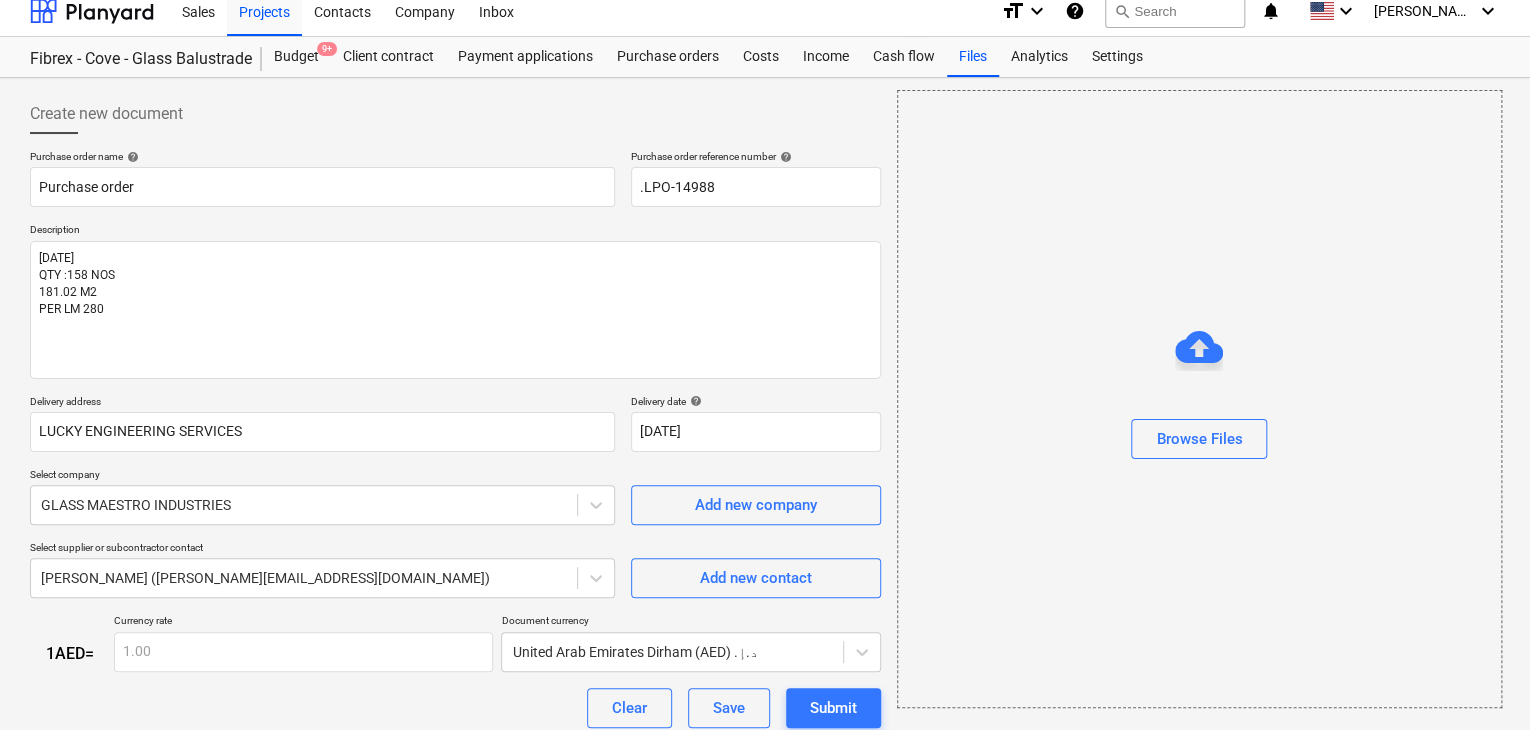 scroll, scrollTop: 0, scrollLeft: 0, axis: both 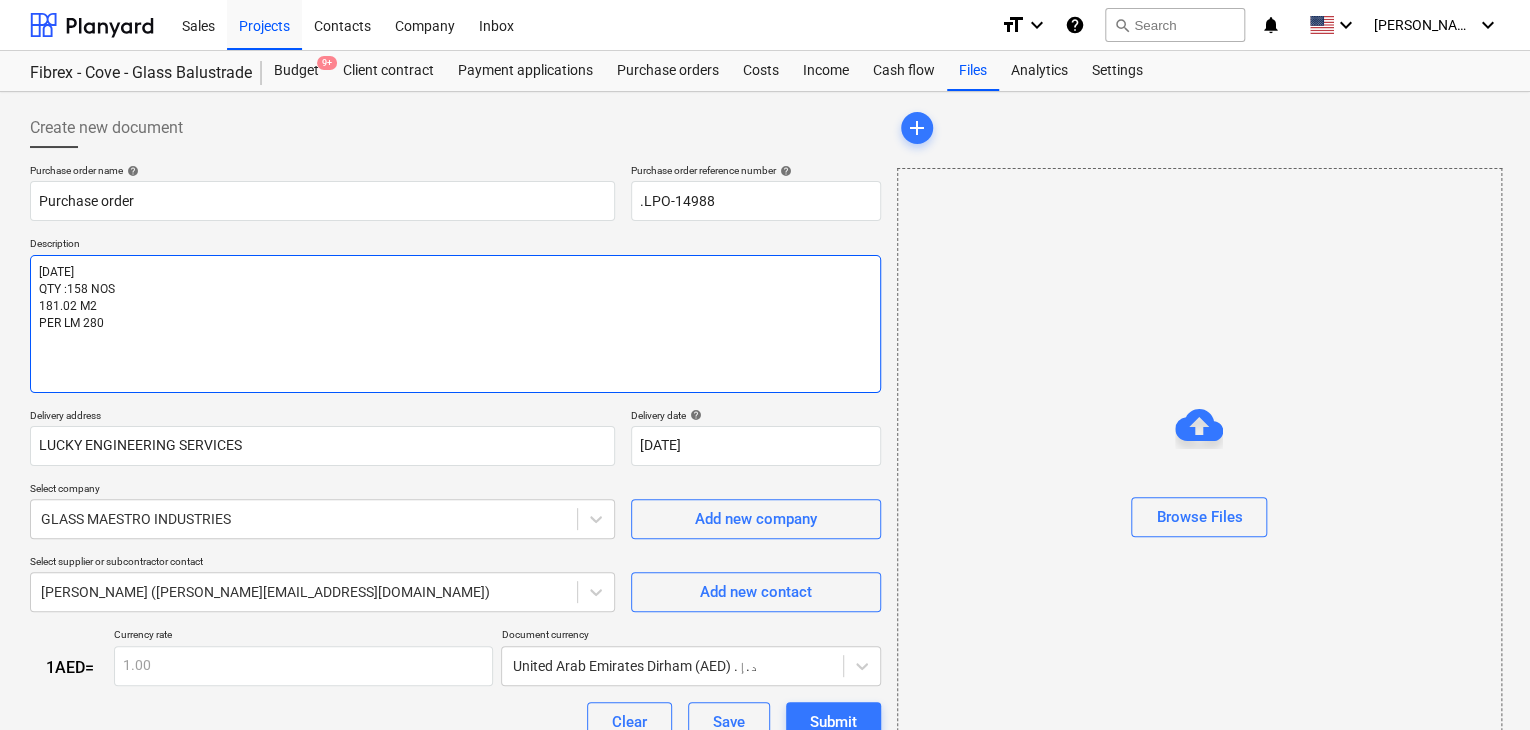 click on "[DATE]
QTY :158 NOS
181.02 M2
PER LM 280" at bounding box center (455, 324) 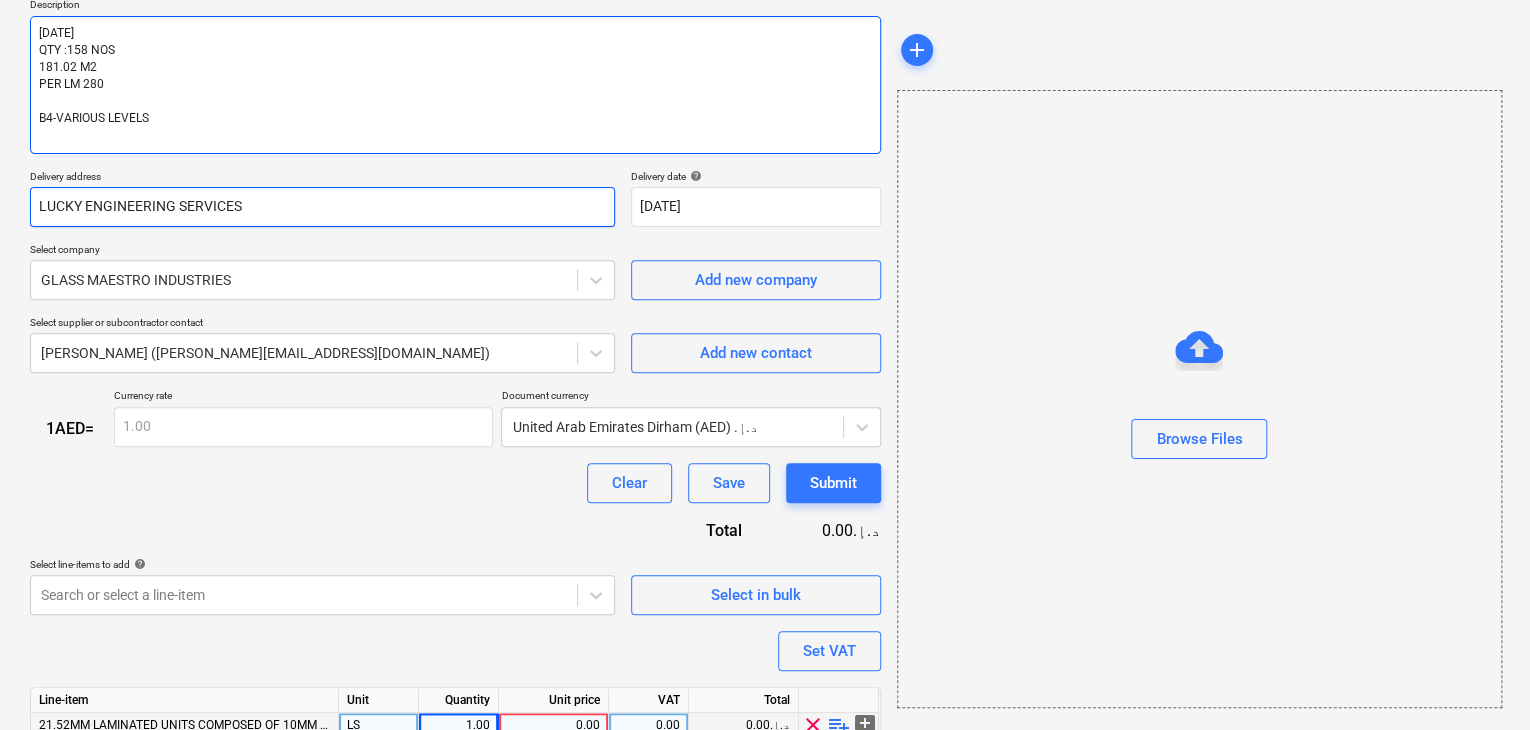 scroll, scrollTop: 328, scrollLeft: 0, axis: vertical 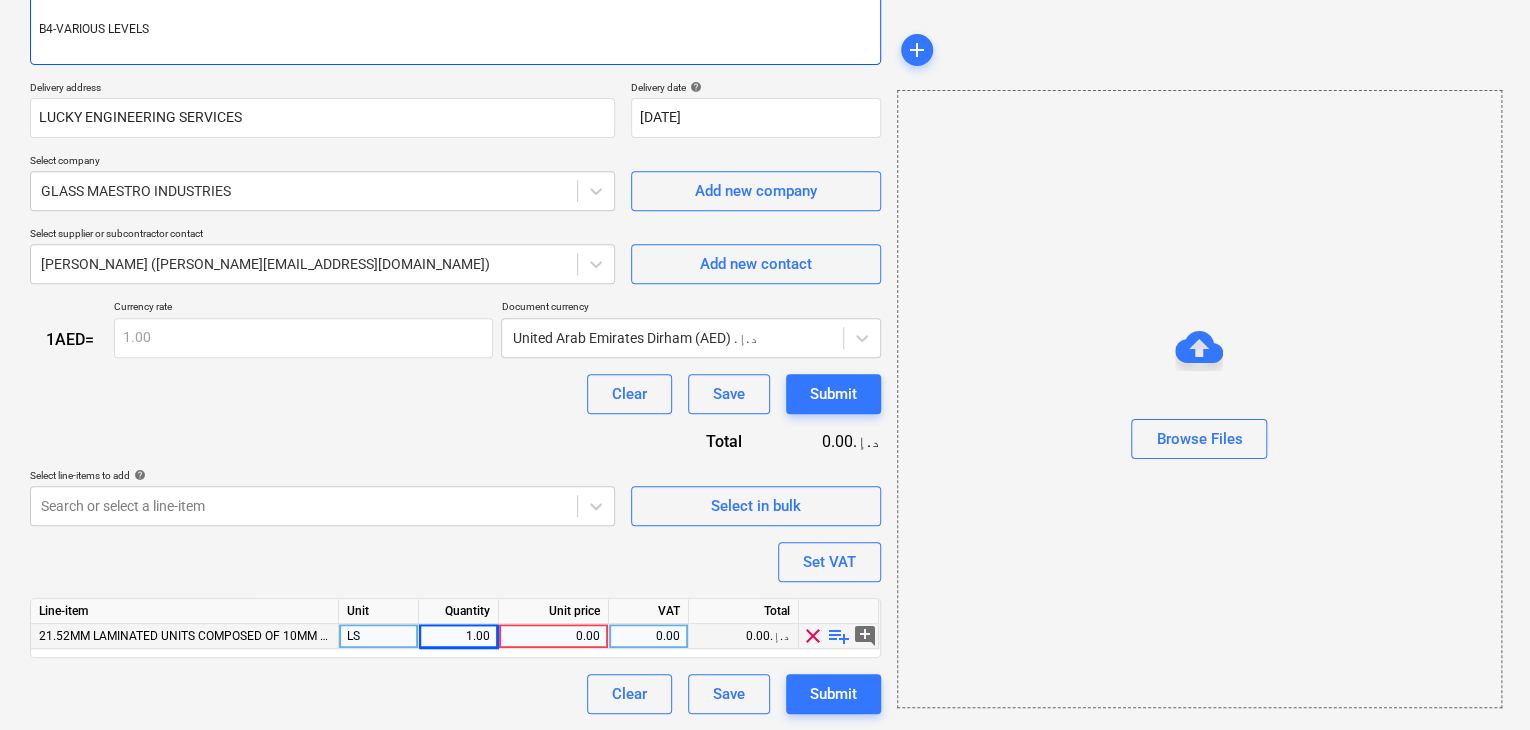 type on "[DATE]
QTY :158 NOS
181.02 M2
PER LM 280
B4-VARIOUS LEVELS" 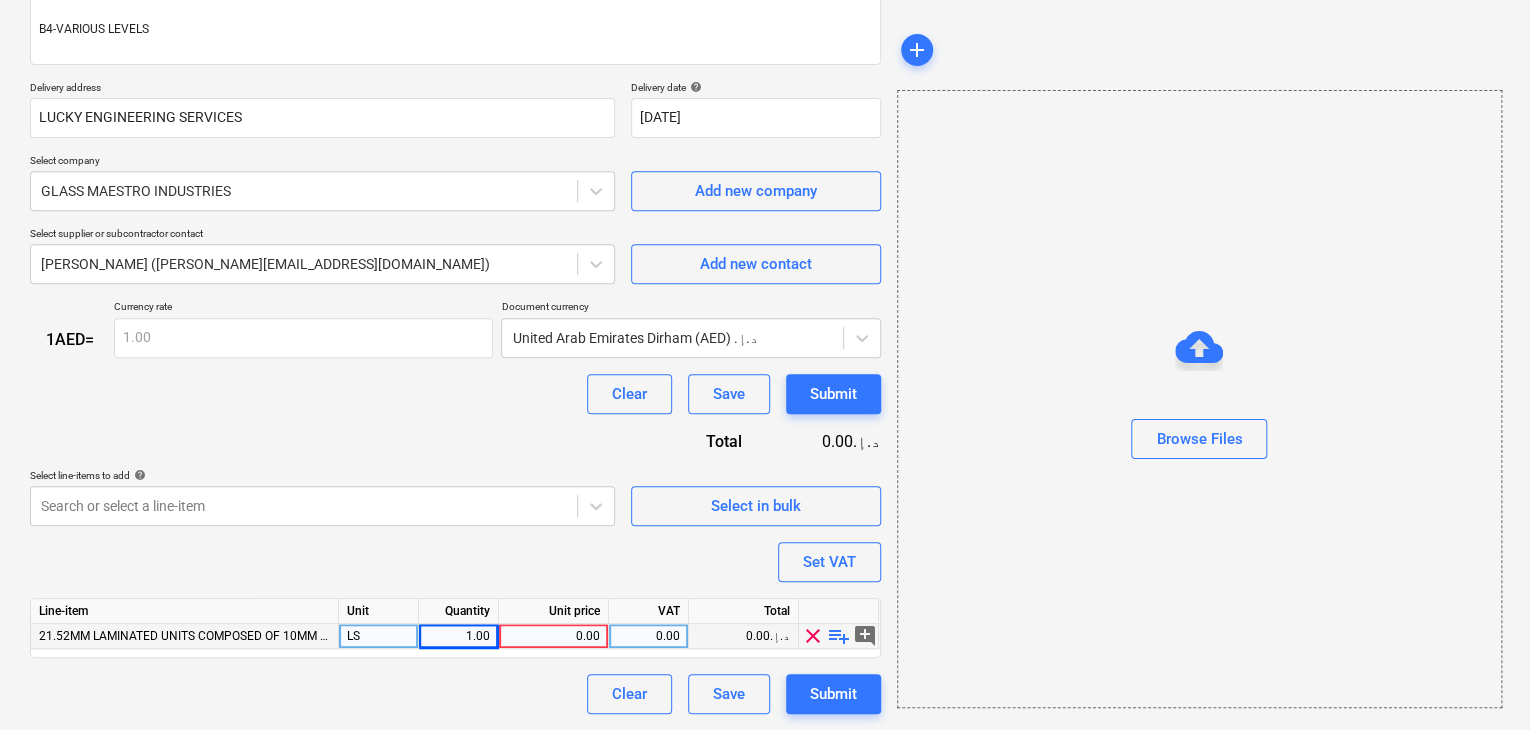 click on "0.00" at bounding box center [553, 636] 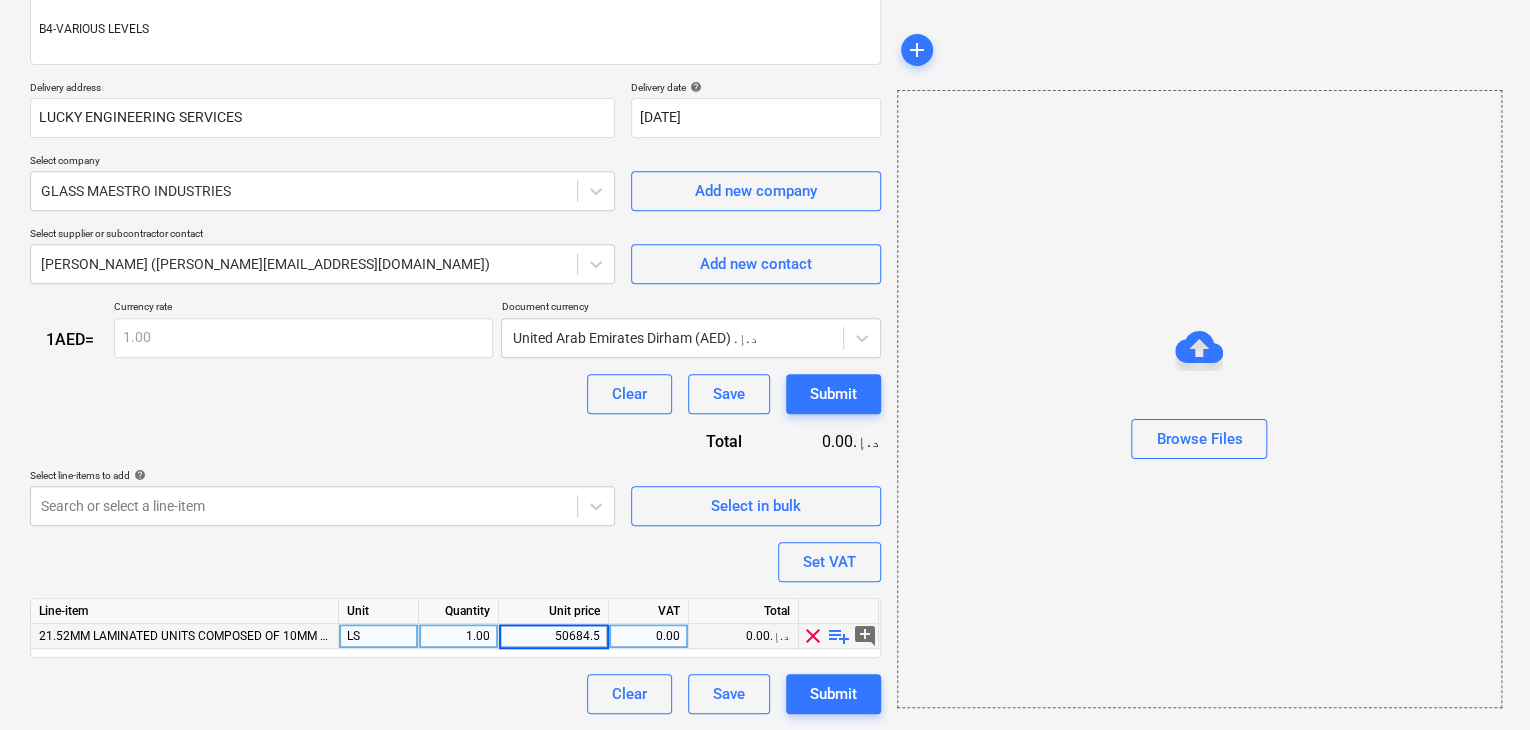 type on "50684.52" 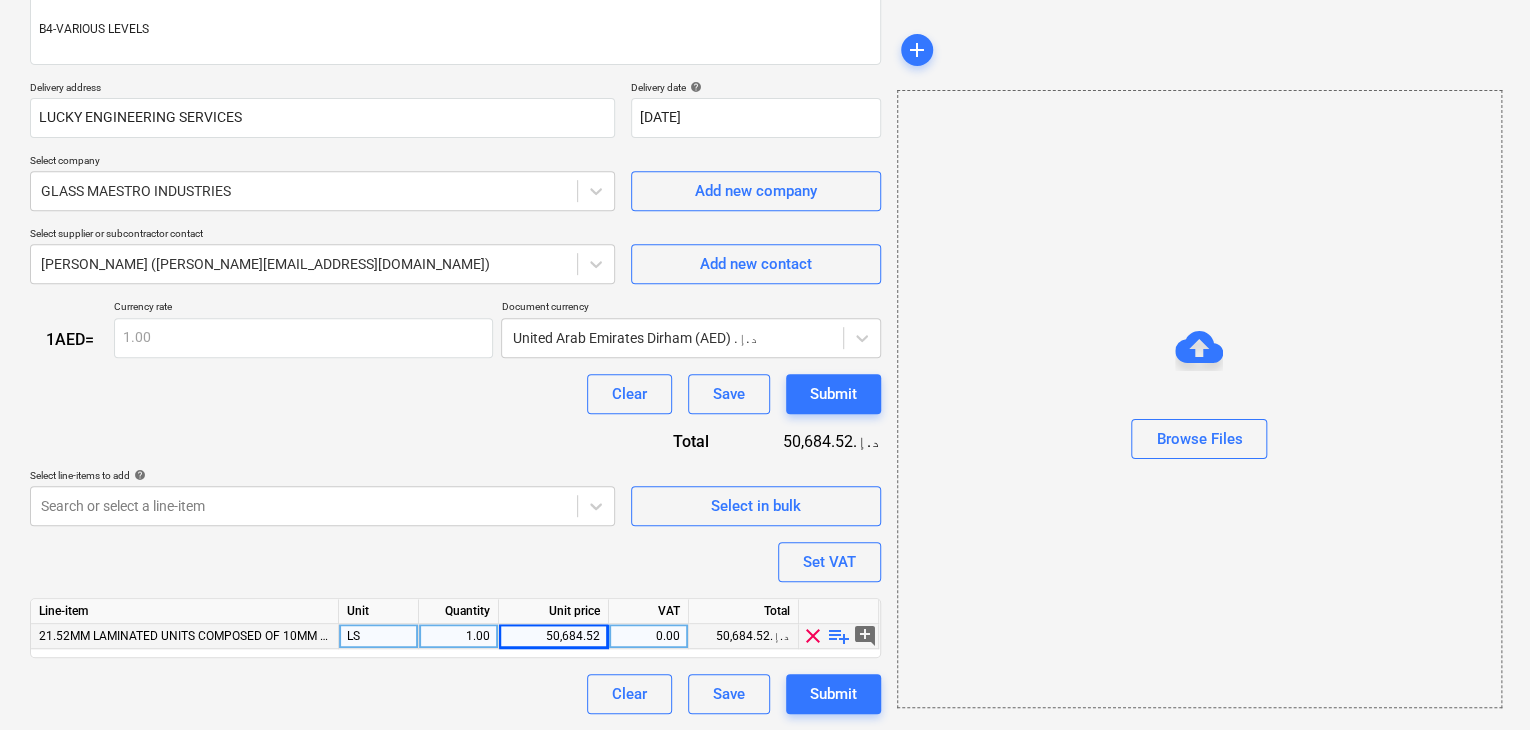 click on "Browse Files" at bounding box center (1199, 399) 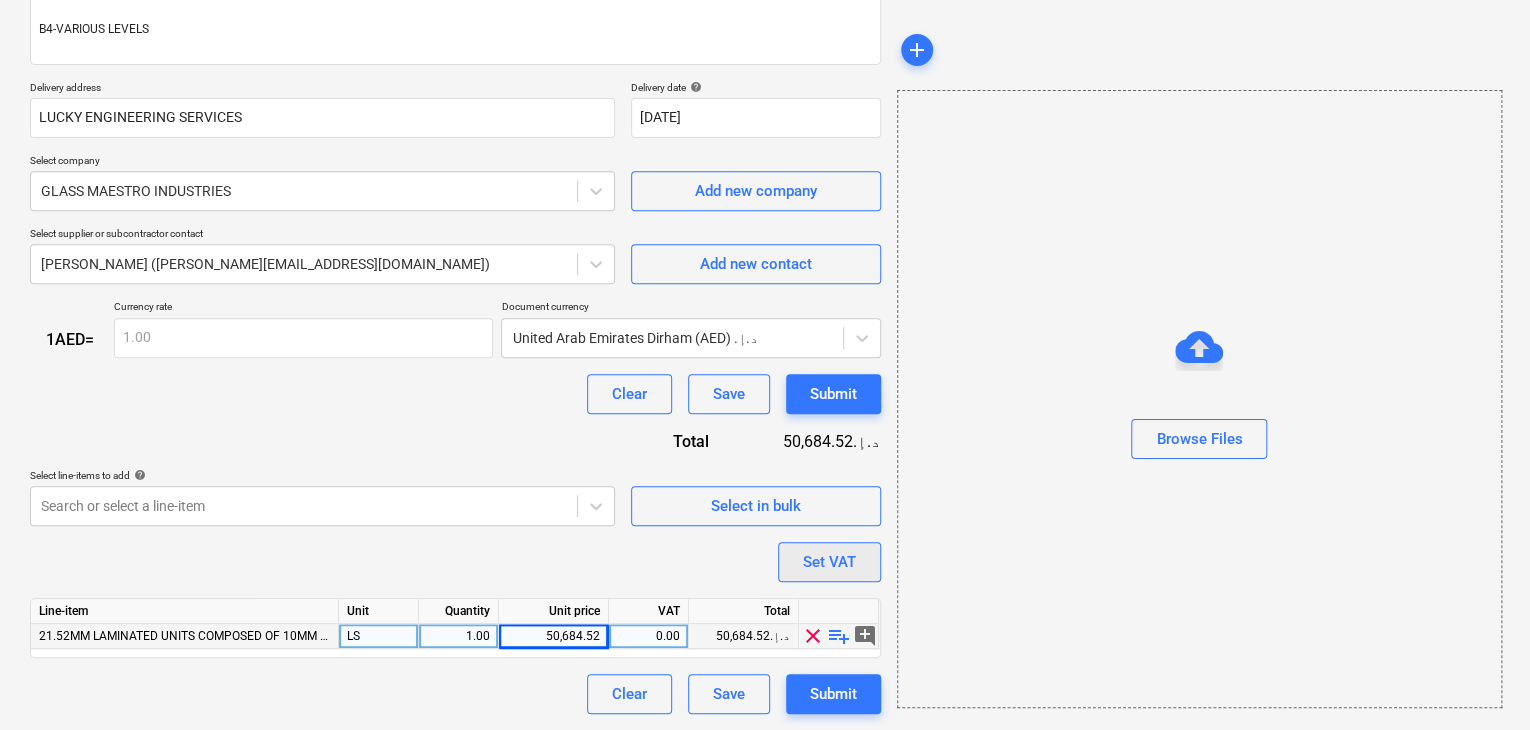 click on "Set VAT" at bounding box center (829, 562) 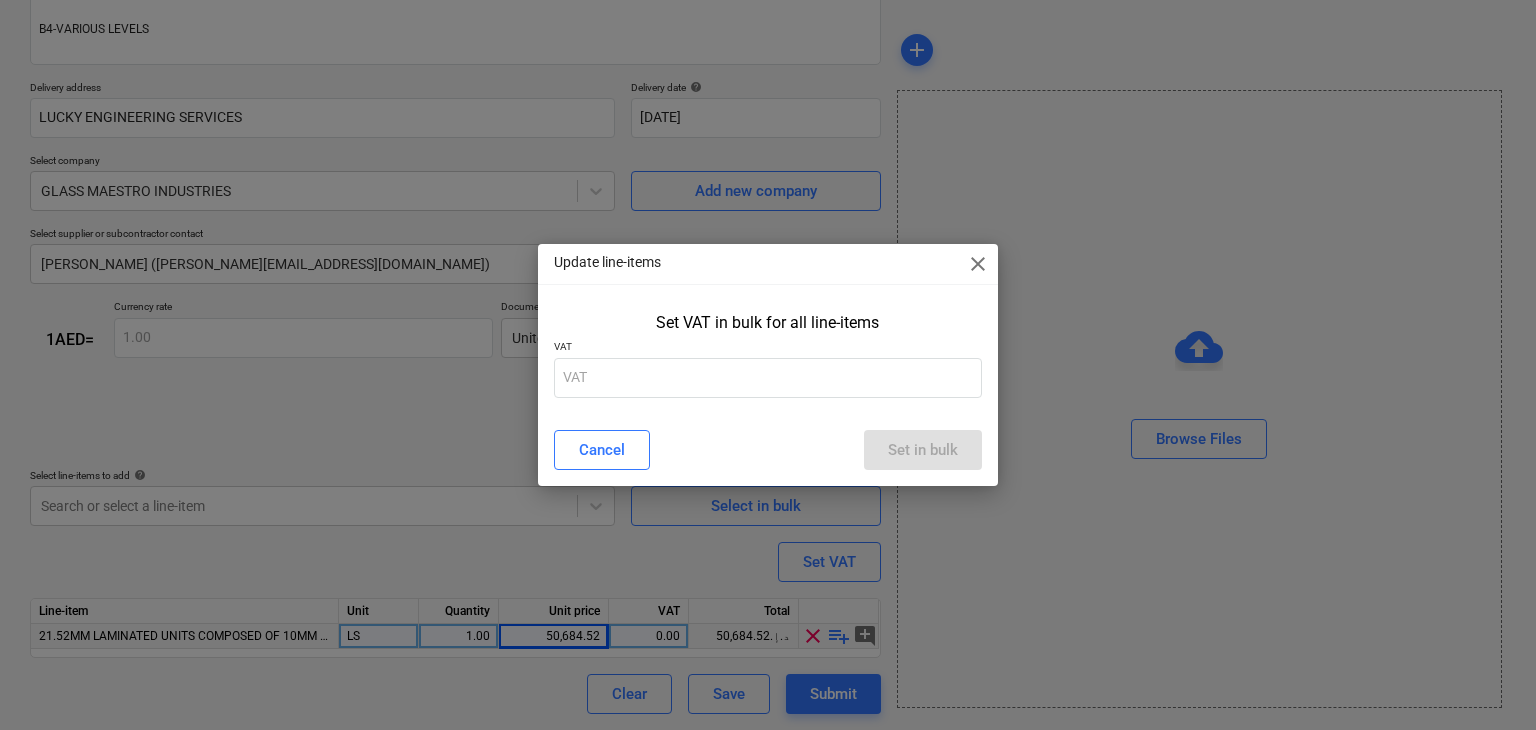 click on "Set VAT in bulk for all line-items VAT" at bounding box center [768, 359] 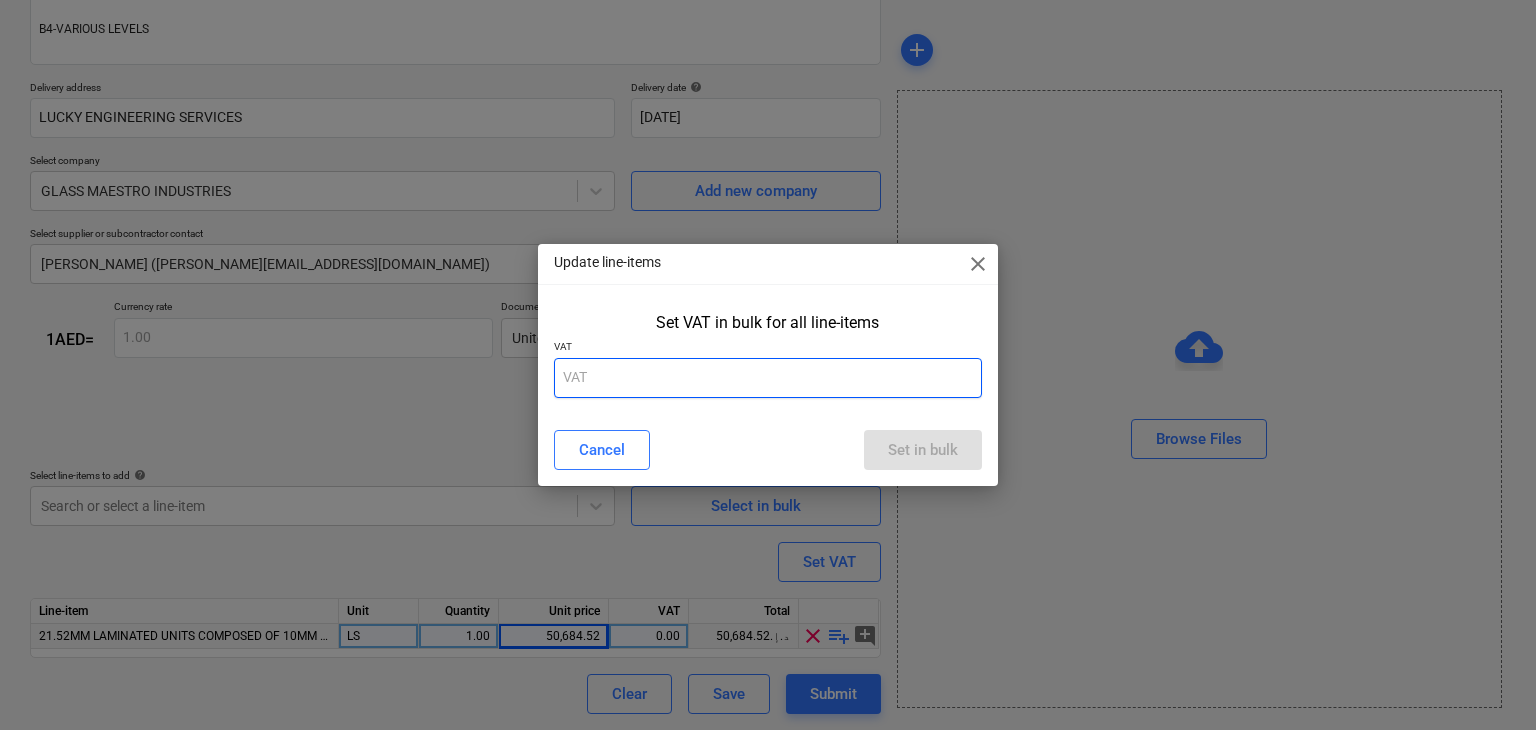 click at bounding box center (768, 378) 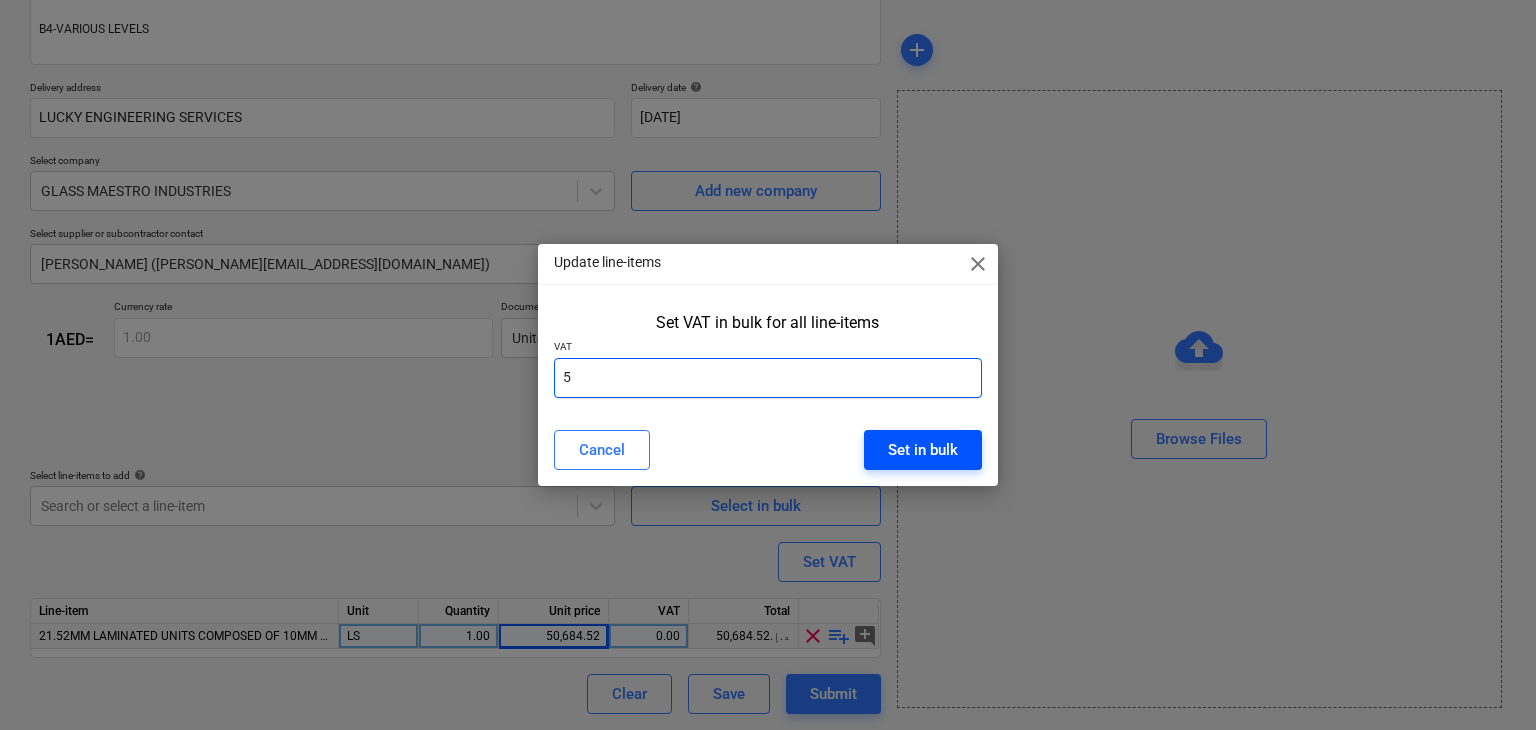 type on "5" 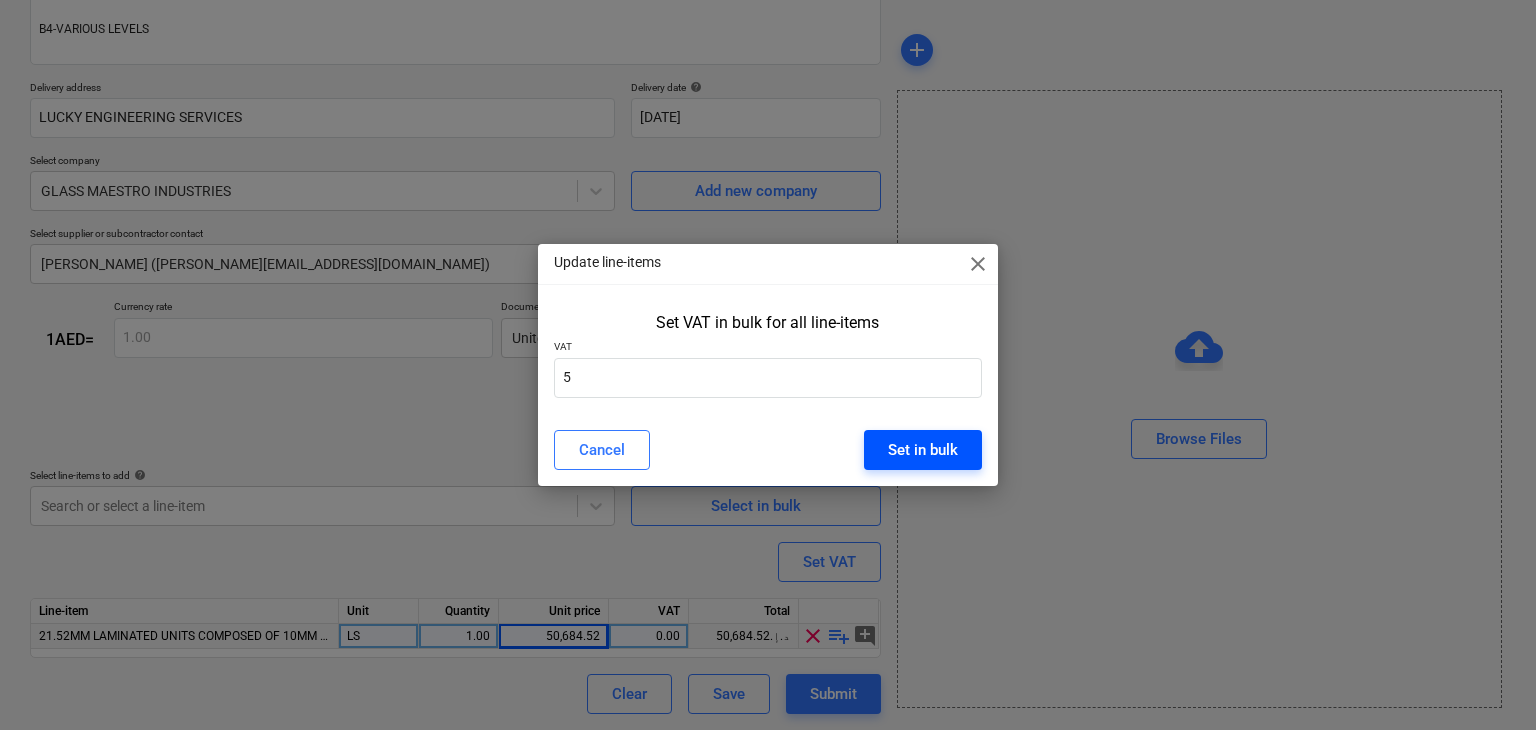 click on "Set in bulk" at bounding box center (923, 450) 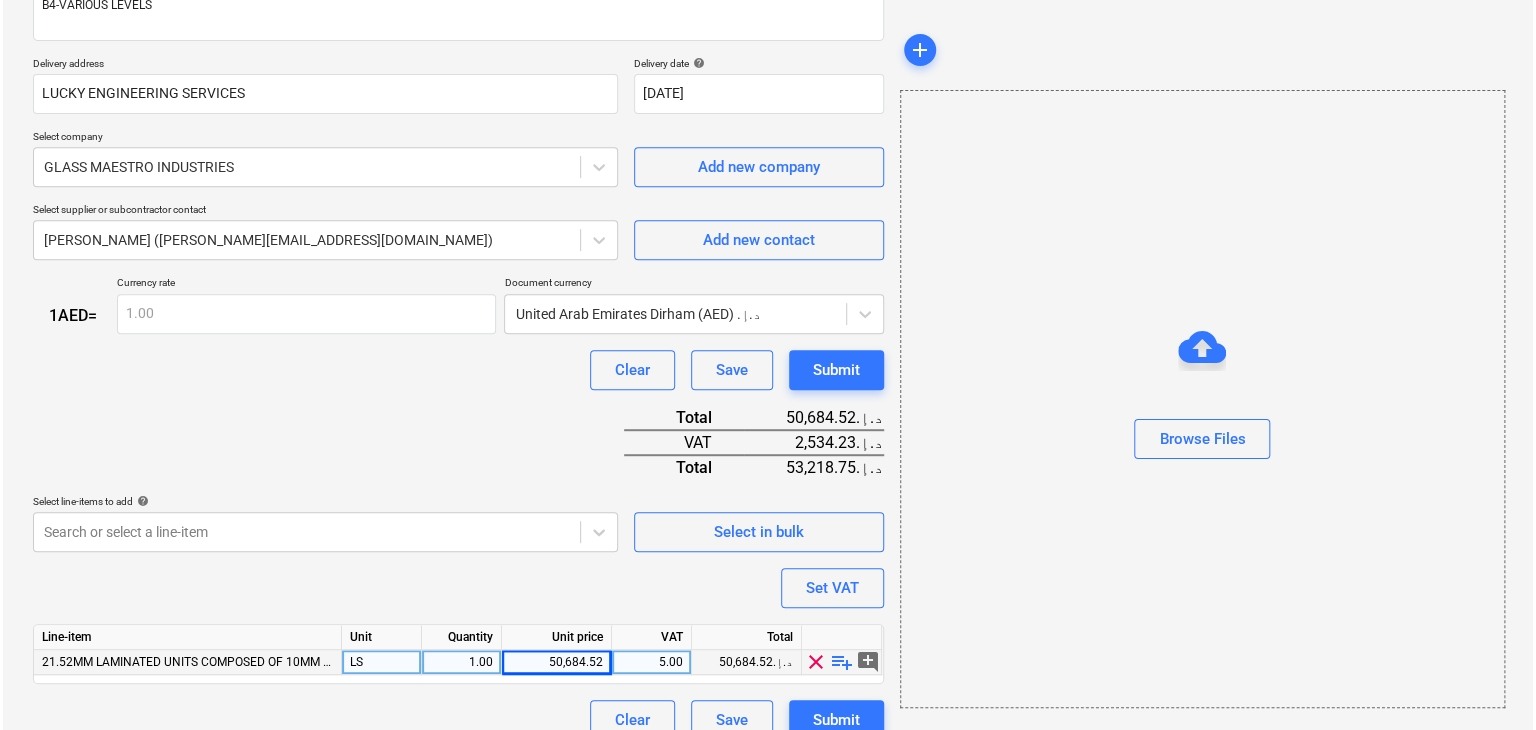 scroll, scrollTop: 377, scrollLeft: 0, axis: vertical 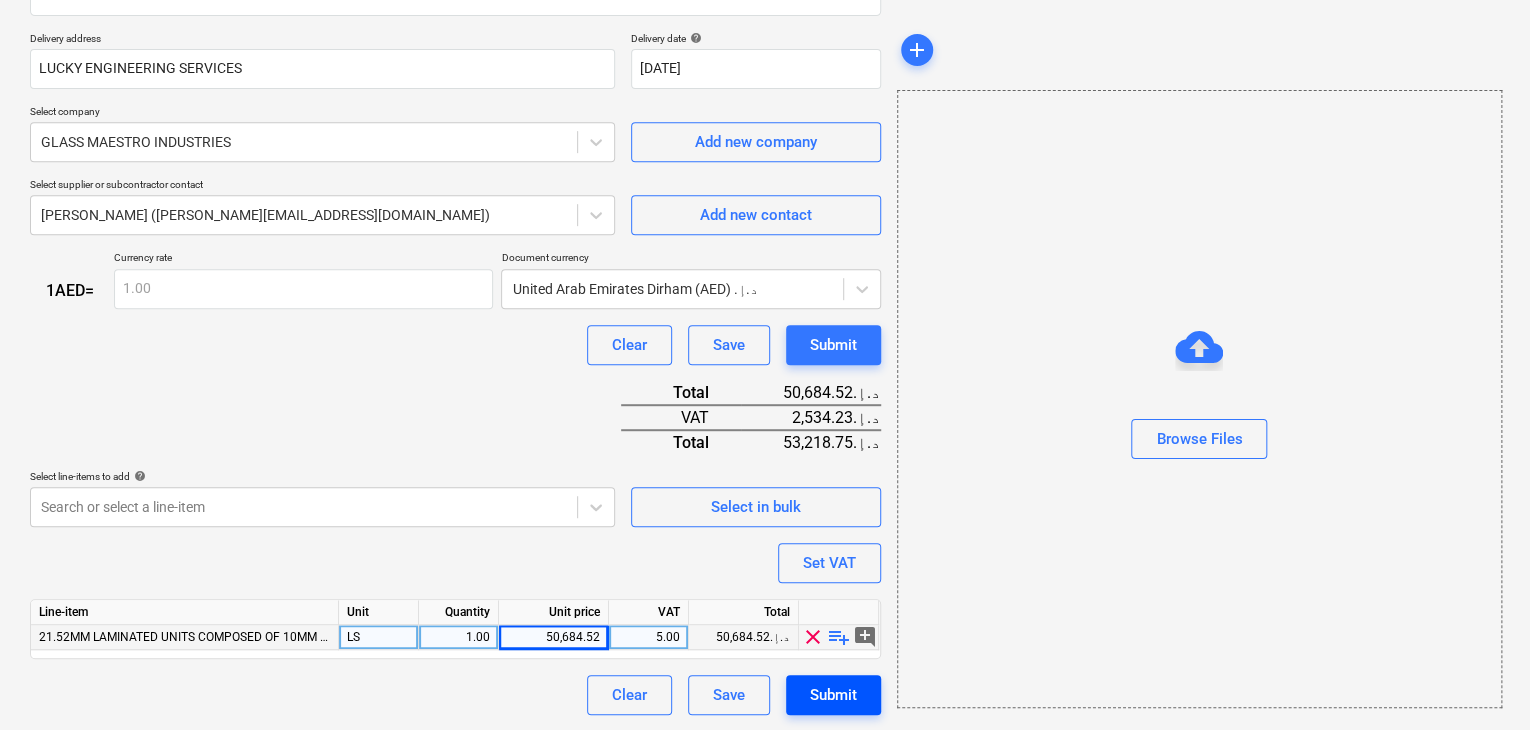 click on "Submit" at bounding box center (833, 695) 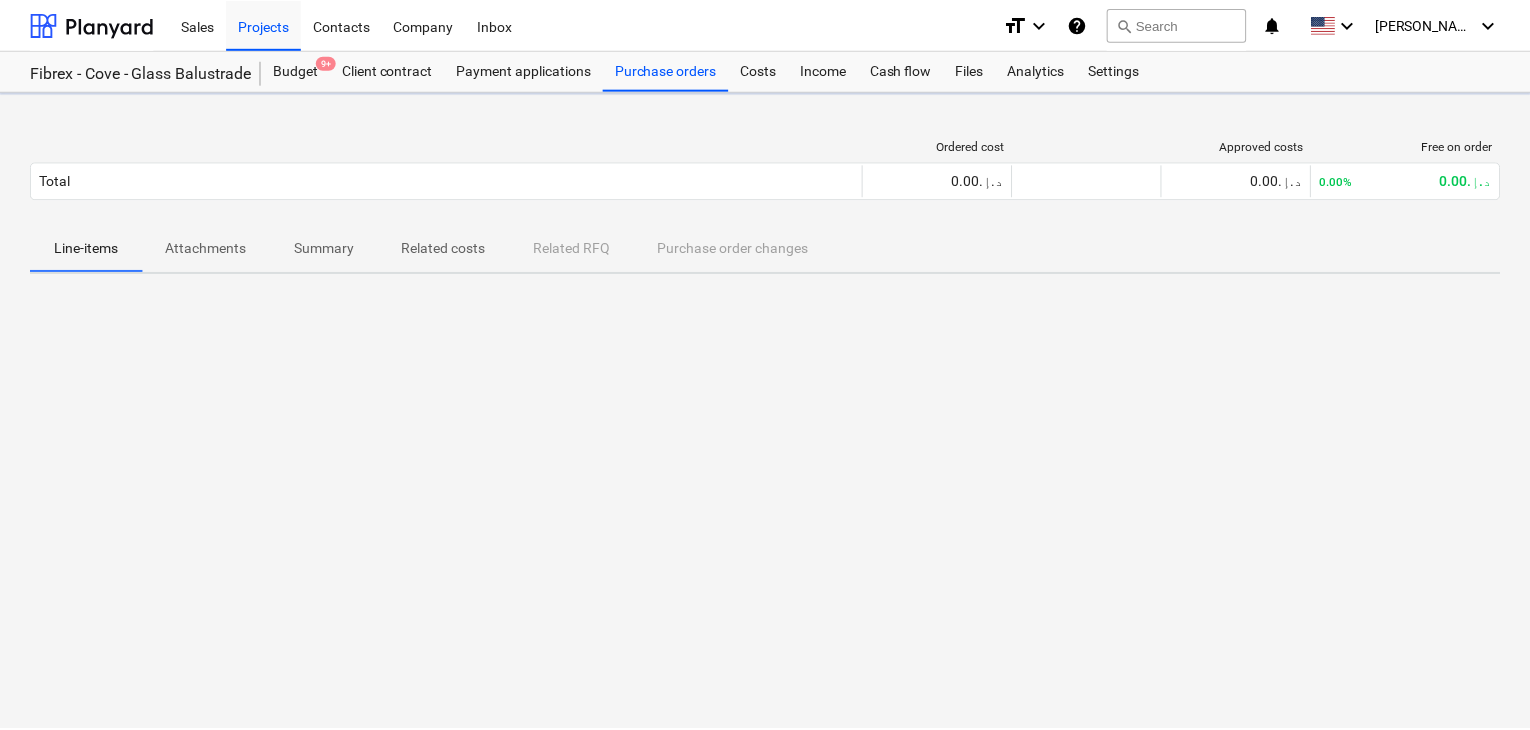 scroll, scrollTop: 0, scrollLeft: 0, axis: both 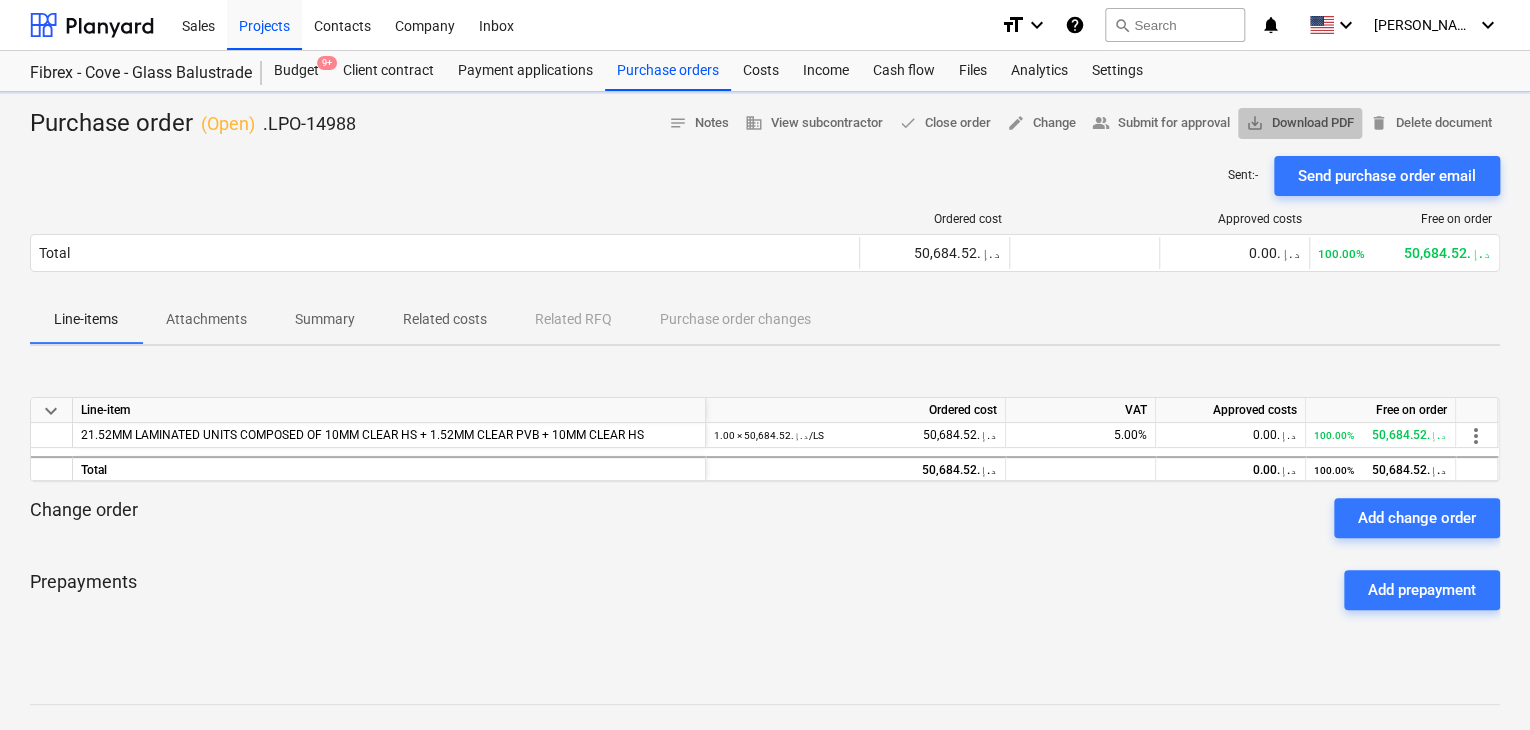 click on "save_alt Download PDF" at bounding box center (1300, 123) 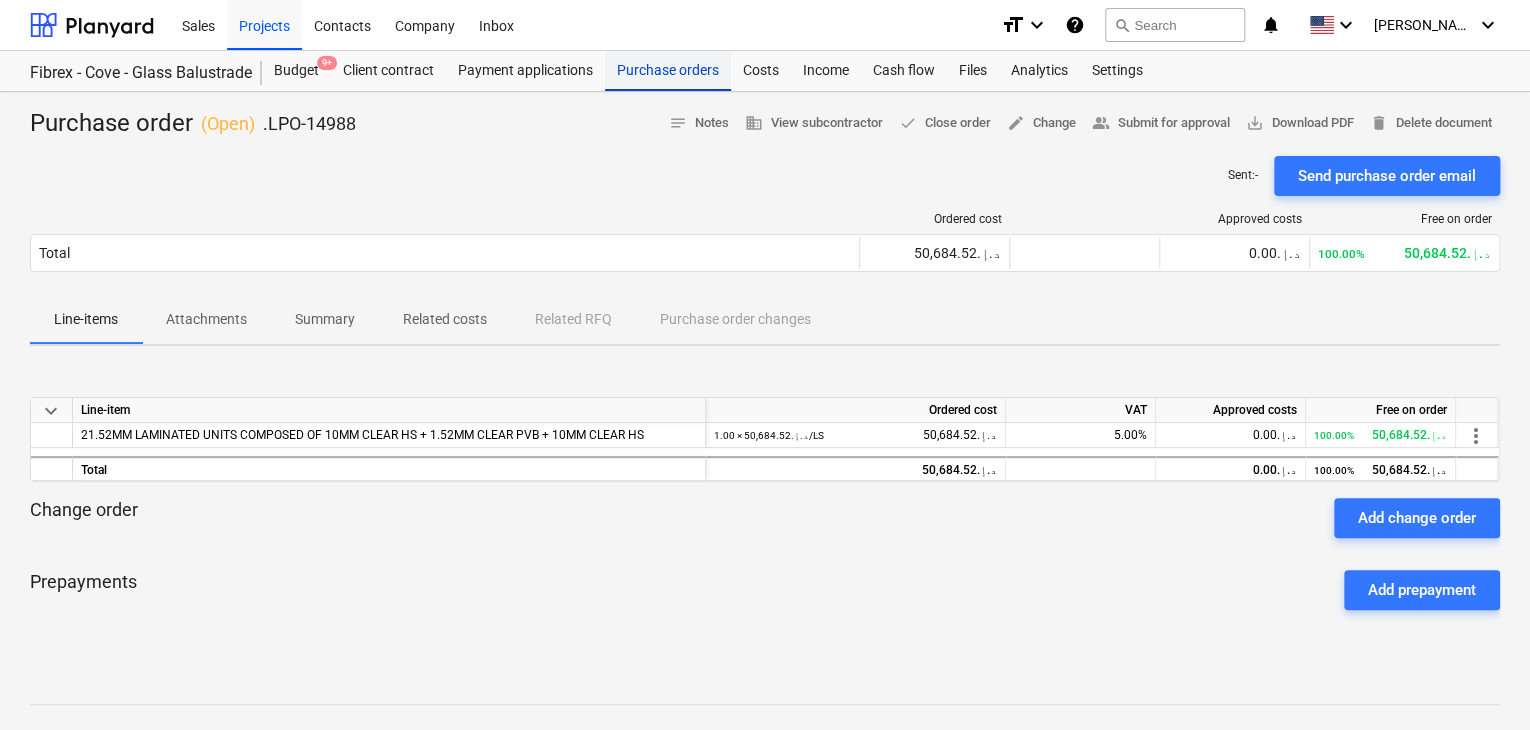 click on "Purchase orders" at bounding box center [668, 71] 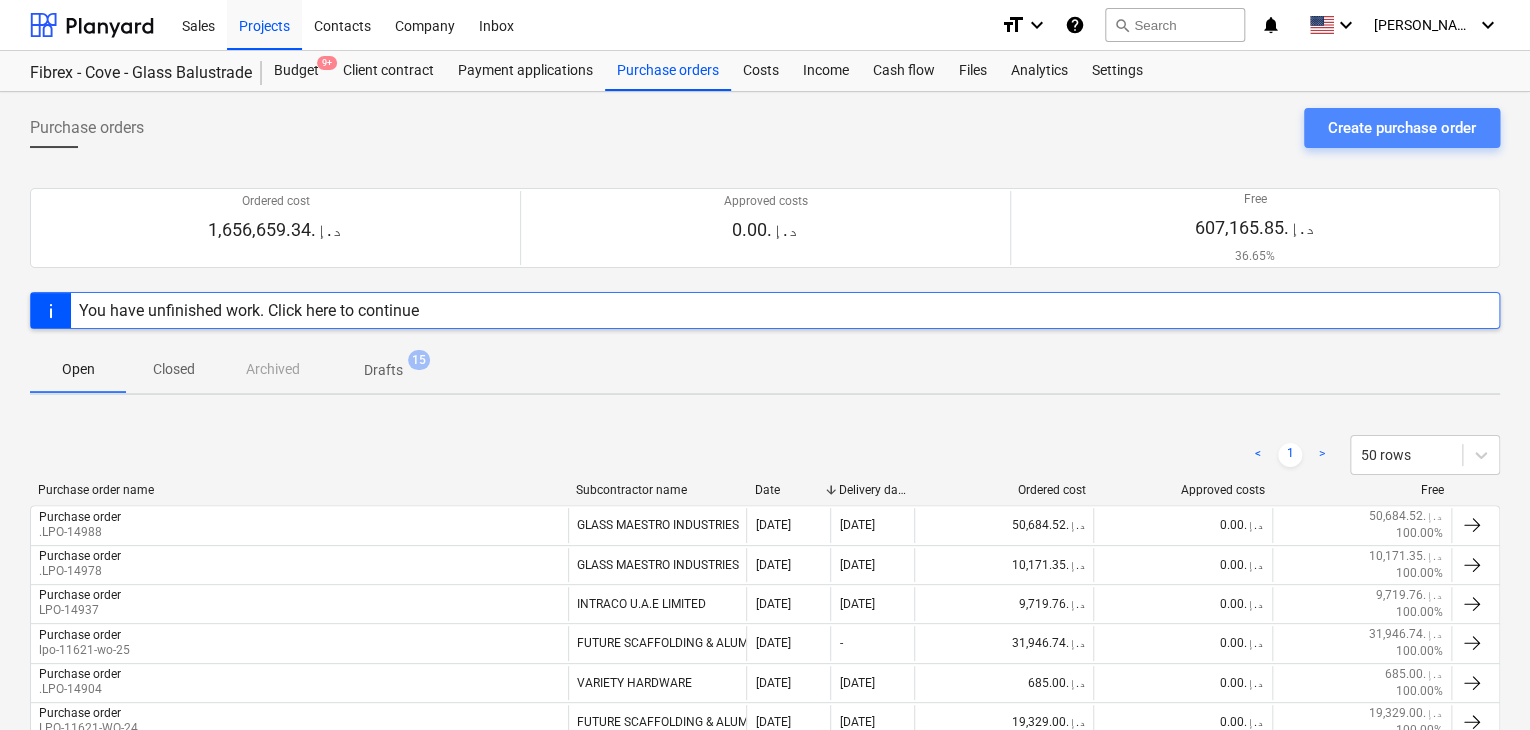 click on "Create purchase order" at bounding box center [1402, 128] 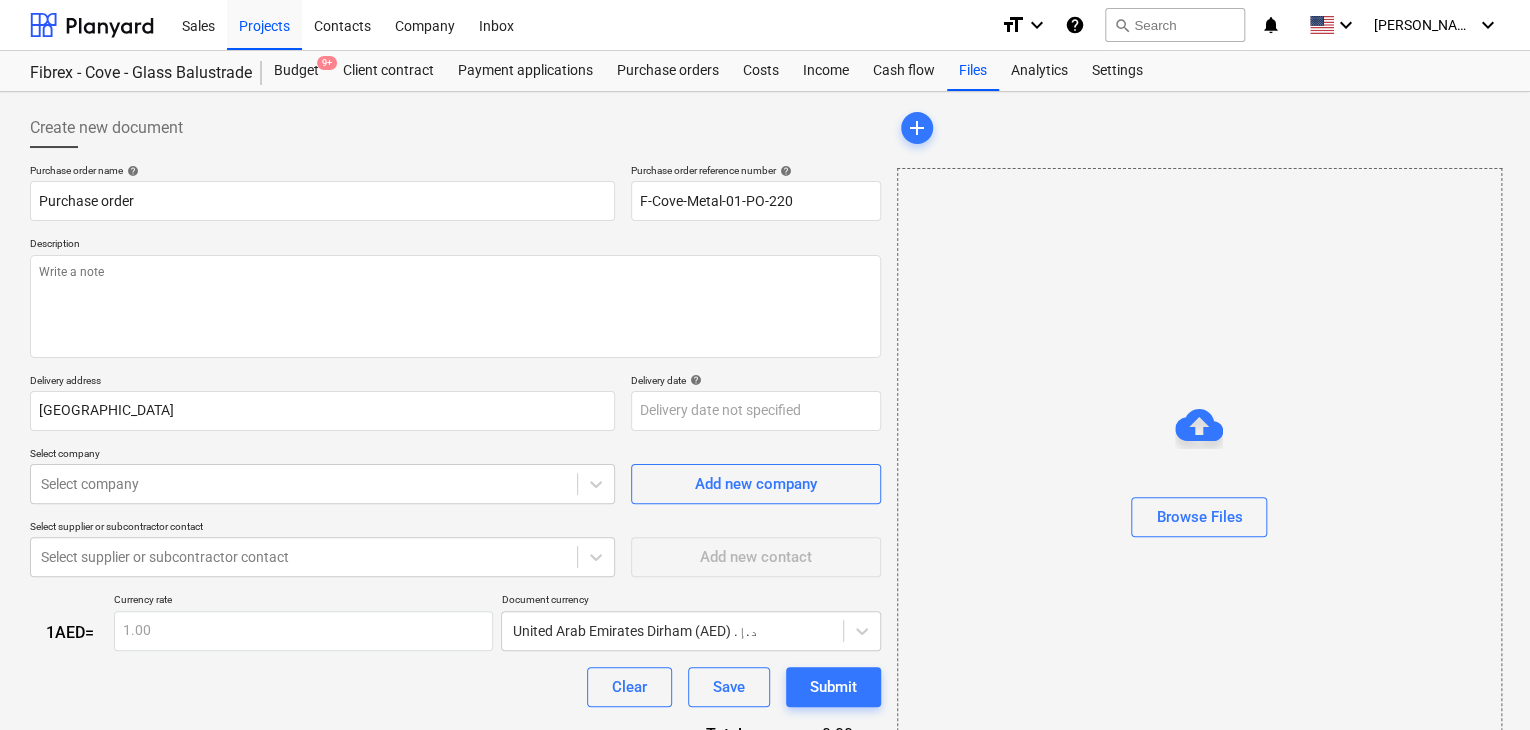 click on "Description" at bounding box center [455, 245] 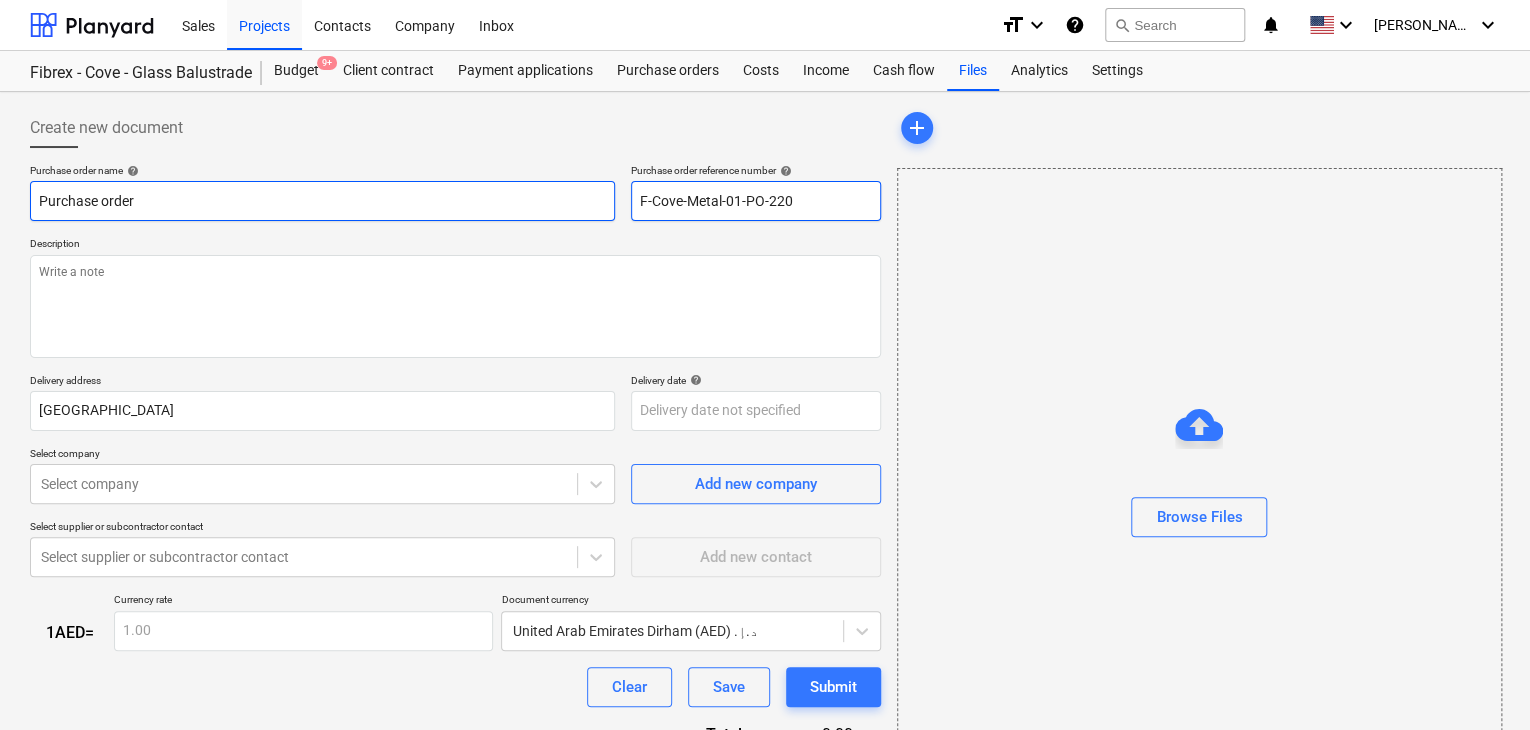 drag, startPoint x: 832, startPoint y: 206, endPoint x: 608, endPoint y: 185, distance: 224.98222 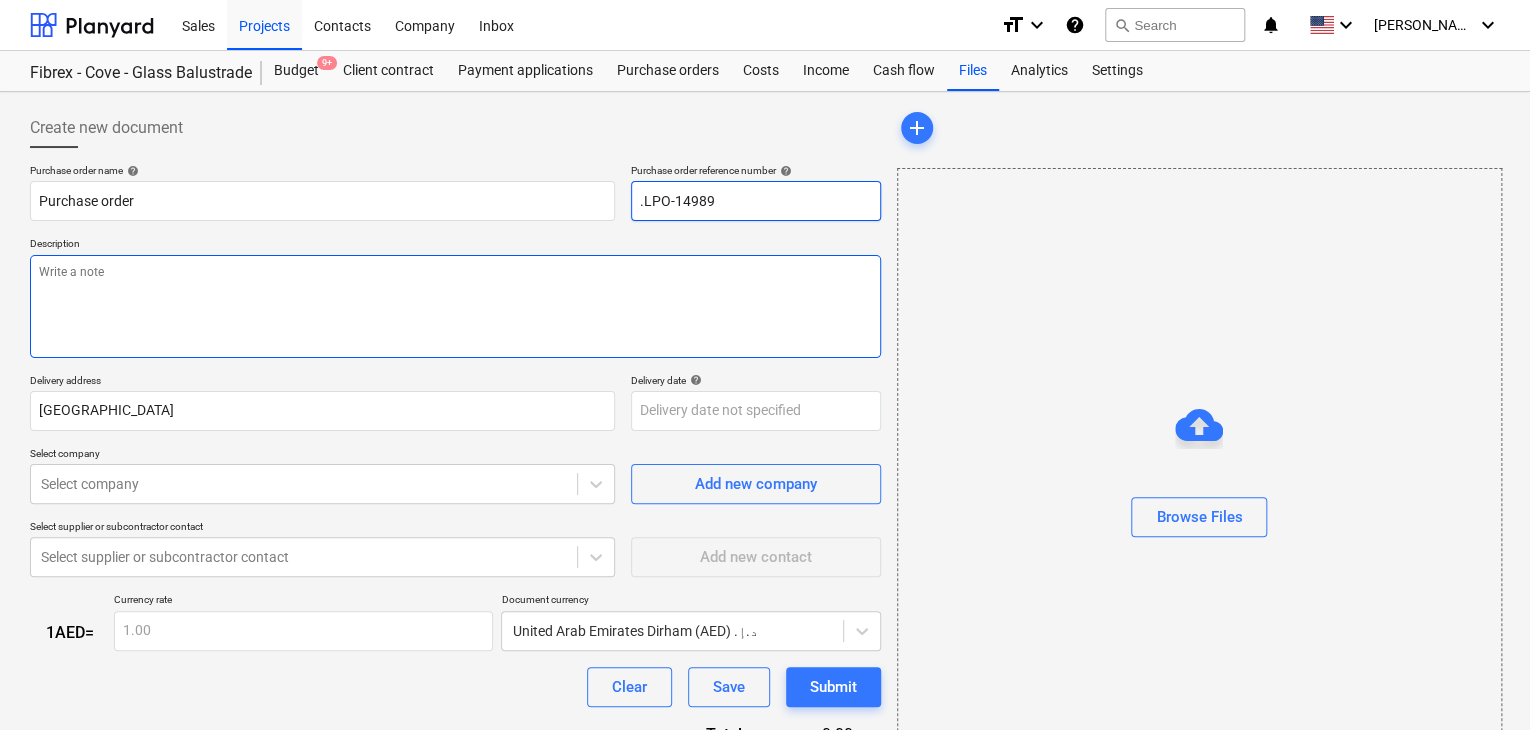 type on ".LPO-14989" 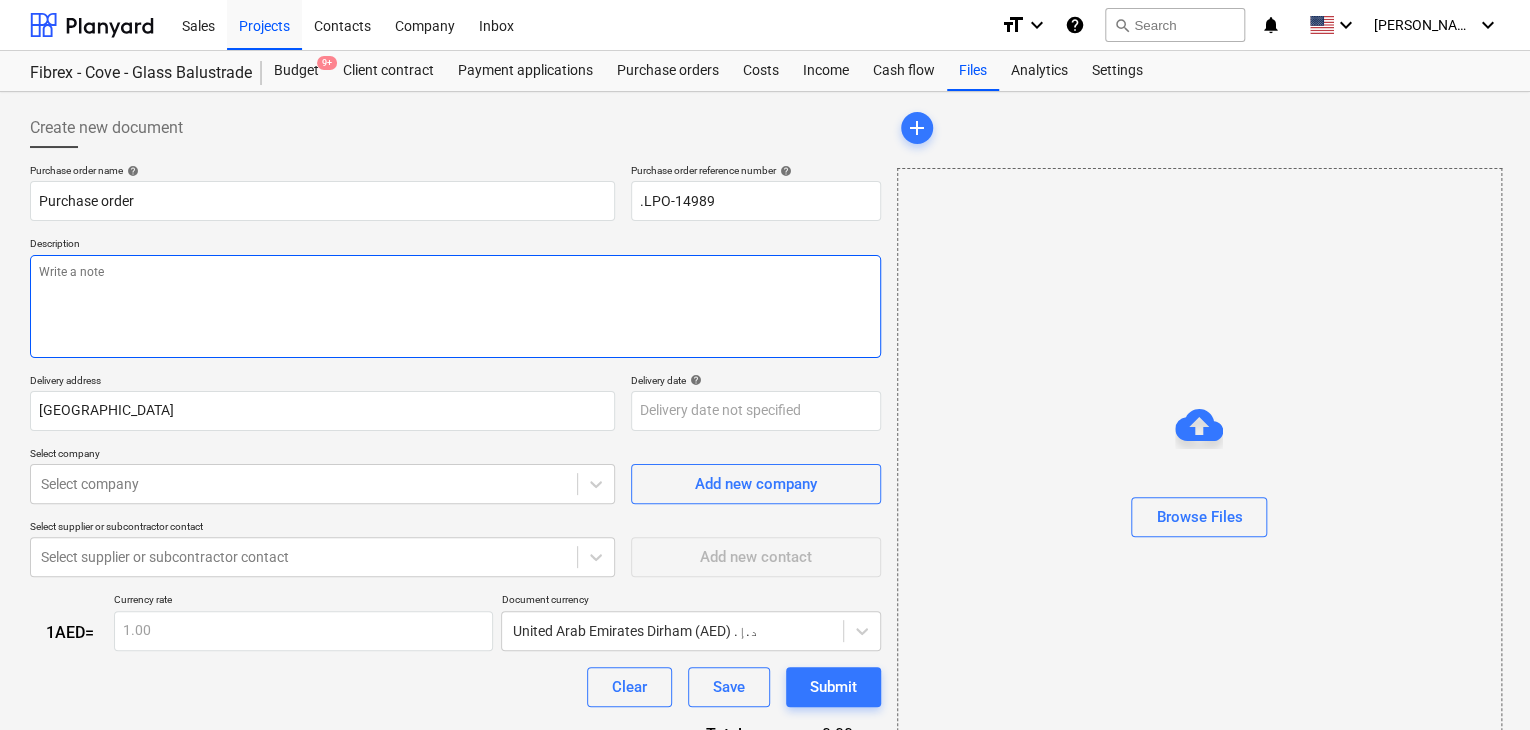 click at bounding box center [455, 306] 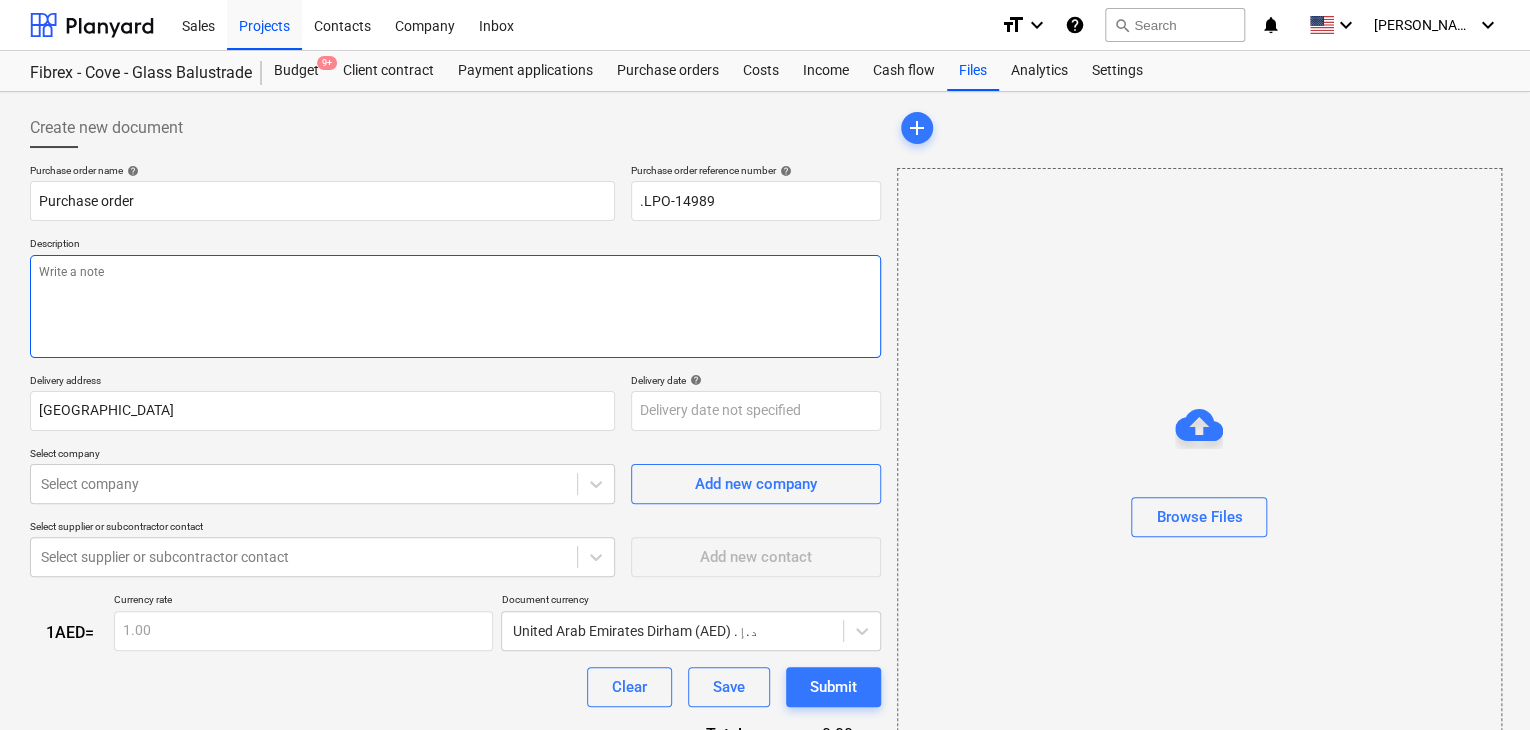 type on "Q" 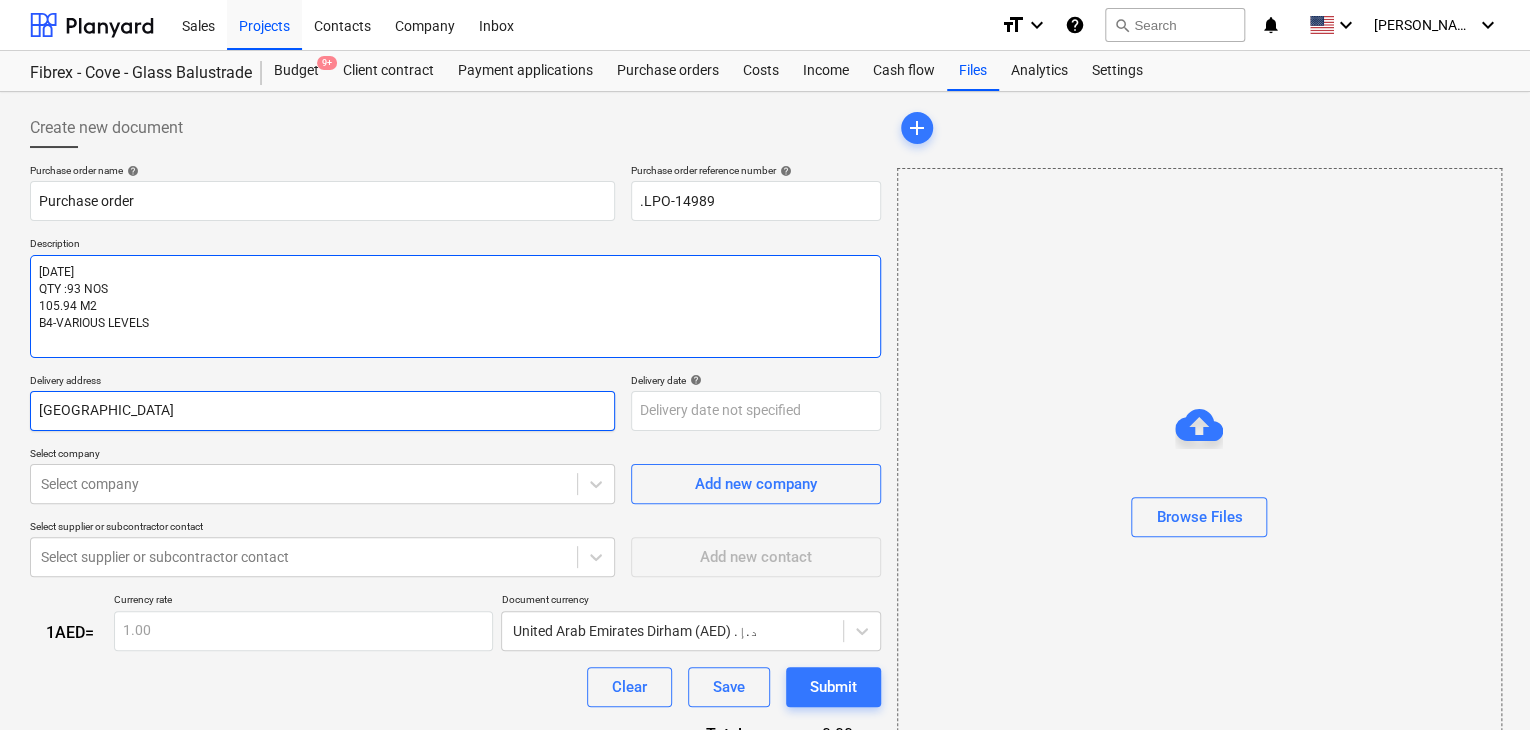 type on "[DATE]
QTY :93 NOS
105.94 M2
B4-VARIOUS LEVELS" 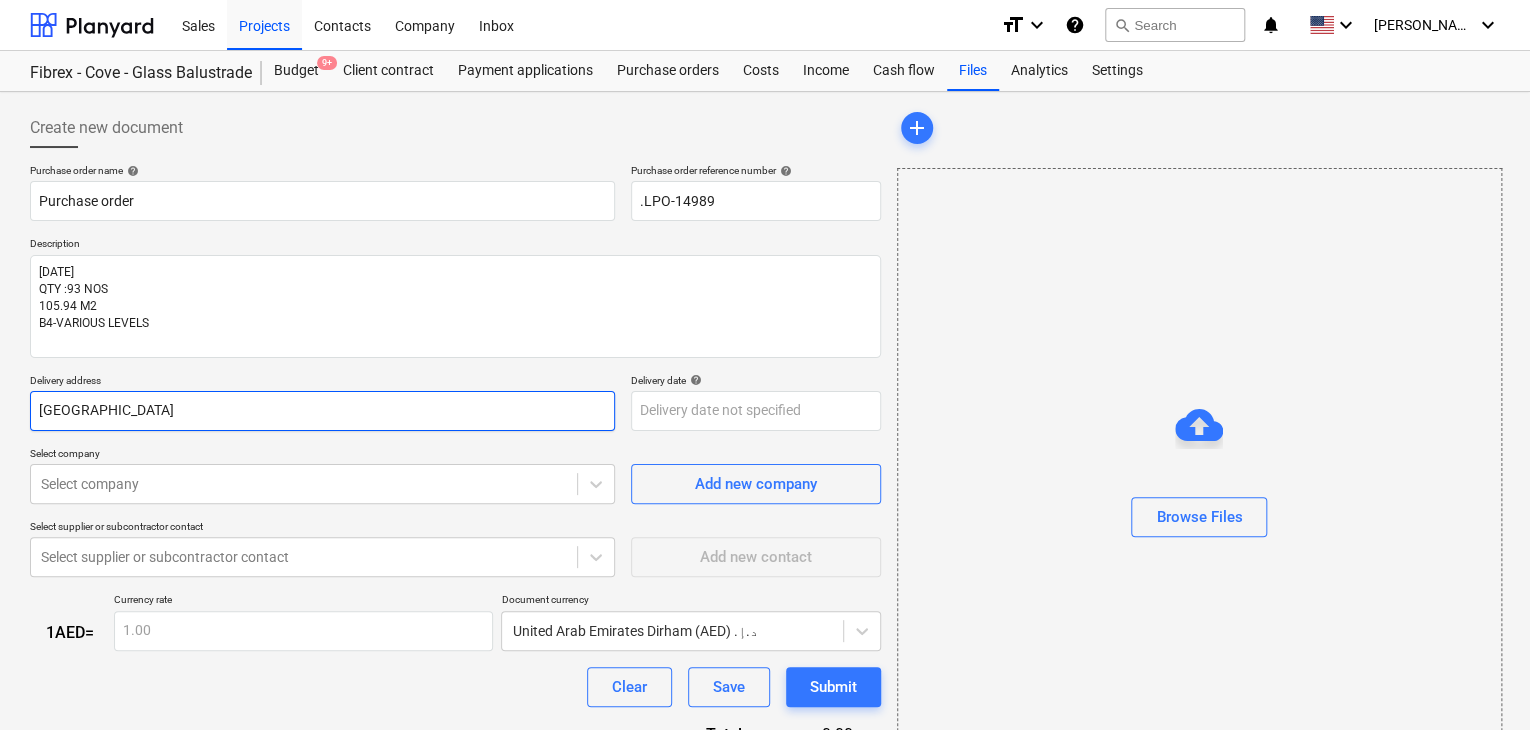 click on "[GEOGRAPHIC_DATA]" at bounding box center [322, 411] 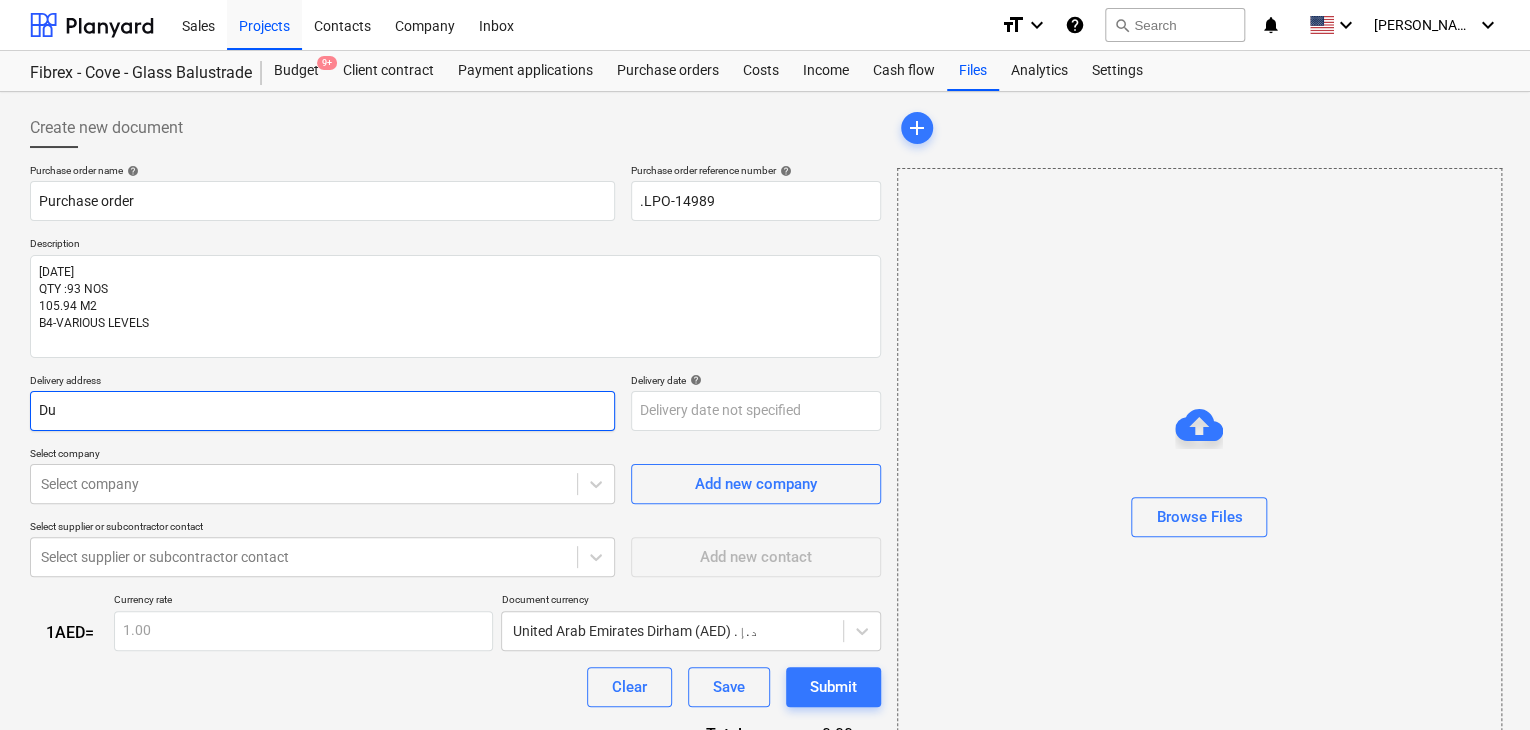 type on "D" 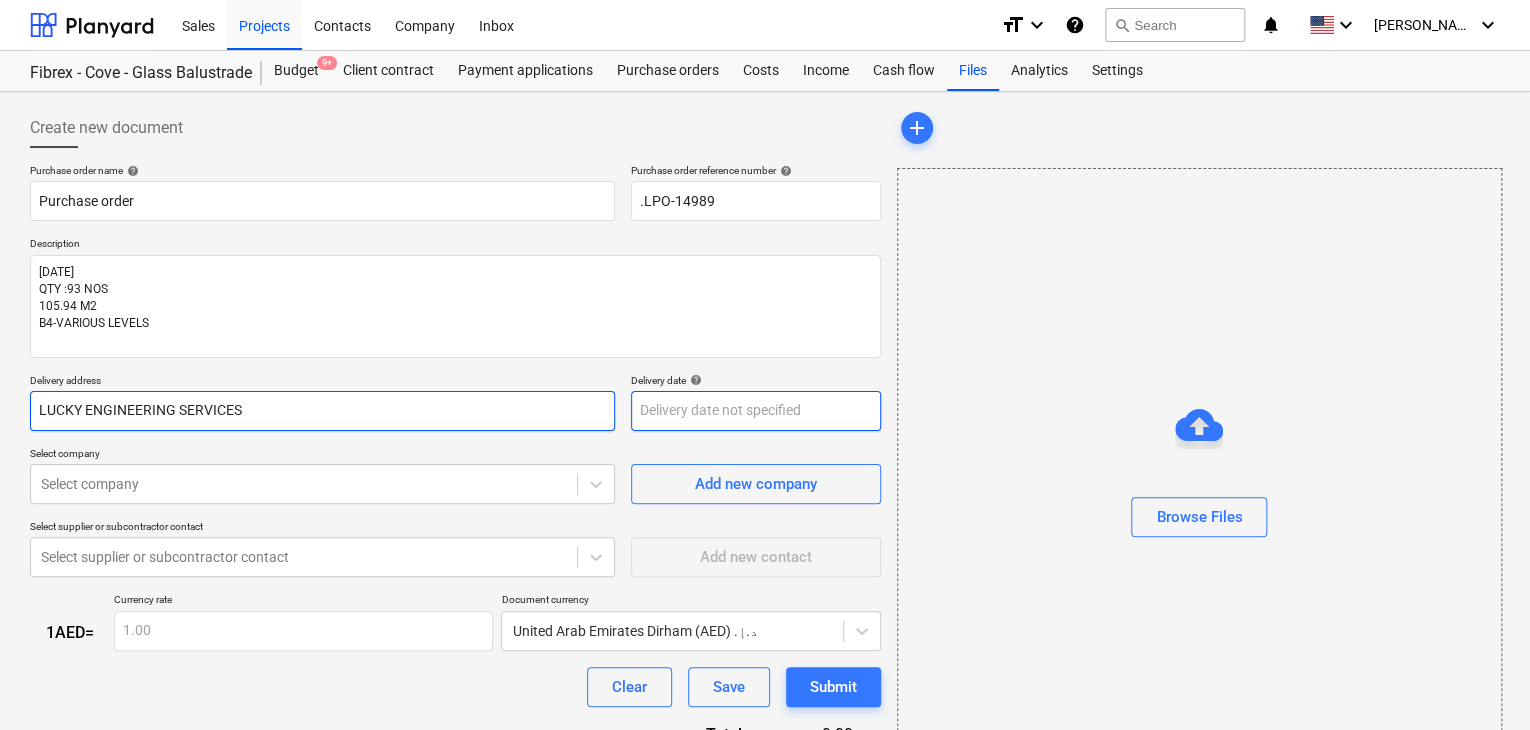 type on "LUCKY ENGINEERING SERVICES" 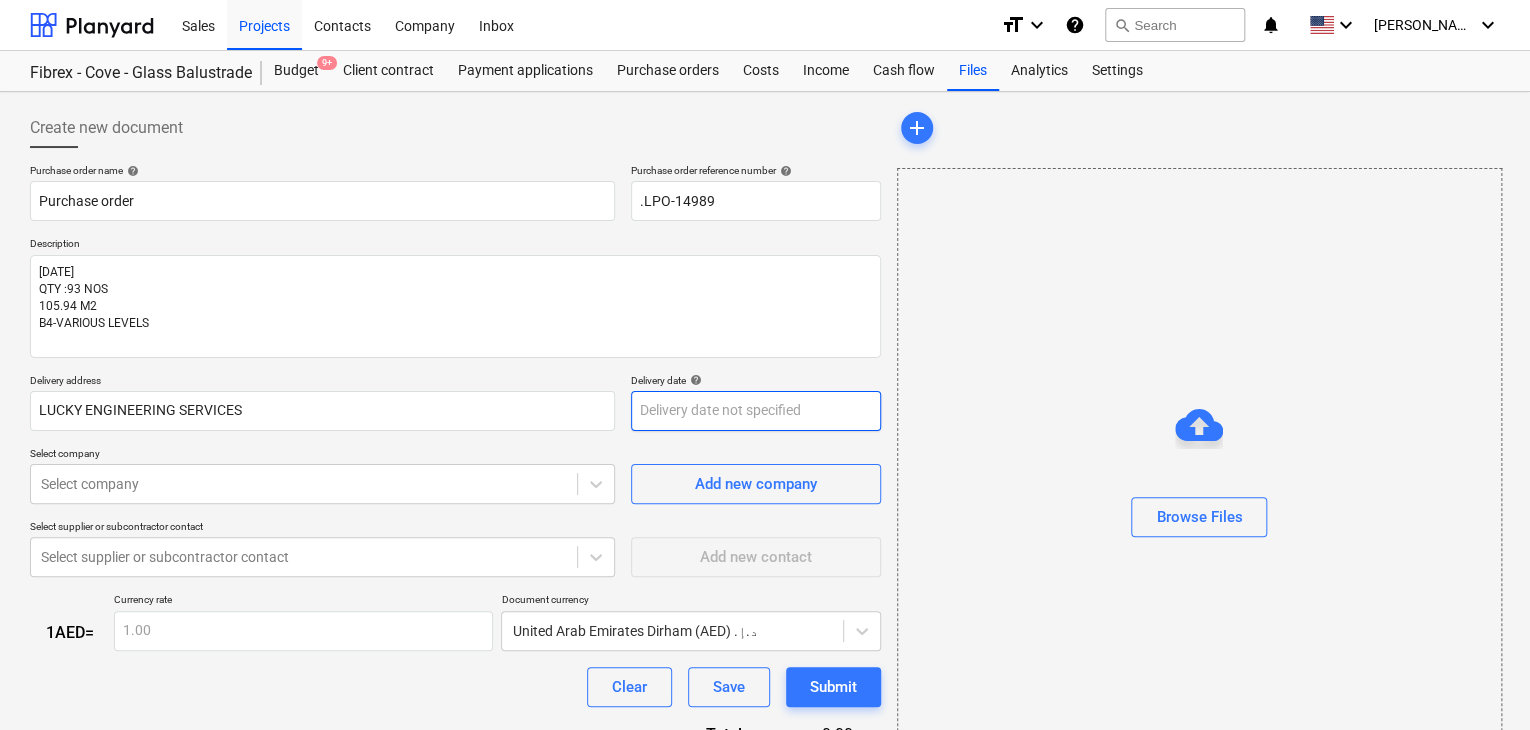 click on "Sales Projects Contacts Company Inbox format_size keyboard_arrow_down help search Search notifications 0 keyboard_arrow_down [PERSON_NAME] keyboard_arrow_down Fibrex - Cove - Glass Balustrade Budget 9+ Client contract Payment applications Purchase orders Costs Income Cash flow Files Analytics Settings Create new document Purchase order name help Purchase order Purchase order reference number help .LPO-14989 Description [DATE]
QTY :93 NOS
105.94 M2
B4-VARIOUS LEVELS Delivery address LUCKY ENGINEERING SERVICES Delivery date help Press the down arrow key to interact with the calendar and
select a date. Press the question mark key to get the keyboard shortcuts for changing dates. Select company Select company Add new company Select supplier or subcontractor contact Select supplier or subcontractor contact Add new contact 1  AED  = Currency rate 1.00 Document currency [GEOGRAPHIC_DATA] Dirham (AED) د.إ.‏ Clear Save Submit Total 0.00د.إ.‏ Select line-items to add help Search or select a line-item" at bounding box center (765, 365) 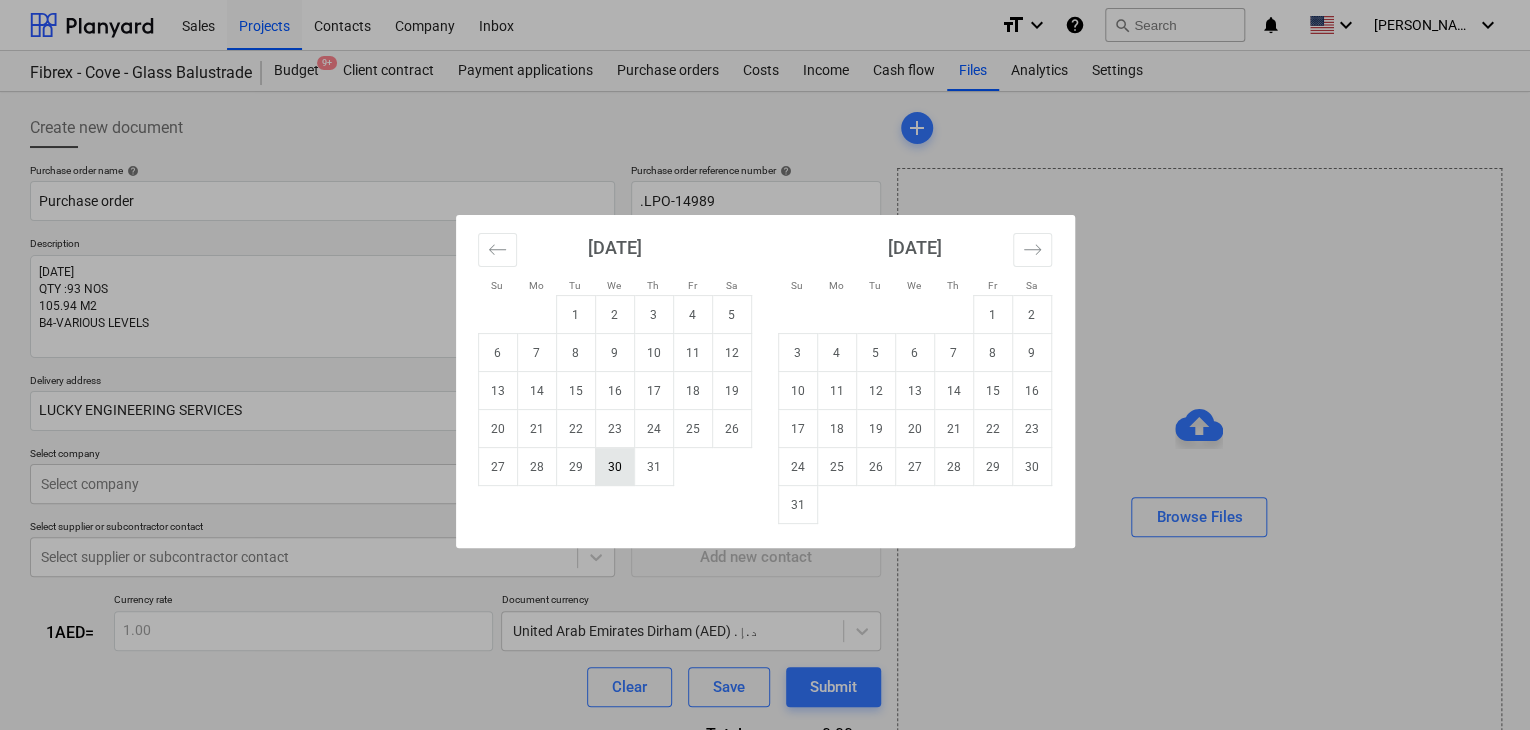 click on "30" at bounding box center (614, 467) 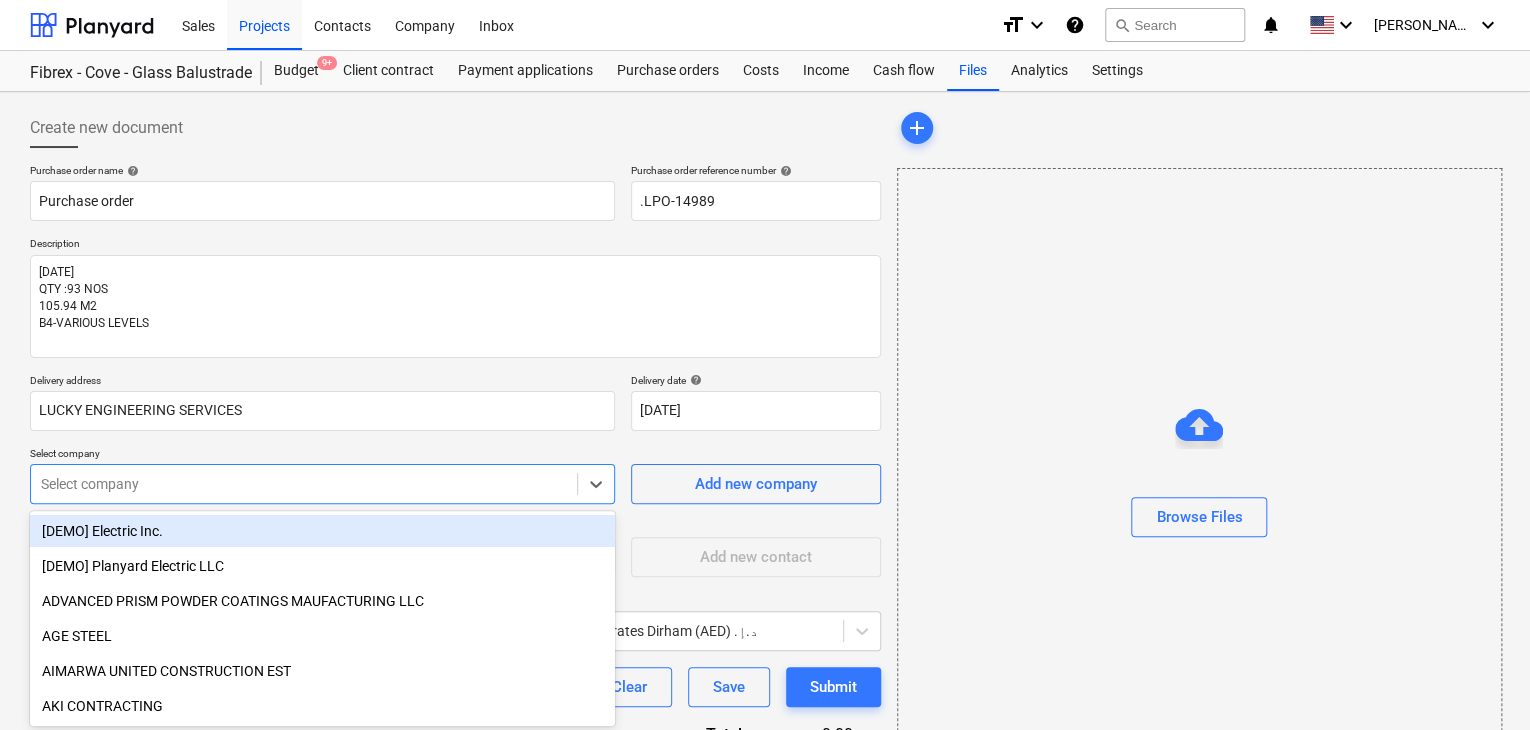 click on "Sales Projects Contacts Company Inbox format_size keyboard_arrow_down help search Search notifications 0 keyboard_arrow_down [PERSON_NAME] keyboard_arrow_down Fibrex - Cove - Glass Balustrade Budget 9+ Client contract Payment applications Purchase orders Costs Income Cash flow Files Analytics Settings Create new document Purchase order name help Purchase order Purchase order reference number help .LPO-14989 Description [DATE]
QTY :93 NOS
105.94 M2
B4-VARIOUS LEVELS Delivery address LUCKY ENGINEERING SERVICES Delivery date help [DATE] [DATE] Press the down arrow key to interact with the calendar and
select a date. Press the question mark key to get the keyboard shortcuts for changing dates. Select company option [DEMO] Electric Inc.   focused, 1 of 198. 198 results available. Use Up and Down to choose options, press Enter to select the currently focused option, press Escape to exit the menu, press Tab to select the option and exit the menu. Select company Add new company Add new contact 1  AED" at bounding box center [765, 365] 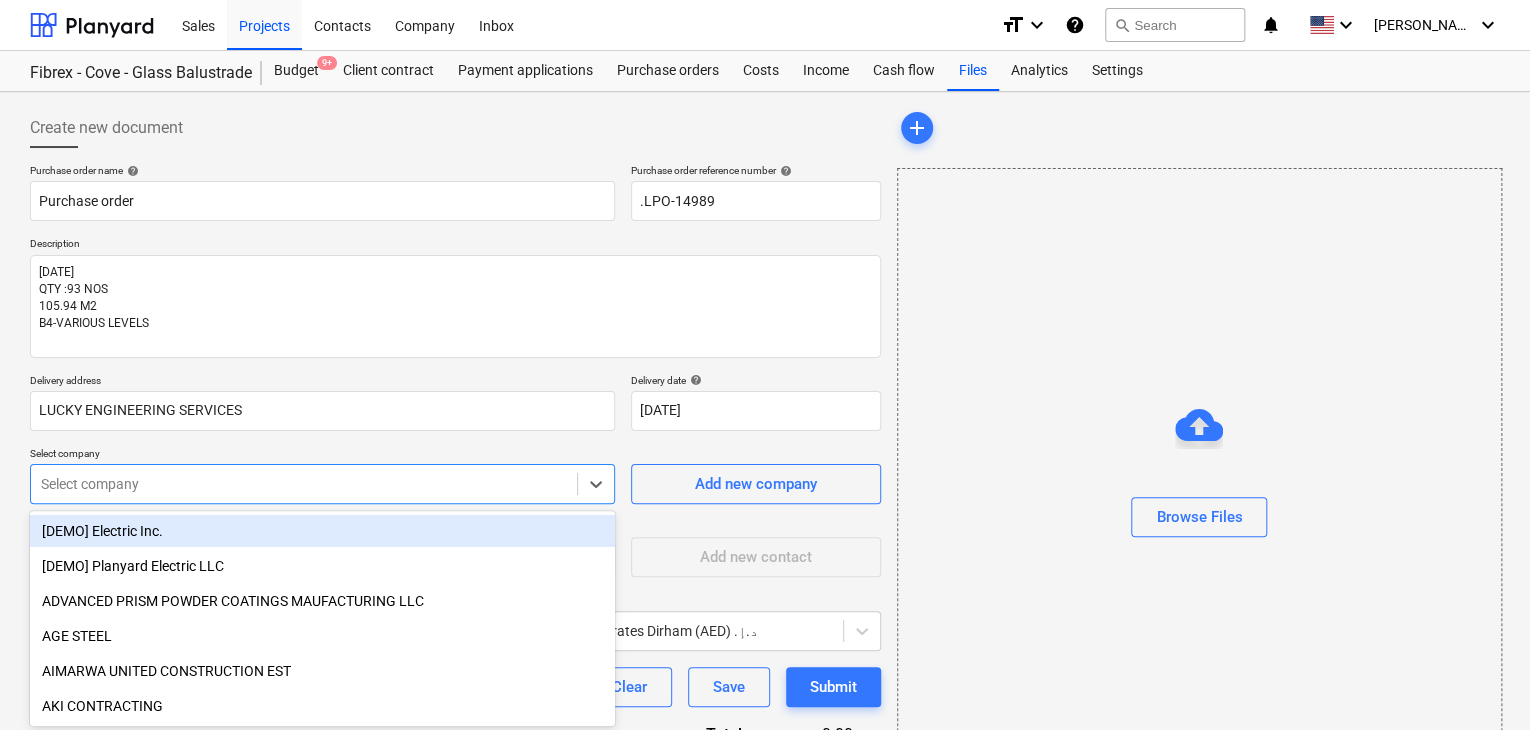 scroll, scrollTop: 93, scrollLeft: 0, axis: vertical 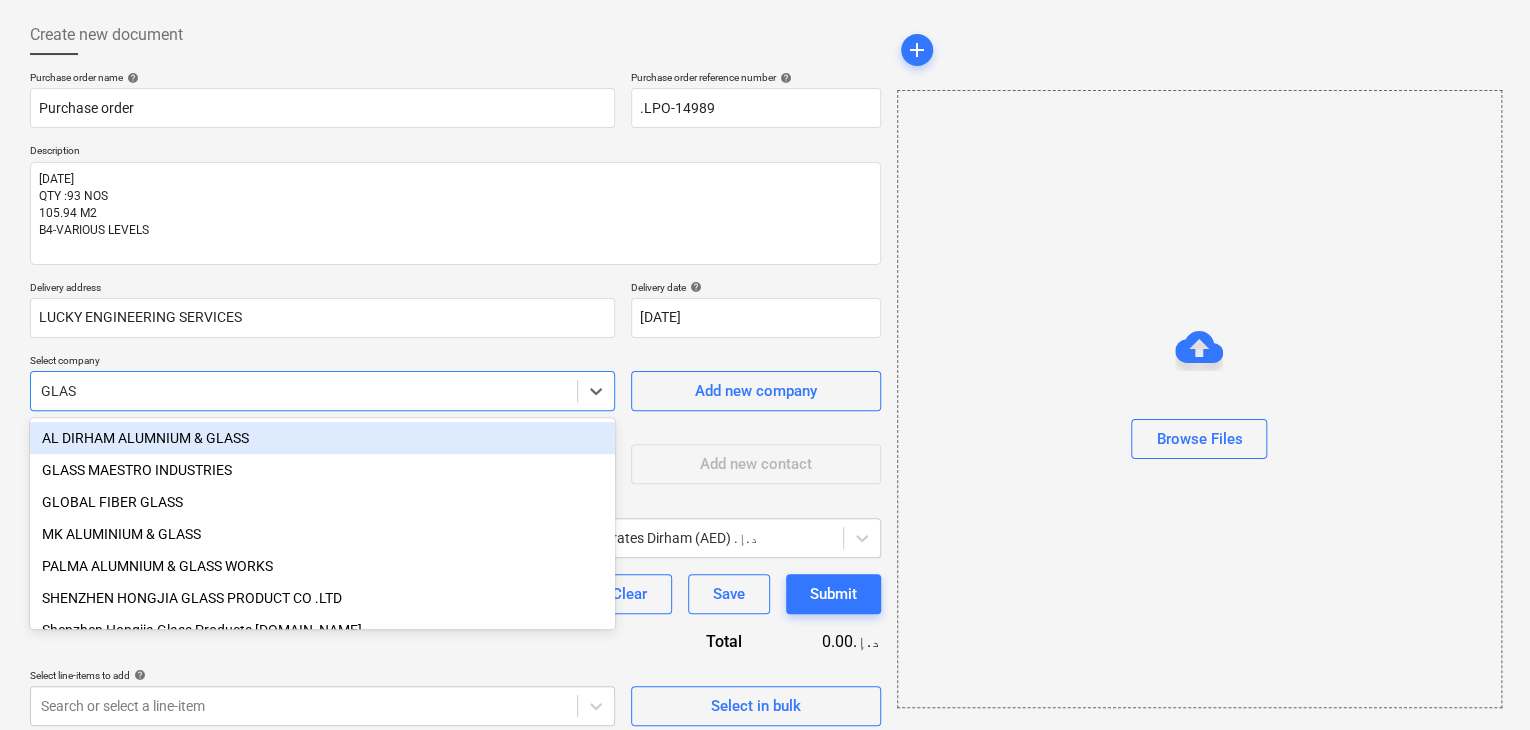 type on "GLASS" 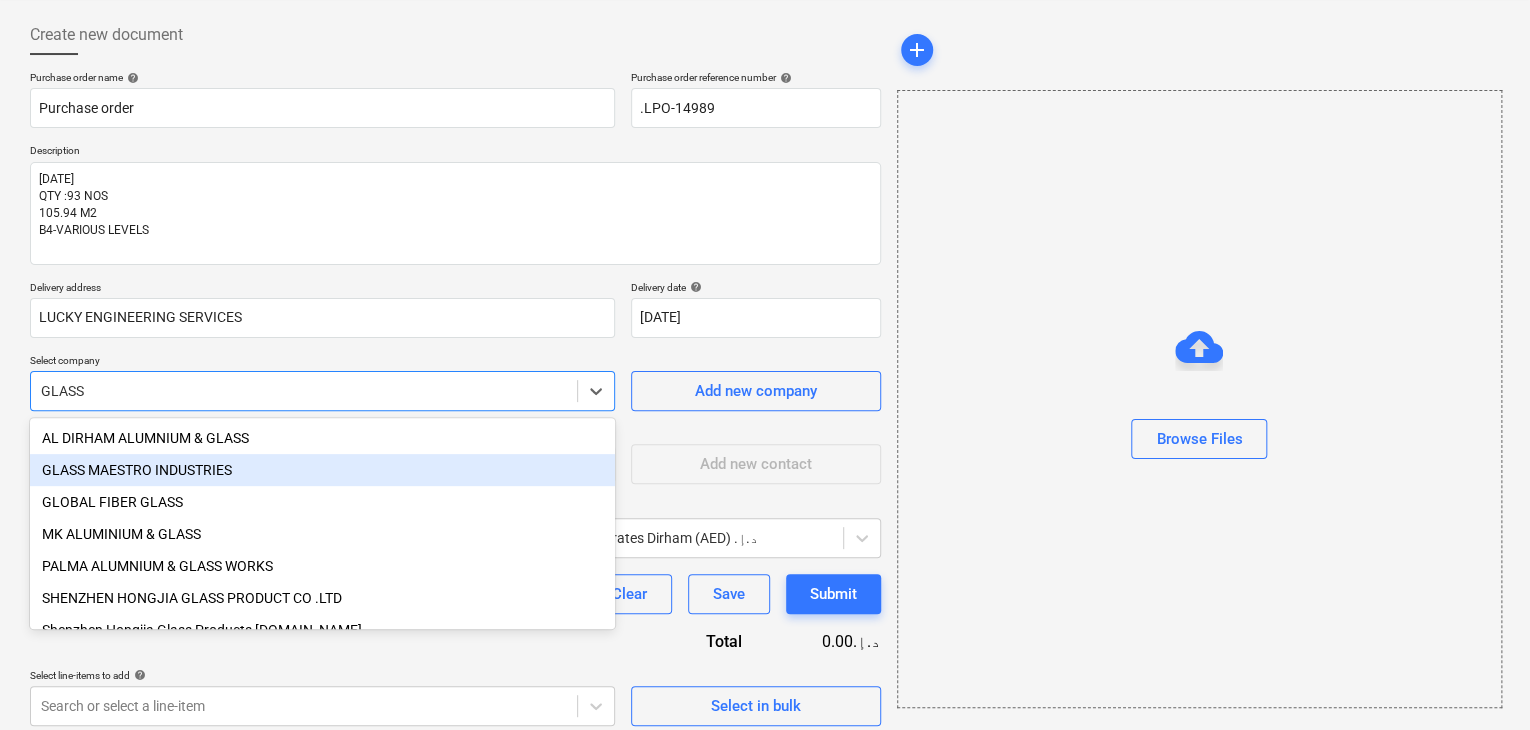 click on "GLASS MAESTRO INDUSTRIES" at bounding box center [322, 470] 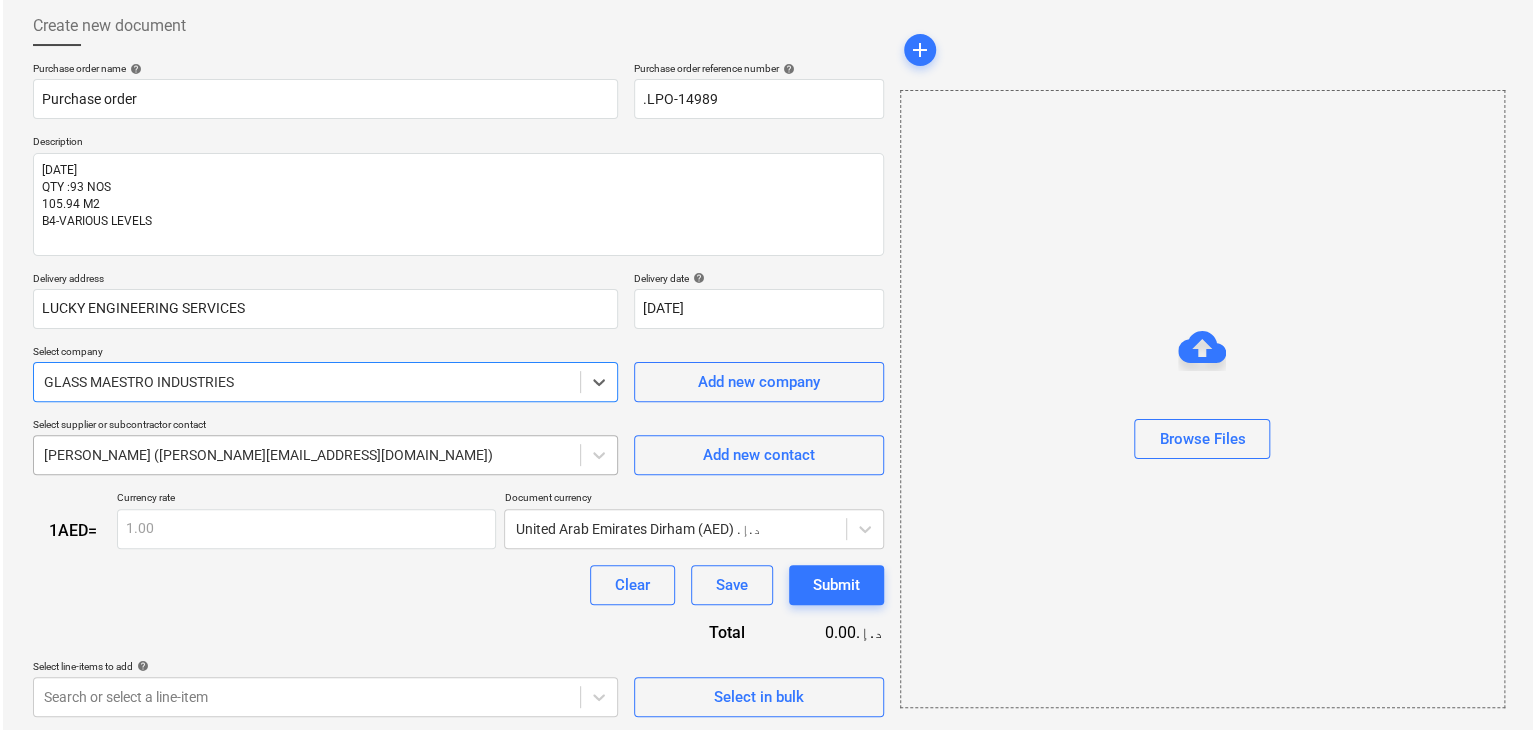scroll, scrollTop: 104, scrollLeft: 0, axis: vertical 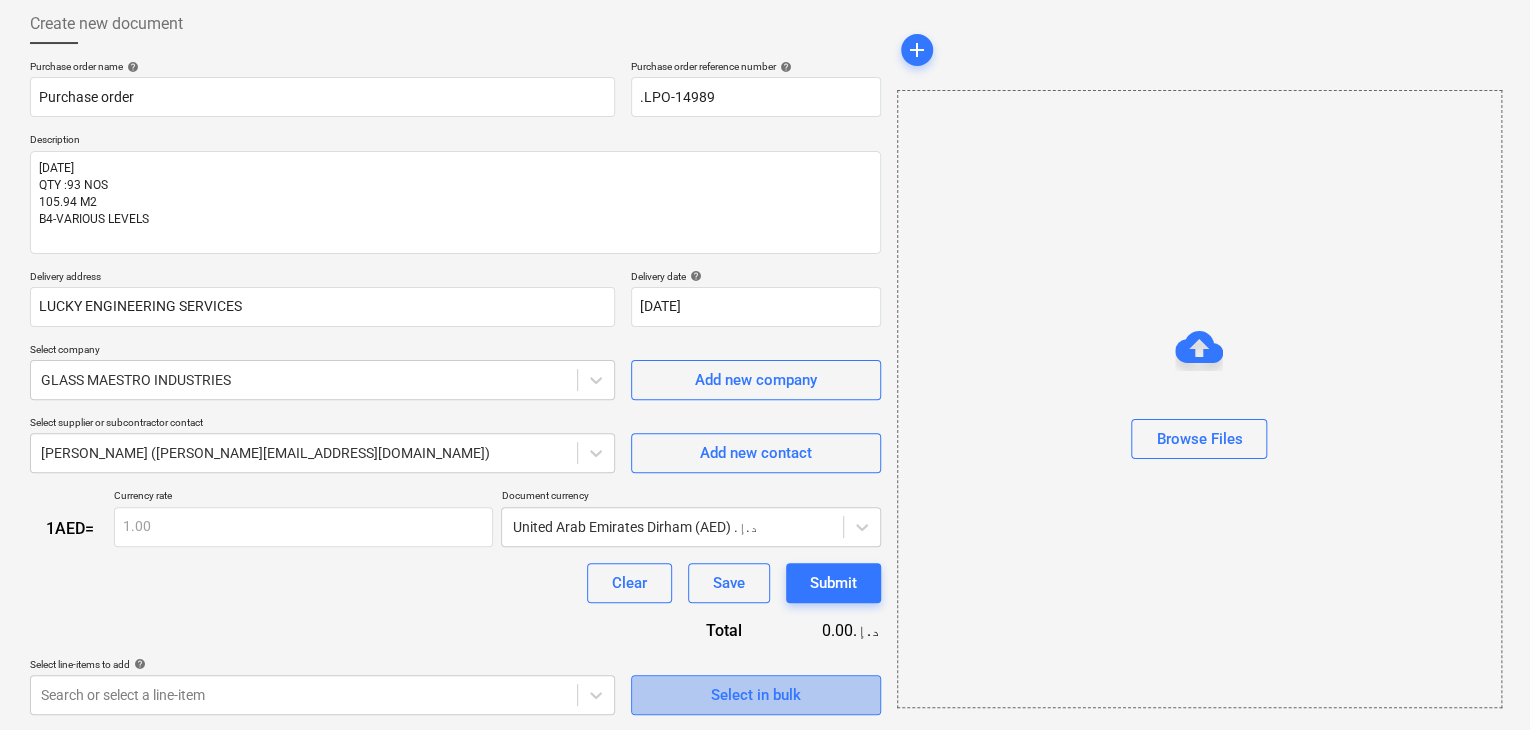 click on "Select in bulk" at bounding box center (756, 695) 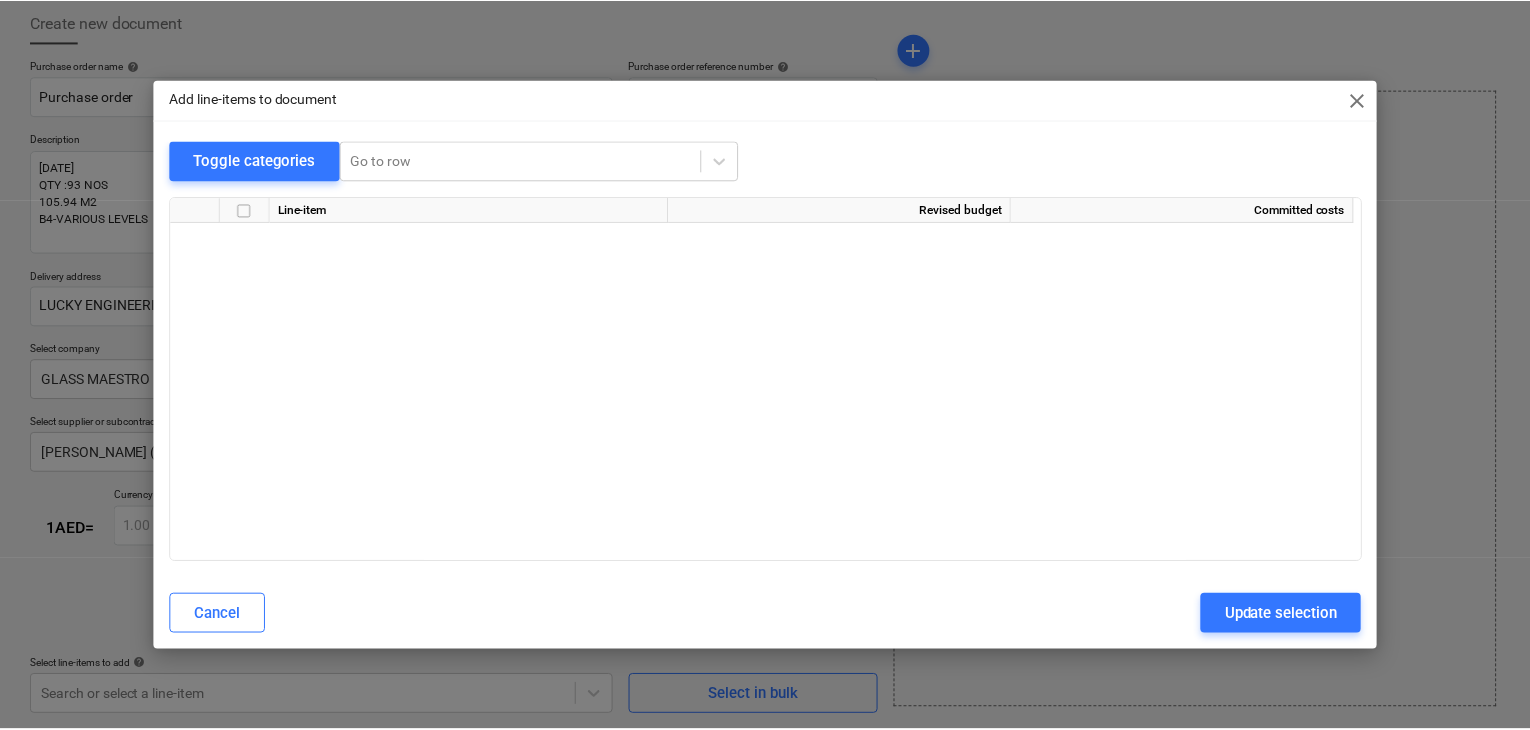 scroll, scrollTop: 8261, scrollLeft: 0, axis: vertical 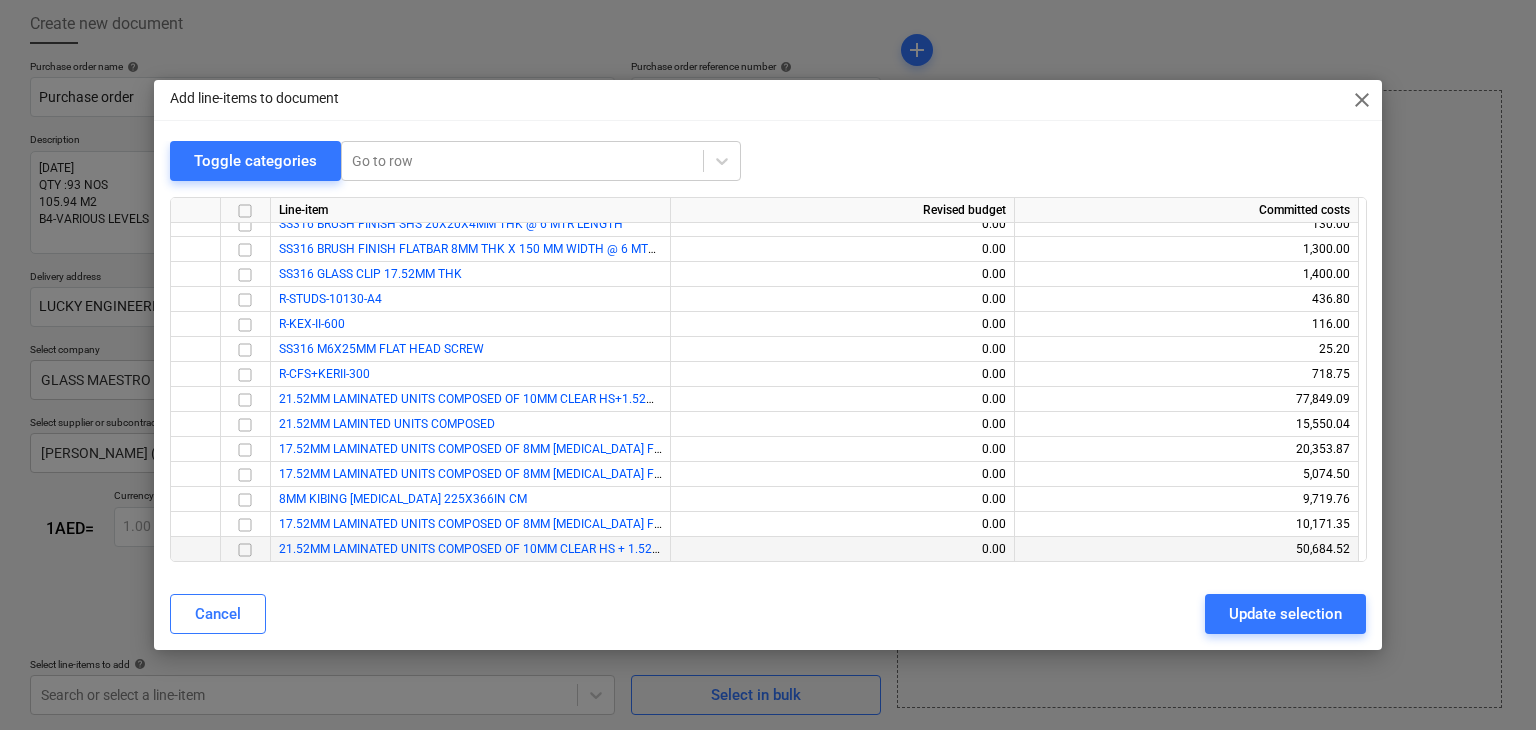 click at bounding box center (245, 550) 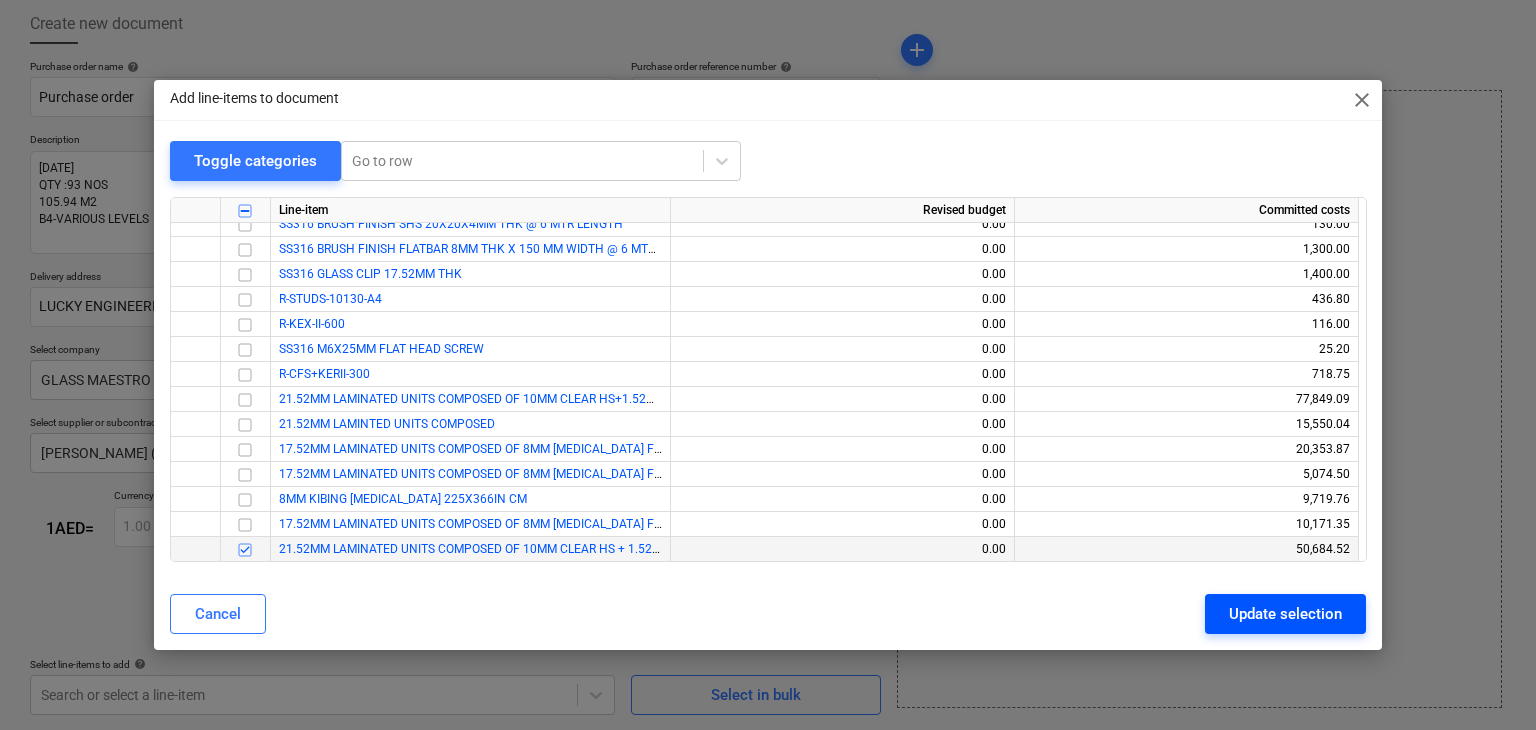 click on "Update selection" at bounding box center [1285, 614] 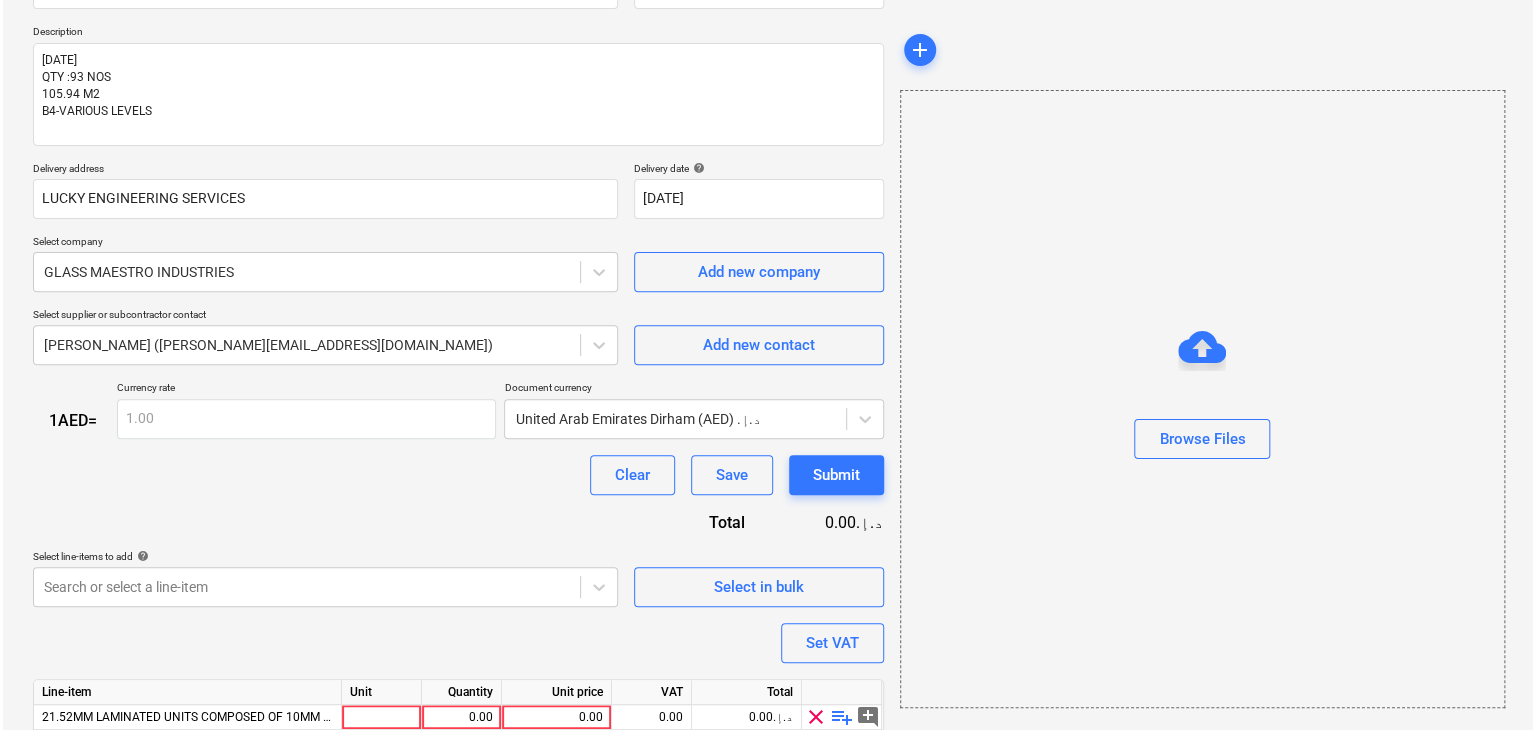 scroll, scrollTop: 292, scrollLeft: 0, axis: vertical 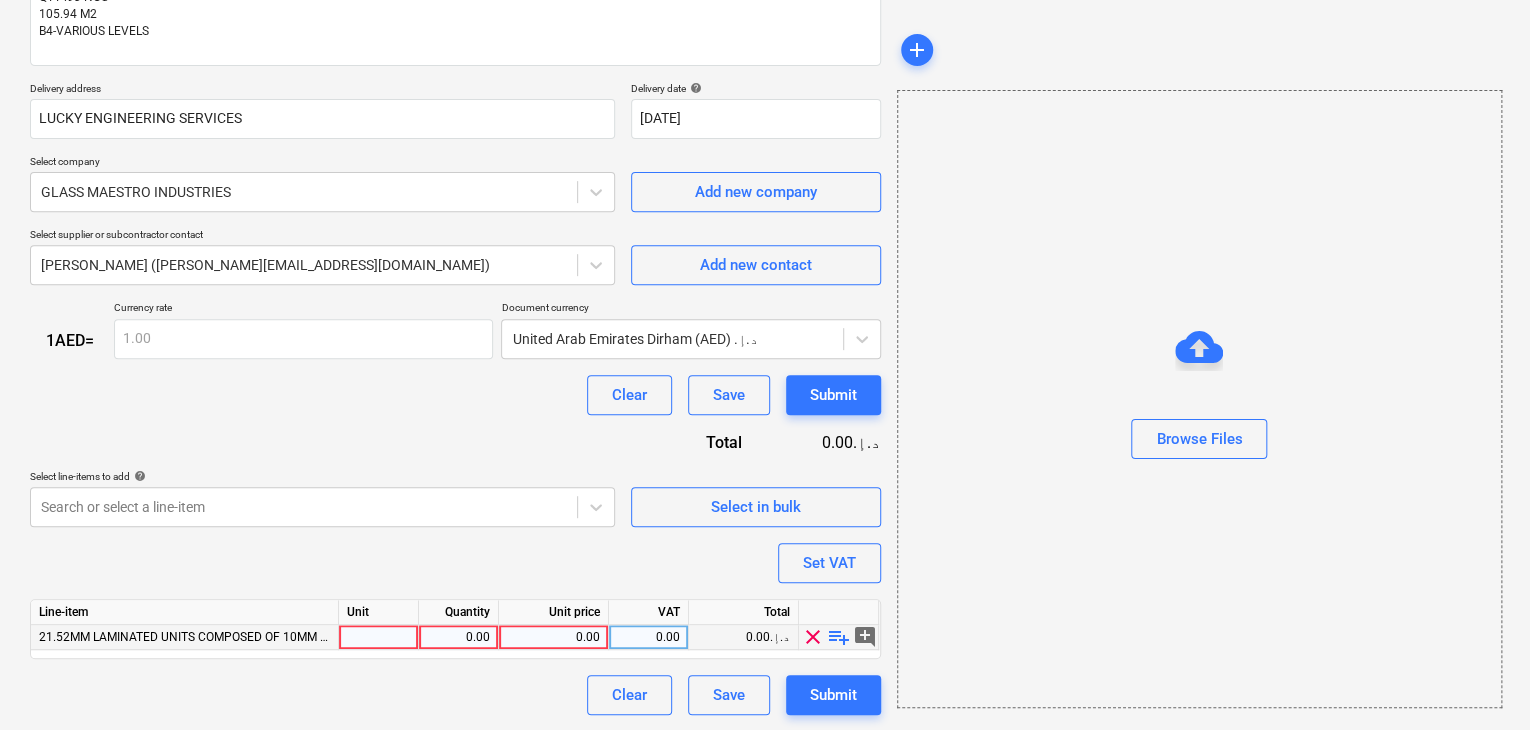 click at bounding box center (379, 637) 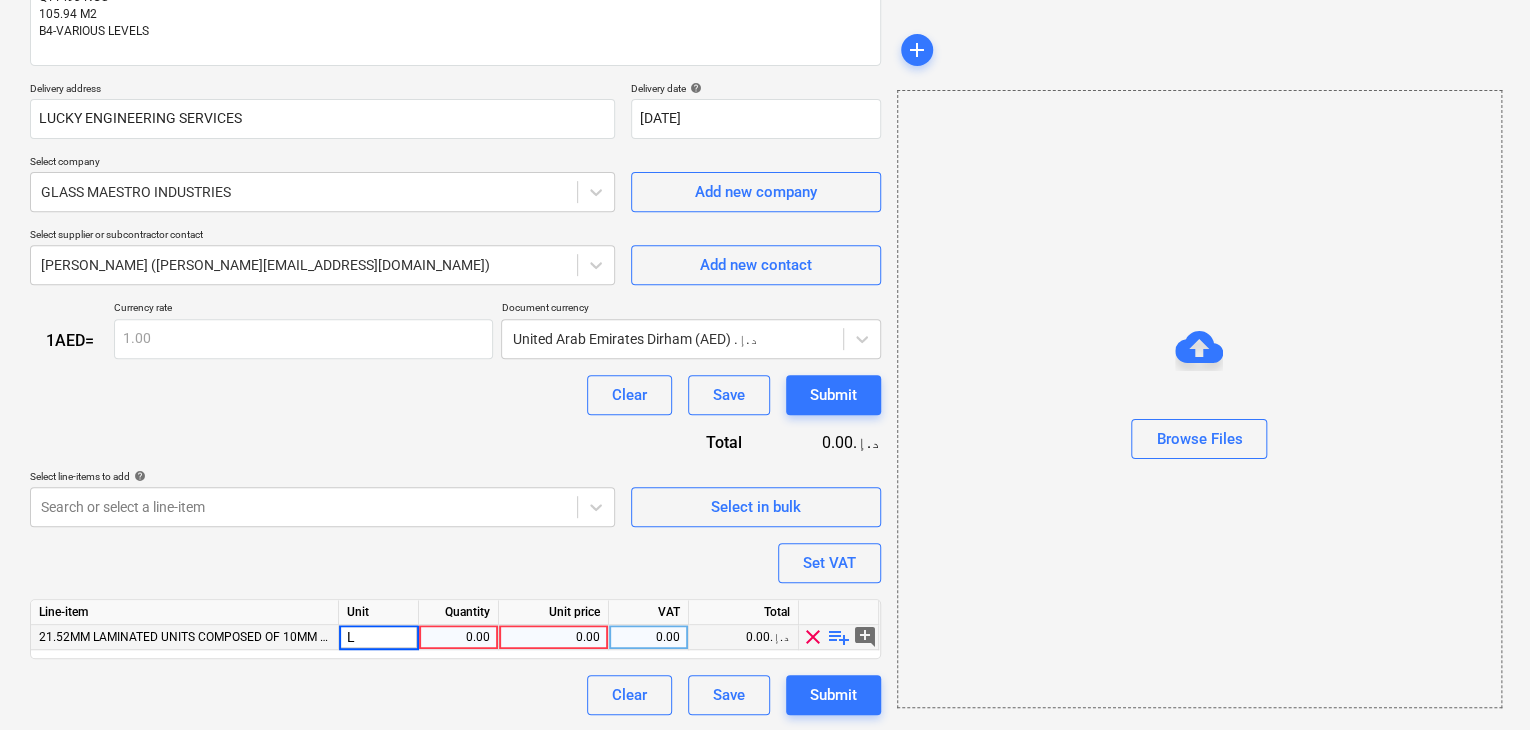 type on "LS" 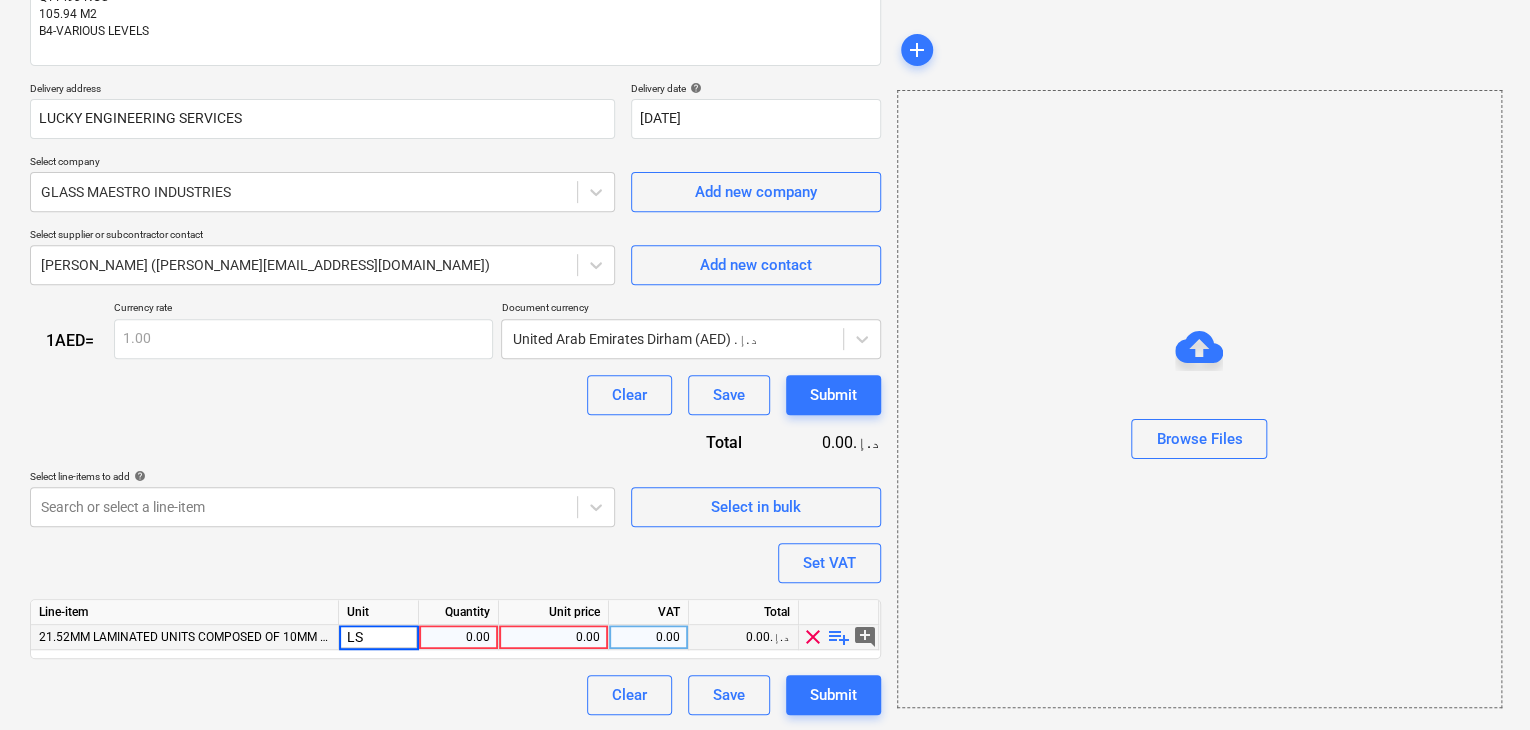 click on "0.00" at bounding box center [458, 637] 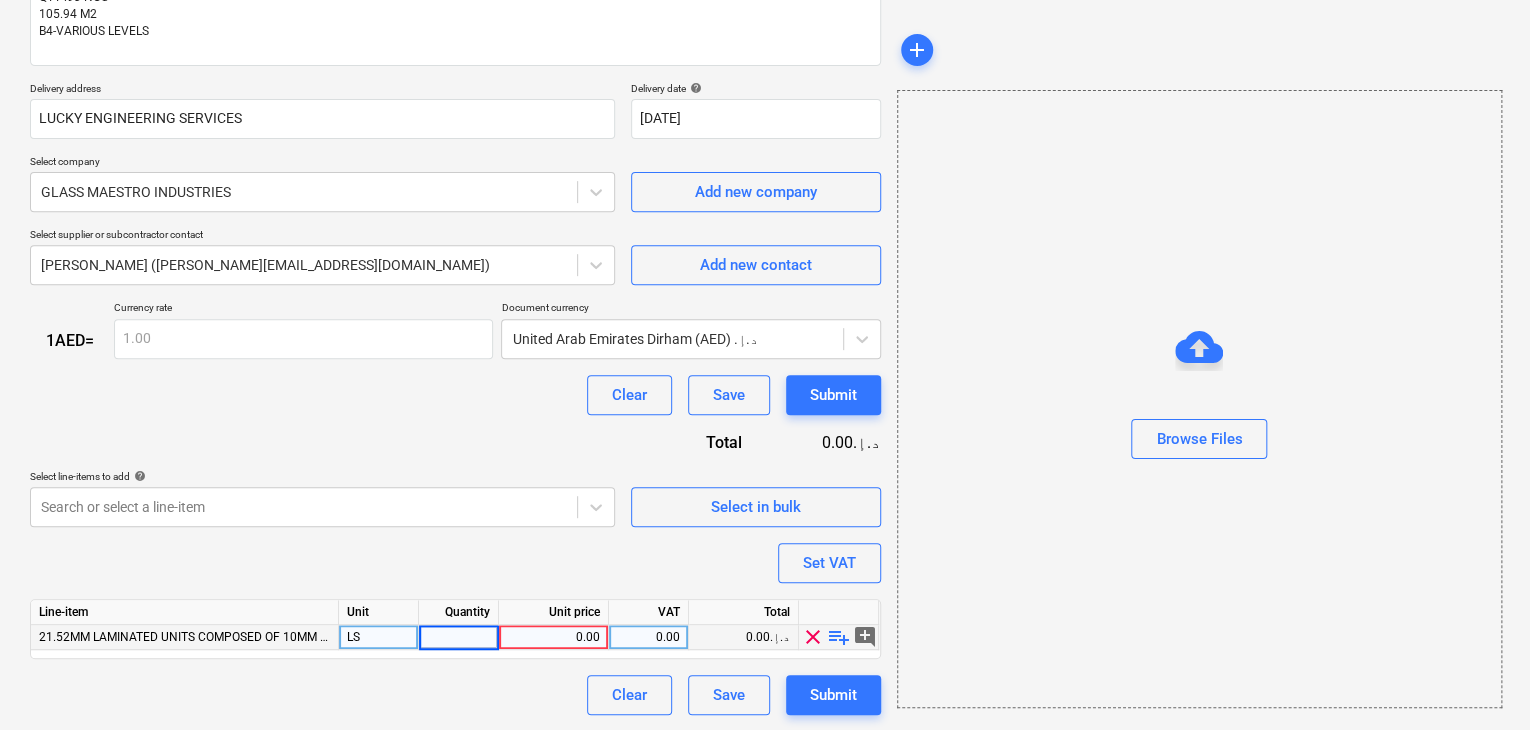 type on "1" 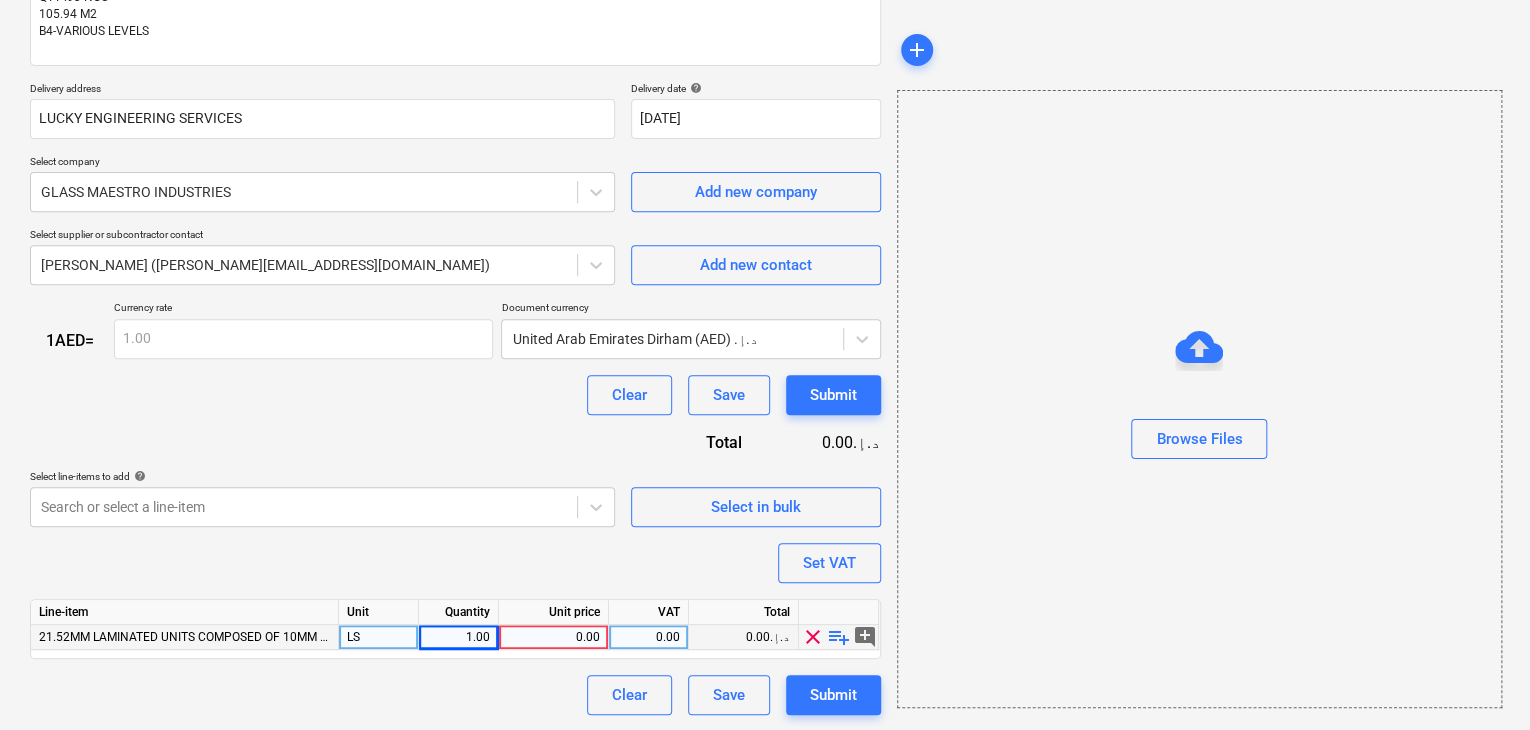 click on "0.00" at bounding box center [553, 637] 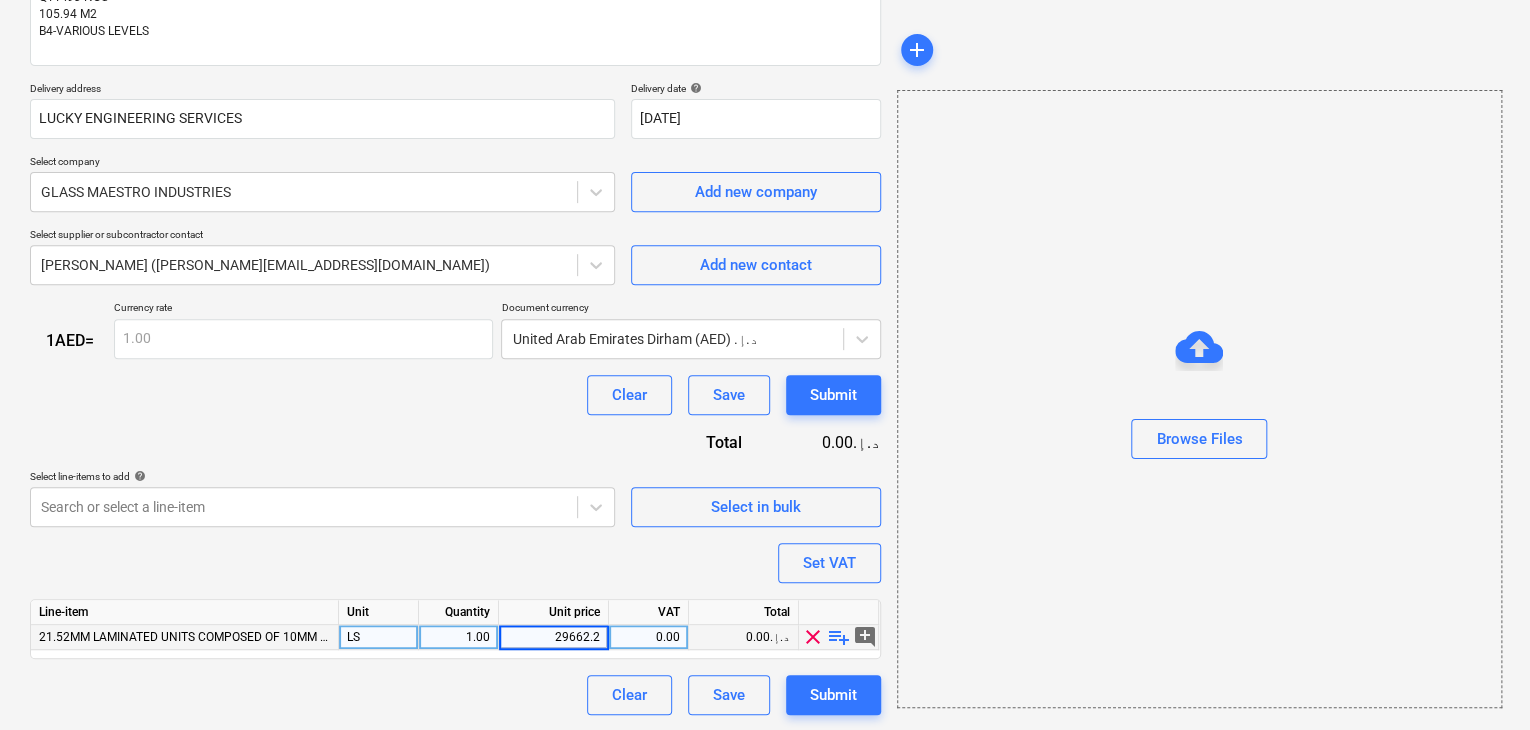 type on "29662.28" 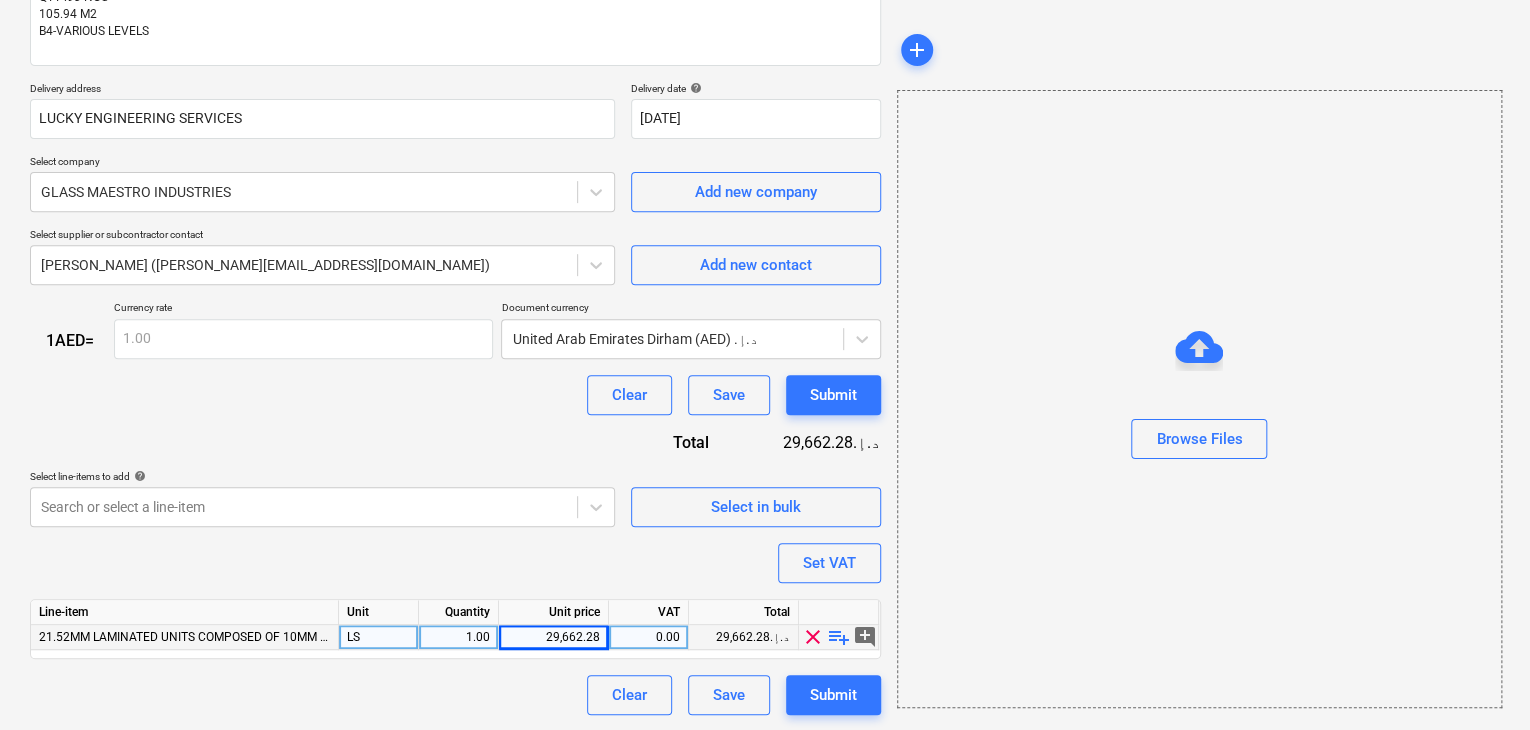 click on "Browse Files" at bounding box center [1199, 399] 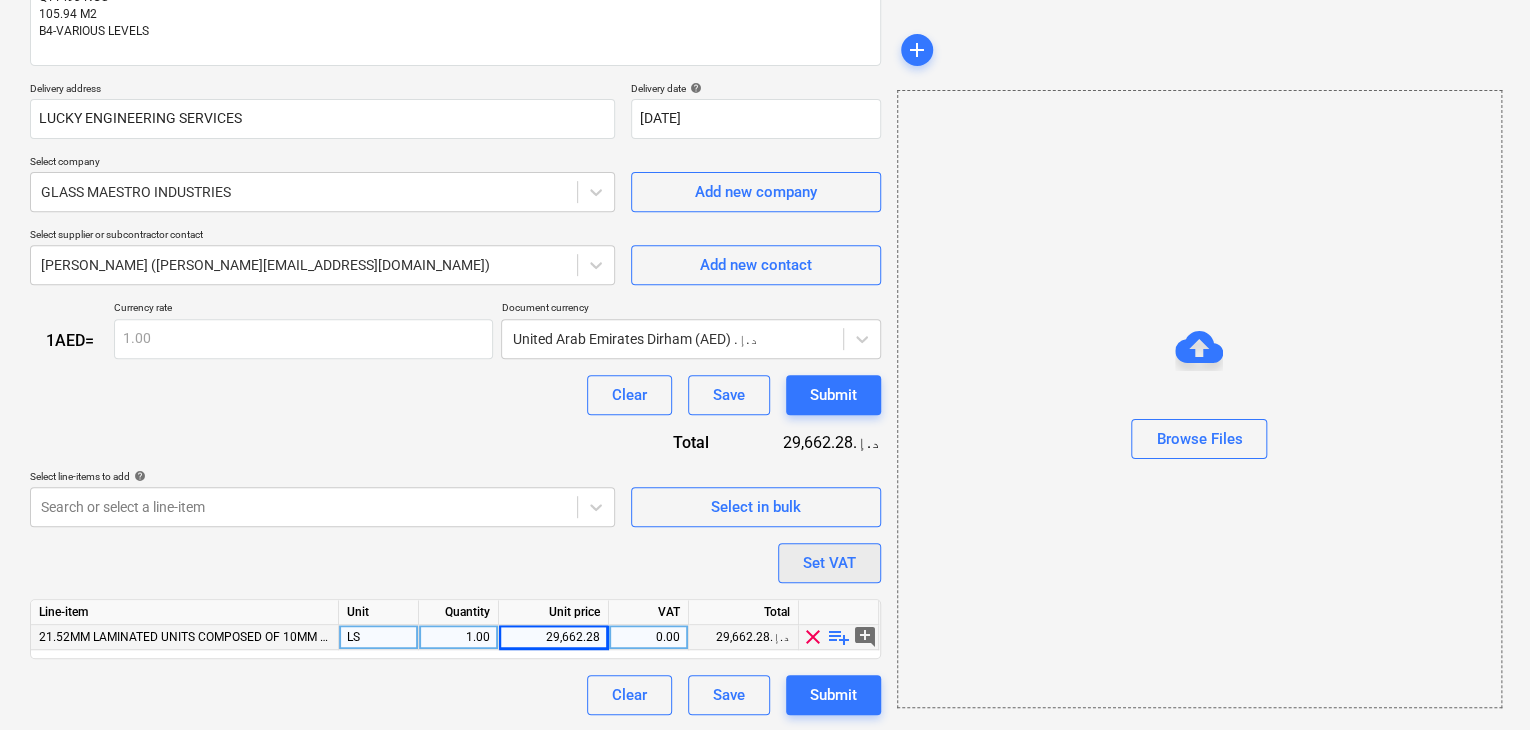 click on "Set VAT" at bounding box center [829, 563] 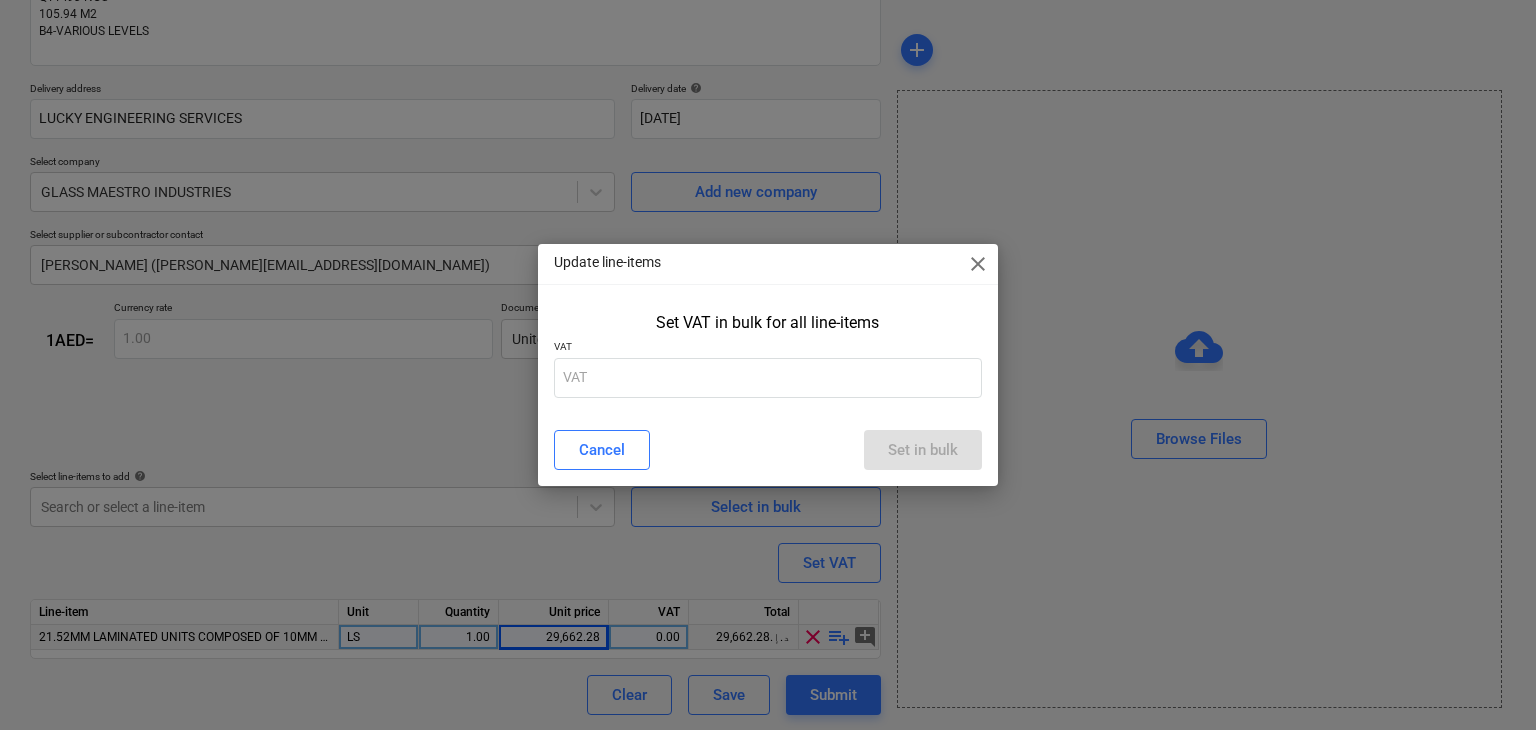 click on "Set VAT in bulk for all line-items VAT" at bounding box center [768, 359] 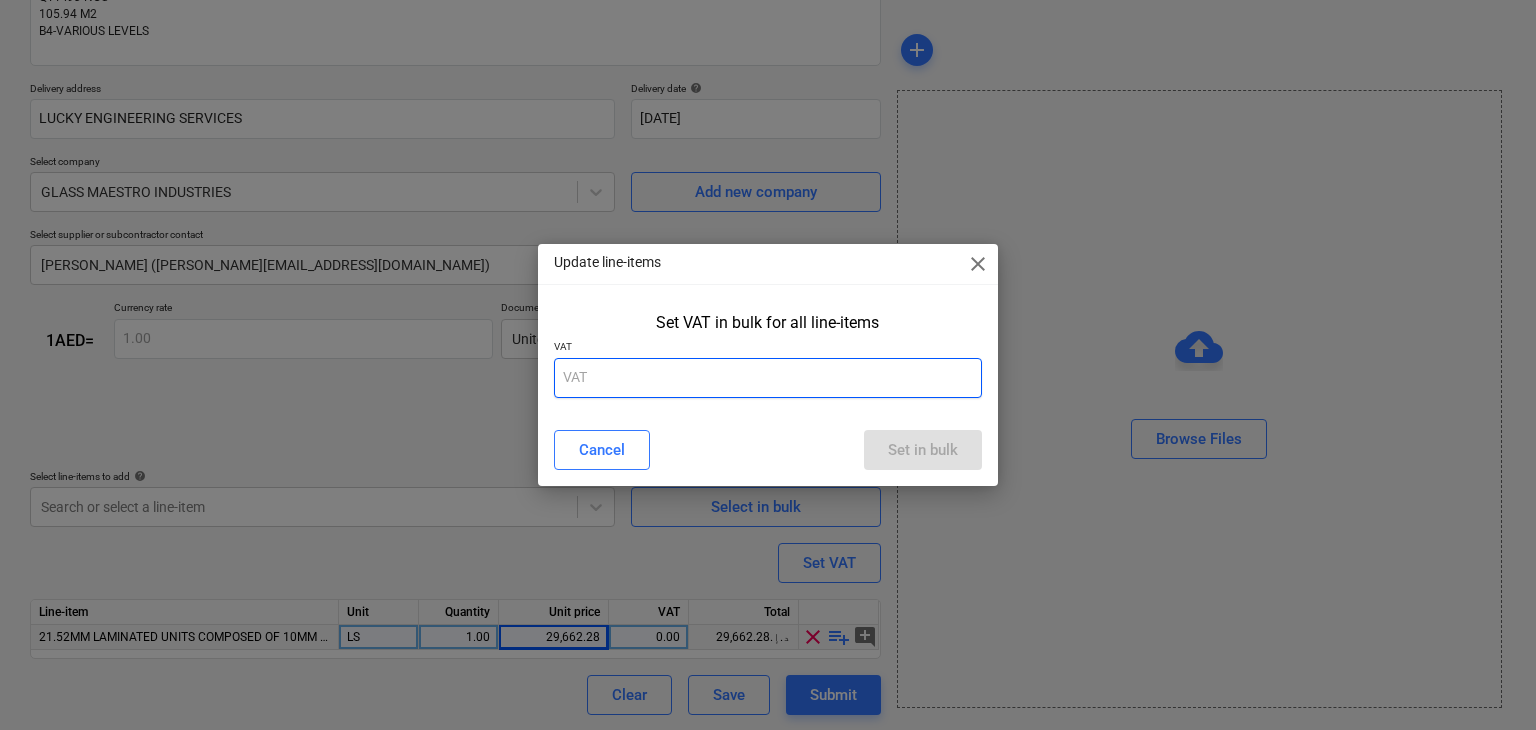 click at bounding box center [768, 378] 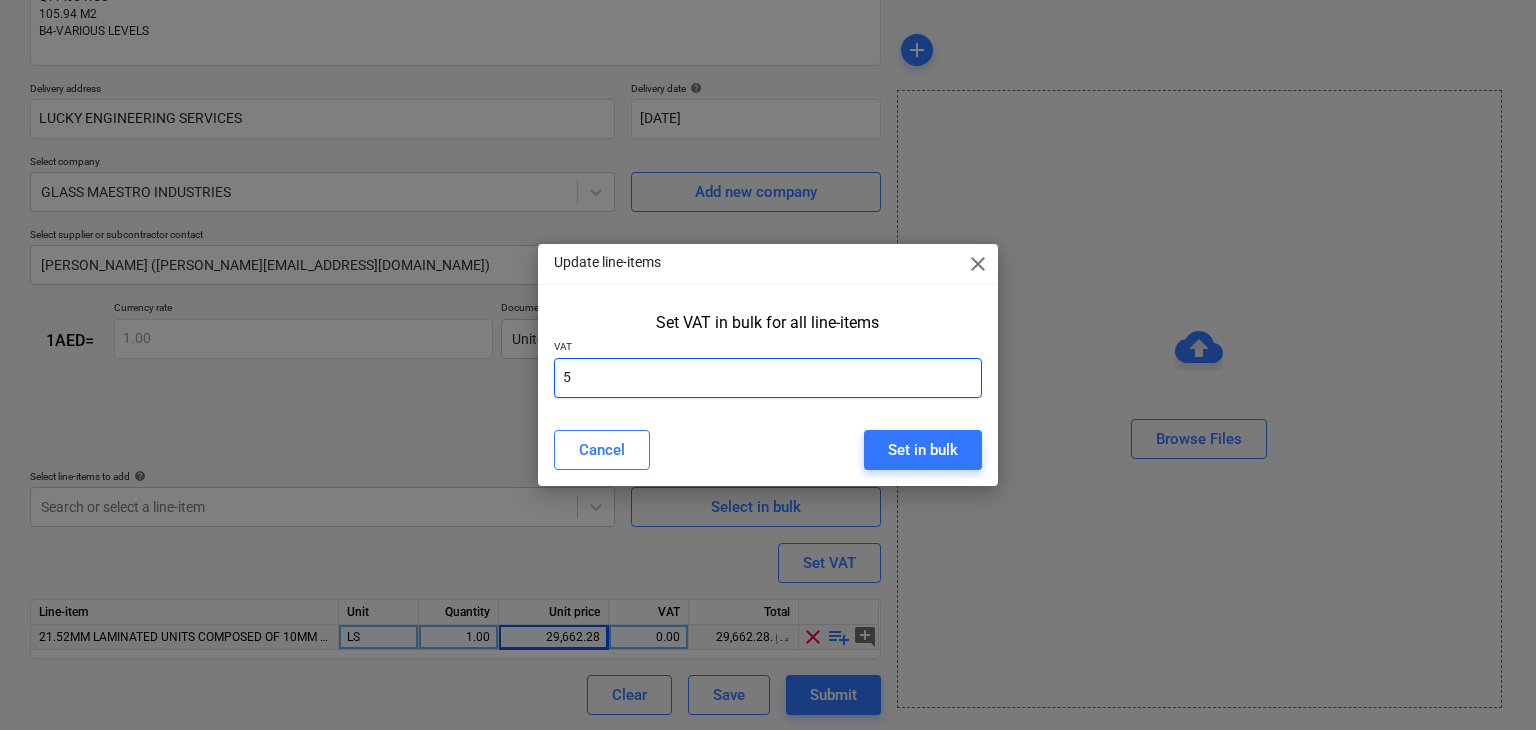 type on "5" 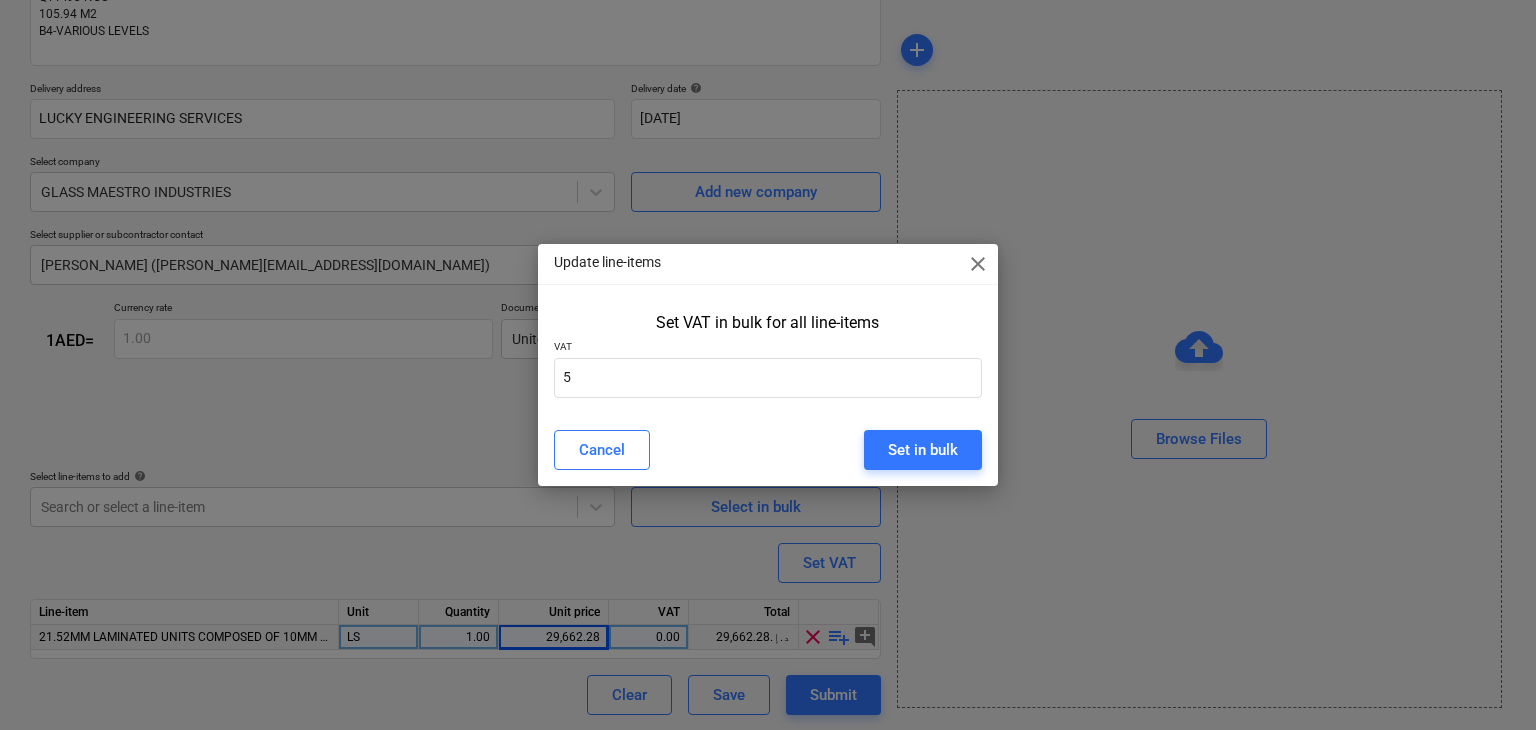 click on "Cancel Set in bulk" at bounding box center [768, 450] 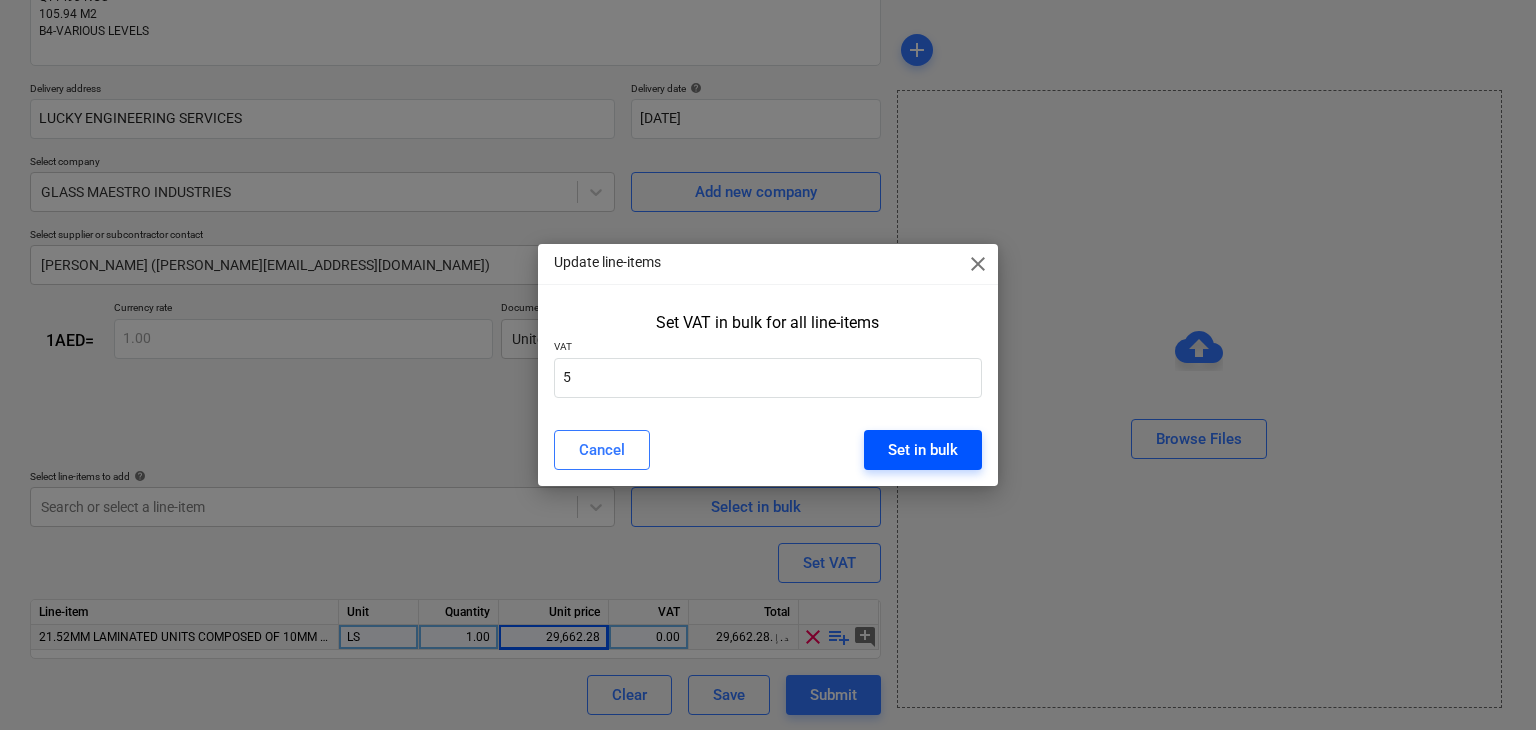 click on "Set in bulk" at bounding box center [923, 450] 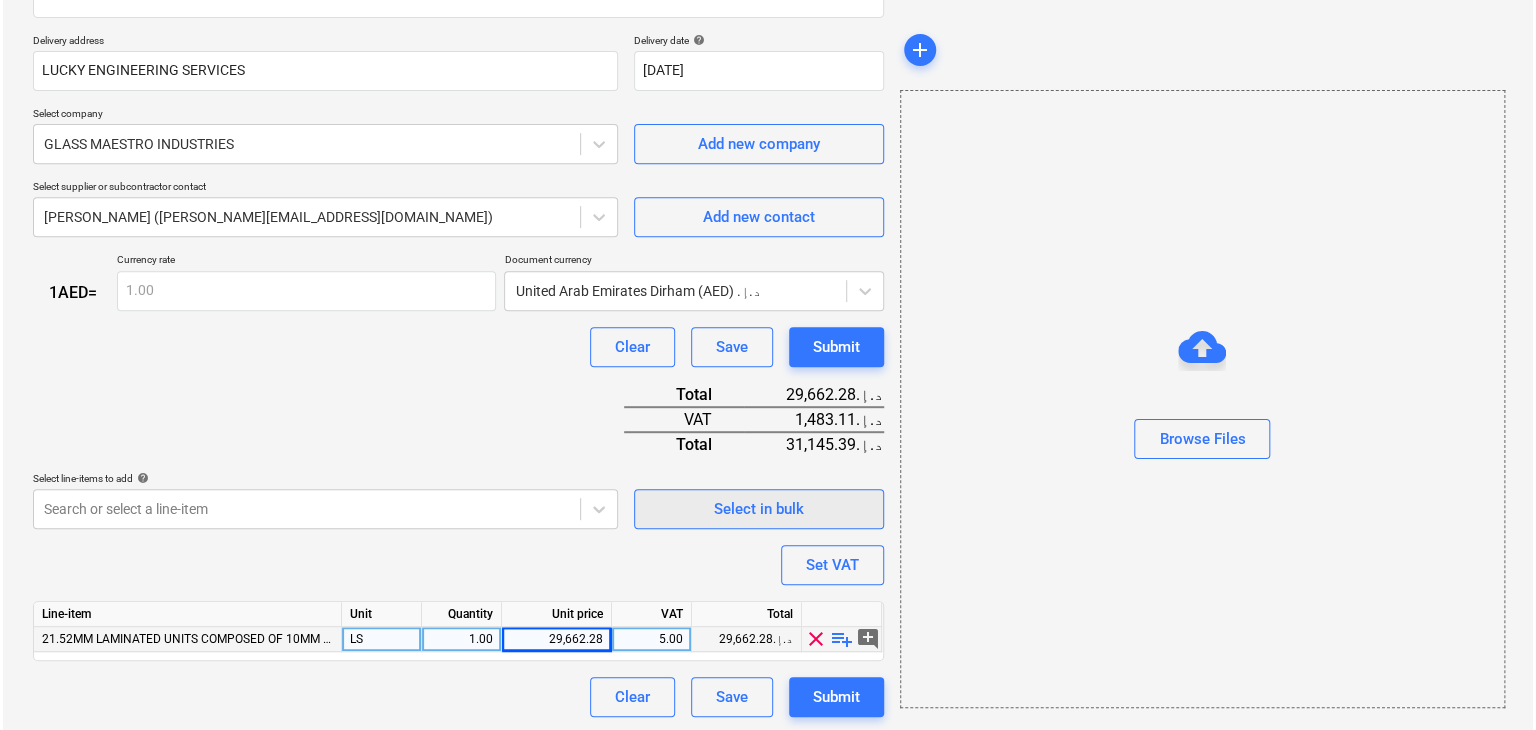 scroll, scrollTop: 342, scrollLeft: 0, axis: vertical 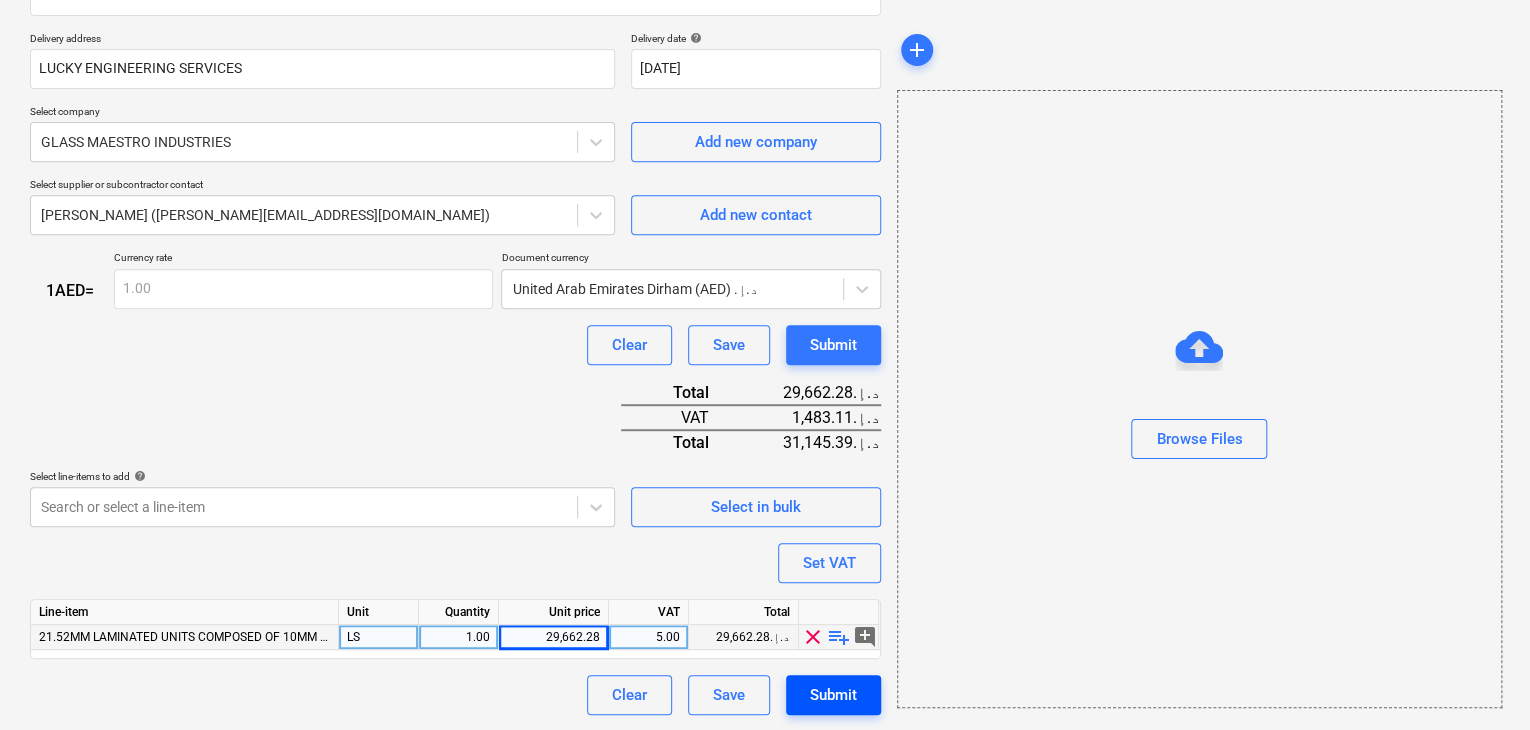 click on "Submit" at bounding box center (833, 695) 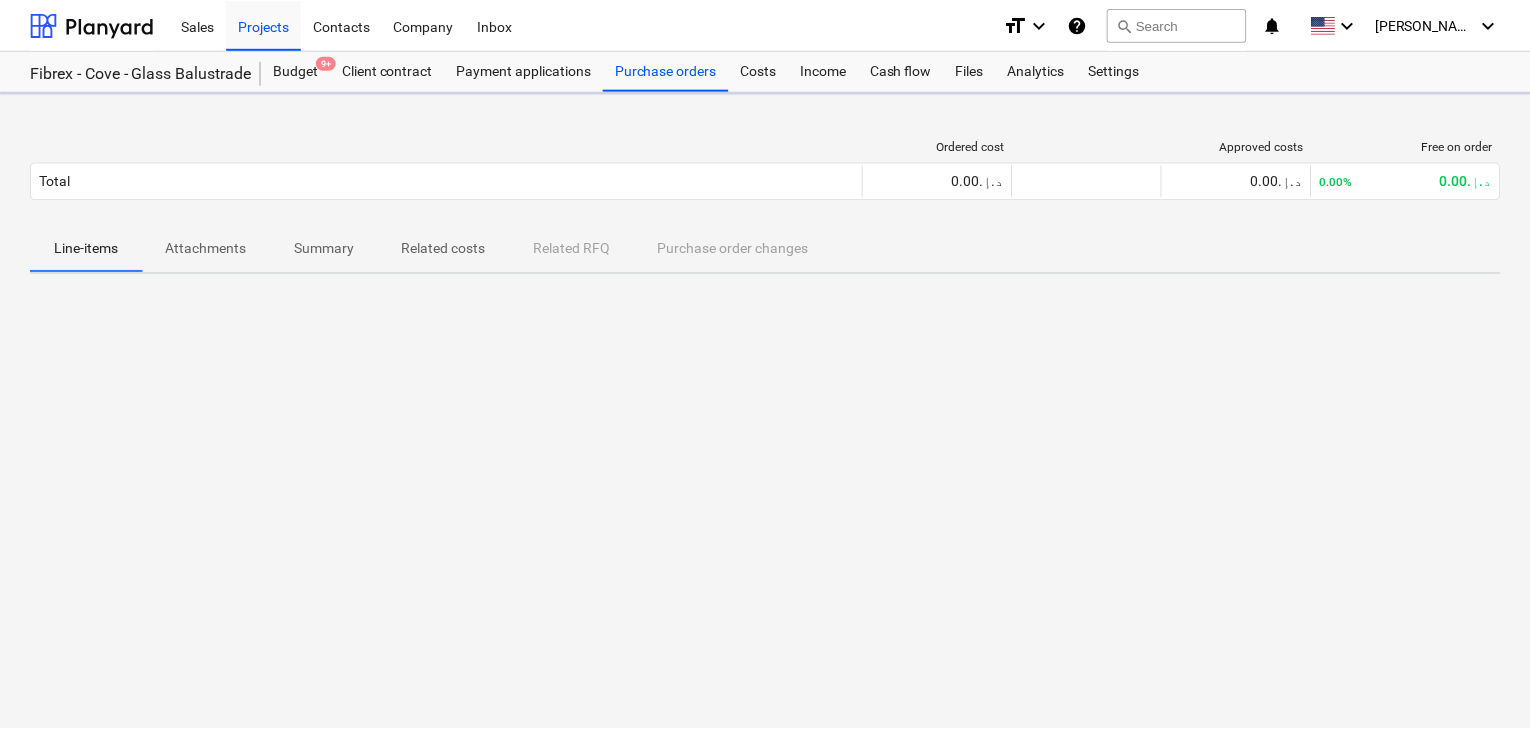 scroll, scrollTop: 0, scrollLeft: 0, axis: both 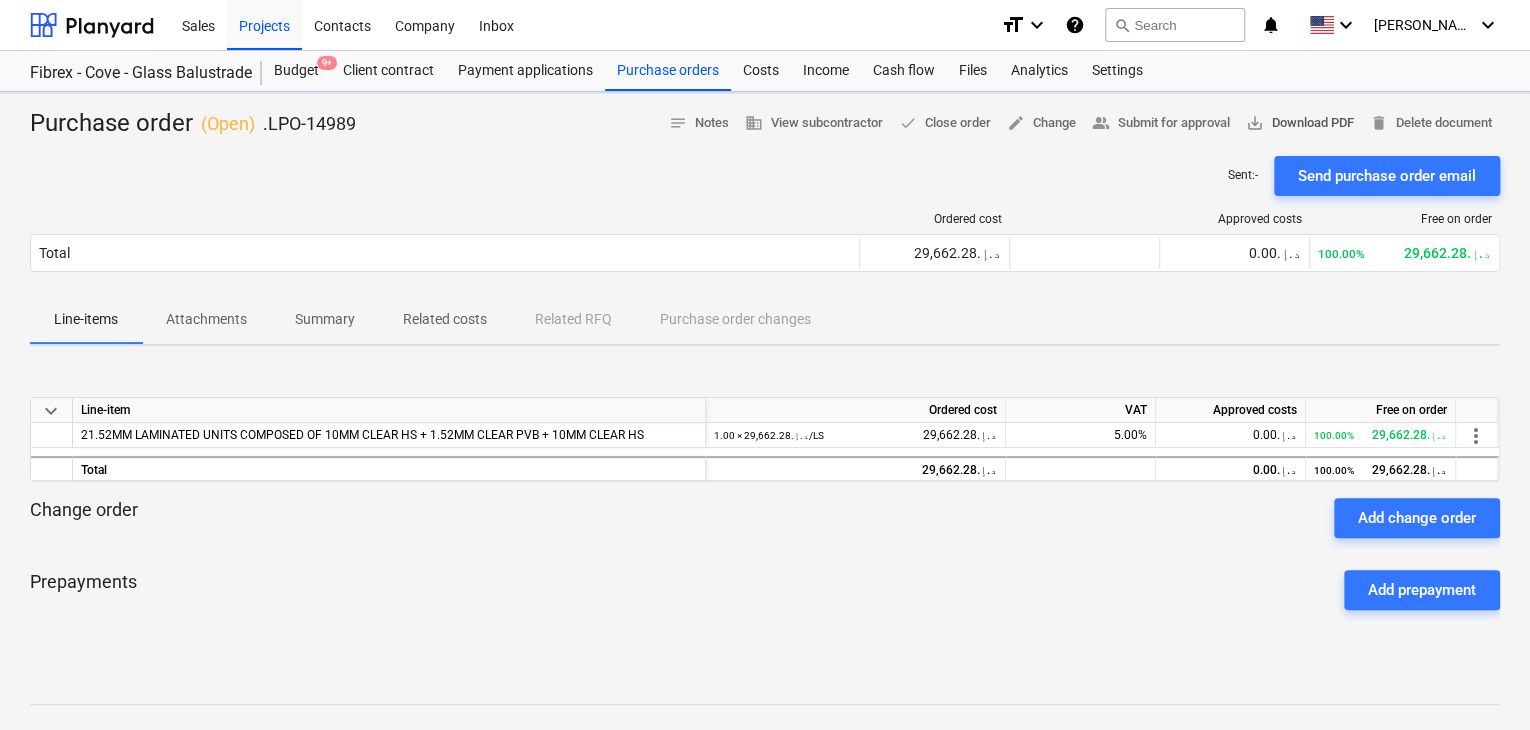 click on "save_alt Download PDF" at bounding box center (1300, 123) 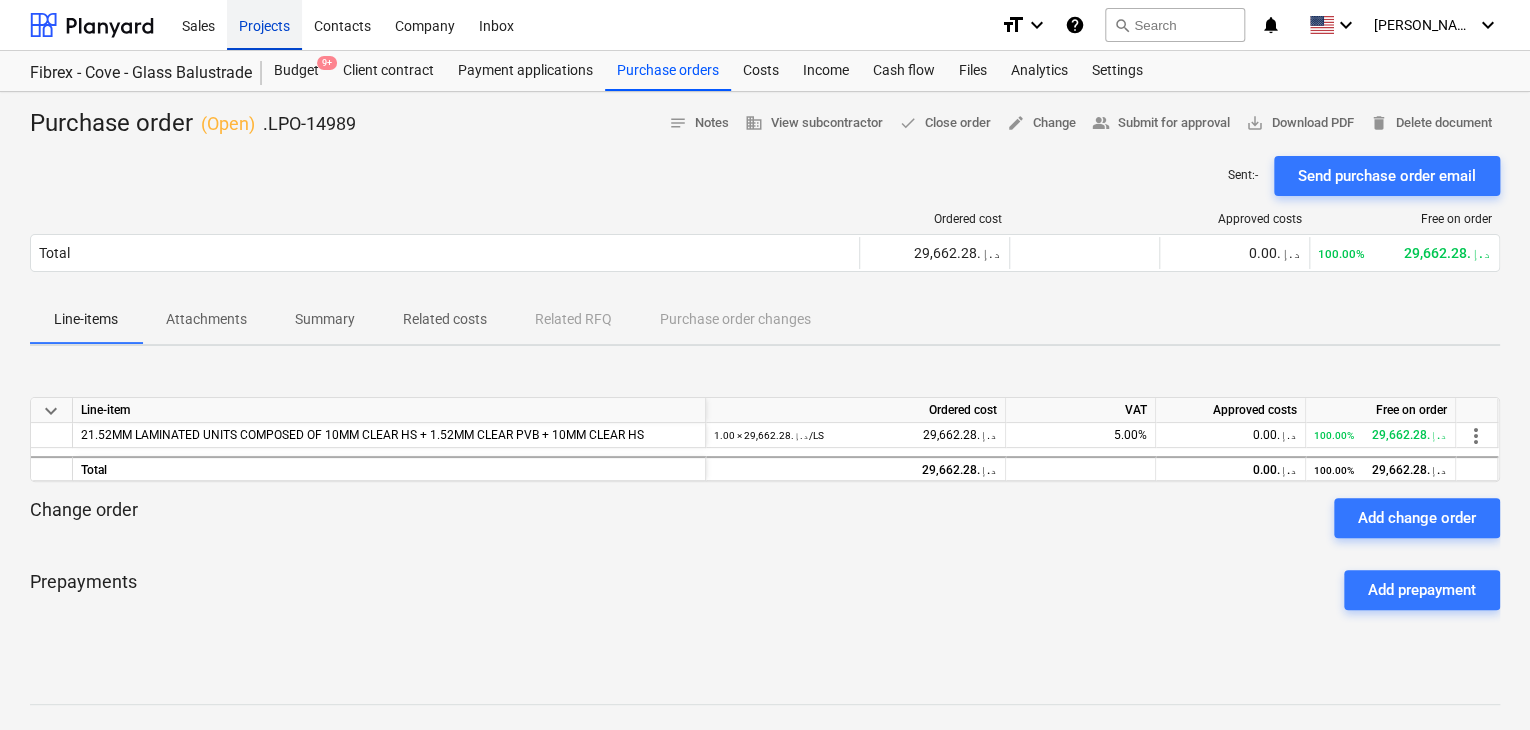 click on "Projects" at bounding box center (264, 24) 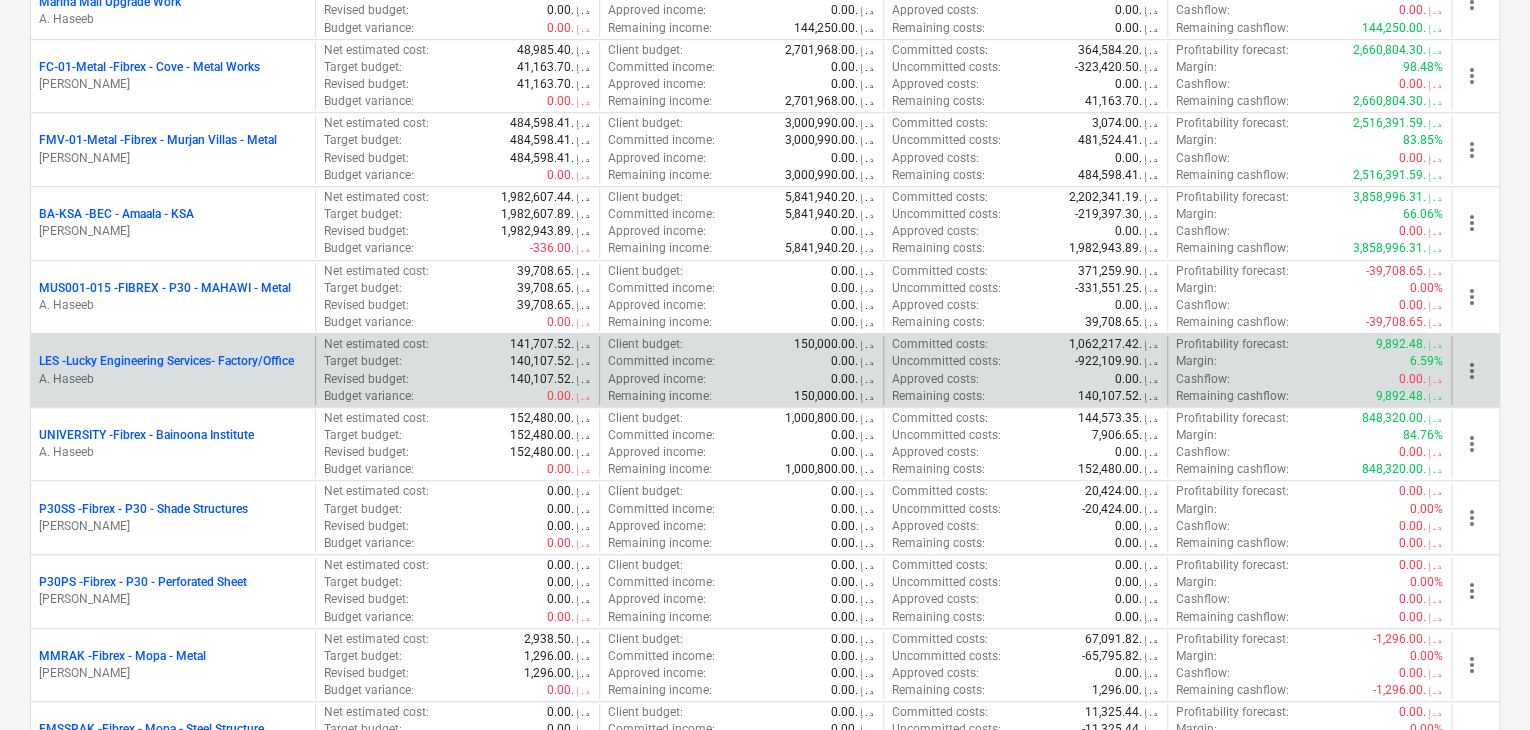 scroll, scrollTop: 800, scrollLeft: 0, axis: vertical 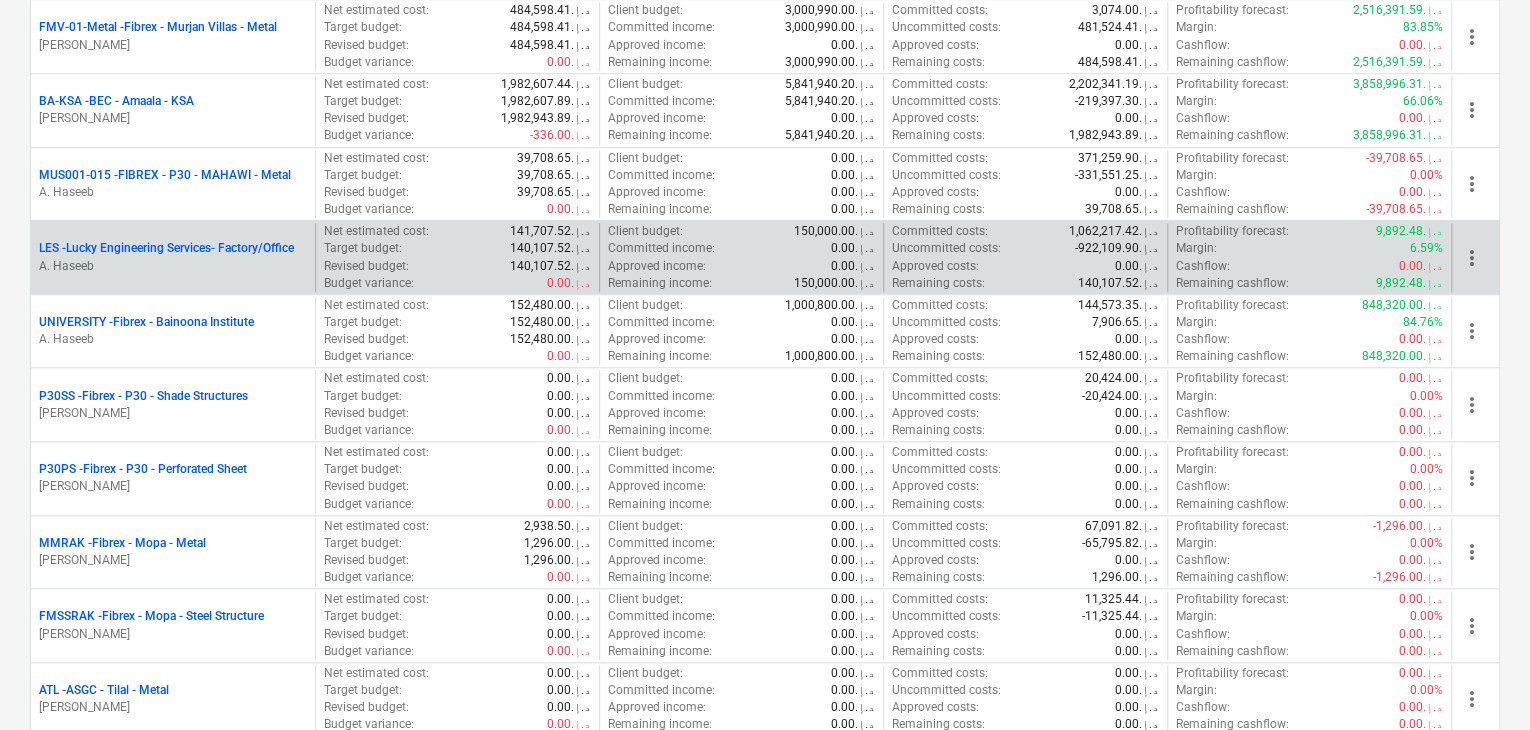 click on "LES -  Lucky Engineering Services- Factory/Office" at bounding box center (166, 248) 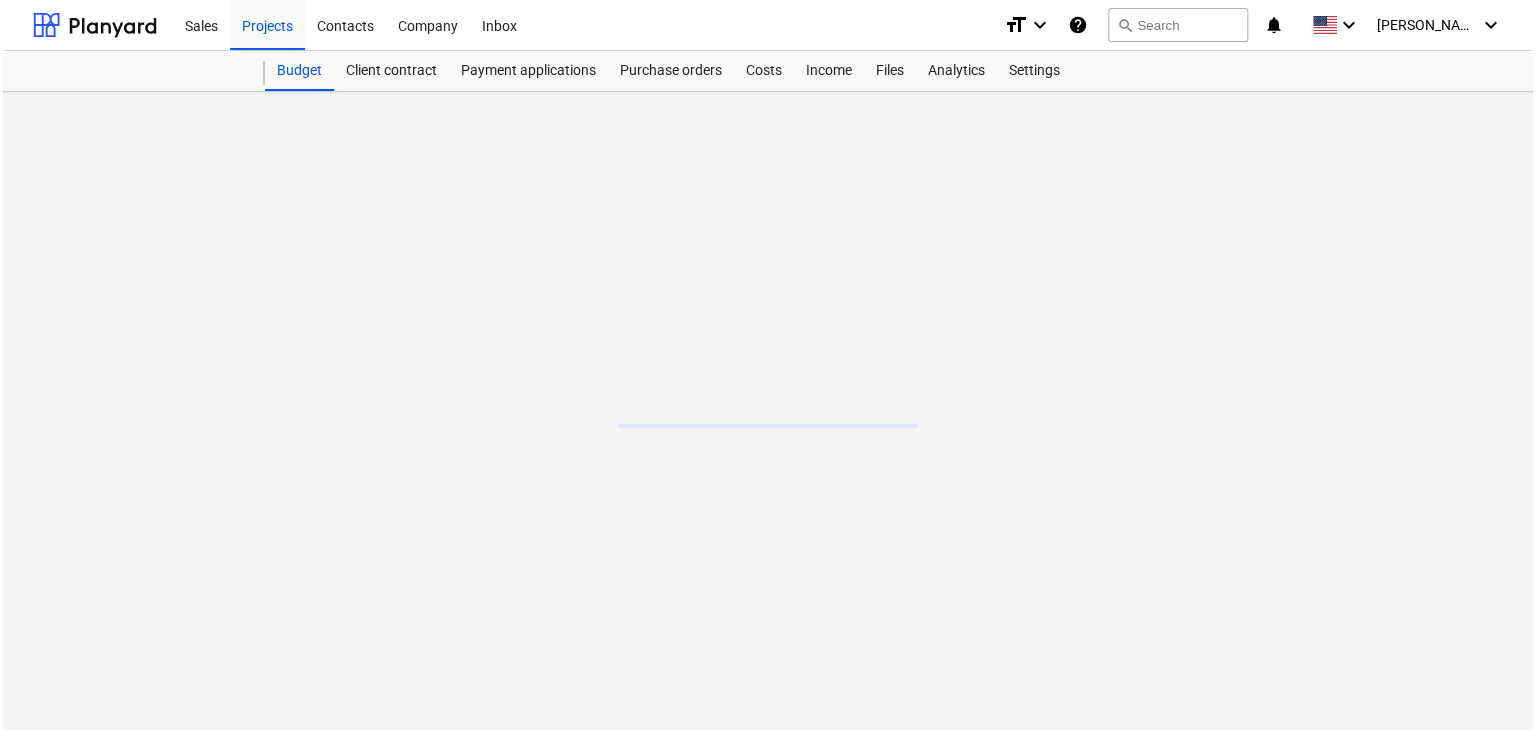 scroll, scrollTop: 0, scrollLeft: 0, axis: both 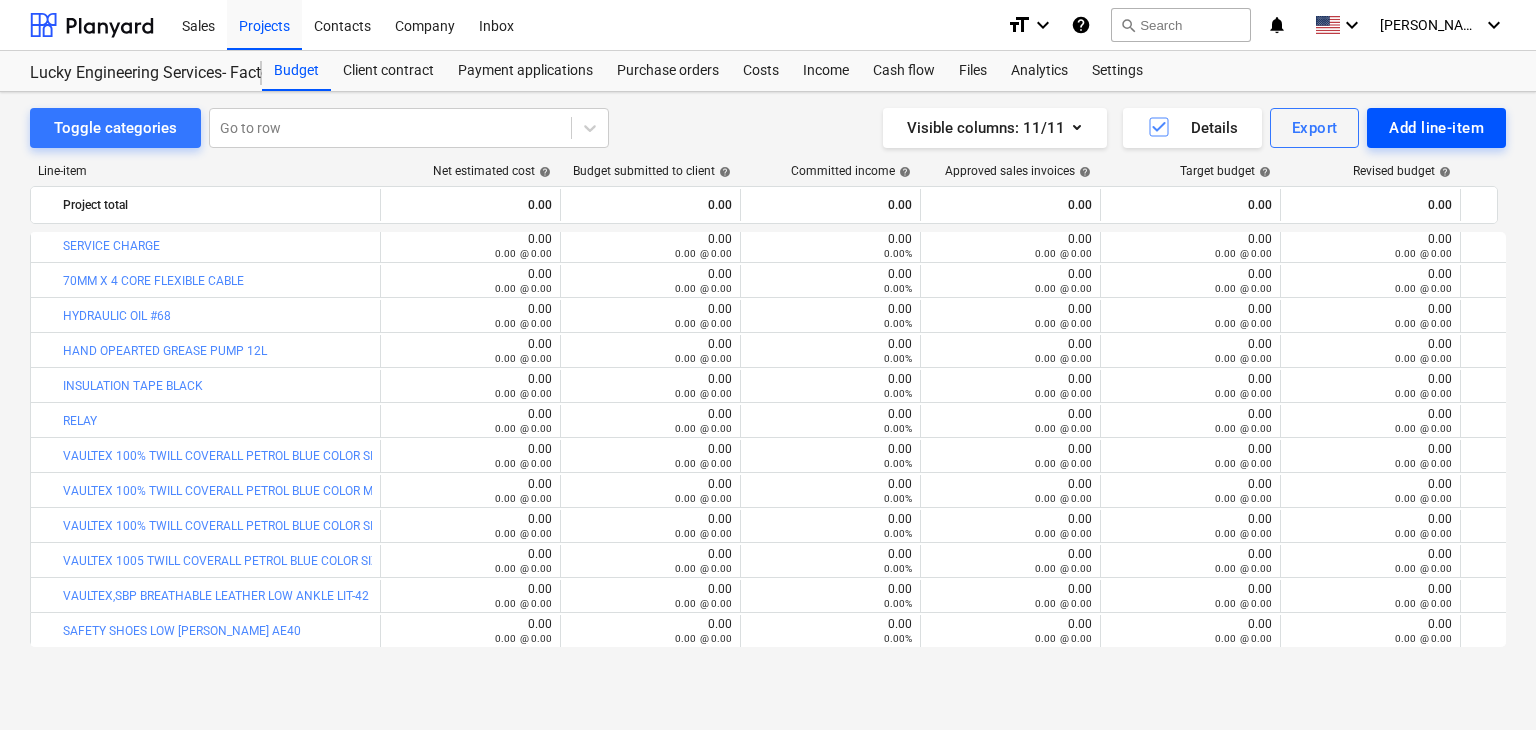 click on "Add line-item" at bounding box center (1436, 128) 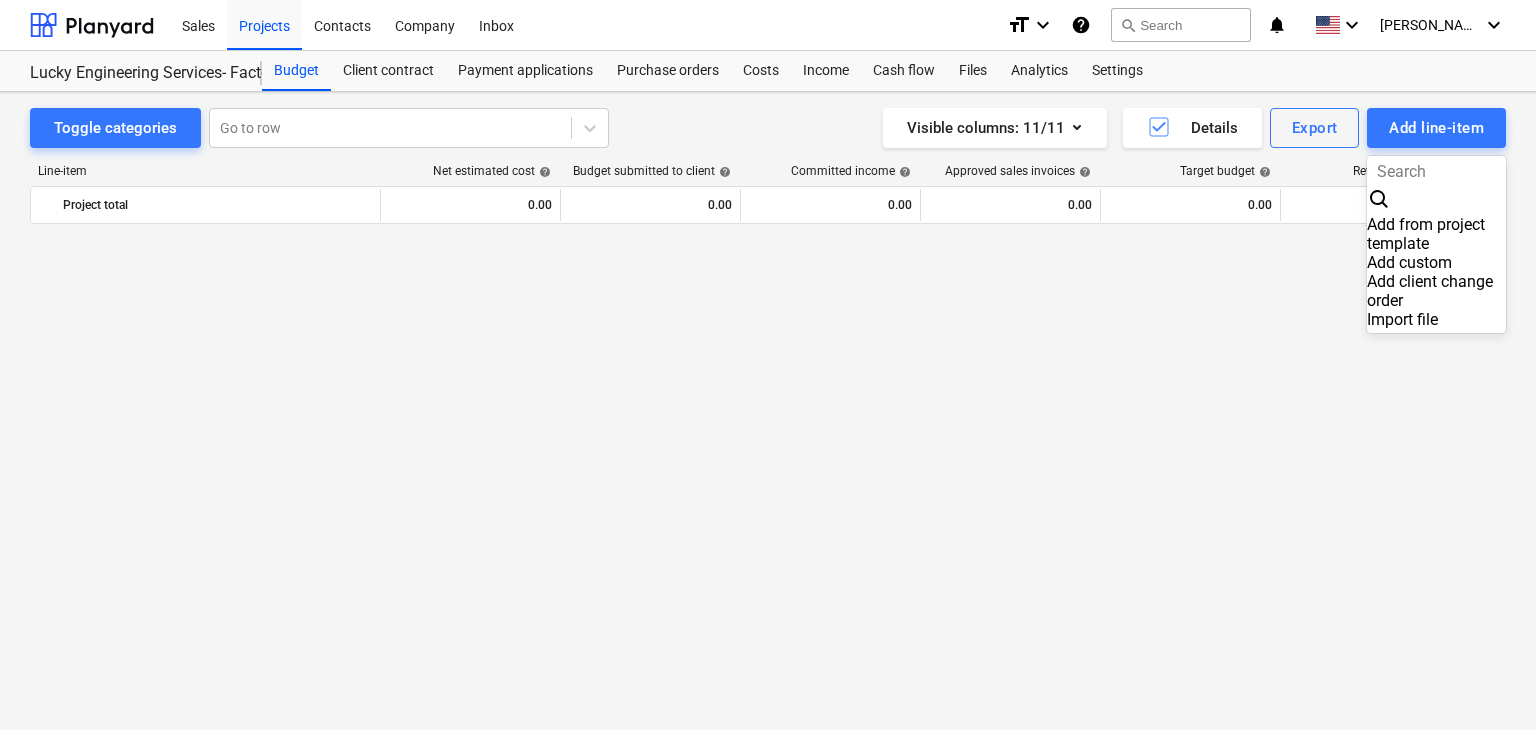 scroll, scrollTop: 45260, scrollLeft: 0, axis: vertical 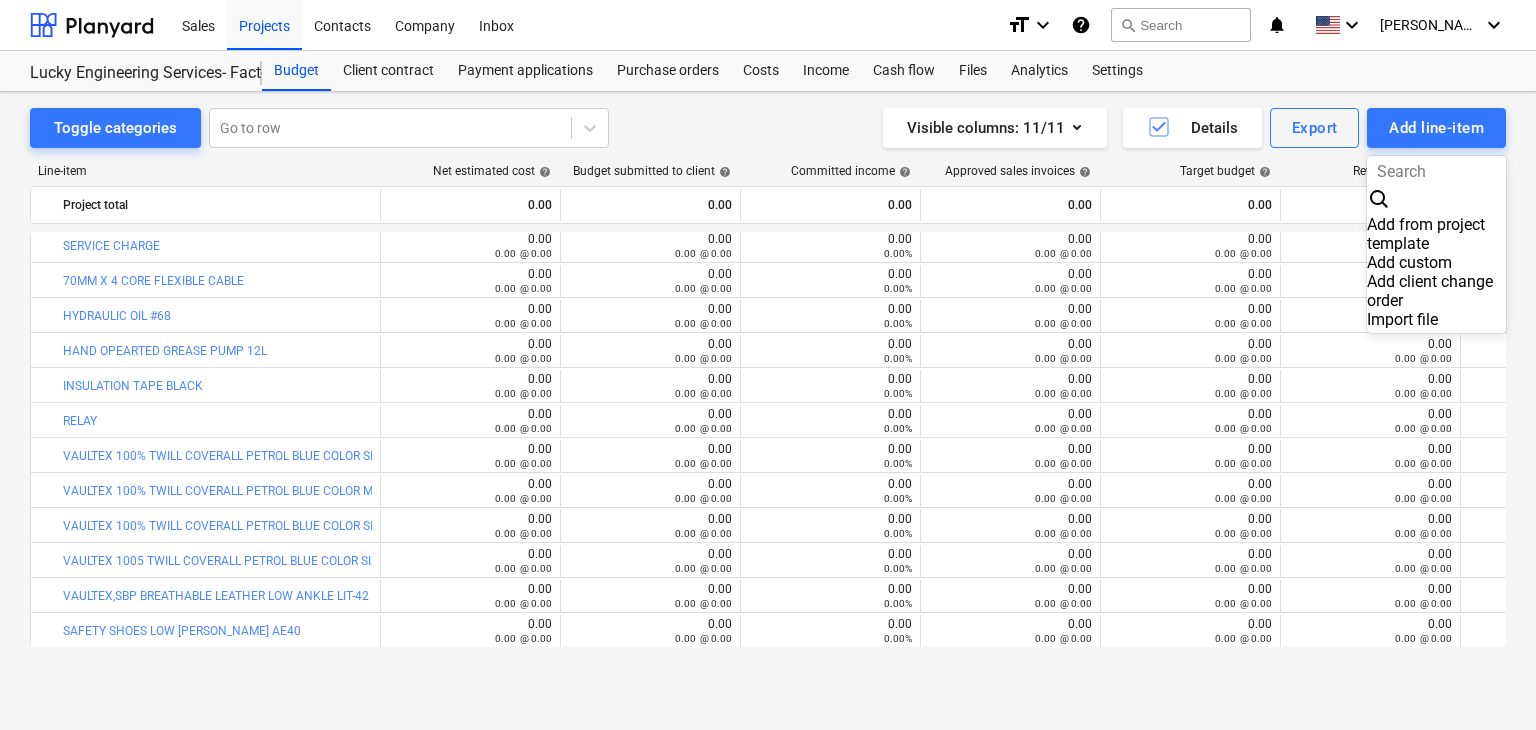 click on "Add custom" at bounding box center [1436, 262] 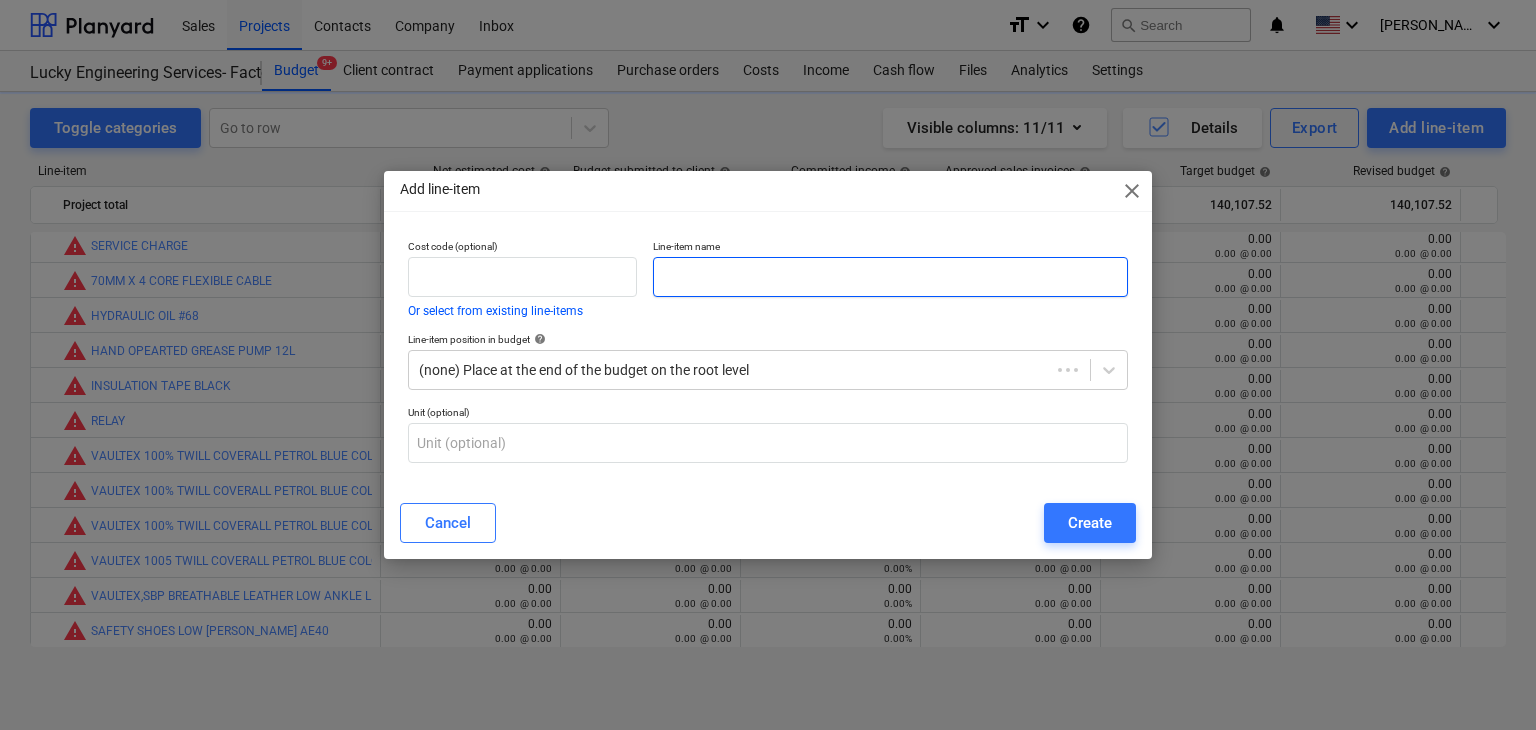 click at bounding box center [890, 277] 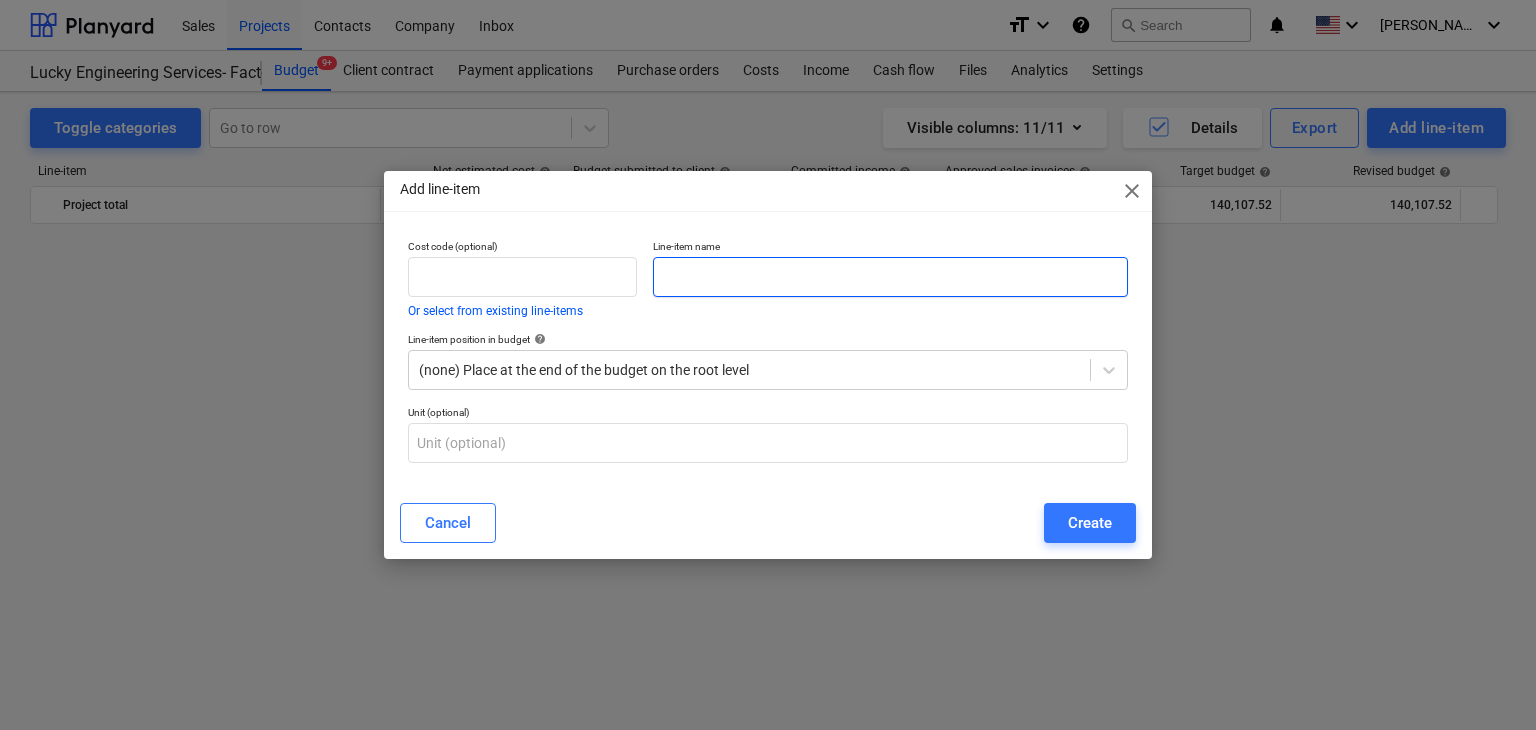 scroll, scrollTop: 45260, scrollLeft: 0, axis: vertical 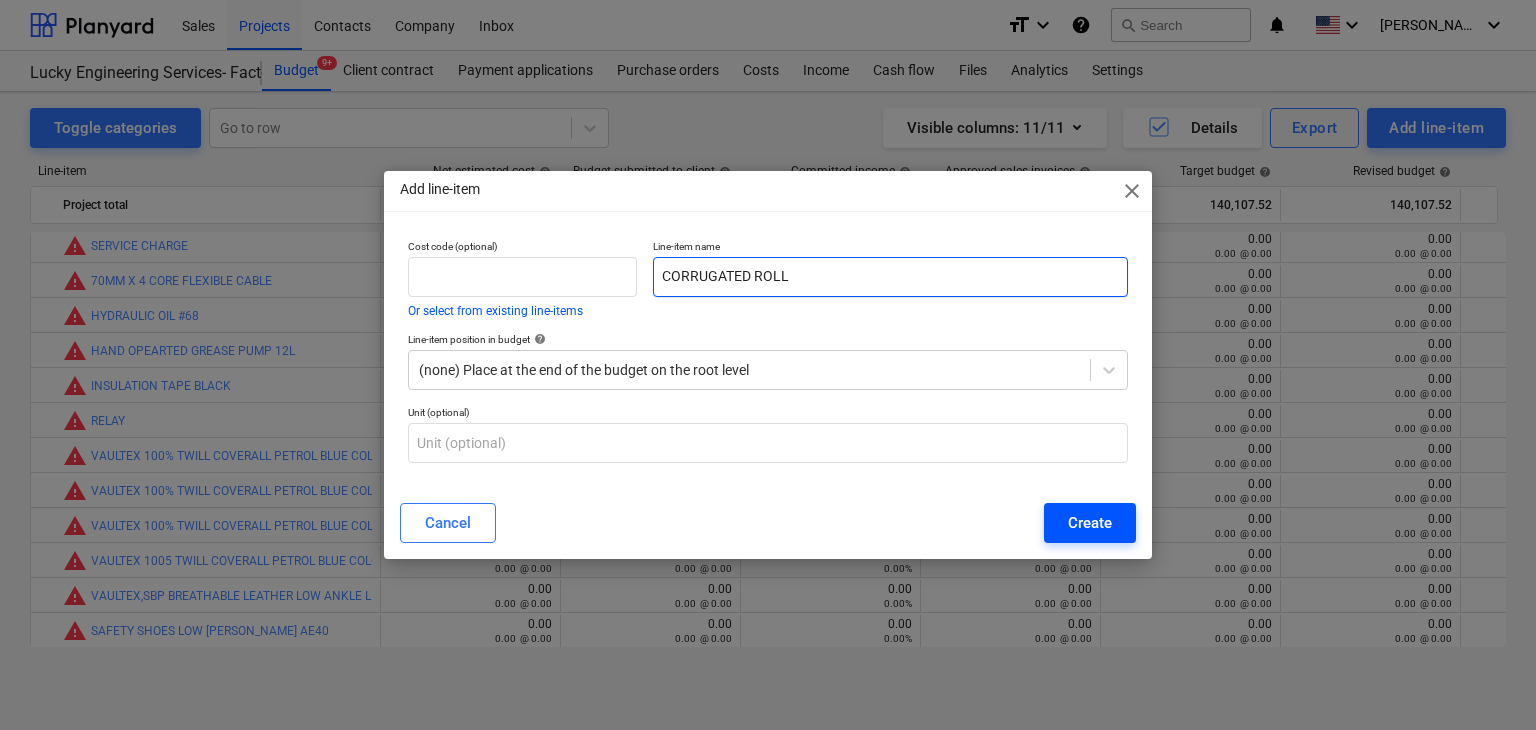 type on "CORRUGATED ROLL" 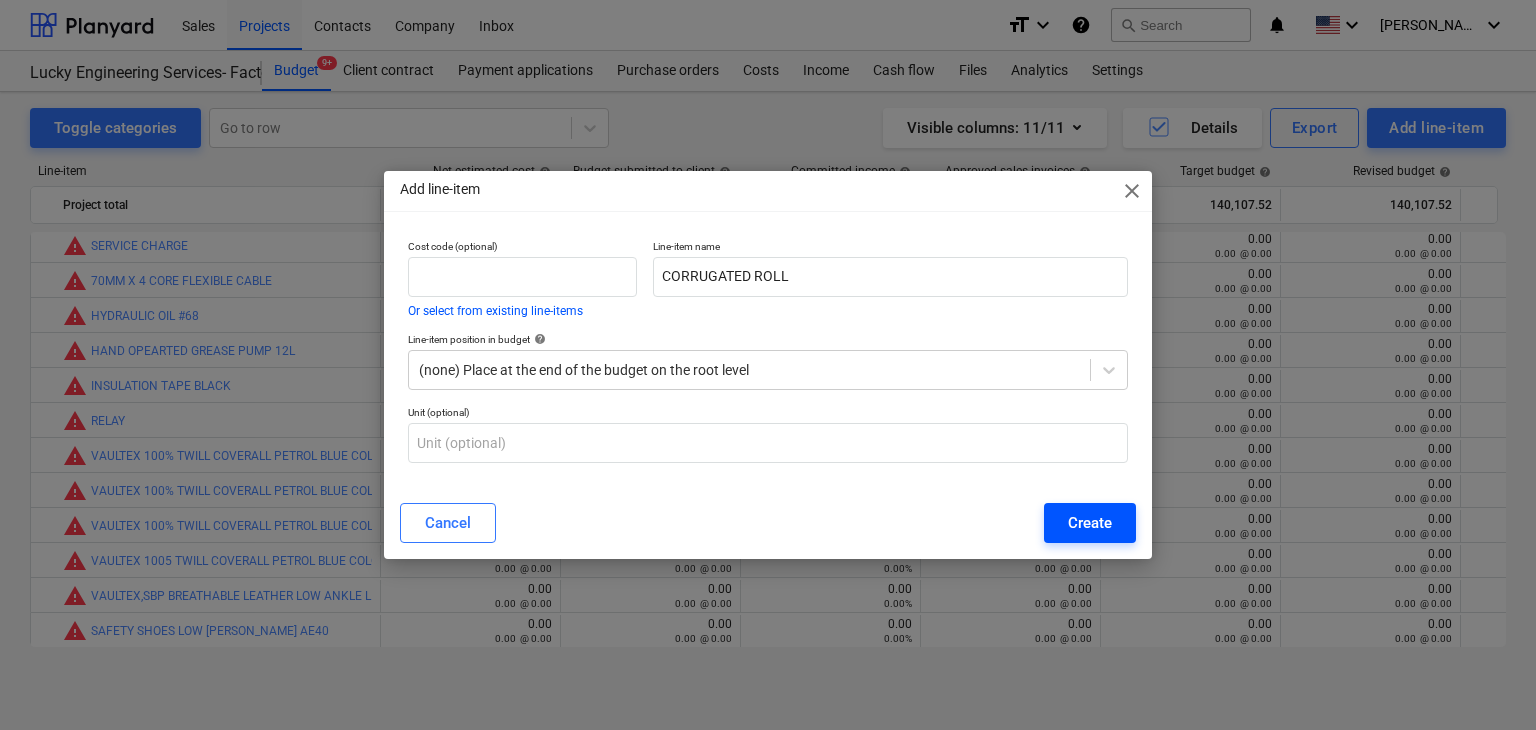click on "Create" at bounding box center [1090, 523] 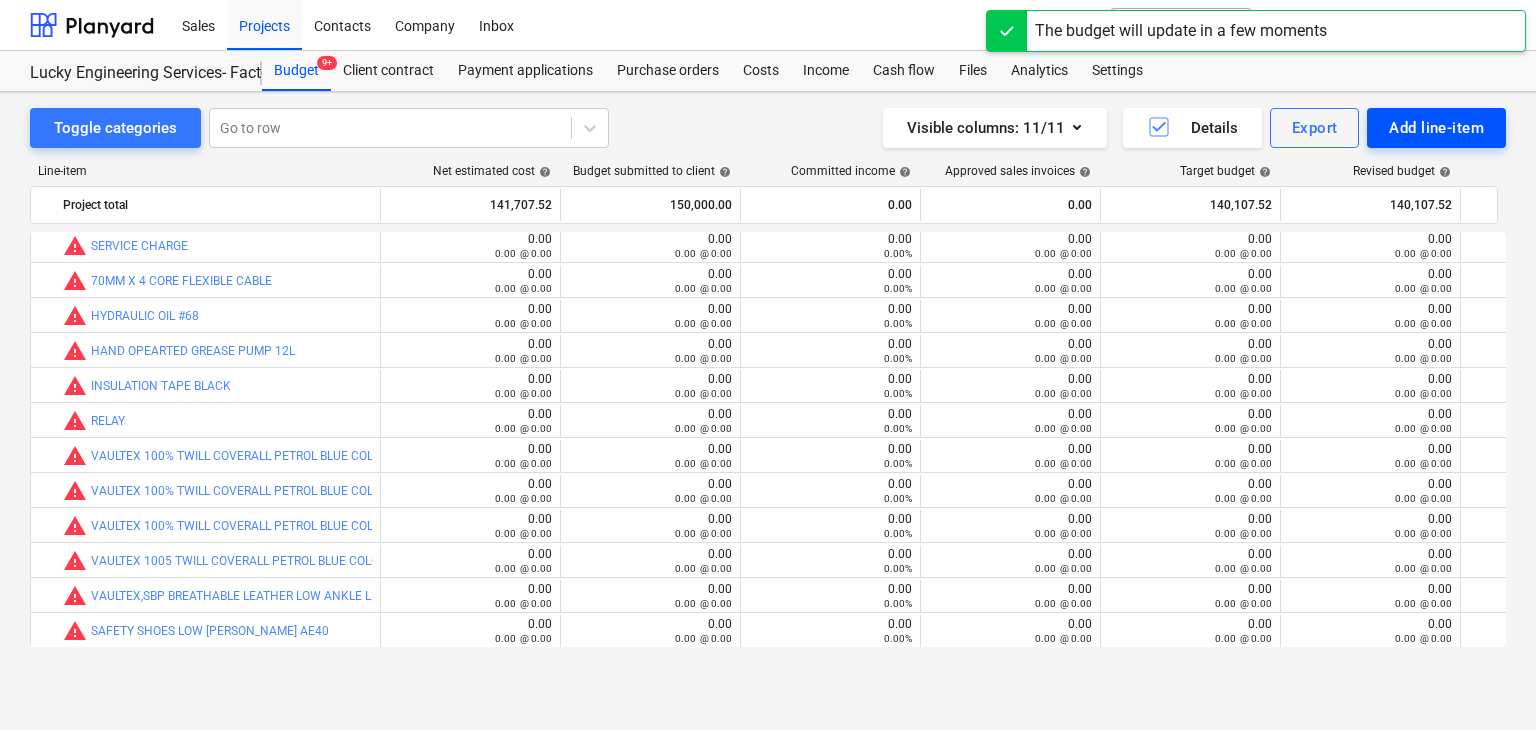 click on "Add line-item" at bounding box center [1436, 128] 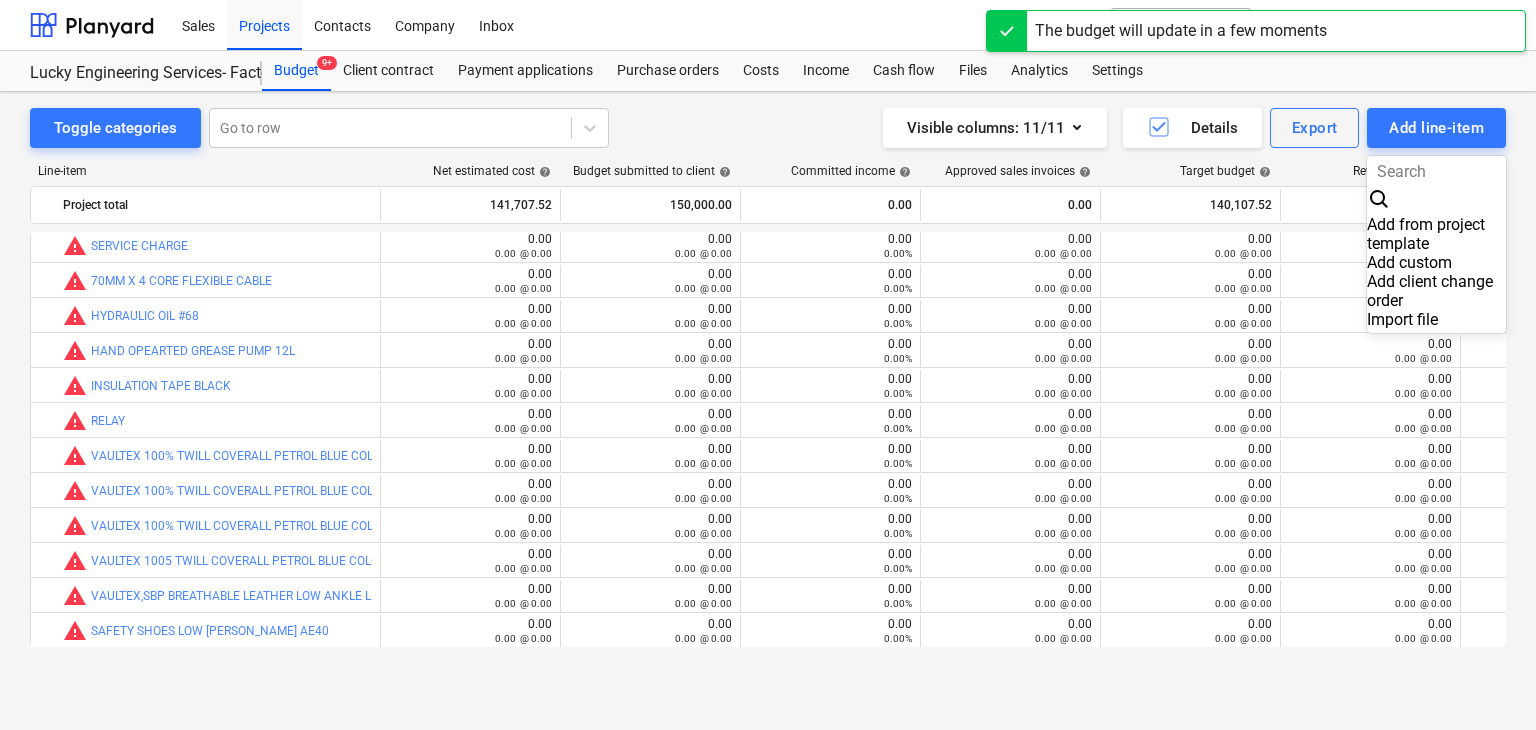 click on "Add custom" at bounding box center (1436, 262) 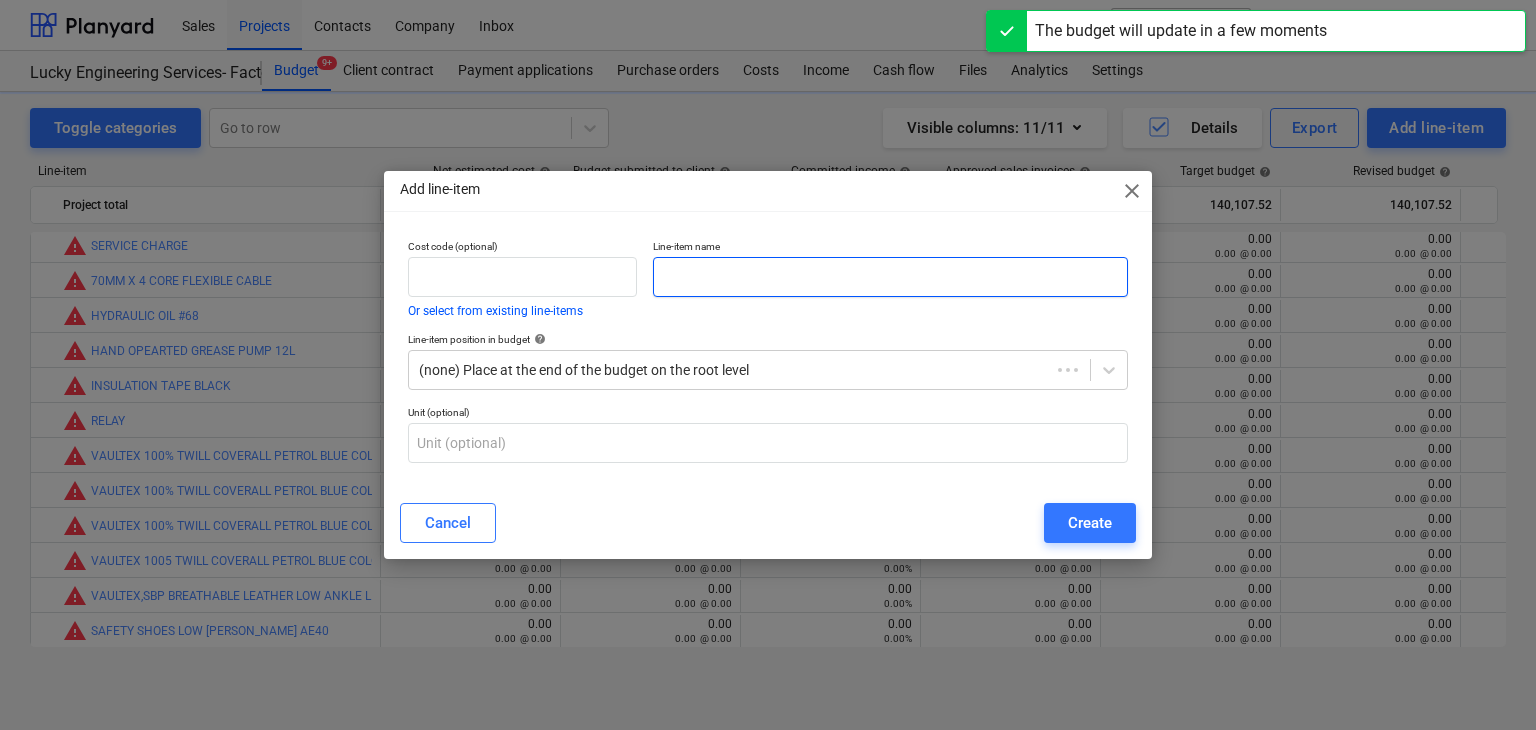 click at bounding box center (890, 277) 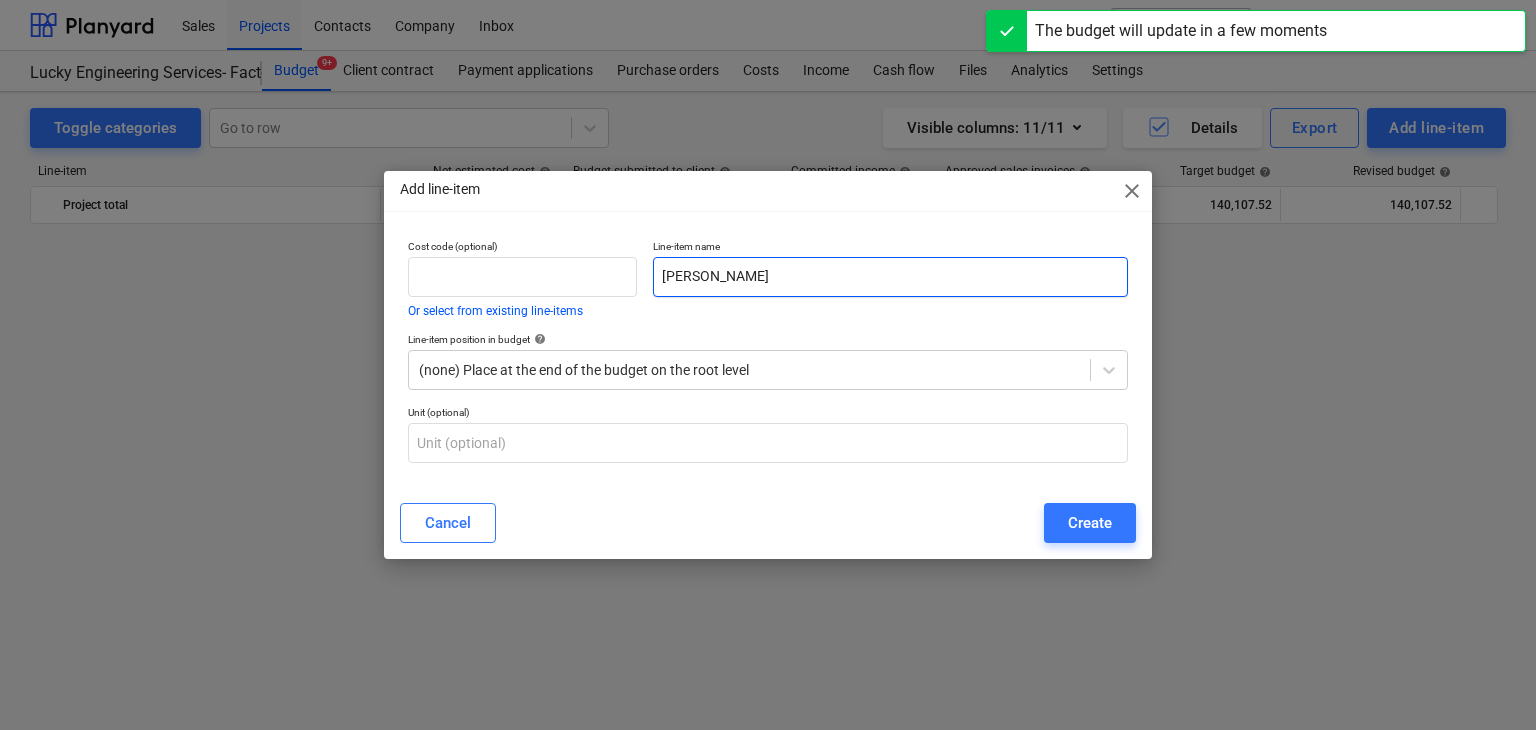 scroll, scrollTop: 45260, scrollLeft: 0, axis: vertical 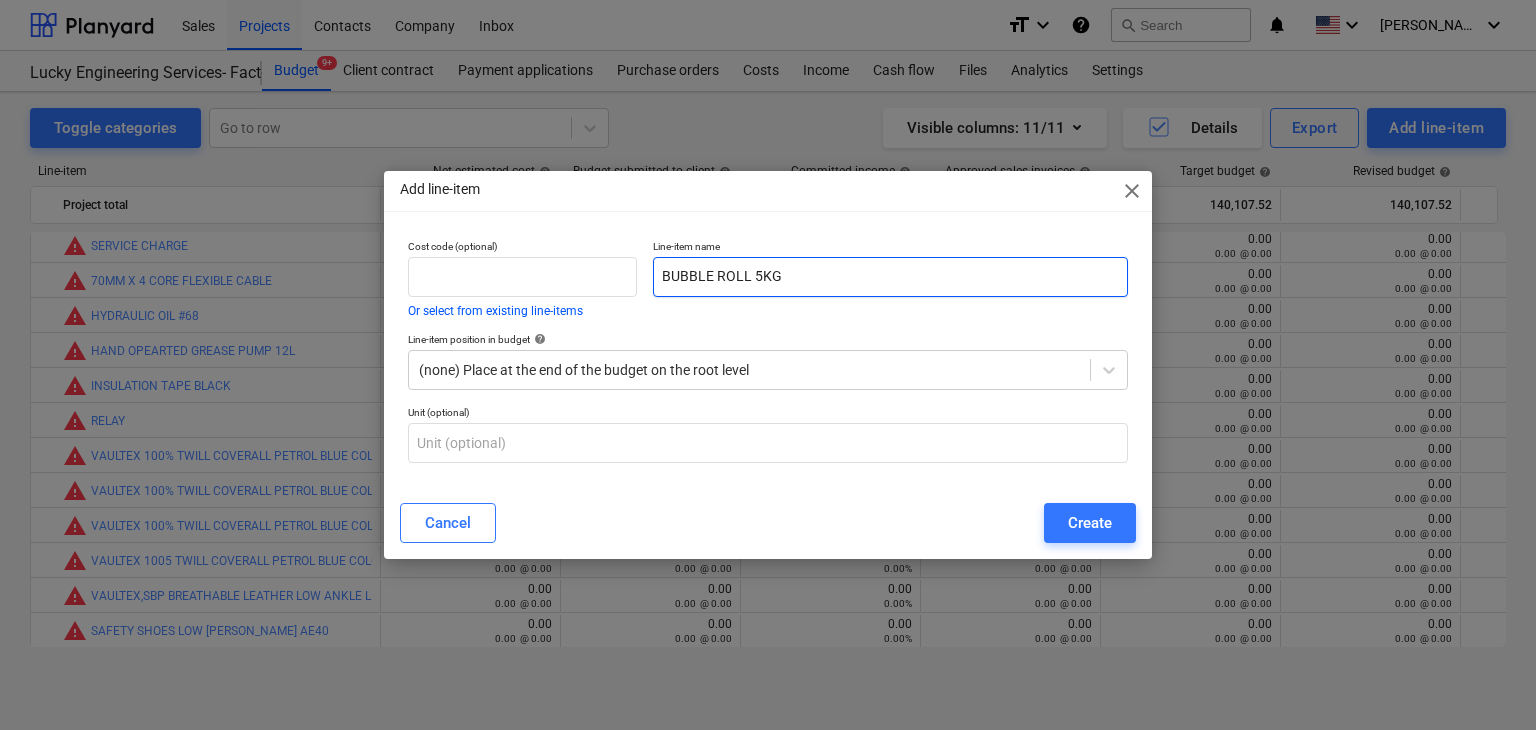 type on "BUBBLE ROLL 5KG" 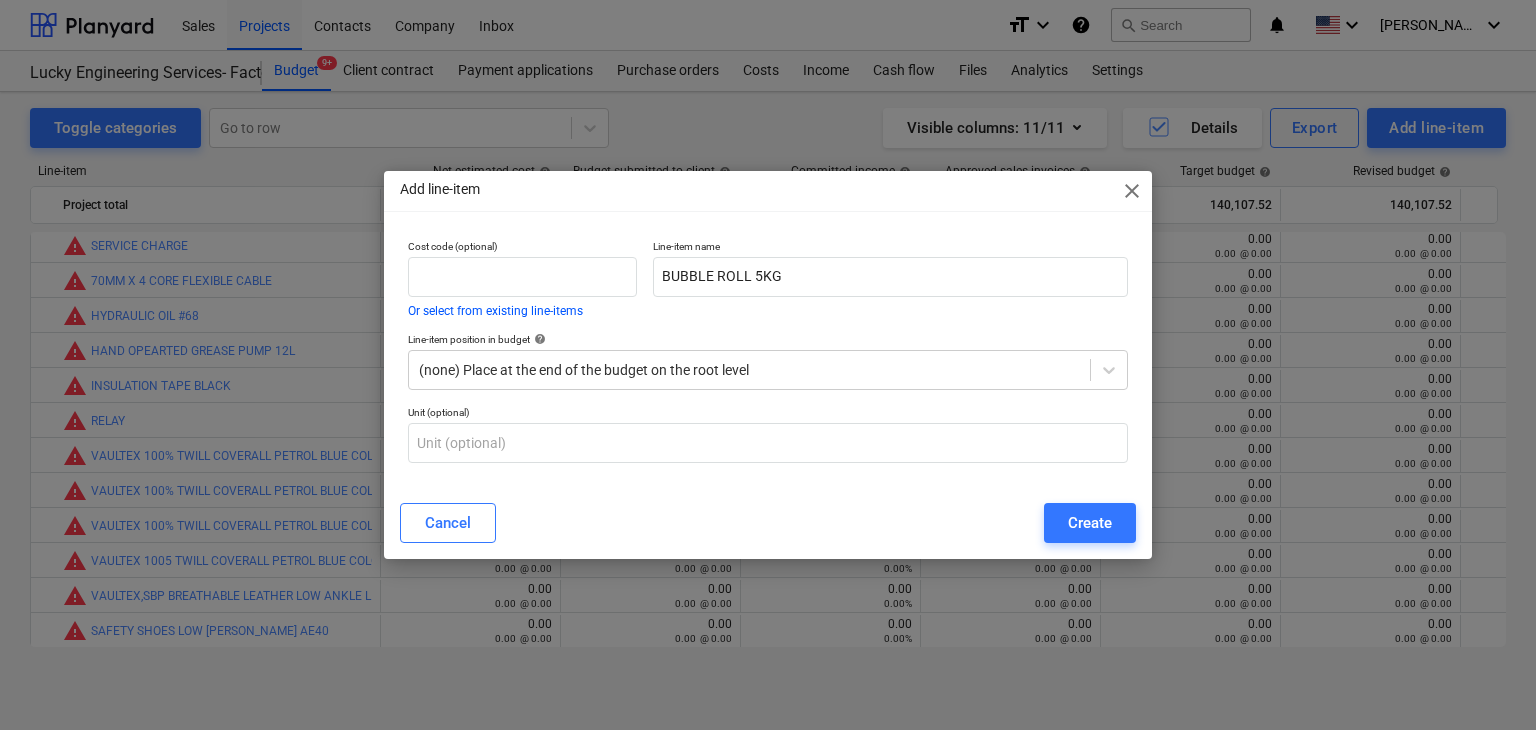 click on "Cancel Create" at bounding box center (768, 523) 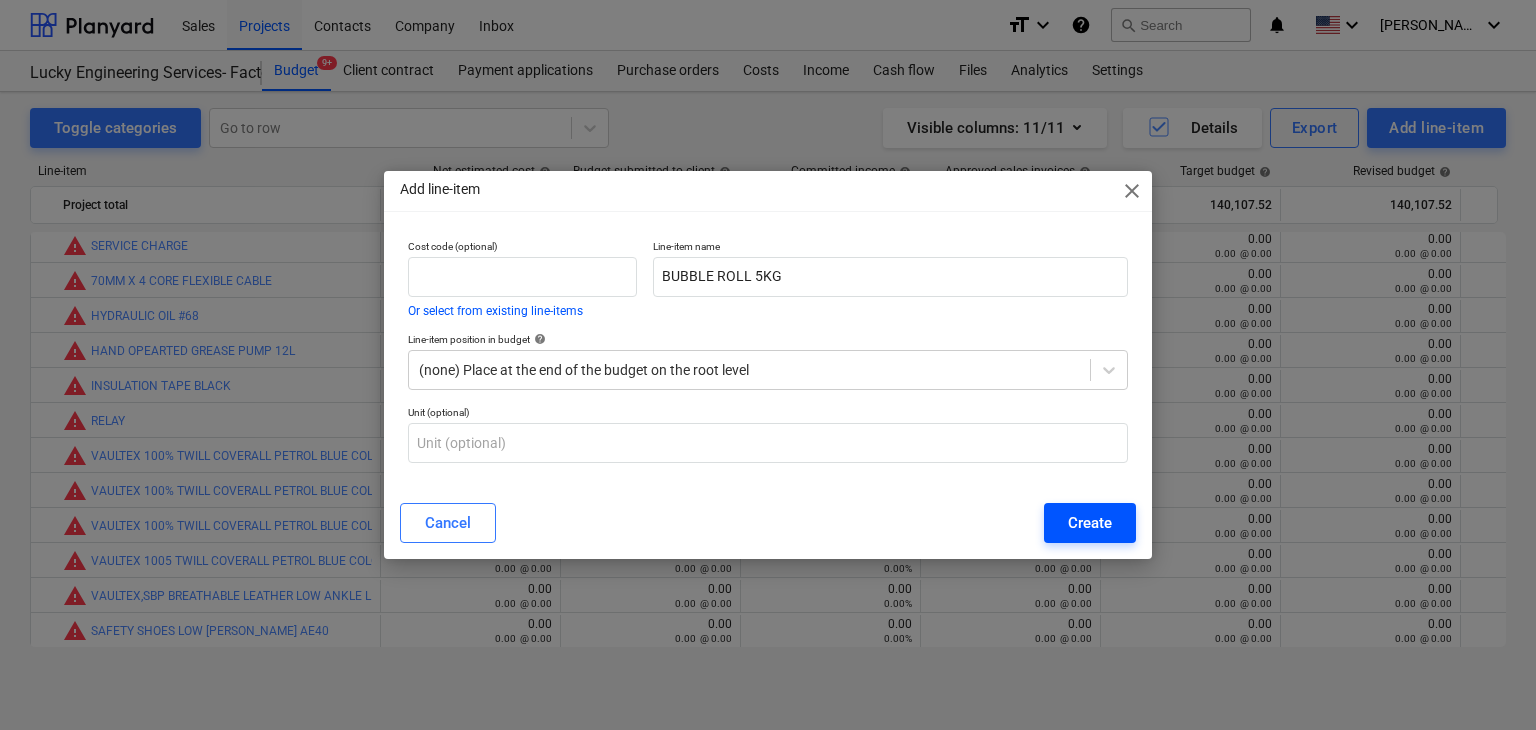 click on "Create" at bounding box center [1090, 523] 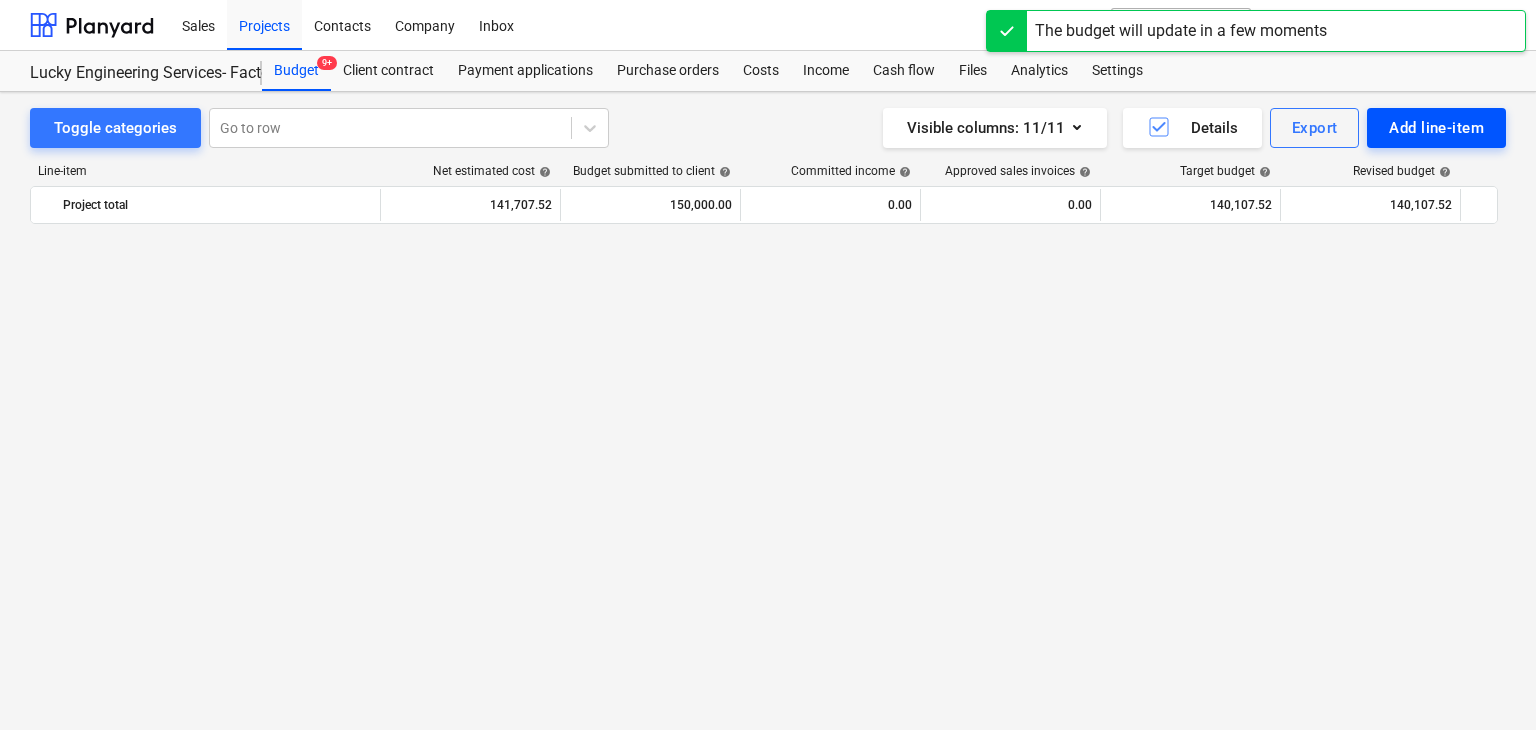 scroll, scrollTop: 45260, scrollLeft: 0, axis: vertical 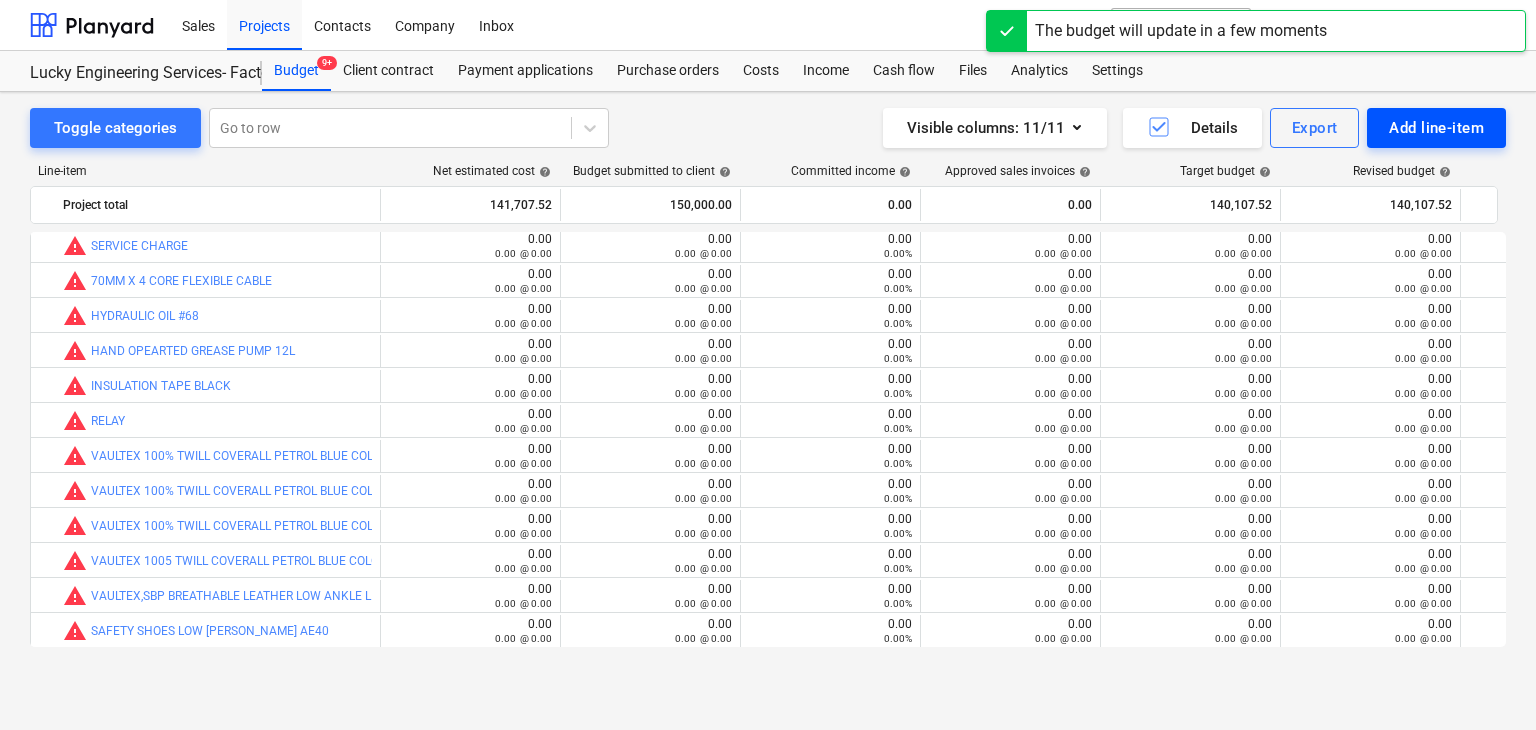 click on "Add line-item" at bounding box center [1436, 128] 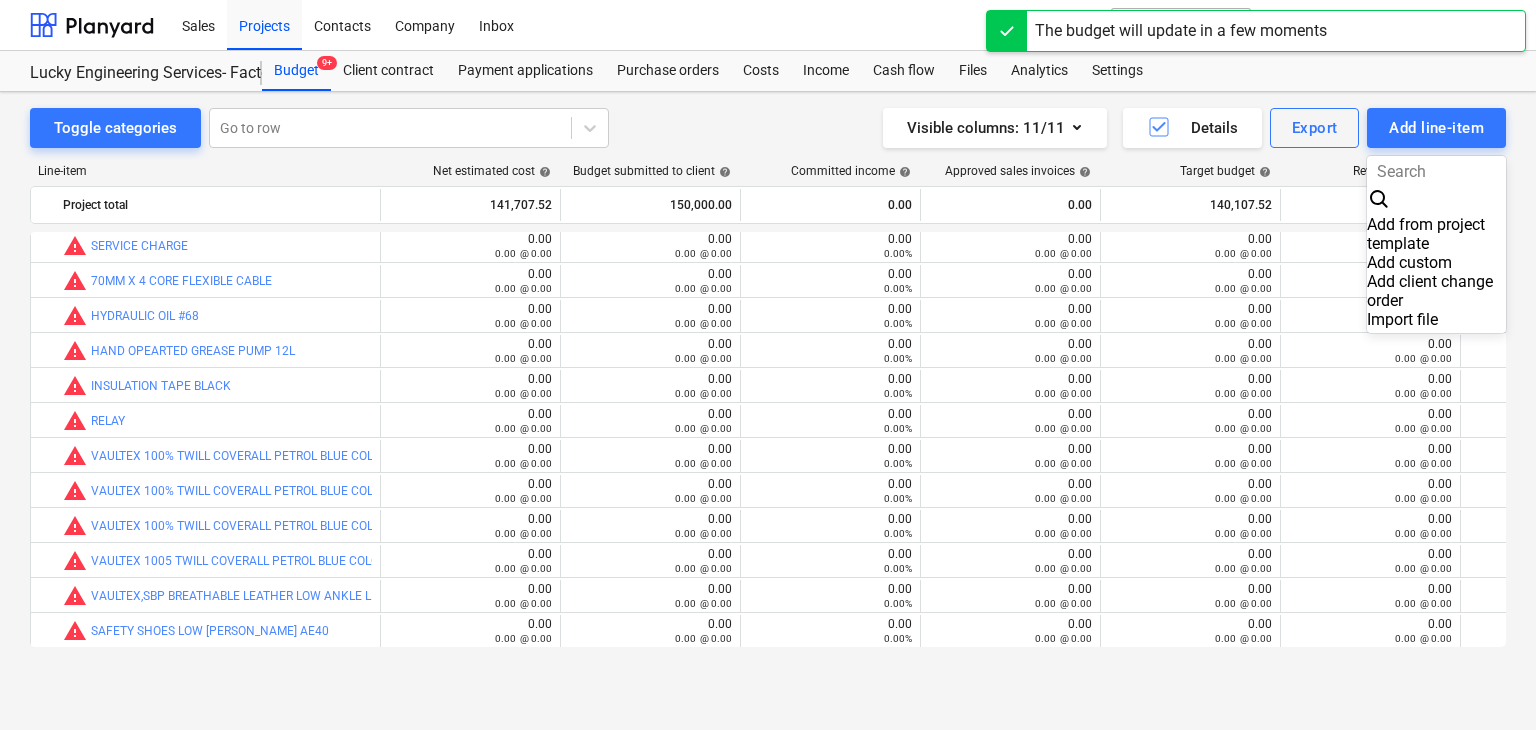 click on "Add custom" at bounding box center [1436, 262] 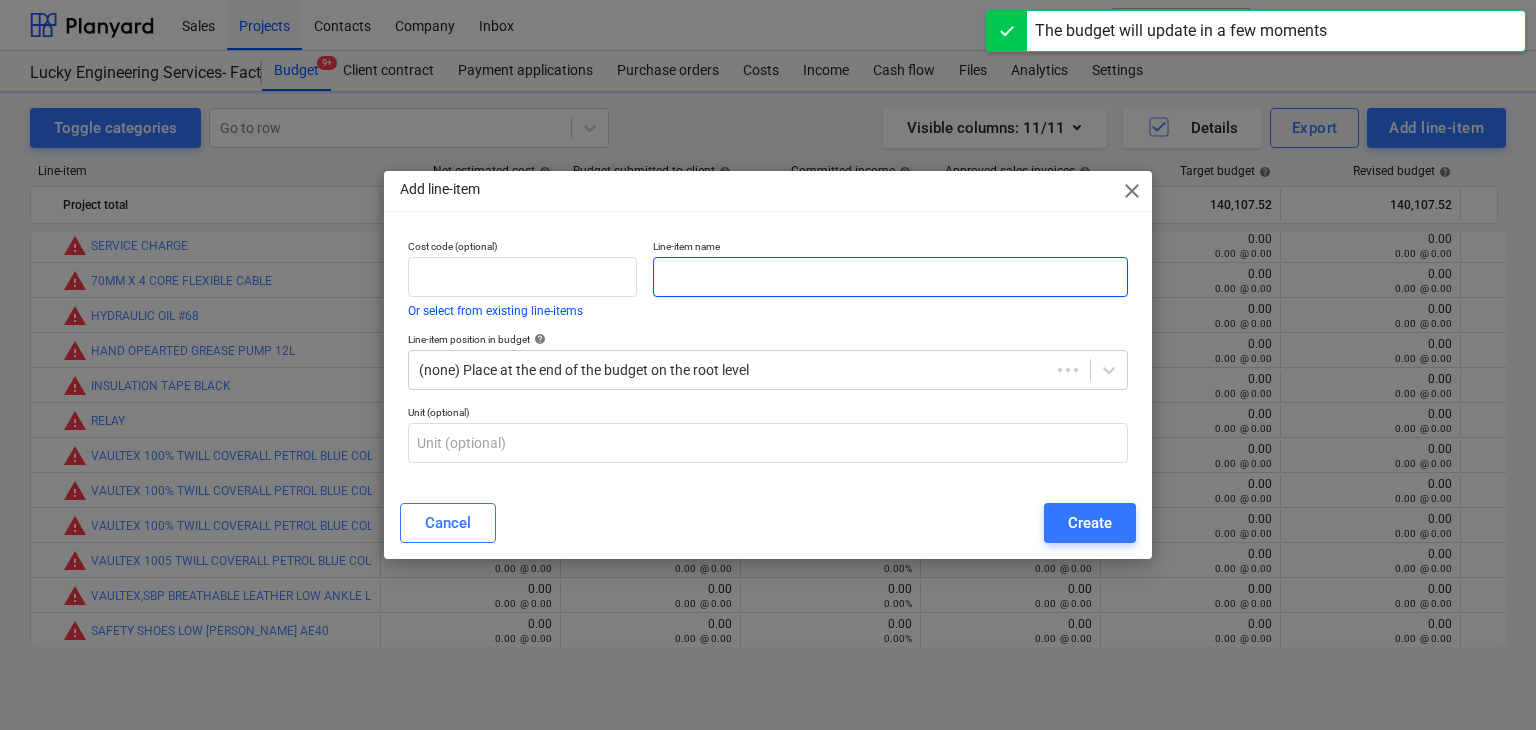 click at bounding box center [890, 277] 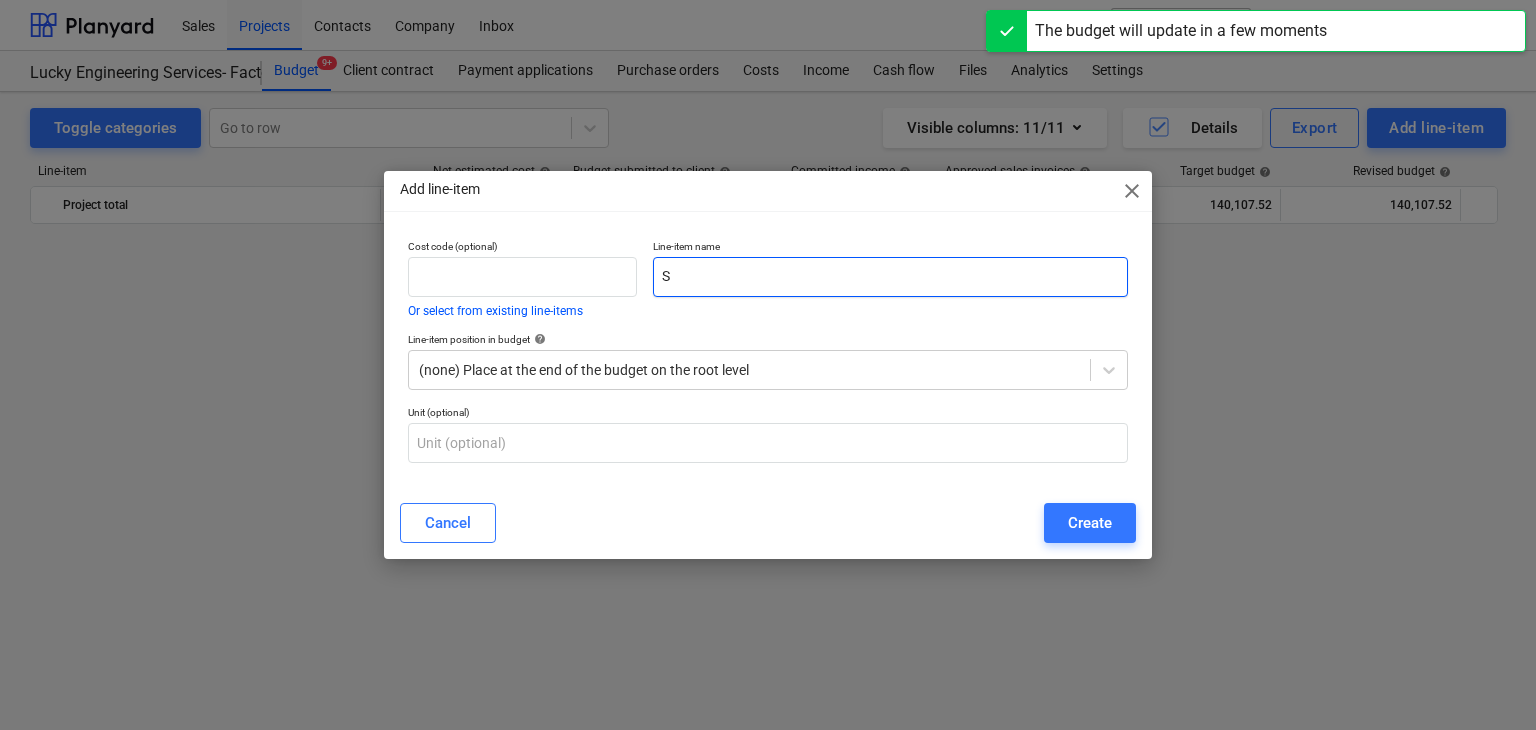 scroll, scrollTop: 45260, scrollLeft: 0, axis: vertical 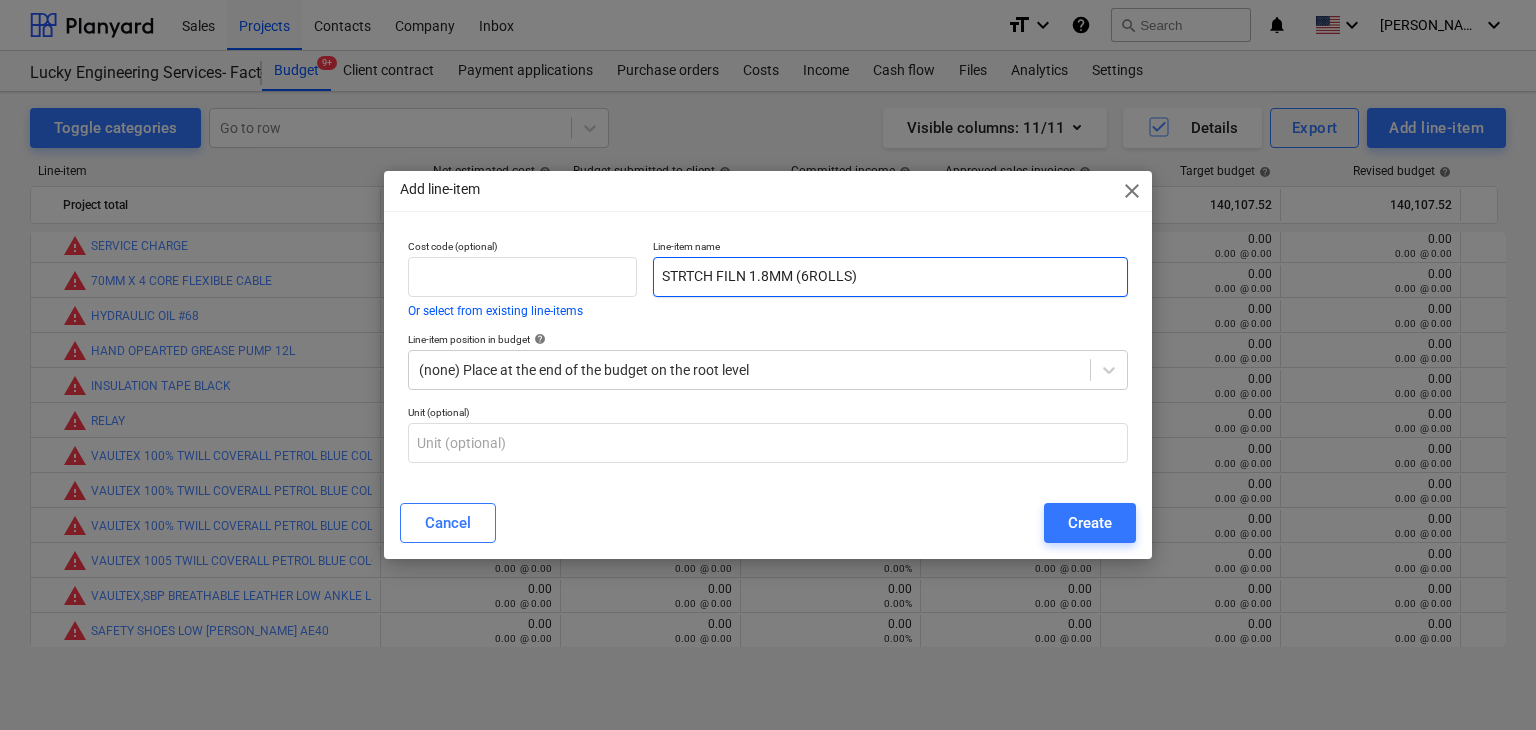 click on "STRTCH FILN 1.8MM (6ROLLS)" at bounding box center [890, 277] 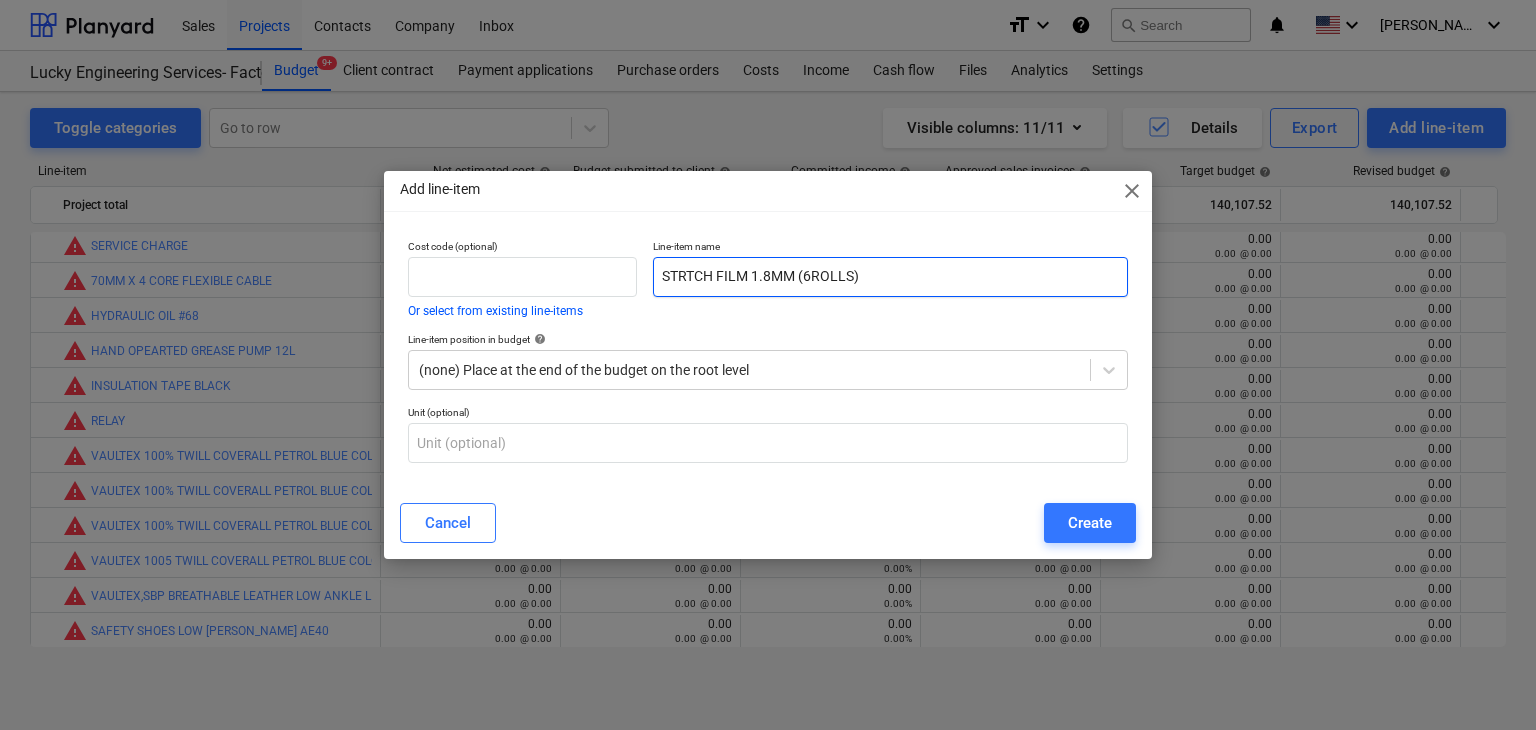 type on "STRTCH FILM 1.8MM (6ROLLS)" 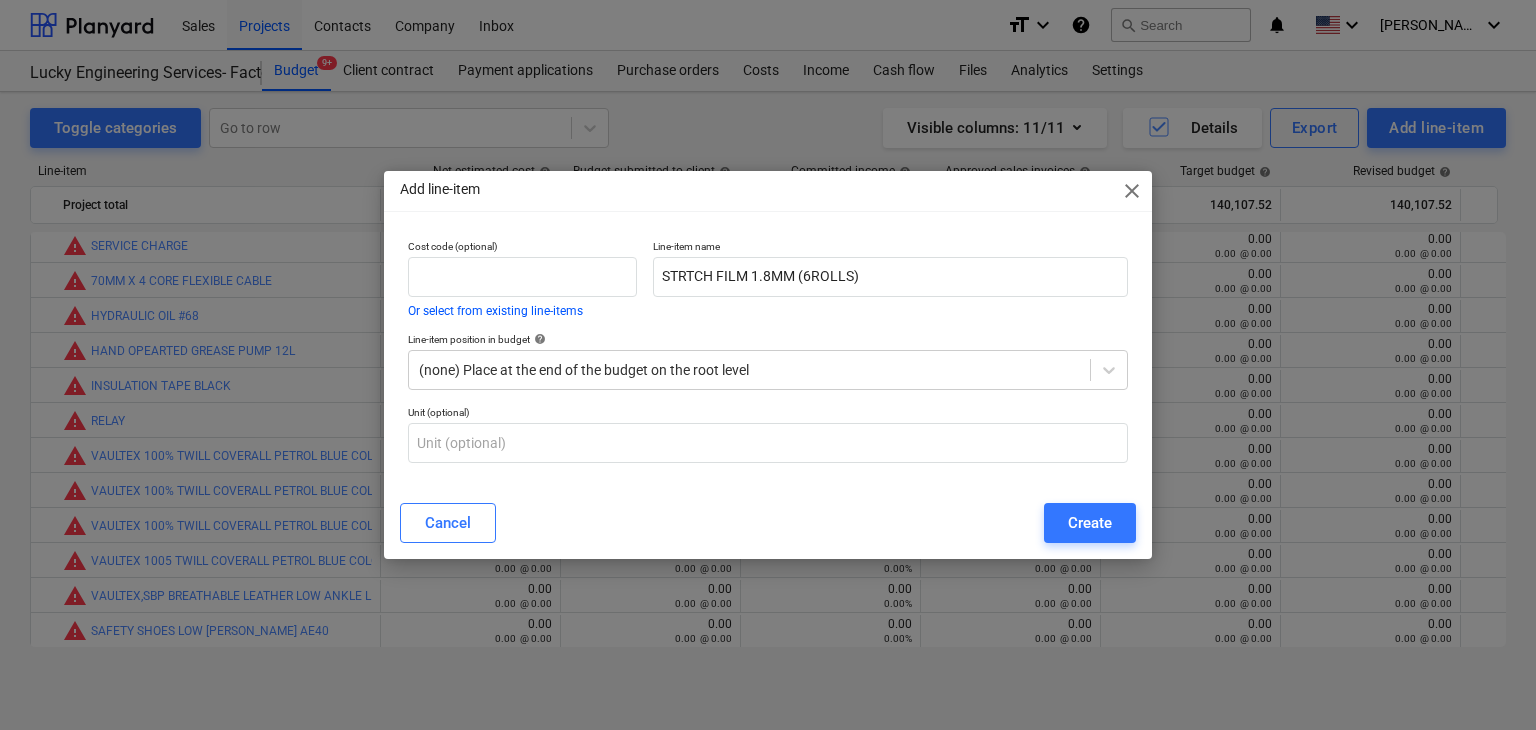 click on "Cancel Create" at bounding box center [768, 523] 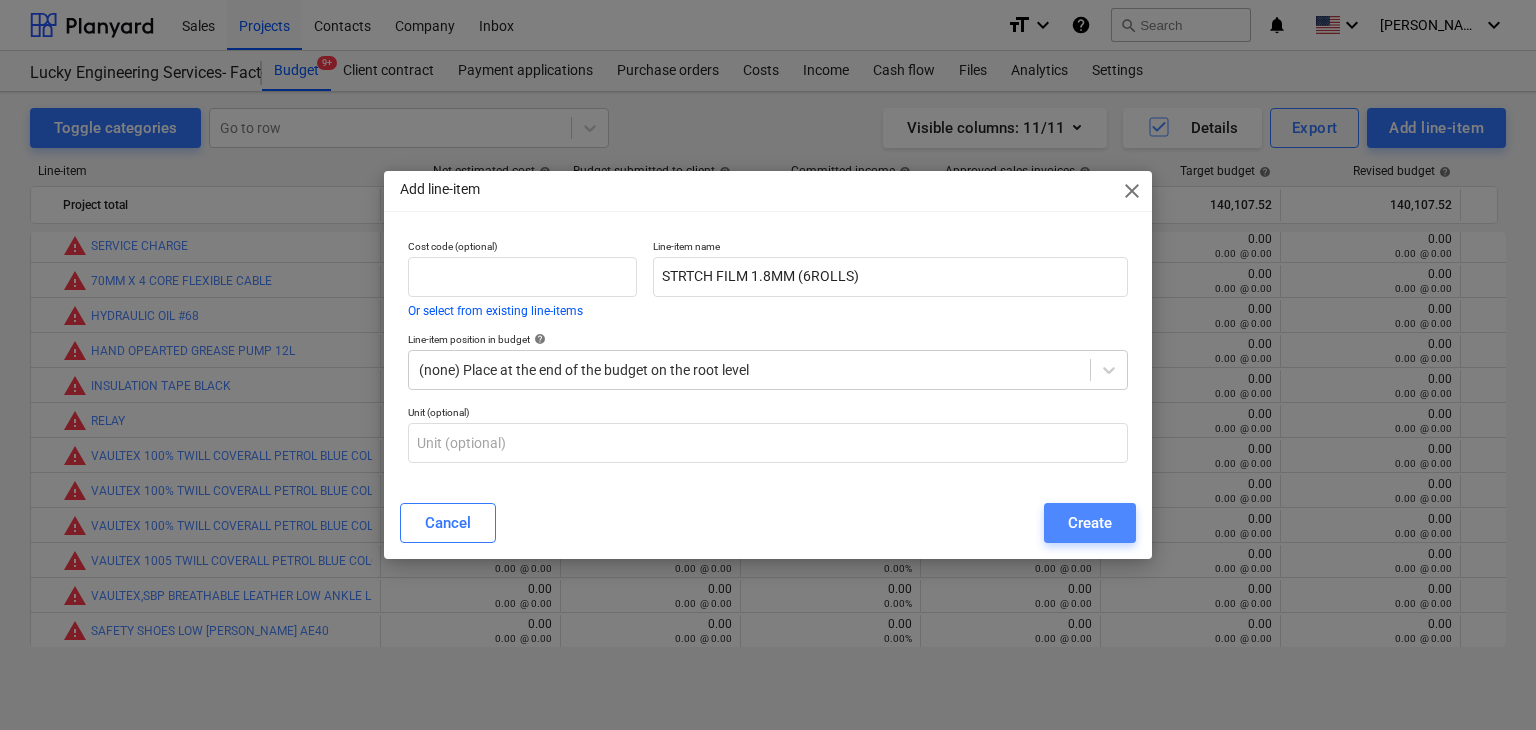 click on "Create" at bounding box center (1090, 523) 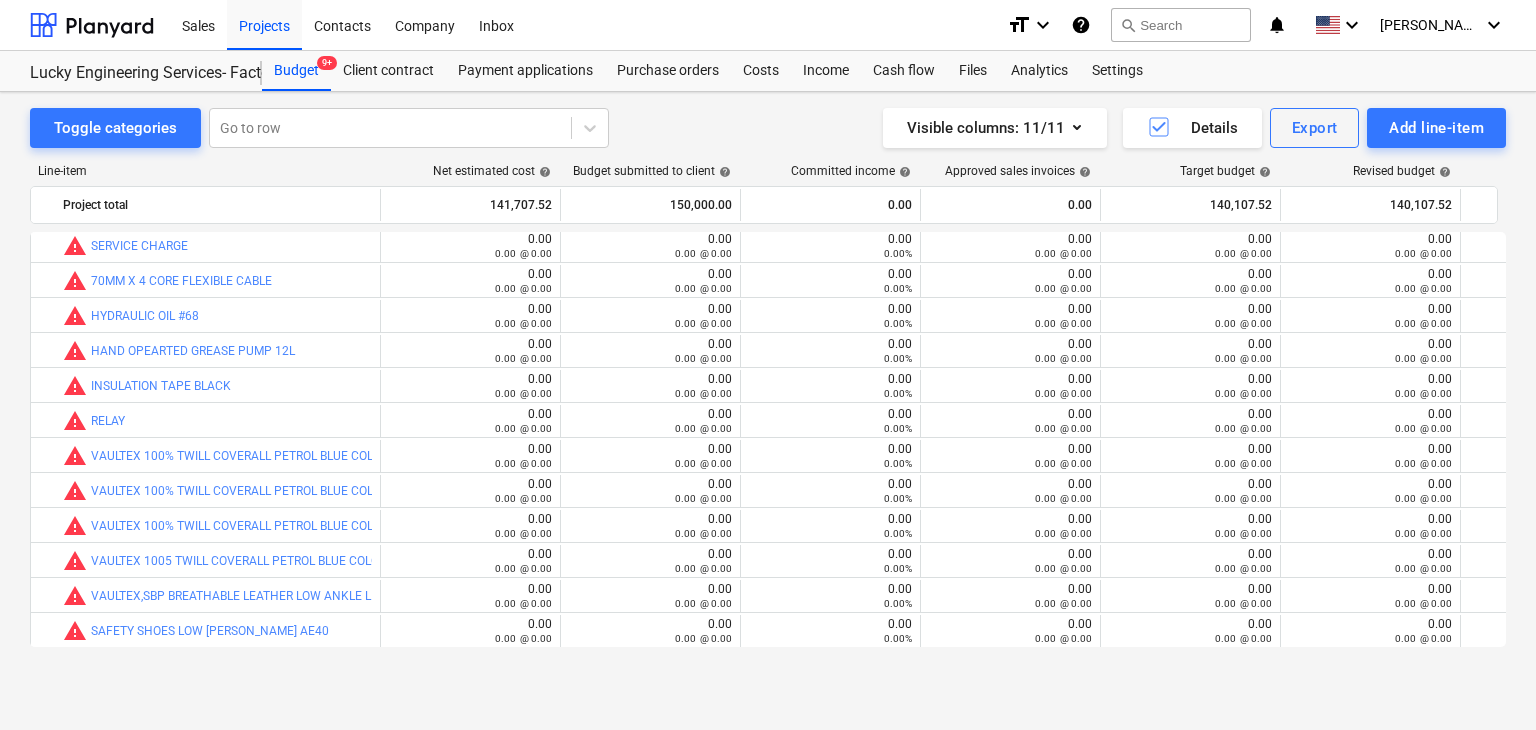 scroll, scrollTop: 45364, scrollLeft: 0, axis: vertical 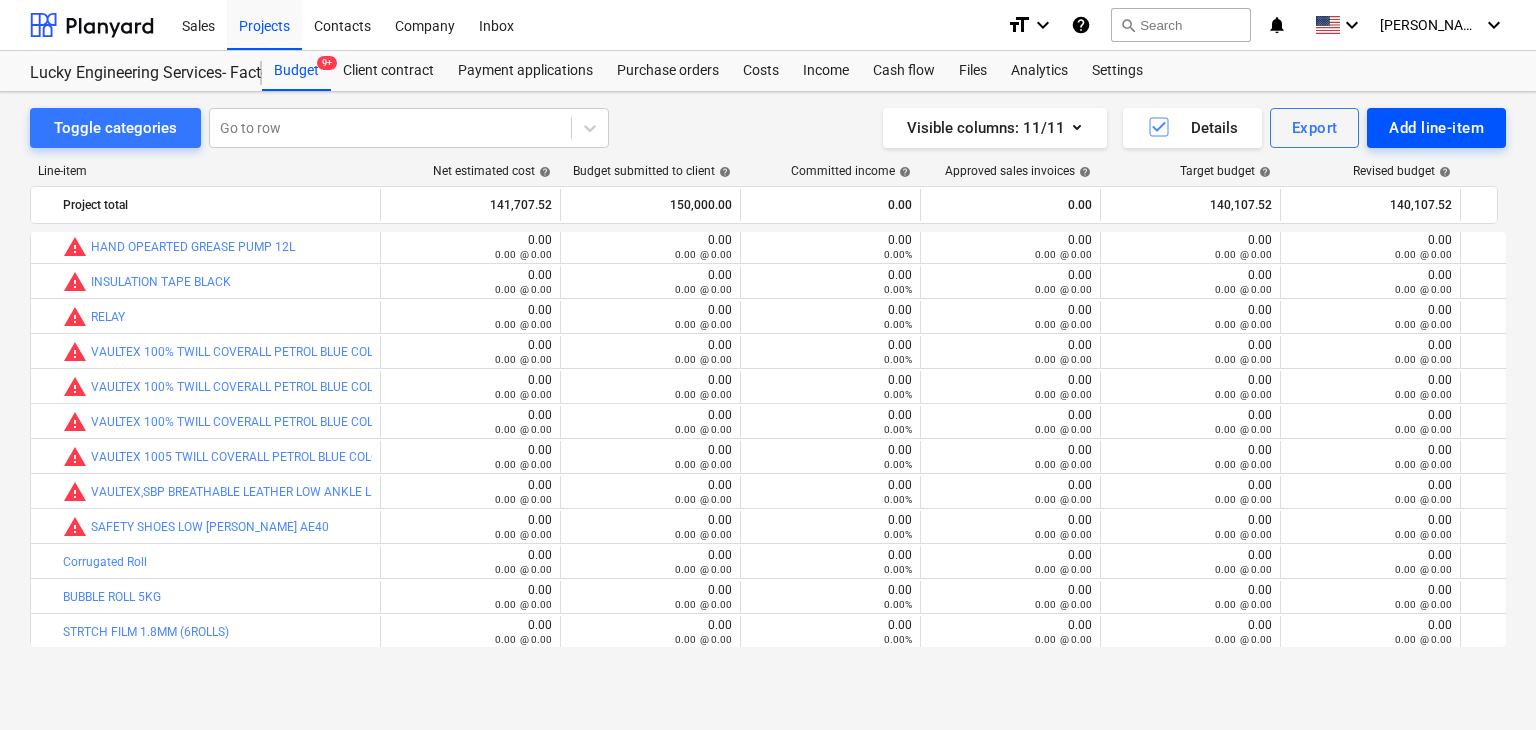 click on "Add line-item" at bounding box center (1436, 128) 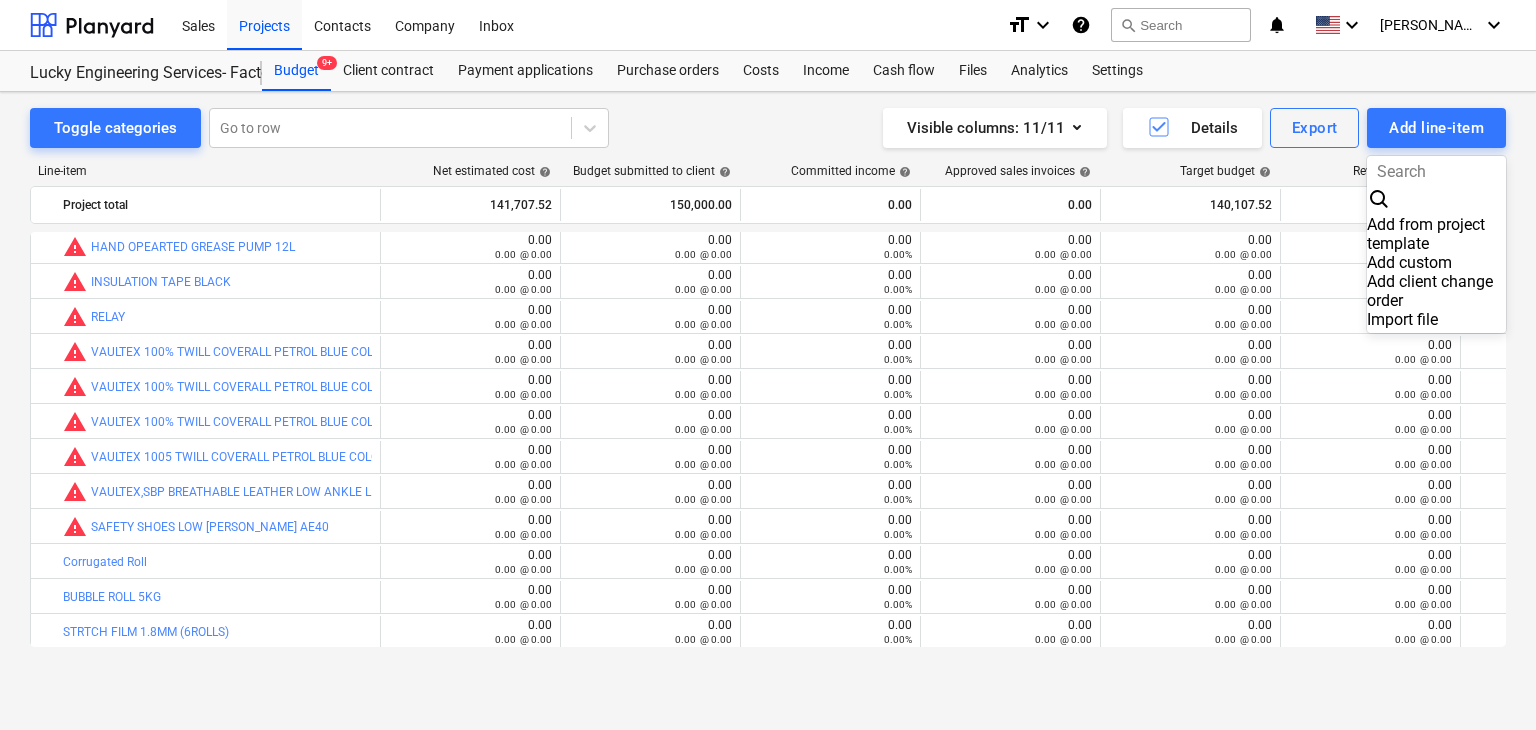 click on "Add custom" at bounding box center (1436, 262) 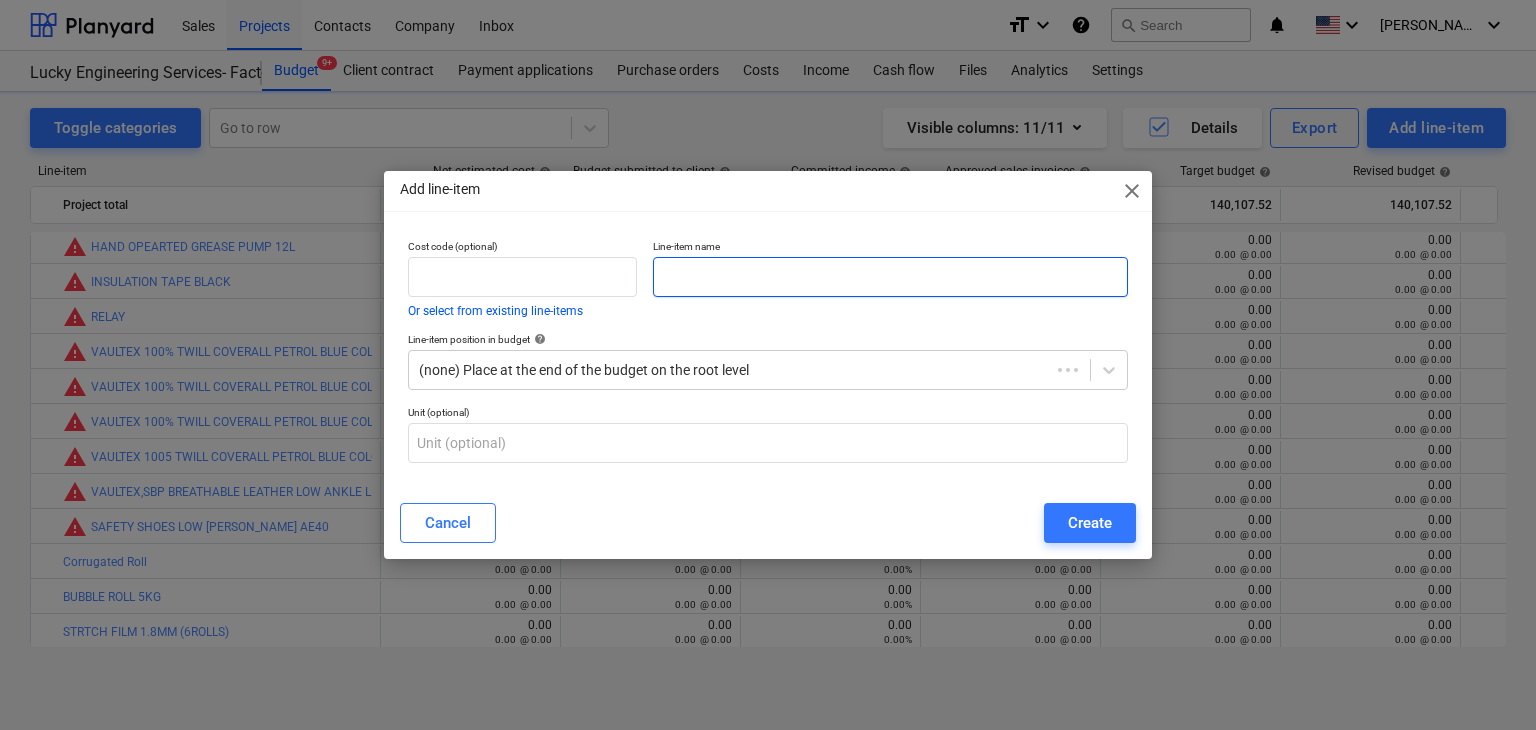 click at bounding box center [890, 277] 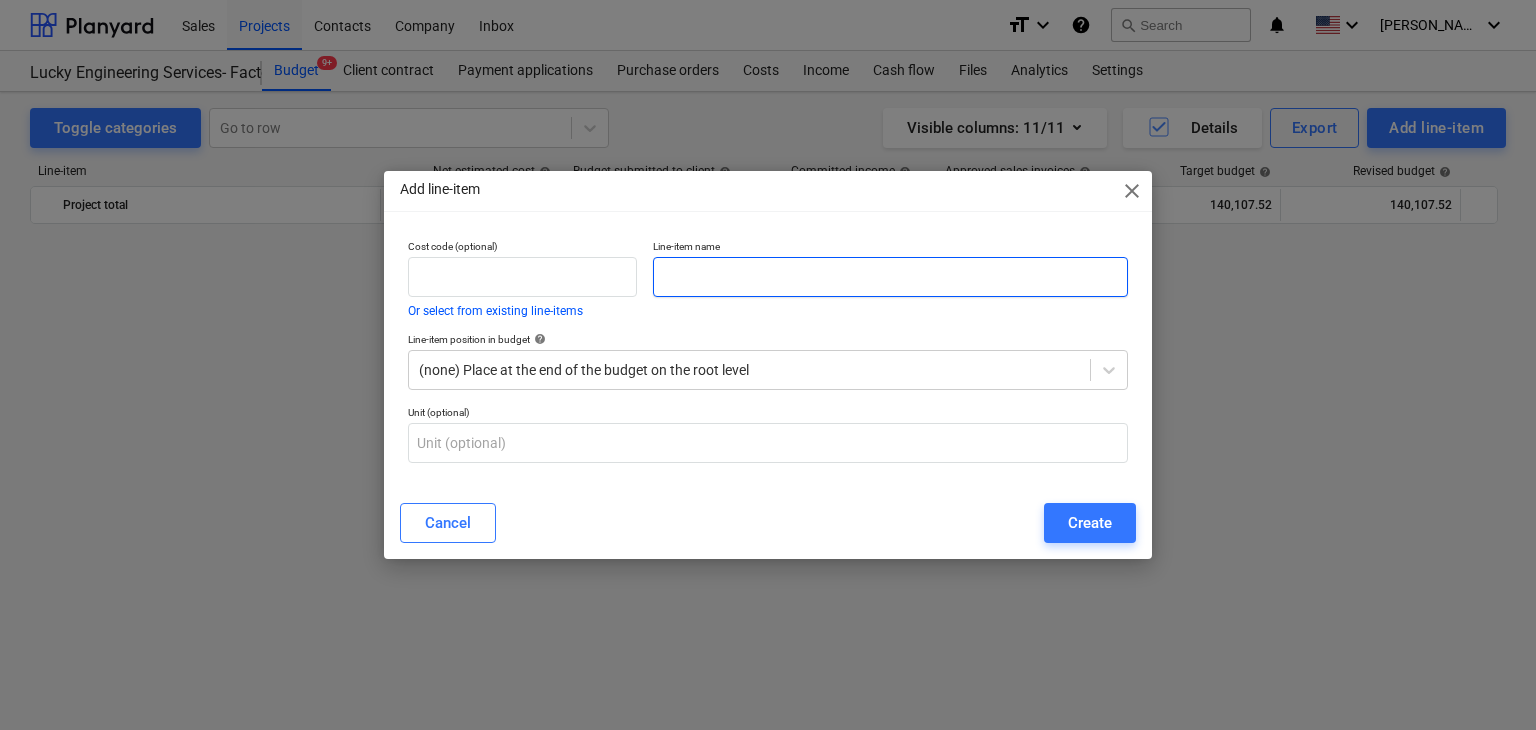 scroll, scrollTop: 45364, scrollLeft: 0, axis: vertical 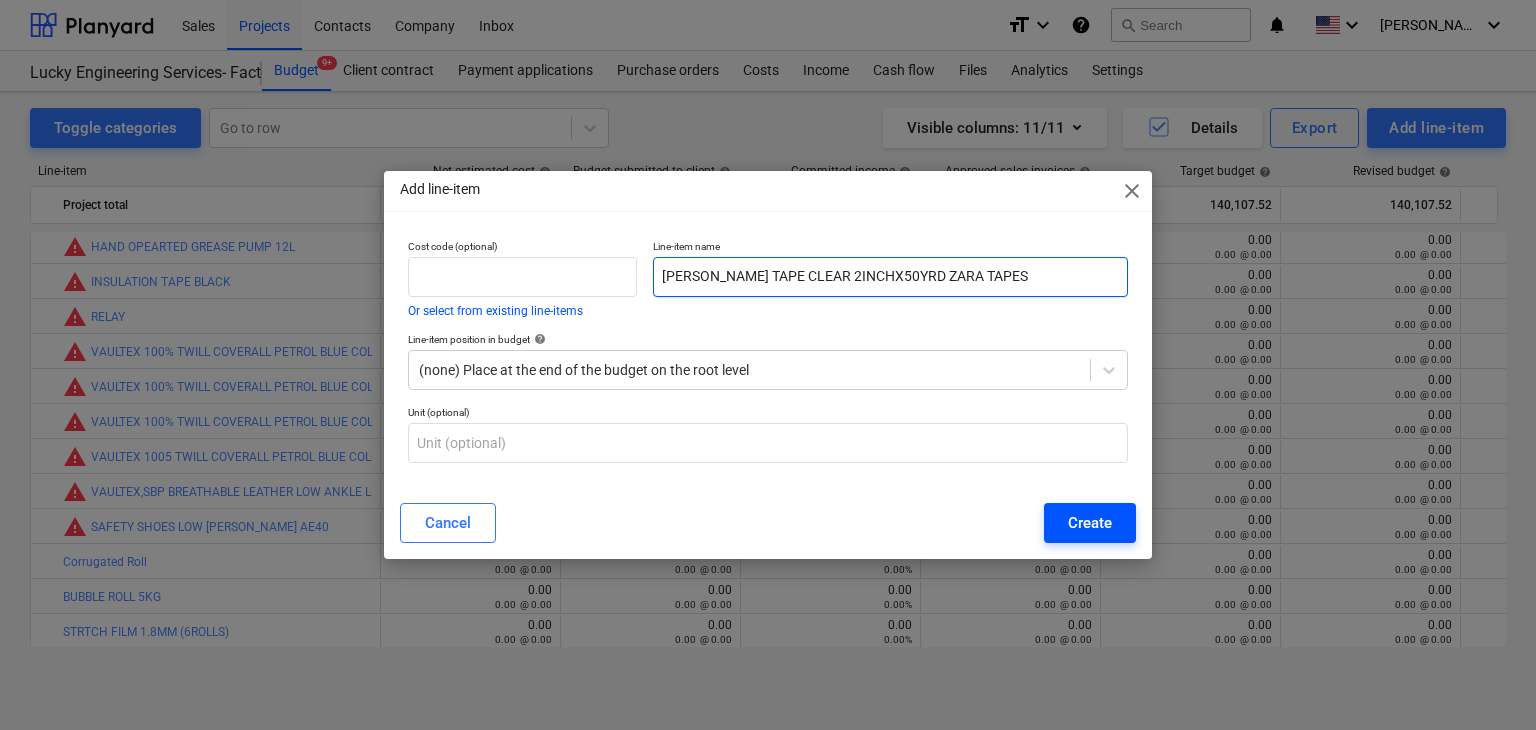 type on "[PERSON_NAME] TAPE CLEAR 2INCHX50YRD ZARA TAPES" 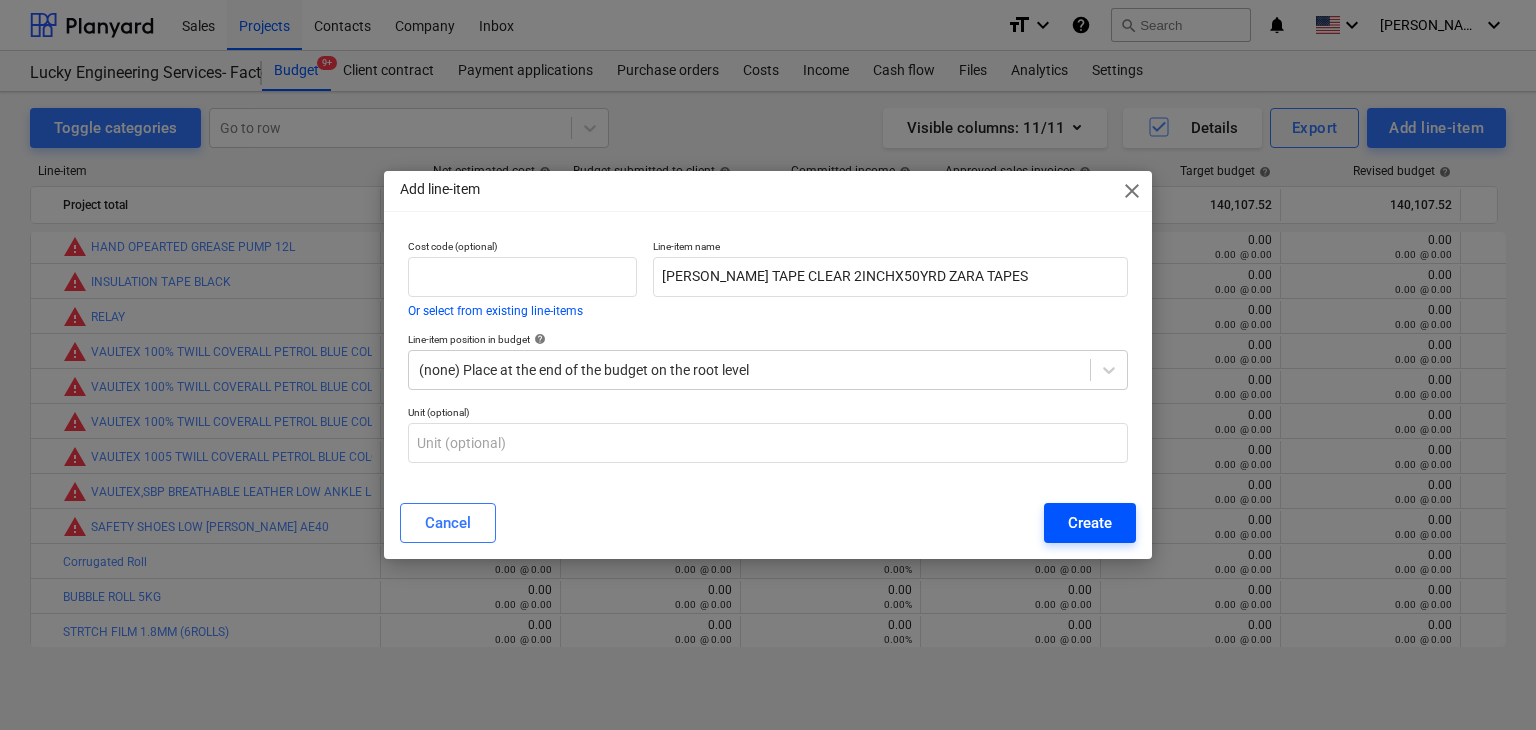 click on "Create" at bounding box center [1090, 523] 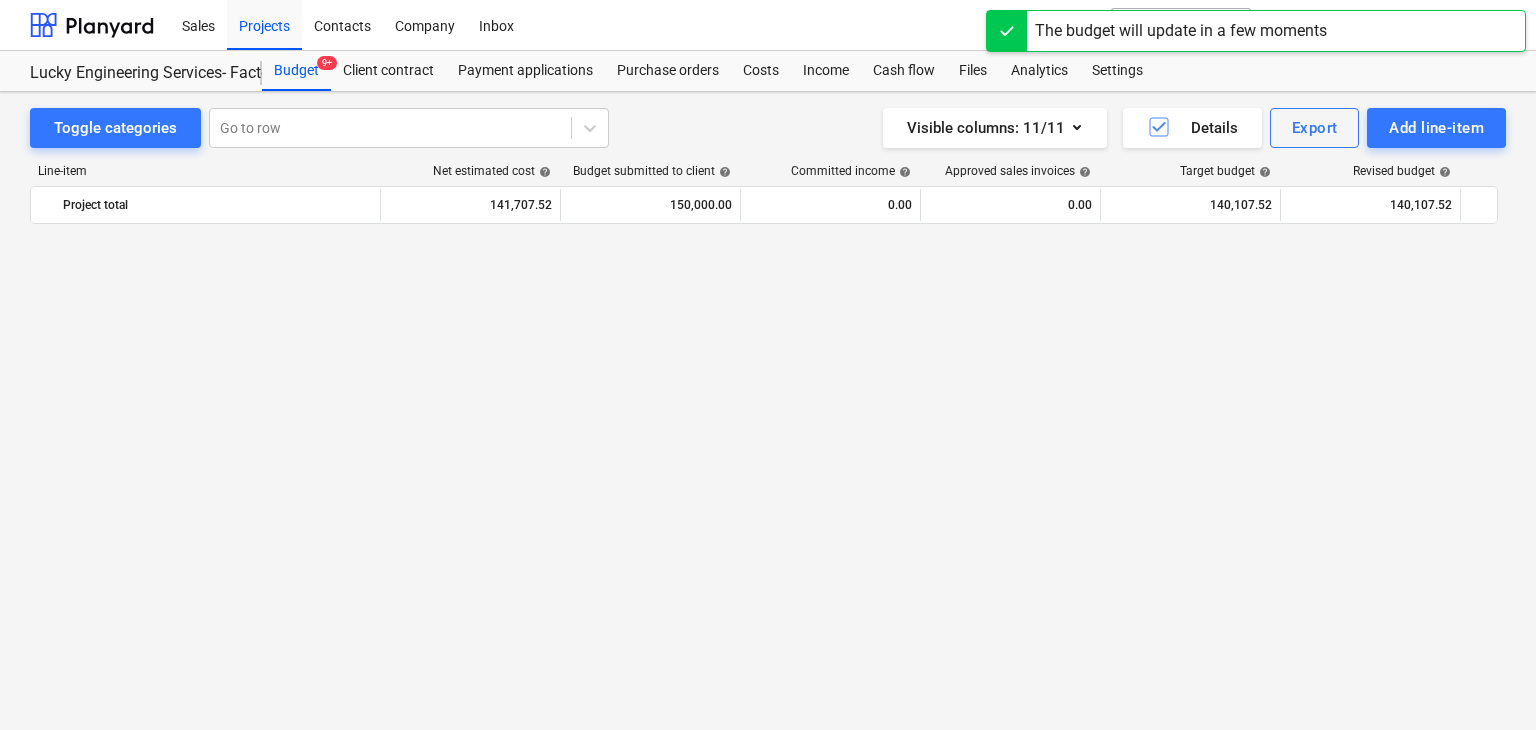 scroll, scrollTop: 45364, scrollLeft: 0, axis: vertical 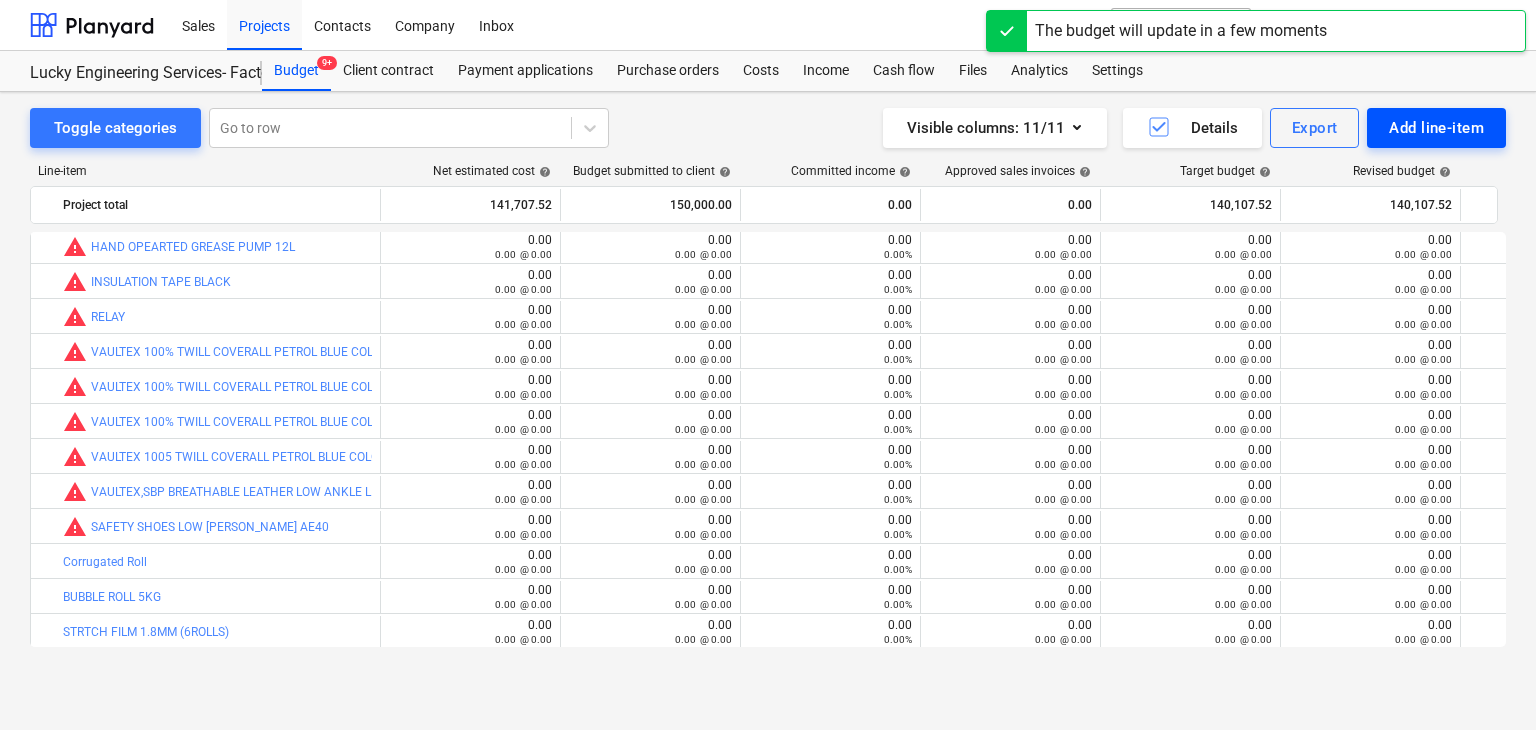 click on "Add line-item" at bounding box center [1436, 128] 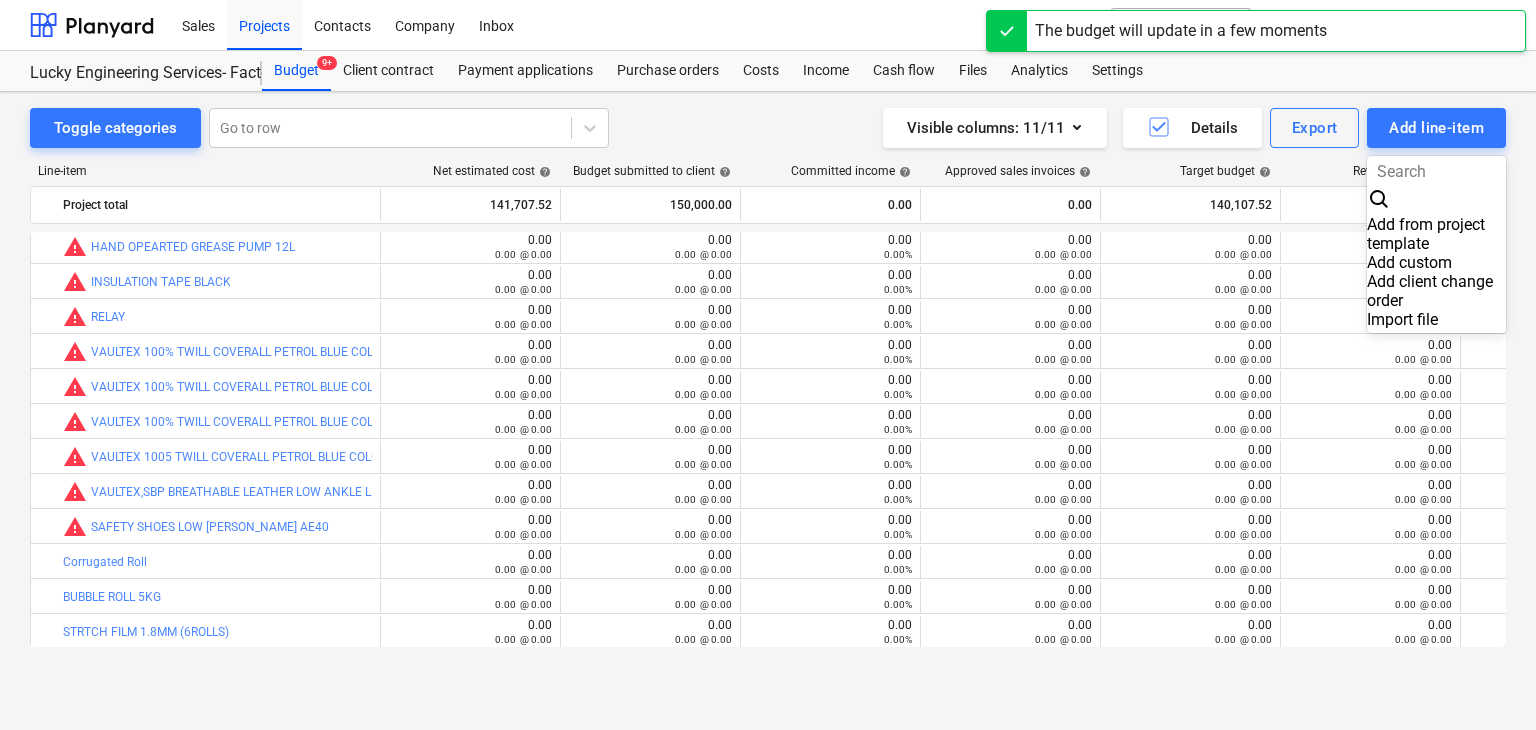 click on "Add custom" at bounding box center (1436, 262) 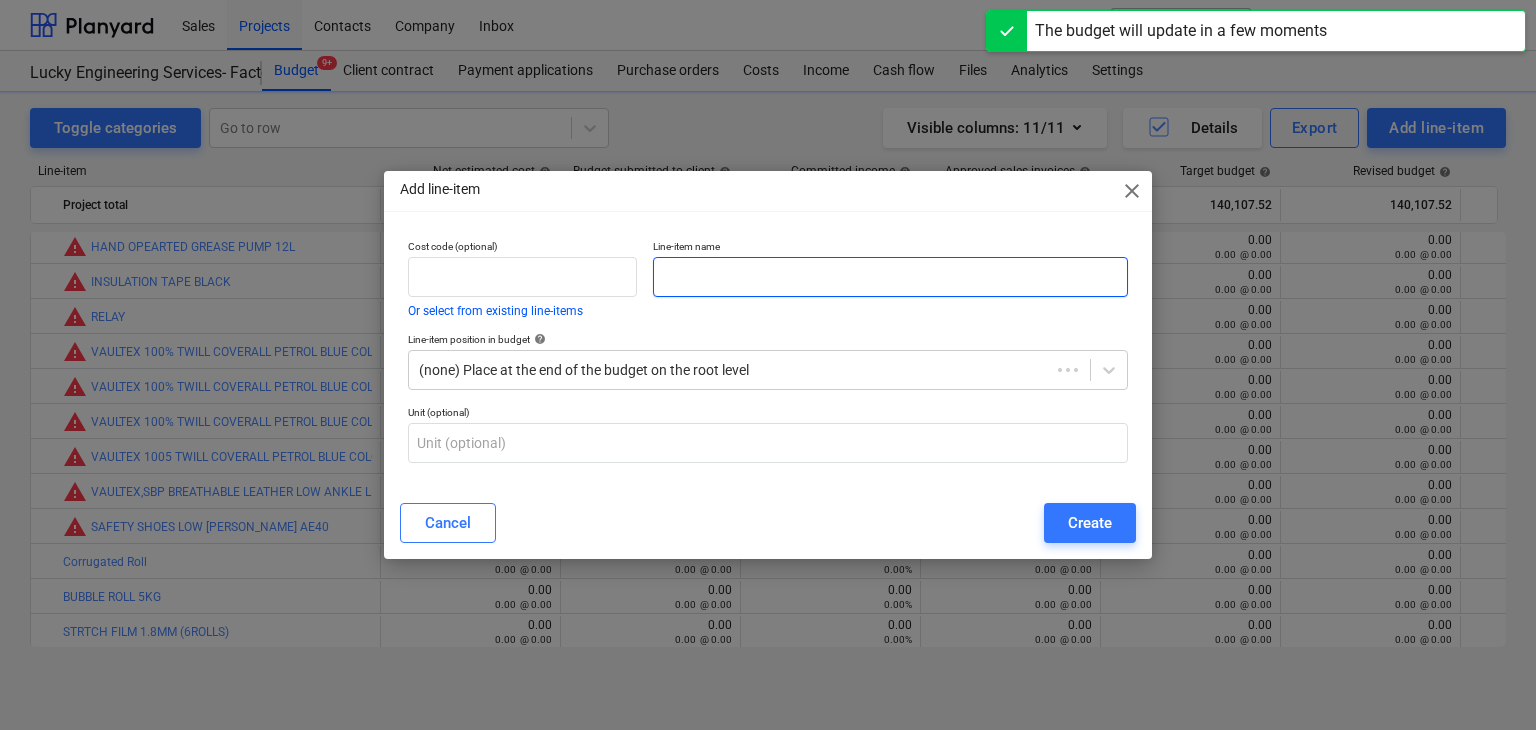 click at bounding box center (890, 277) 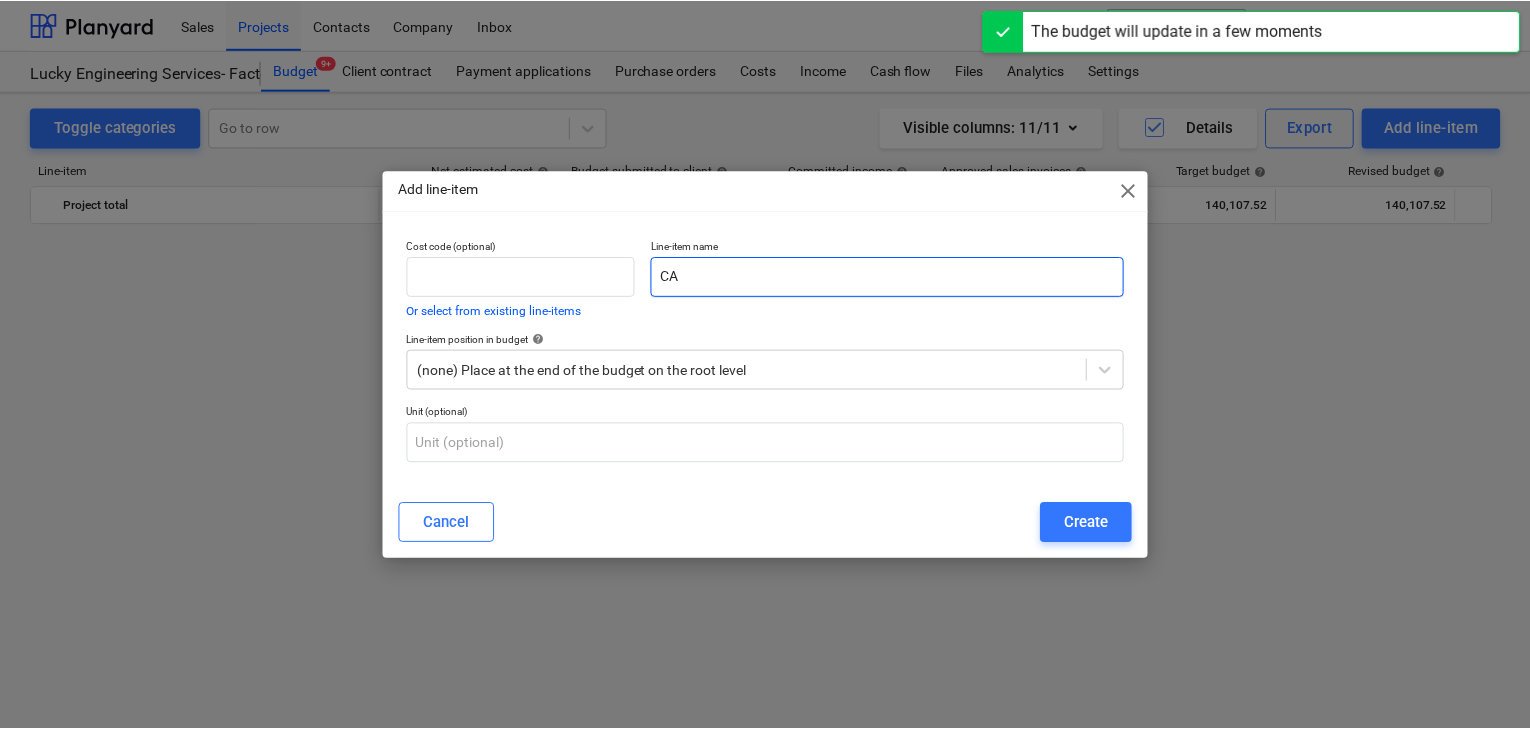 scroll, scrollTop: 45364, scrollLeft: 0, axis: vertical 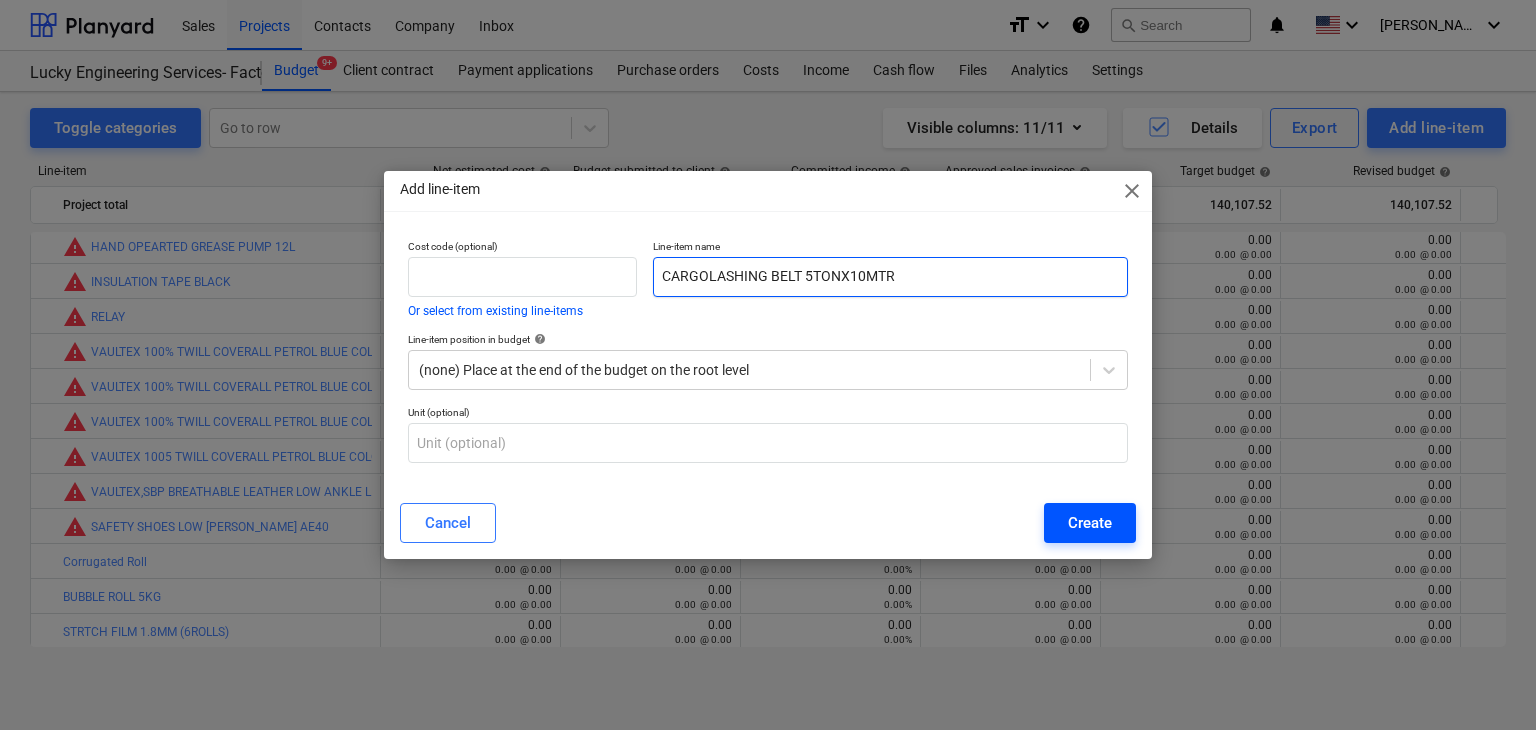 type on "CARGOLASHING BELT 5TONX10MTR" 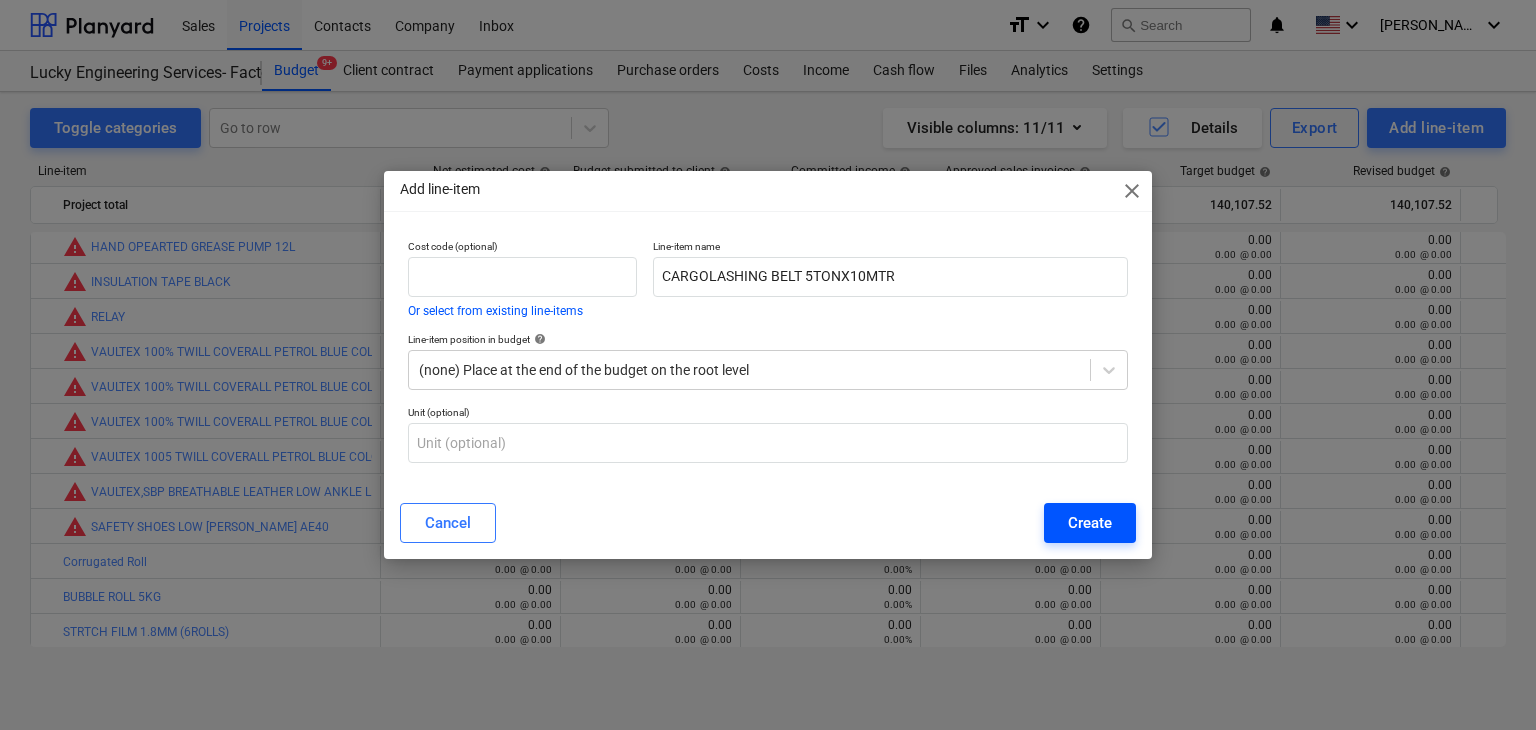 click on "Create" at bounding box center [1090, 523] 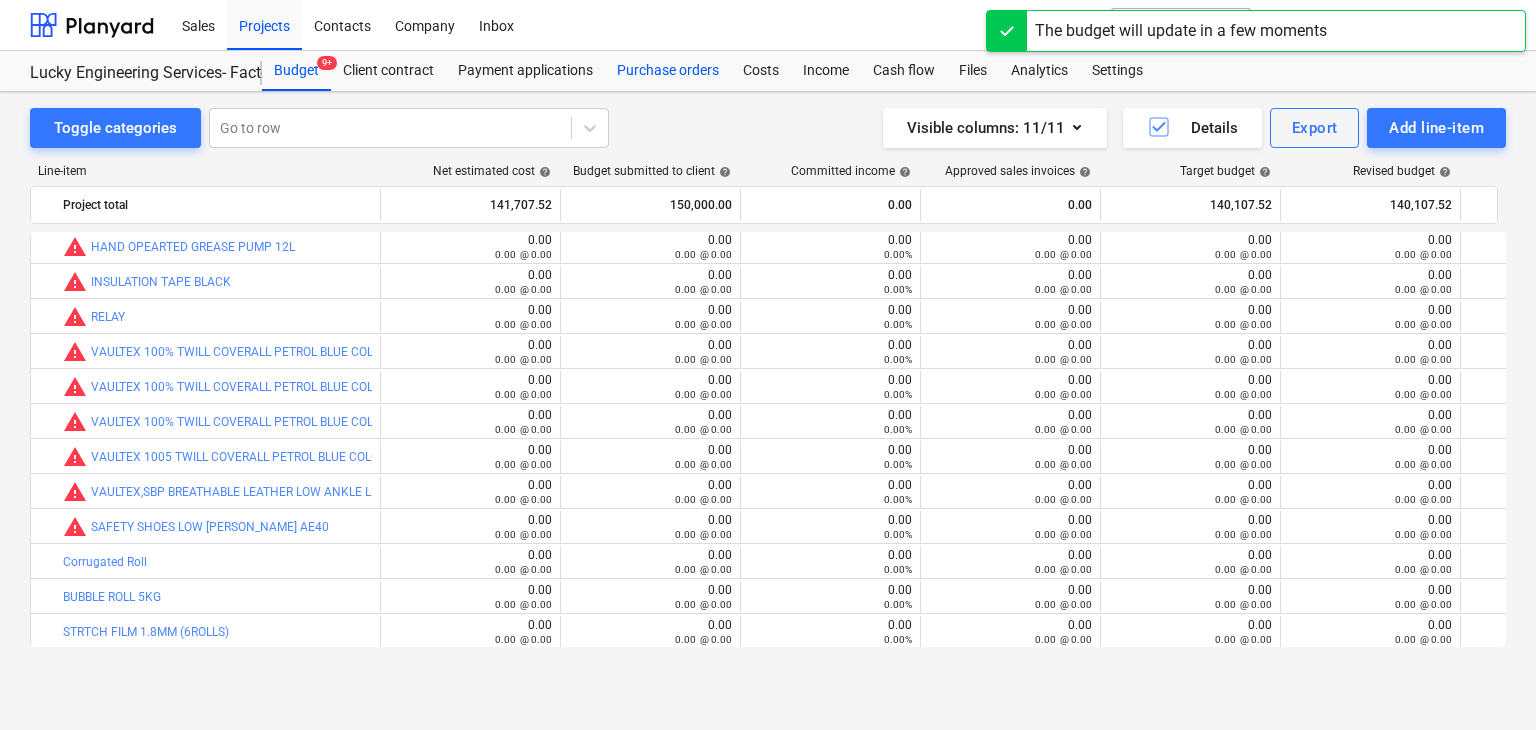 click on "Purchase orders" at bounding box center (668, 71) 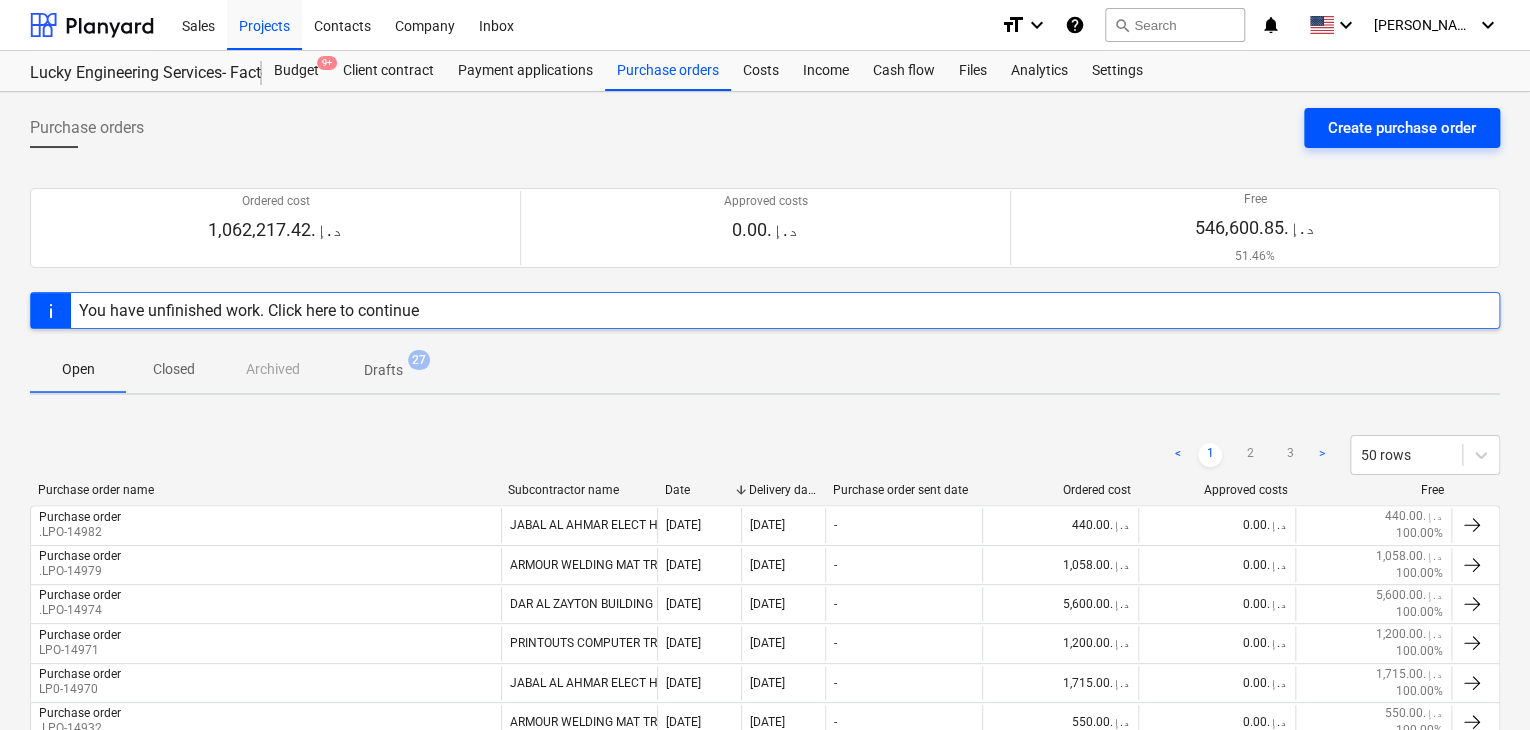 click on "Create purchase order" at bounding box center (1402, 128) 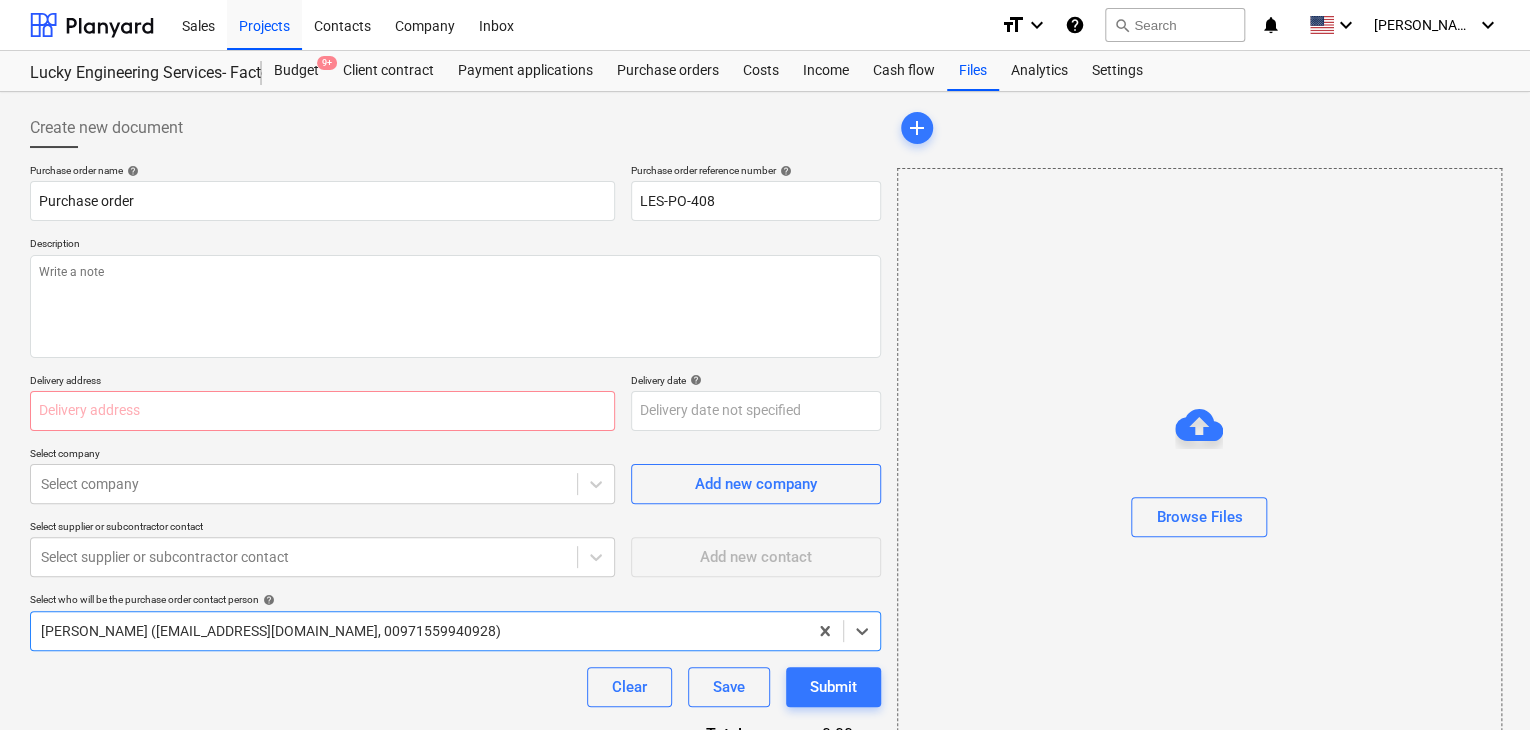 click on "Description" at bounding box center [455, 245] 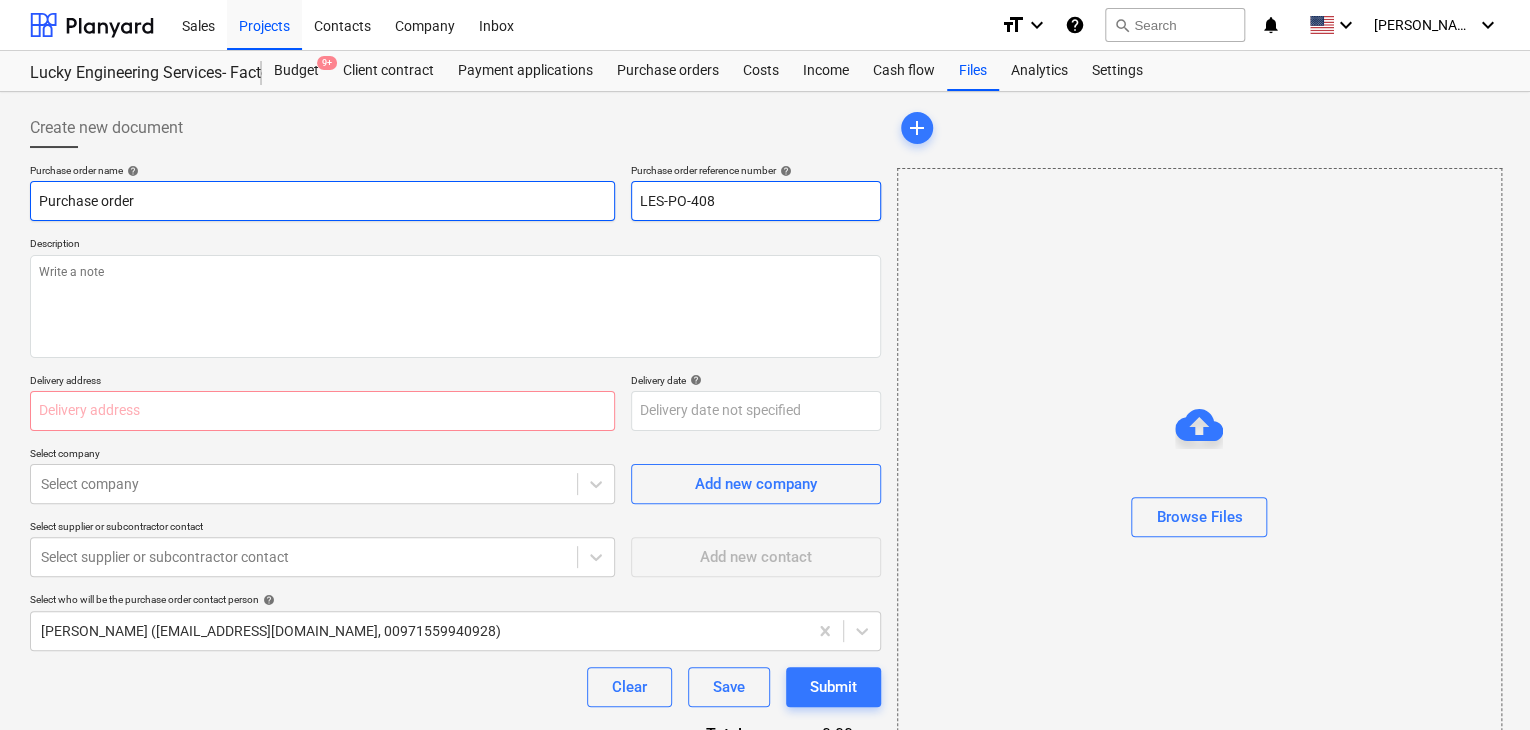 drag, startPoint x: 740, startPoint y: 199, endPoint x: 480, endPoint y: 197, distance: 260.0077 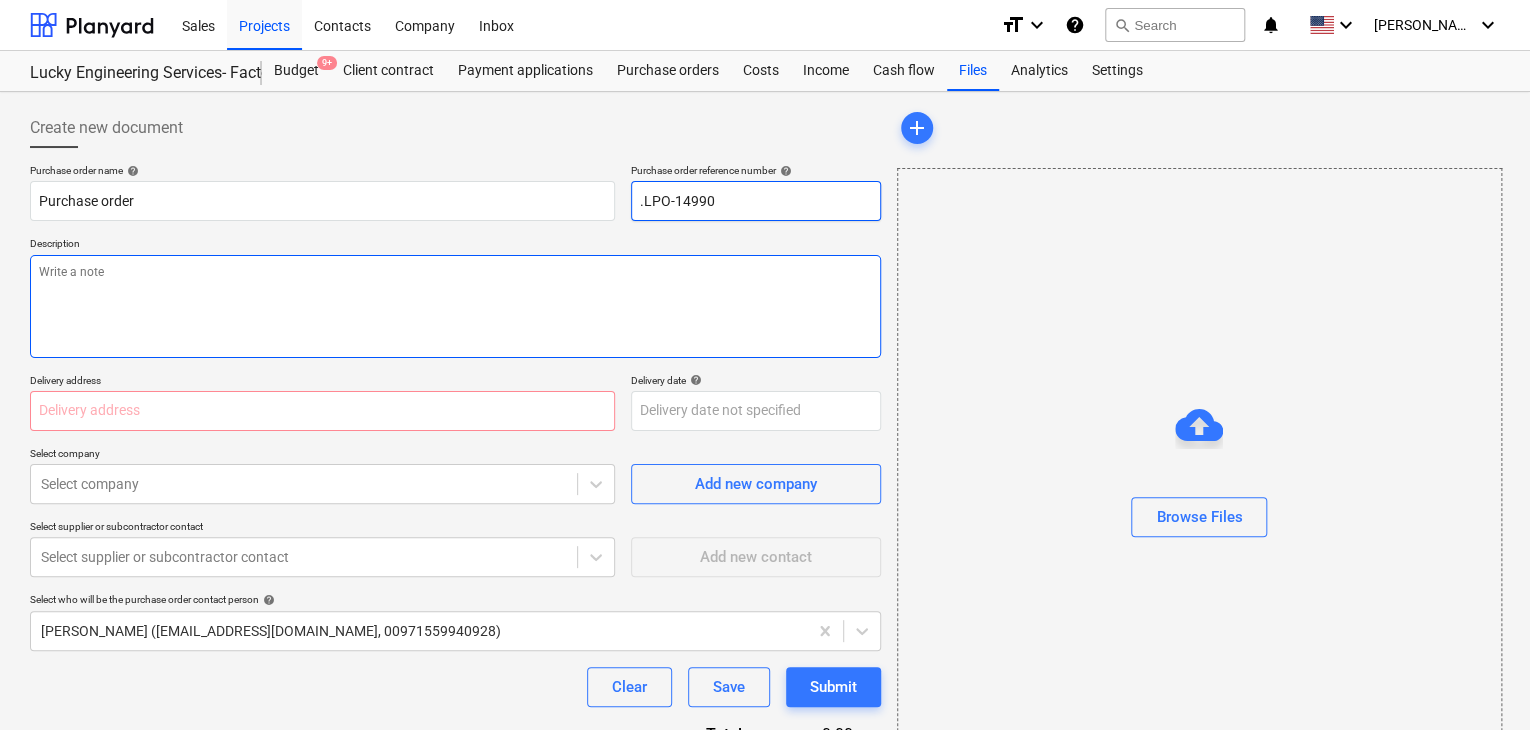 type on ".LPO-14990" 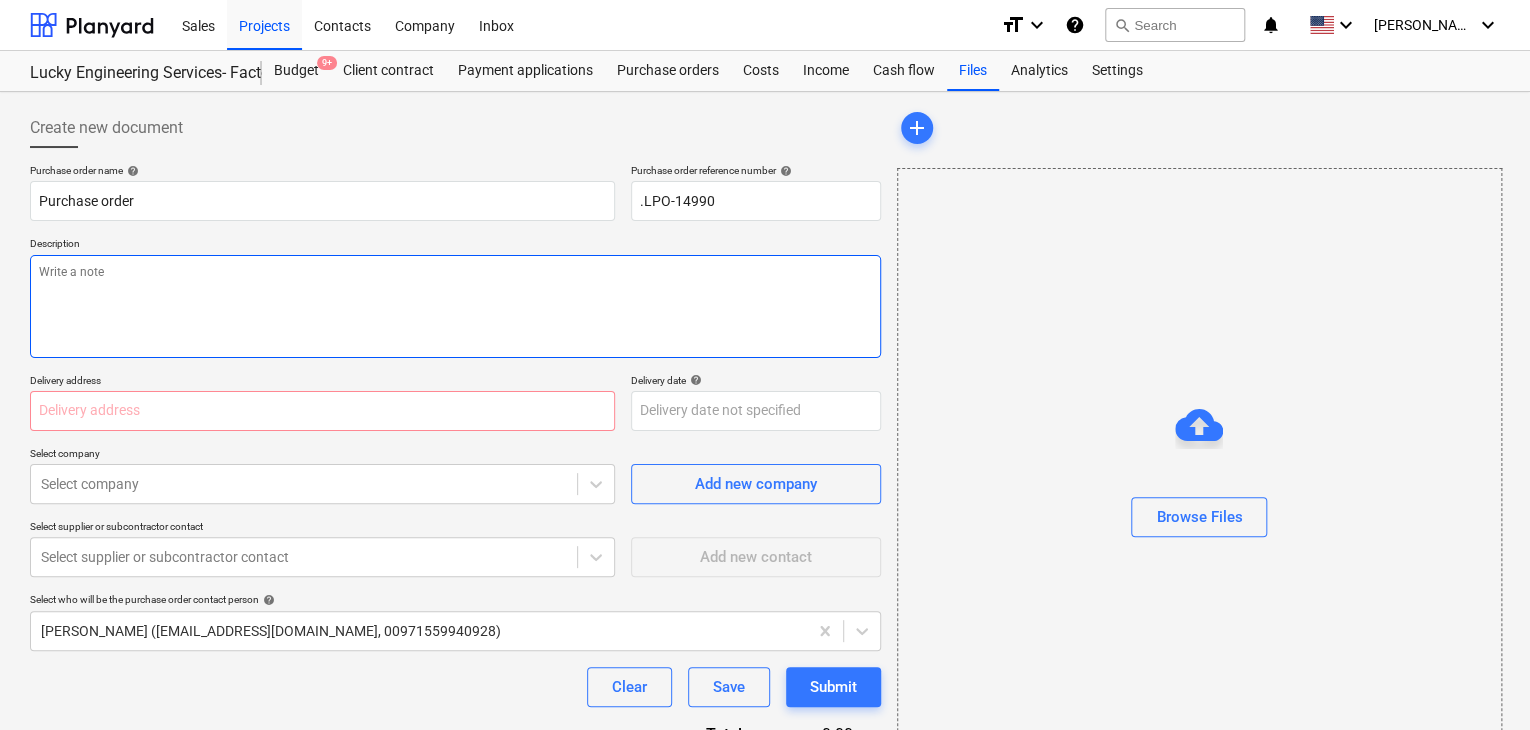 click at bounding box center (455, 306) 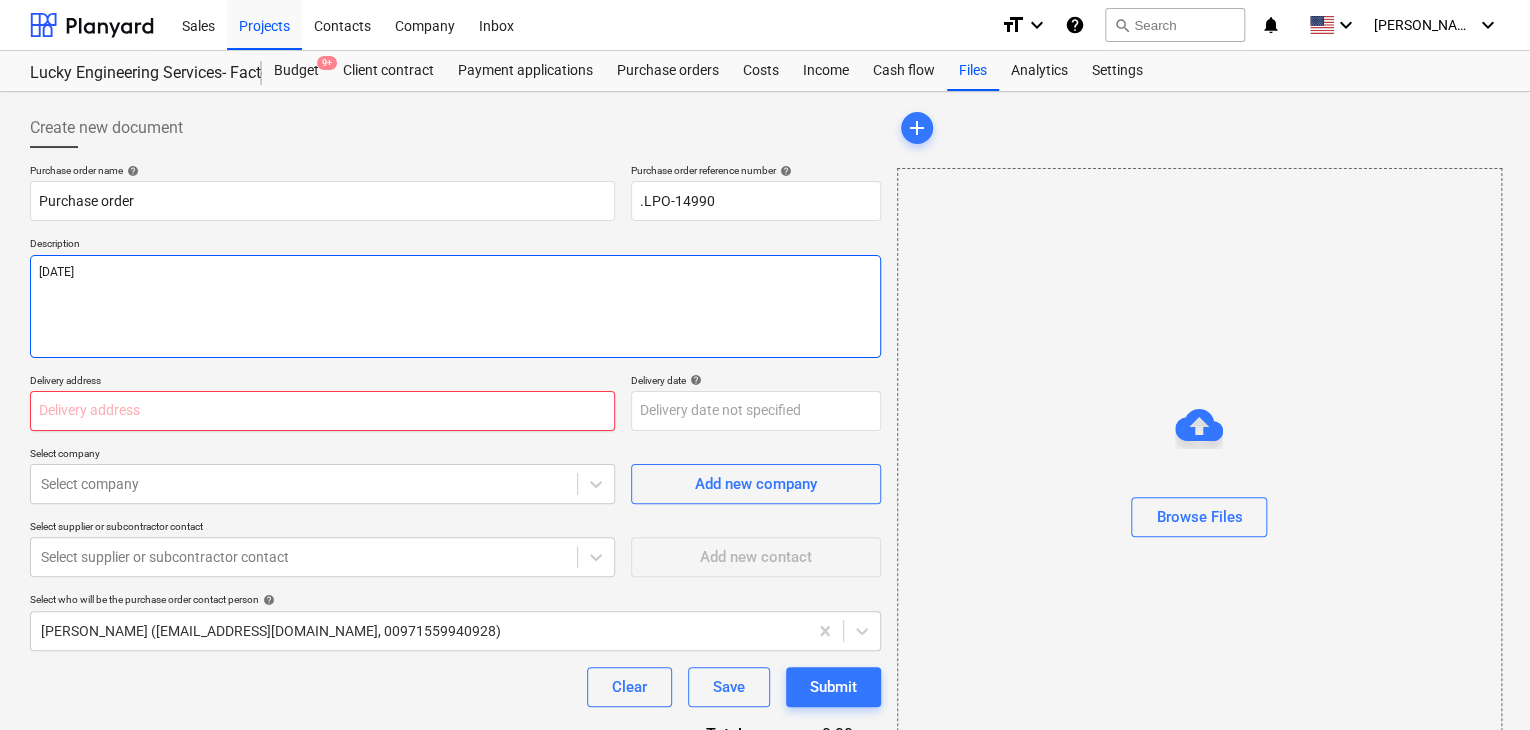 type on "[DATE]" 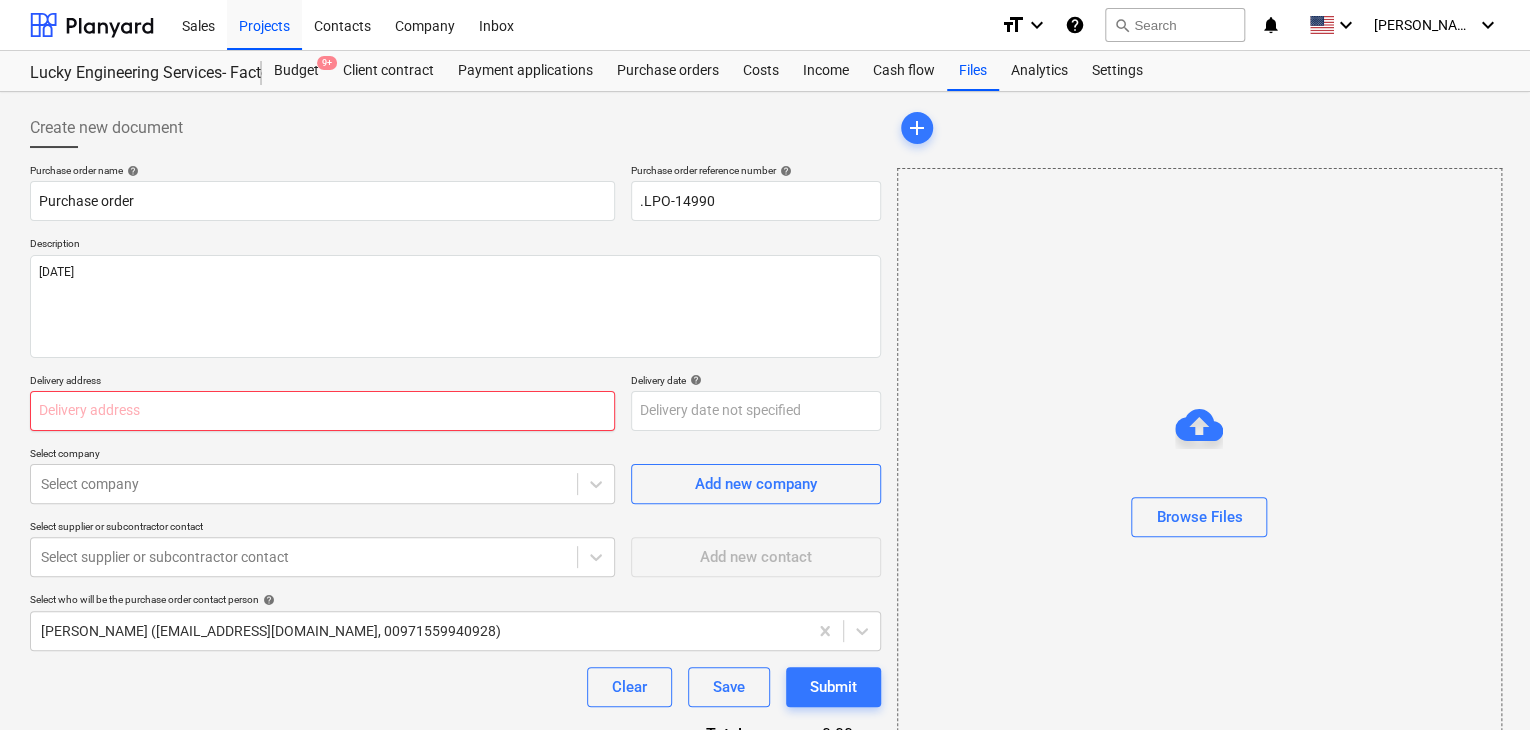 click at bounding box center (322, 411) 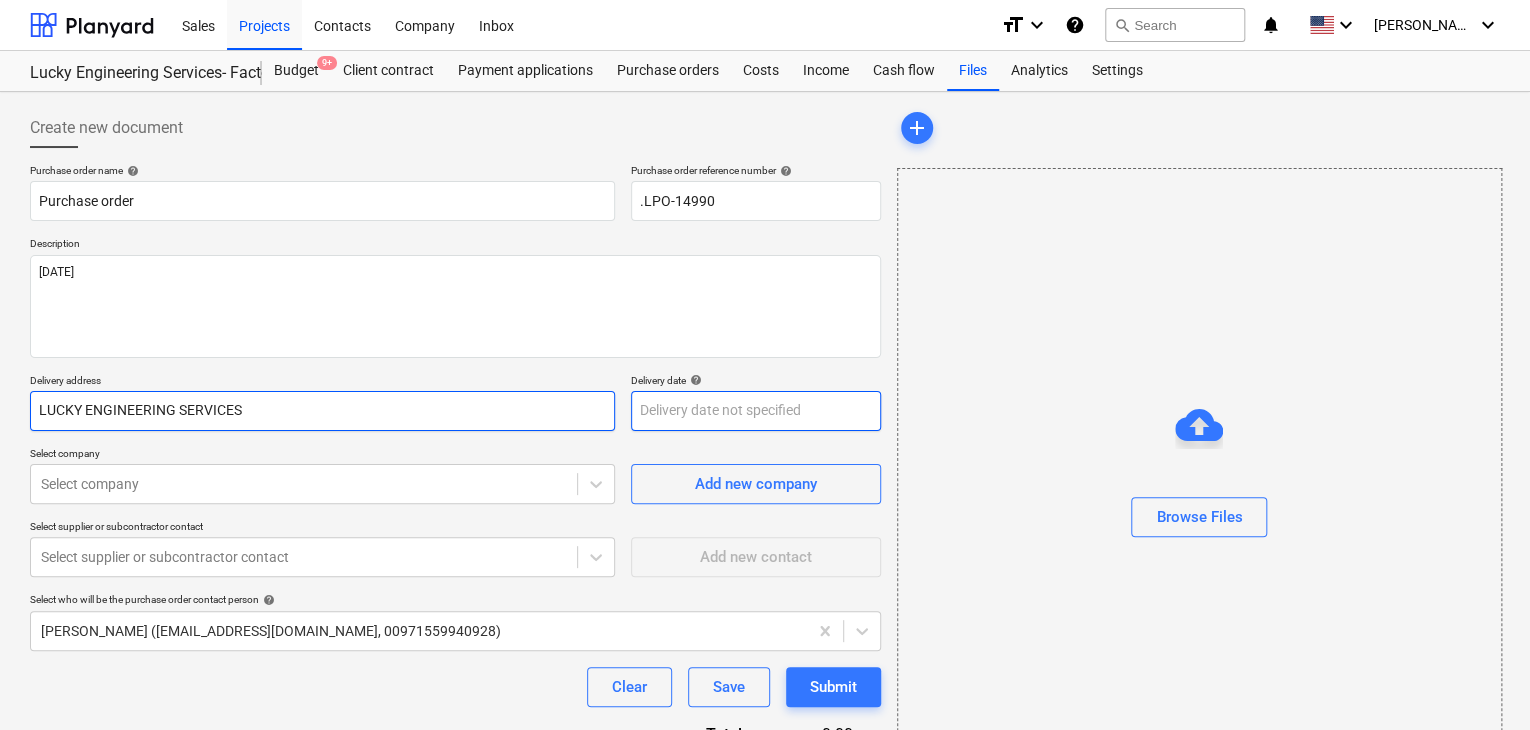 type on "LUCKY ENGINEERING SERVICES" 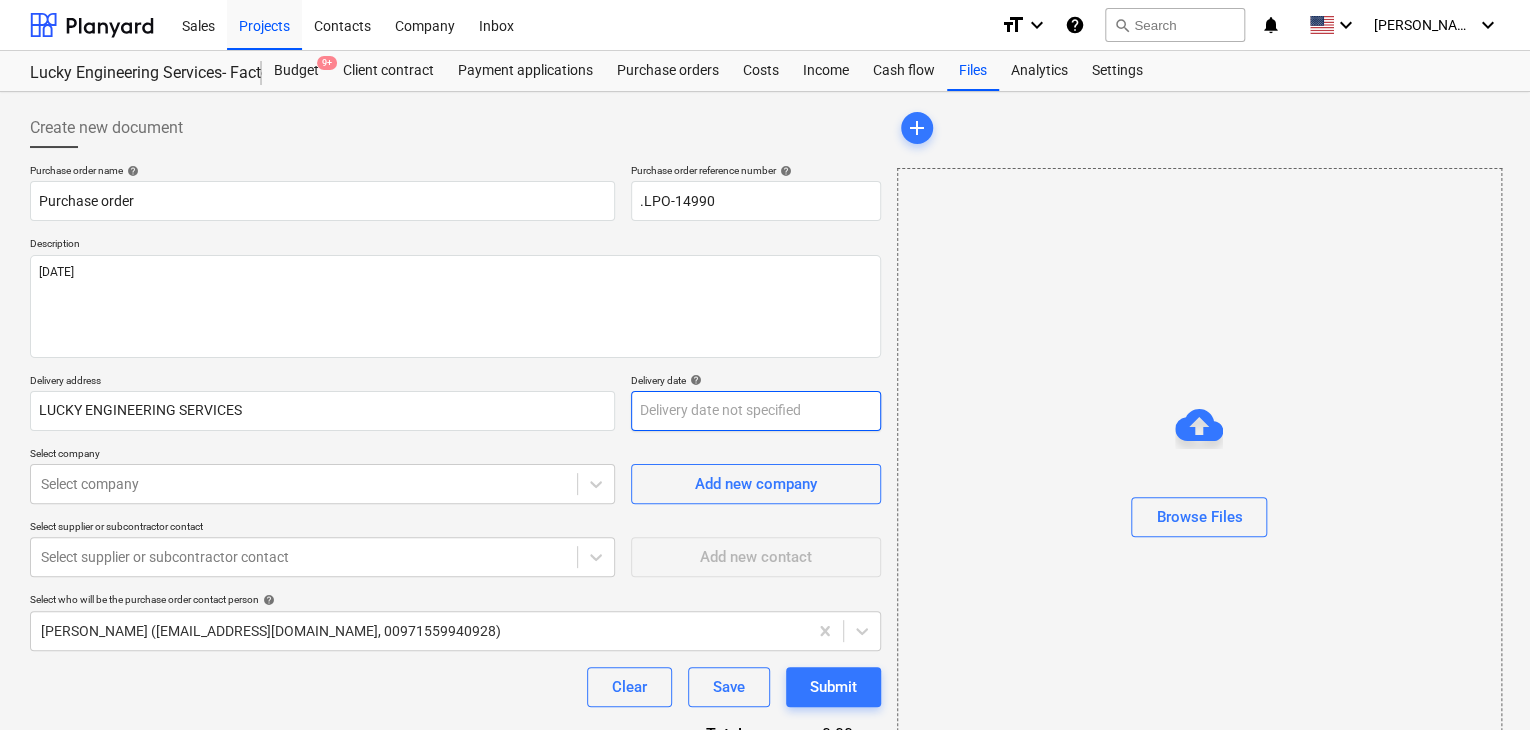 click on "Sales Projects Contacts Company Inbox format_size keyboard_arrow_down help search Search notifications 0 keyboard_arrow_down [PERSON_NAME] keyboard_arrow_down Lucky Engineering Services- Factory/Office Budget 9+ Client contract Payment applications Purchase orders Costs Income Cash flow Files Analytics Settings Create new document Purchase order name help Purchase order Purchase order reference number help .LPO-14990 Description [DATE] Delivery address LUCKY ENGINEERING SERVICES Delivery date help Press the down arrow key to interact with the calendar and
select a date. Press the question mark key to get the keyboard shortcuts for changing dates. Select company Select company Add new company Select supplier or subcontractor contact Select supplier or subcontractor contact Add new contact Select who will be the purchase order contact person help [PERSON_NAME] ([EMAIL_ADDRESS][DOMAIN_NAME], 00971559940928) Clear Save Submit Total 0.00د.إ.‏ Select line-items to add help Search or select a line-item add" at bounding box center (765, 365) 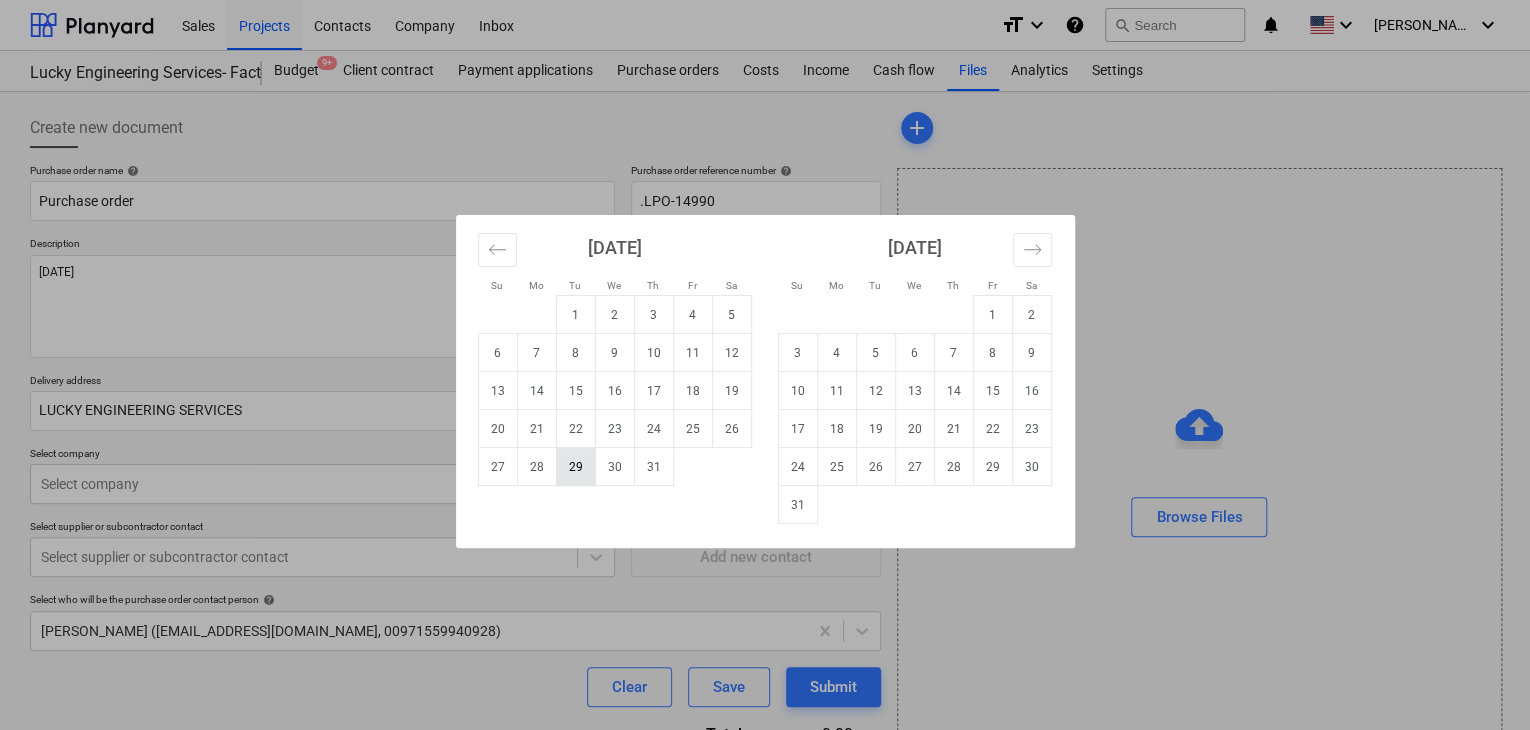 click on "29" at bounding box center [575, 467] 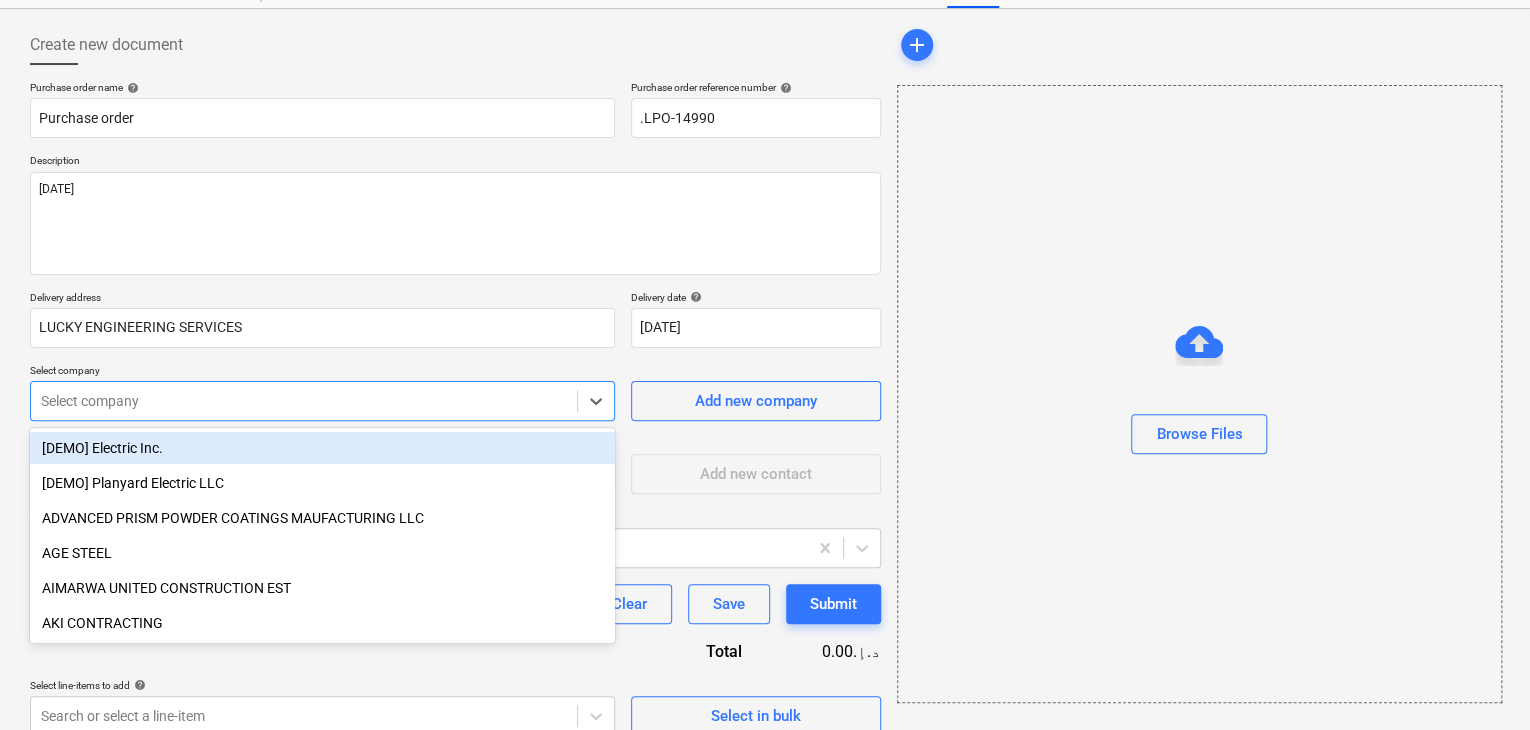 click on "Sales Projects Contacts Company Inbox format_size keyboard_arrow_down help search Search notifications 0 keyboard_arrow_down [PERSON_NAME] keyboard_arrow_down Lucky Engineering Services- Factory/Office Budget 9+ Client contract Payment applications Purchase orders Costs Income Cash flow Files Analytics Settings Create new document Purchase order name help Purchase order Purchase order reference number help .LPO-14990 Description [DATE] Delivery address LUCKY ENGINEERING SERVICES Delivery date help [DATE] [DATE] Press the down arrow key to interact with the calendar and
select a date. Press the question mark key to get the keyboard shortcuts for changing dates. Select company option [DEMO] Electric Inc.   focused, 1 of 198. 198 results available. Use Up and Down to choose options, press Enter to select the currently focused option, press Escape to exit the menu, press Tab to select the option and exit the menu. Select company Add new company Select supplier or subcontractor contact help Clear" at bounding box center (765, 282) 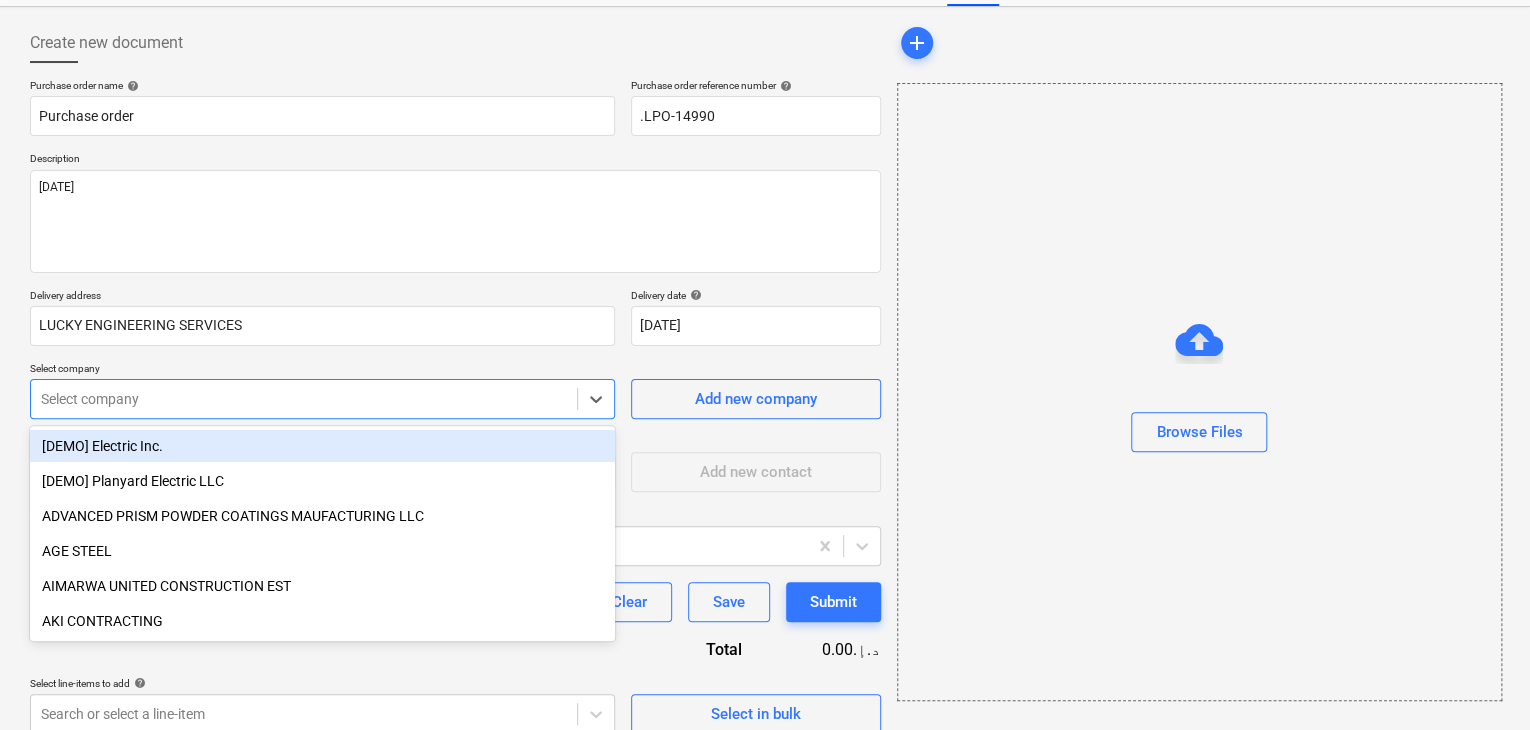scroll, scrollTop: 93, scrollLeft: 0, axis: vertical 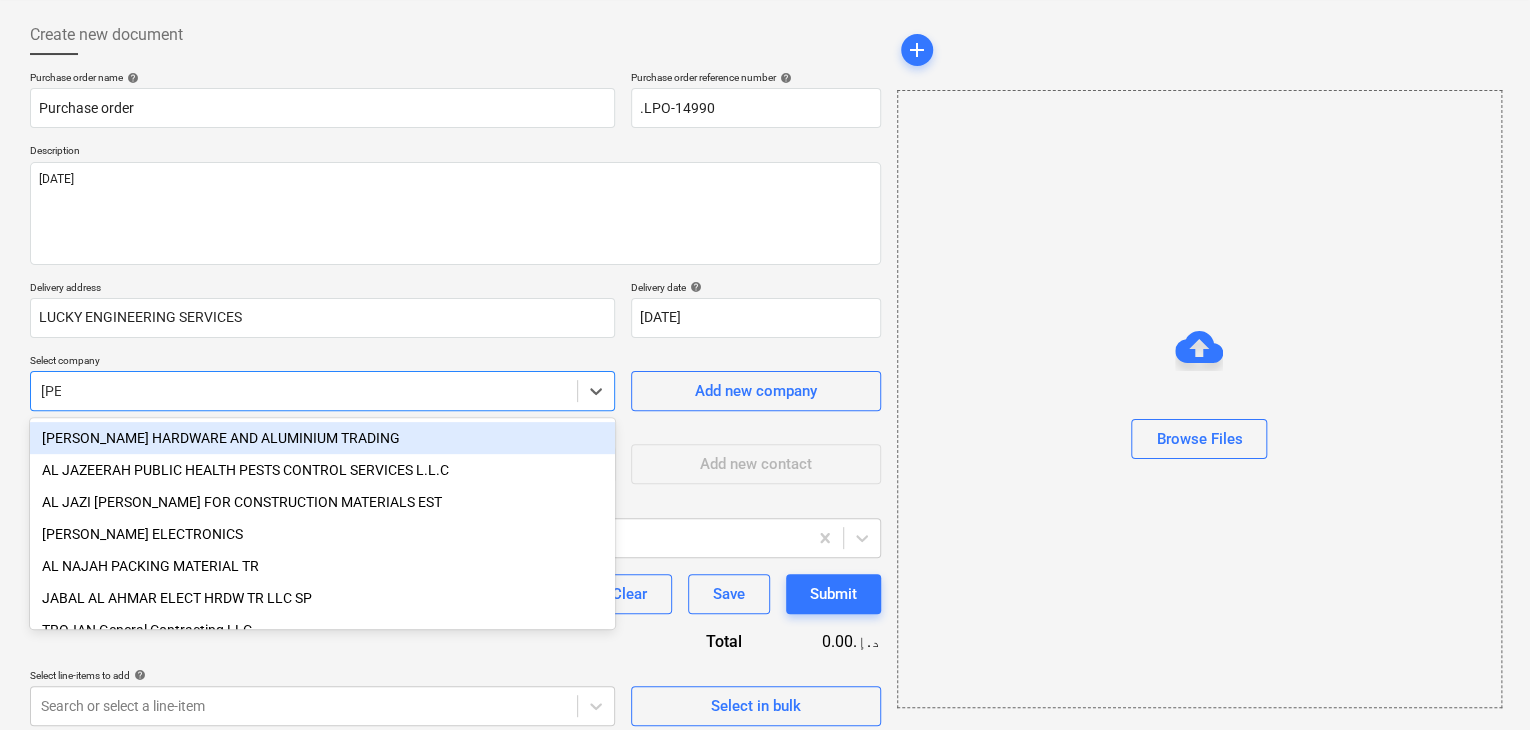 type on "JAB" 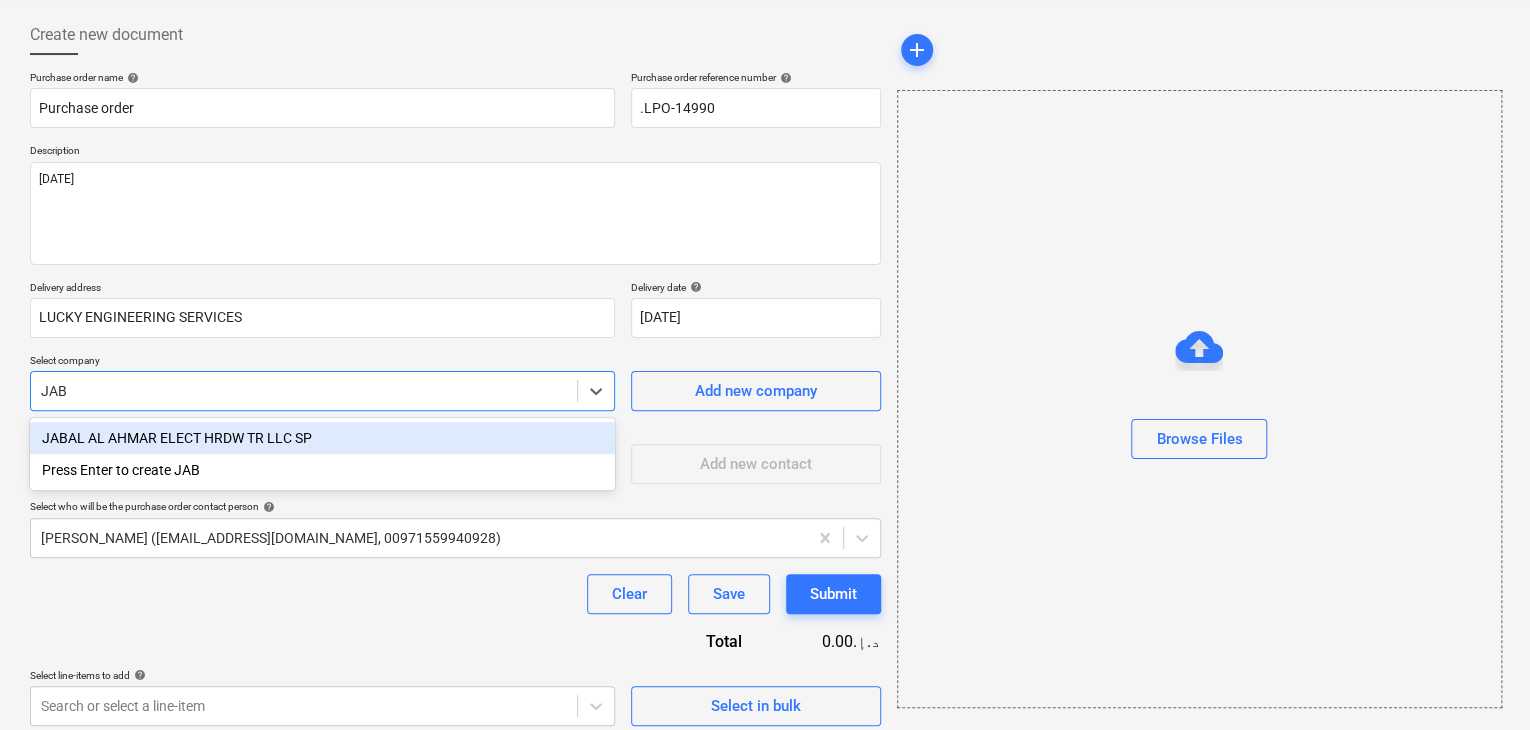 click on "JABAL AL AHMAR ELECT HRDW TR LLC SP" at bounding box center (322, 438) 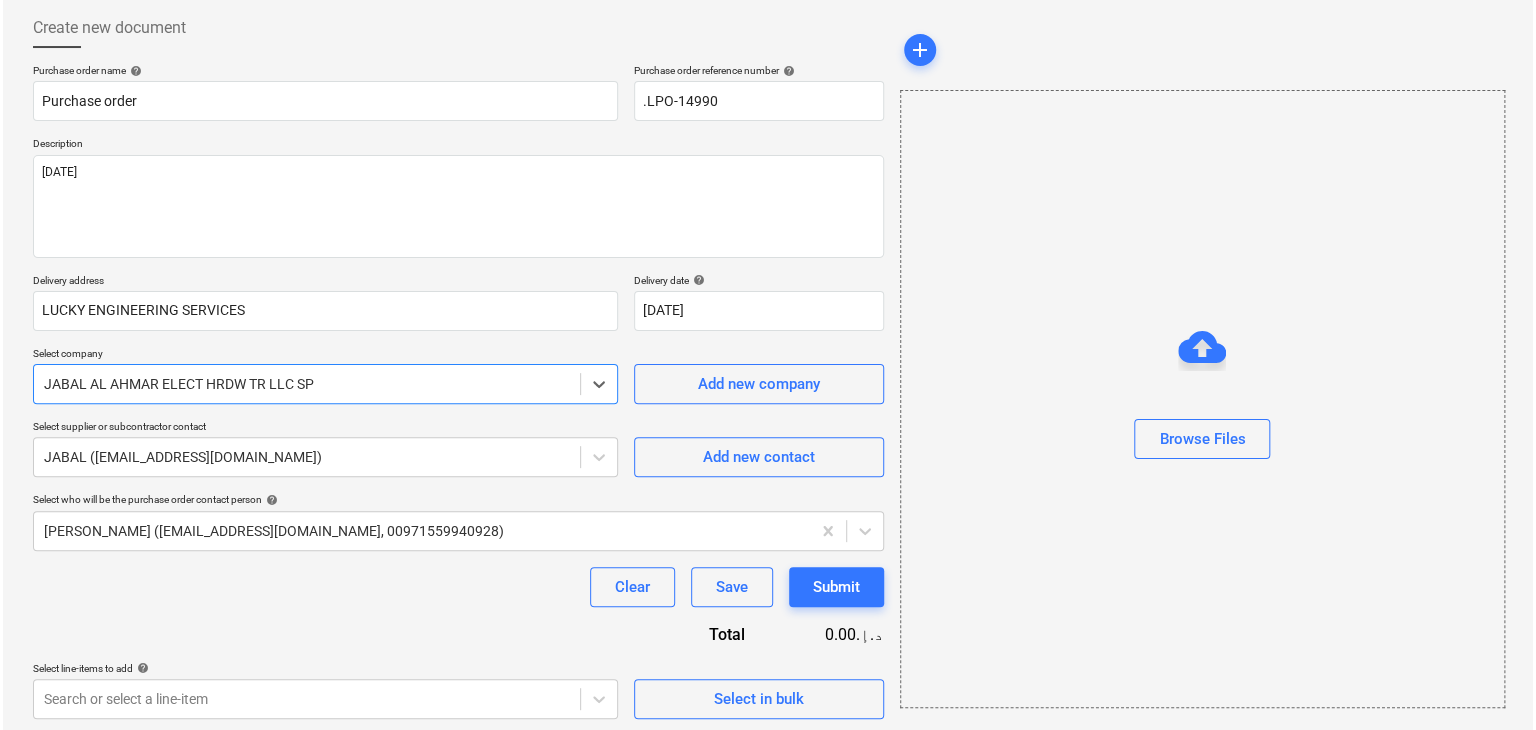 scroll, scrollTop: 104, scrollLeft: 0, axis: vertical 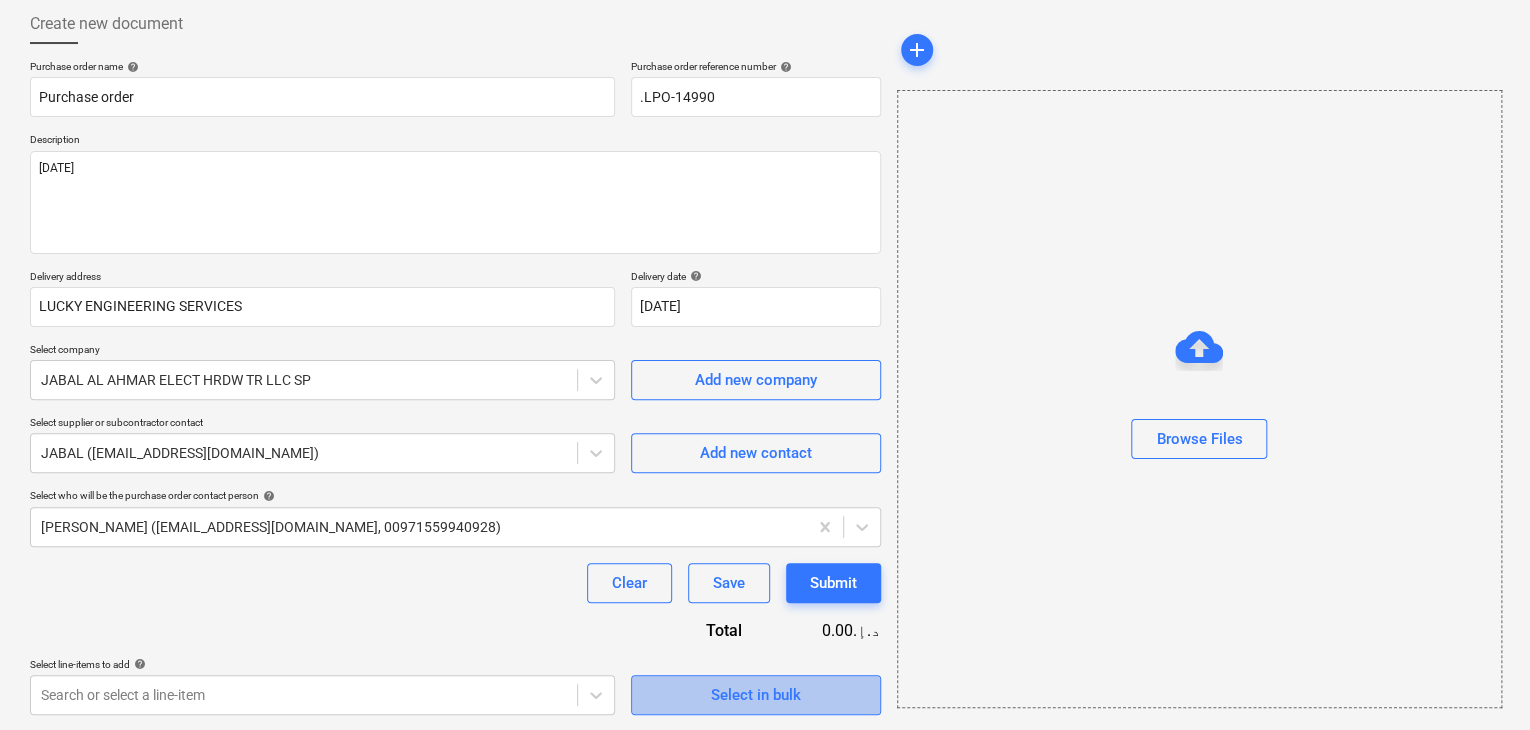 click on "Select in bulk" at bounding box center (756, 695) 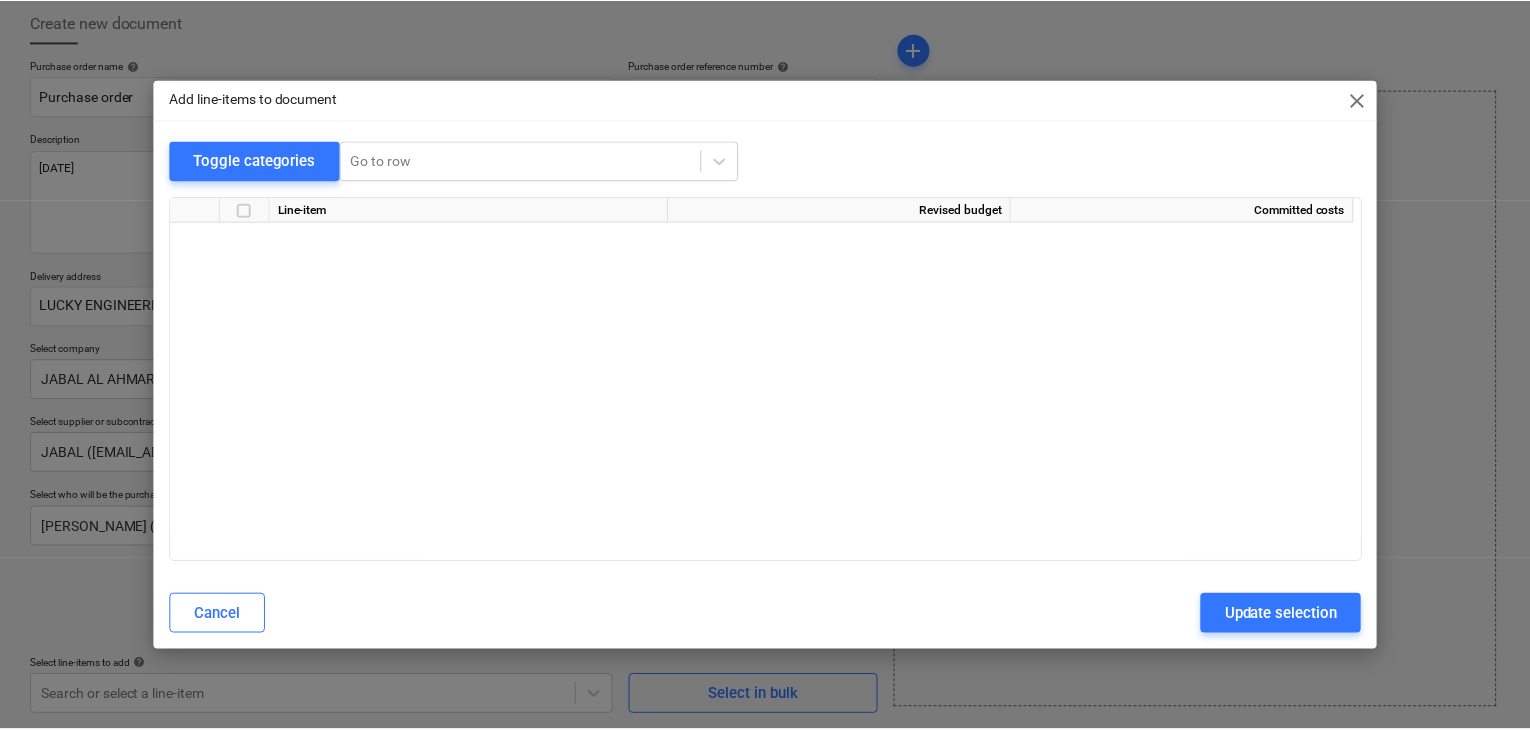 scroll, scrollTop: 35161, scrollLeft: 0, axis: vertical 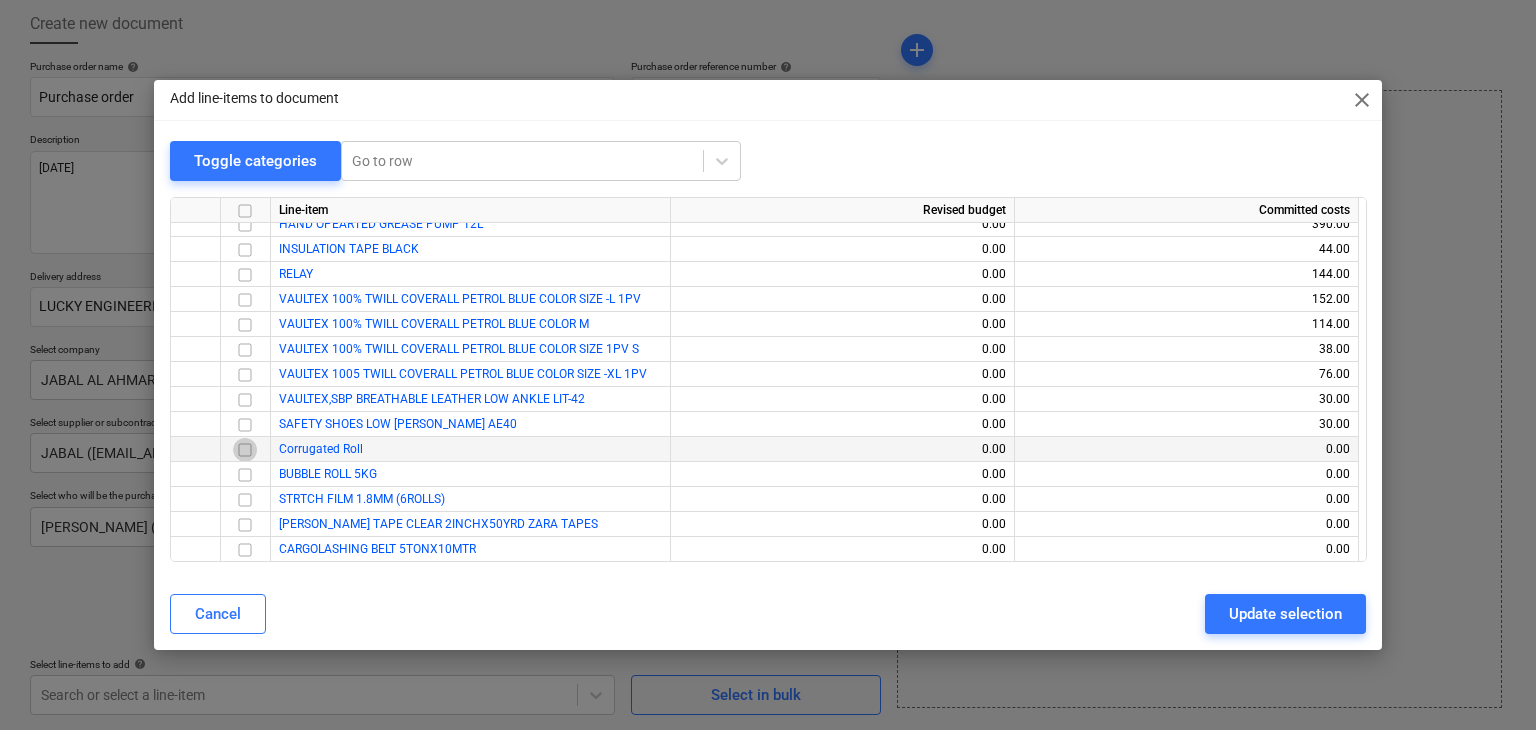 click at bounding box center [245, 450] 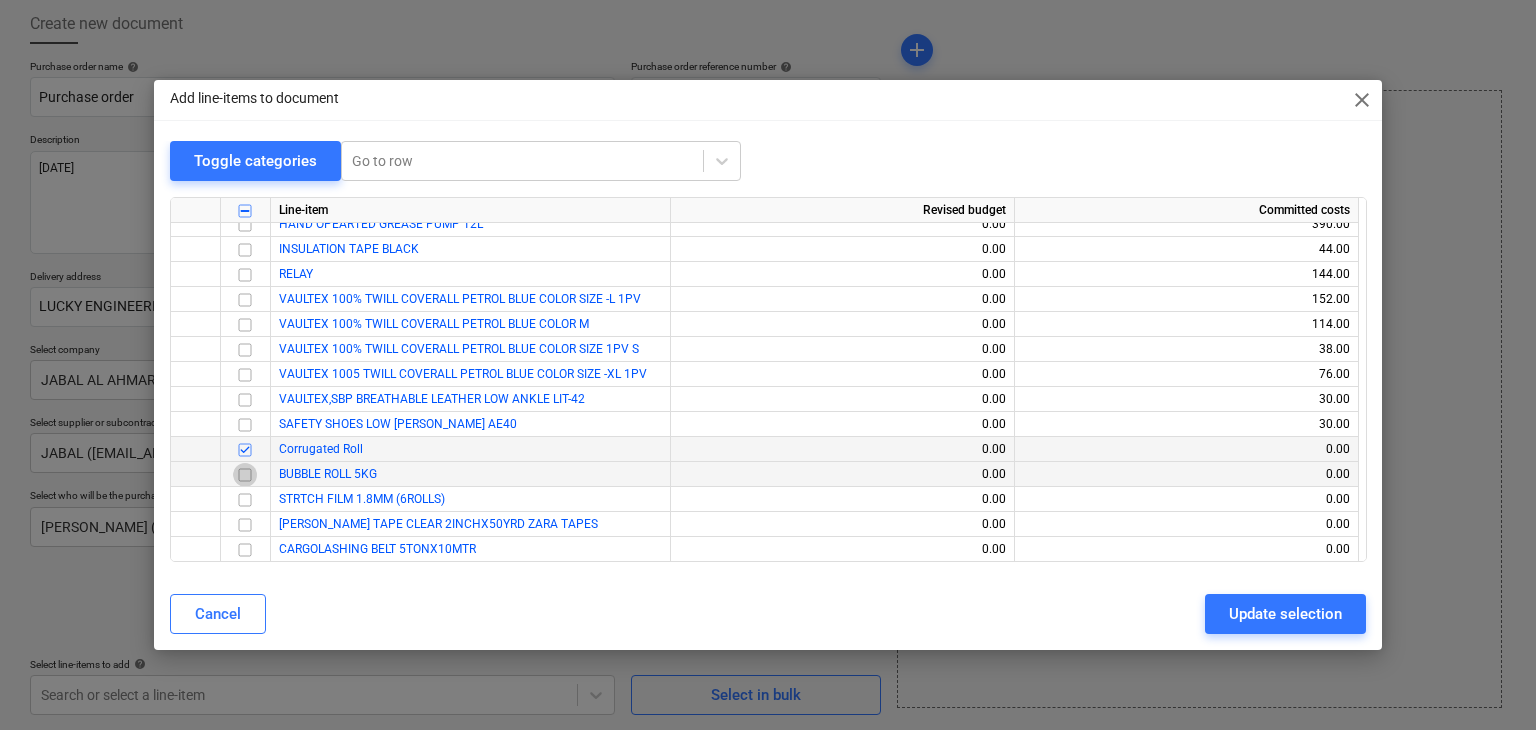 click at bounding box center [245, 475] 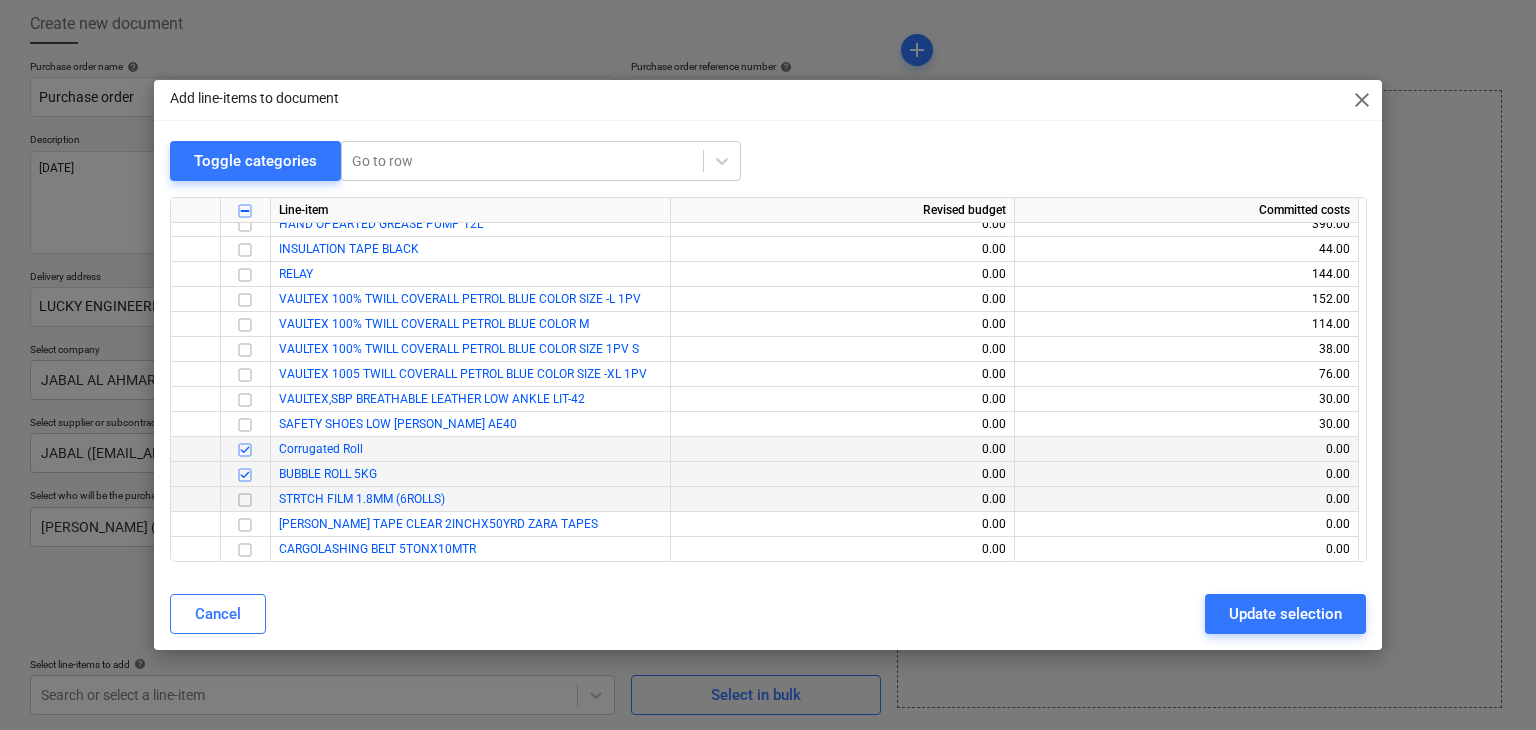 click at bounding box center (245, 500) 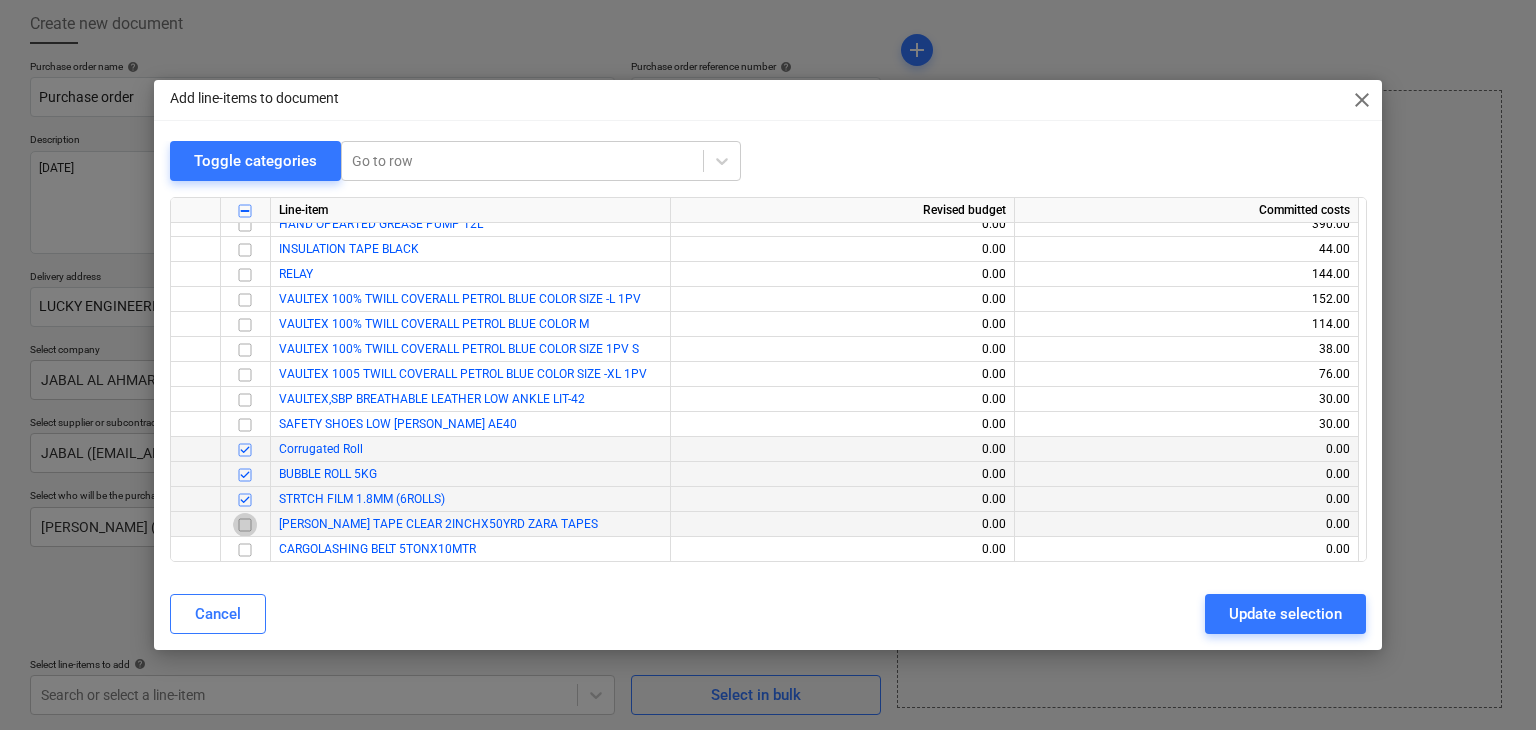 click at bounding box center [245, 525] 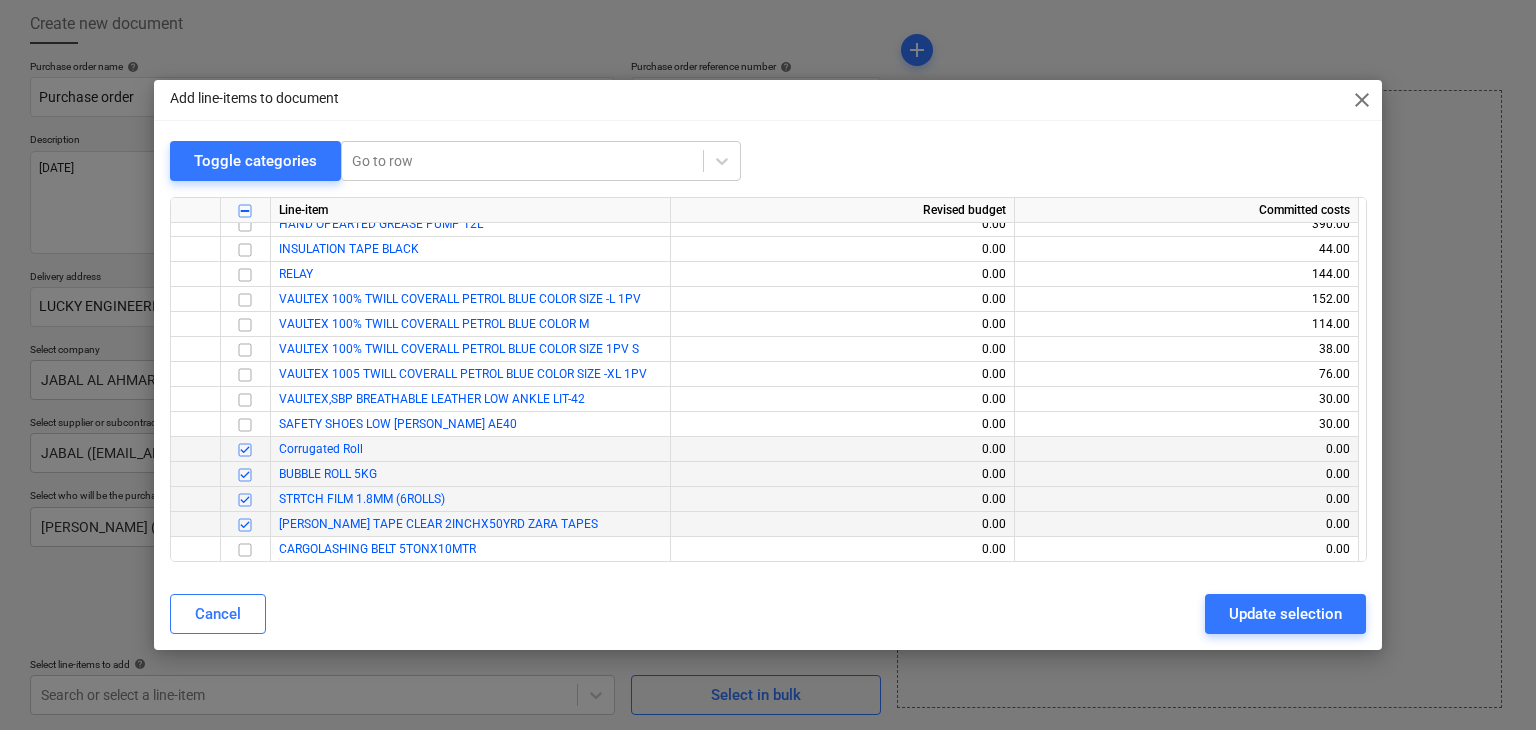 click on "Toggle categories Go to row Line-item Revised budget Committed costs  REFURBISHED DRUM UNIT FOR 5235I 0.00 1,000.00  SERVICE CHARGE 0.00 200.00  70MM X  4 CORE FLEXIBLE CABLE 0.00 5,600.00  HYDRAULIC OIL #68 0.00 480.00  HAND OPEARTED GREASE PUMP 12L 0.00 390.00  INSULATION TAPE BLACK 0.00 44.00  RELAY 0.00 144.00  VAULTEX 100% TWILL COVERALL PETROL BLUE COLOR SIZE -L 1PV 0.00 152.00  VAULTEX 100% TWILL COVERALL PETROL BLUE COLOR M 0.00 114.00  VAULTEX 100% TWILL COVERALL PETROL BLUE COLOR SIZE 1PV S 0.00 38.00  VAULTEX 1005 TWILL COVERALL PETROL BLUE COLOR SIZE -XL 1PV 0.00 76.00  VAULTEX,SBP BREATHABLE LEATHER LOW ANKLE LIT-42 0.00 30.00  SAFETY SHOES LOW [PERSON_NAME] AE40 0.00 30.00  Corrugated Roll 0.00 0.00  BUBBLE ROLL 5KG 0.00 0.00  STRTCH FILM 1.8MM (6ROLLS) 0.00 0.00  [PERSON_NAME] TAPE CLEAR 2INCHX50YRD ZARA TAPES 0.00 0.00  CARGOLASHING BELT 5TONX10MTR 0.00 0.00" at bounding box center [768, 360] 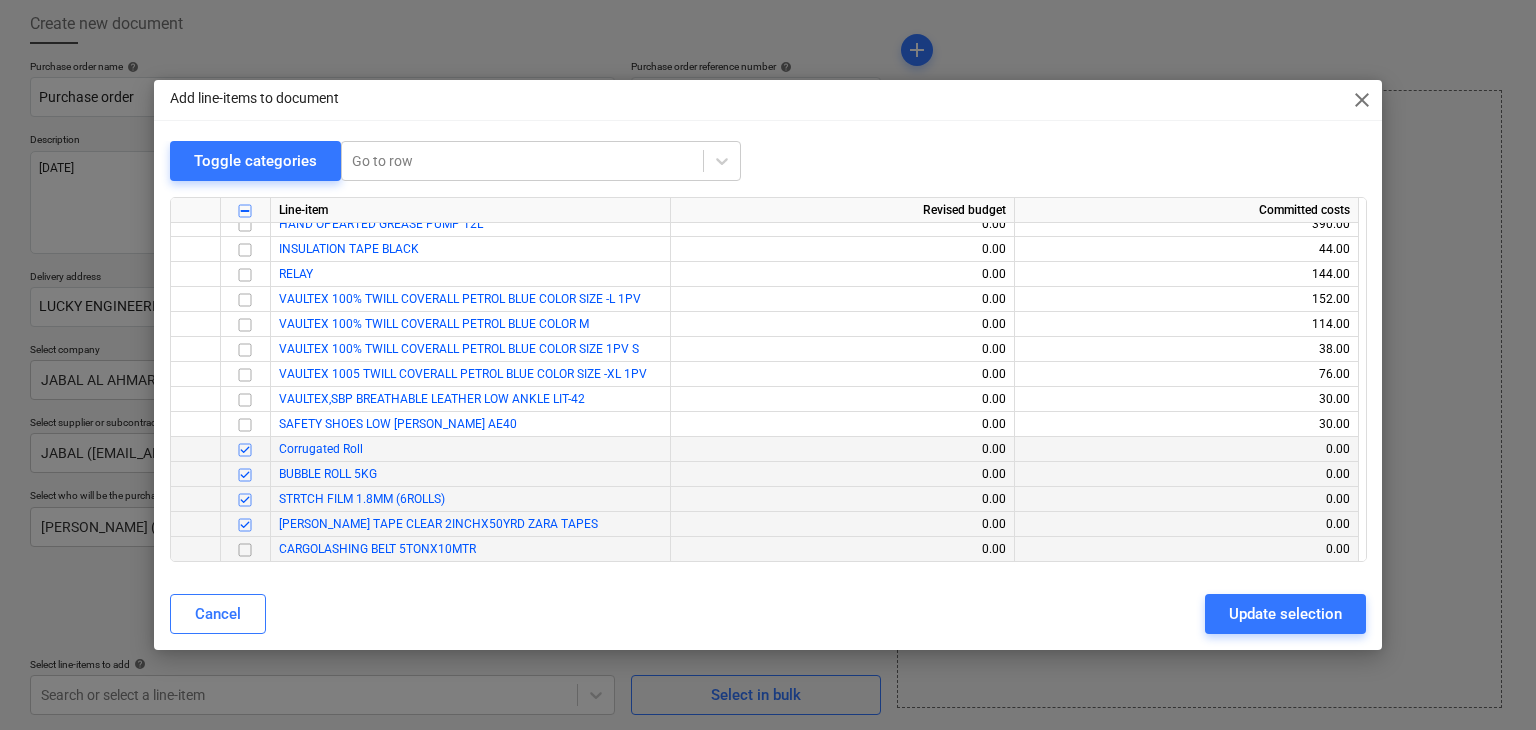 click at bounding box center (245, 550) 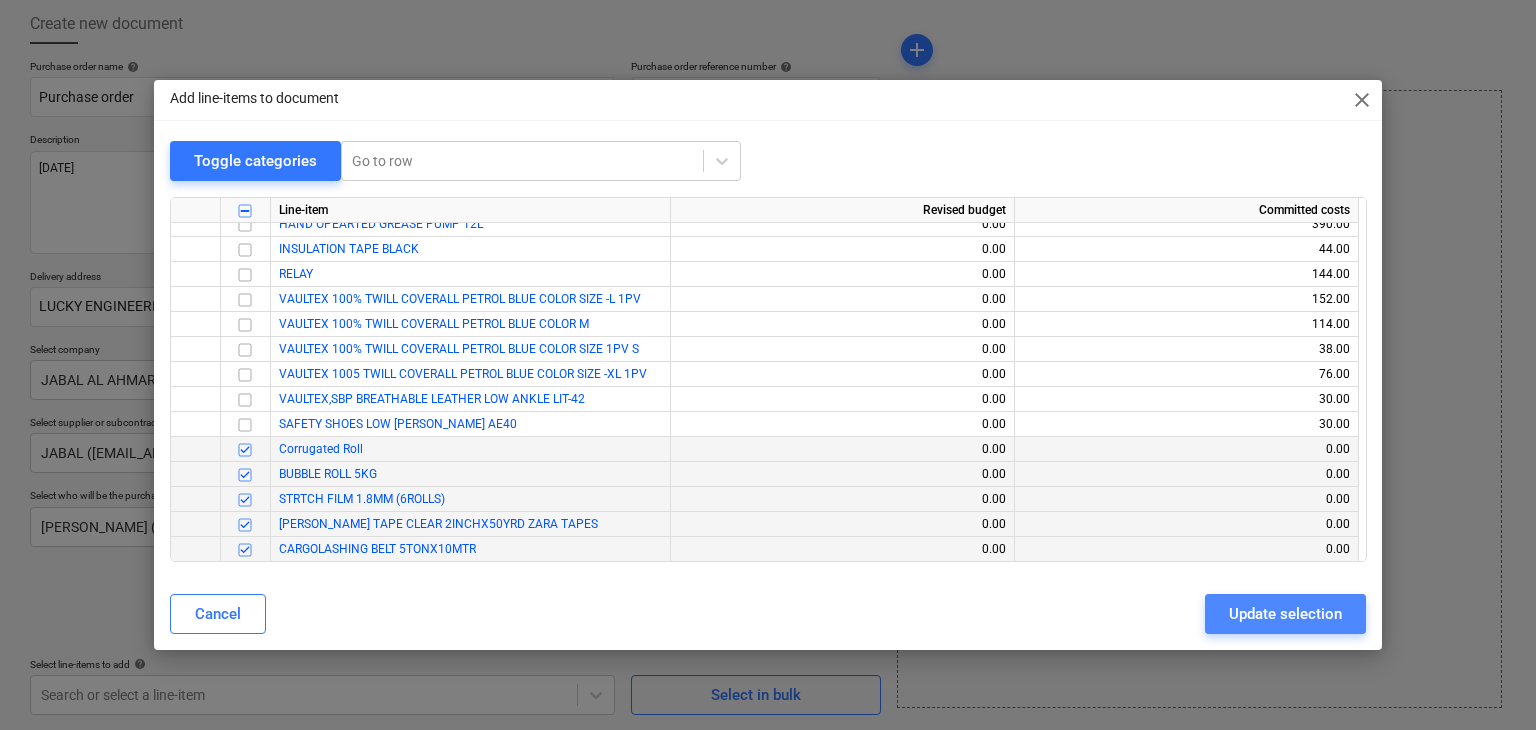 click on "Update selection" at bounding box center (1285, 614) 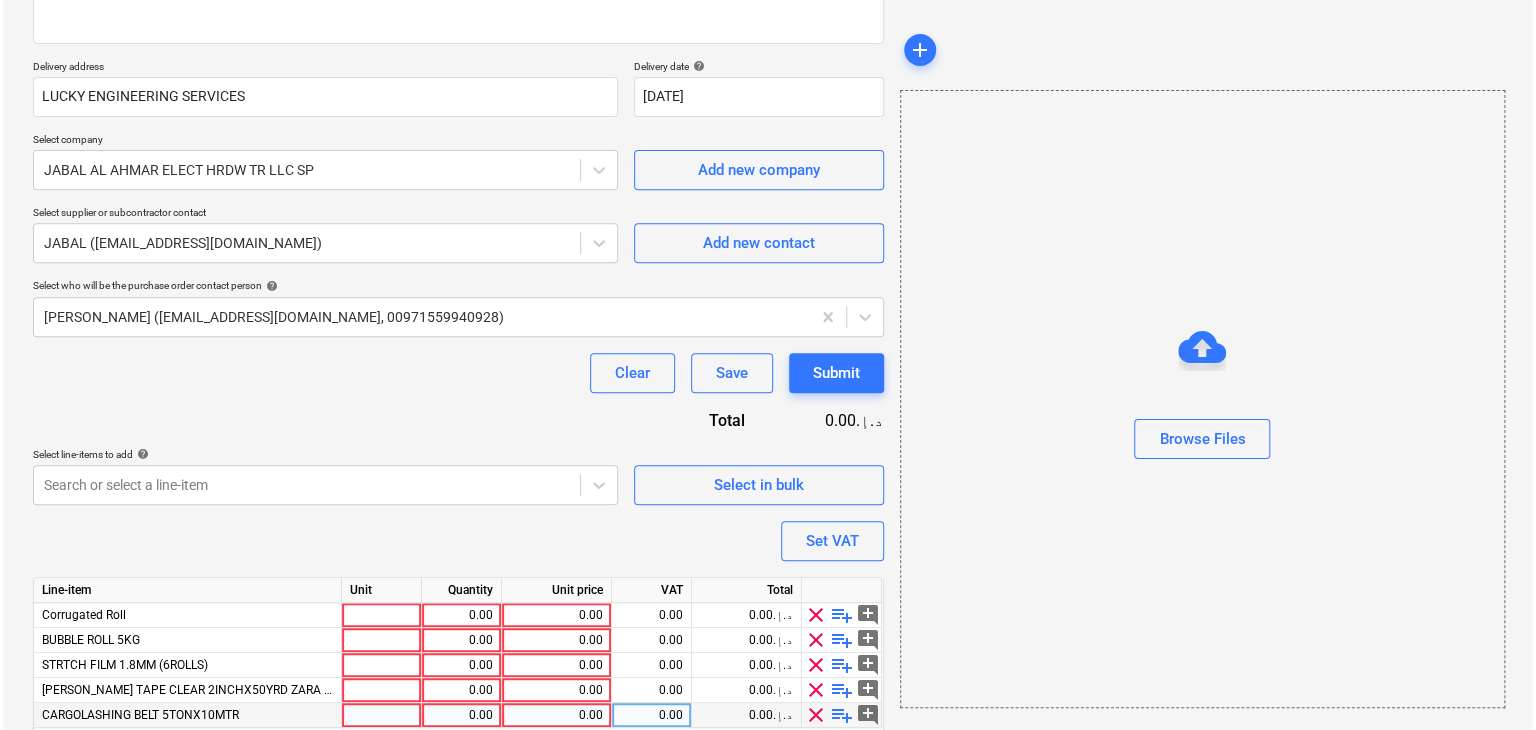 scroll, scrollTop: 392, scrollLeft: 0, axis: vertical 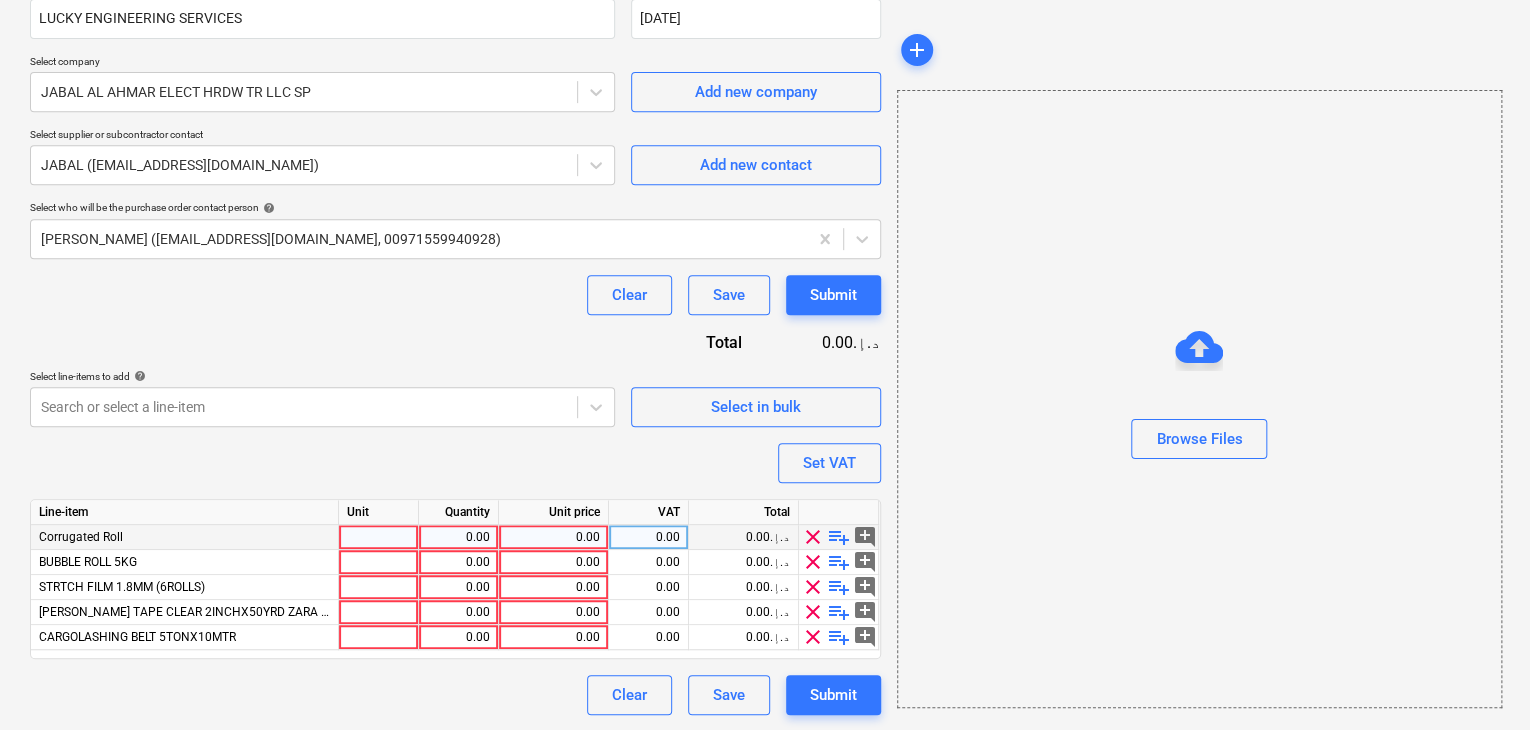 click at bounding box center [379, 537] 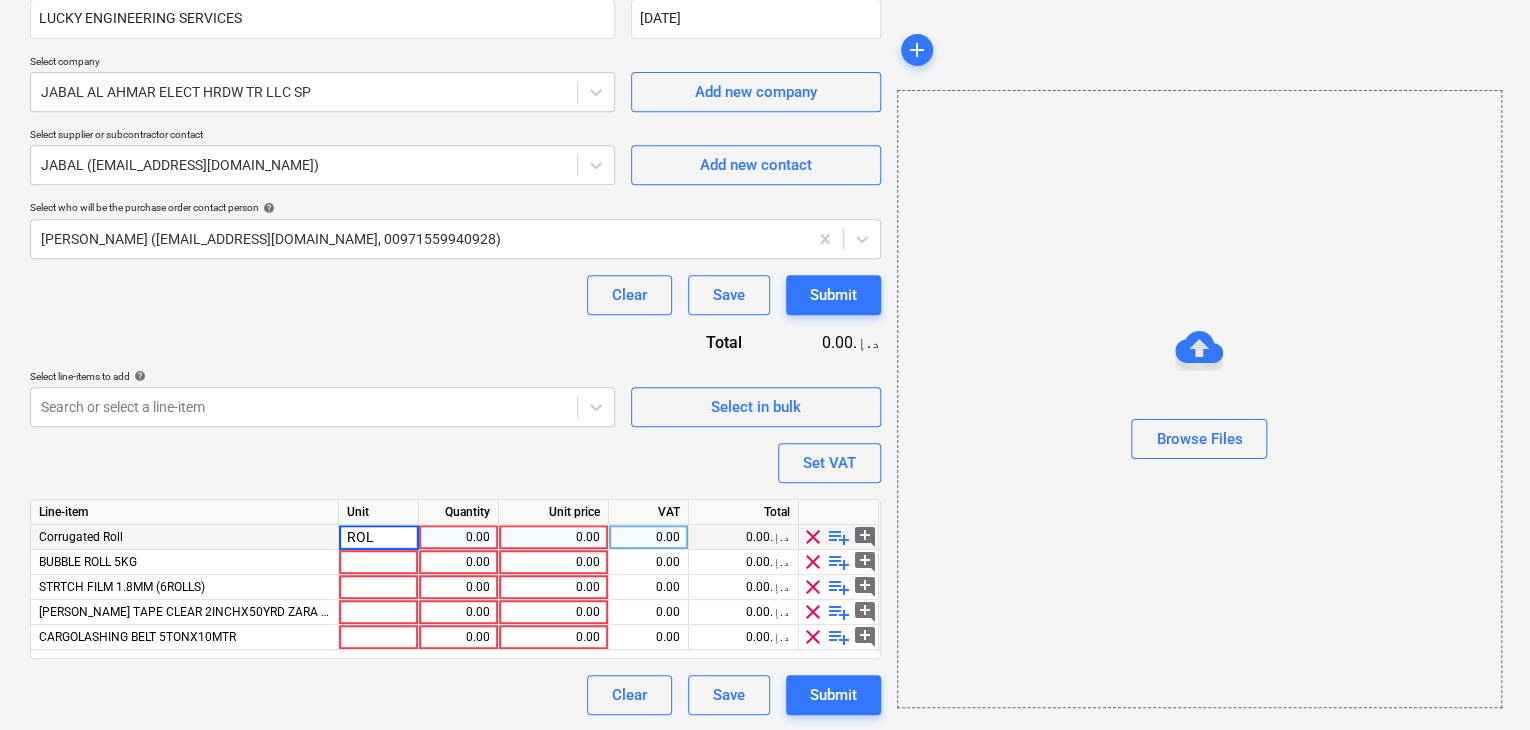 type on "ROLL" 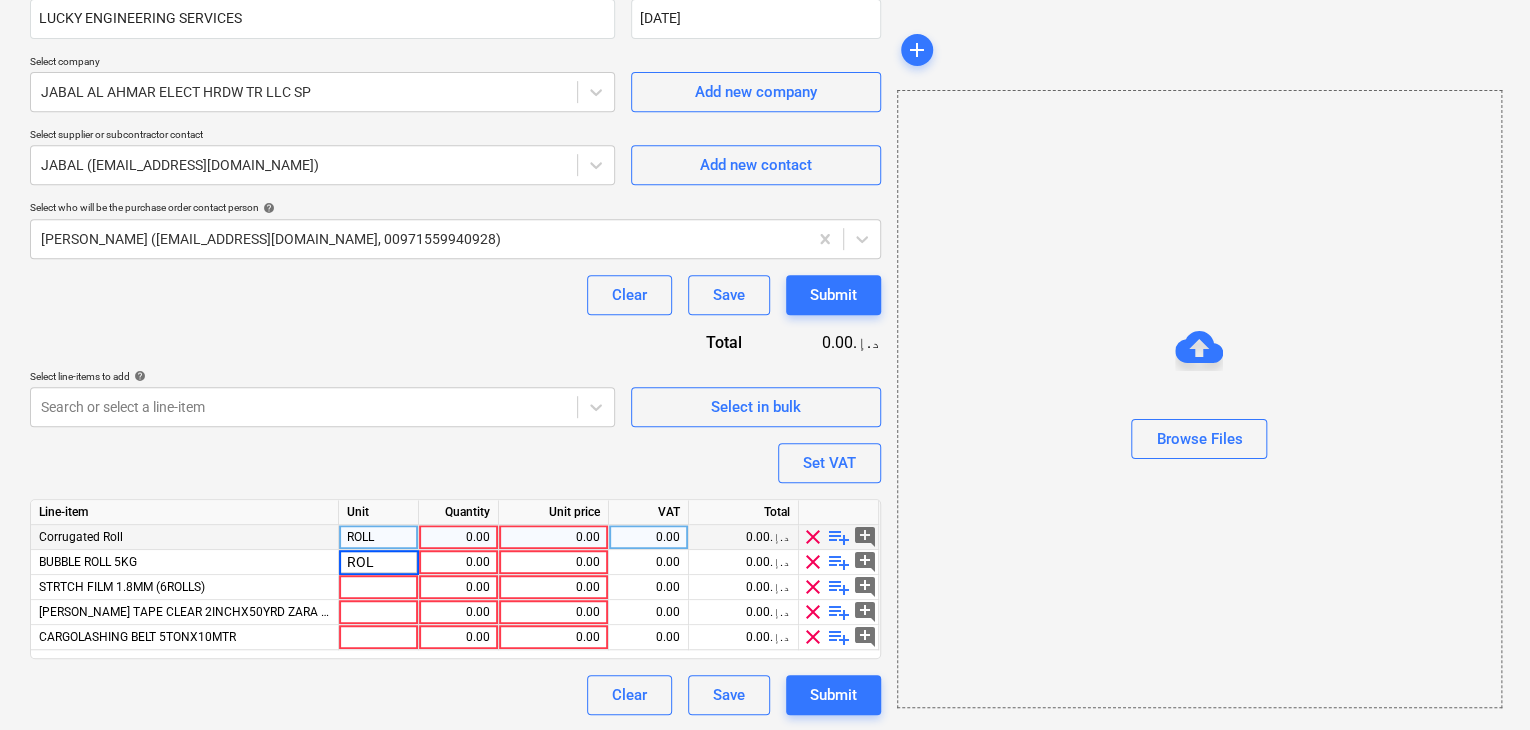 type on "ROLL" 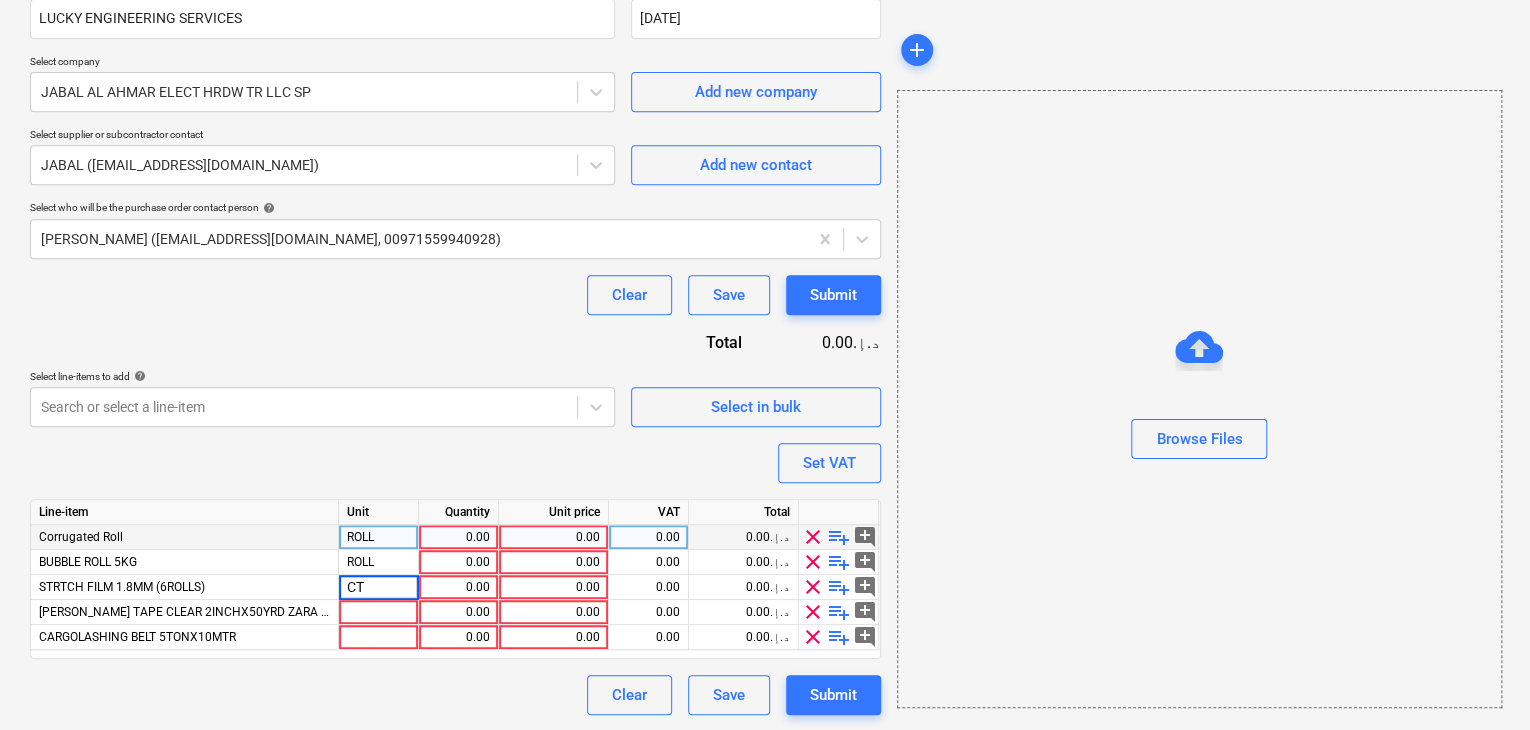 type on "CTN" 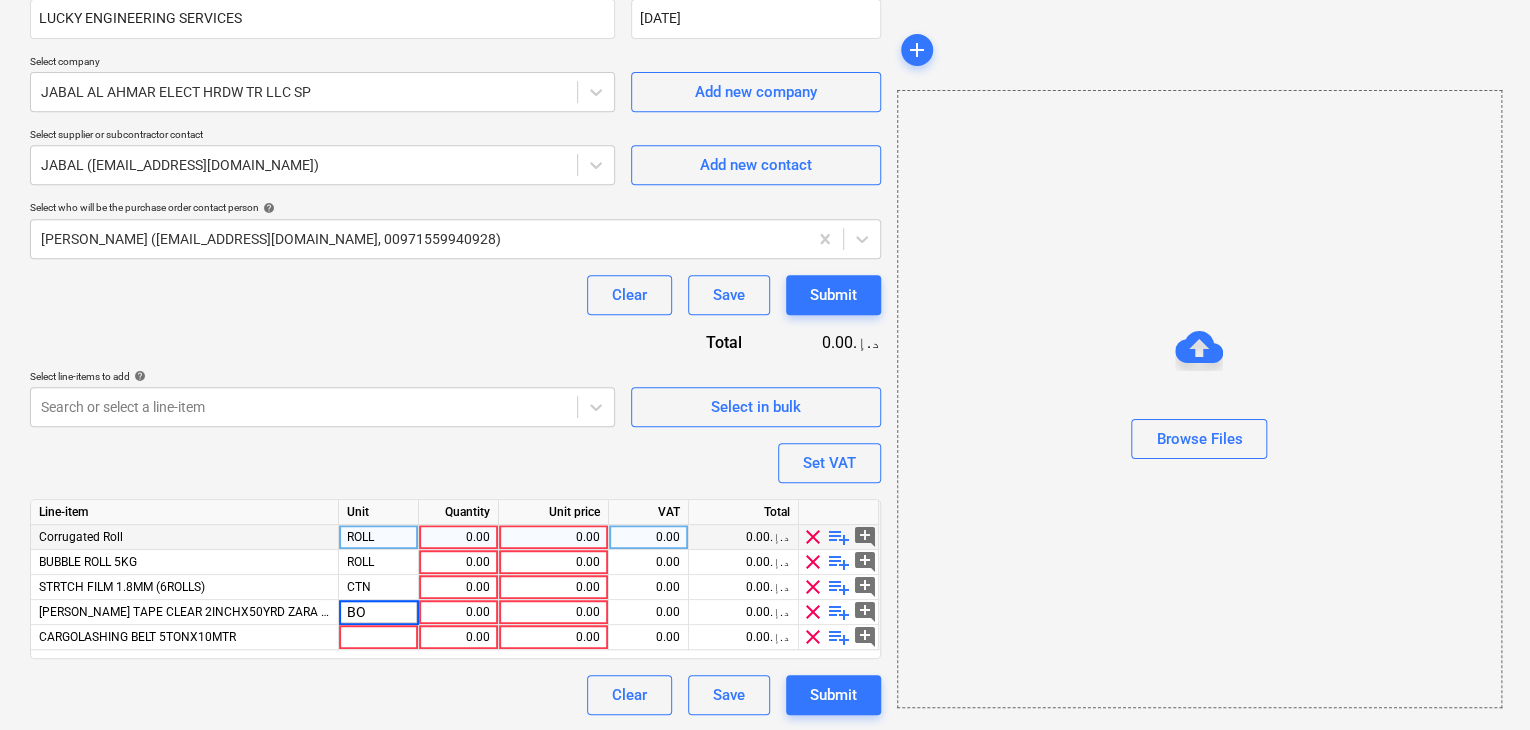 type on "BOX" 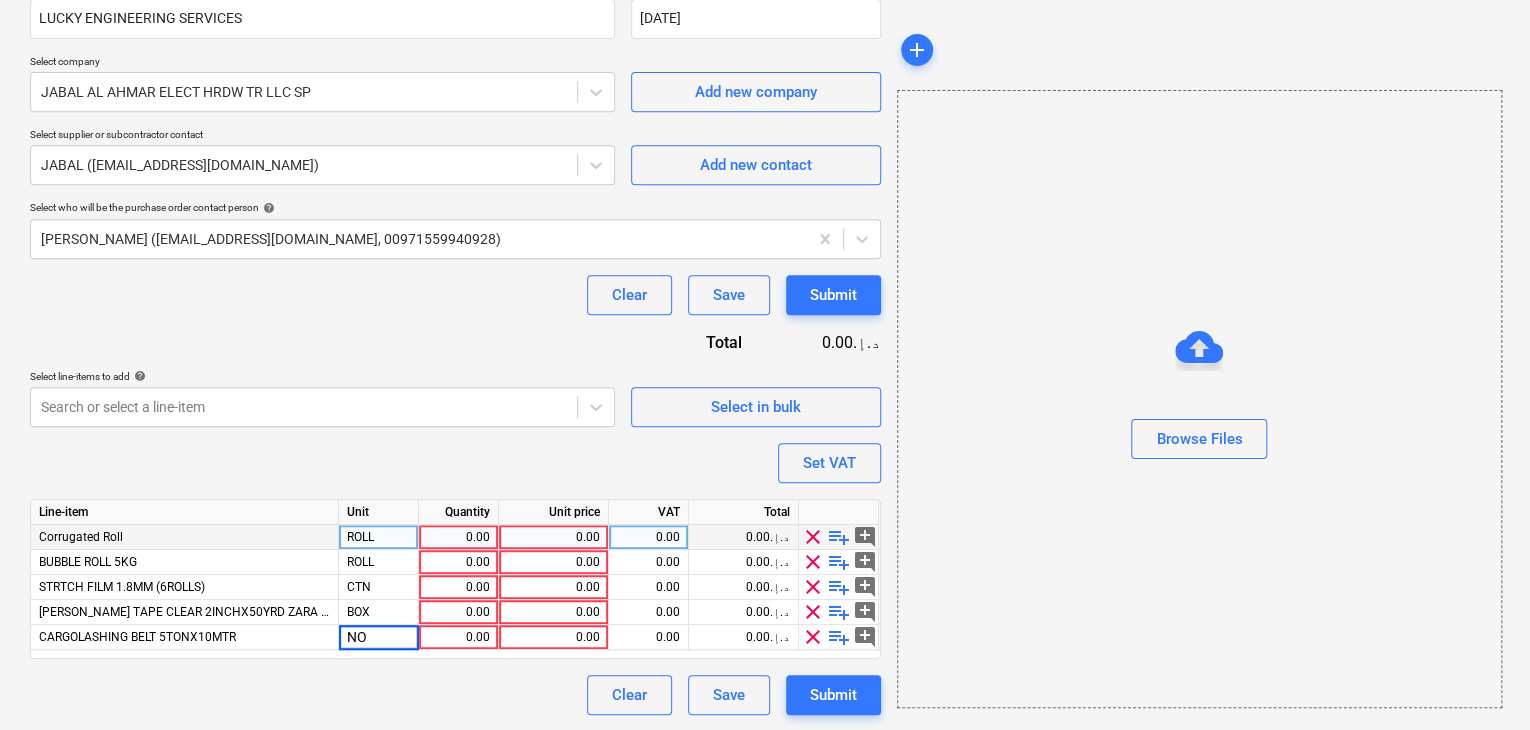 type on "NOS" 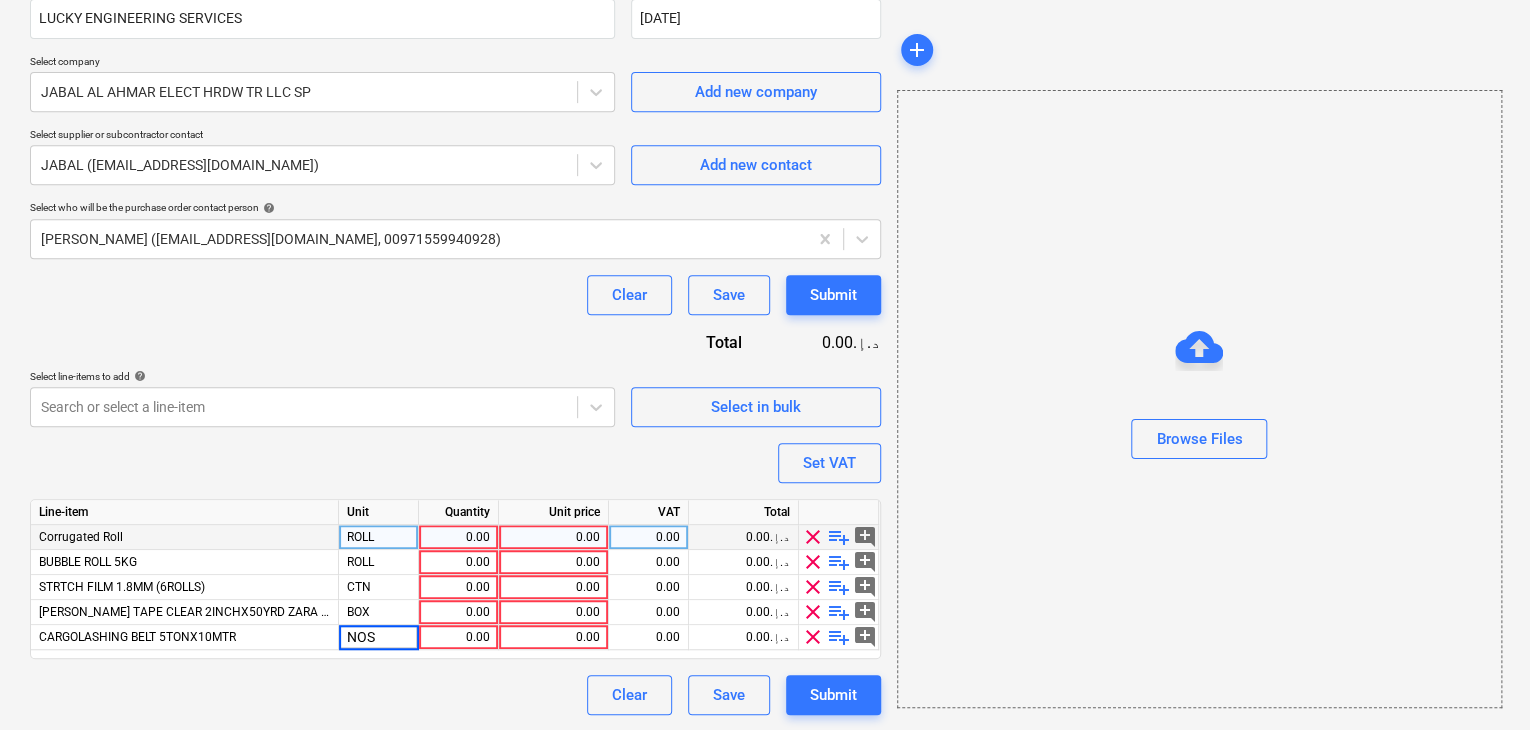 click on "0.00" at bounding box center (458, 537) 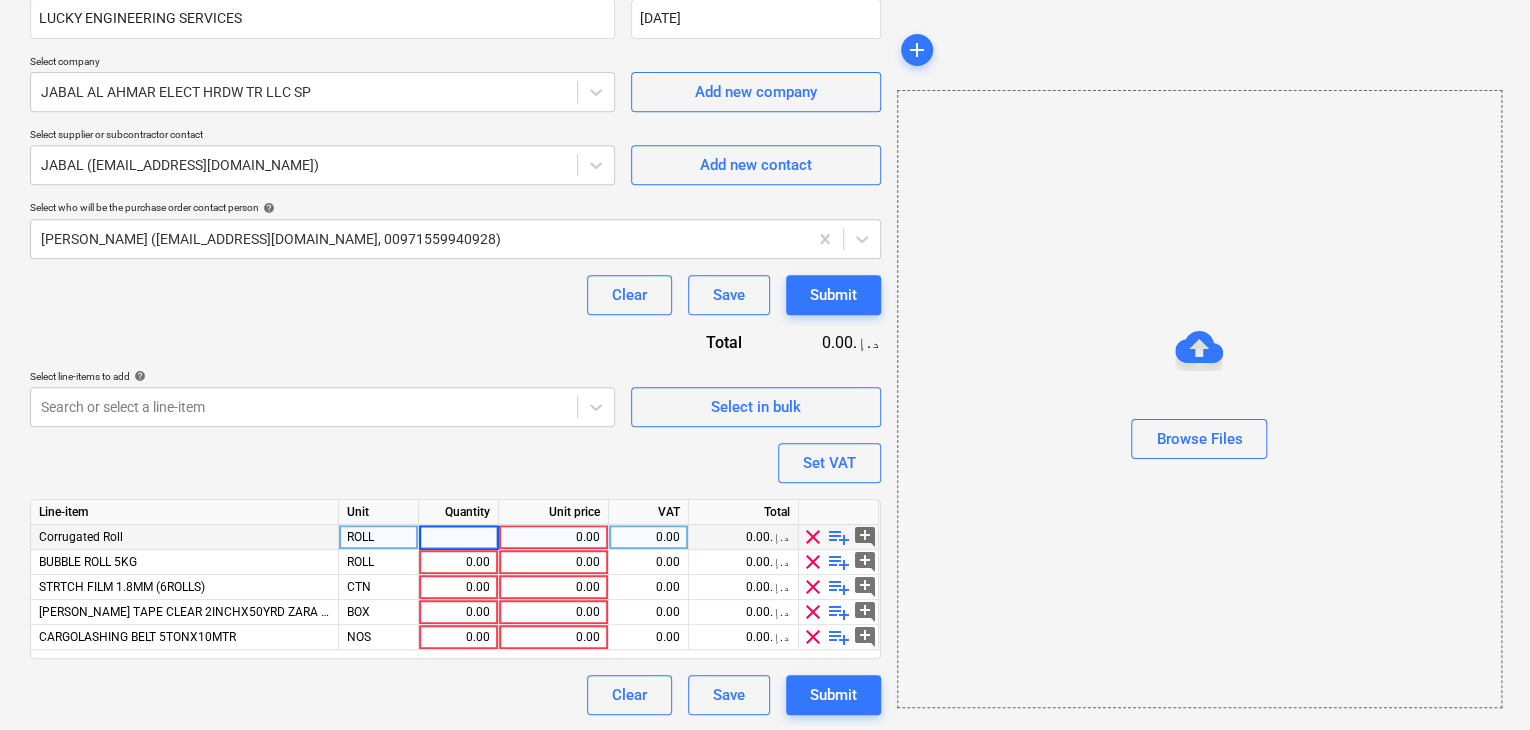 type on "5" 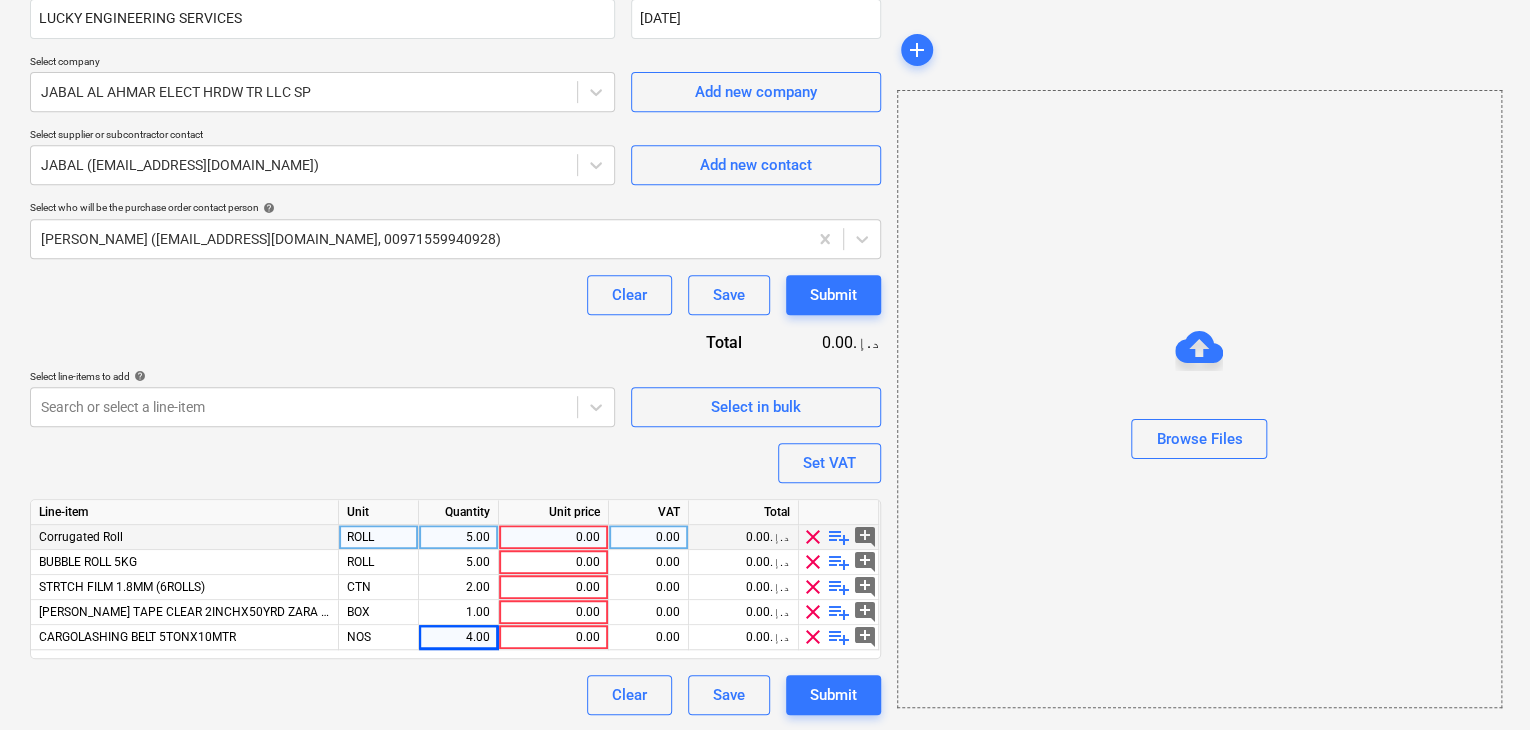 click on "0.00" at bounding box center (553, 537) 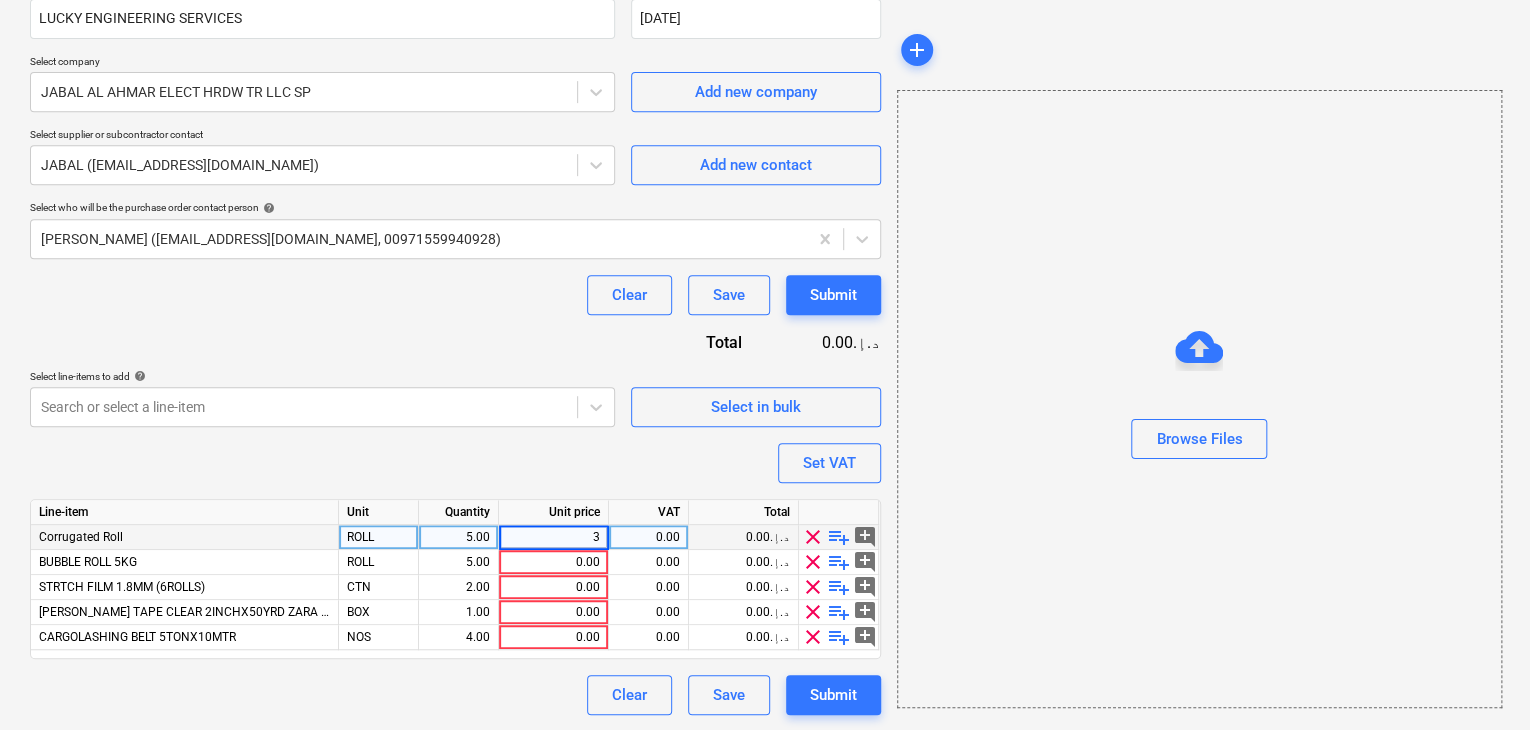 type on "30" 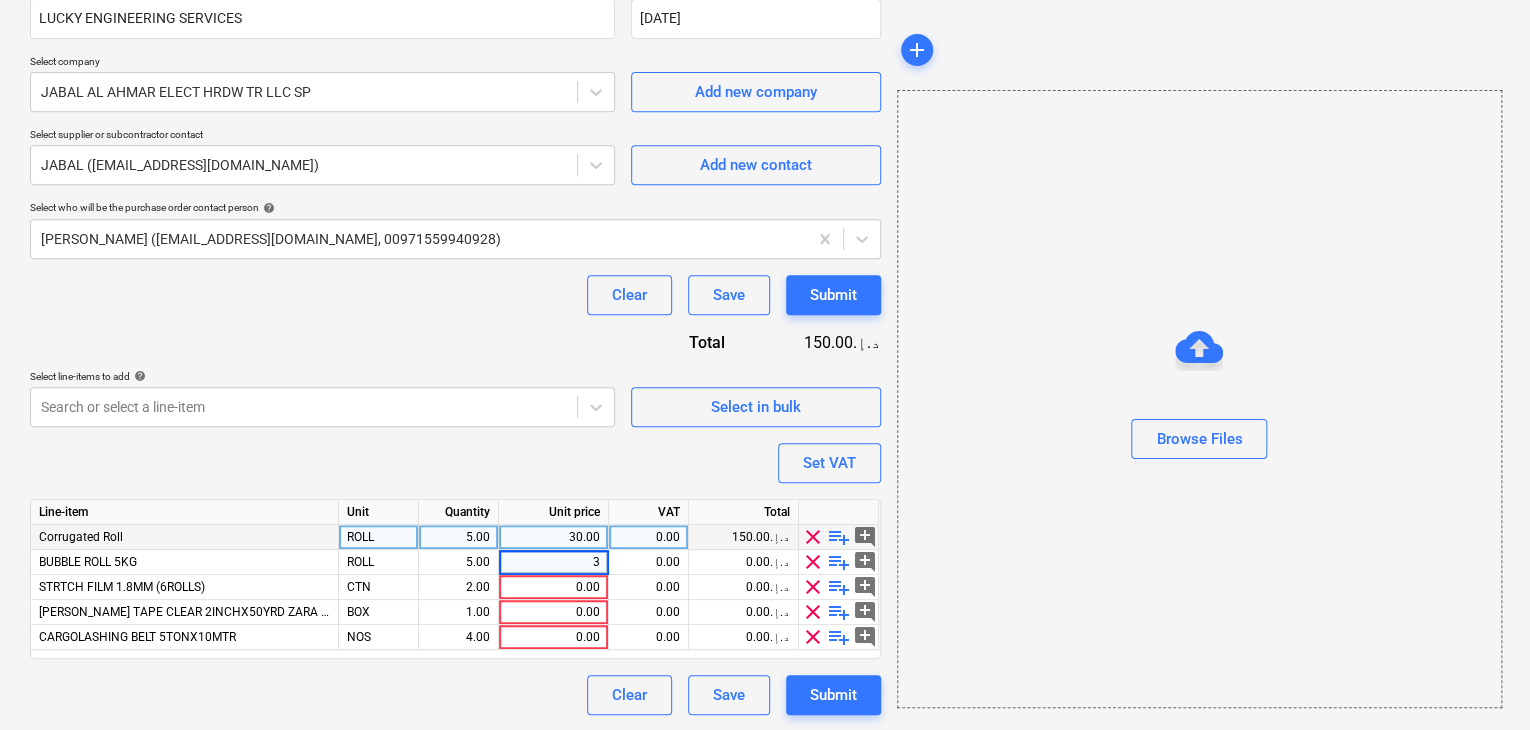type on "36" 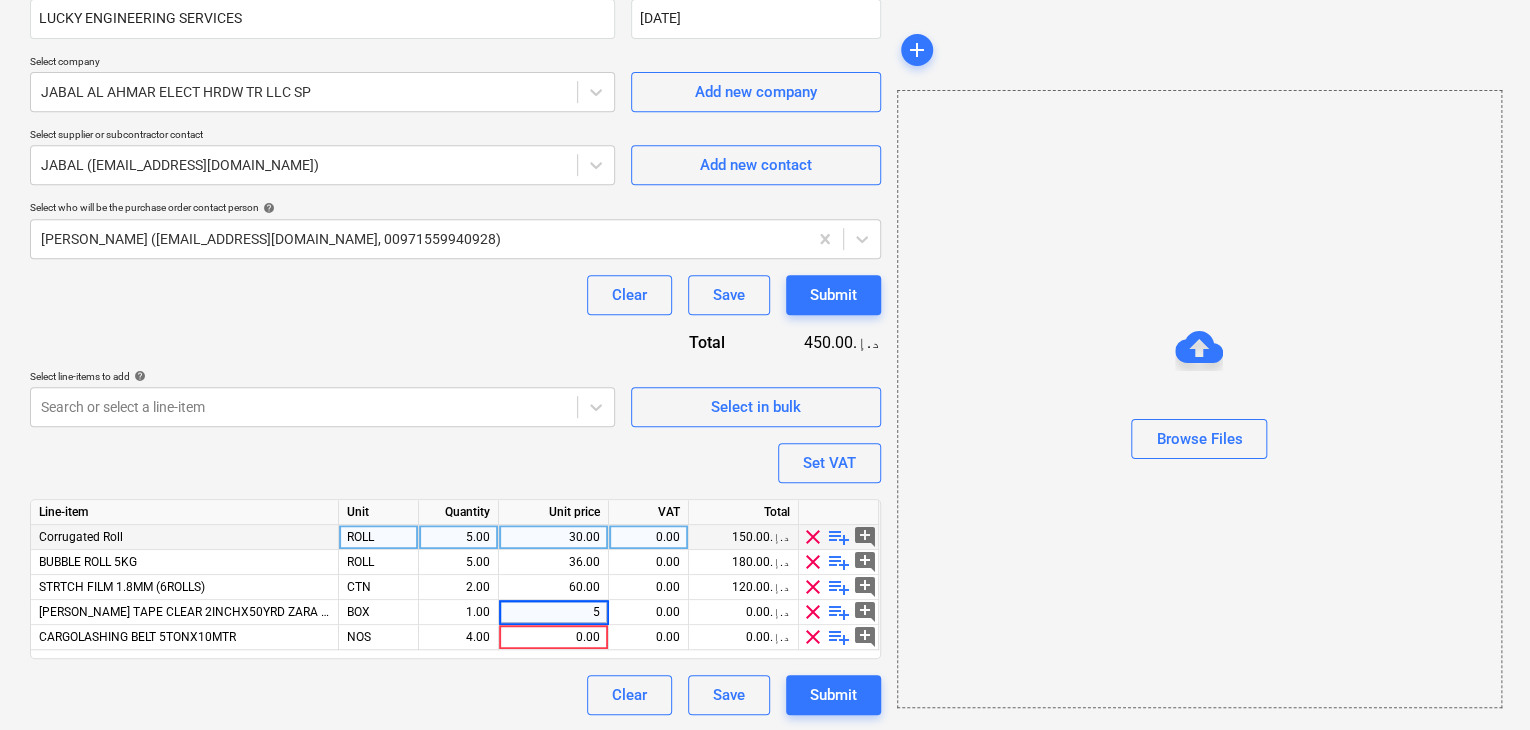 type on "55" 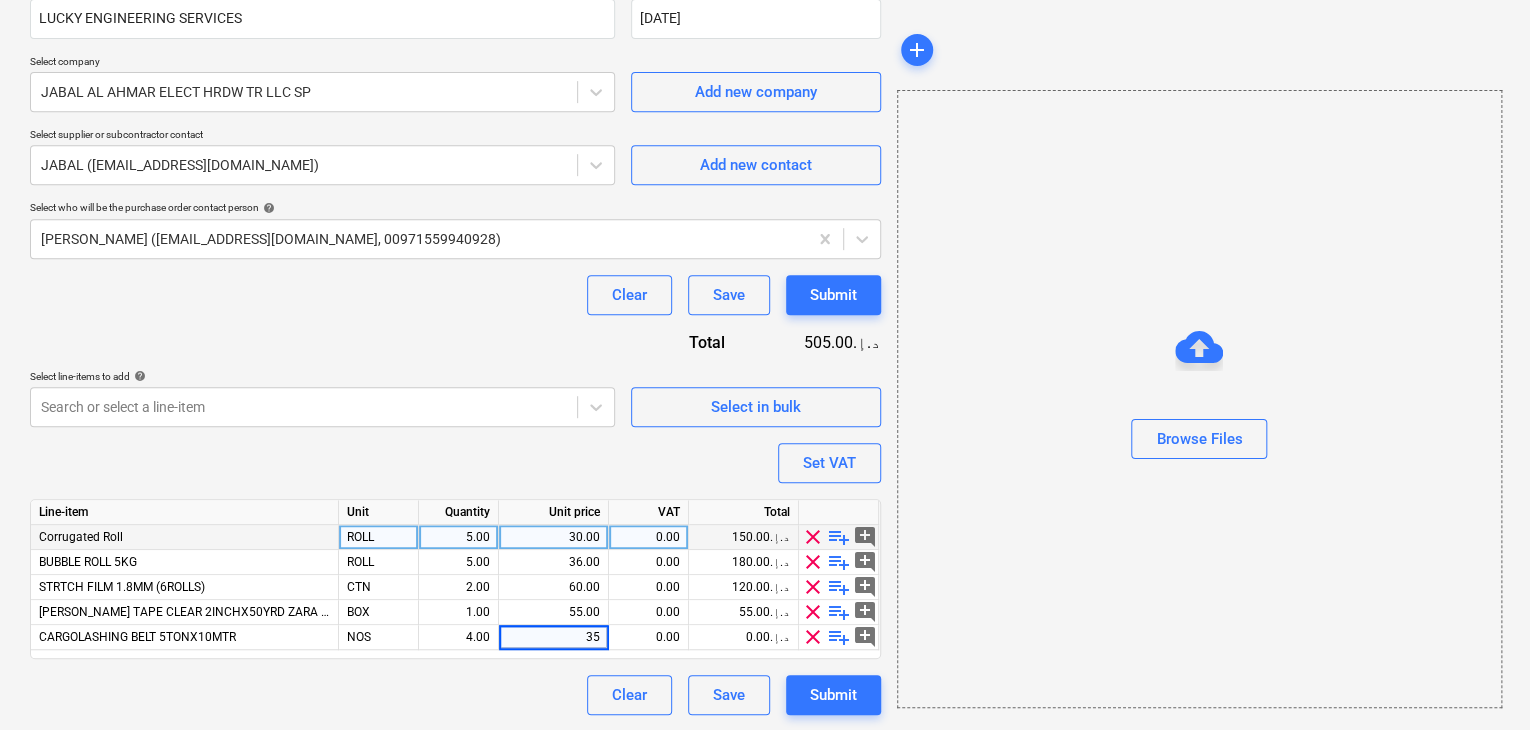 click on "Browse Files" at bounding box center (1199, 399) 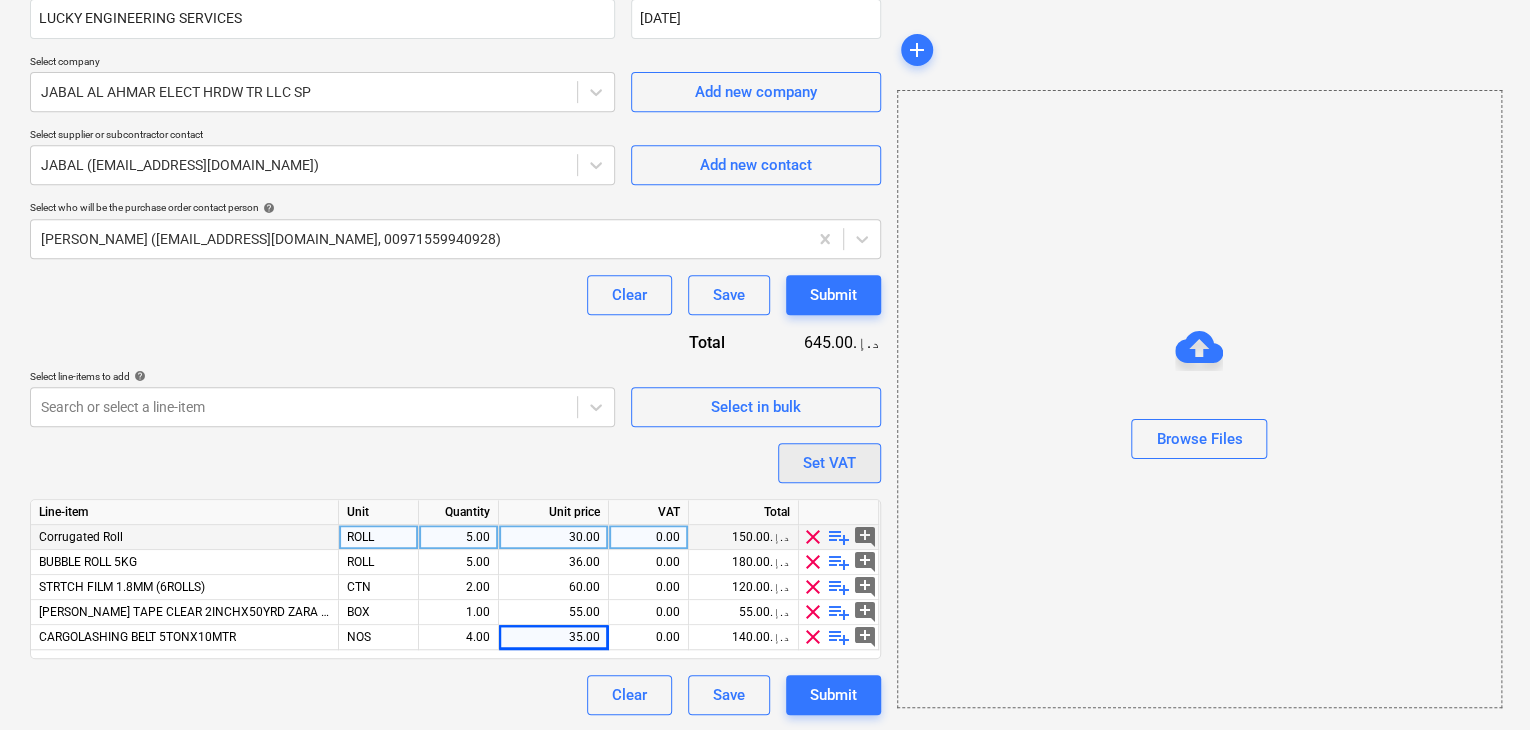 click on "Set VAT" at bounding box center (829, 463) 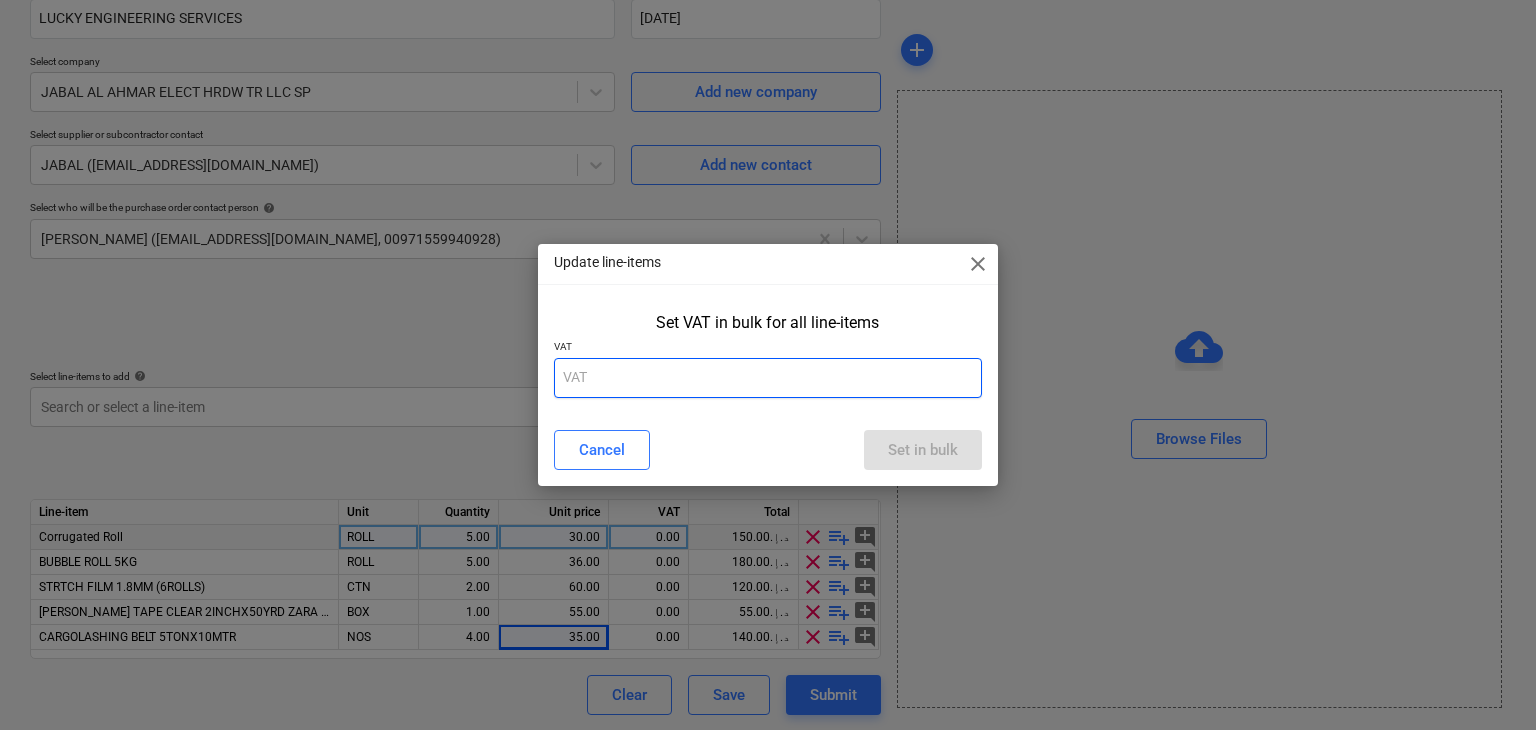 click at bounding box center [768, 378] 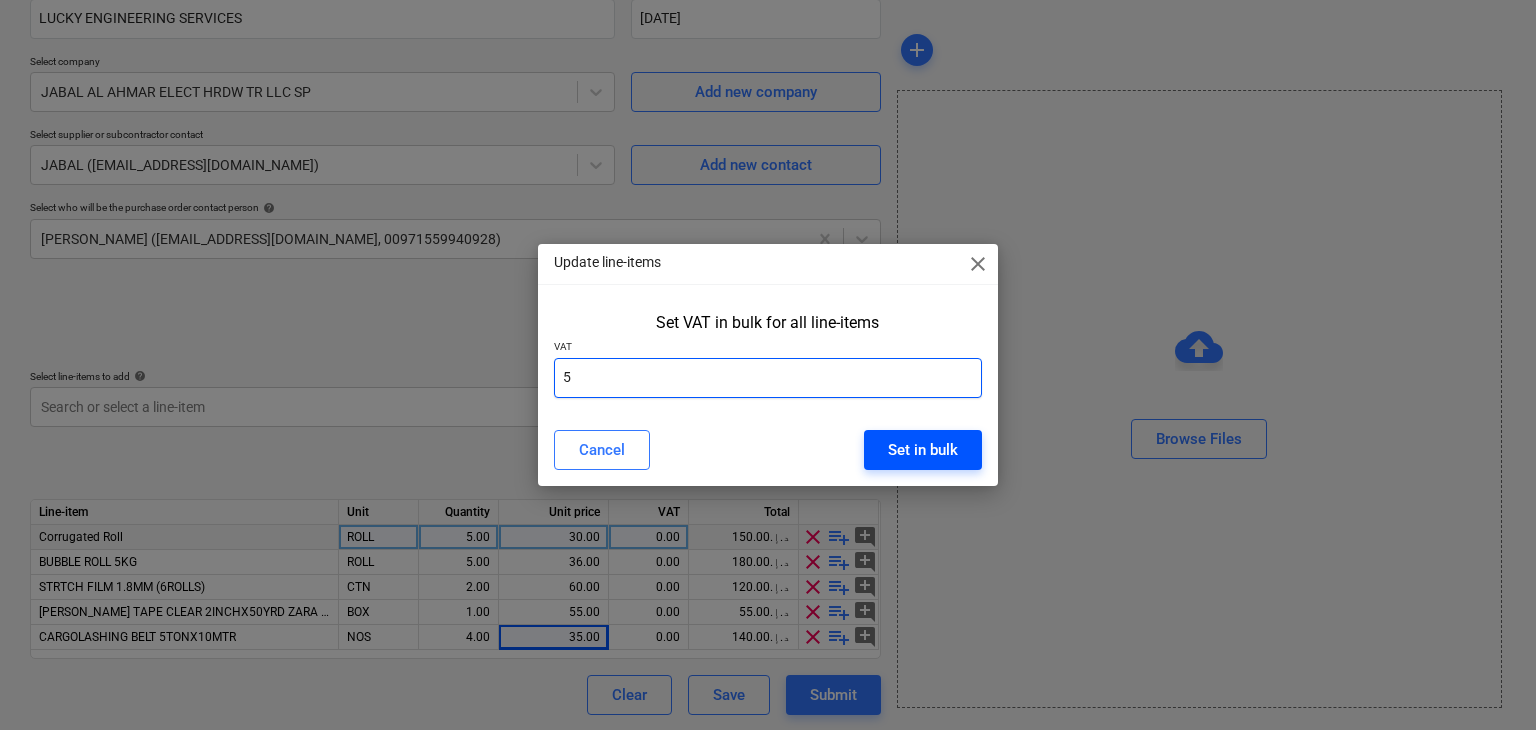 type on "5" 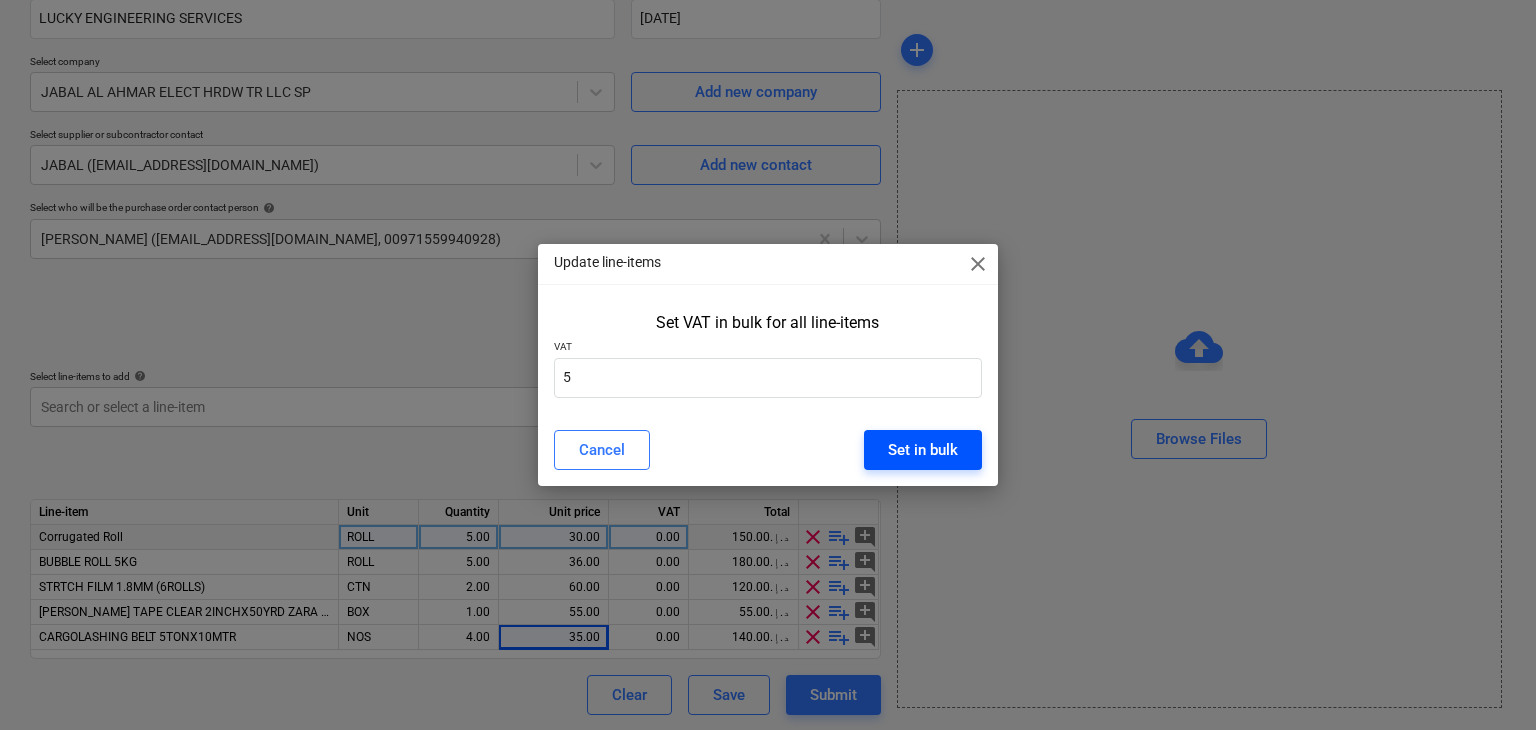 click on "Set in bulk" at bounding box center (923, 450) 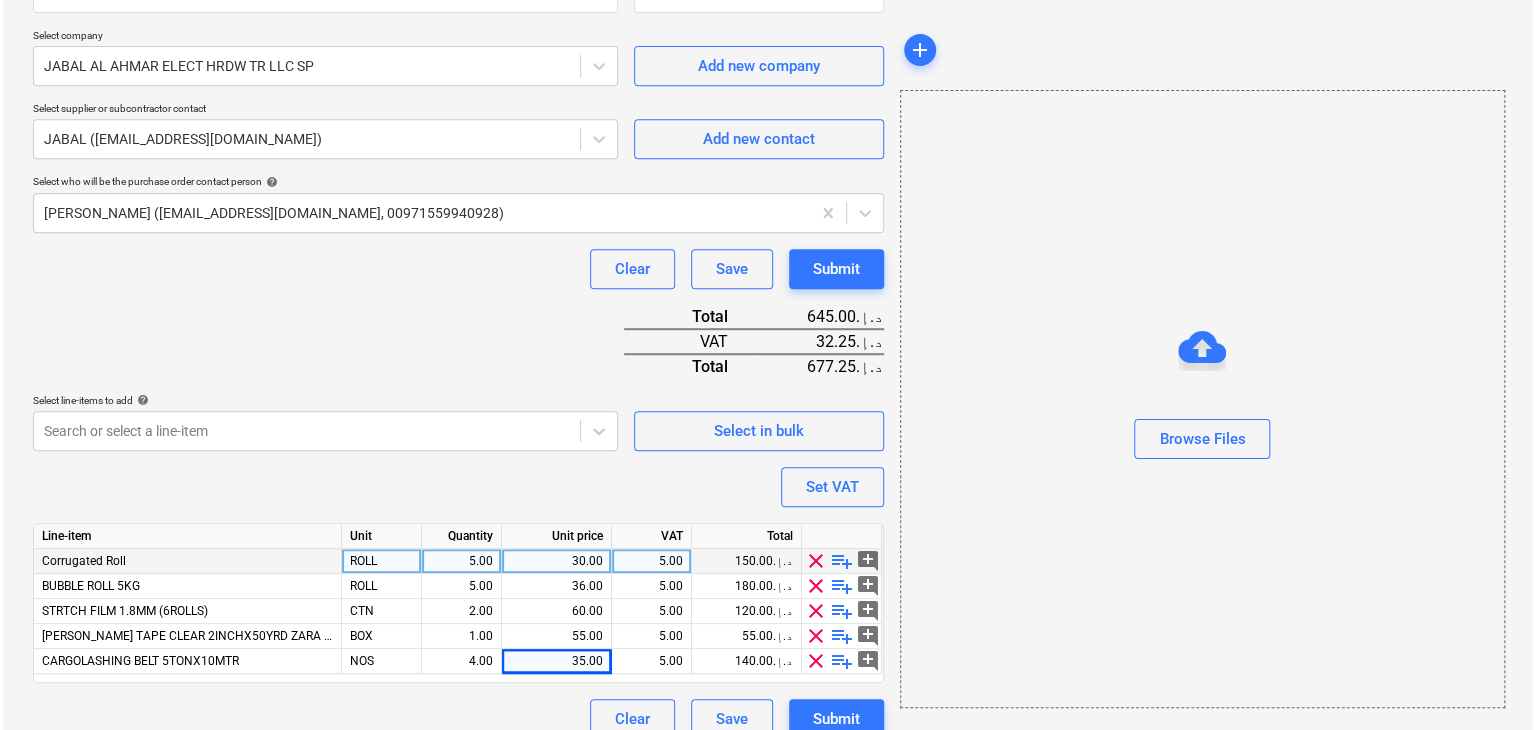 scroll, scrollTop: 442, scrollLeft: 0, axis: vertical 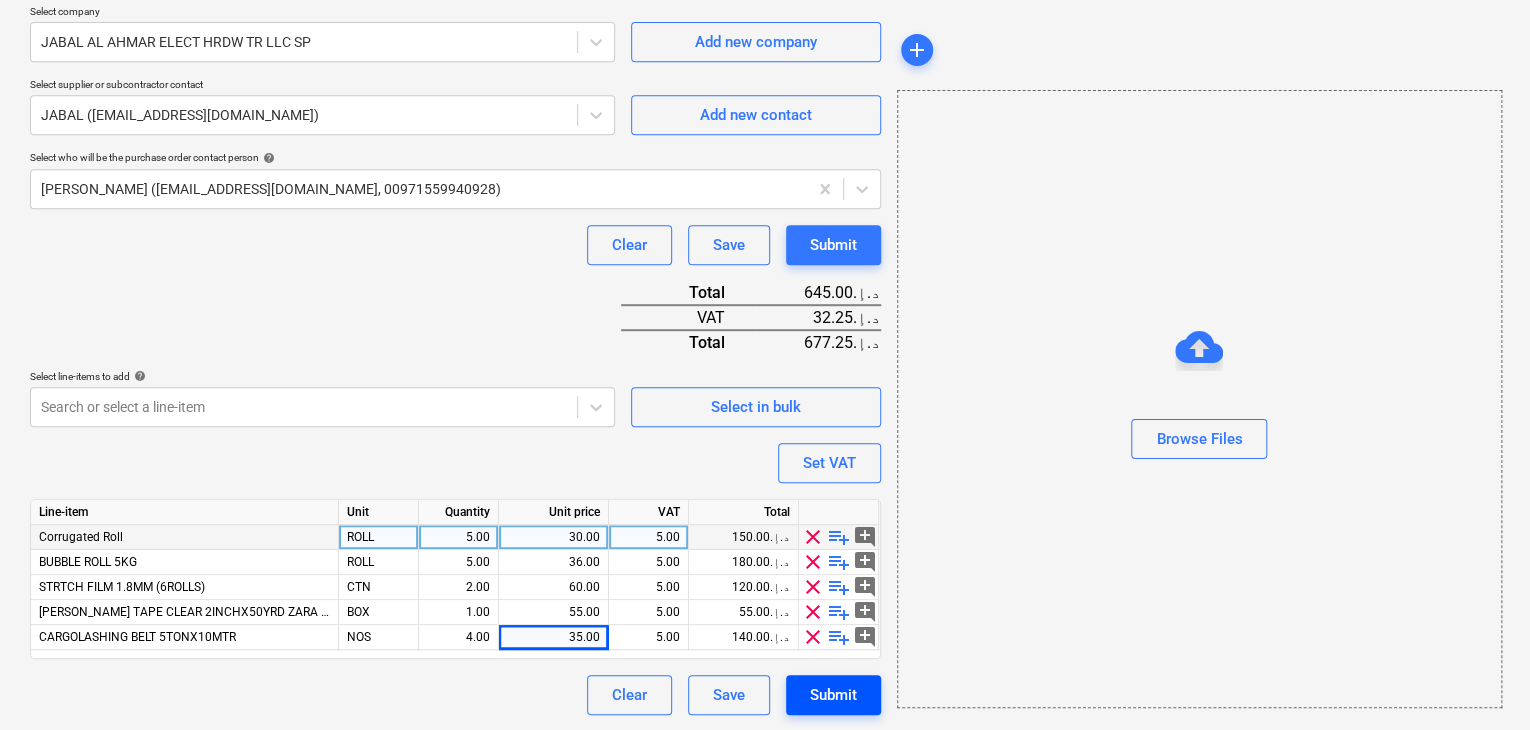 click on "Submit" at bounding box center [833, 695] 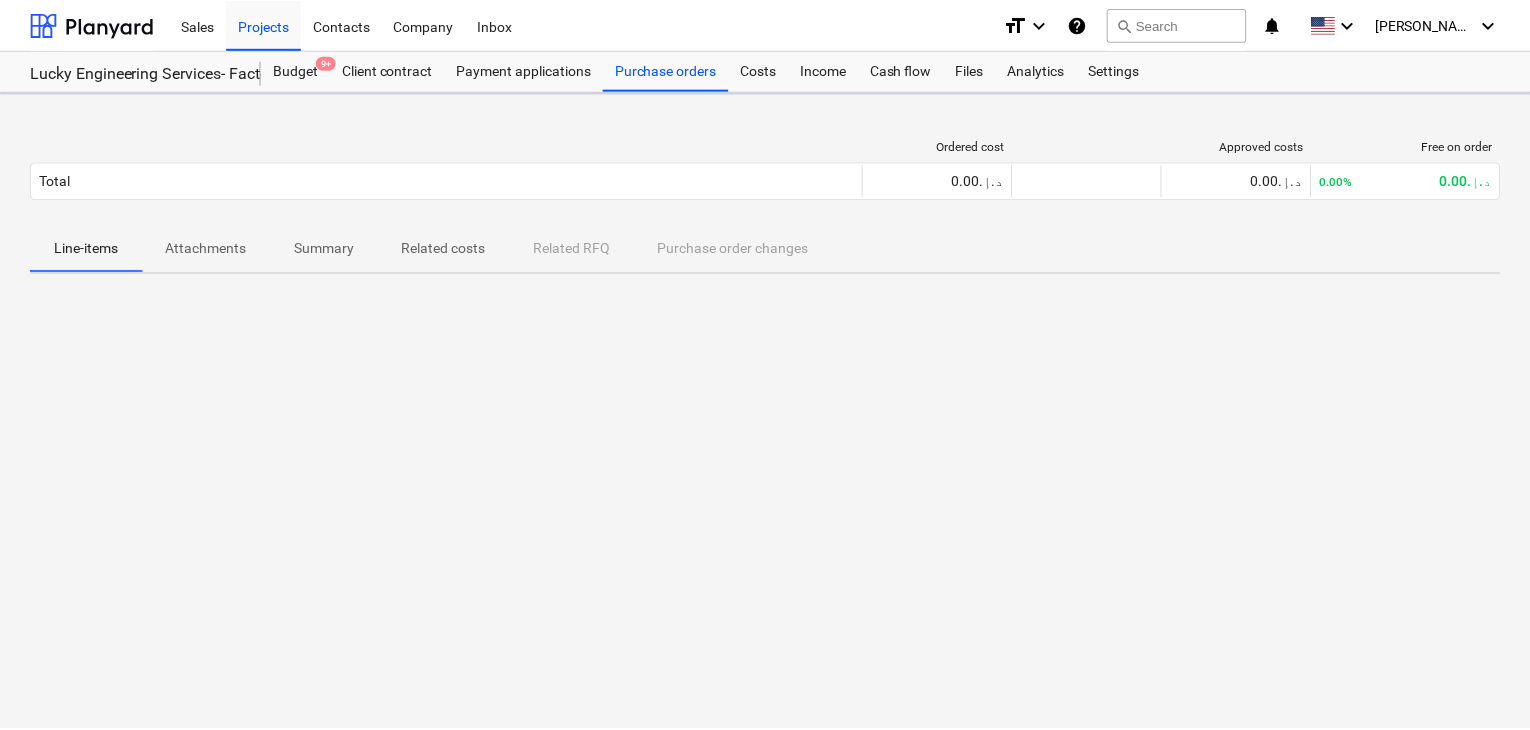 scroll, scrollTop: 0, scrollLeft: 0, axis: both 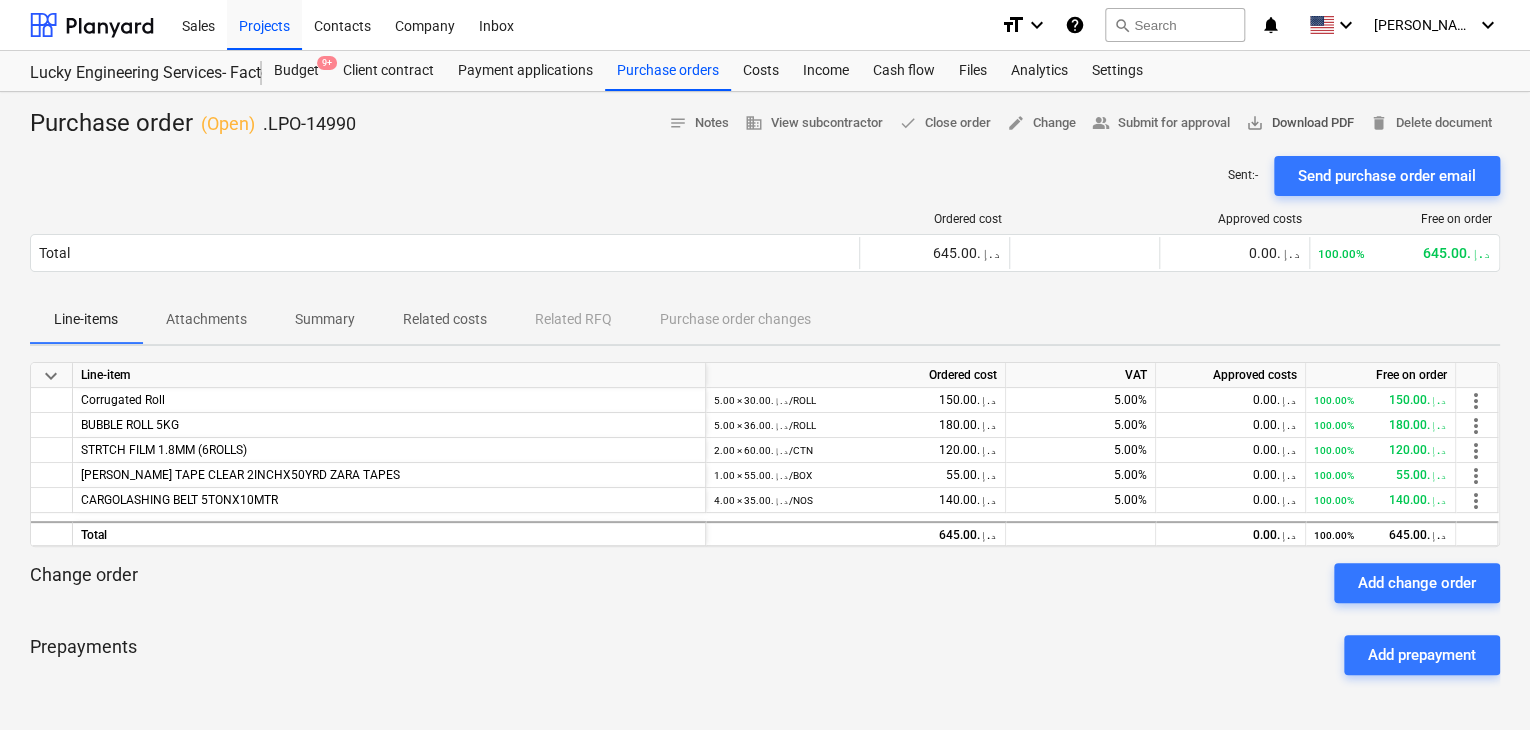 click on "save_alt Download PDF" at bounding box center (1300, 123) 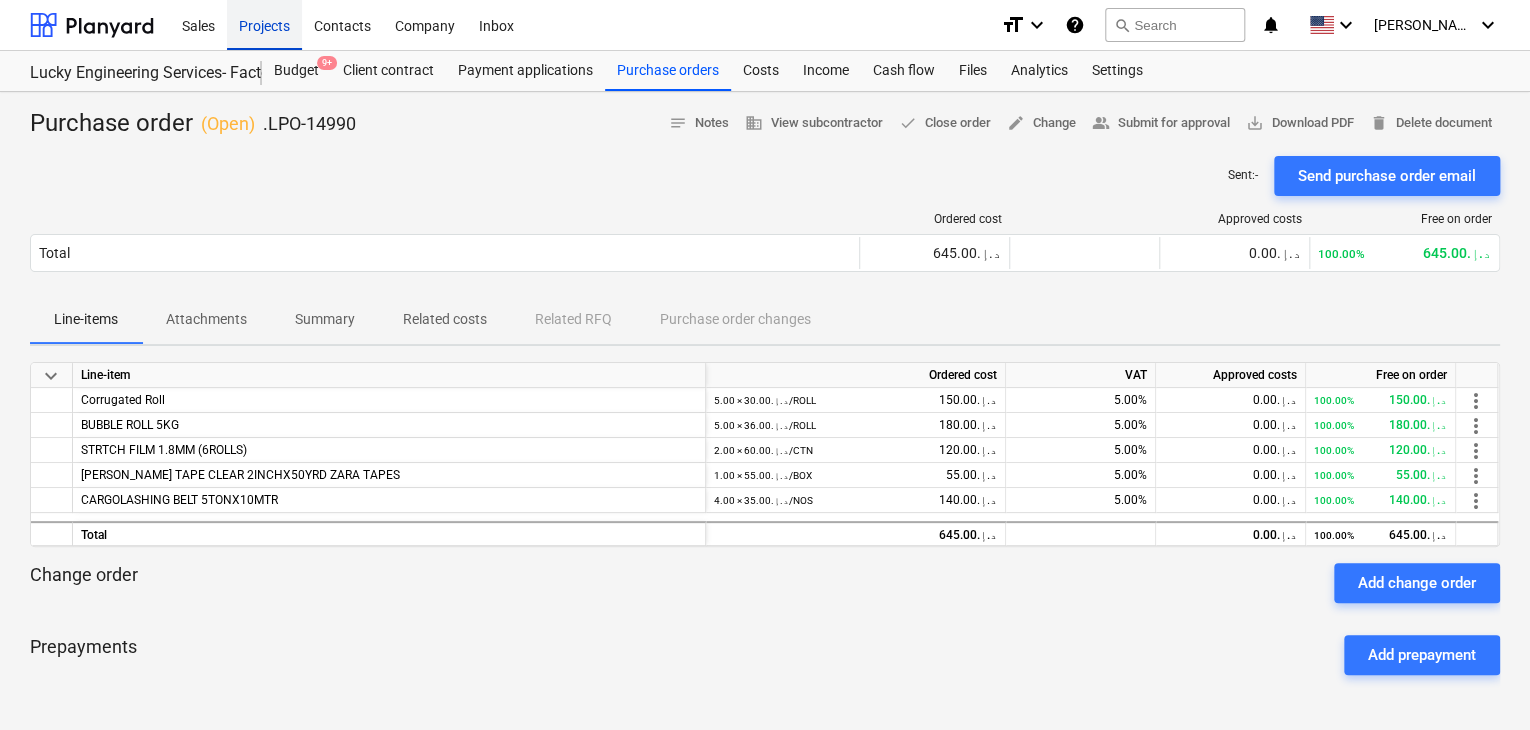 click on "Projects" at bounding box center (264, 24) 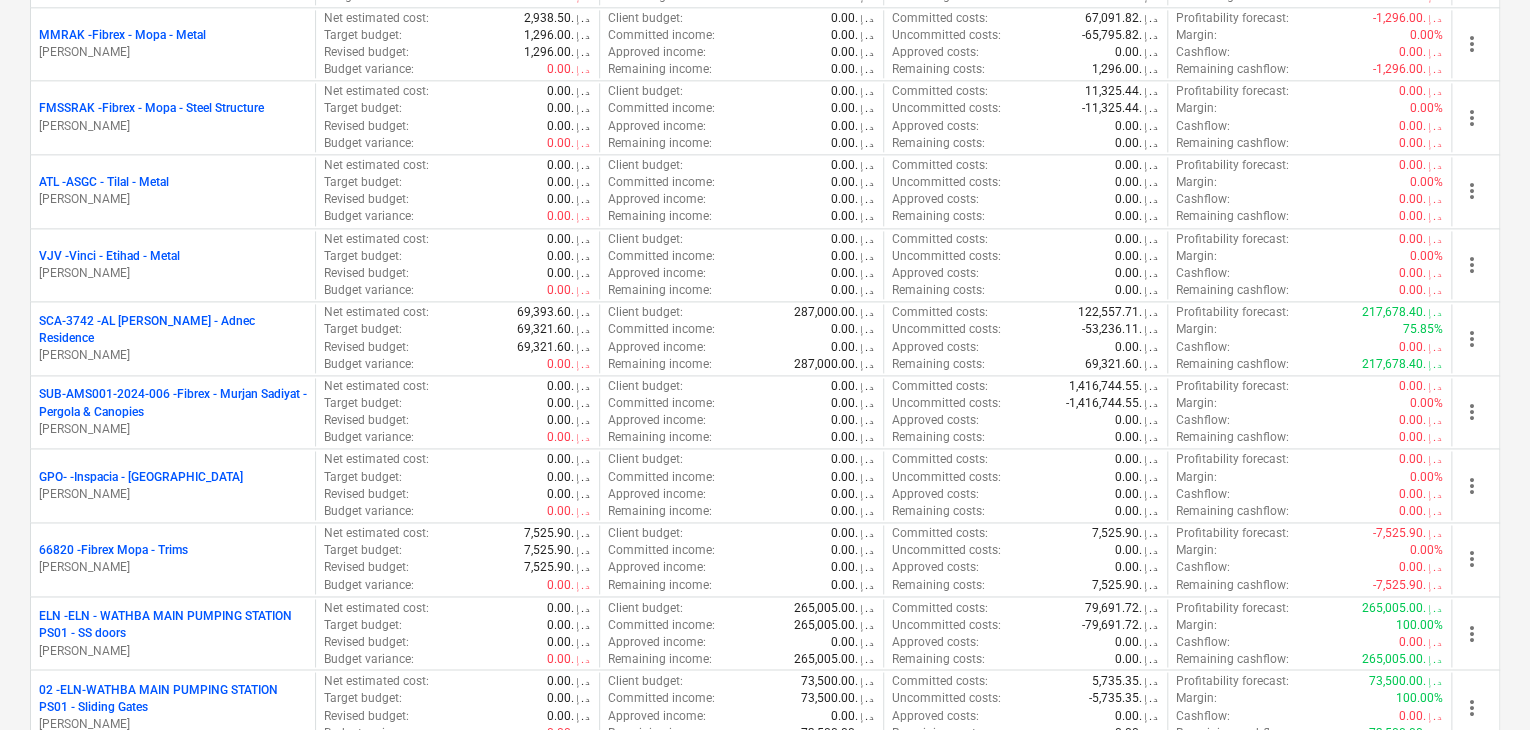 scroll, scrollTop: 1400, scrollLeft: 0, axis: vertical 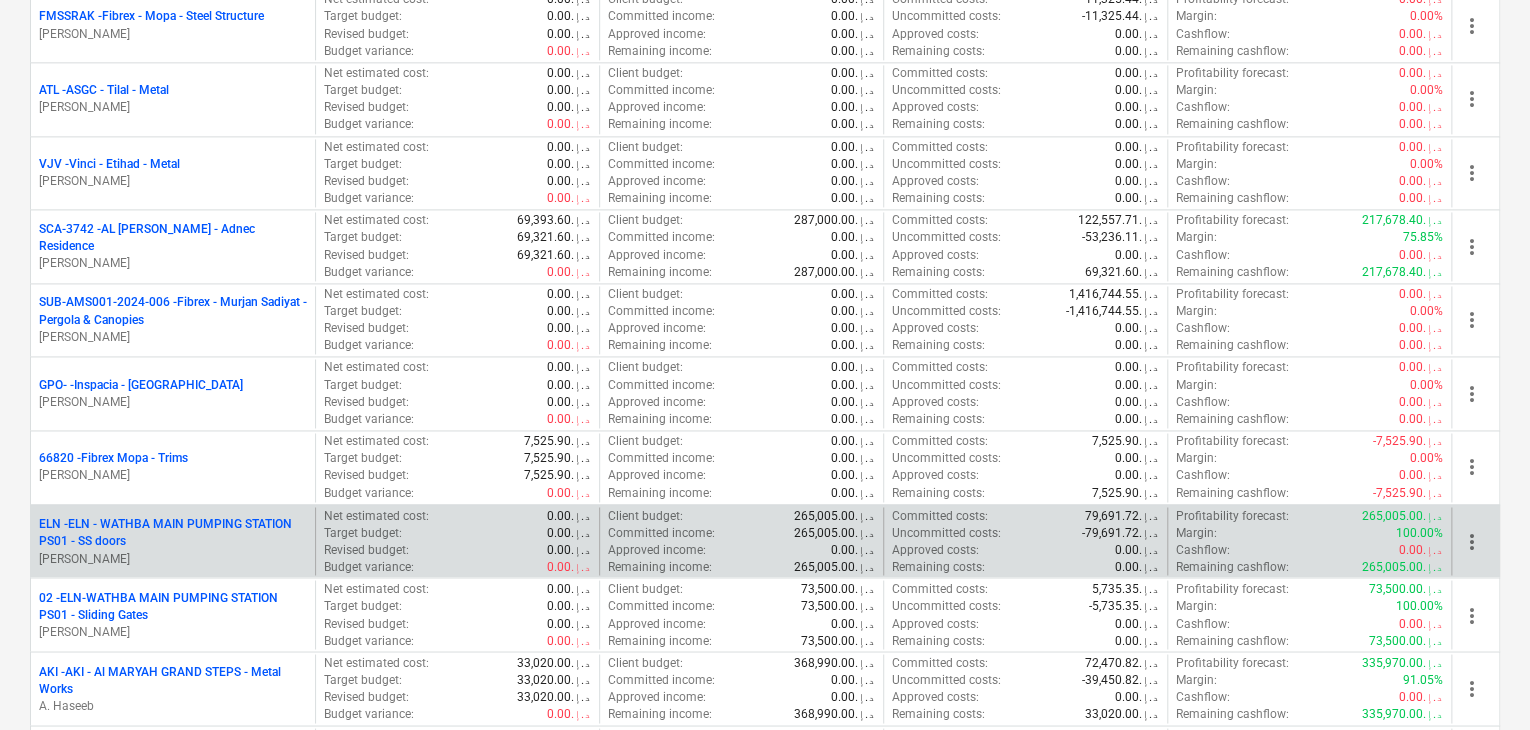 click on "ELN -  ELN - WATHBA MAIN PUMPING STATION PS01 - SS doors" at bounding box center [173, 532] 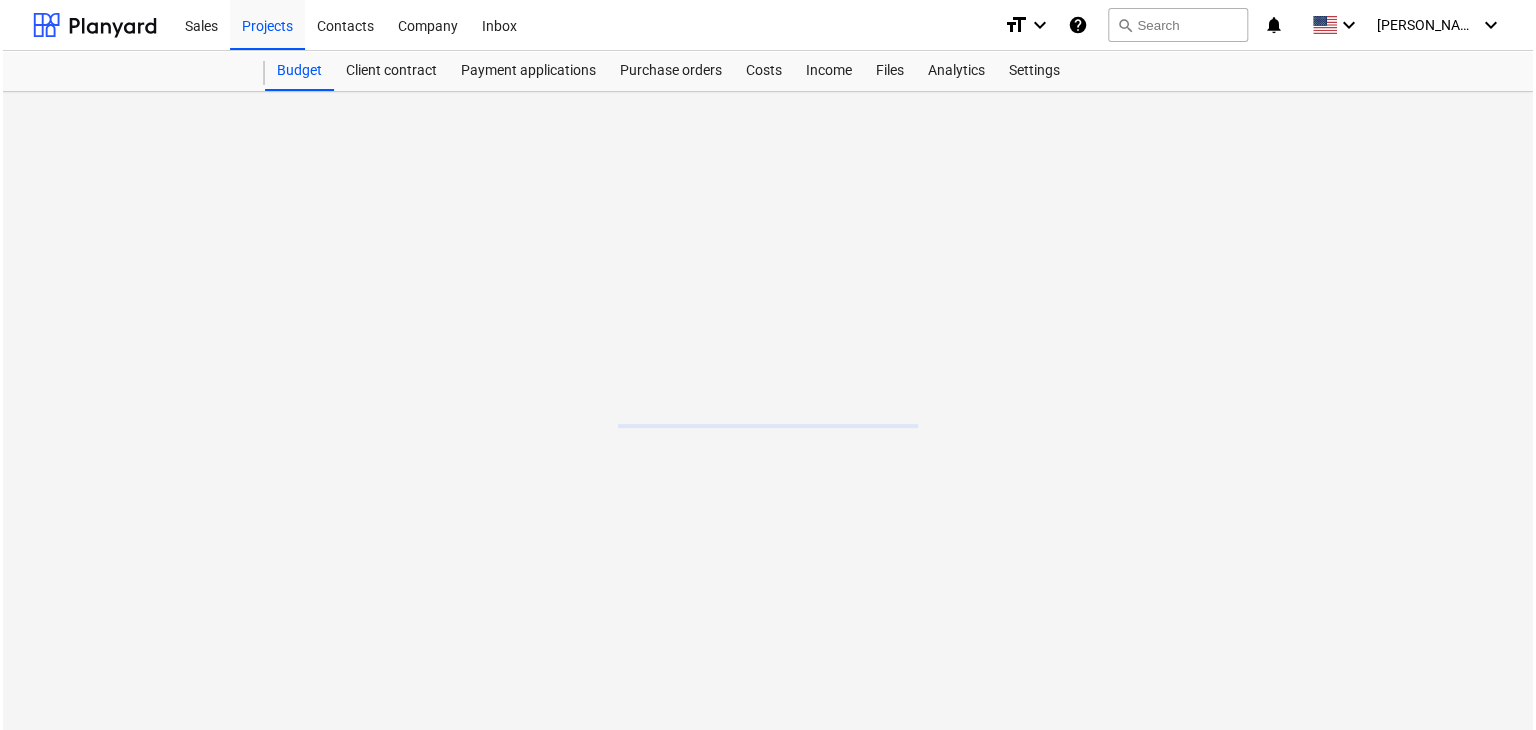 scroll, scrollTop: 0, scrollLeft: 0, axis: both 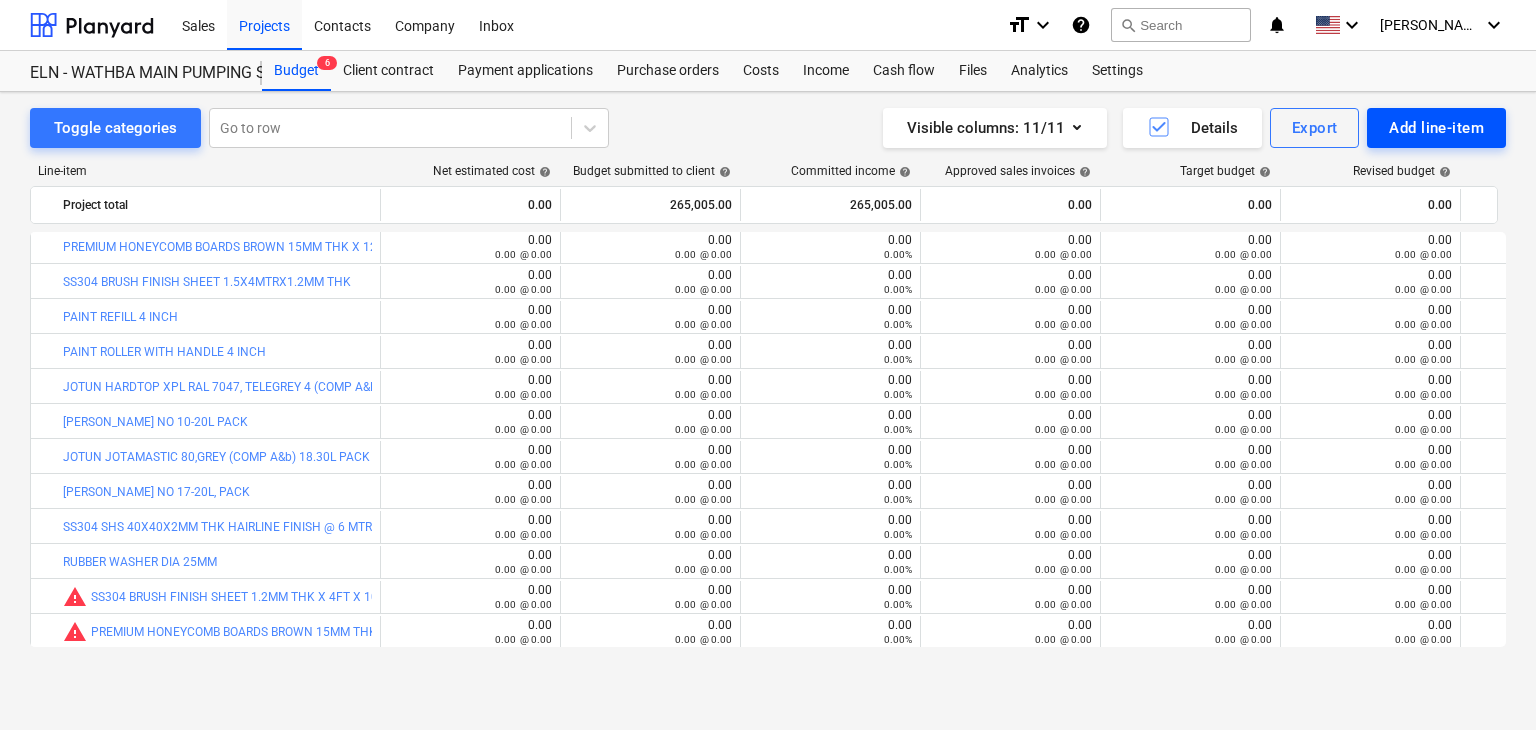 click on "Add line-item" at bounding box center [1436, 128] 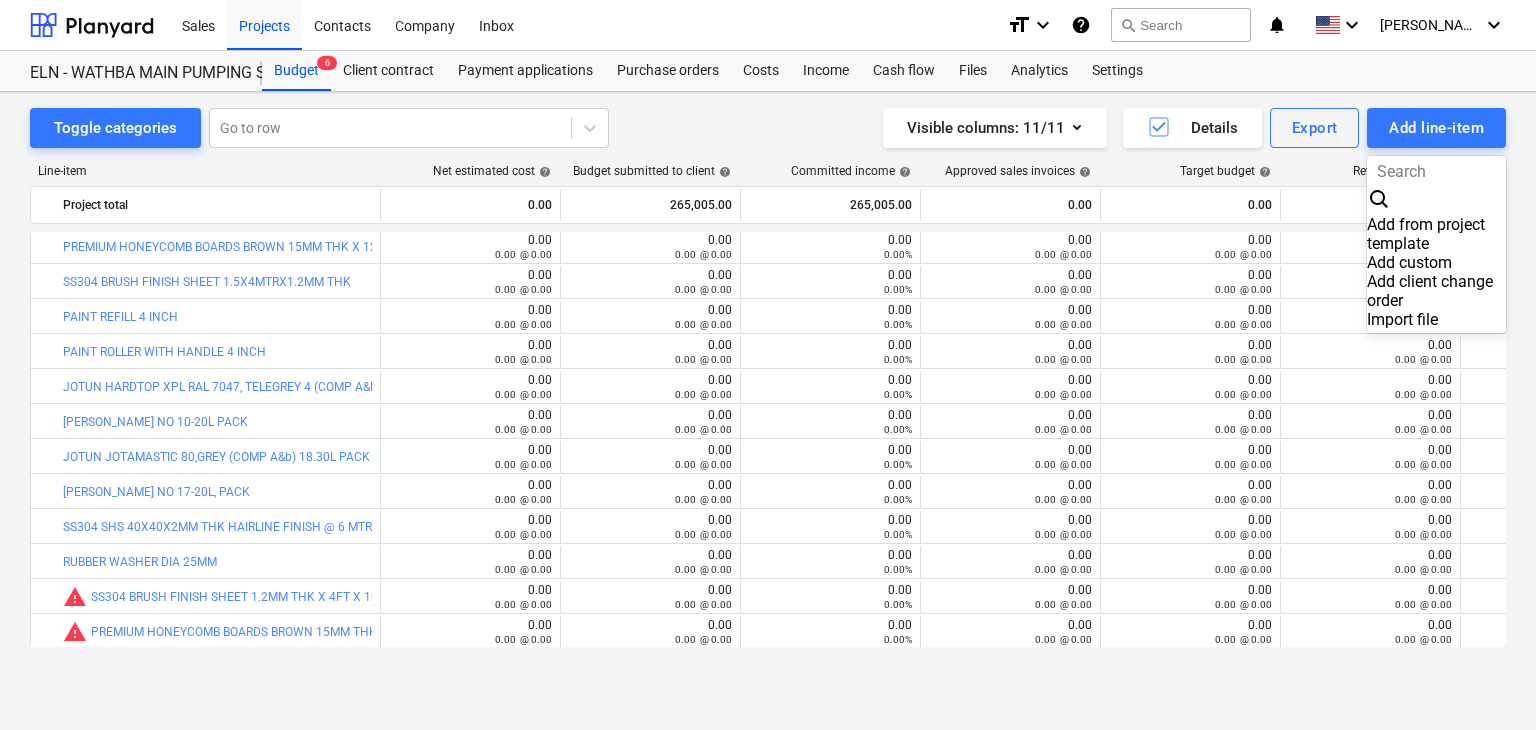 click on "Add custom" at bounding box center [1436, 262] 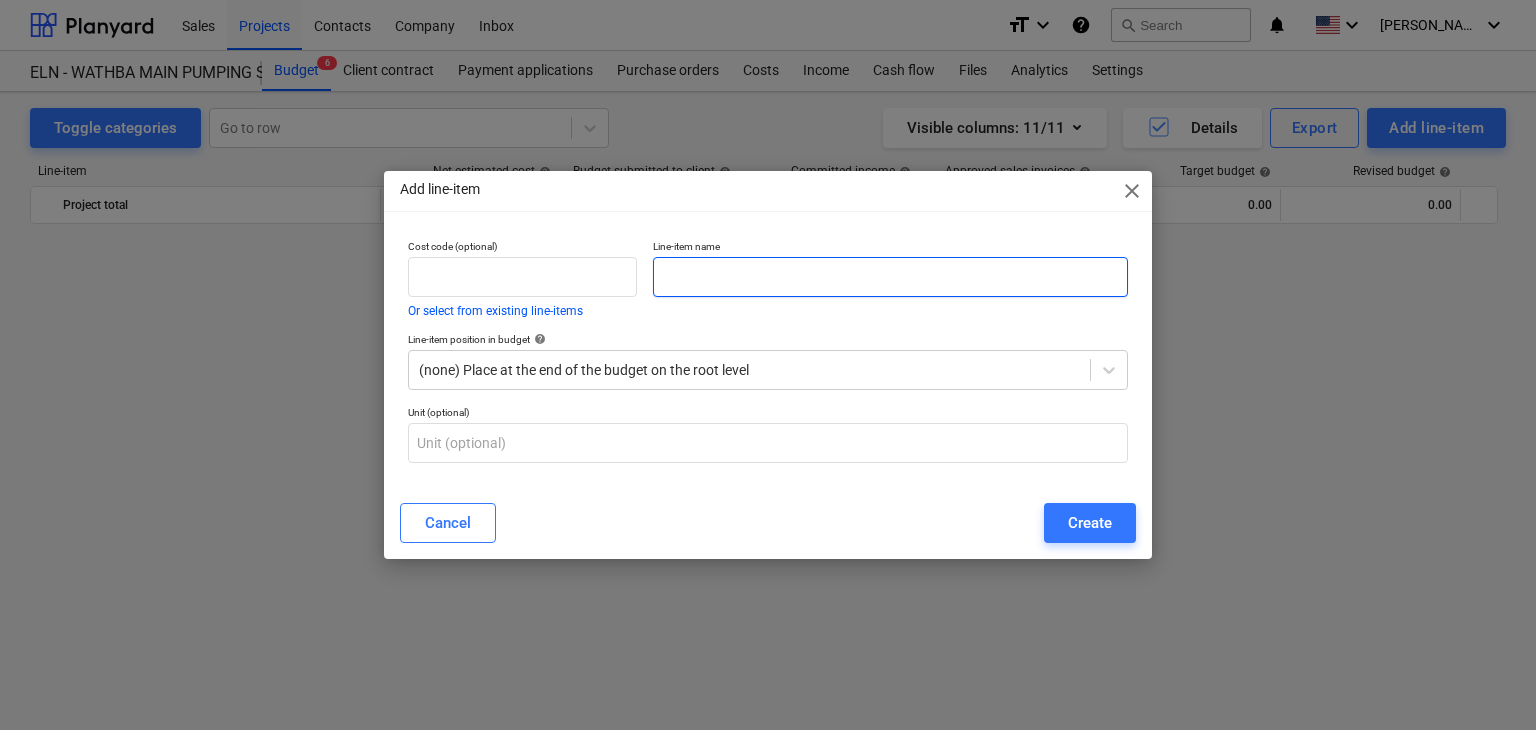 scroll, scrollTop: 2349, scrollLeft: 0, axis: vertical 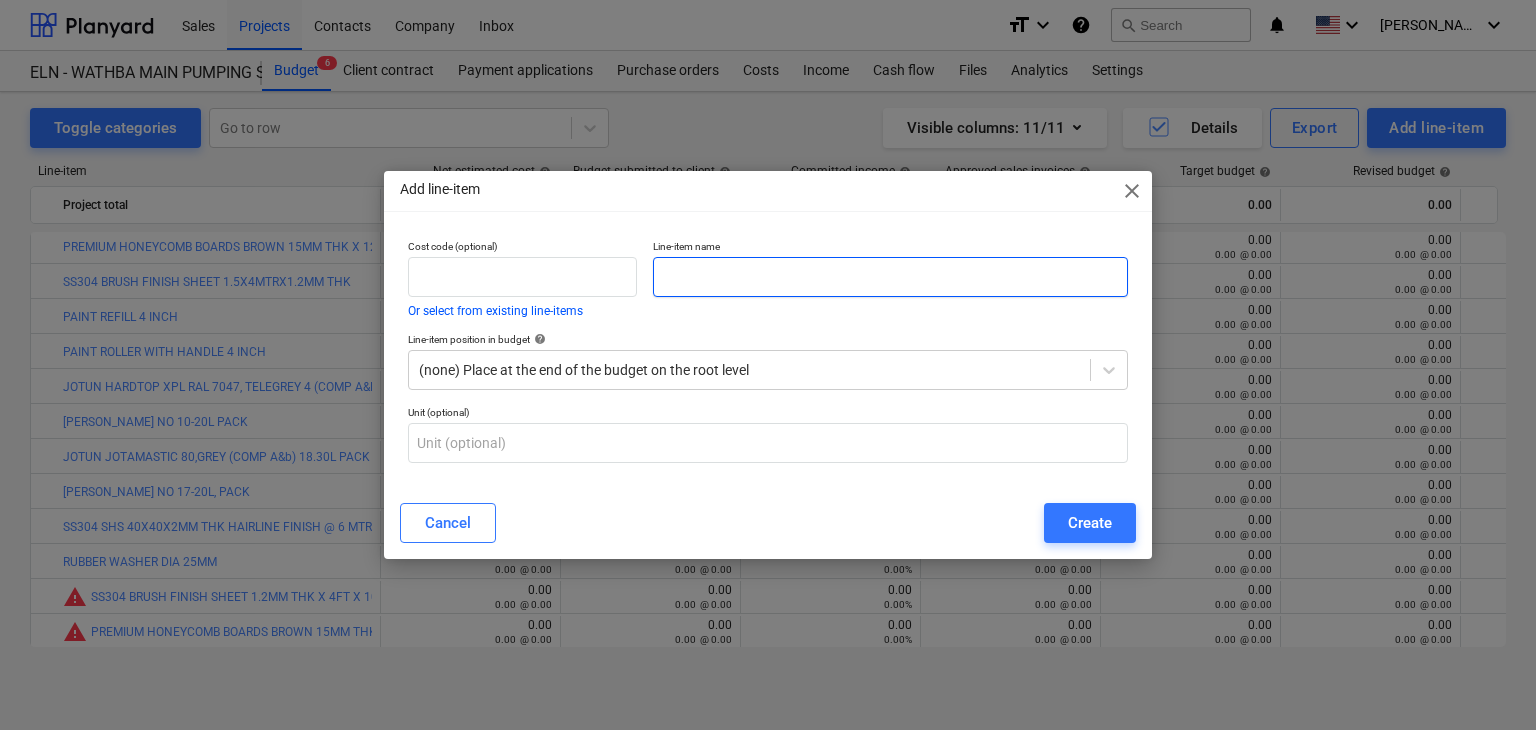 click at bounding box center [890, 277] 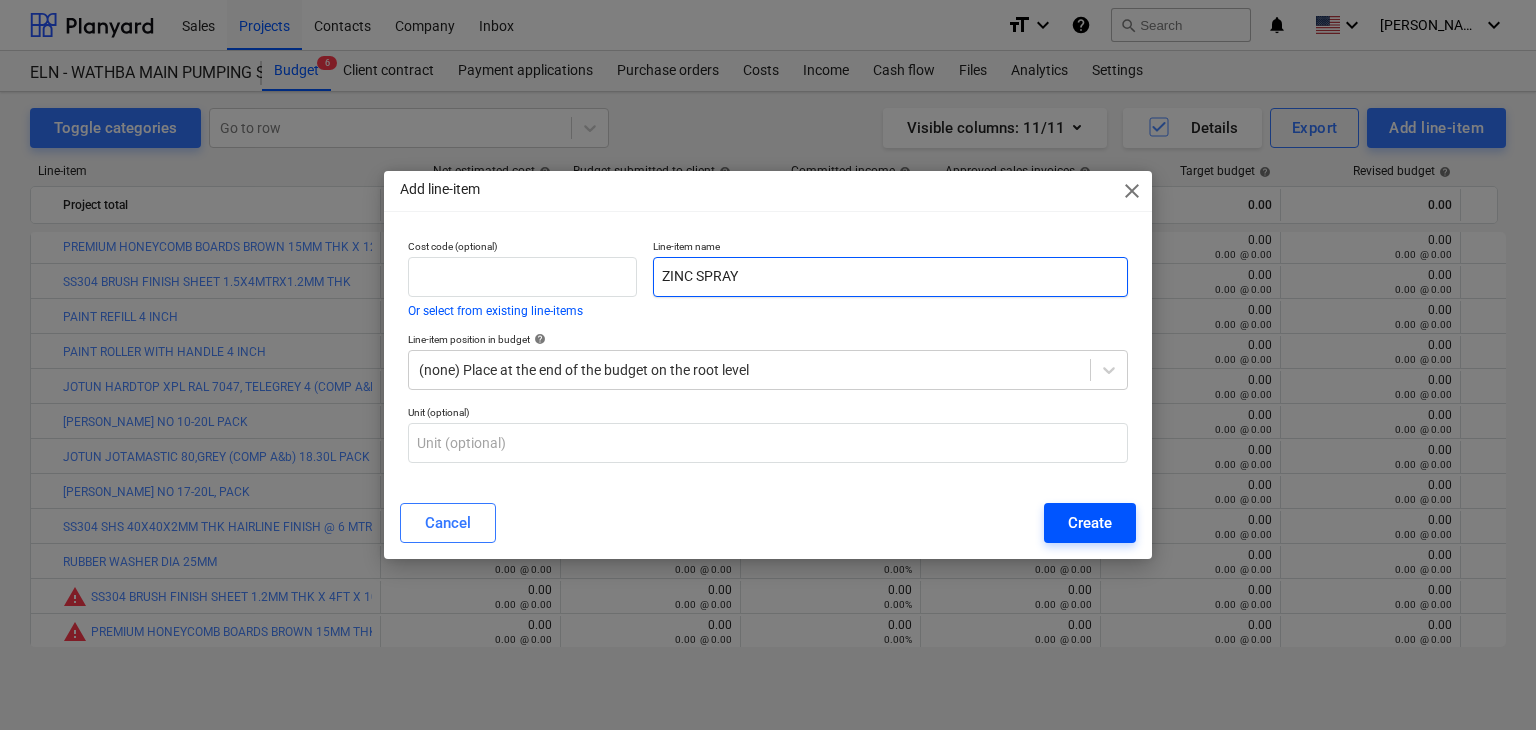 type on "ZINC SPRAY" 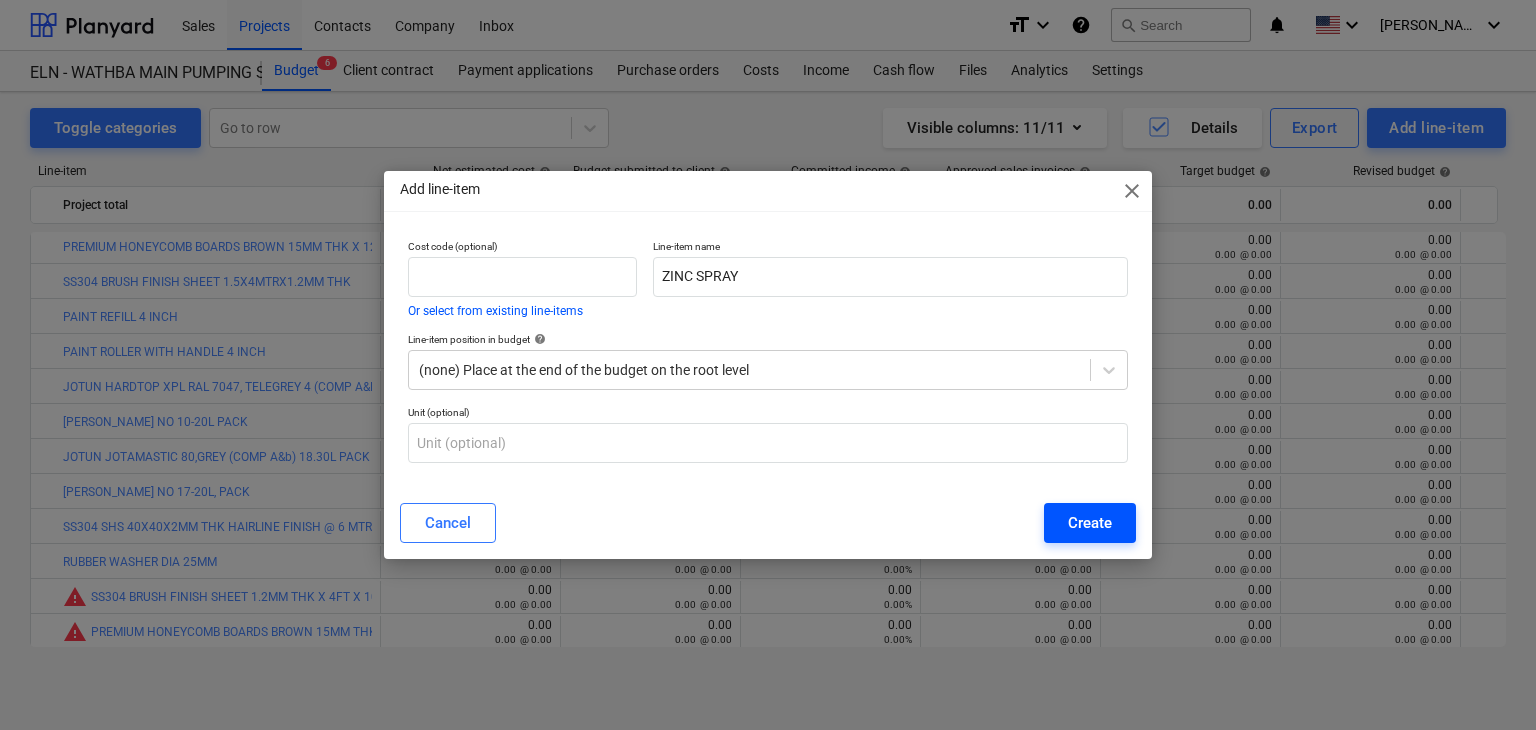 click on "Create" at bounding box center [1090, 523] 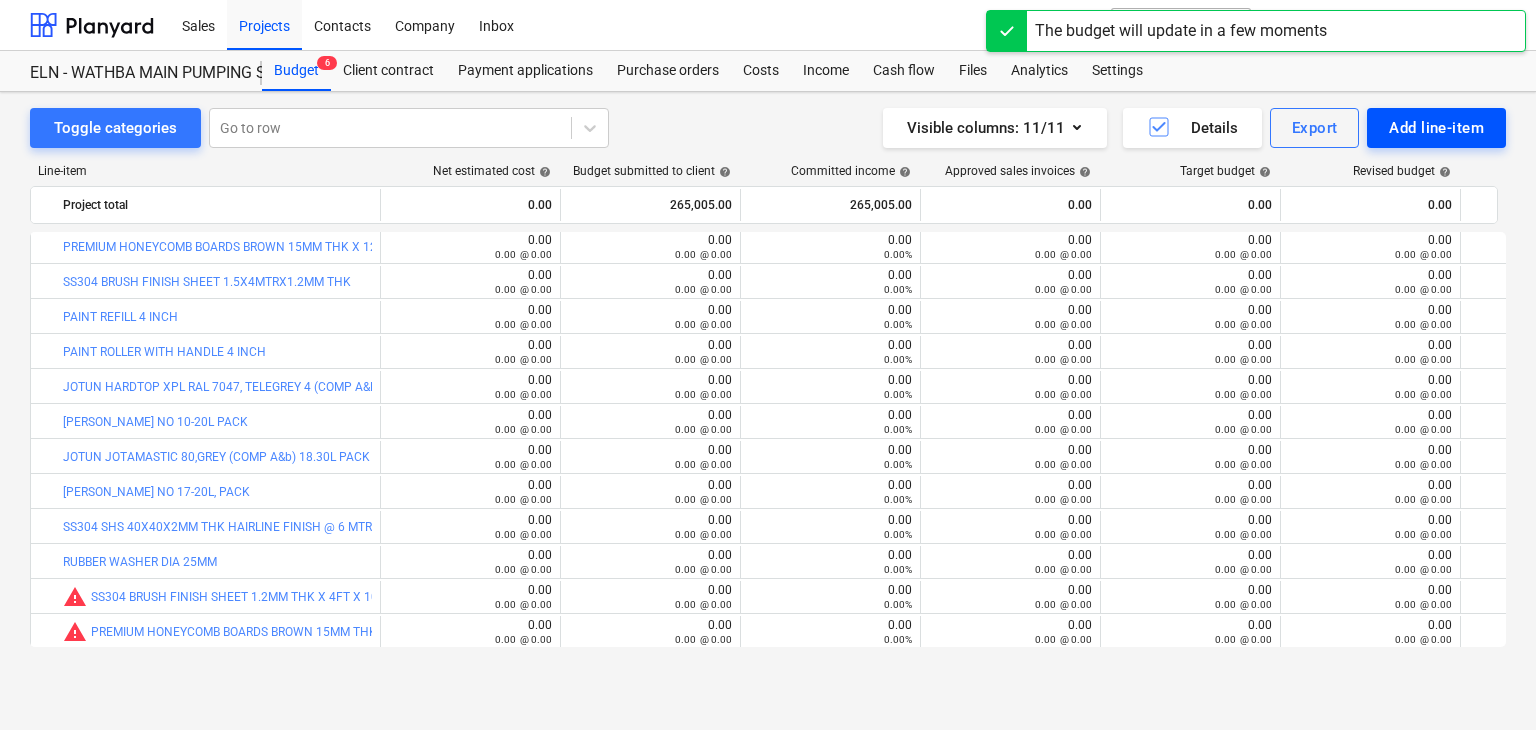 click on "Add line-item" at bounding box center [1436, 128] 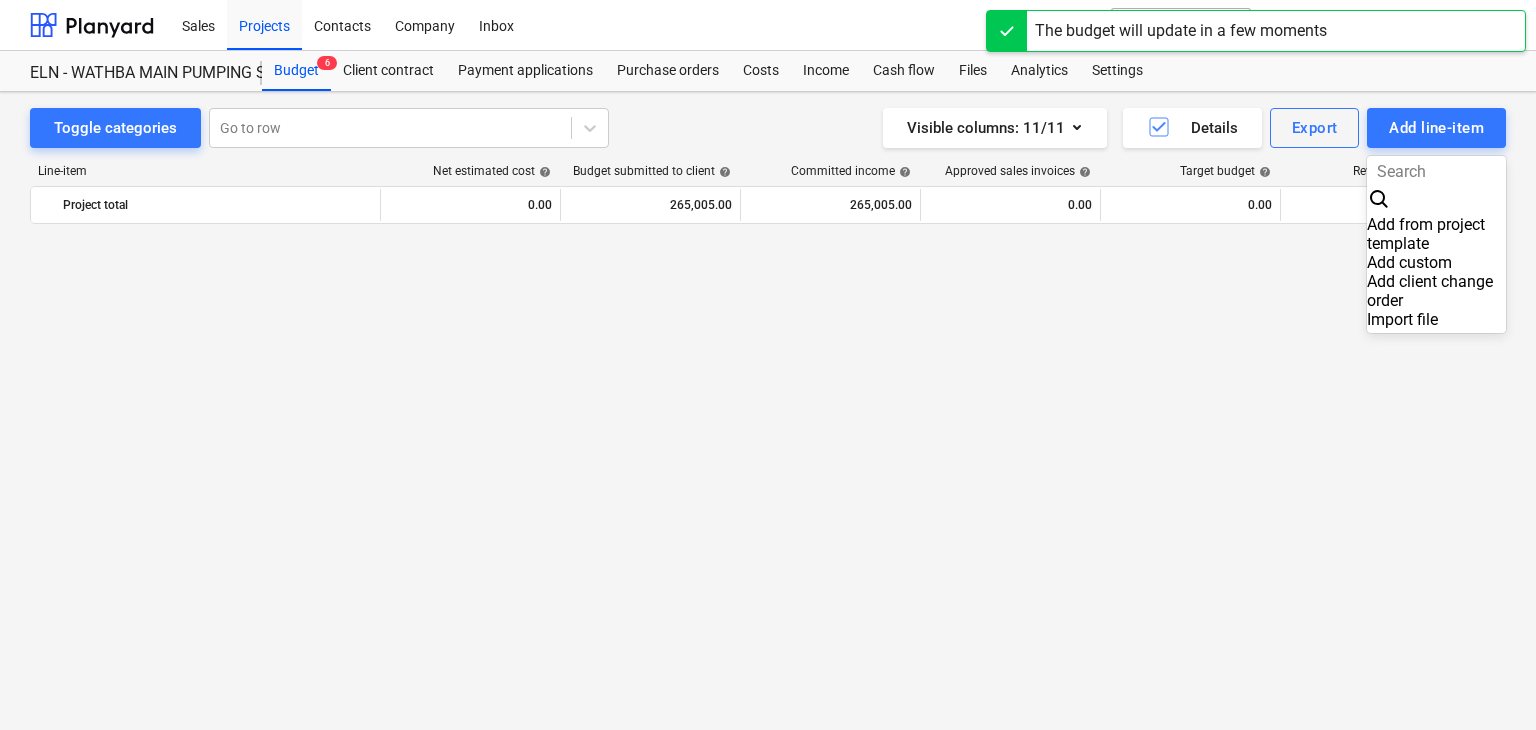 scroll, scrollTop: 2349, scrollLeft: 0, axis: vertical 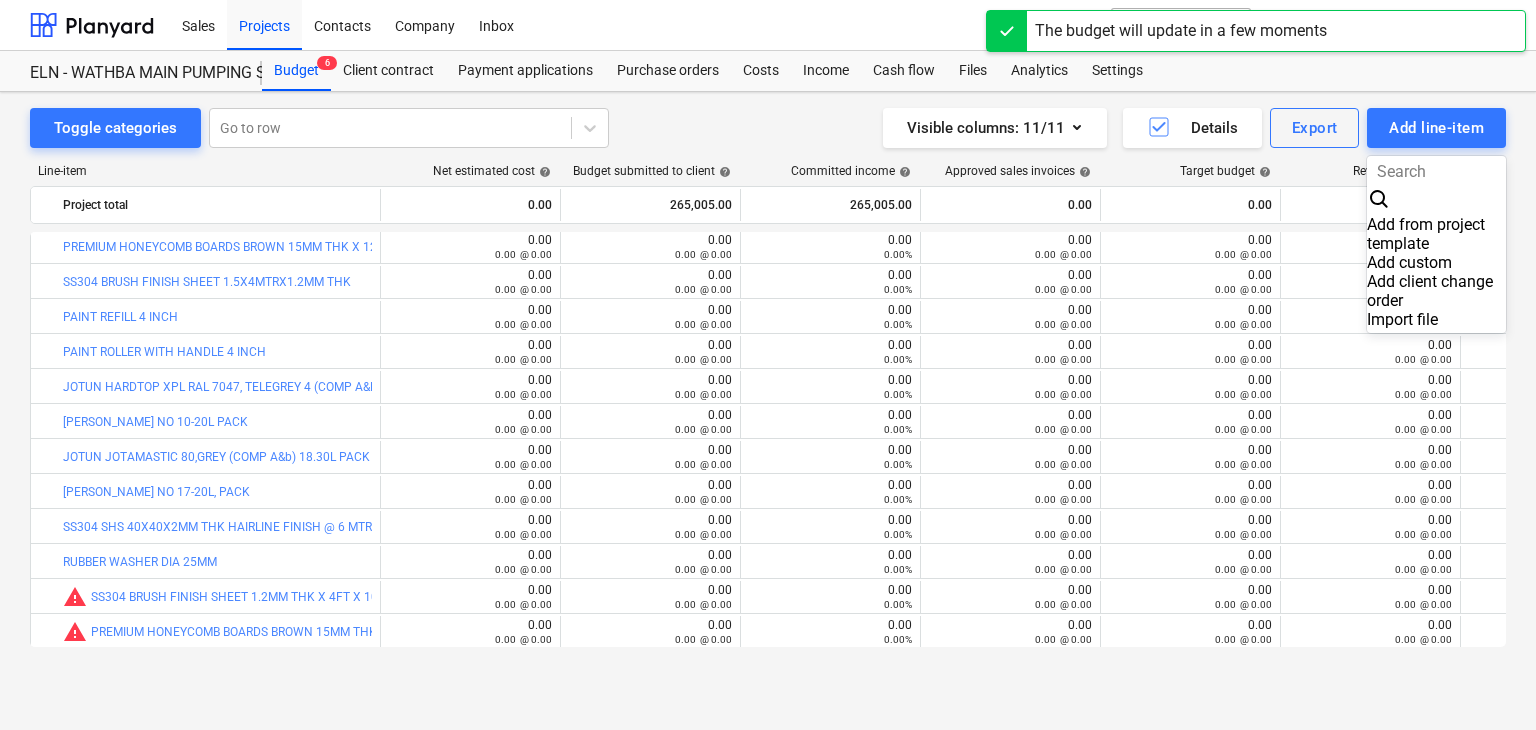 click on "Add custom" at bounding box center (1436, 262) 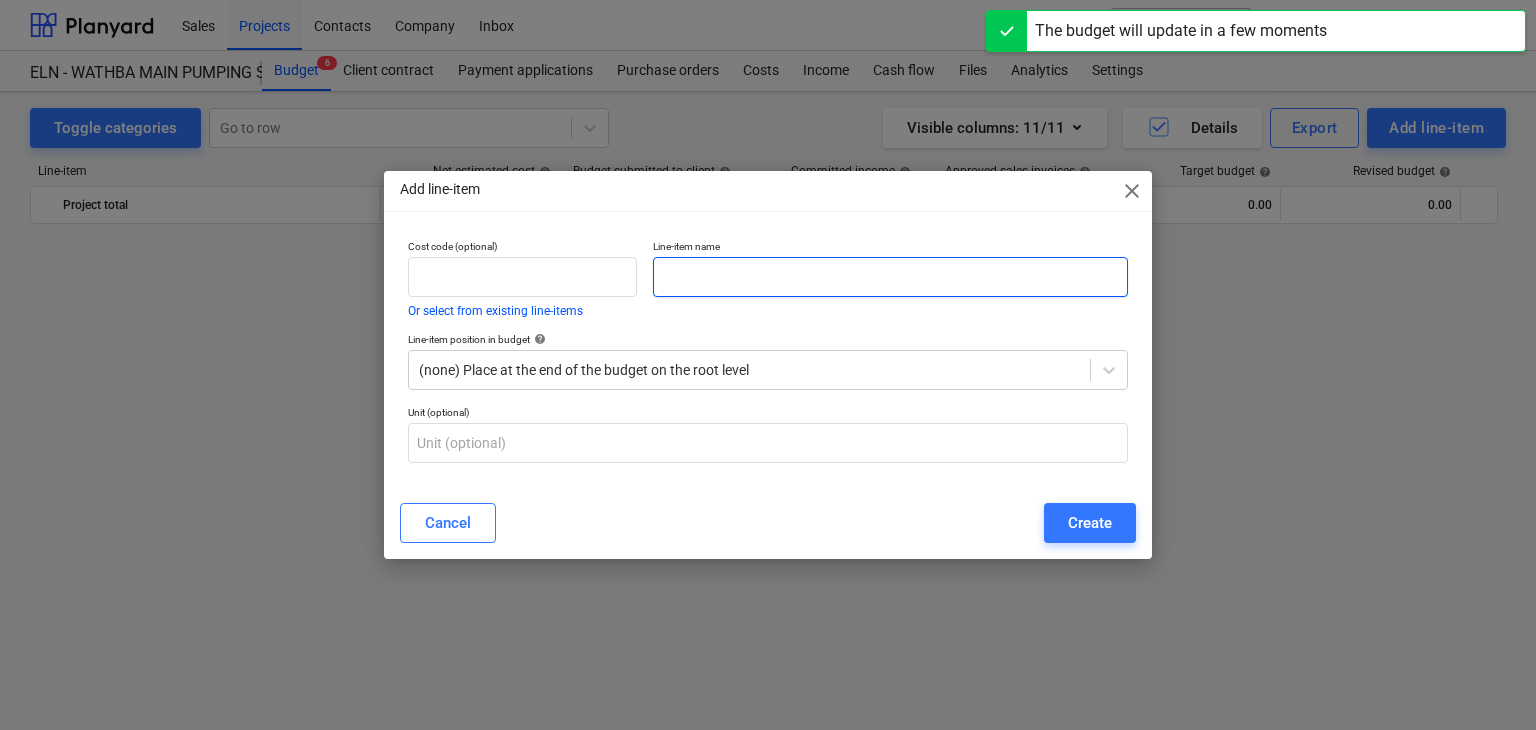 click at bounding box center [890, 277] 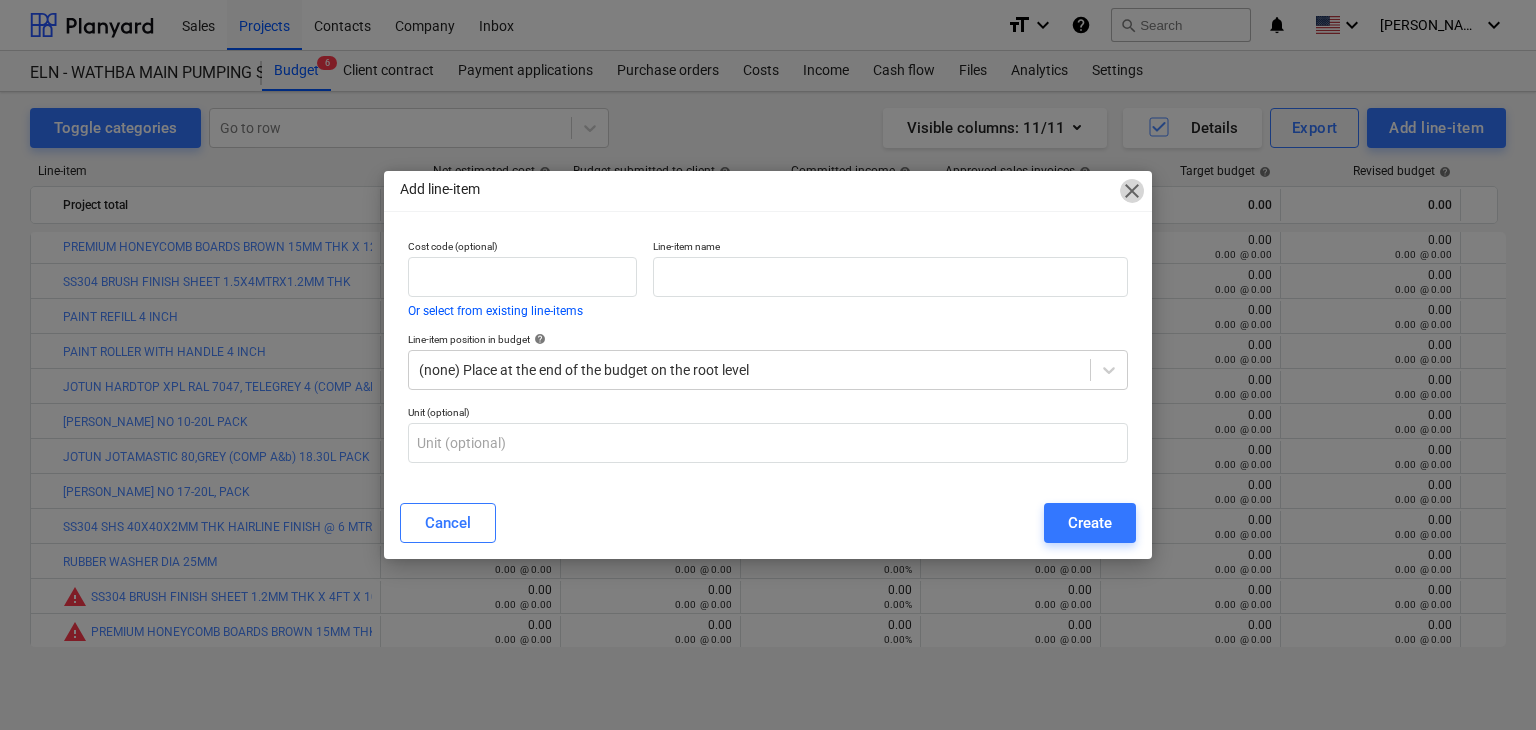 click on "close" at bounding box center [1132, 191] 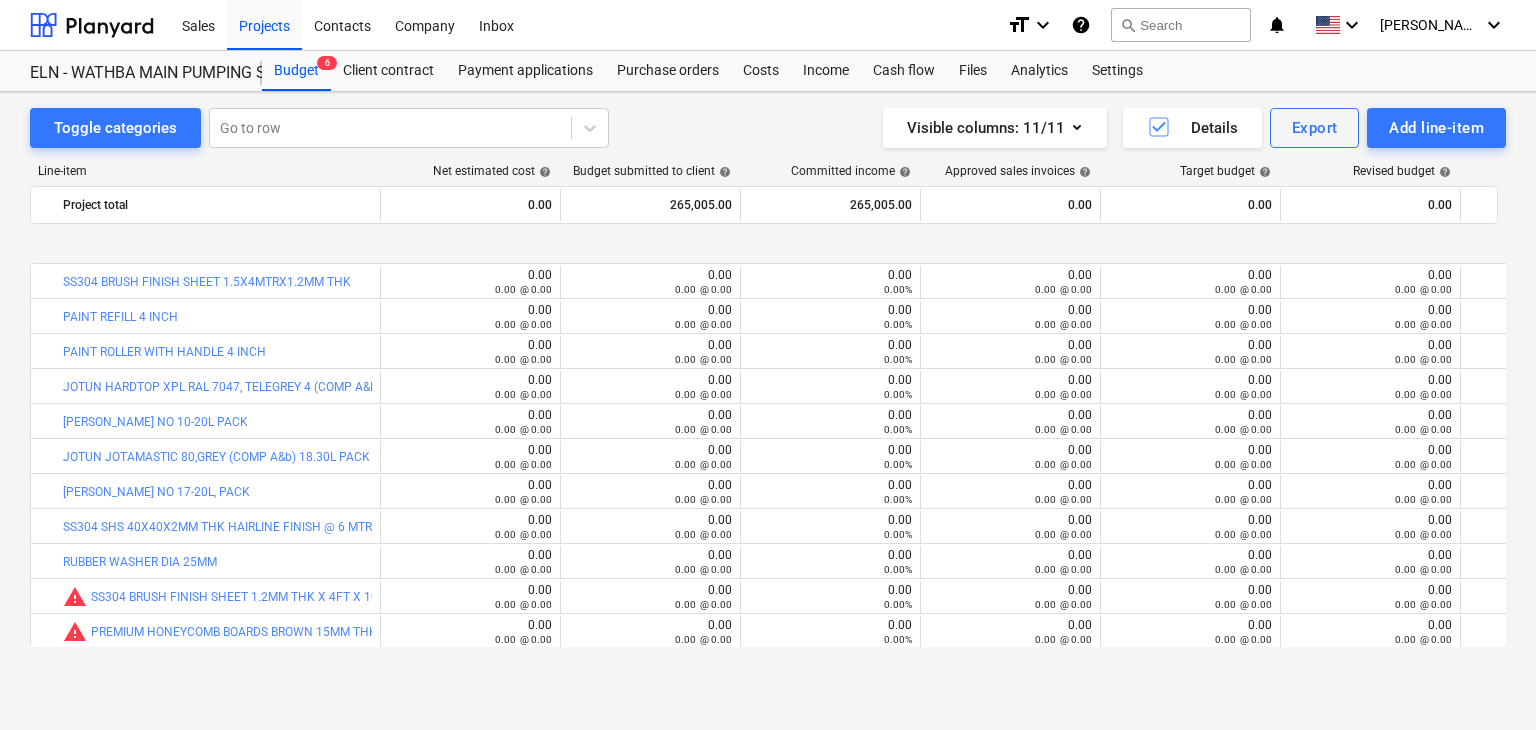 scroll, scrollTop: 2524, scrollLeft: 0, axis: vertical 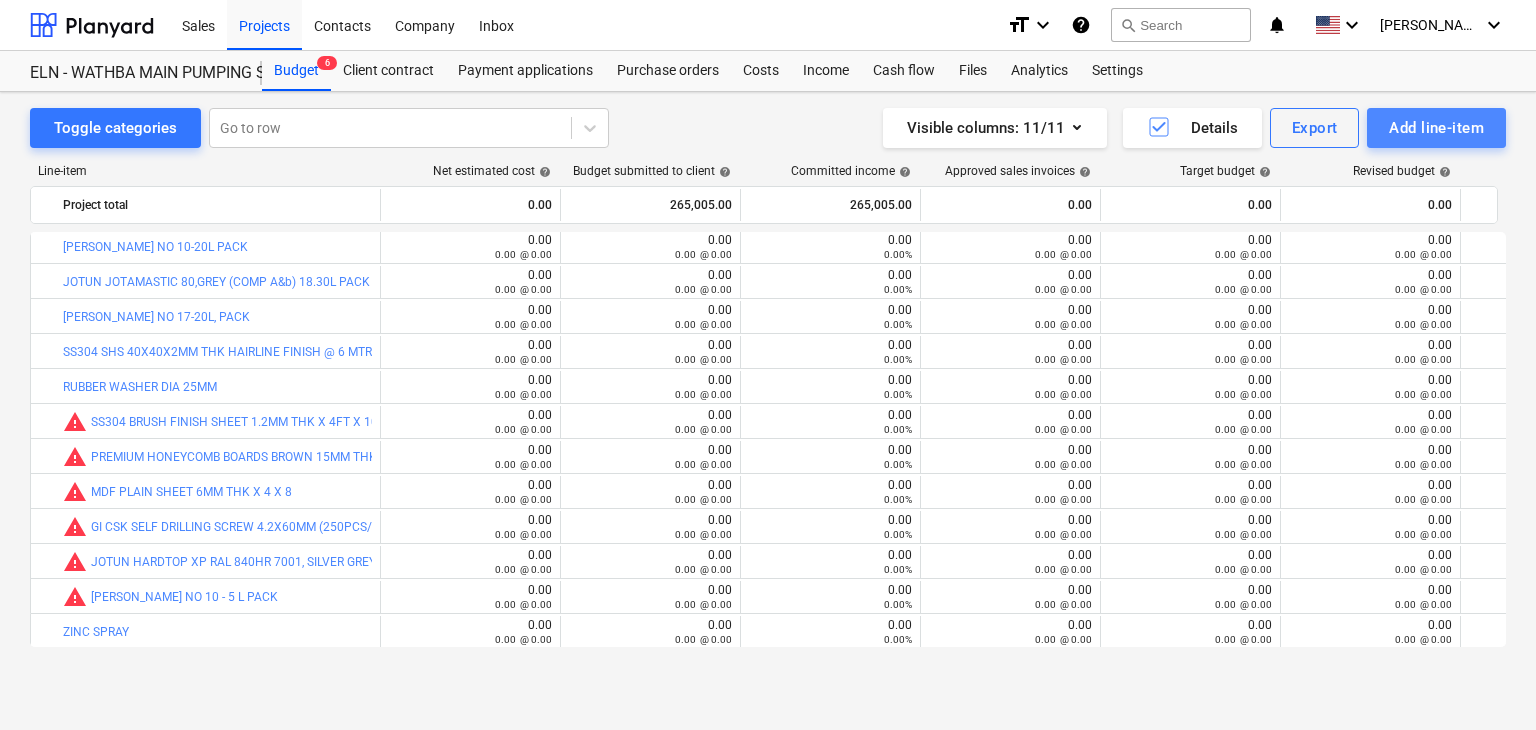 click on "Add line-item" at bounding box center (1436, 128) 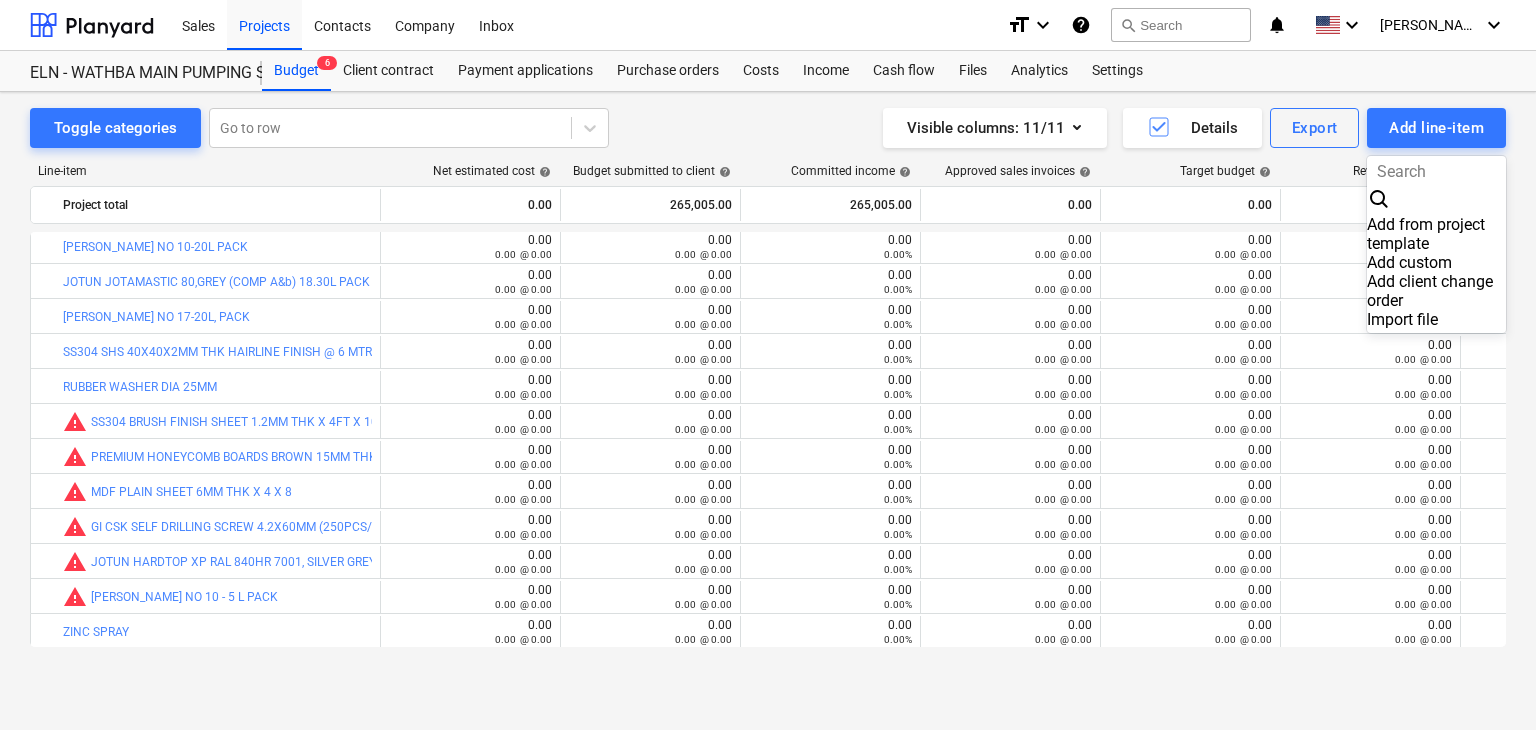 click on "Add custom" at bounding box center [1436, 262] 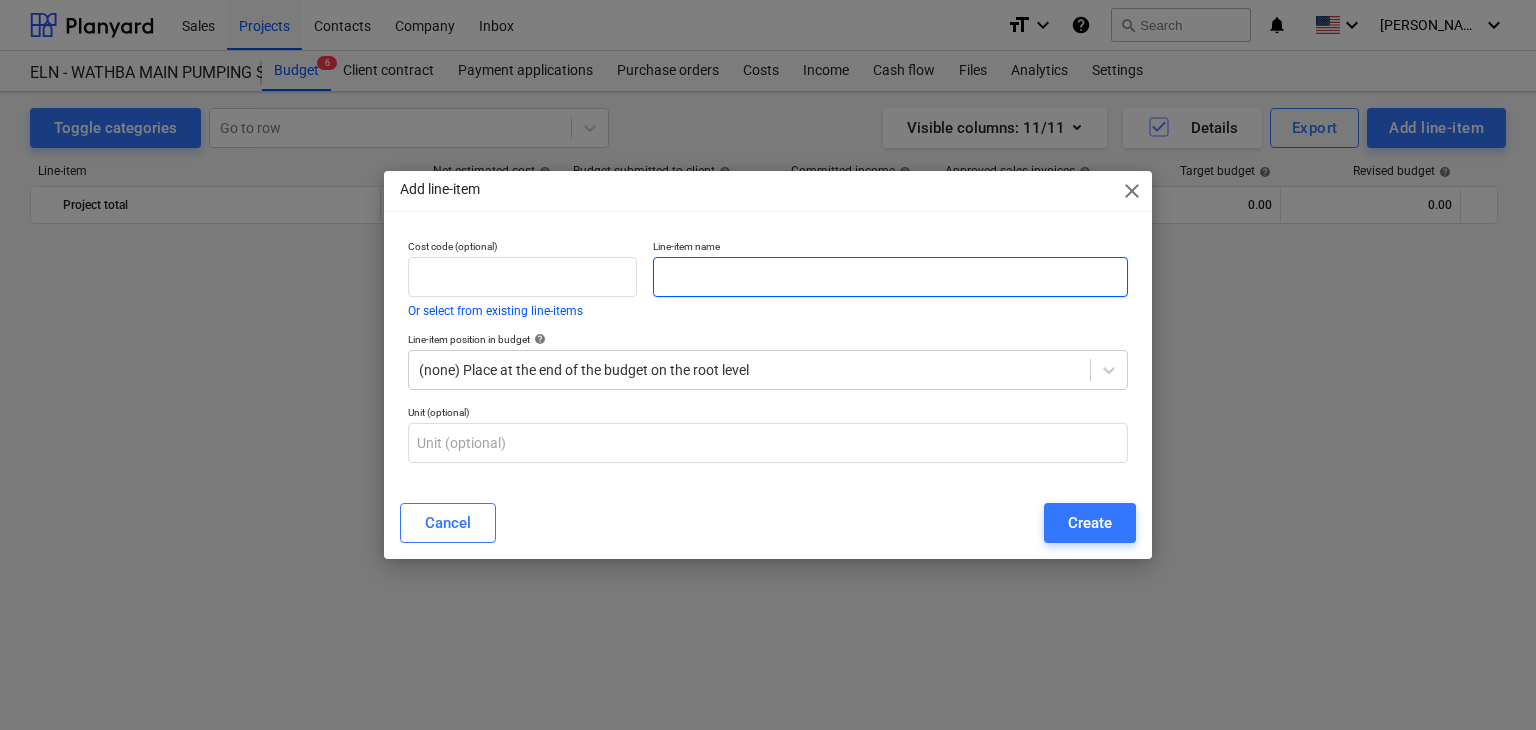 click at bounding box center [890, 277] 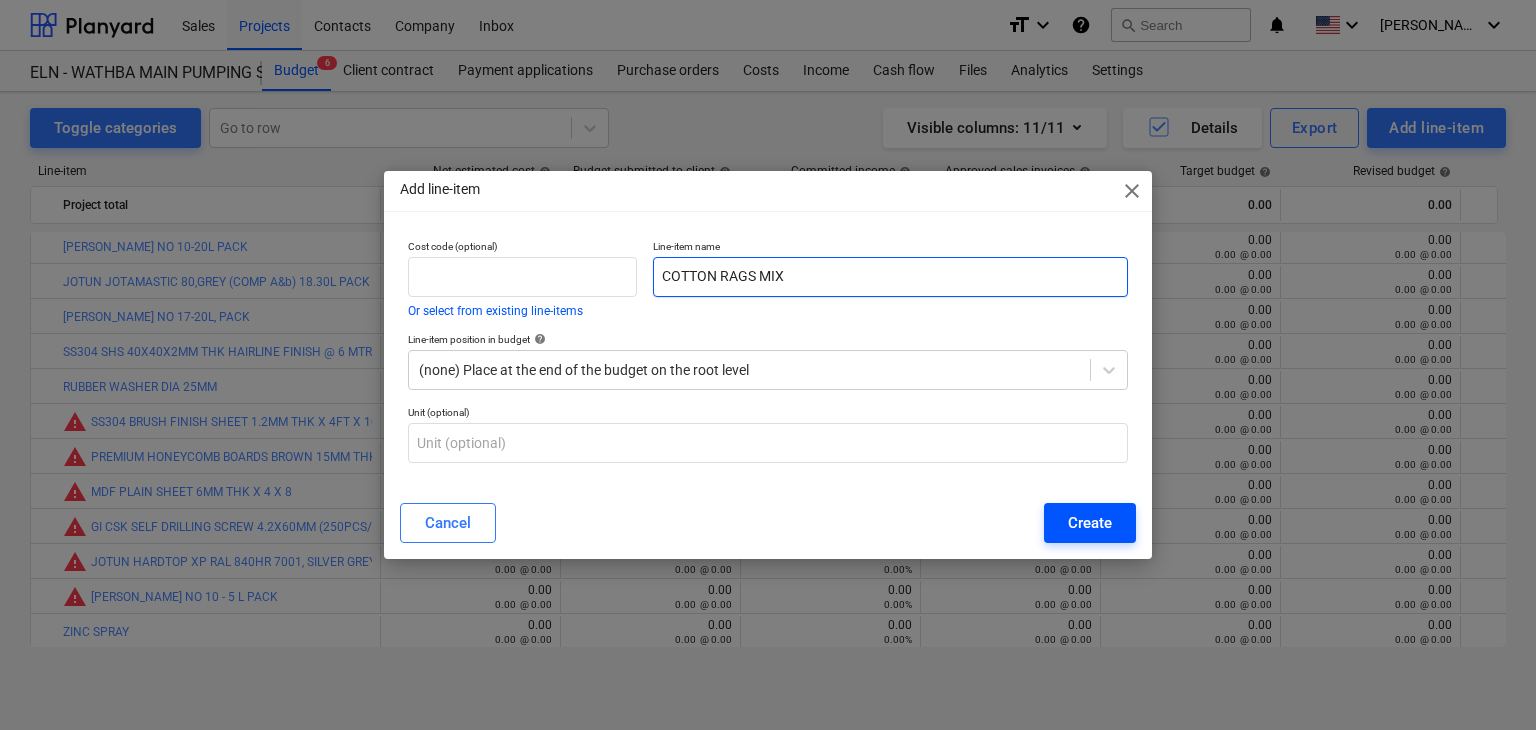 type on "COTTON RAGS MIX" 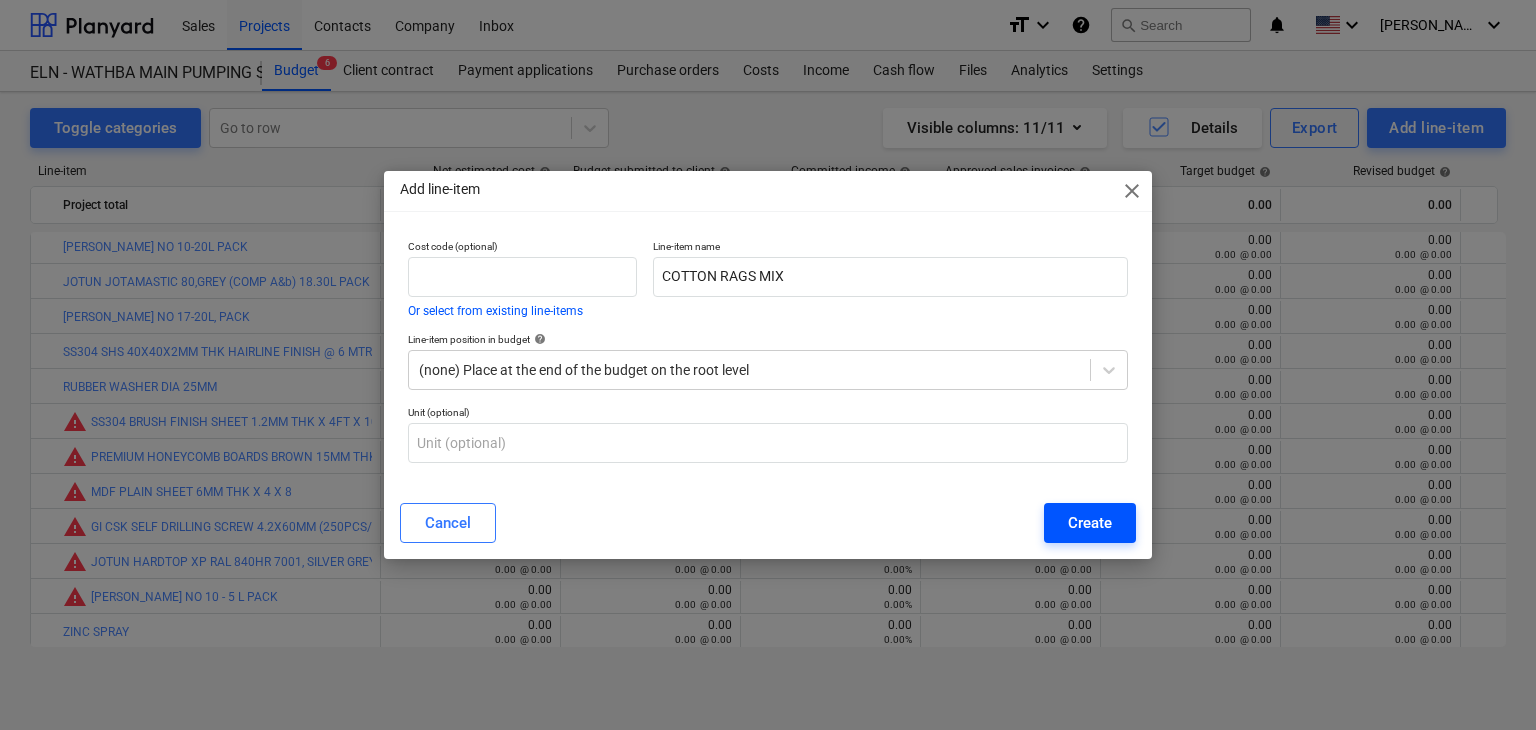 click on "Create" at bounding box center [1090, 523] 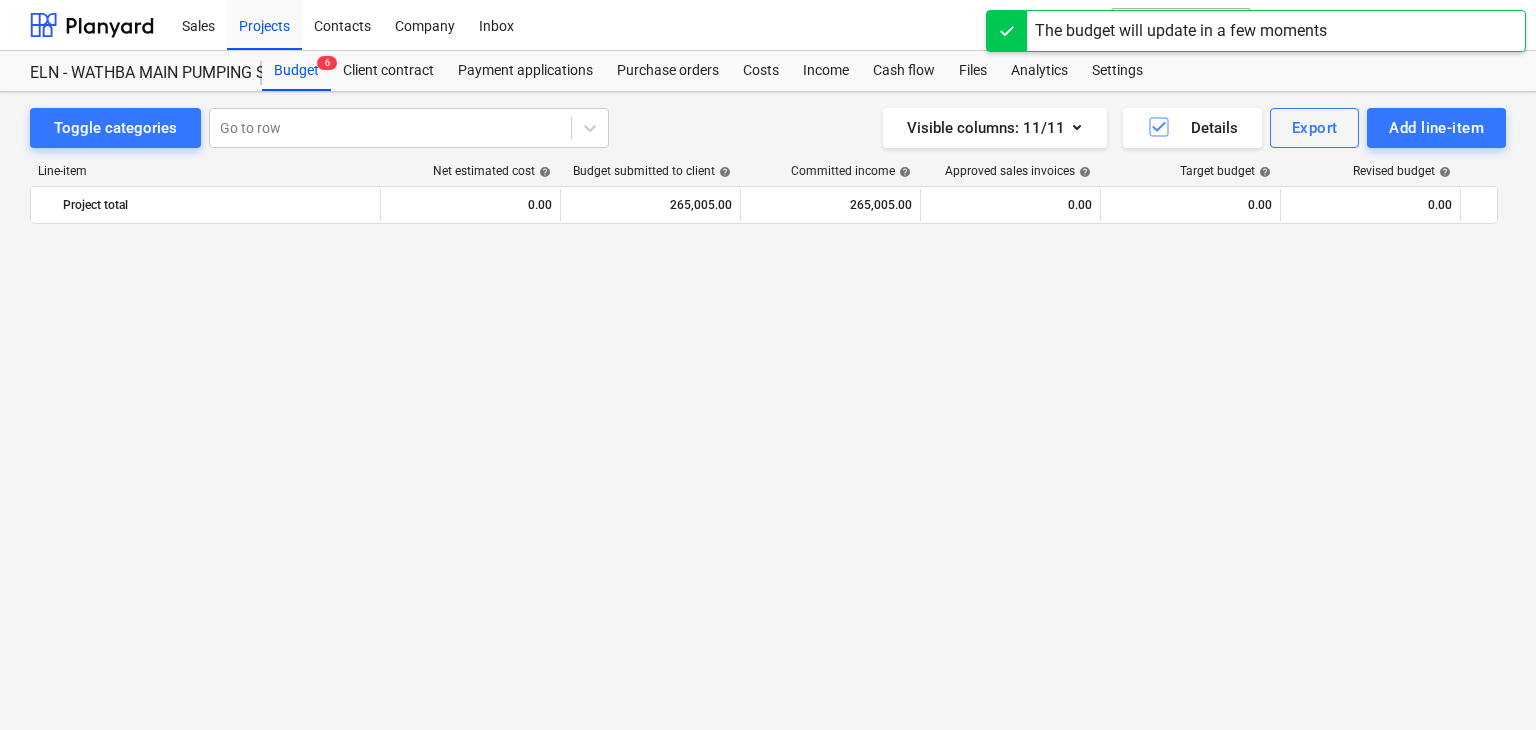 scroll, scrollTop: 2524, scrollLeft: 0, axis: vertical 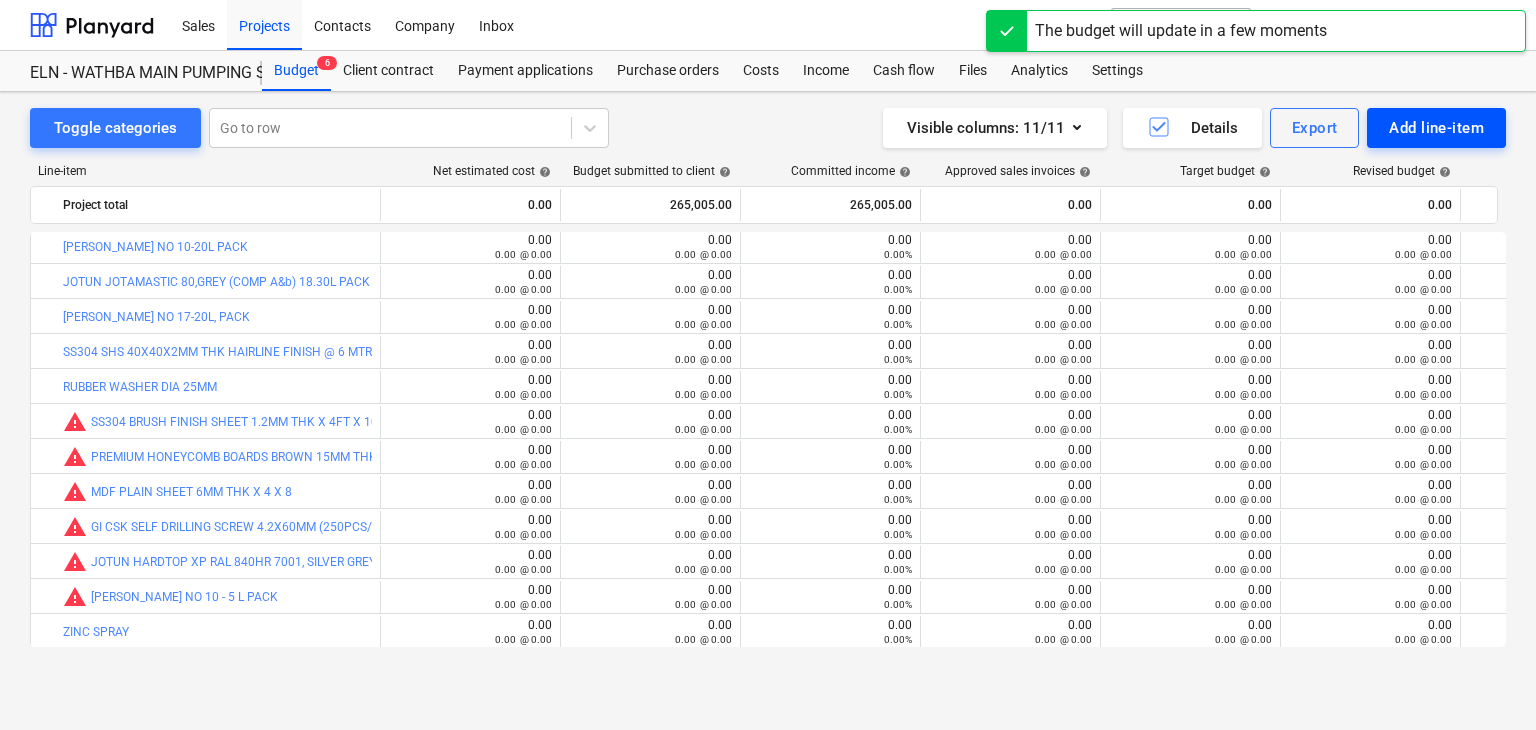 click on "Add line-item" at bounding box center (1436, 128) 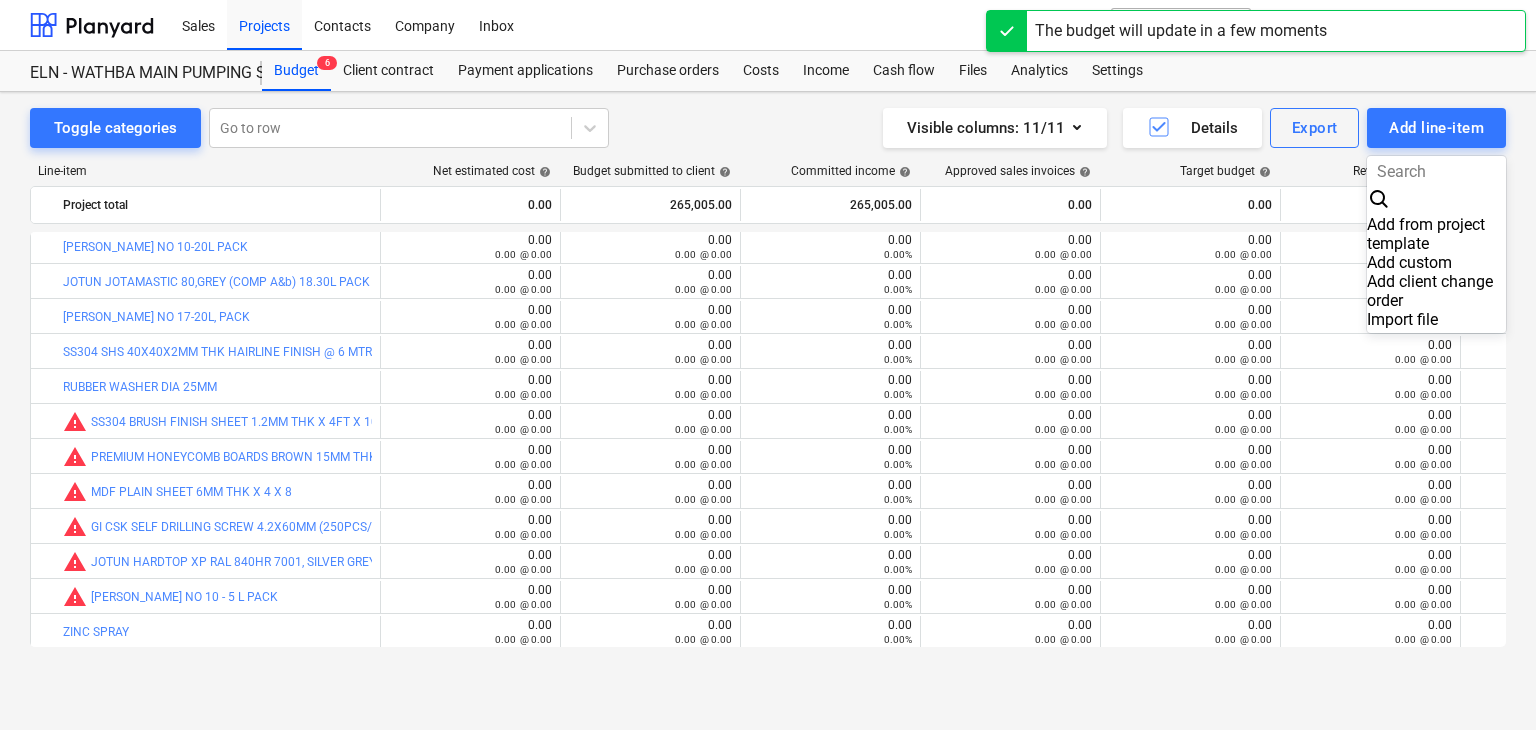 click on "Add custom" at bounding box center (1436, 262) 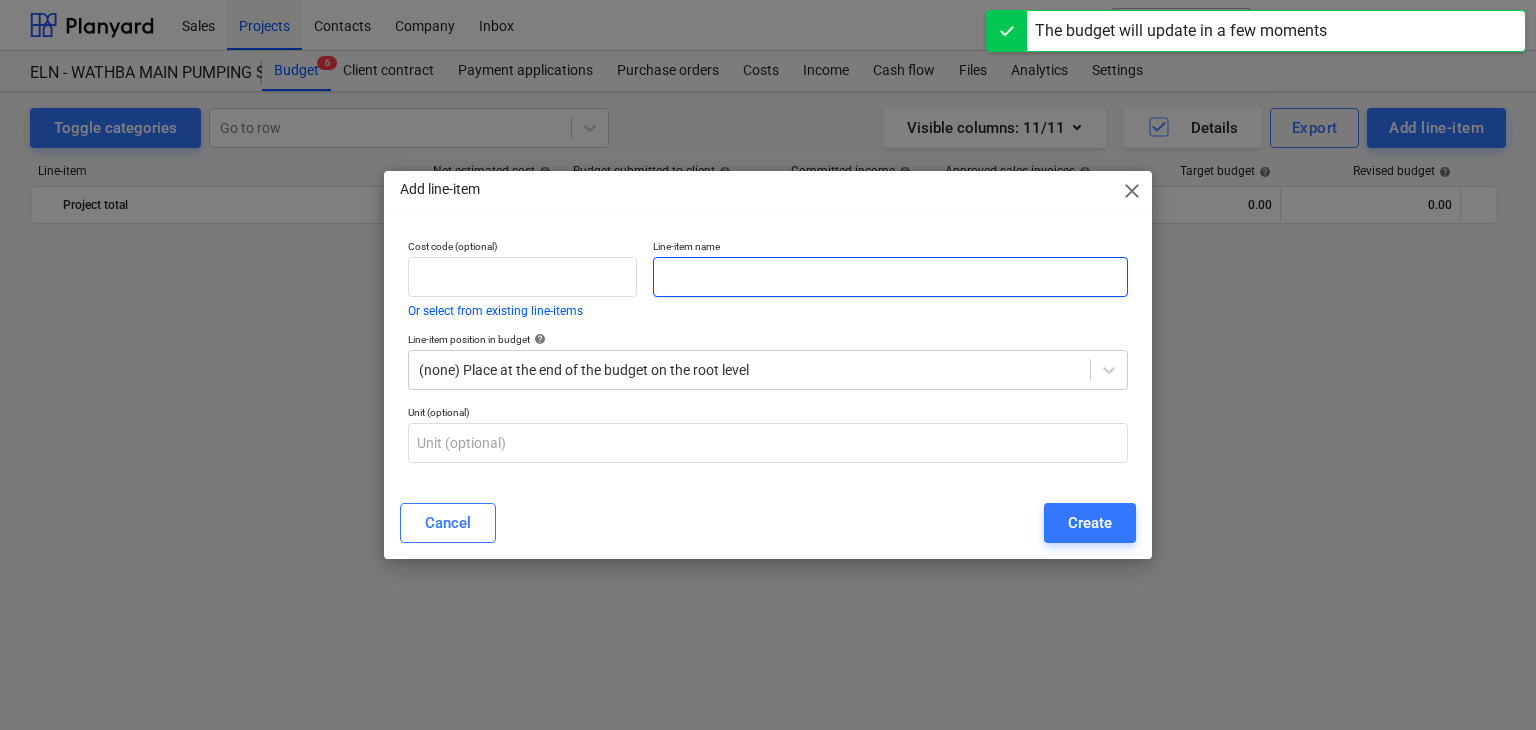 scroll, scrollTop: 2524, scrollLeft: 0, axis: vertical 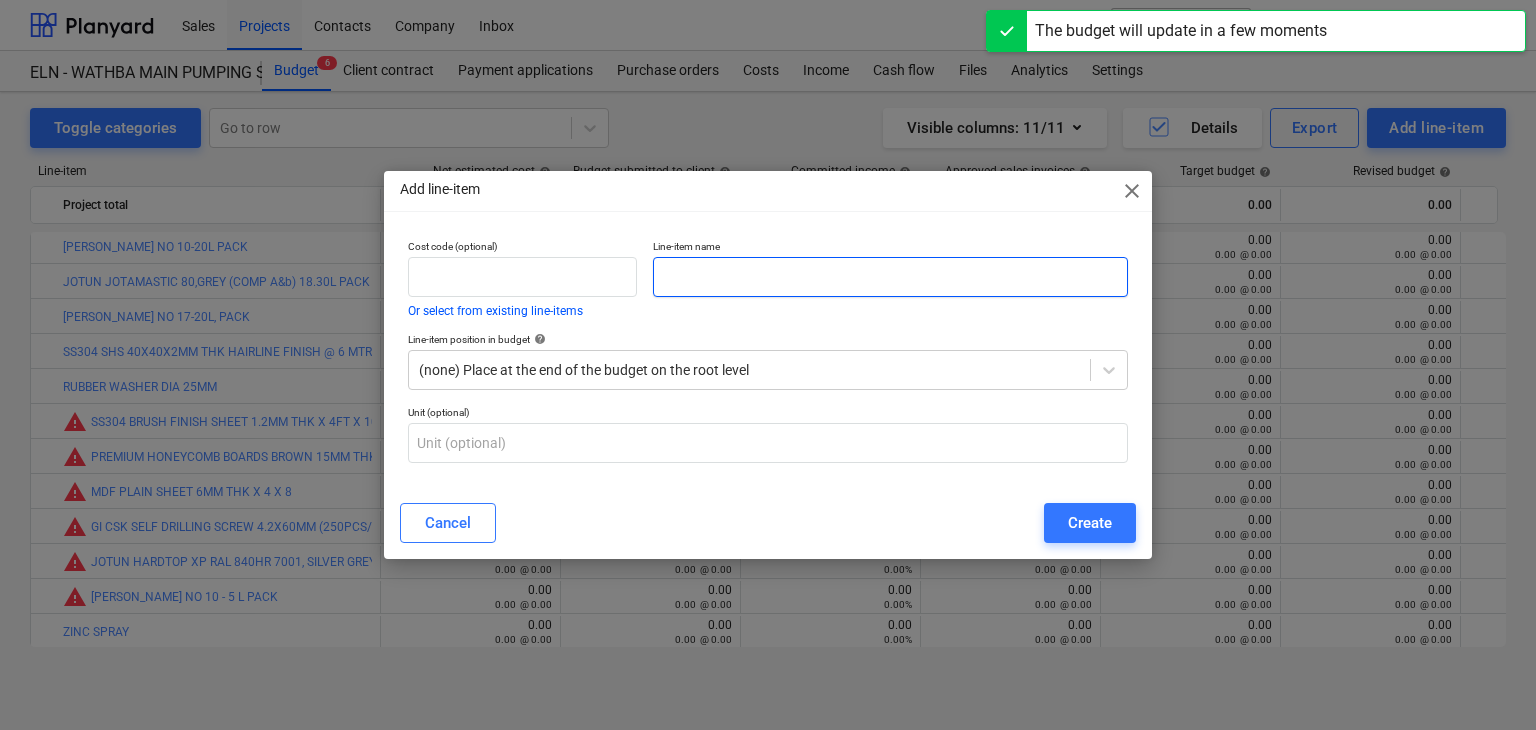 click at bounding box center [890, 277] 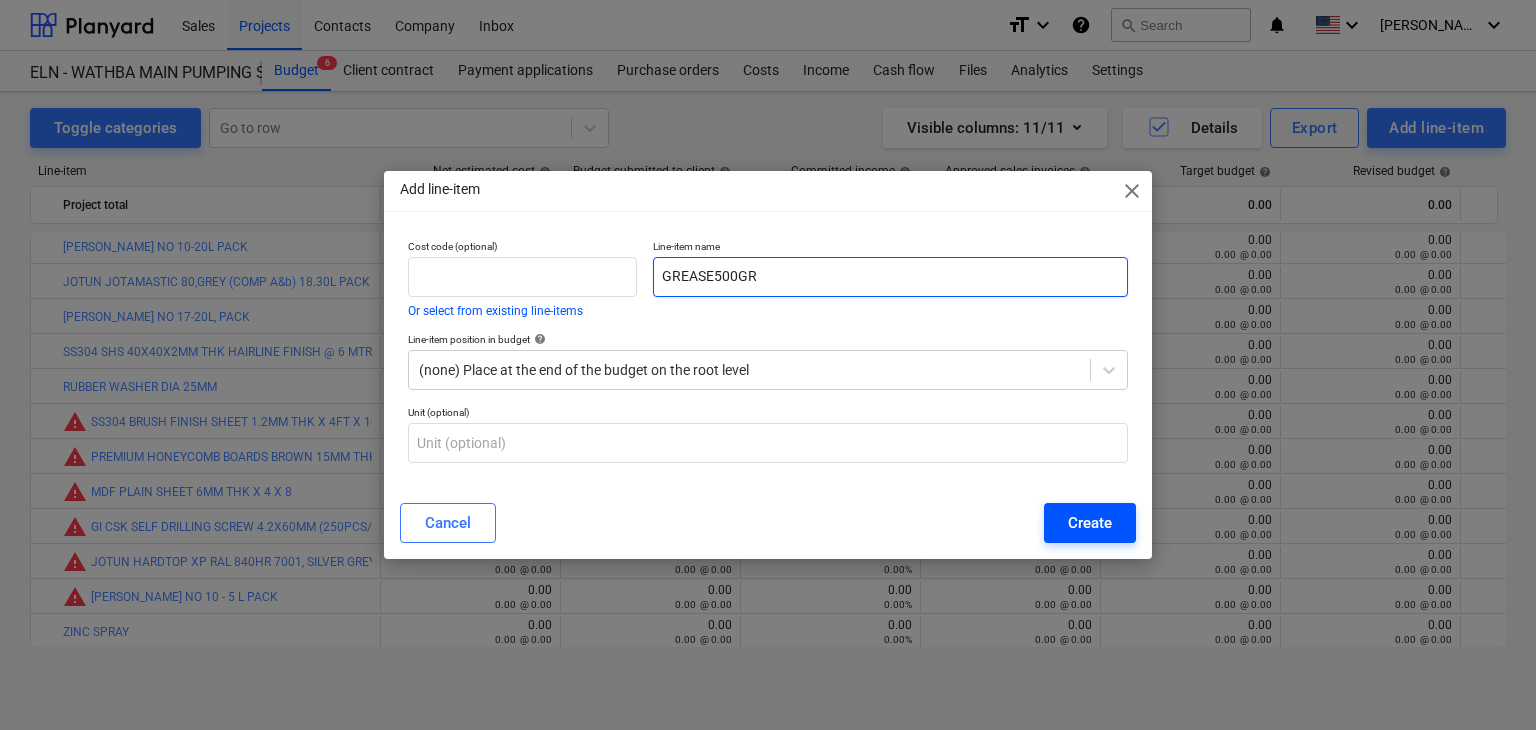 type on "GREASE500GR" 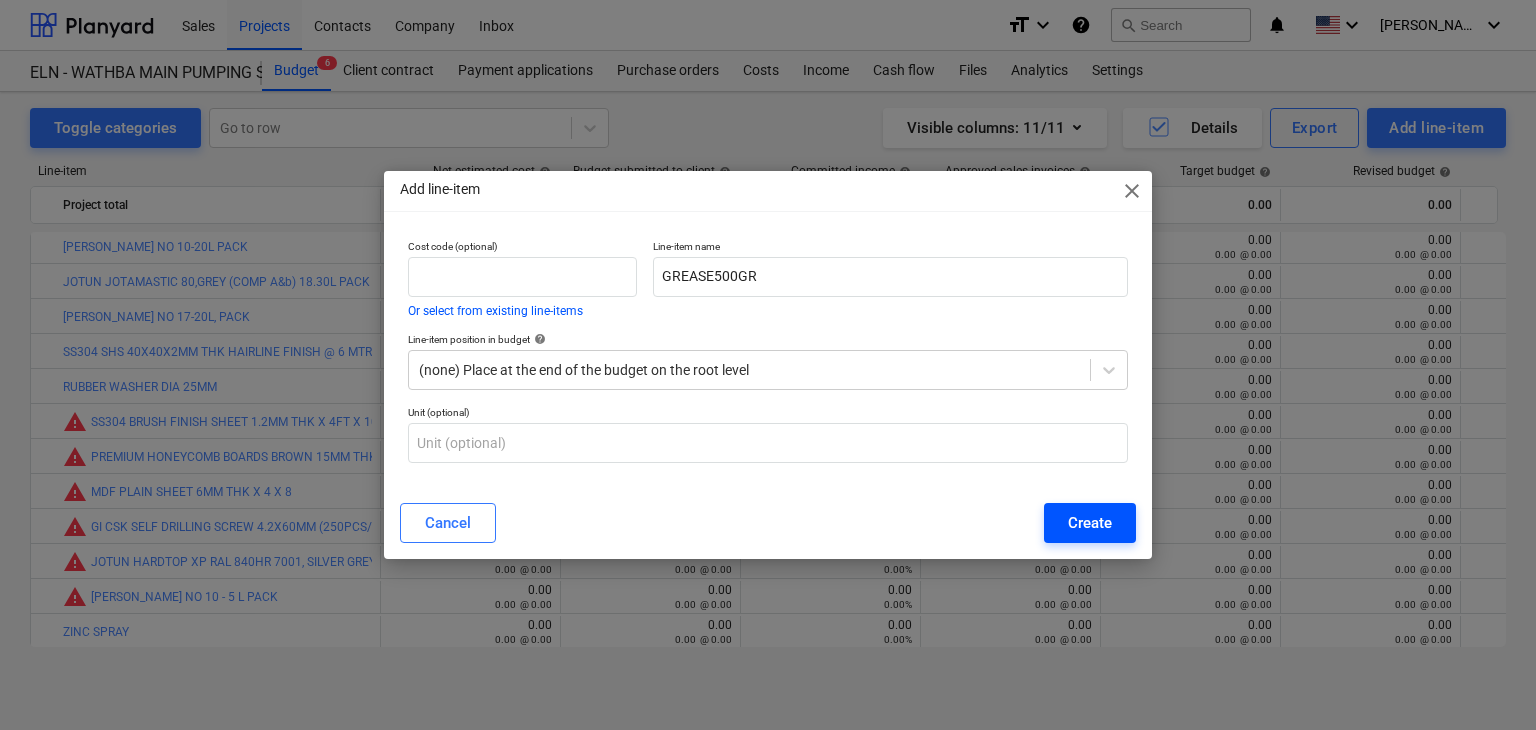 click on "Create" at bounding box center [1090, 523] 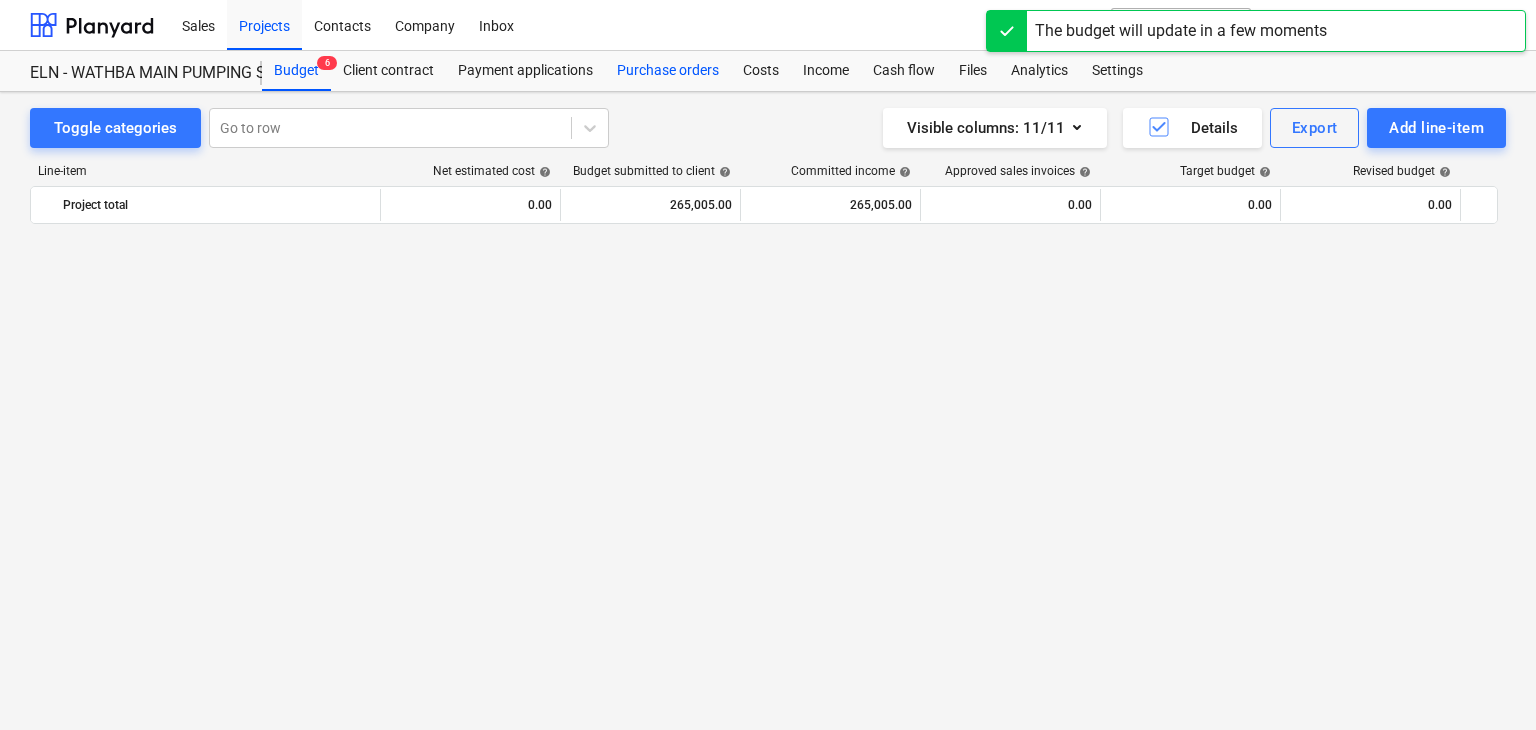 click on "Purchase orders" at bounding box center (668, 71) 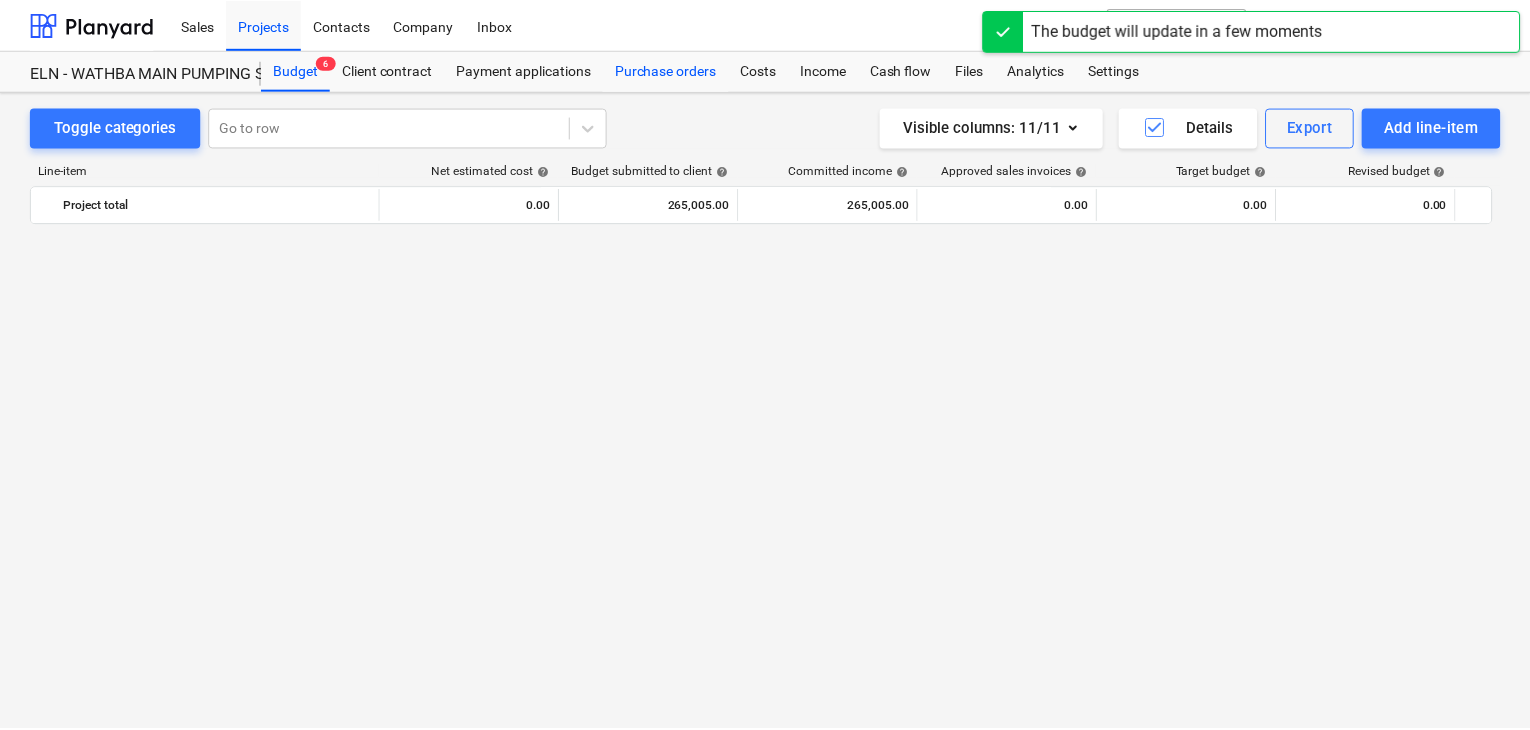 scroll, scrollTop: 0, scrollLeft: 0, axis: both 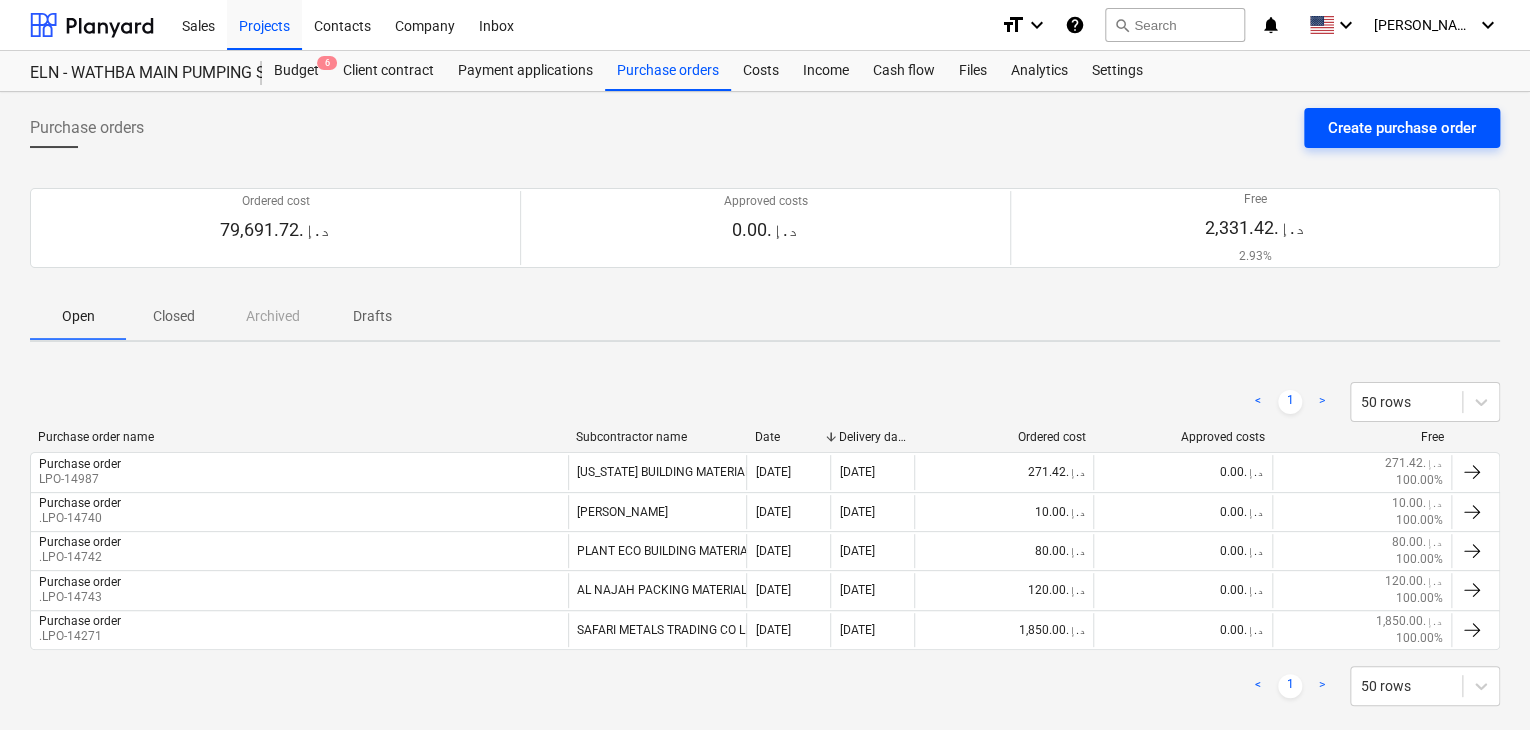 click on "Create purchase order" at bounding box center [1402, 128] 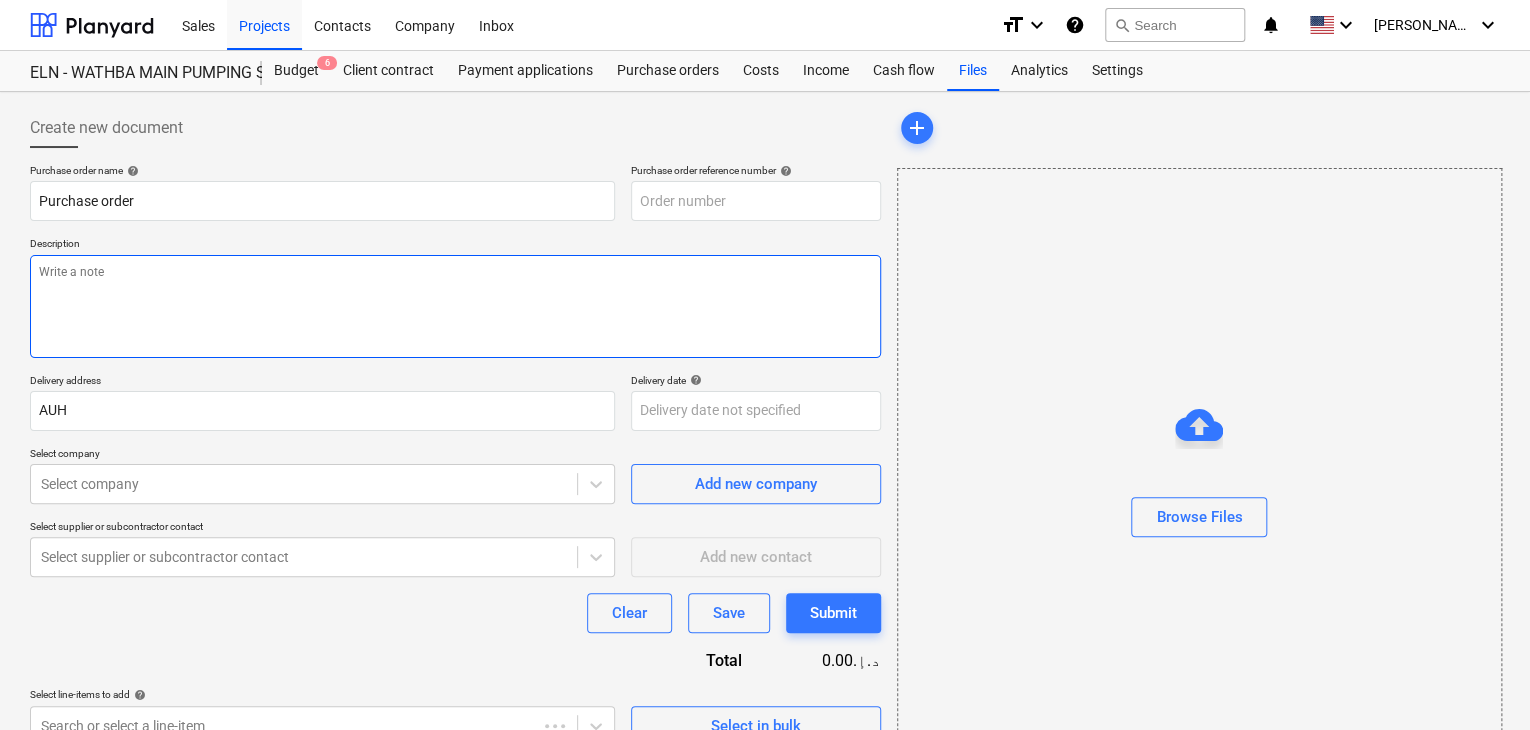 click at bounding box center (455, 306) 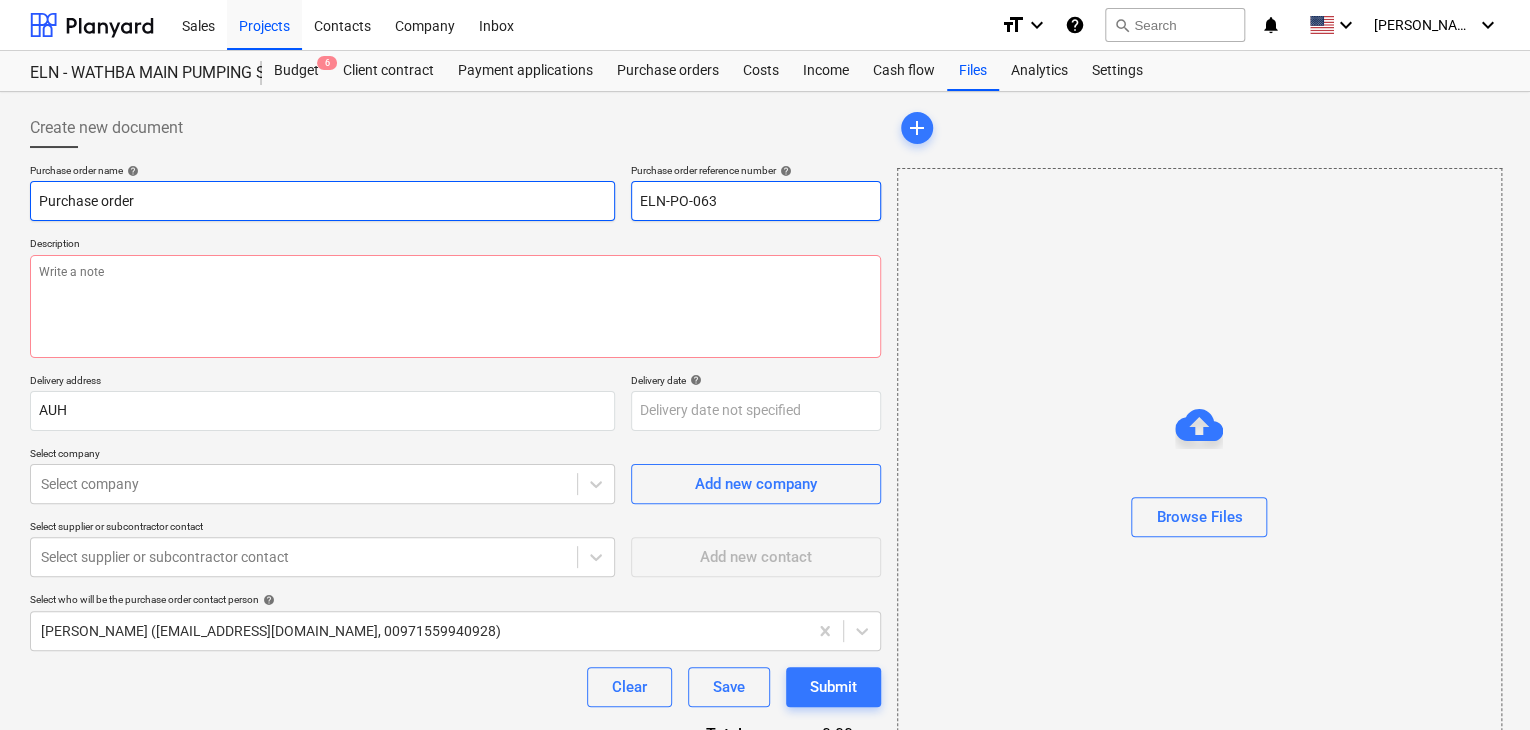 drag, startPoint x: 756, startPoint y: 198, endPoint x: 598, endPoint y: 196, distance: 158.01266 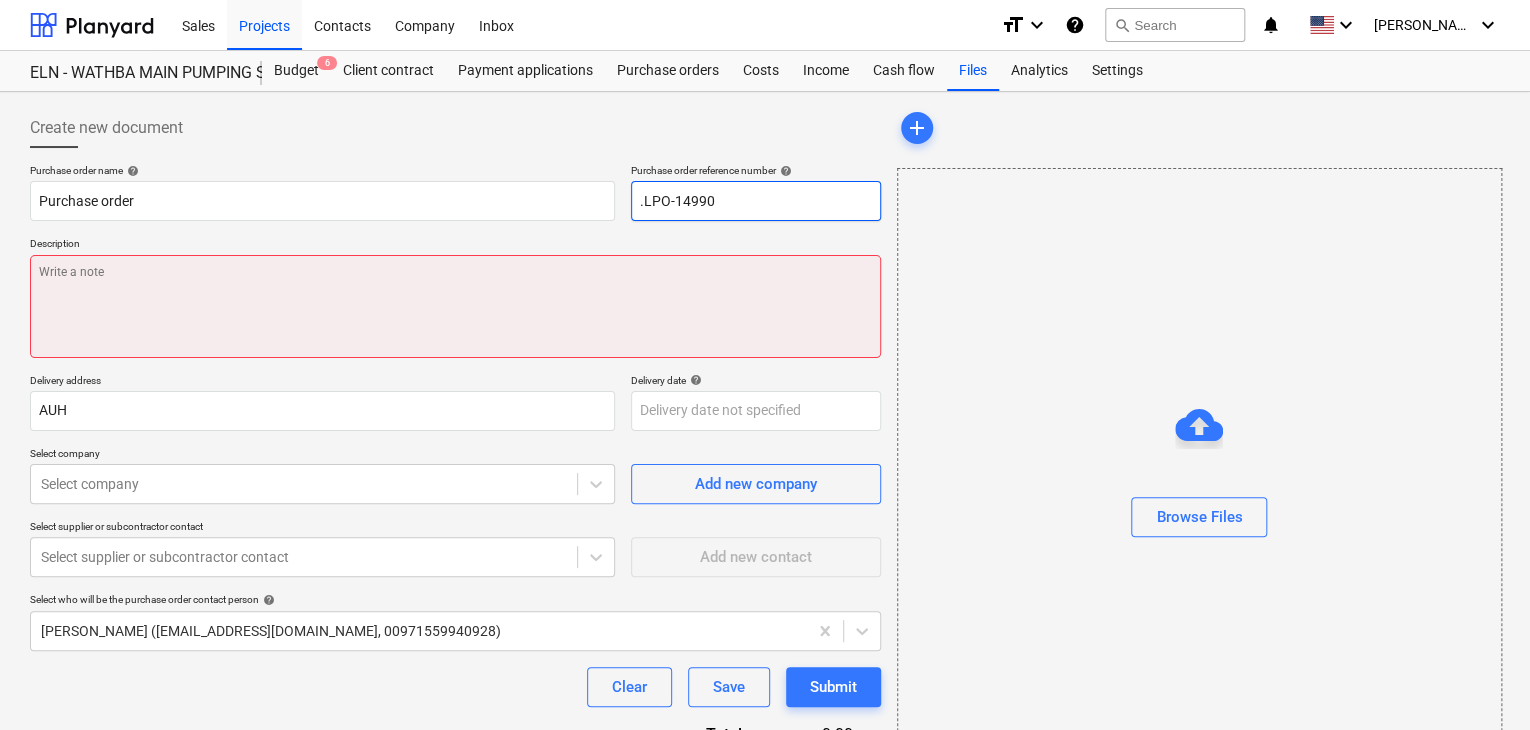 type on ".LPO-14990" 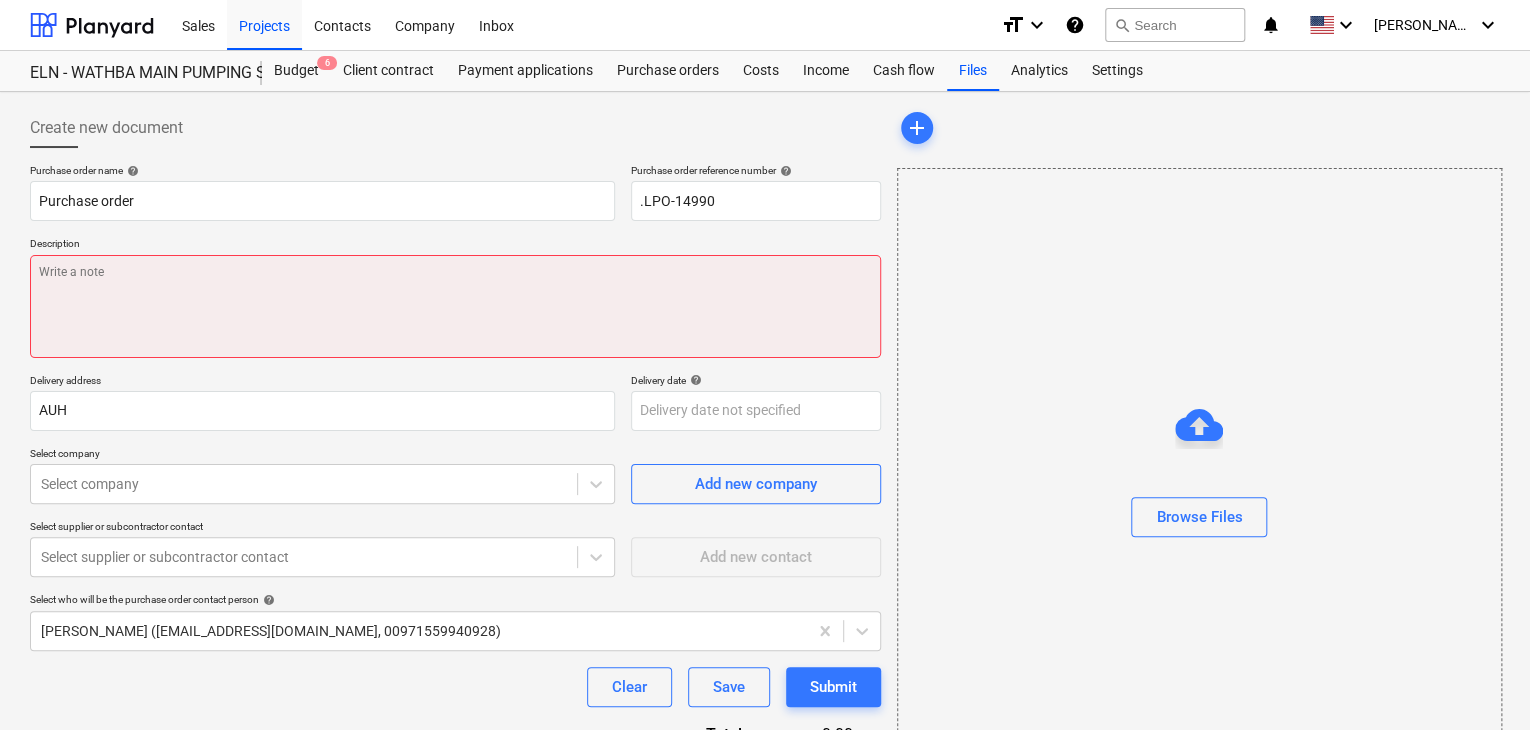click at bounding box center [455, 306] 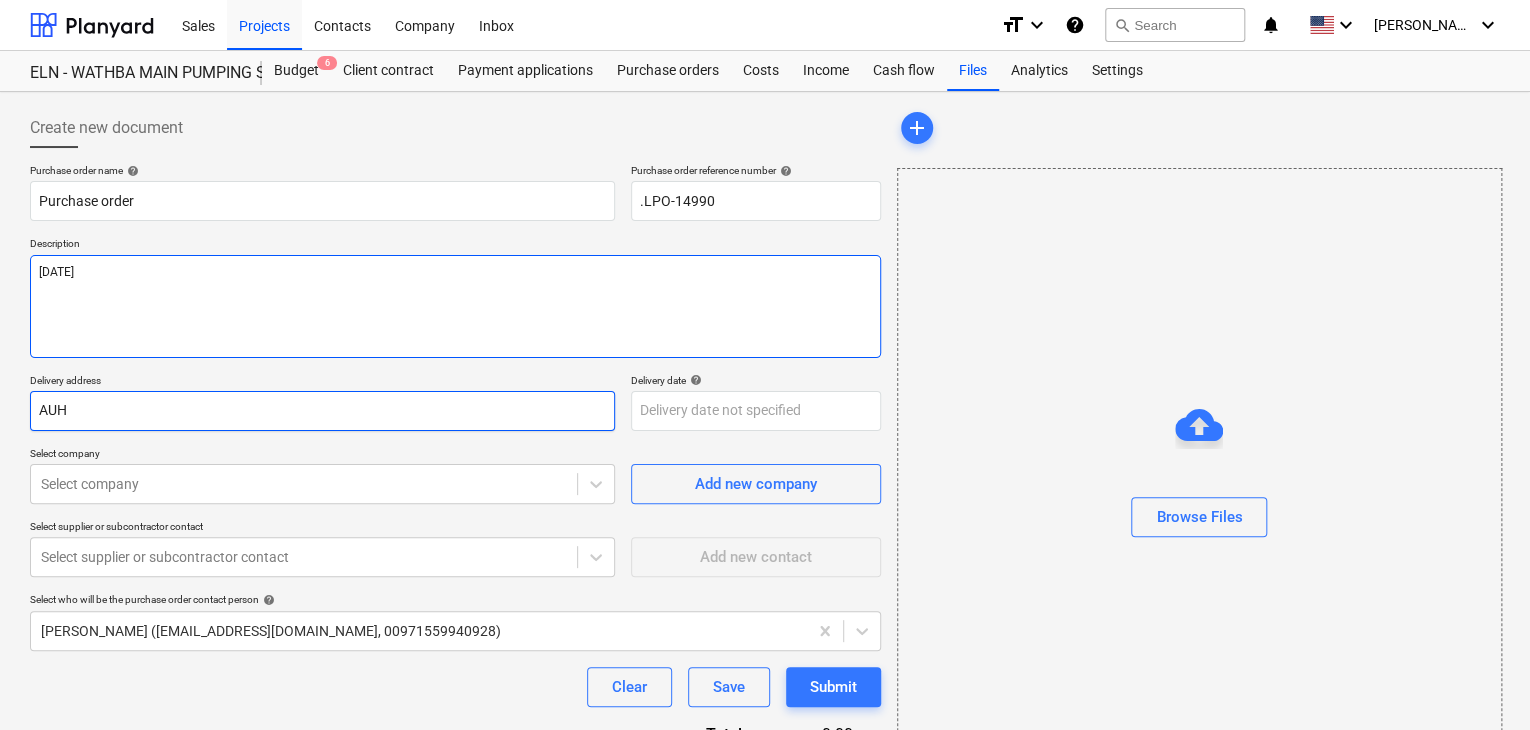 type on "[DATE]" 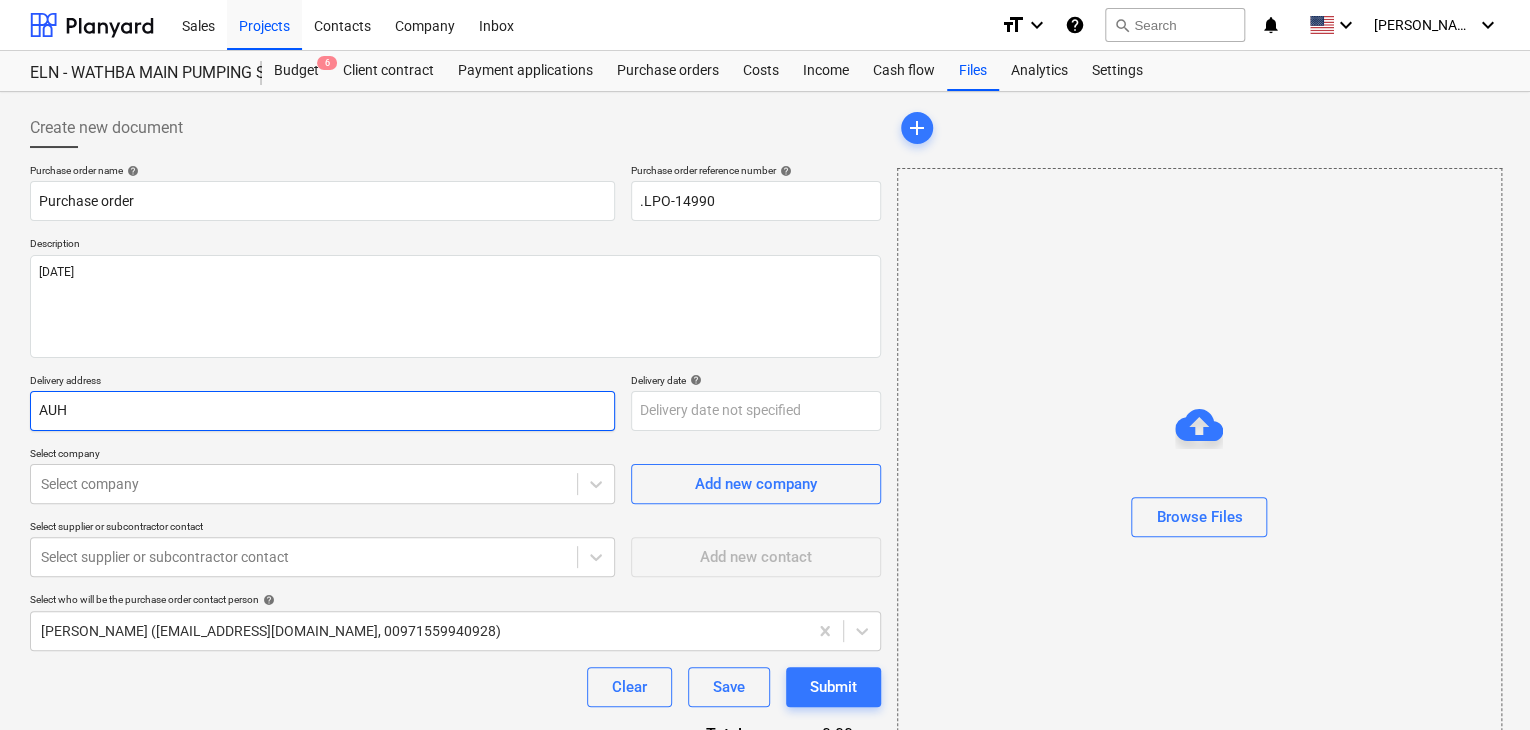 drag, startPoint x: 88, startPoint y: 415, endPoint x: 0, endPoint y: 399, distance: 89.44272 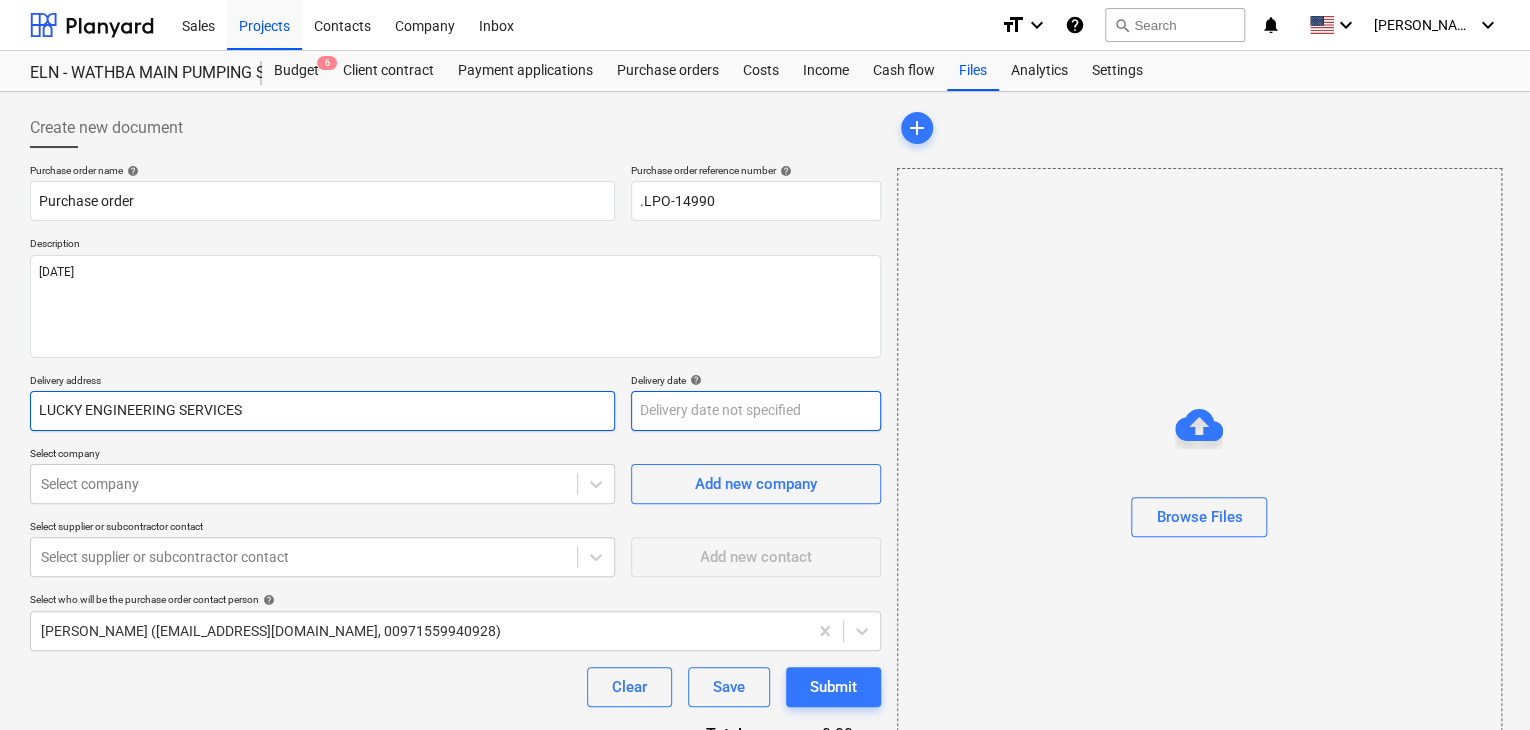 type on "LUCKY ENGINEERING SERVICES" 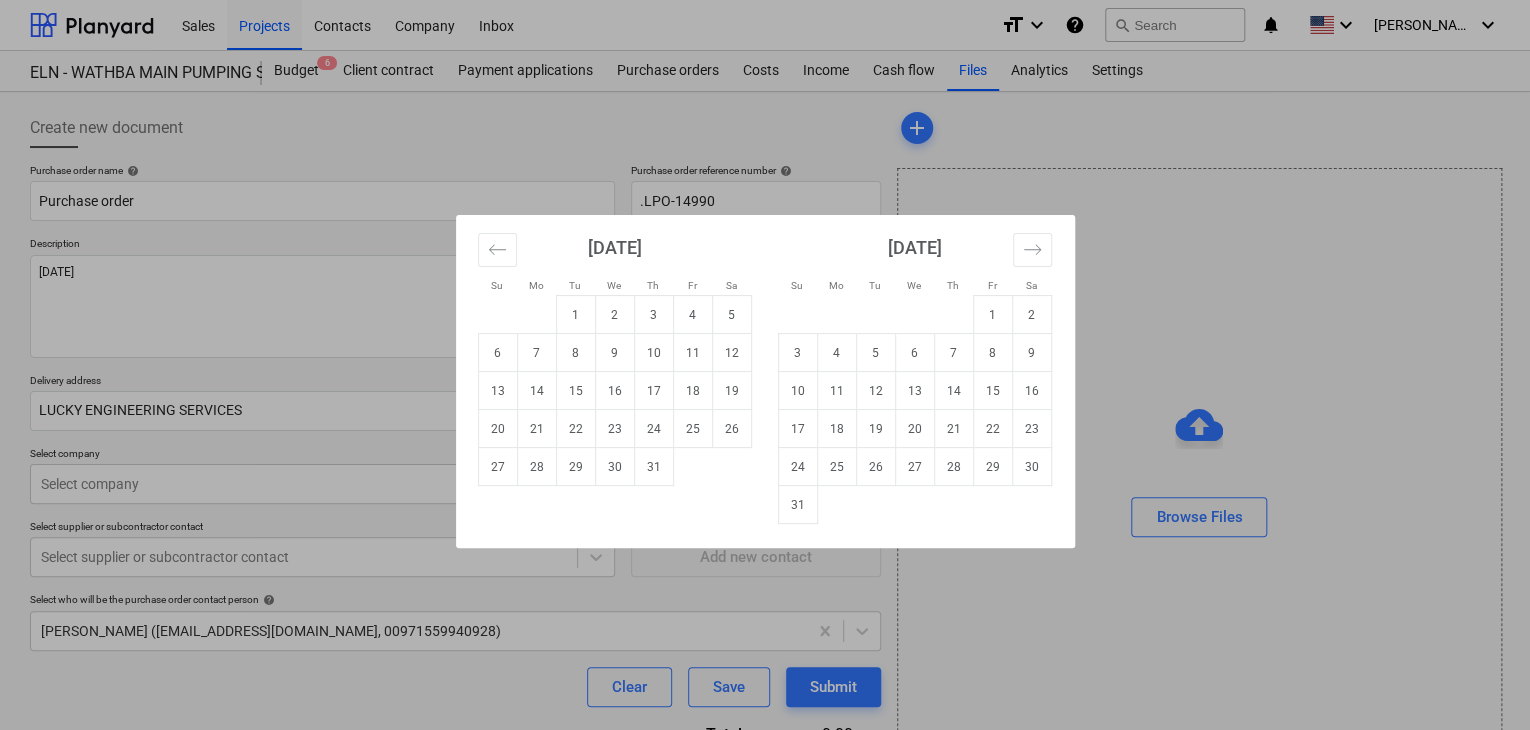 drag, startPoint x: 652, startPoint y: 406, endPoint x: 600, endPoint y: 421, distance: 54.120235 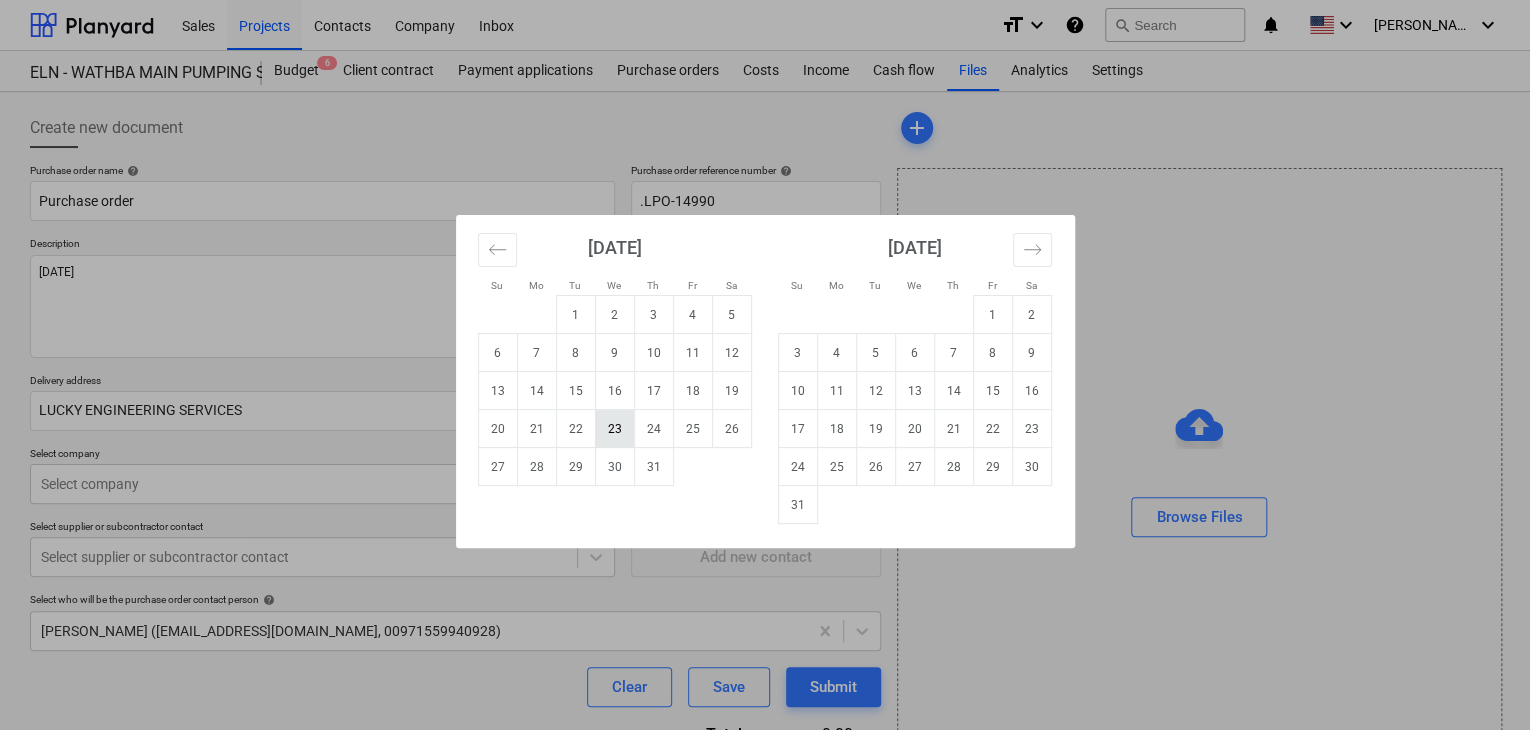 click on "Sales Projects Contacts Company Inbox format_size keyboard_arrow_down help search Search notifications 0 keyboard_arrow_down [PERSON_NAME] keyboard_arrow_down ELN - WATHBA MAIN PUMPING STATION PS01 - SS doors ELN - WATHBA MAIN PUMPING STATION PS01 - SS doors Budget 6 Client contract Payment applications Purchase orders Costs Income Cash flow Files Analytics Settings Create new document Purchase order name help Purchase order Purchase order reference number help .LPO-14990 Description [DATE] Delivery address LUCKY ENGINEERING SERVICES Delivery date help Press the down arrow key to interact with the calendar and
select a date. Press the question mark key to get the keyboard shortcuts for changing dates. Select company Select company Add new company Select supplier or subcontractor contact Select supplier or subcontractor contact Add new contact Select who will be the purchase order contact person help [PERSON_NAME] ([EMAIL_ADDRESS][DOMAIN_NAME], 00971559940928) Clear Save Submit Total 0.00د.إ.‏ help add" at bounding box center [765, 365] 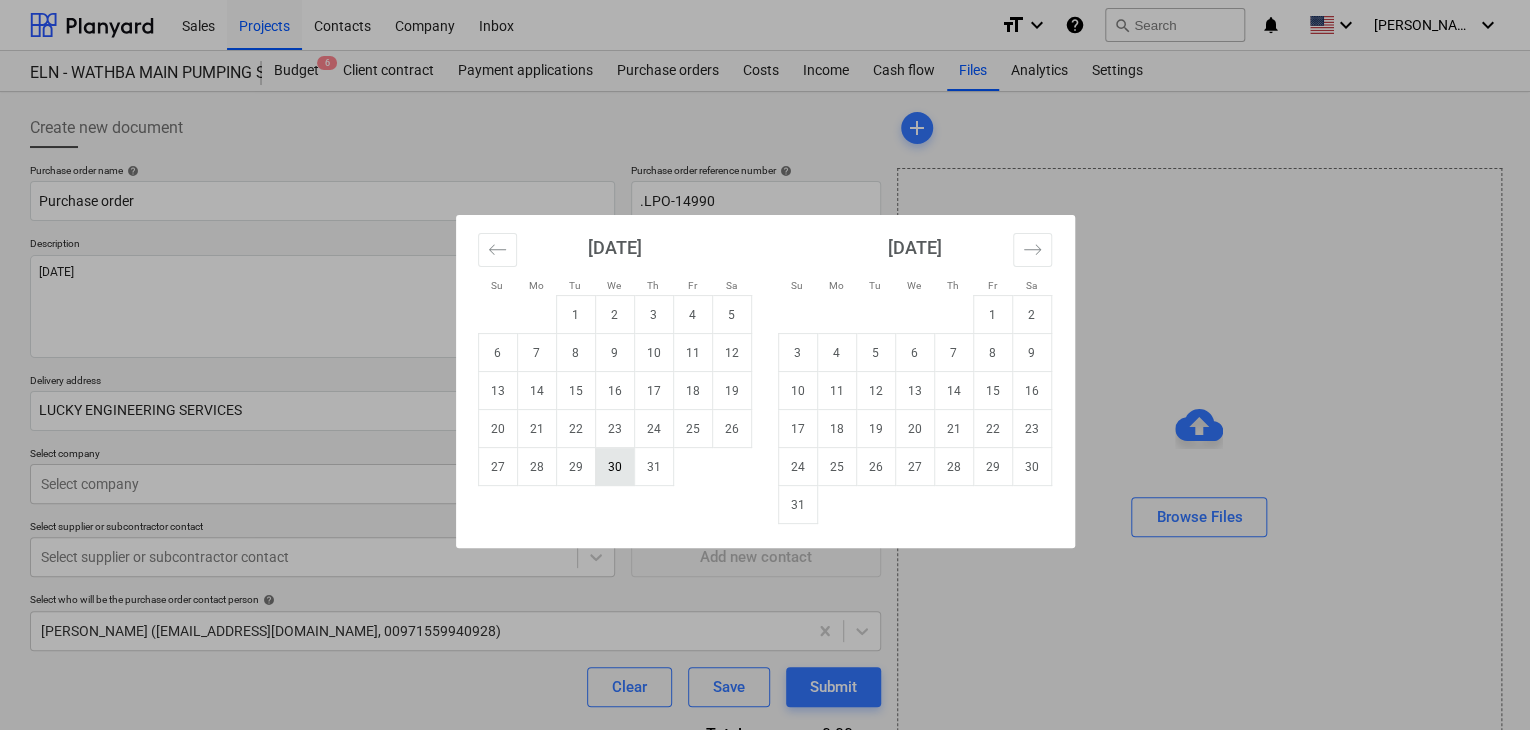 click on "30" at bounding box center [614, 467] 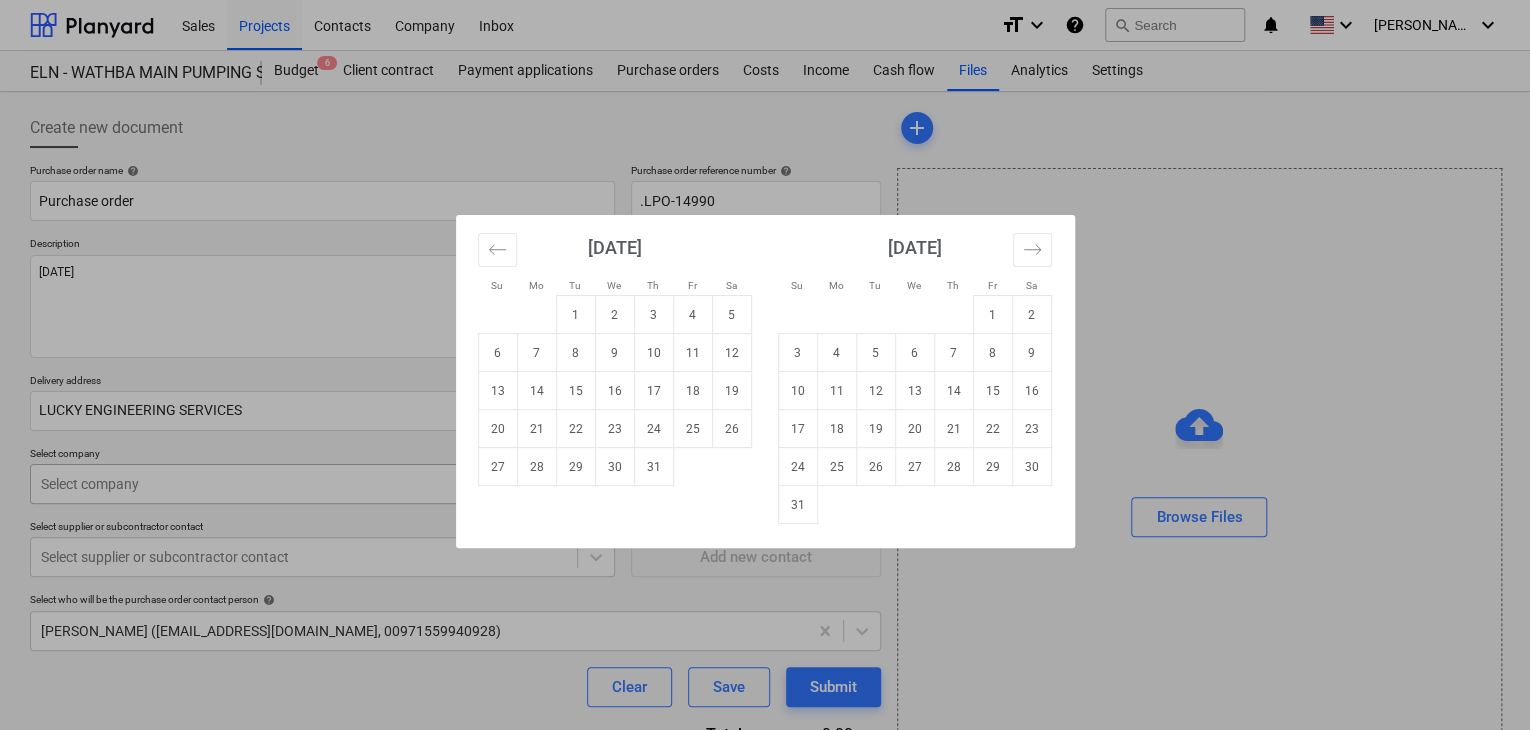 type on "[DATE]" 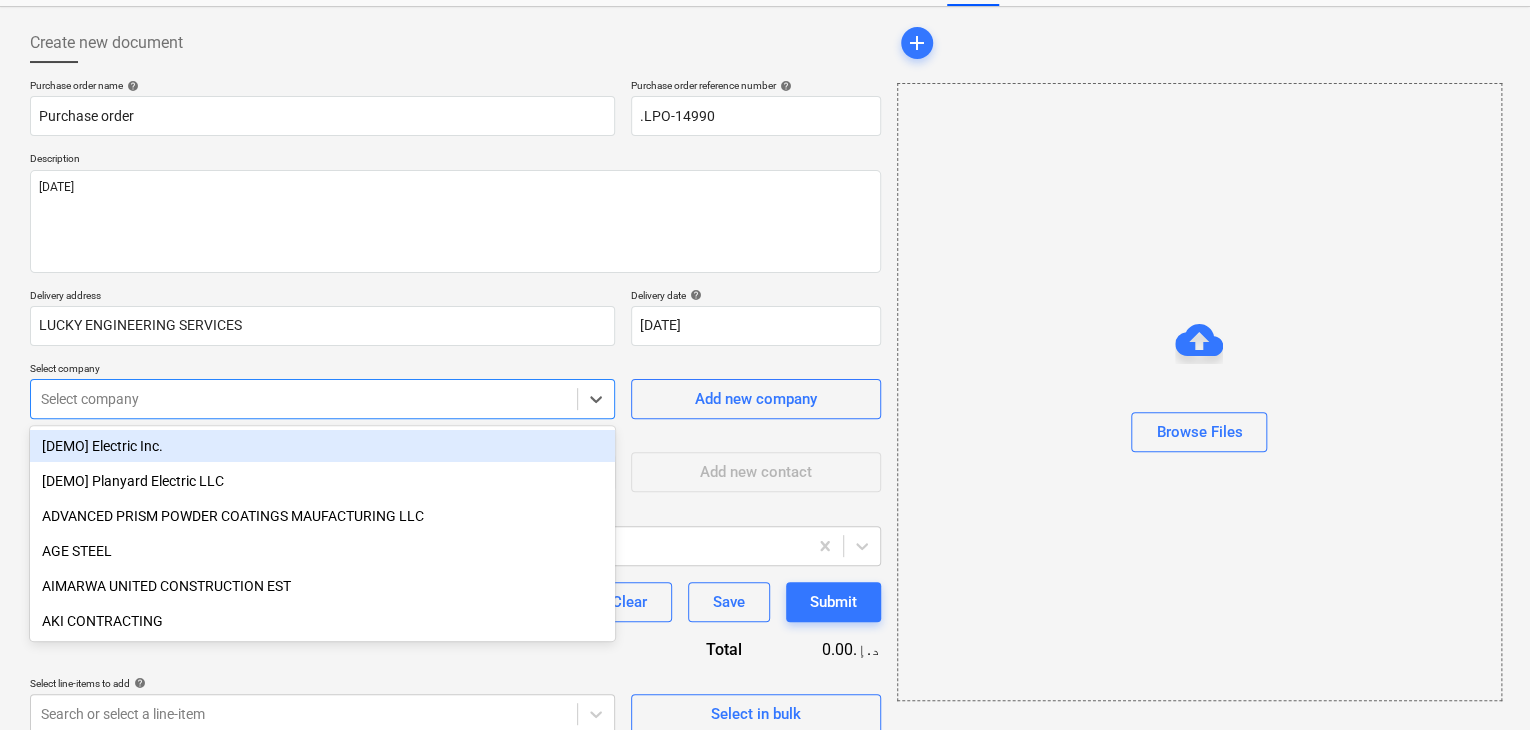 click on "Sales Projects Contacts Company Inbox format_size keyboard_arrow_down help search Search notifications 0 keyboard_arrow_down [PERSON_NAME] keyboard_arrow_down ELN - WATHBA MAIN PUMPING STATION PS01 - SS doors ELN - WATHBA MAIN PUMPING STATION PS01 - SS doors Budget 6 Client contract Payment applications Purchase orders Costs Income Cash flow Files Analytics Settings Create new document Purchase order name help Purchase order Purchase order reference number help .LPO-14990 Description [DATE] Delivery address LUCKY ENGINEERING SERVICES Delivery date help [DATE] [DATE] Press the down arrow key to interact with the calendar and
select a date. Press the question mark key to get the keyboard shortcuts for changing dates. Select company option [DEMO] Electric Inc.   focused, 1 of 198. 198 results available. Use Up and Down to choose options, press Enter to select the currently focused option, press Escape to exit the menu, press Tab to select the option and exit the menu. Select company help Clear x" at bounding box center [765, 280] 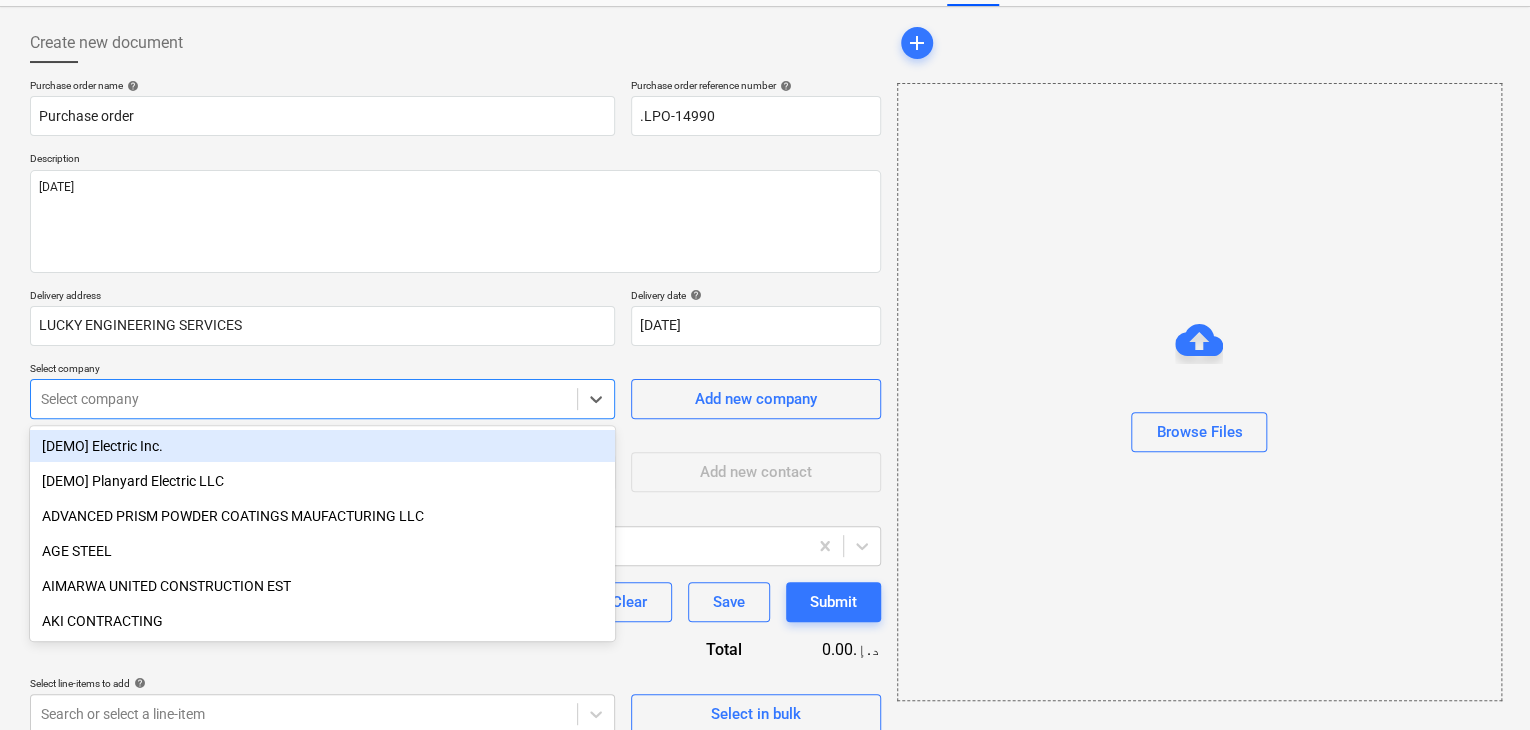 scroll, scrollTop: 93, scrollLeft: 0, axis: vertical 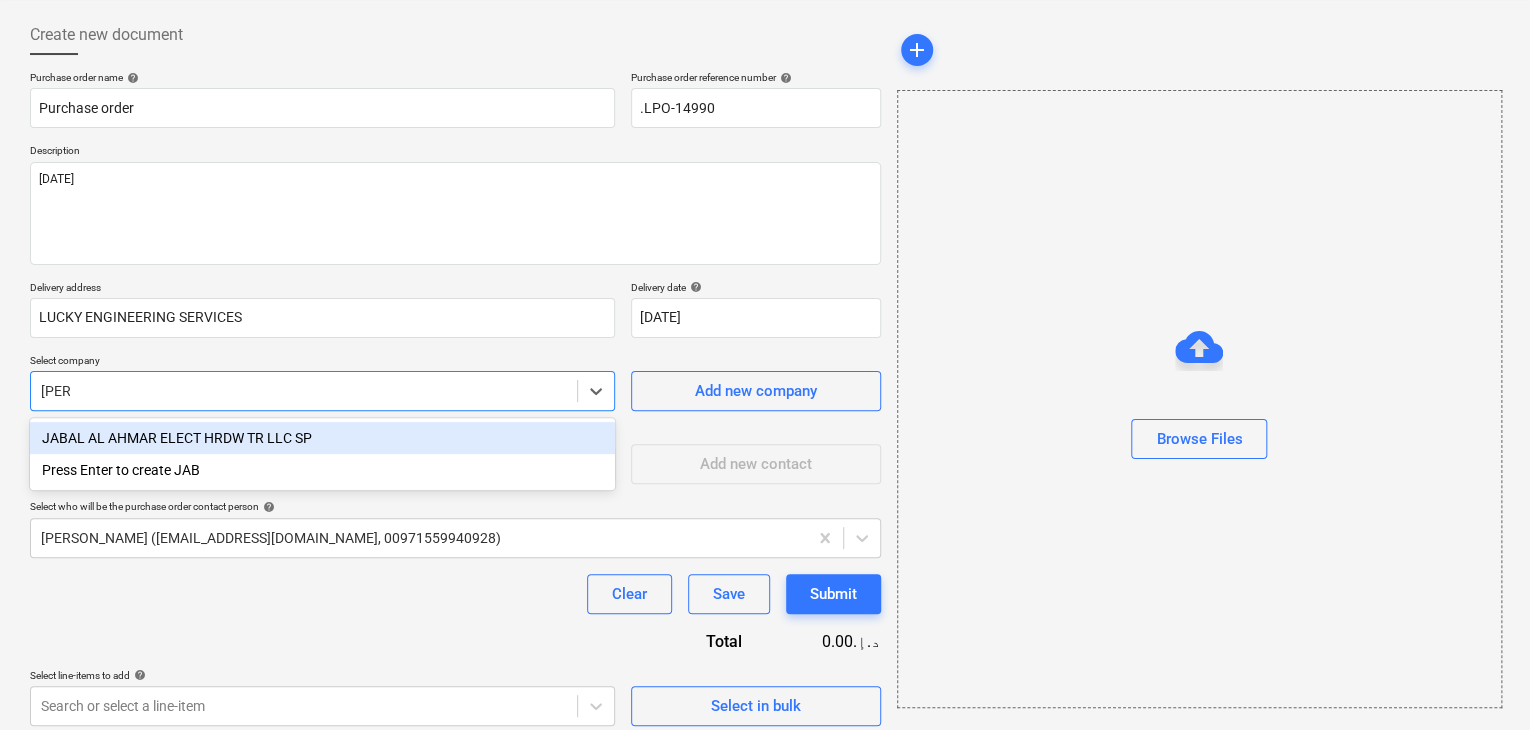 type on "JAB" 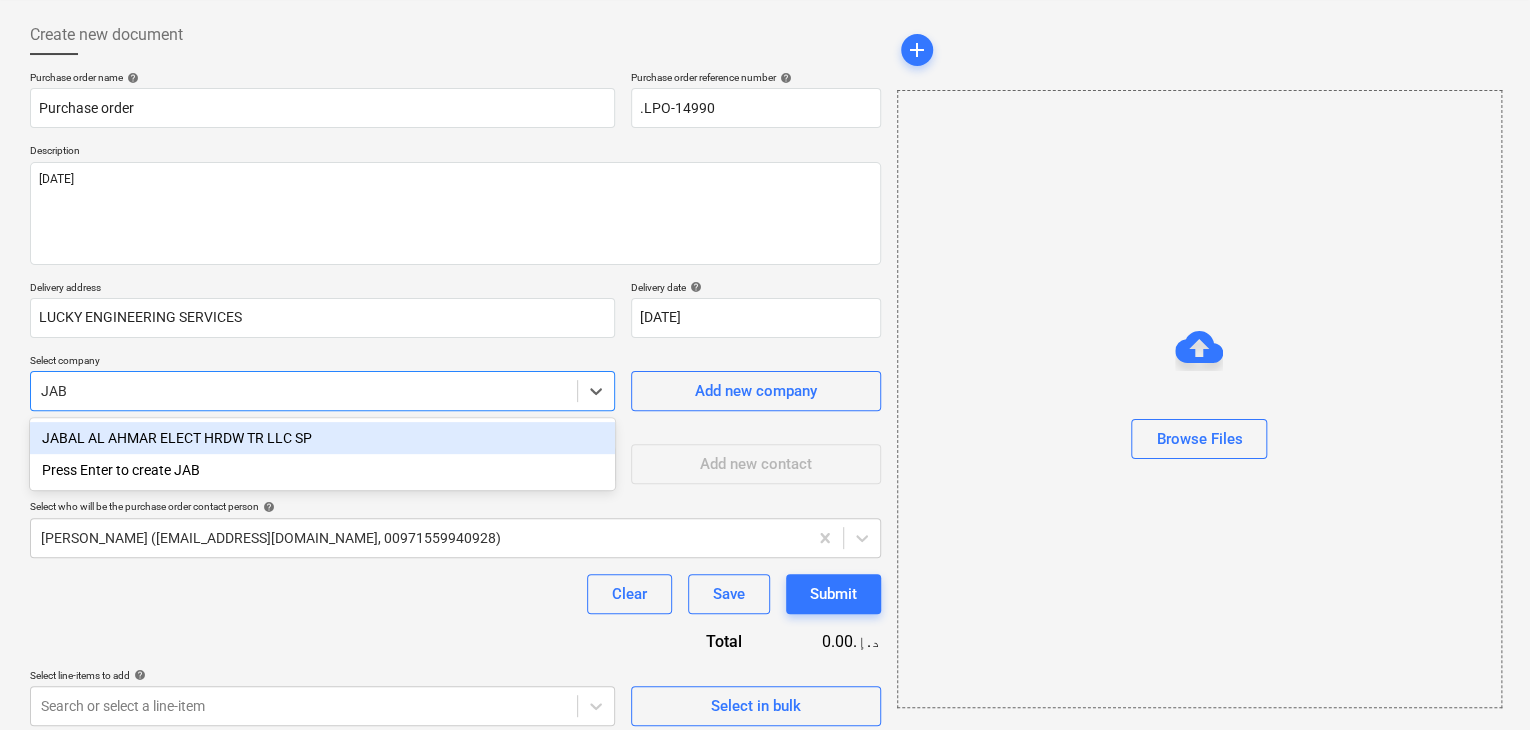 click on "JABAL AL AHMAR ELECT HRDW TR LLC SP" at bounding box center (322, 438) 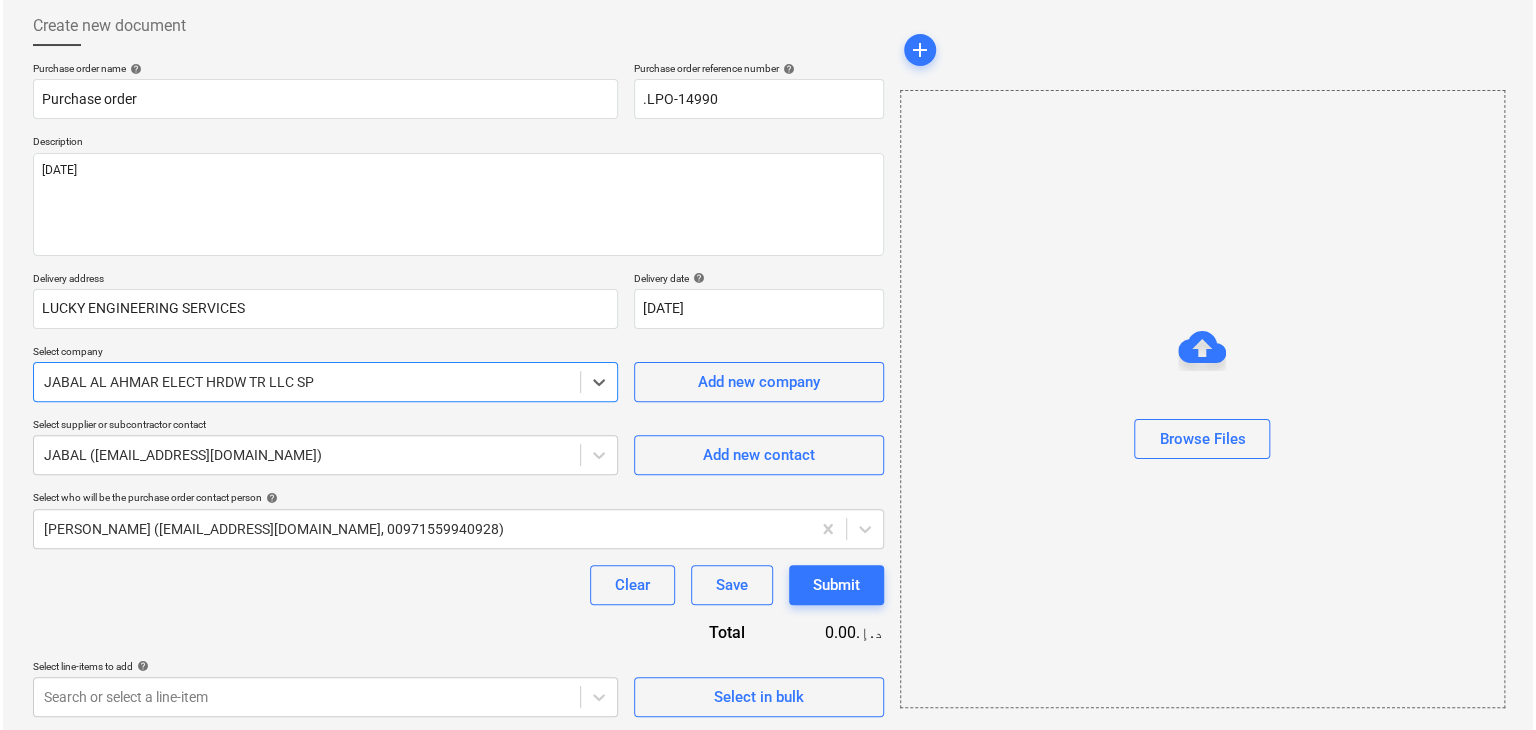 scroll, scrollTop: 104, scrollLeft: 0, axis: vertical 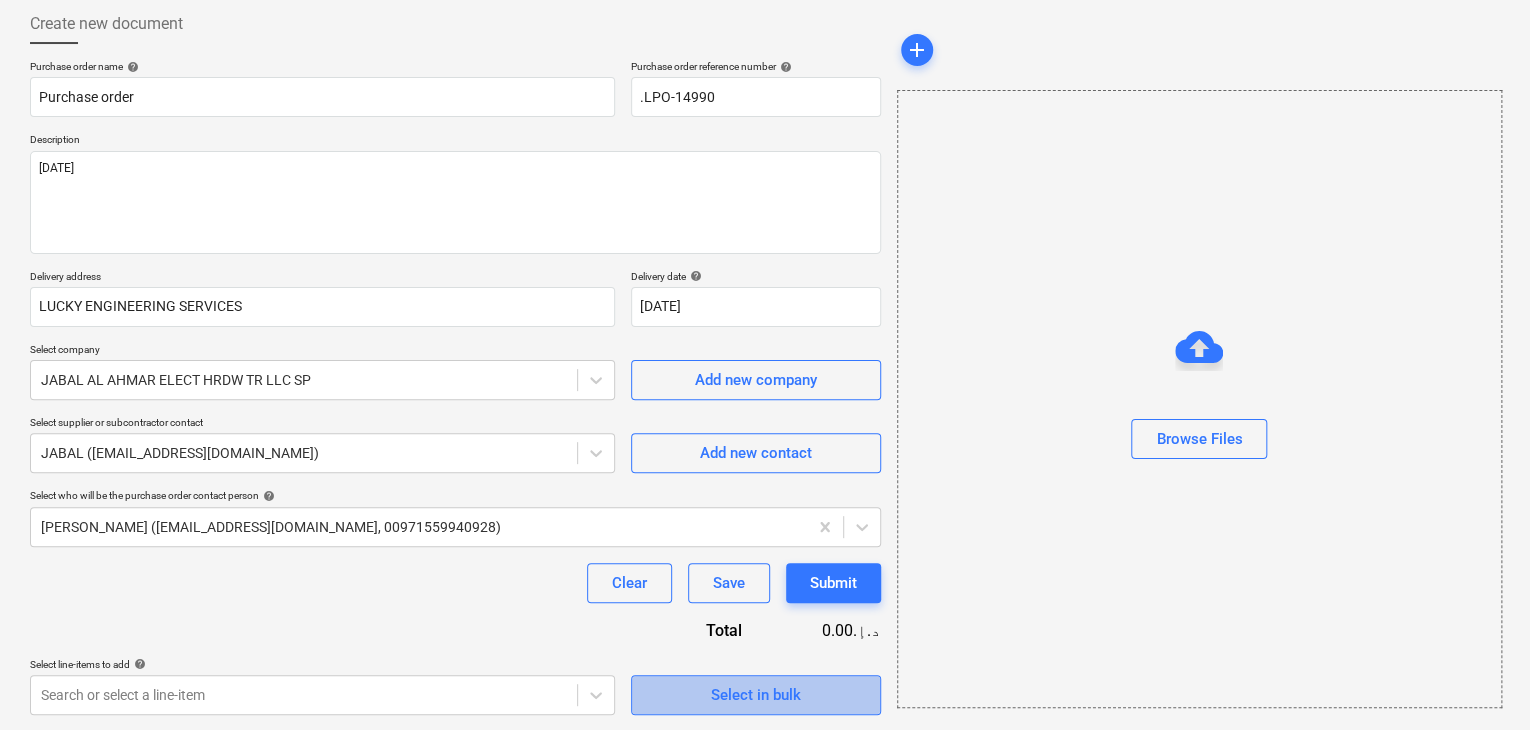 click on "Select in bulk" at bounding box center (756, 695) 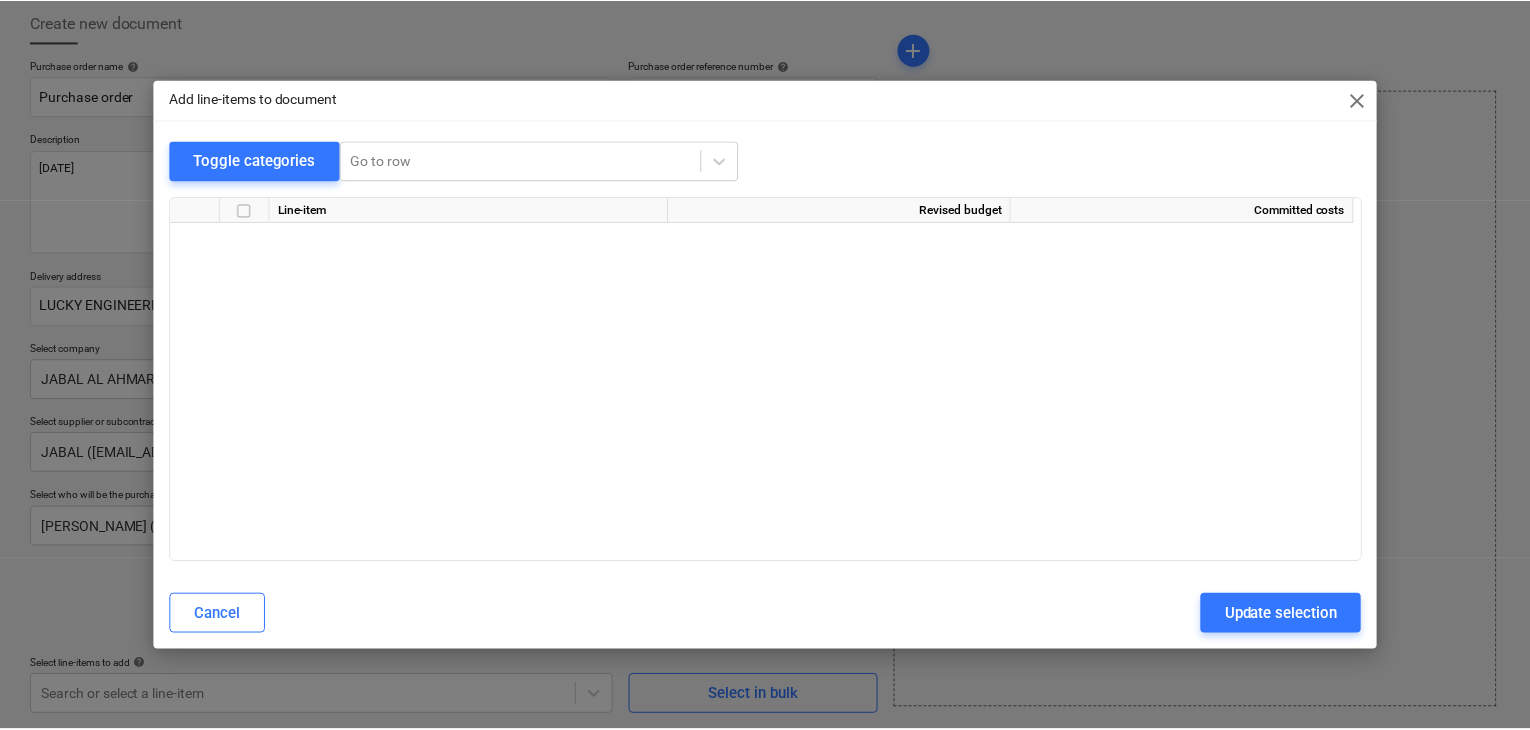 scroll, scrollTop: 1812, scrollLeft: 0, axis: vertical 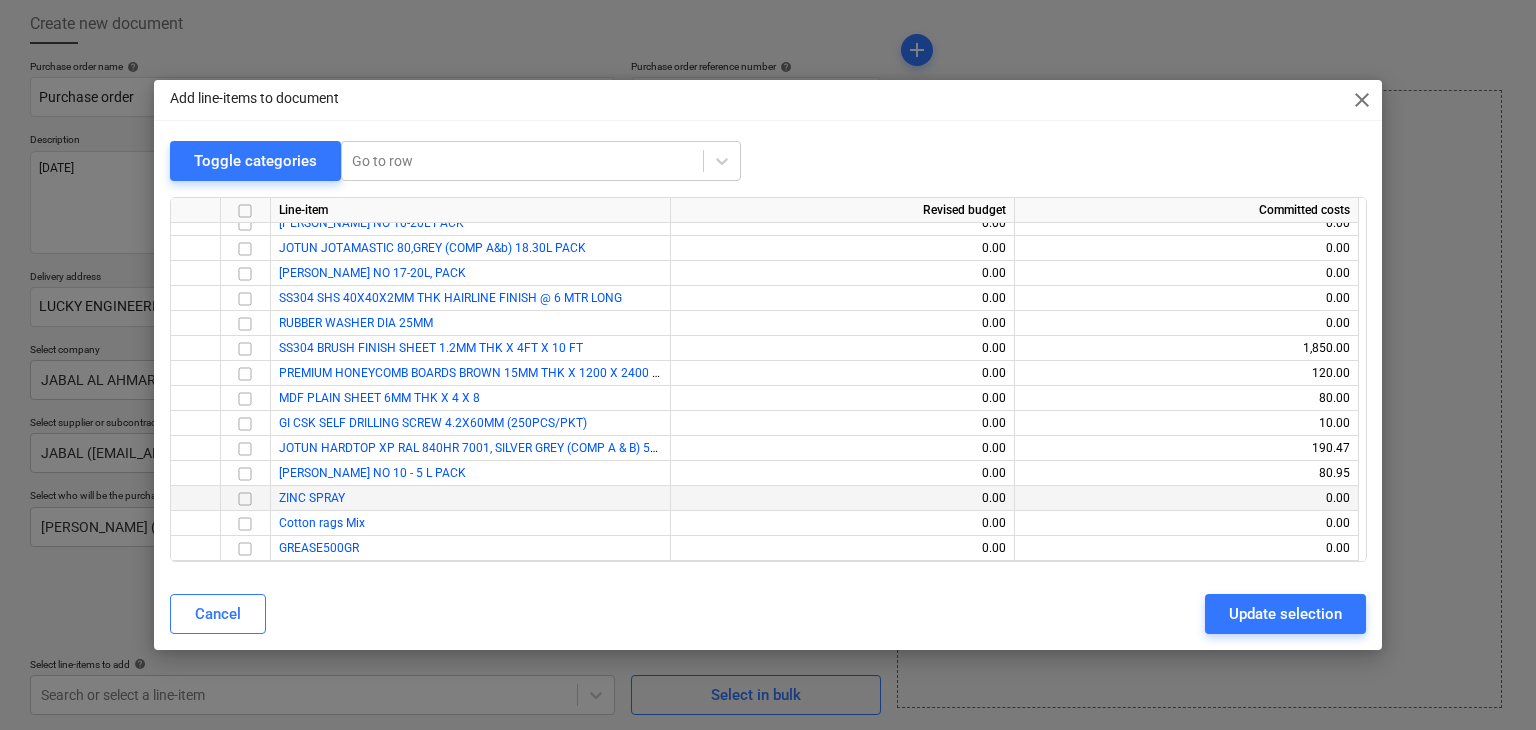click at bounding box center (245, 499) 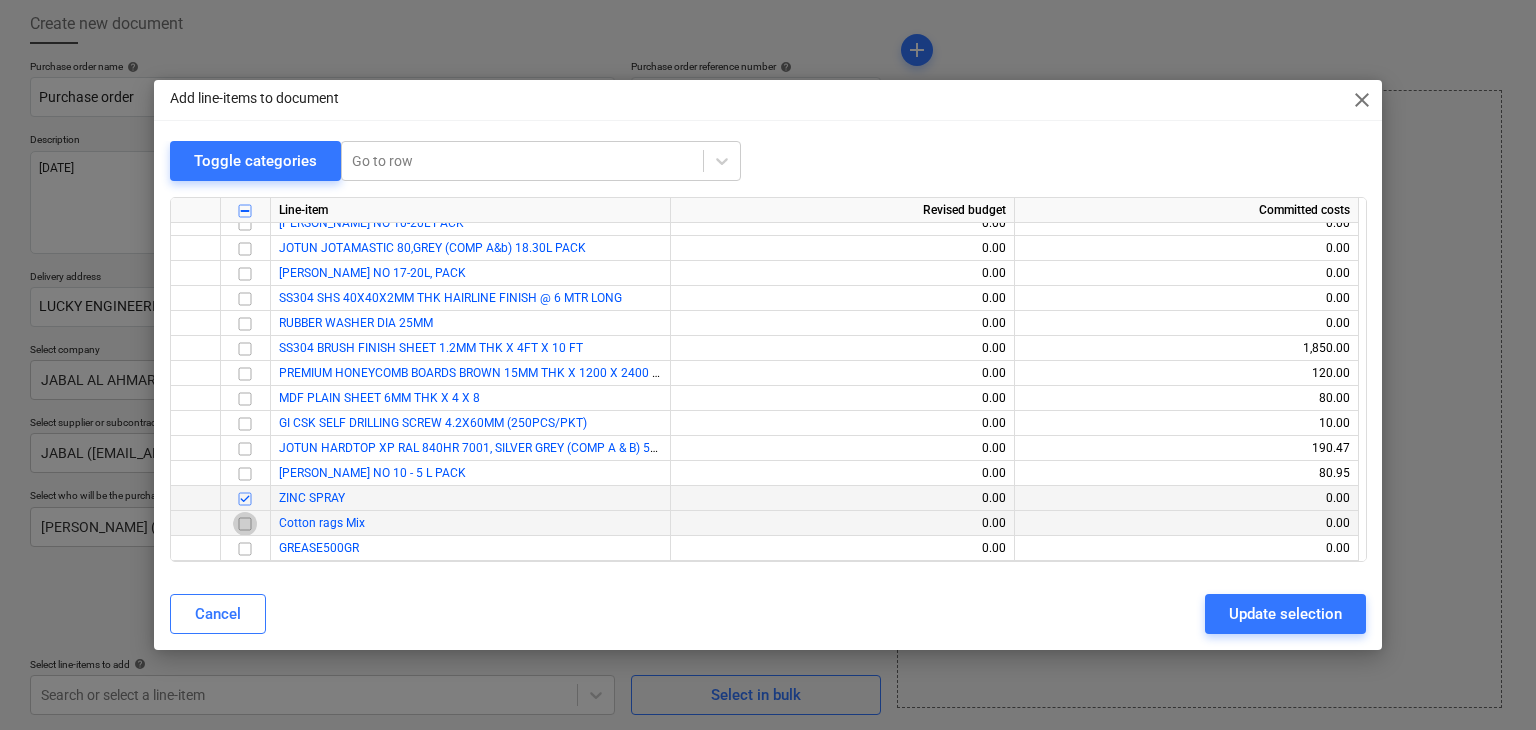 click at bounding box center (245, 524) 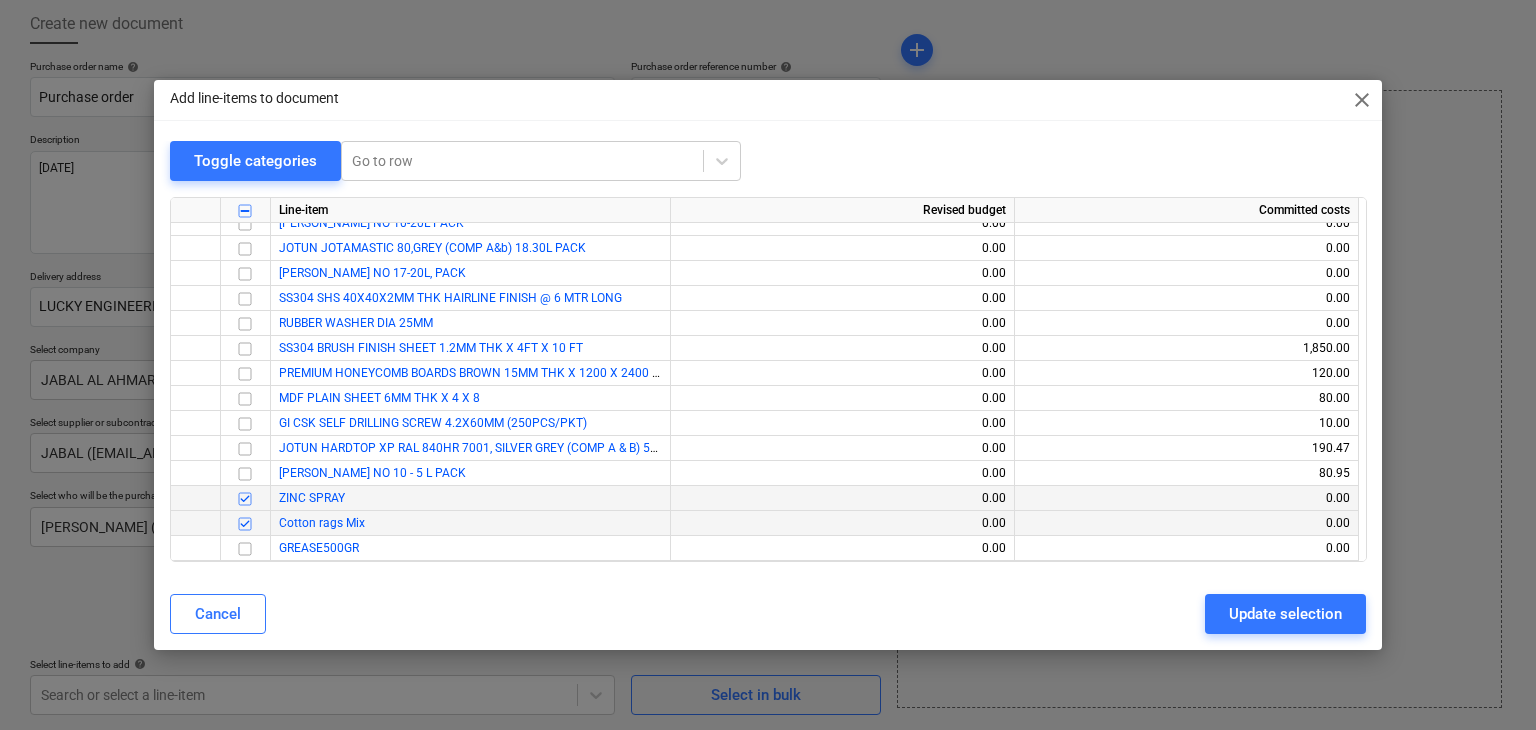 click at bounding box center (245, 549) 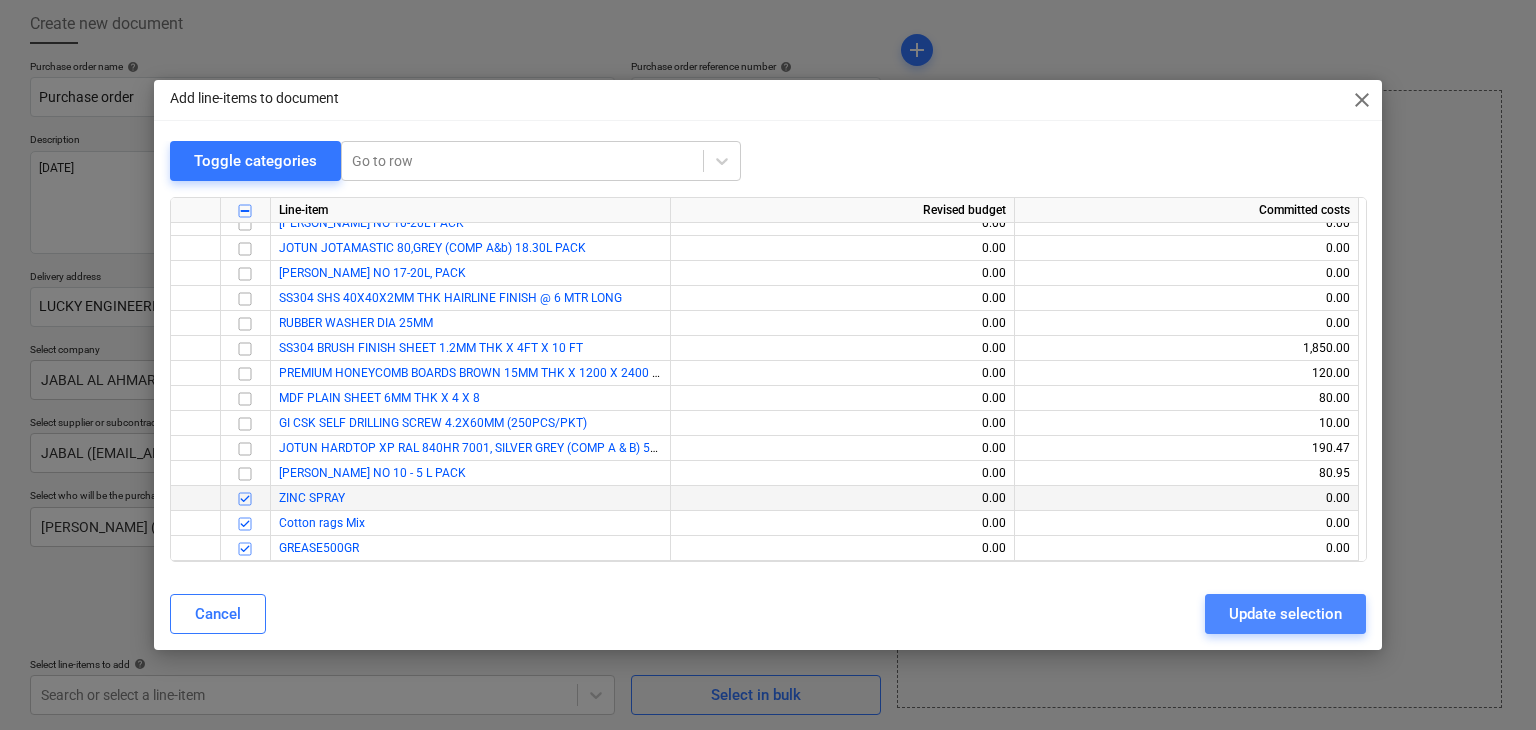 click on "Update selection" at bounding box center (1285, 614) 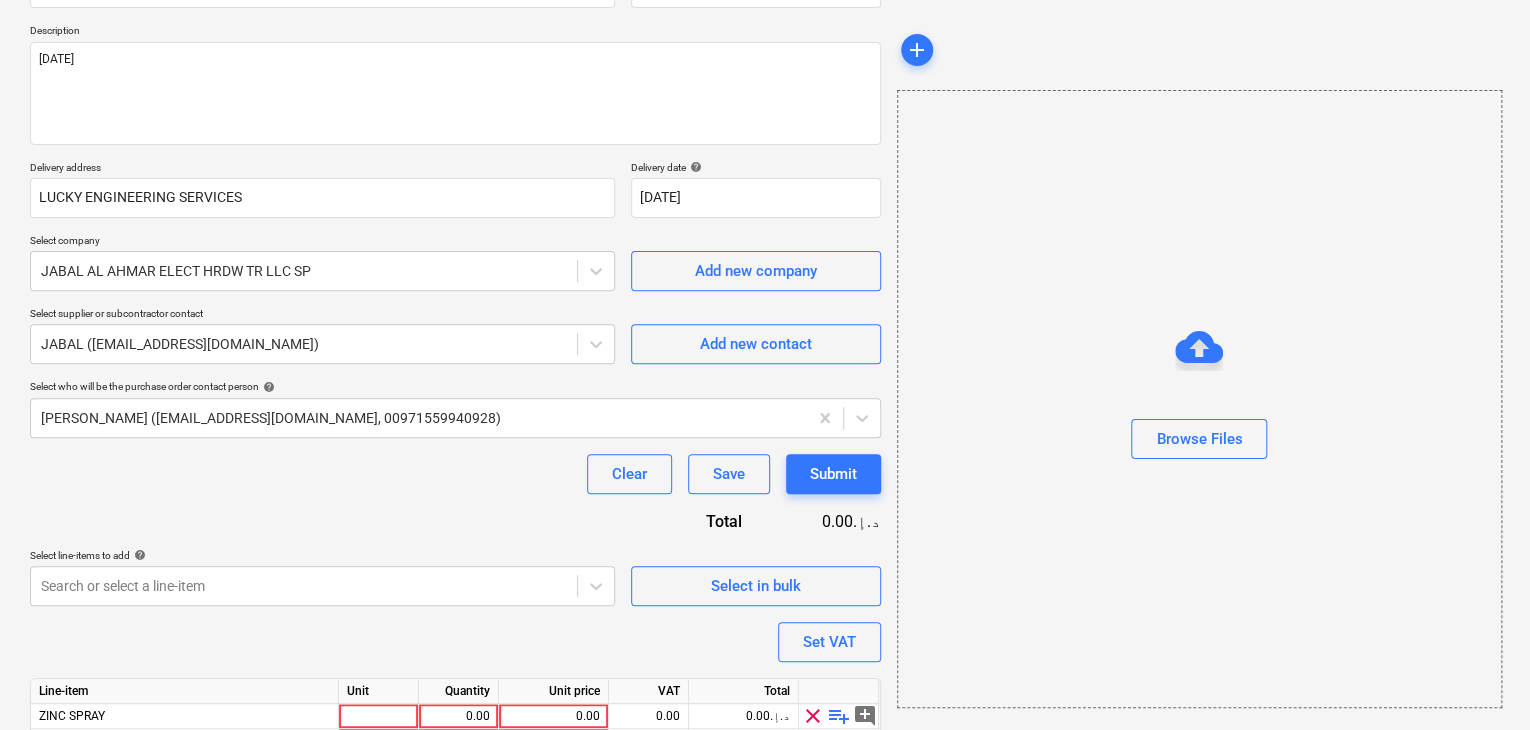 scroll, scrollTop: 343, scrollLeft: 0, axis: vertical 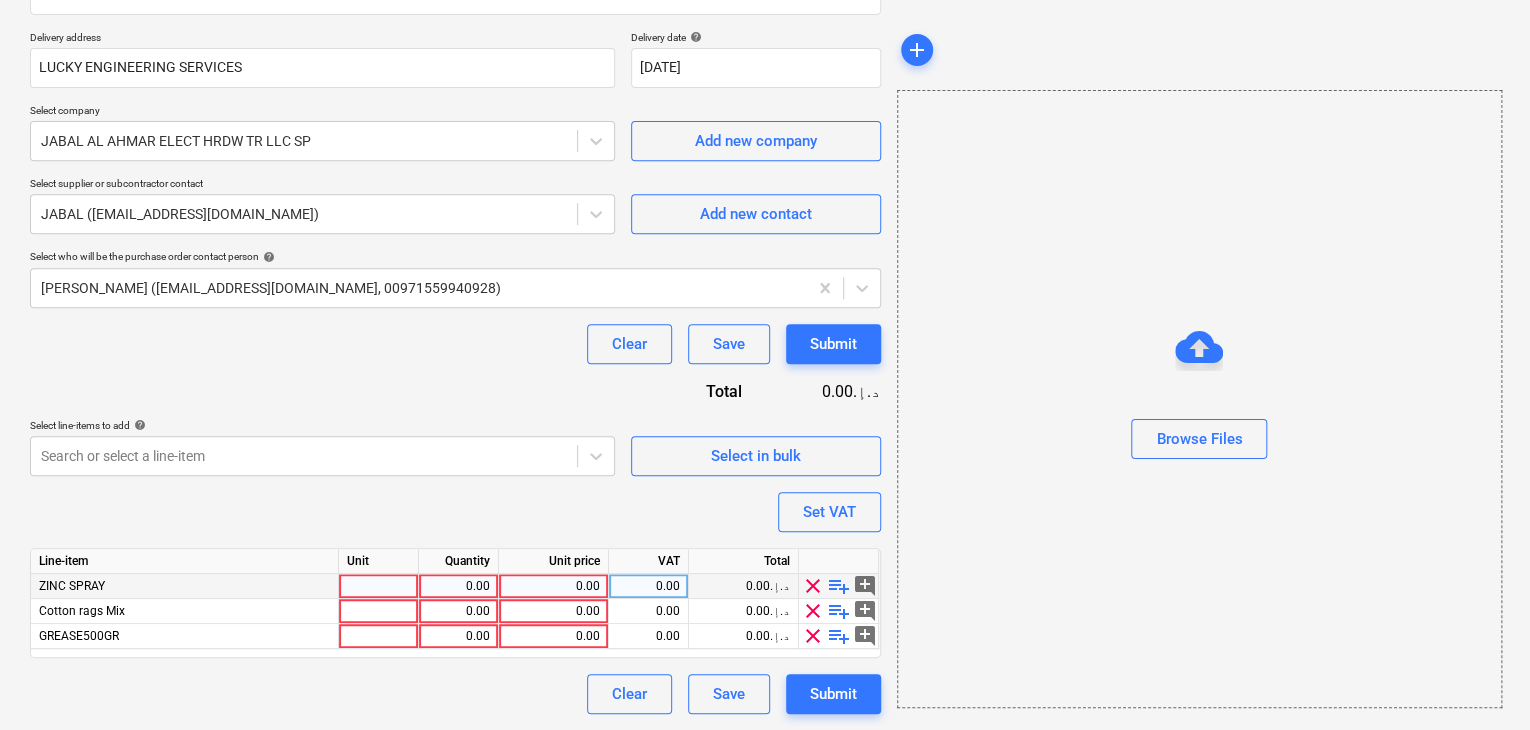 click at bounding box center [379, 586] 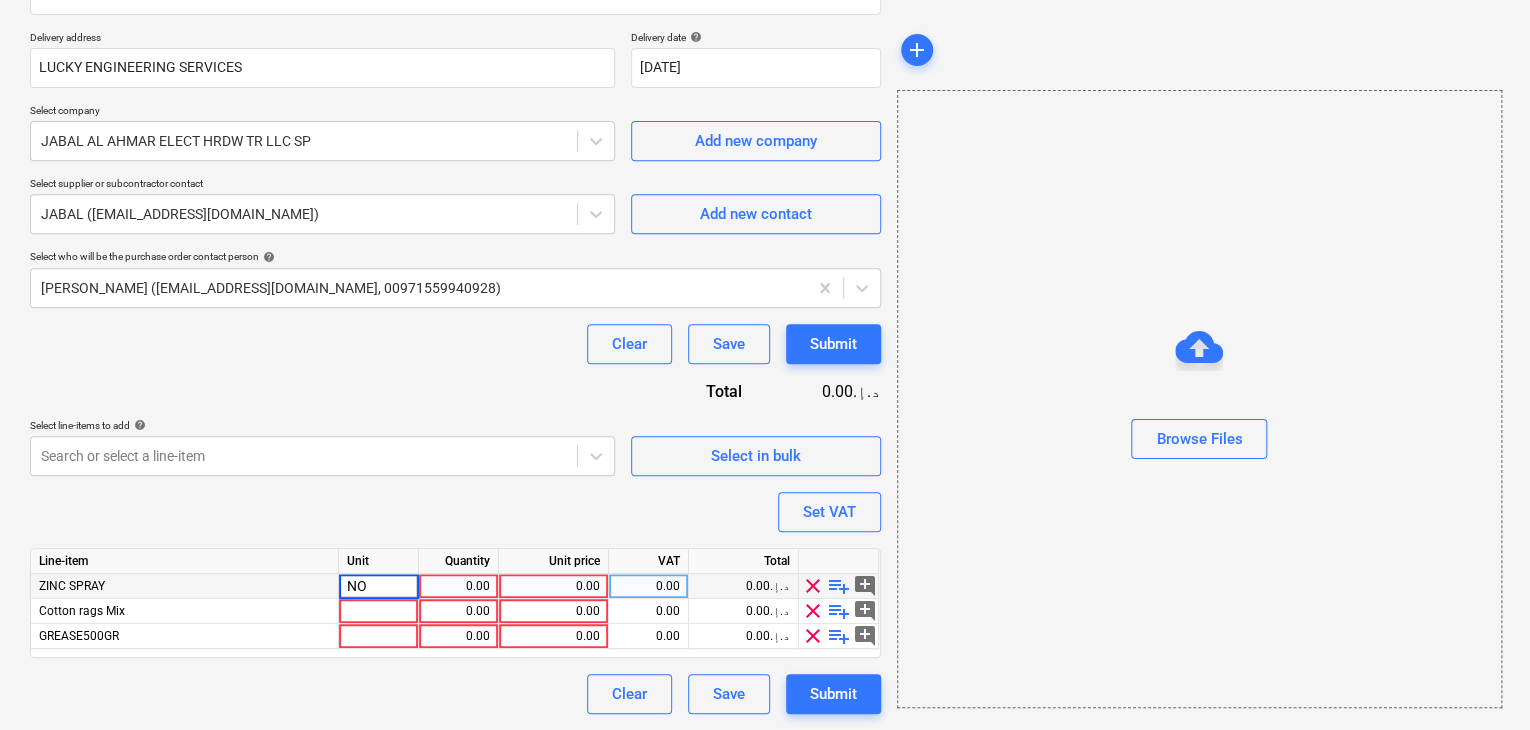 type on "NOS" 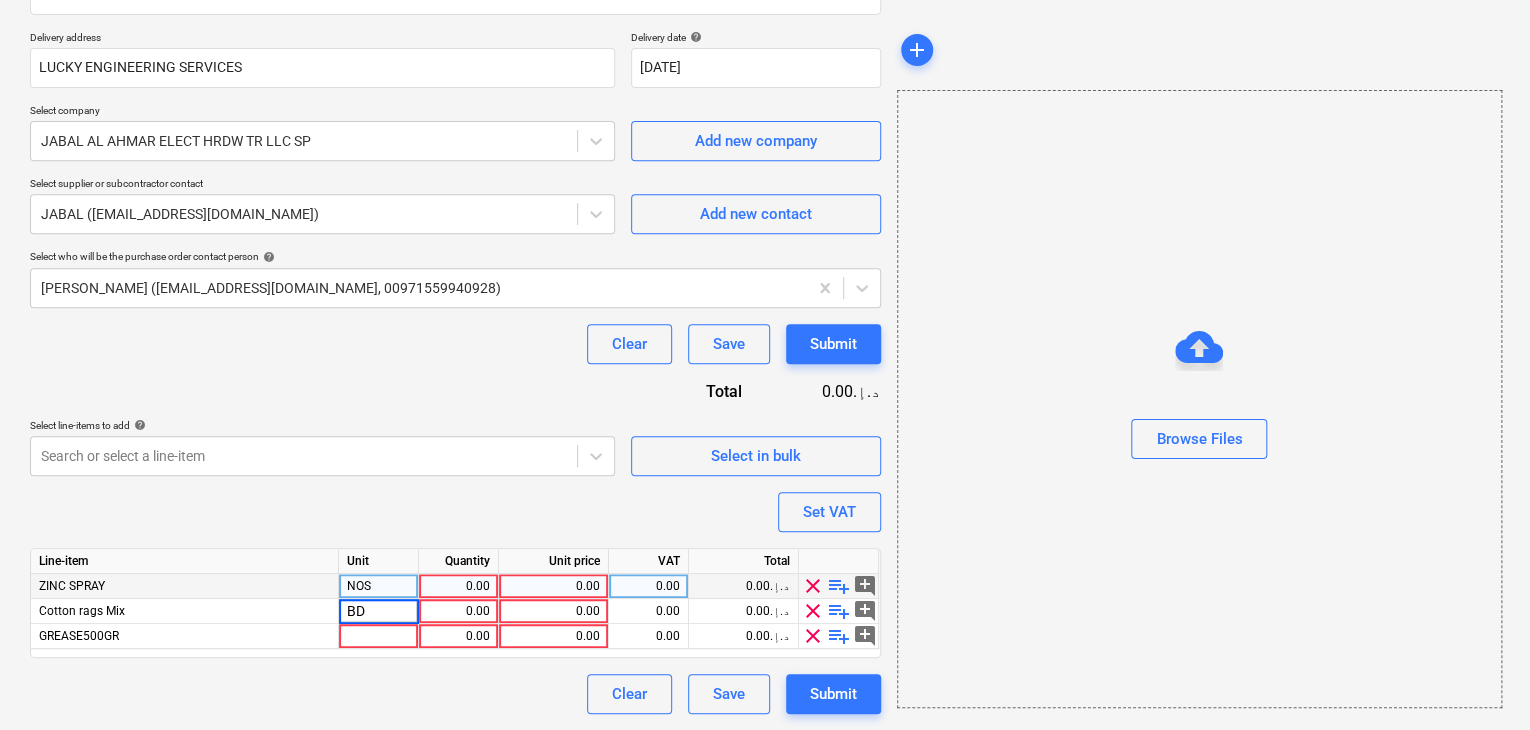 type on "BDL" 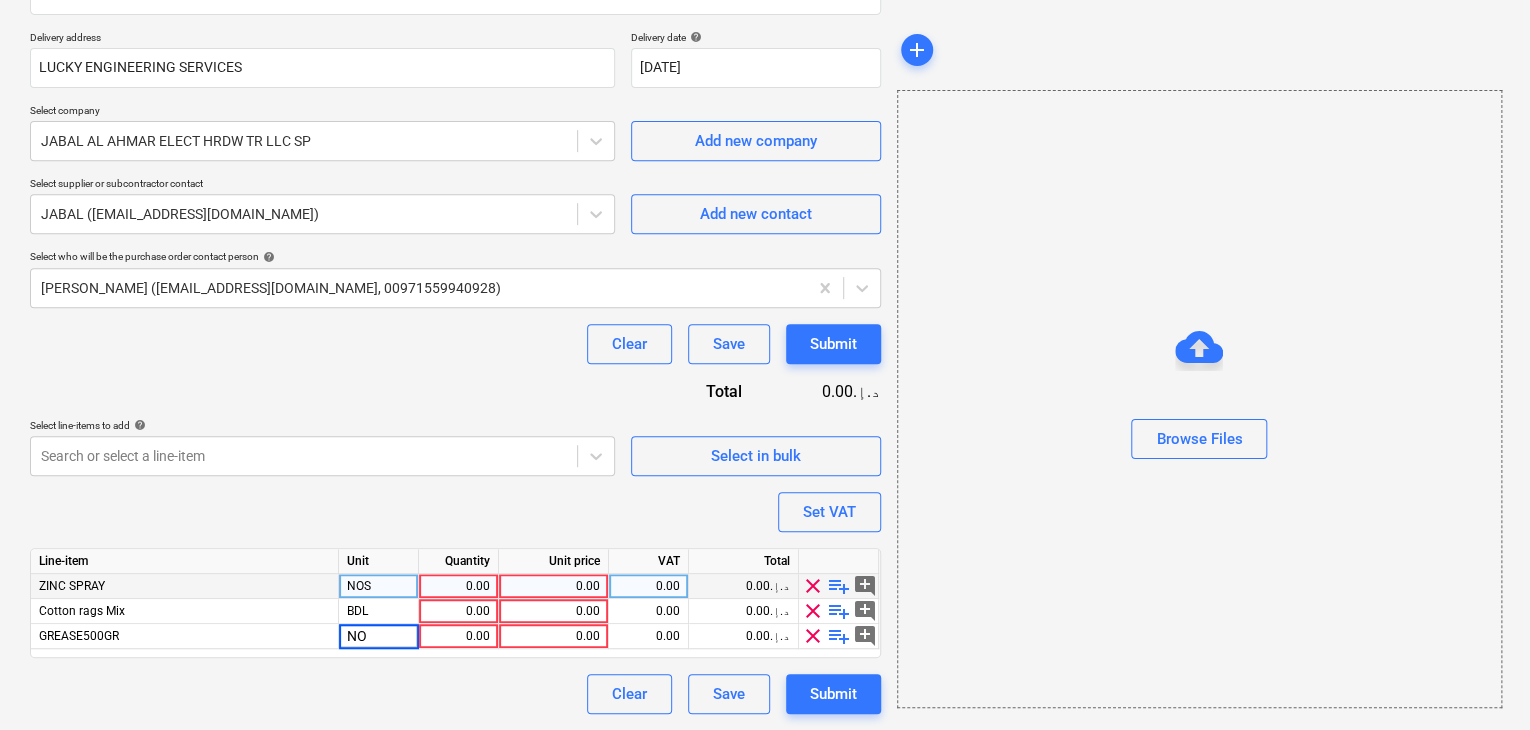 type on "NOS" 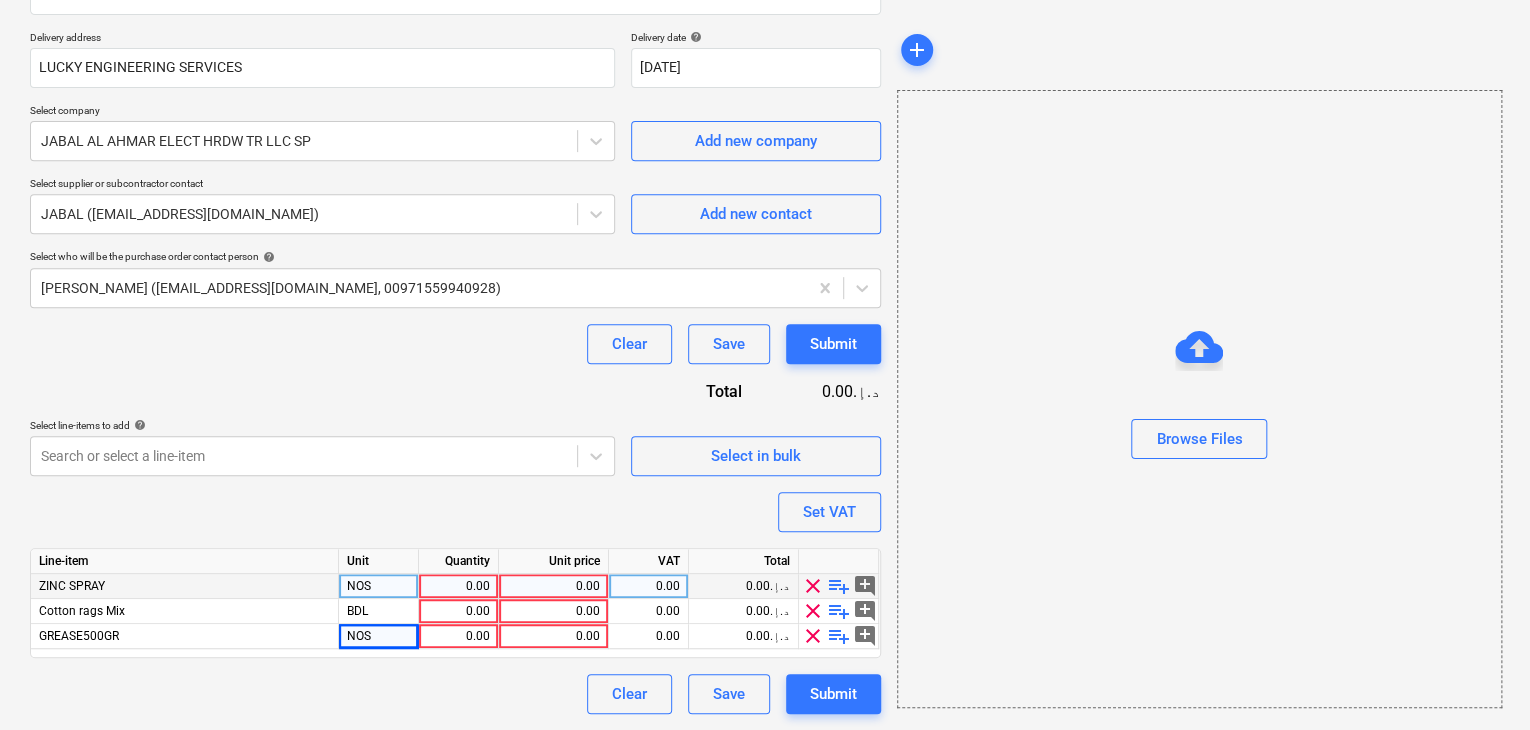 click on "0.00" at bounding box center (458, 586) 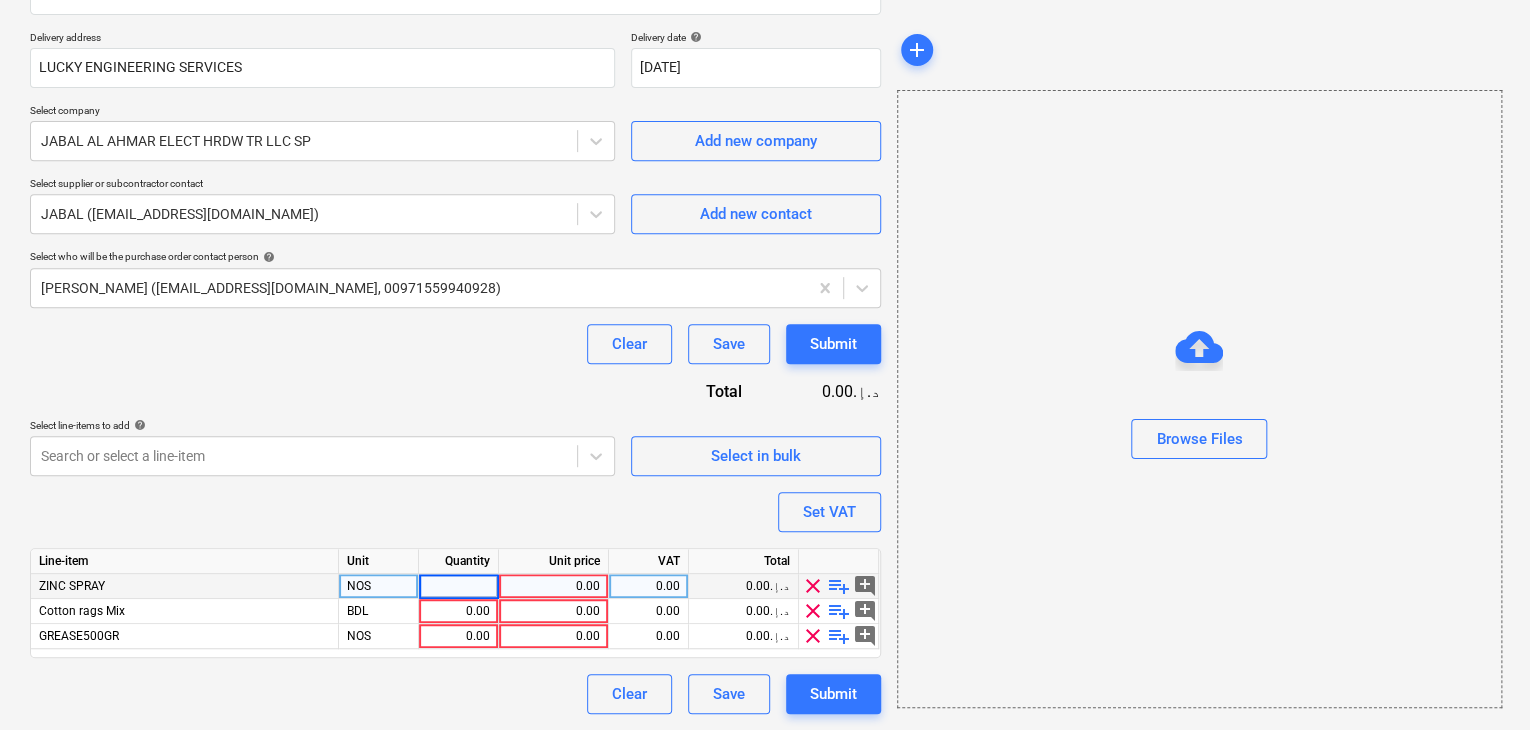 type on "3" 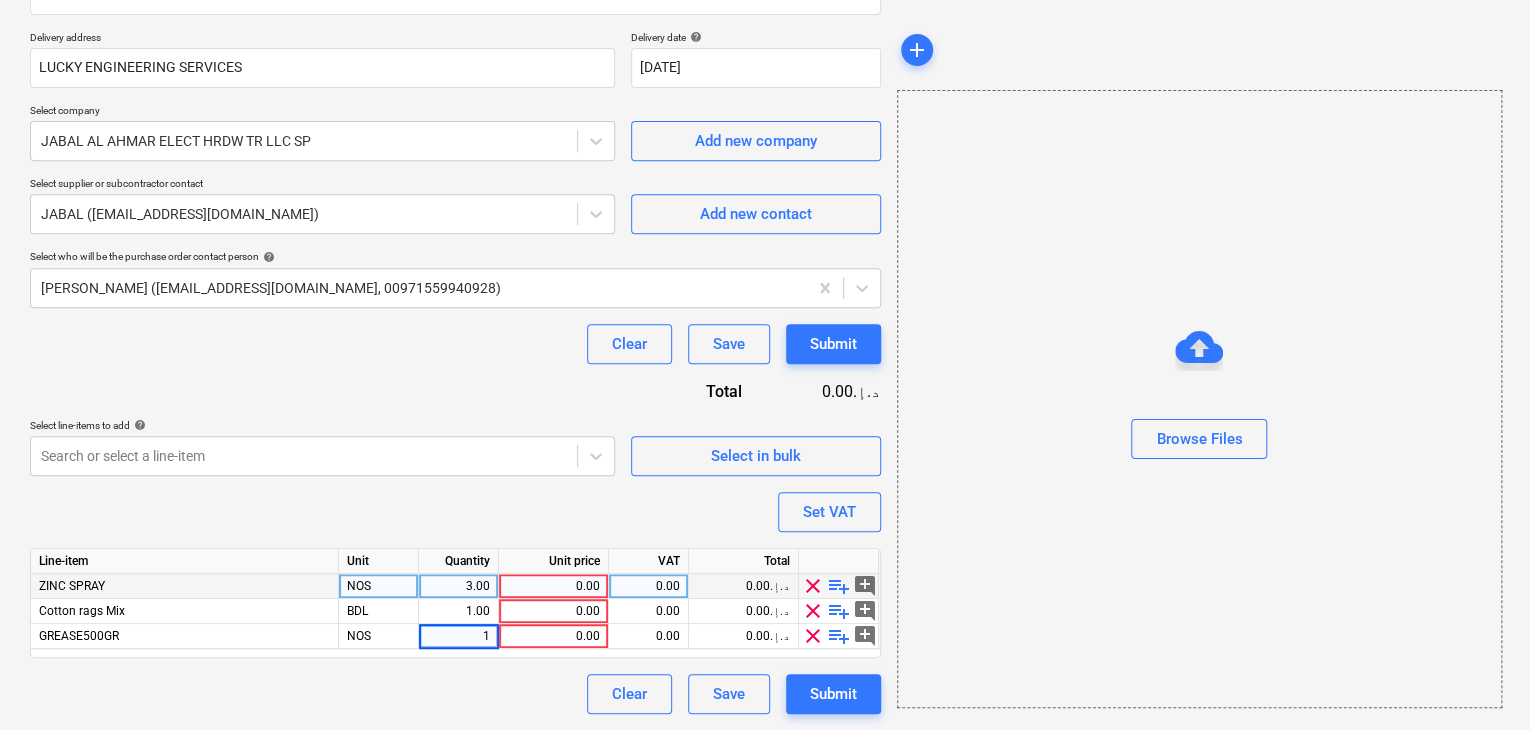 click on "0.00" at bounding box center [553, 586] 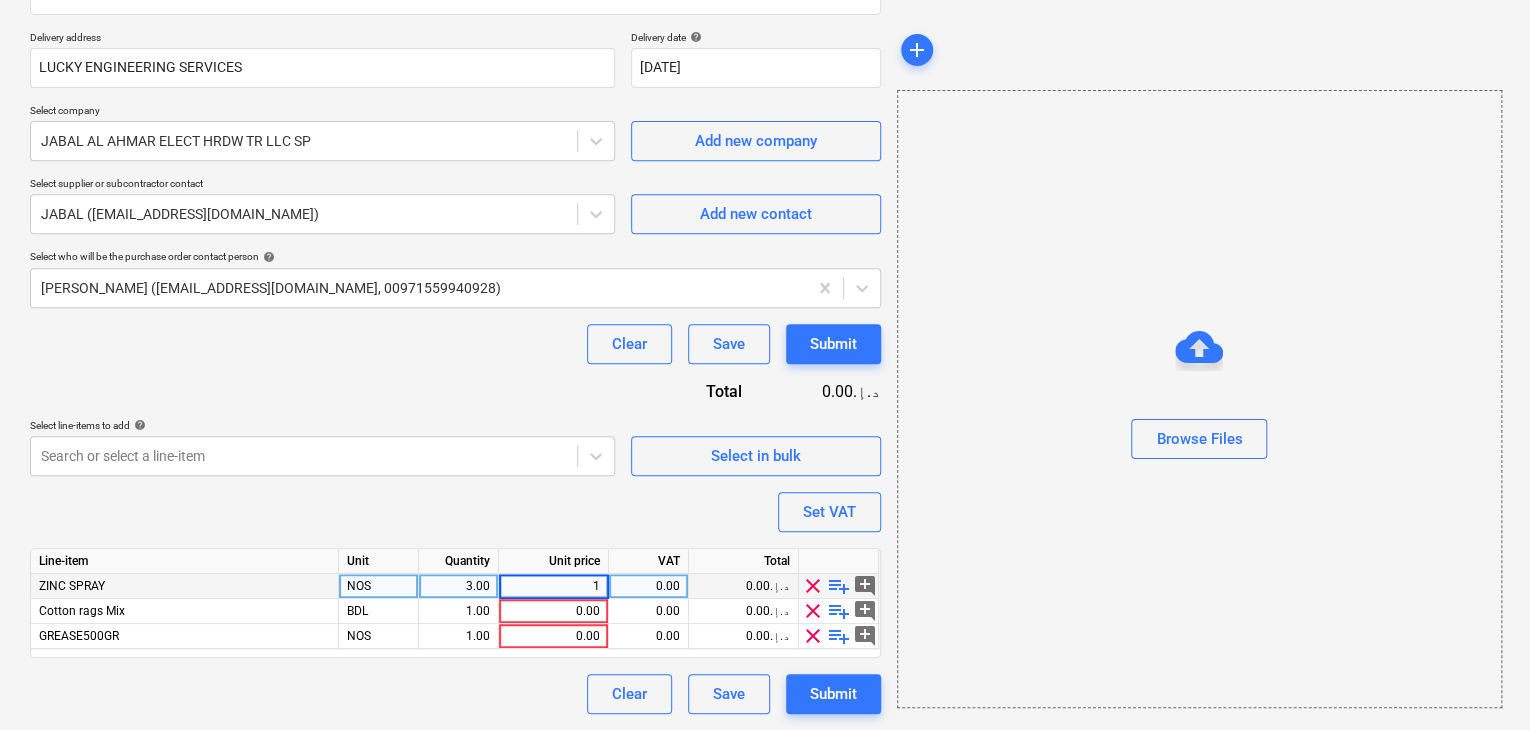type on "16" 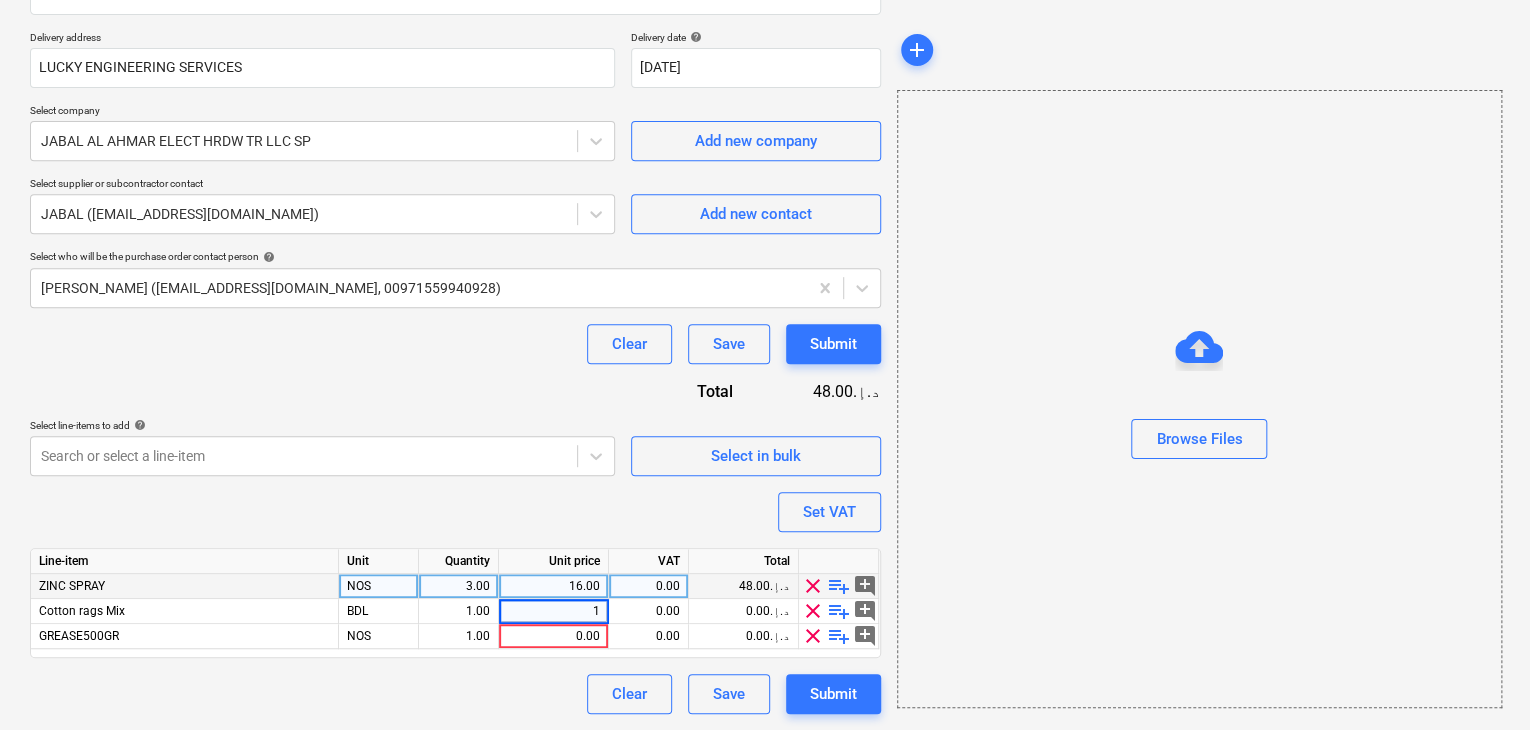 type on "15" 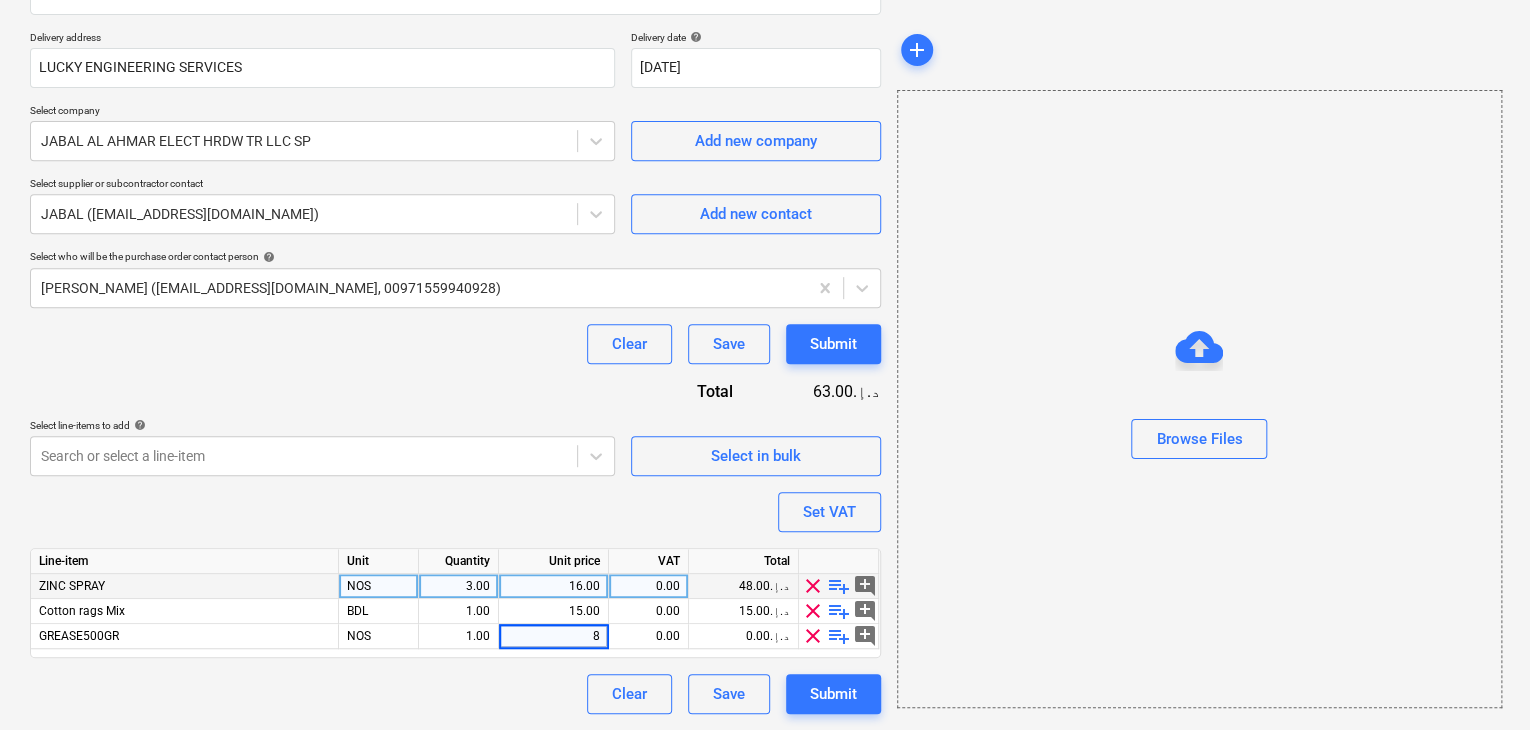 click on "Browse Files" at bounding box center [1199, 399] 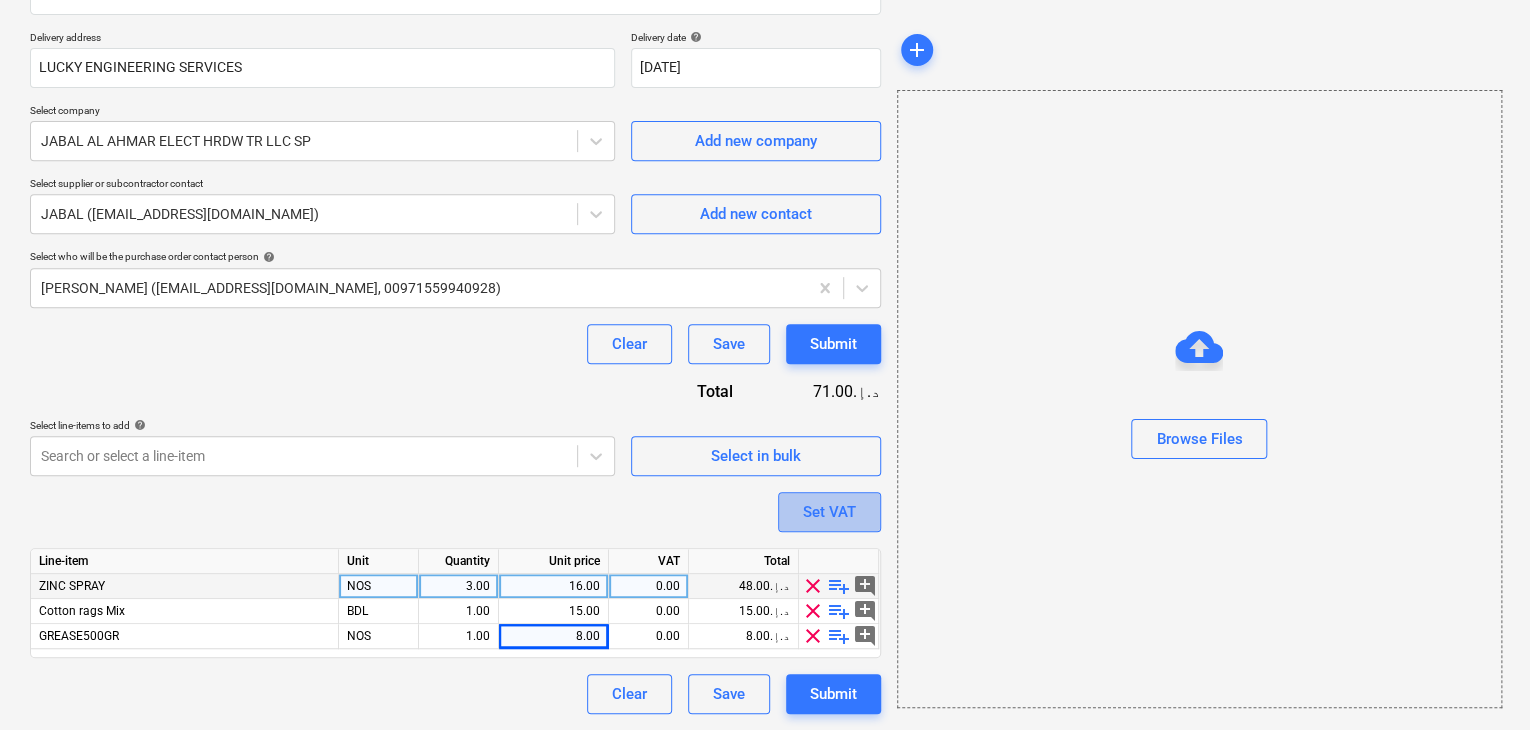 click on "Set VAT" at bounding box center [829, 512] 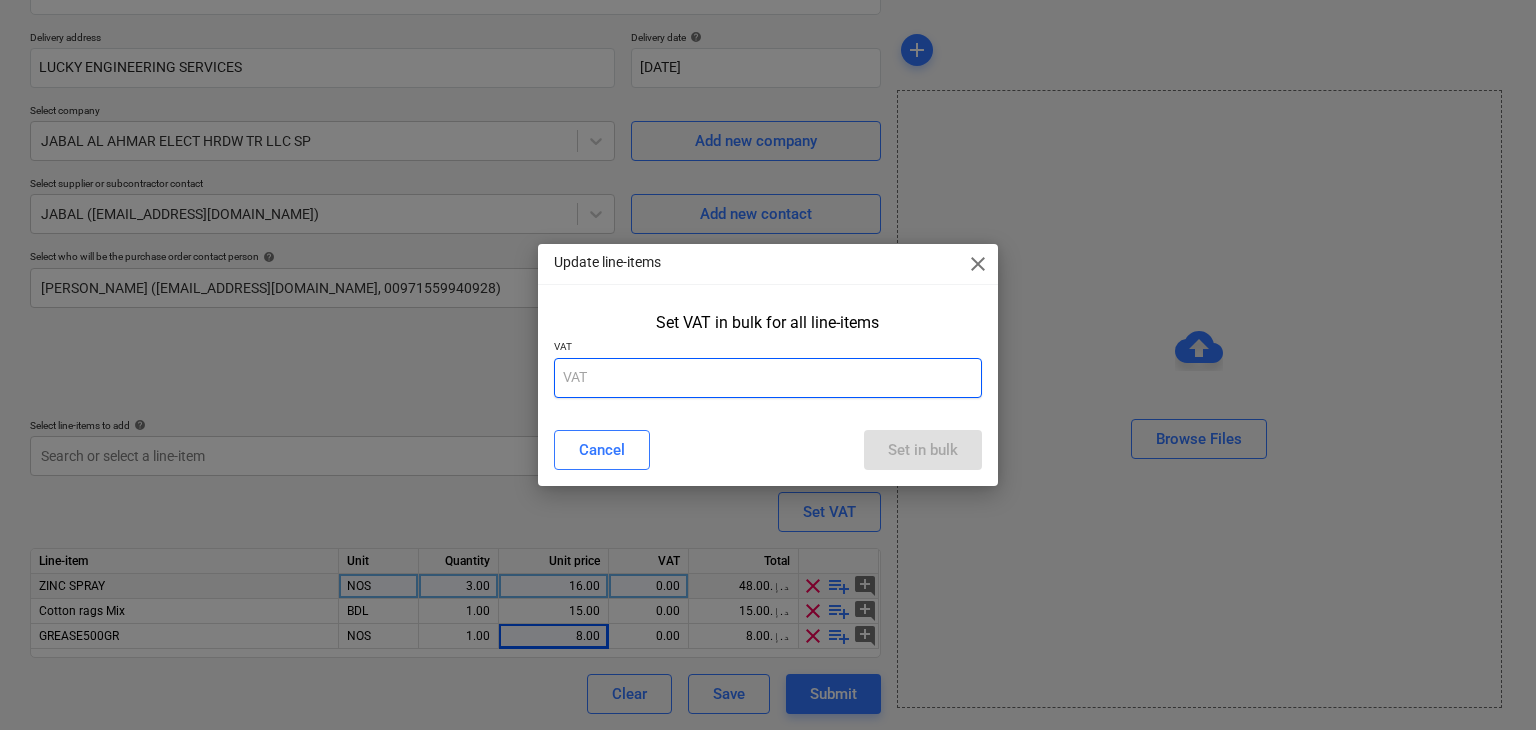 click at bounding box center (768, 378) 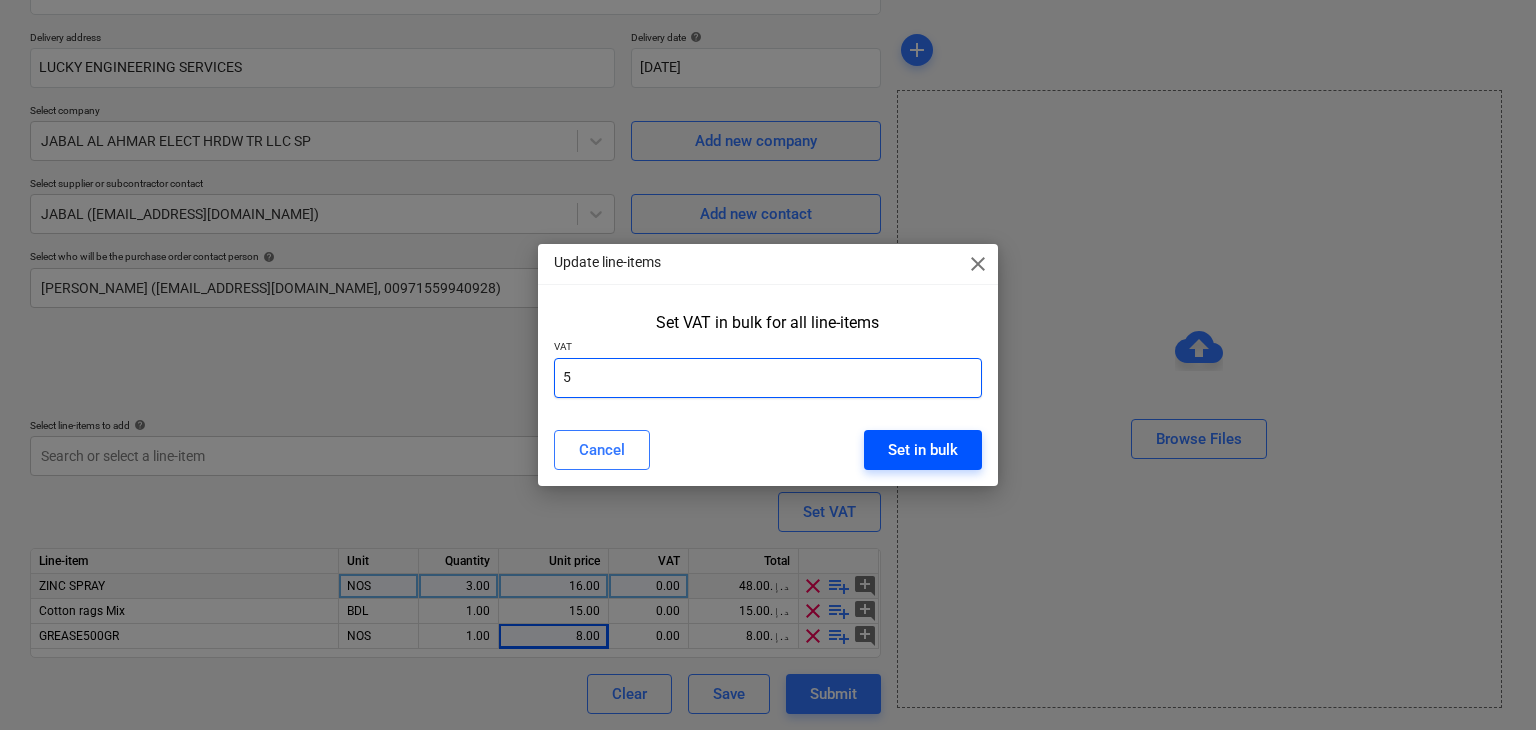type on "5" 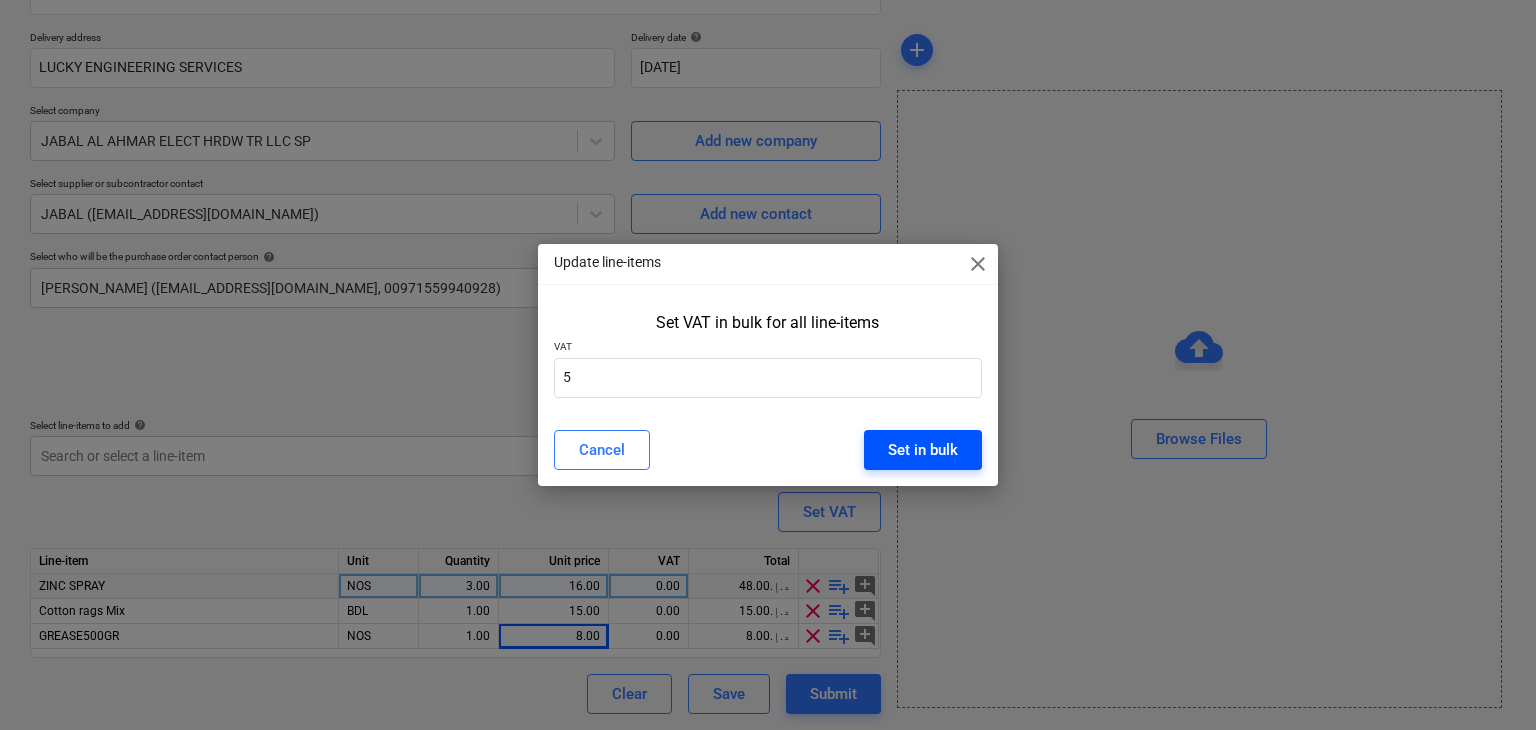click on "Set in bulk" at bounding box center [923, 450] 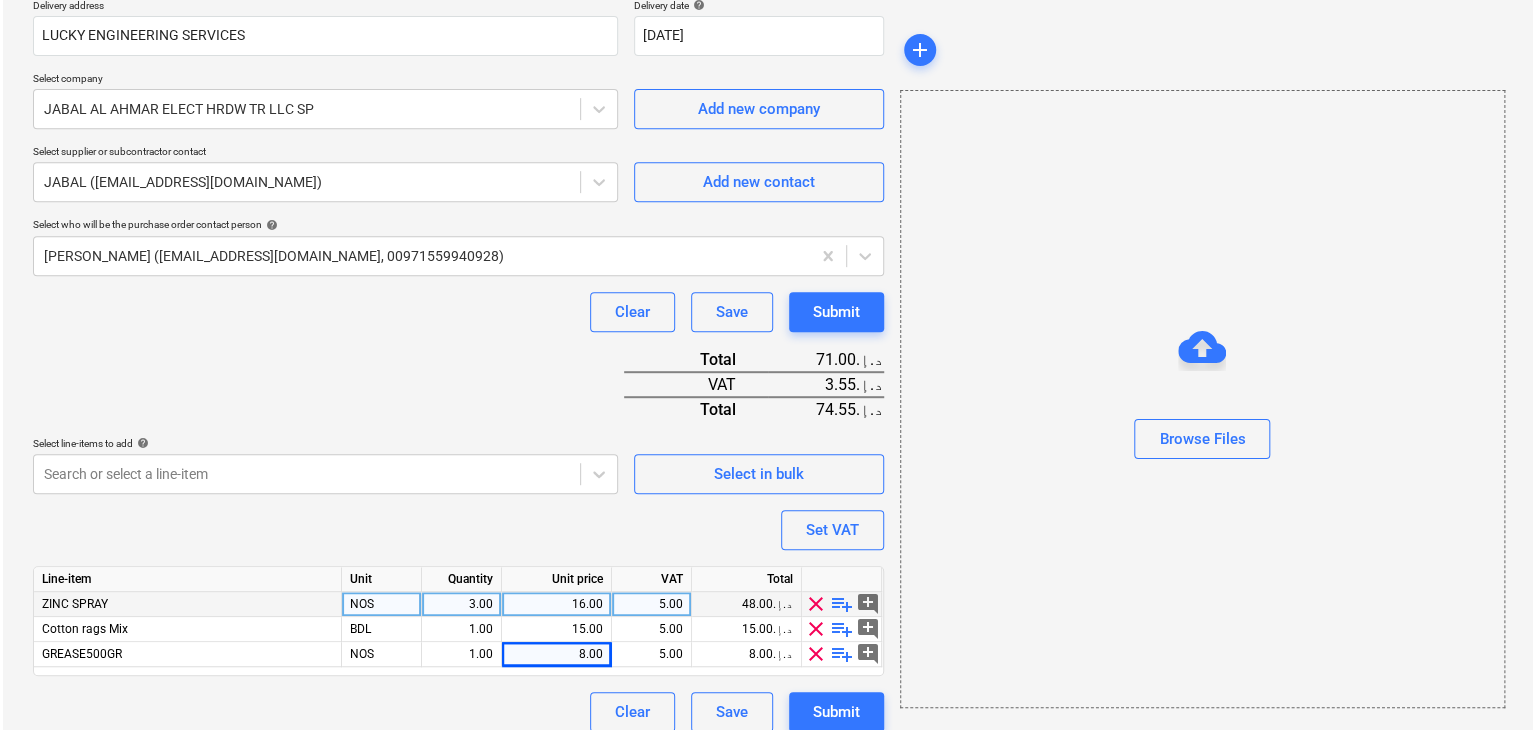 scroll, scrollTop: 392, scrollLeft: 0, axis: vertical 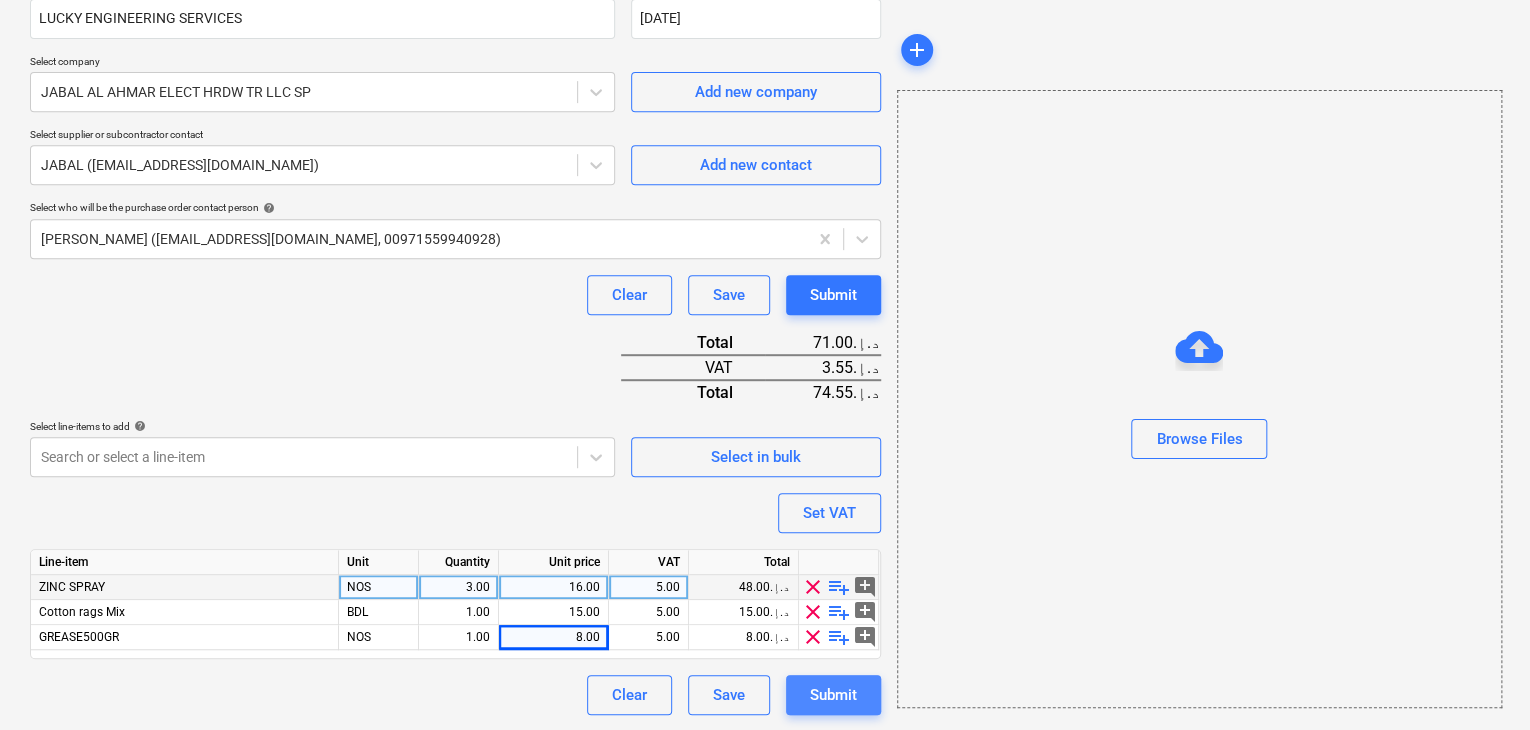 click on "Submit" at bounding box center (833, 695) 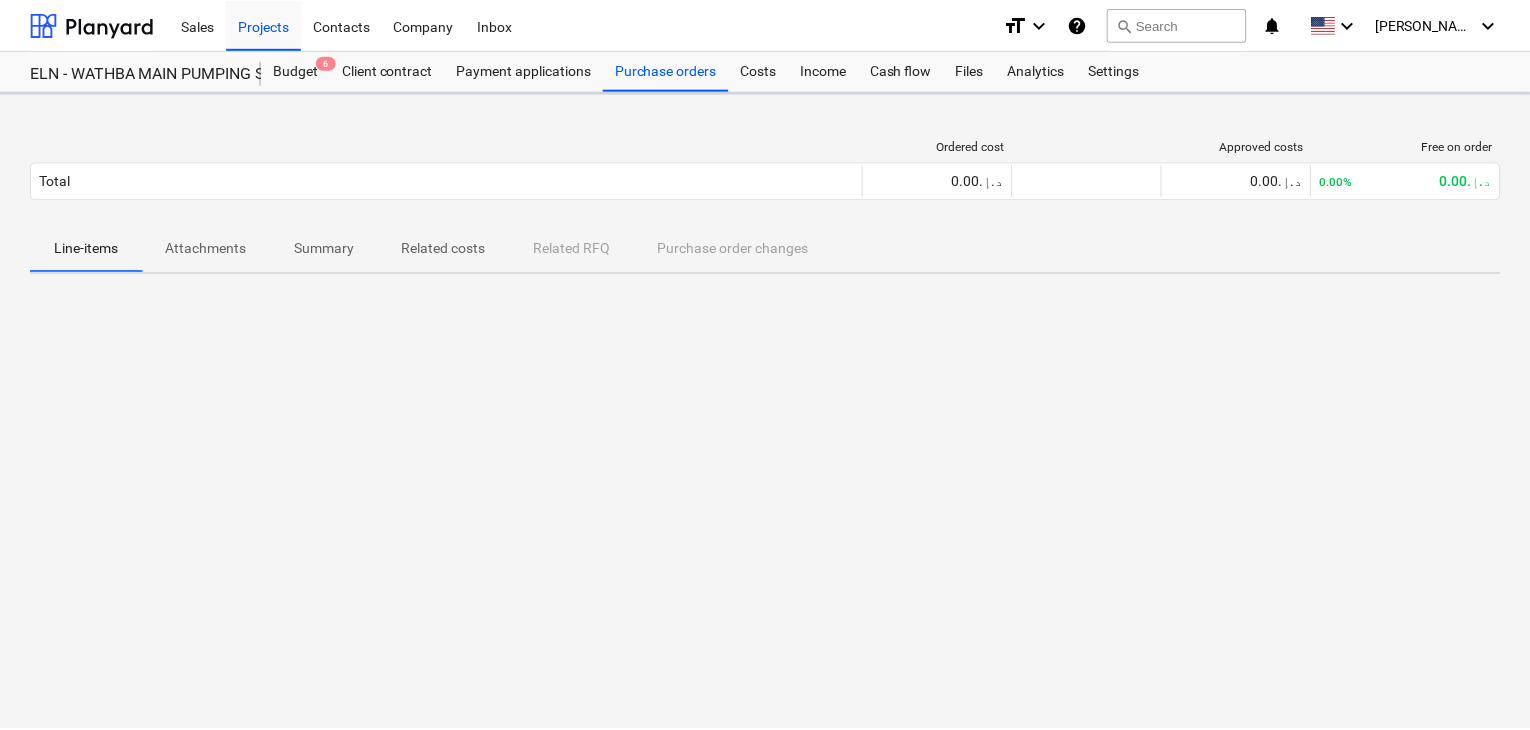 scroll, scrollTop: 0, scrollLeft: 0, axis: both 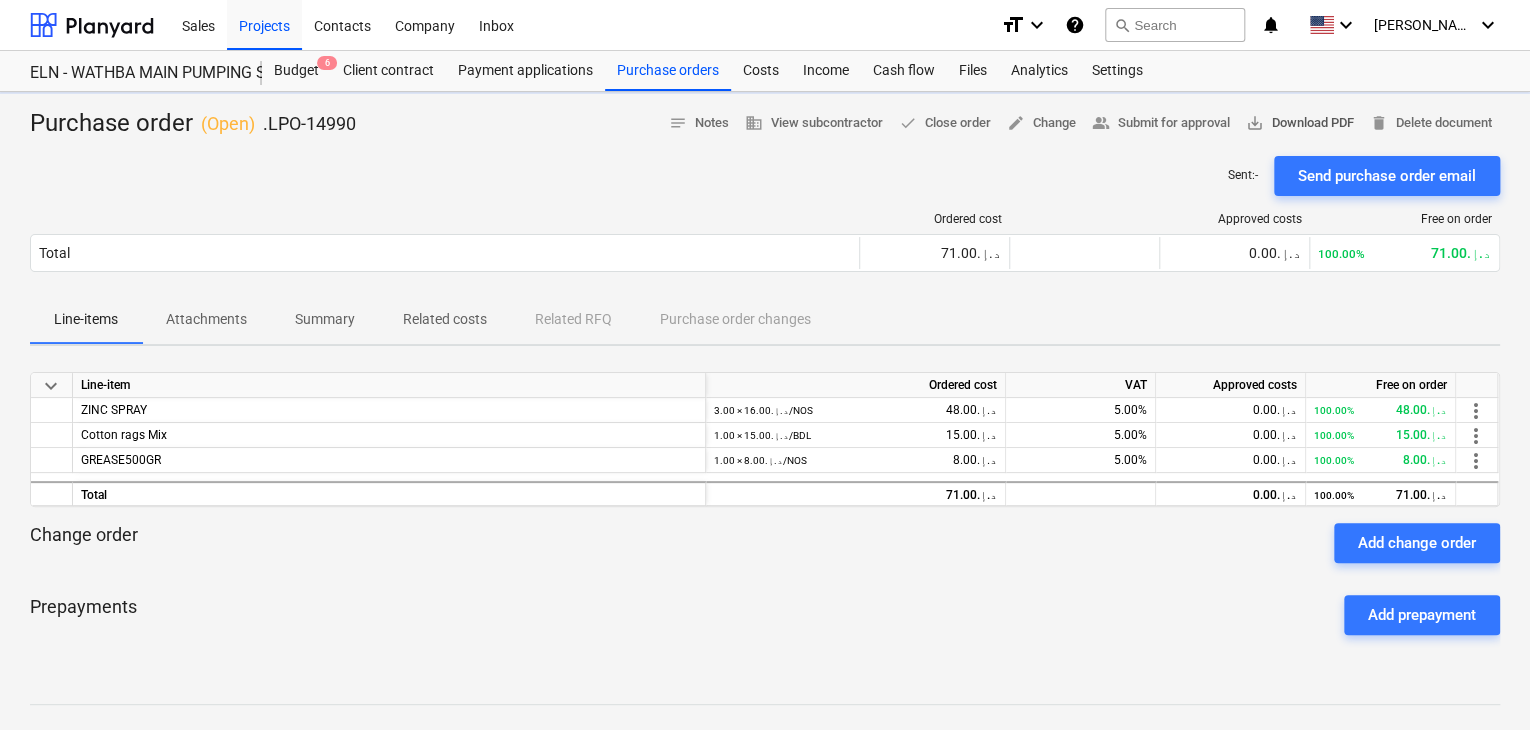 click on "save_alt Download PDF" at bounding box center [1300, 123] 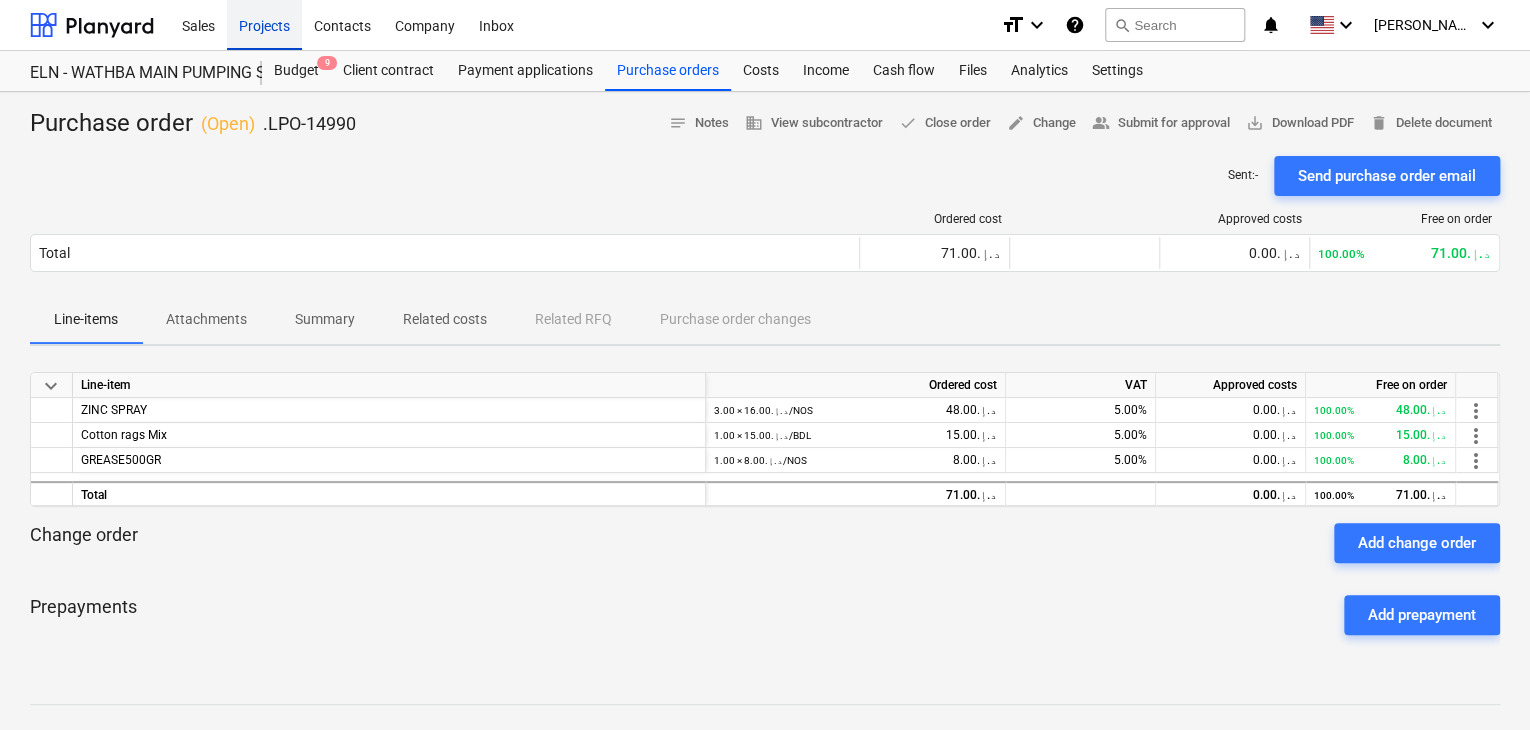click on "Projects" at bounding box center [264, 24] 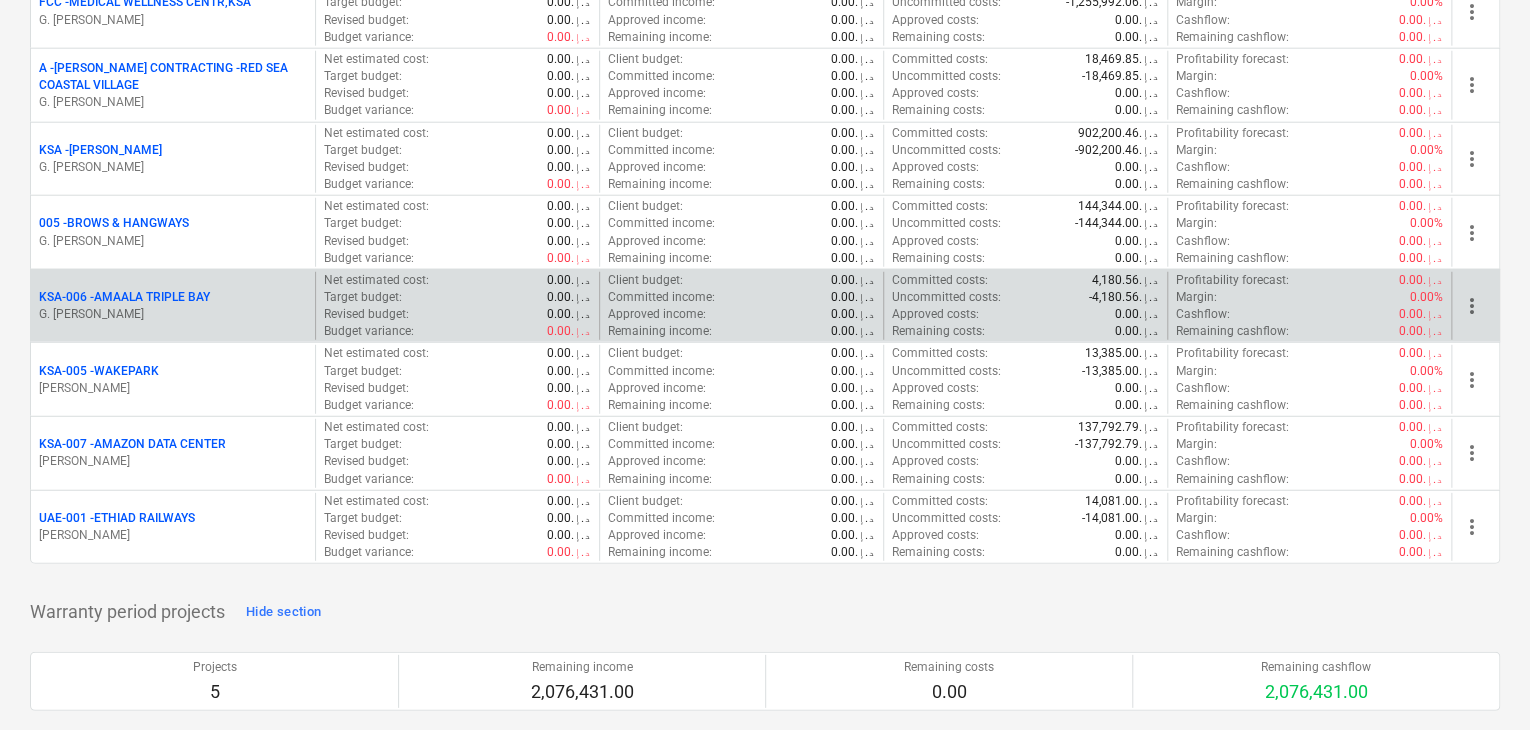 scroll, scrollTop: 2700, scrollLeft: 0, axis: vertical 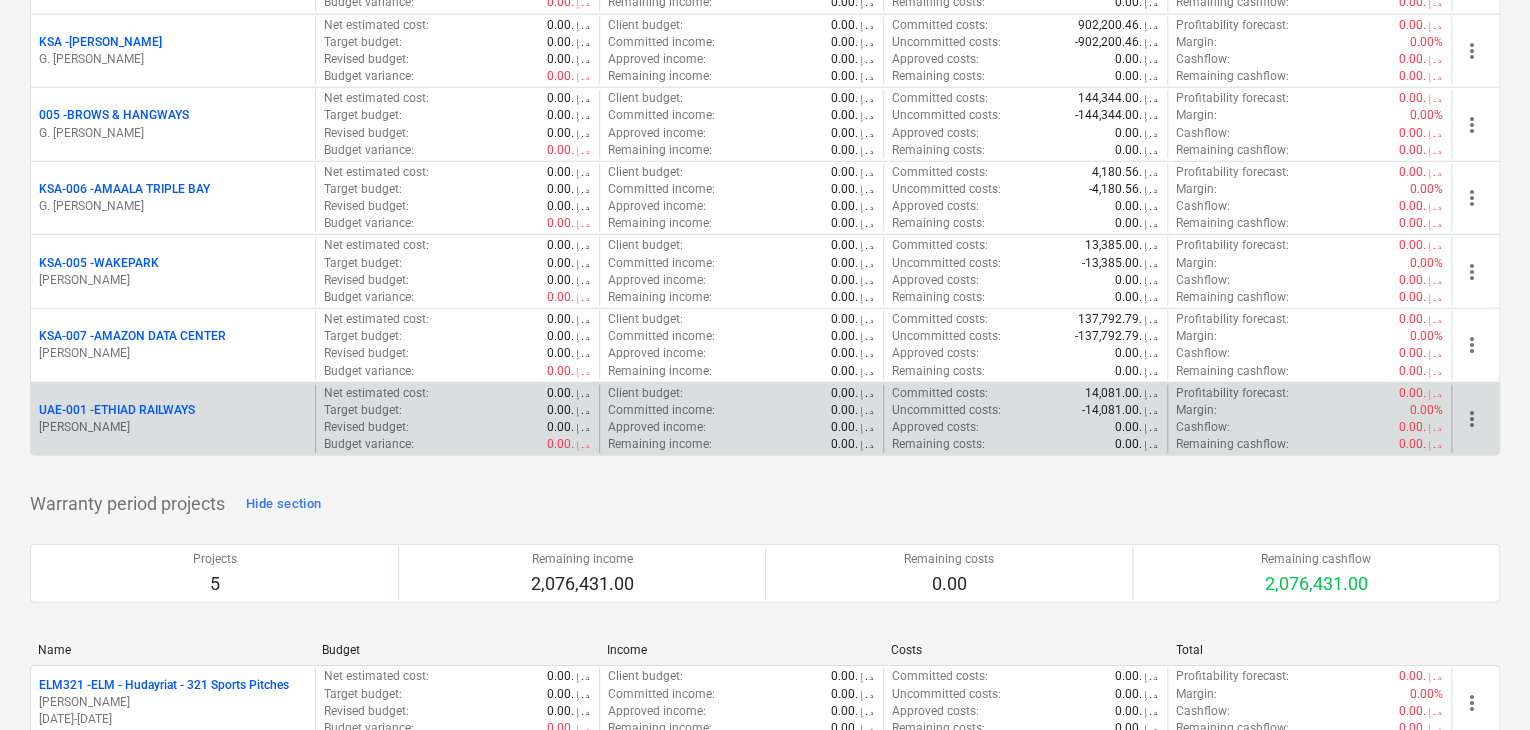 click on "UAE-001 -  ETHIAD RAILWAYS [PERSON_NAME]" at bounding box center [173, 419] 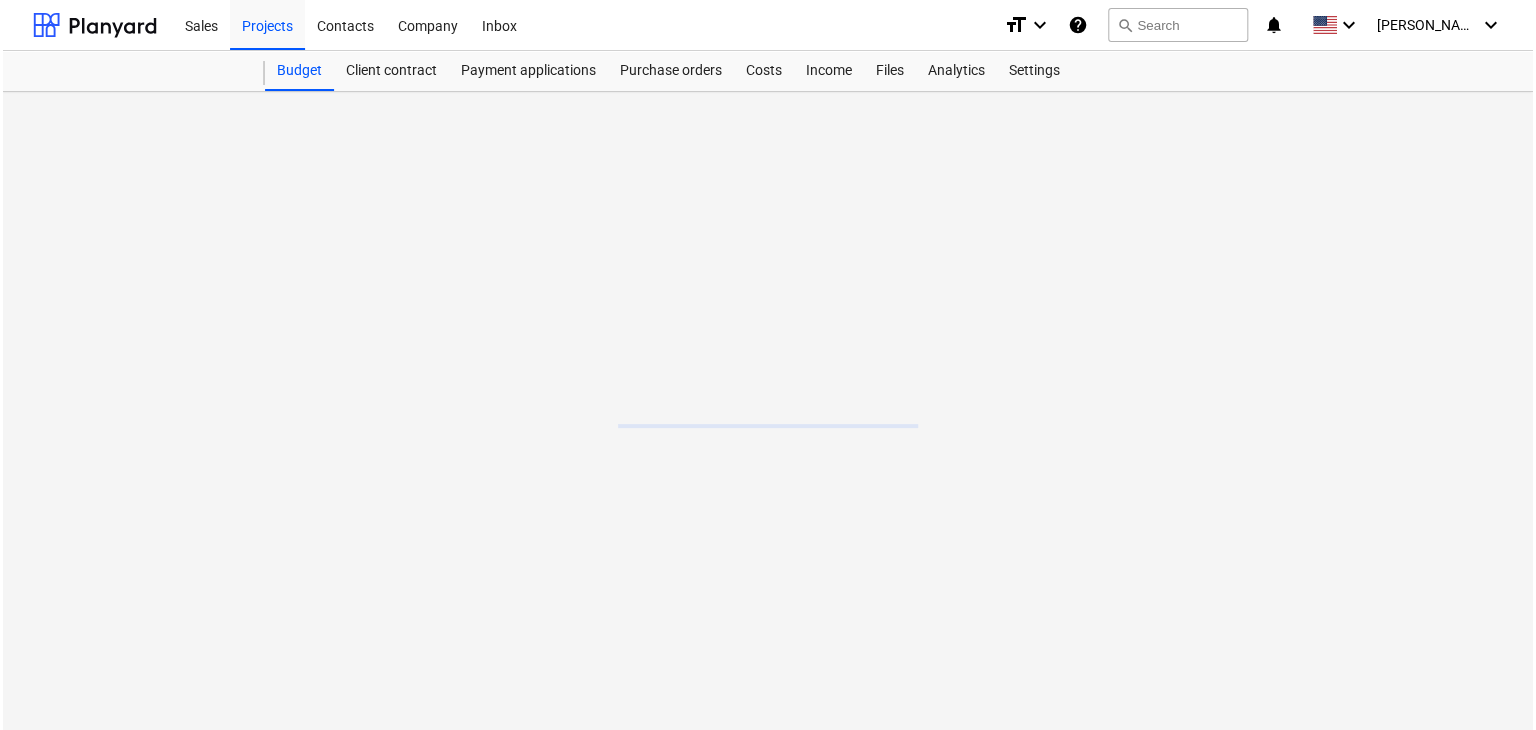 scroll, scrollTop: 0, scrollLeft: 0, axis: both 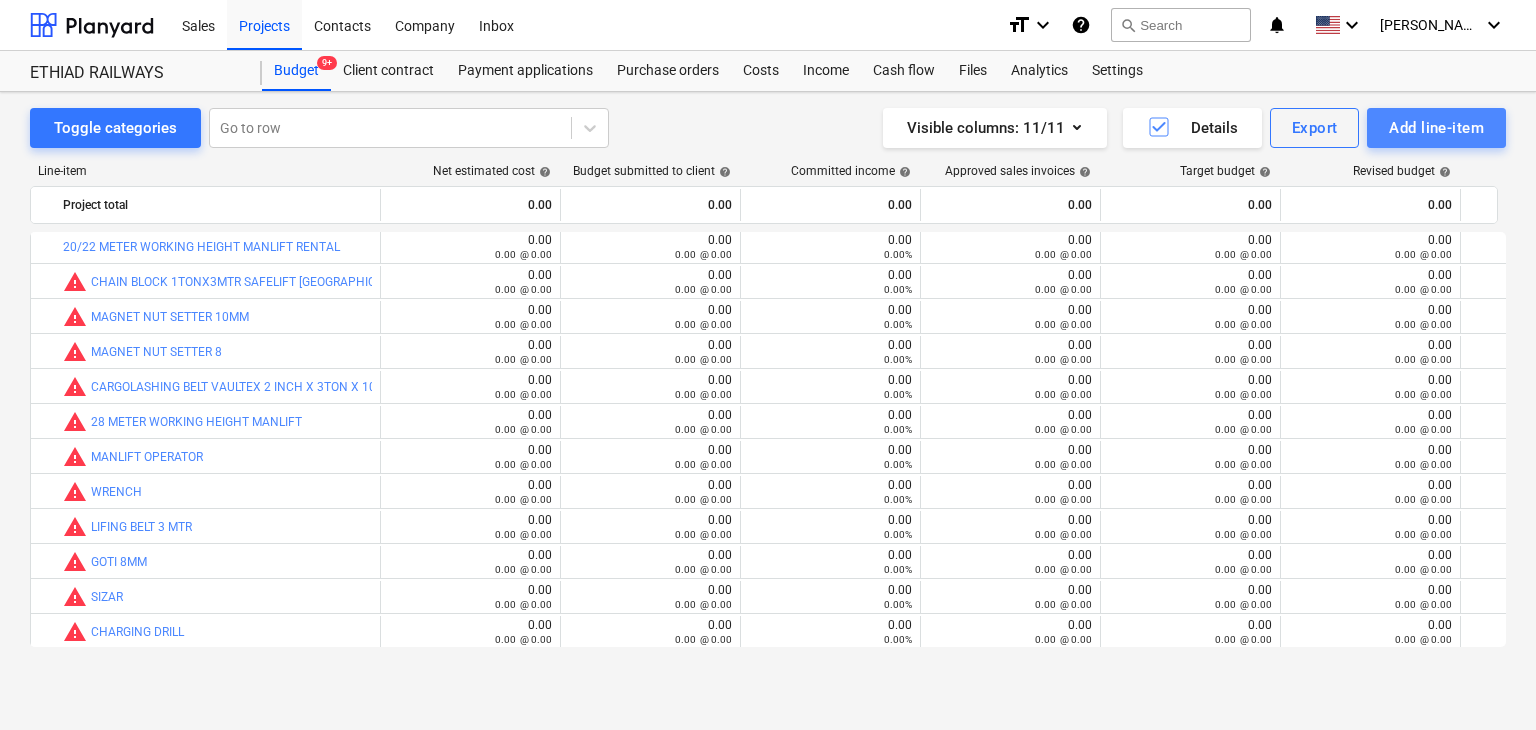 click on "Add line-item" at bounding box center [1436, 128] 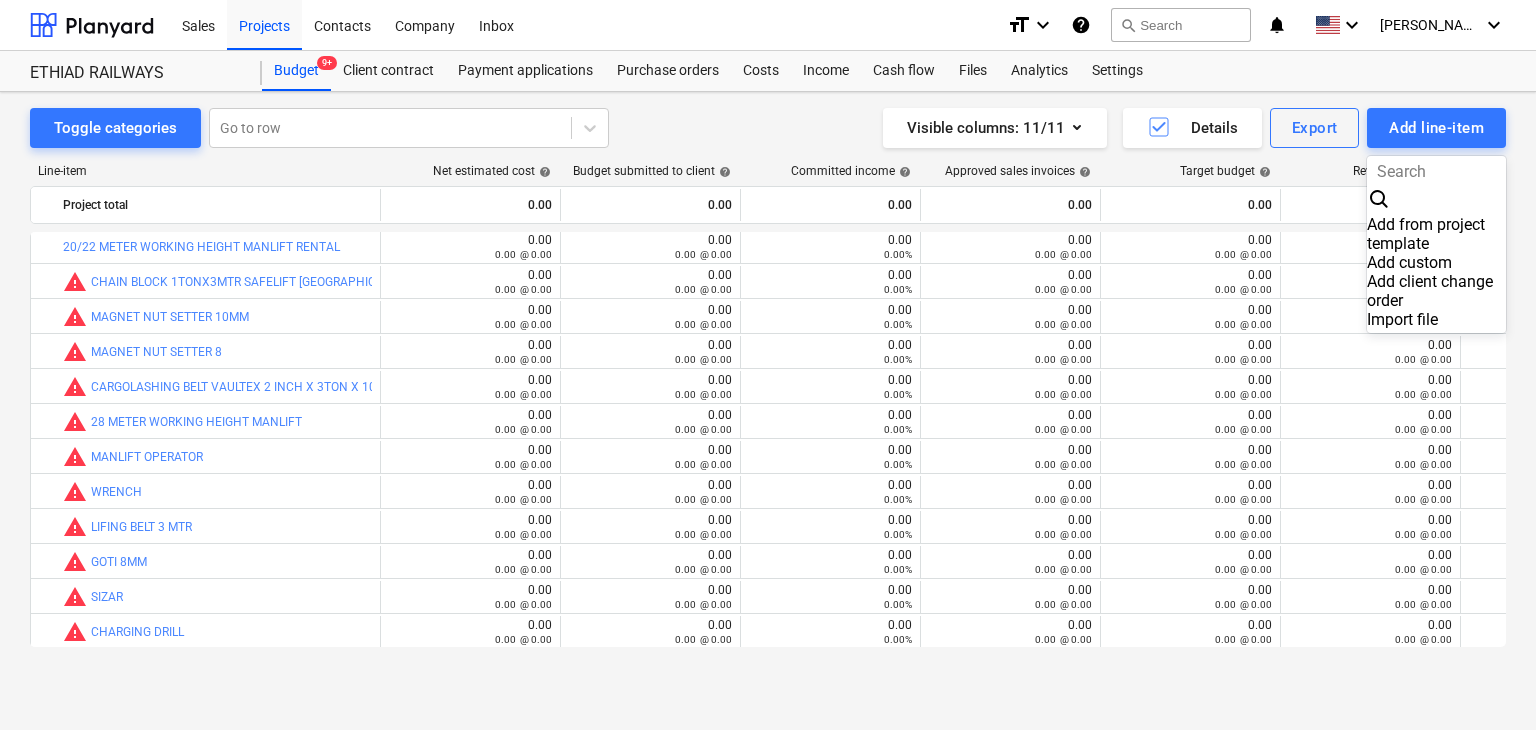click on "Add custom" at bounding box center (1436, 262) 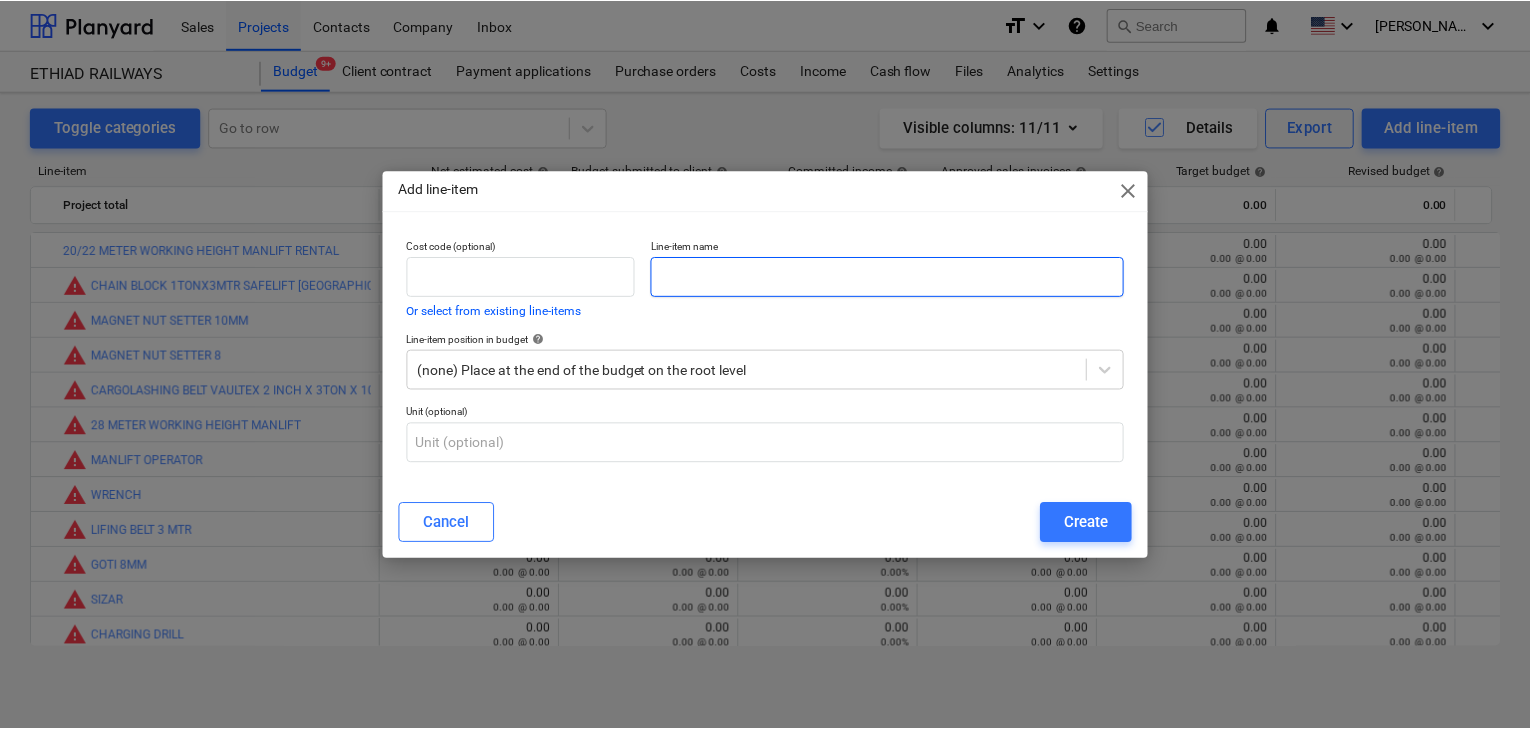 scroll, scrollTop: 4, scrollLeft: 0, axis: vertical 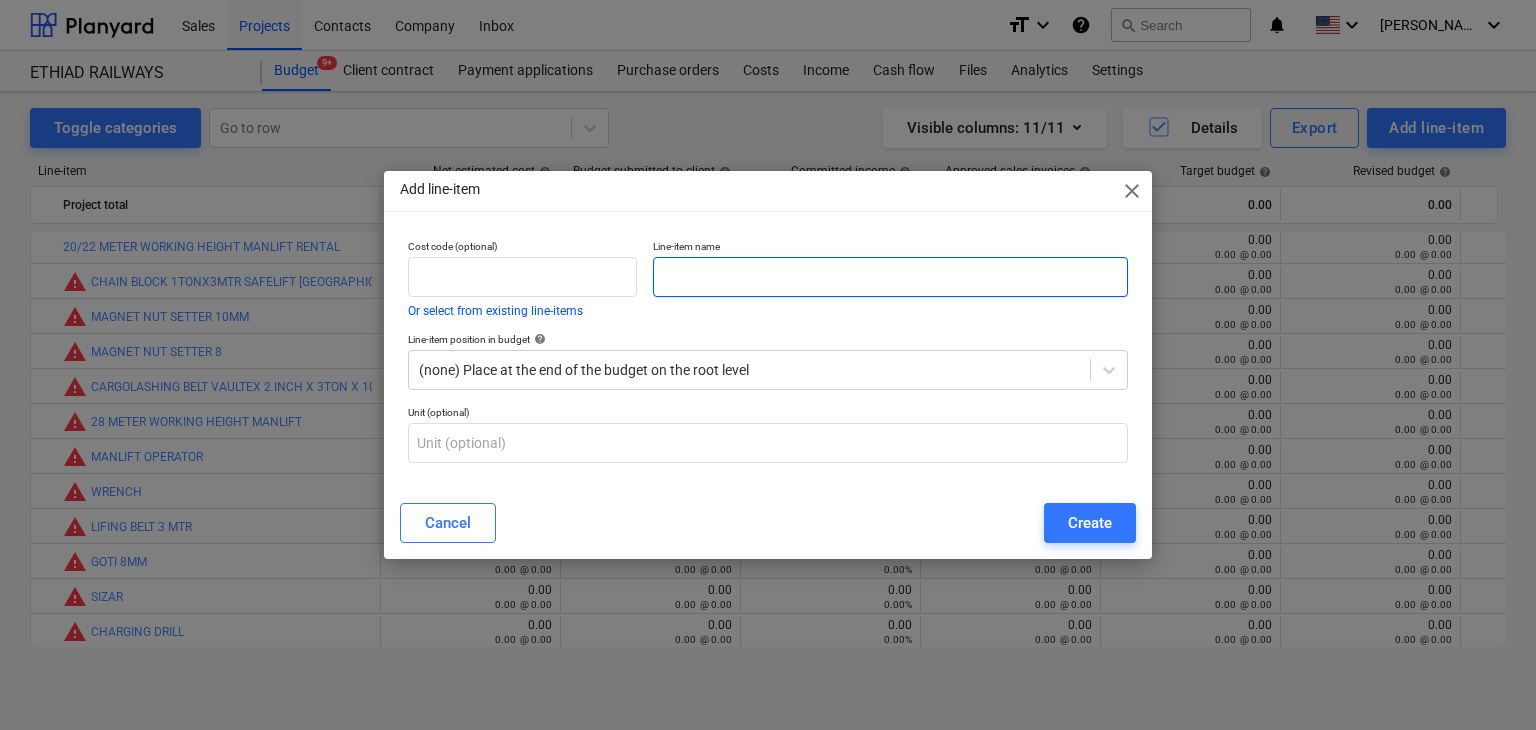 click at bounding box center [890, 277] 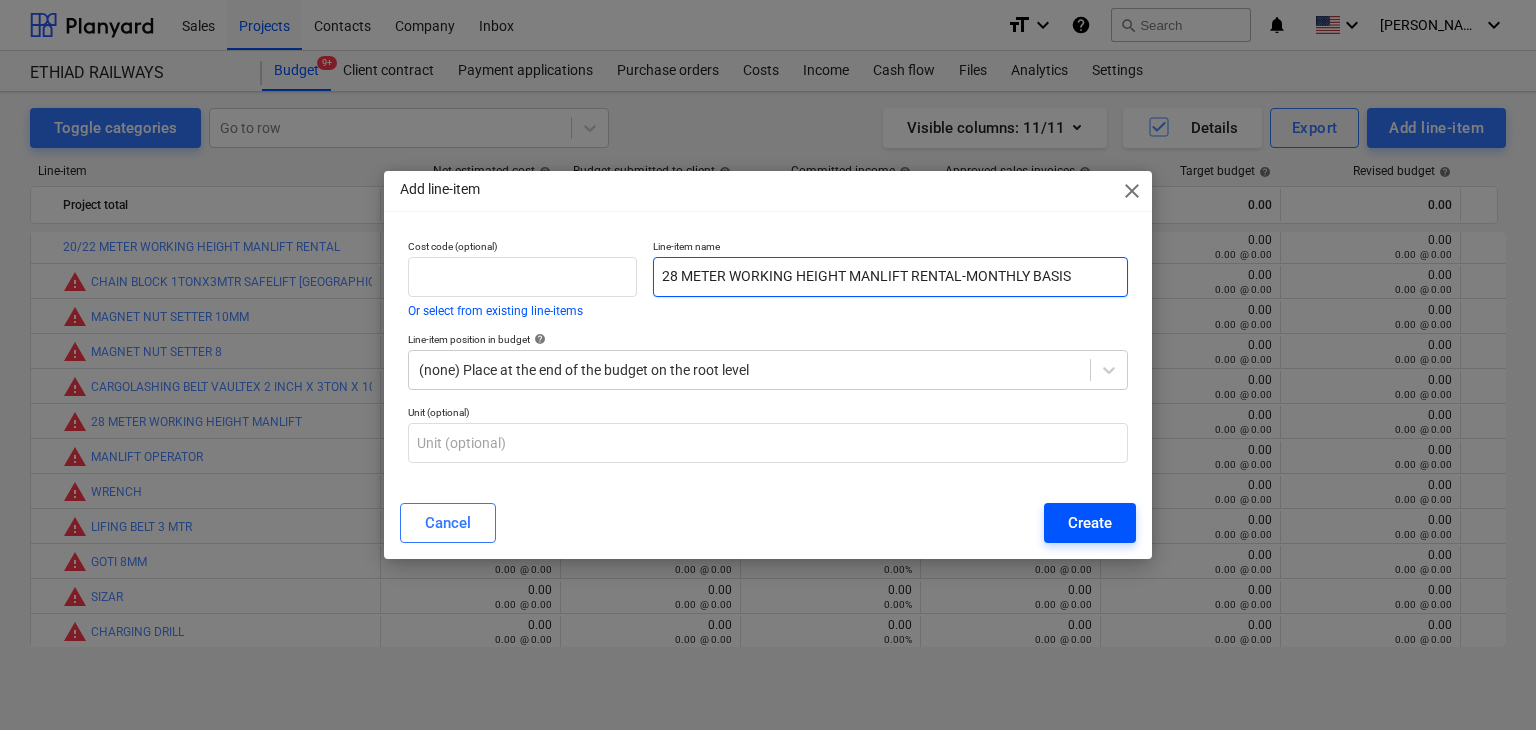 type on "28 METER WORKING HEIGHT MANLIFT RENTAL-MONTHLY BASIS" 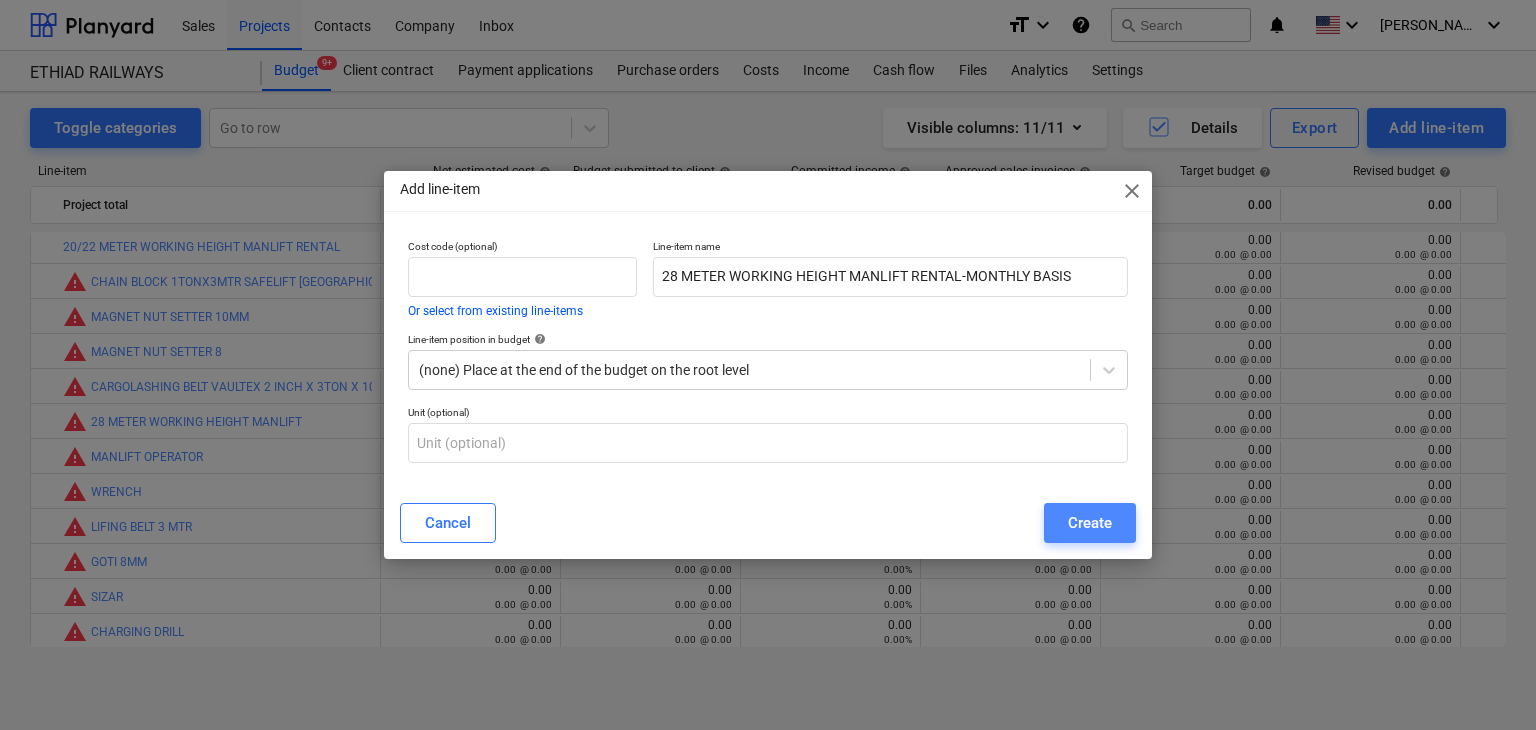 click on "Create" at bounding box center (1090, 523) 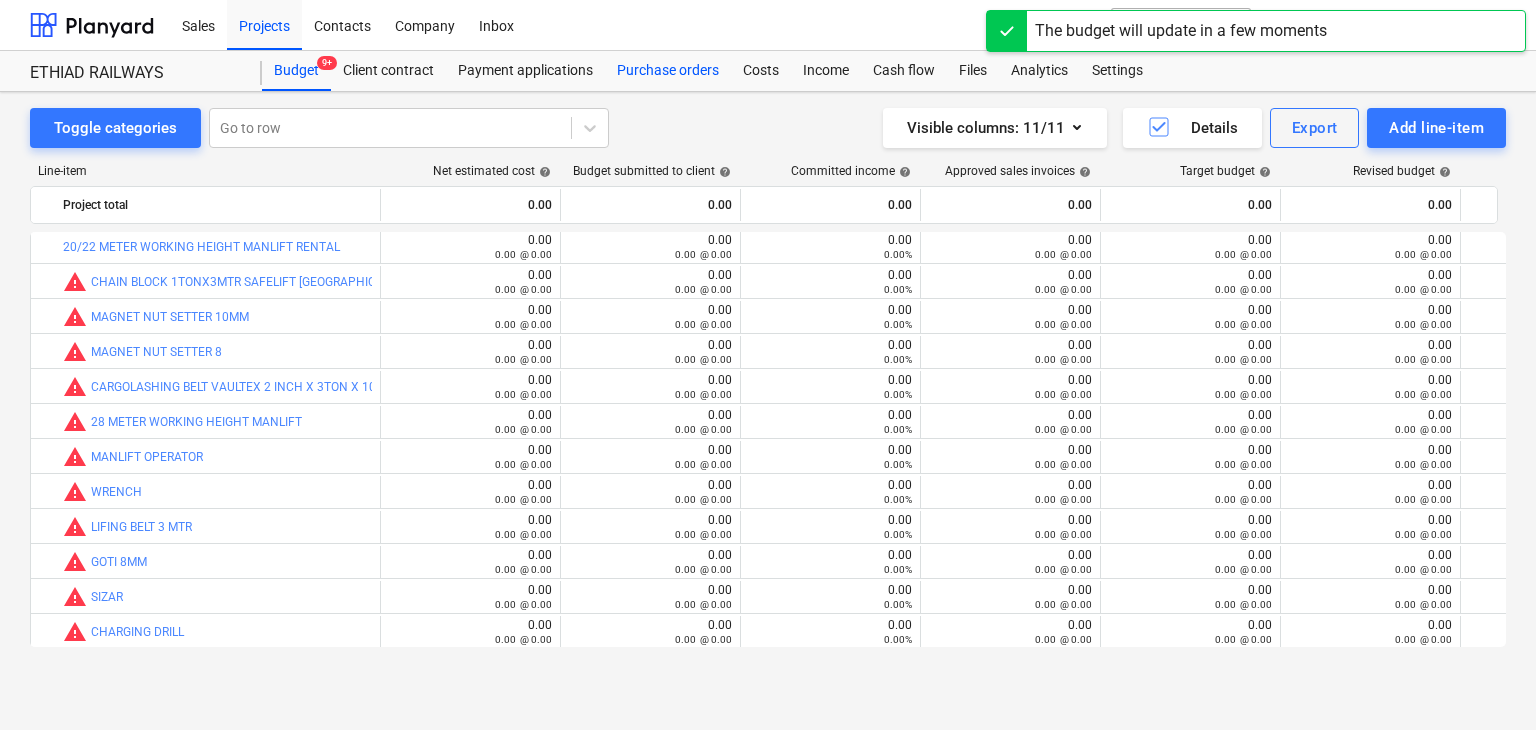 click on "Purchase orders" at bounding box center [668, 71] 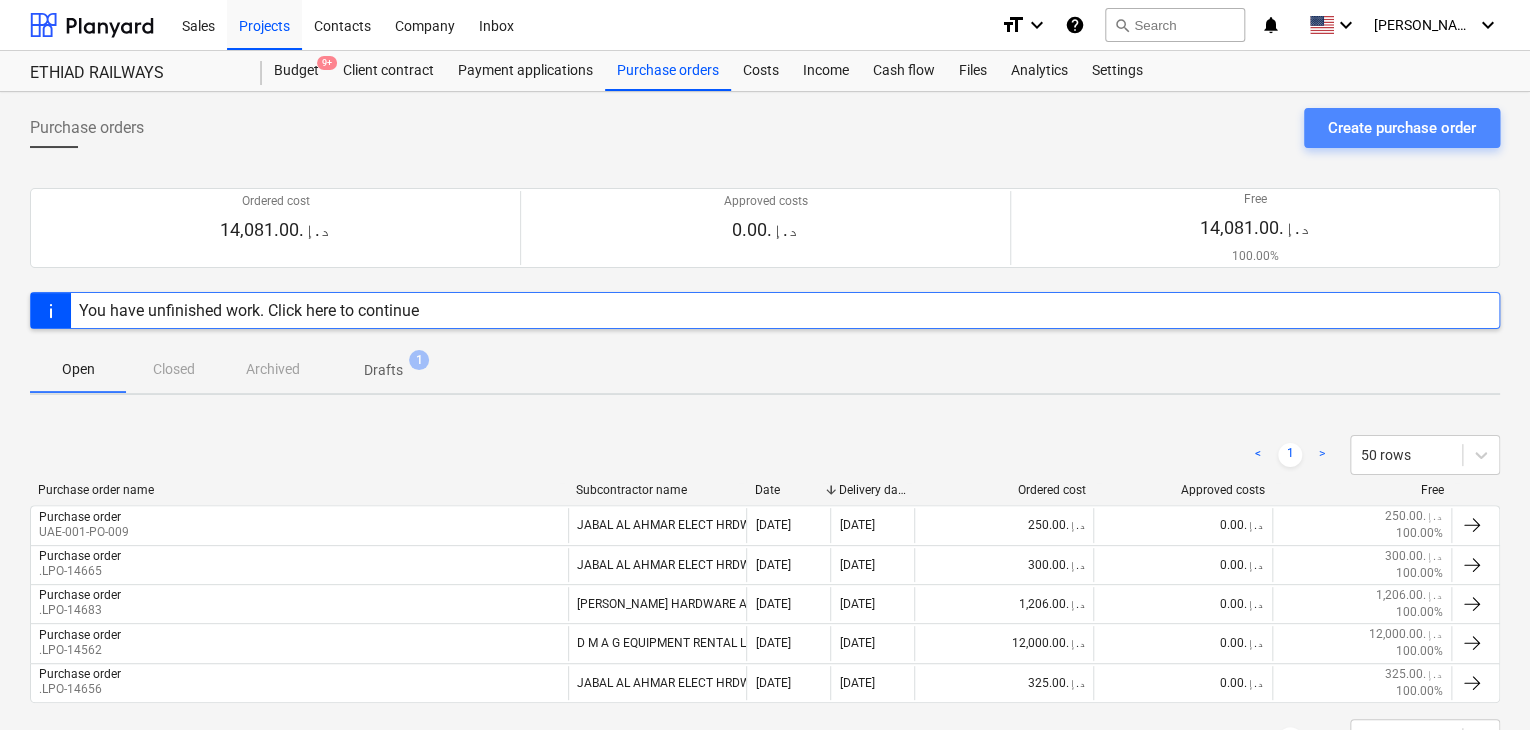 click on "Create purchase order" at bounding box center [1402, 128] 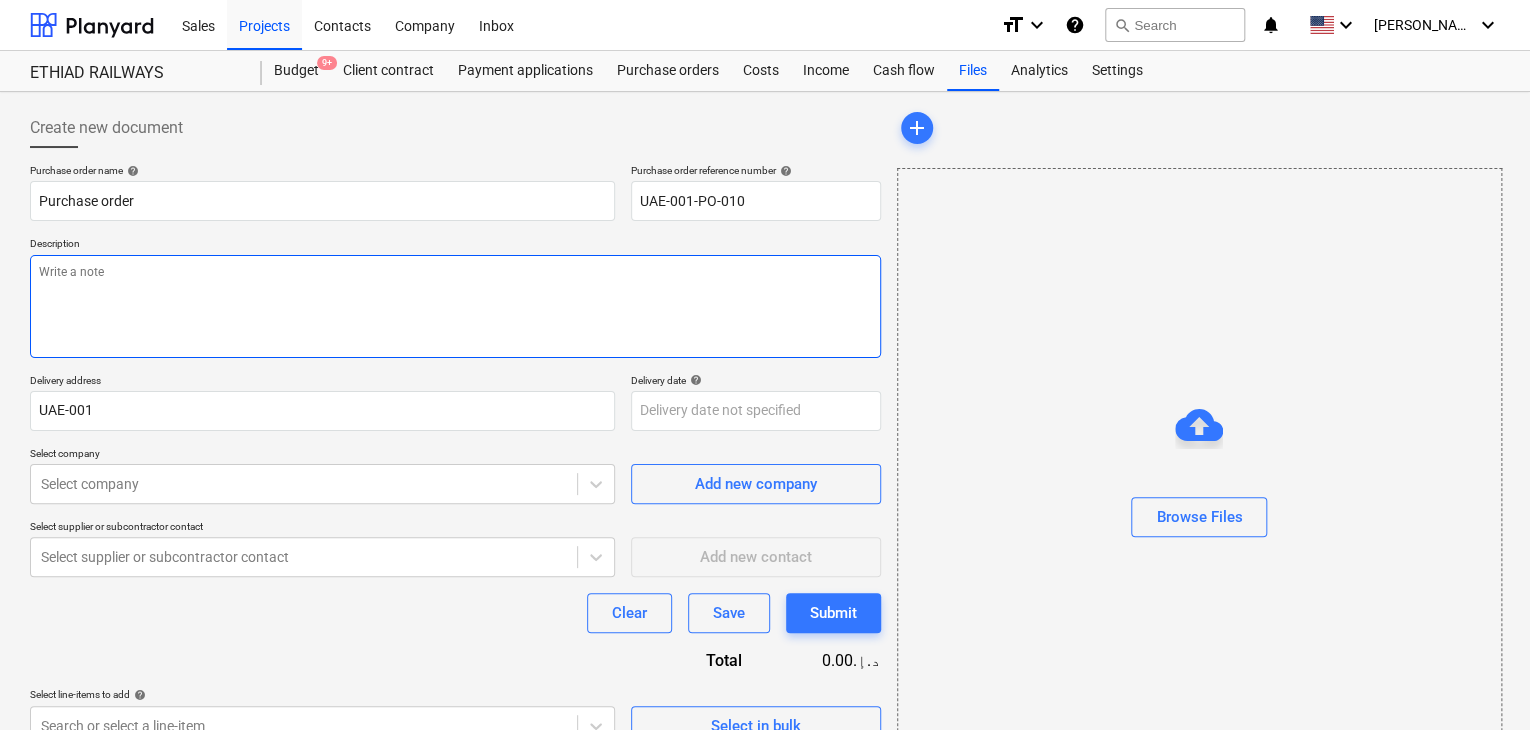 click at bounding box center (455, 306) 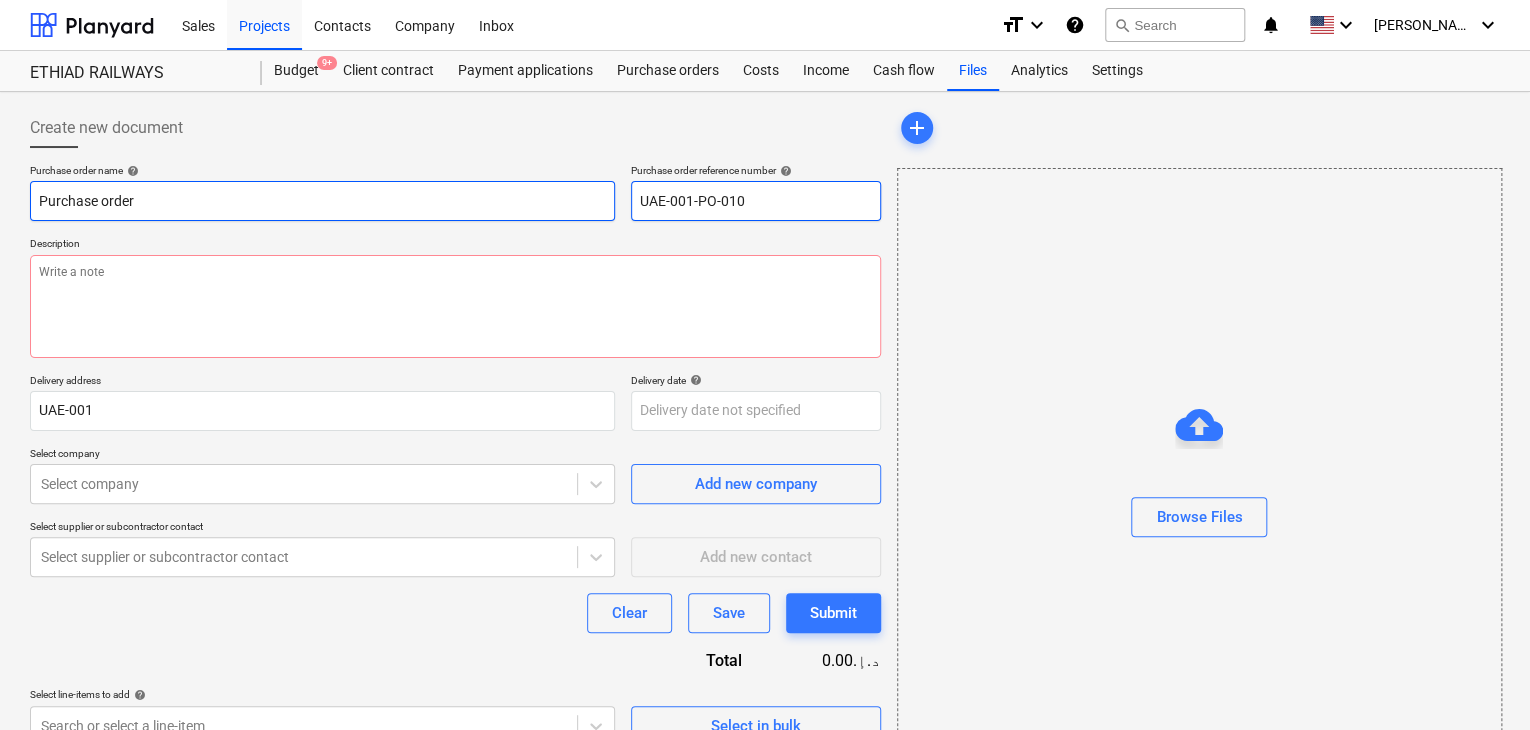 drag, startPoint x: 789, startPoint y: 198, endPoint x: 567, endPoint y: 198, distance: 222 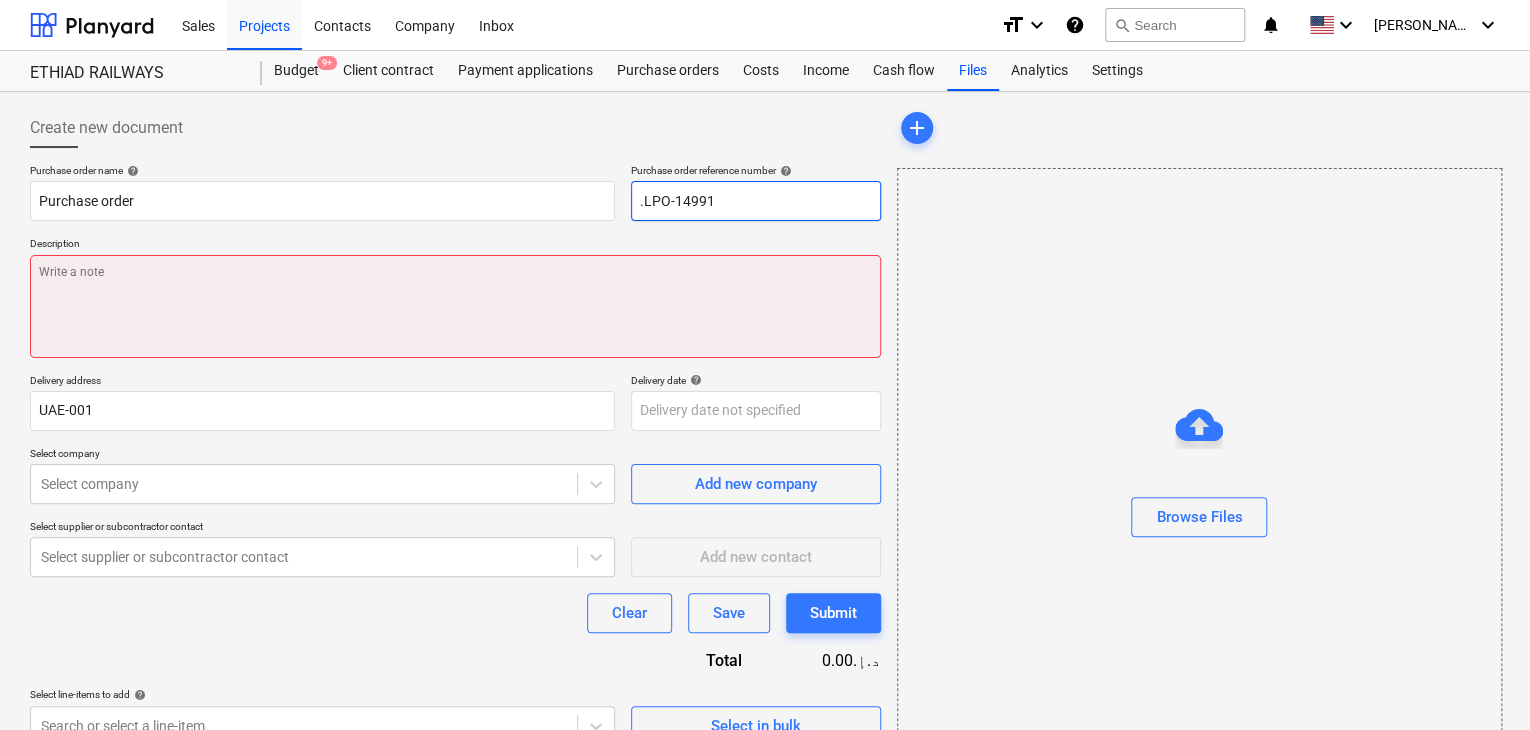 type on ".LPO-14991" 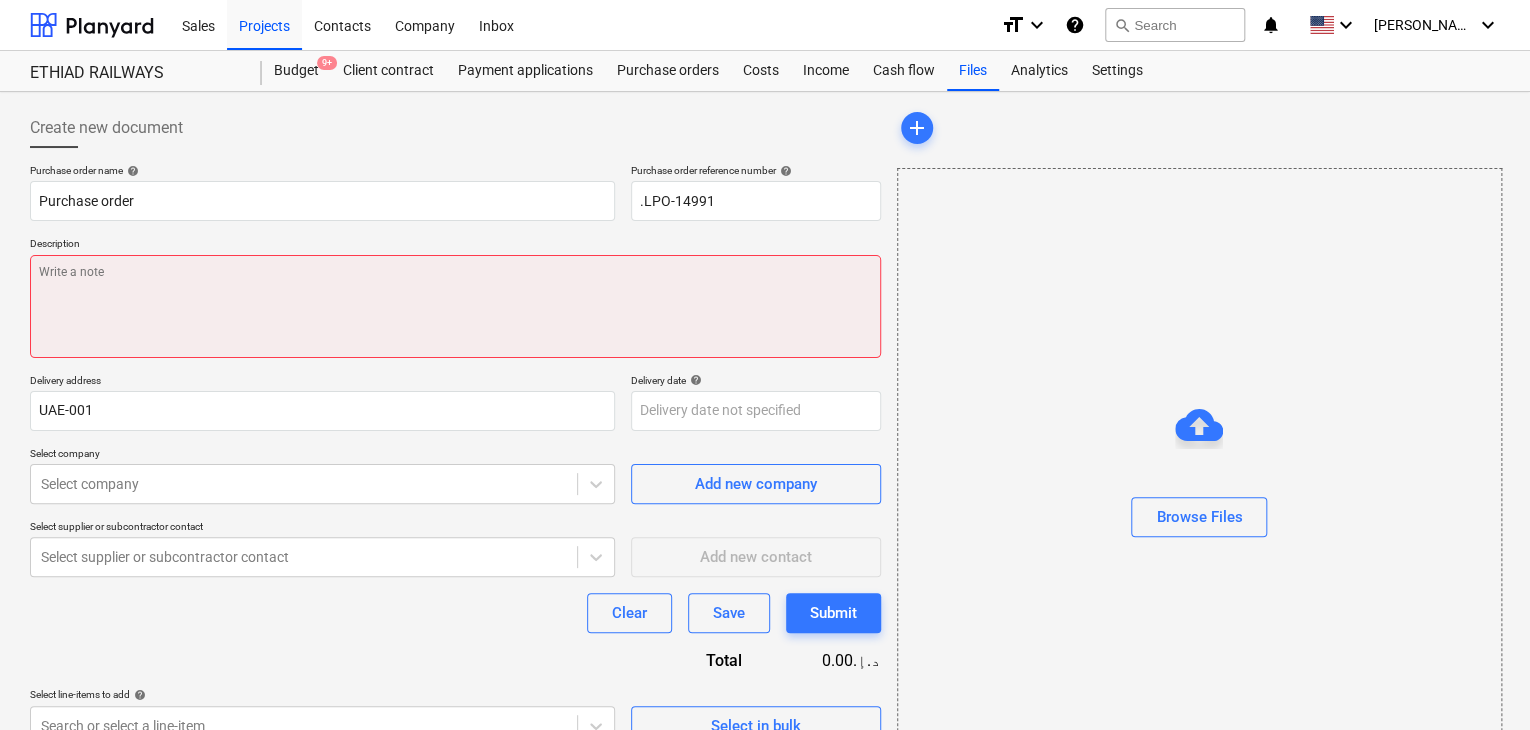 click at bounding box center [455, 306] 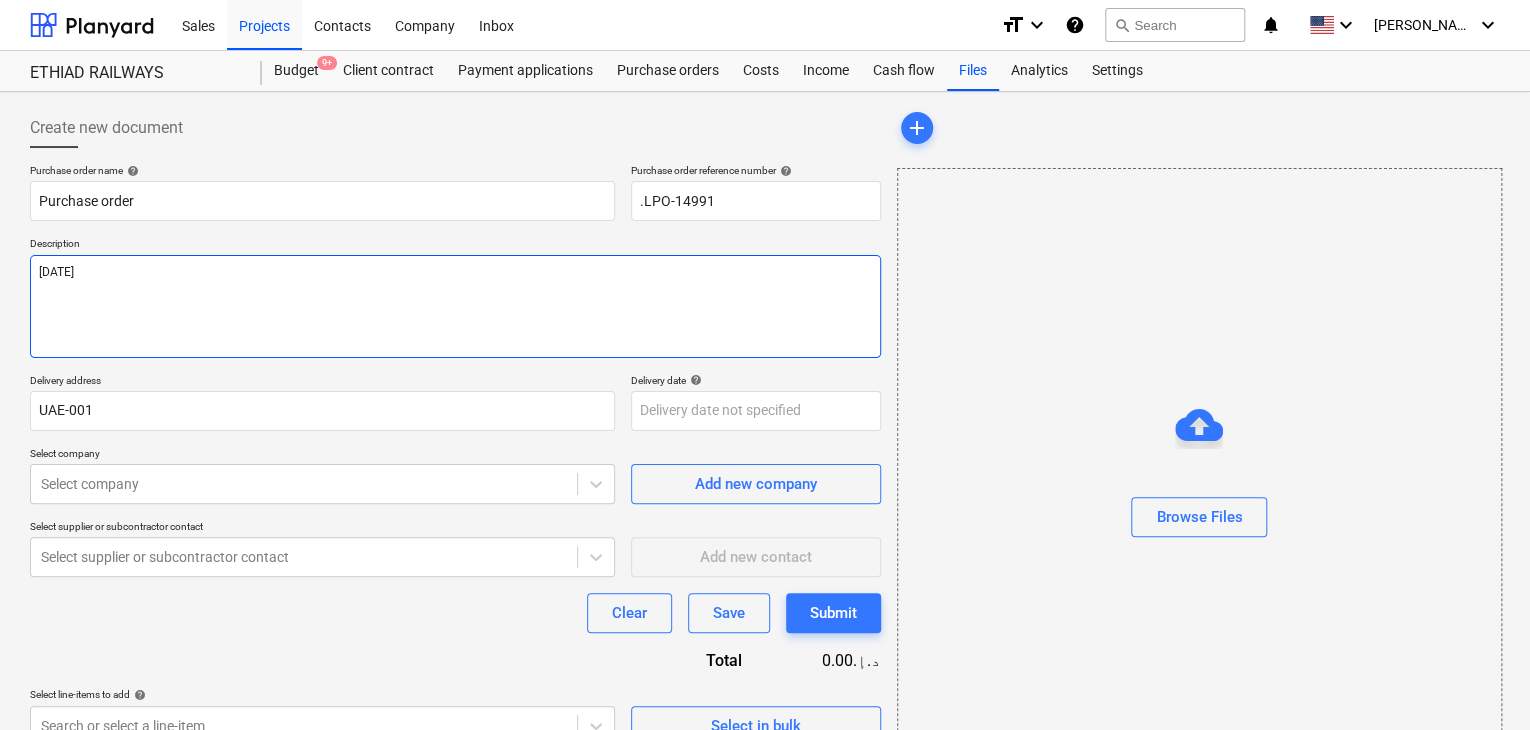 type on "[DATE]" 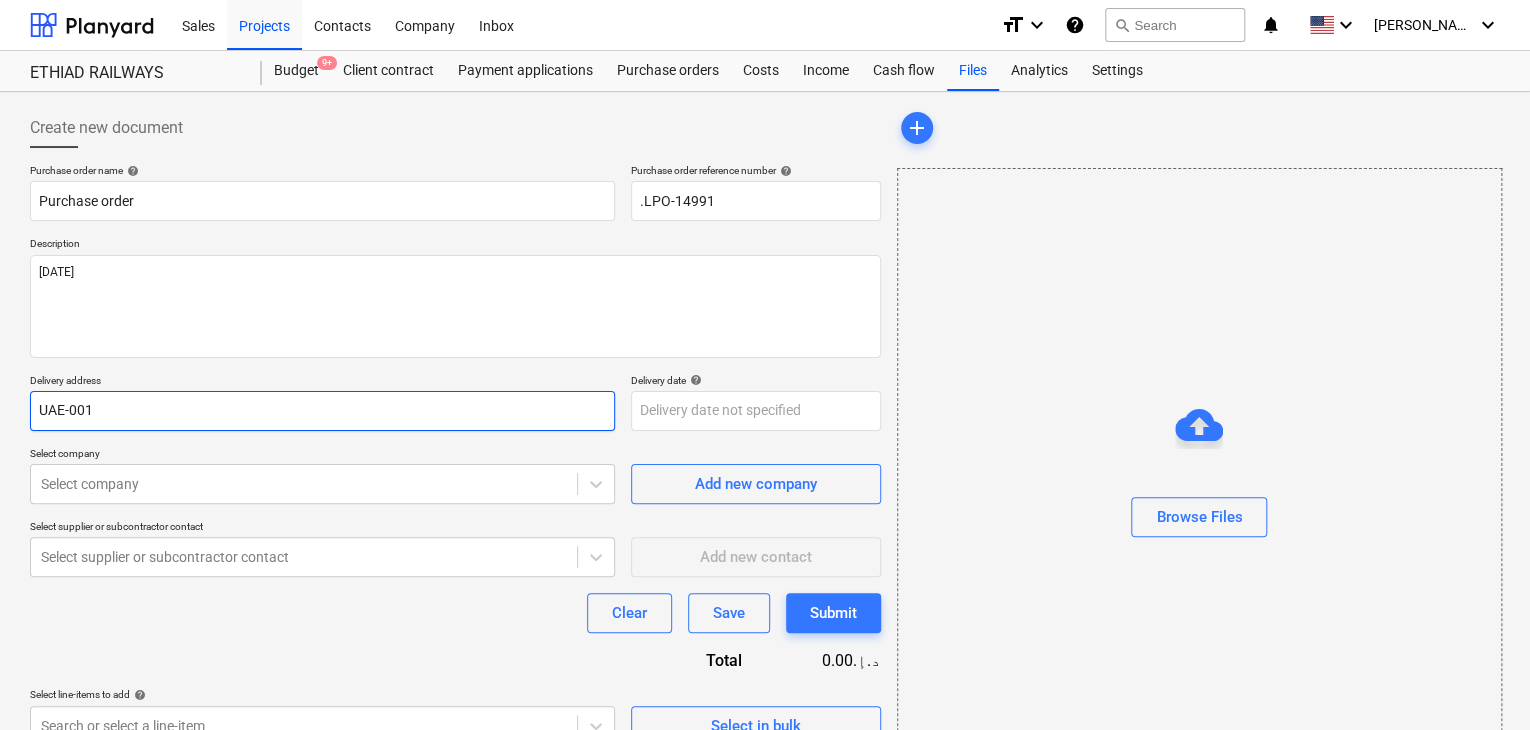 drag, startPoint x: 26, startPoint y: 403, endPoint x: 0, endPoint y: 396, distance: 26.925823 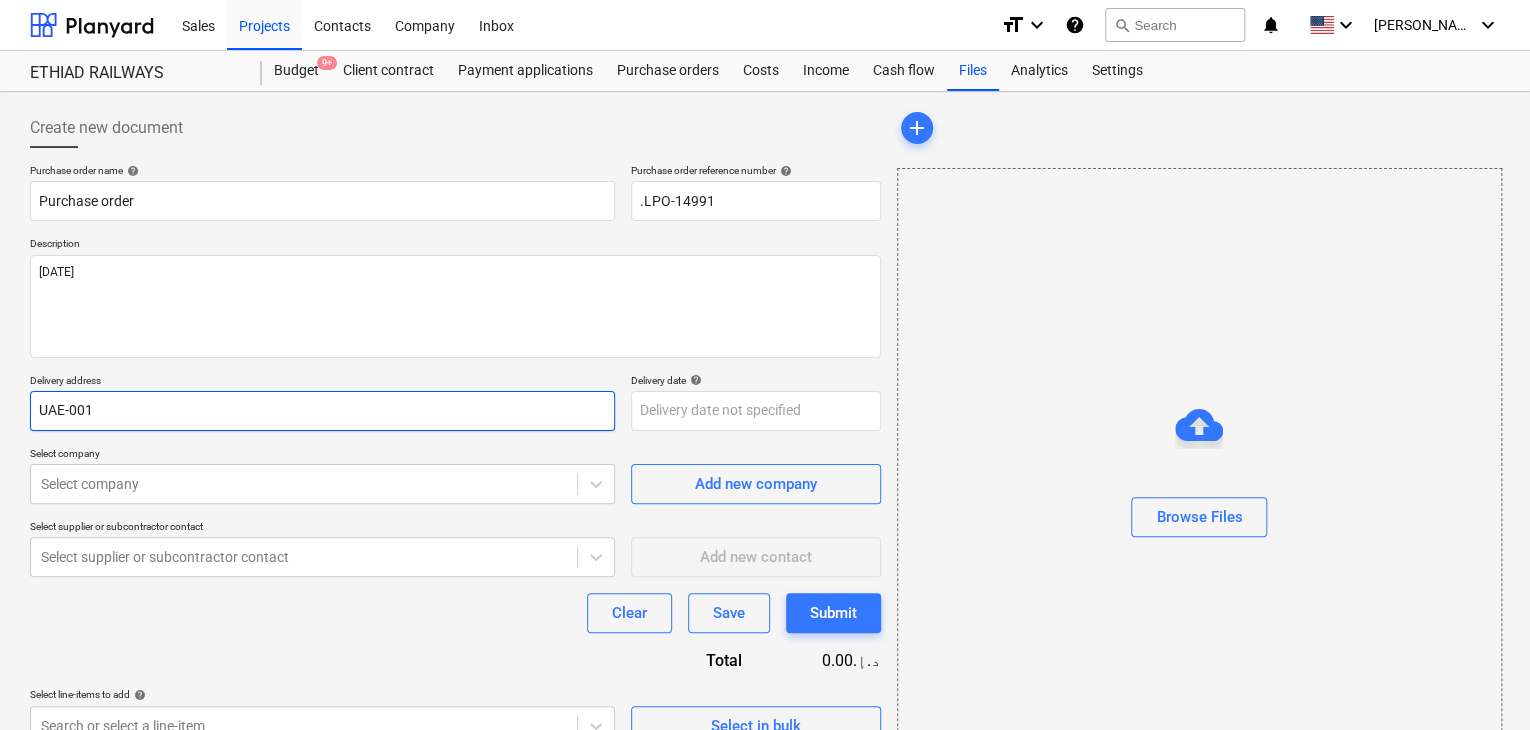 click on "Create new document Purchase order name help Purchase order Purchase order reference number help .LPO-14991 Description [DATE] Delivery address UAE-001 Delivery date help Press the down arrow key to interact with the calendar and
select a date. Press the question mark key to get the keyboard shortcuts for changing dates. Select company Select company Add new company Select supplier or subcontractor contact Select supplier or subcontractor contact Add new contact Clear Save Submit Total 0.00د.إ.‏ Select line-items to add help Search or select a line-item Select in bulk add Browse Files" at bounding box center [765, 447] 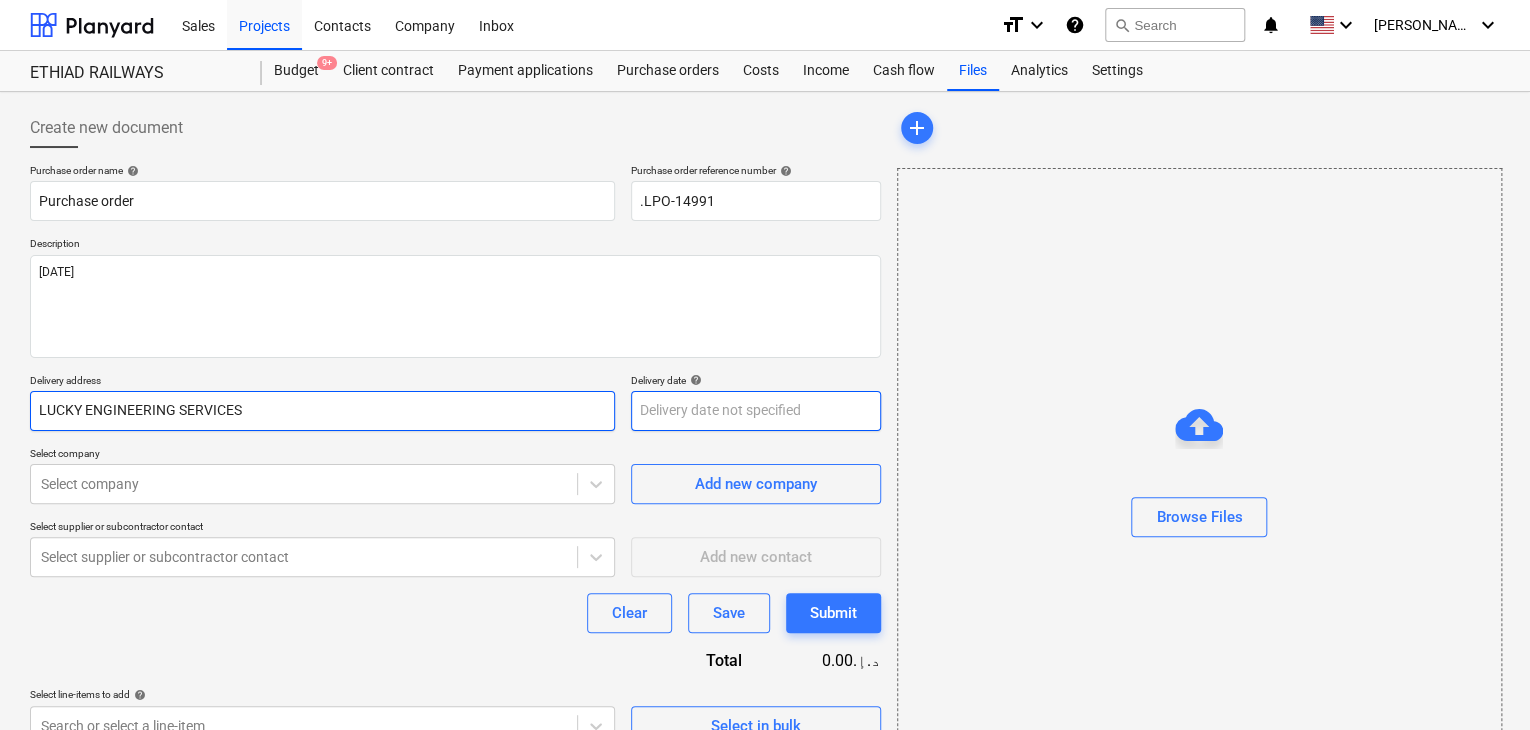 type on "LUCKY ENGINEERING SERVICES" 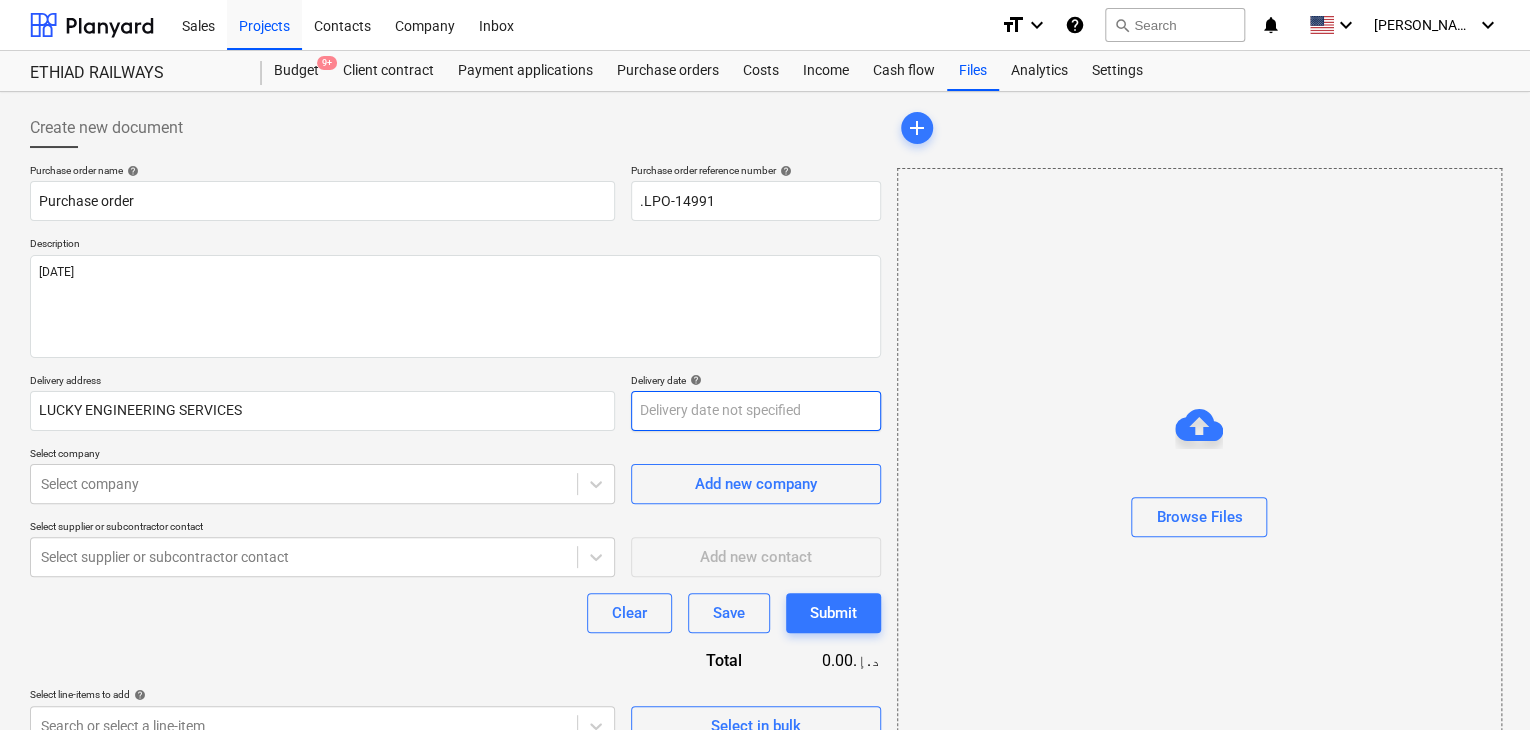 click on "Sales Projects Contacts Company Inbox format_size keyboard_arrow_down help search Search notifications 0 keyboard_arrow_down [PERSON_NAME] keyboard_arrow_down ETHIAD RAILWAYS Budget 9+ Client contract Payment applications Purchase orders Costs Income Cash flow Files Analytics Settings Create new document Purchase order name help Purchase order Purchase order reference number help .LPO-14991 Description [DATE] Delivery address LUCKY ENGINEERING SERVICES Delivery date help Press the down arrow key to interact with the calendar and
select a date. Press the question mark key to get the keyboard shortcuts for changing dates. Select company Select company Add new company Select supplier or subcontractor contact Select supplier or subcontractor contact Add new contact Clear Save Submit Total 0.00د.إ.‏ Select line-items to add help Search or select a line-item Select in bulk add Browse Files Getting notes failed Getting notes failed Project fetching failed Project fetching failed Project fetching failed x" at bounding box center [765, 365] 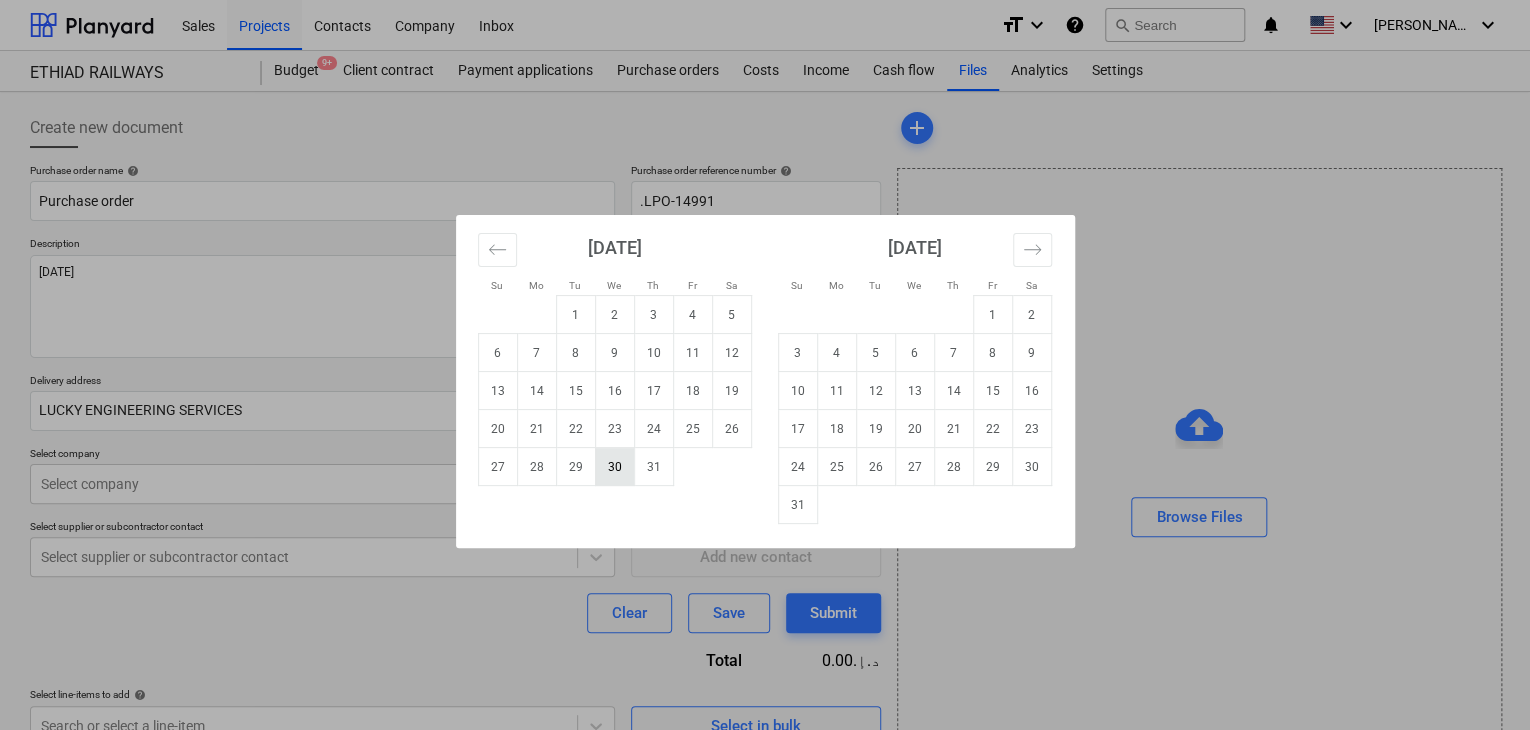 click on "30" at bounding box center (614, 467) 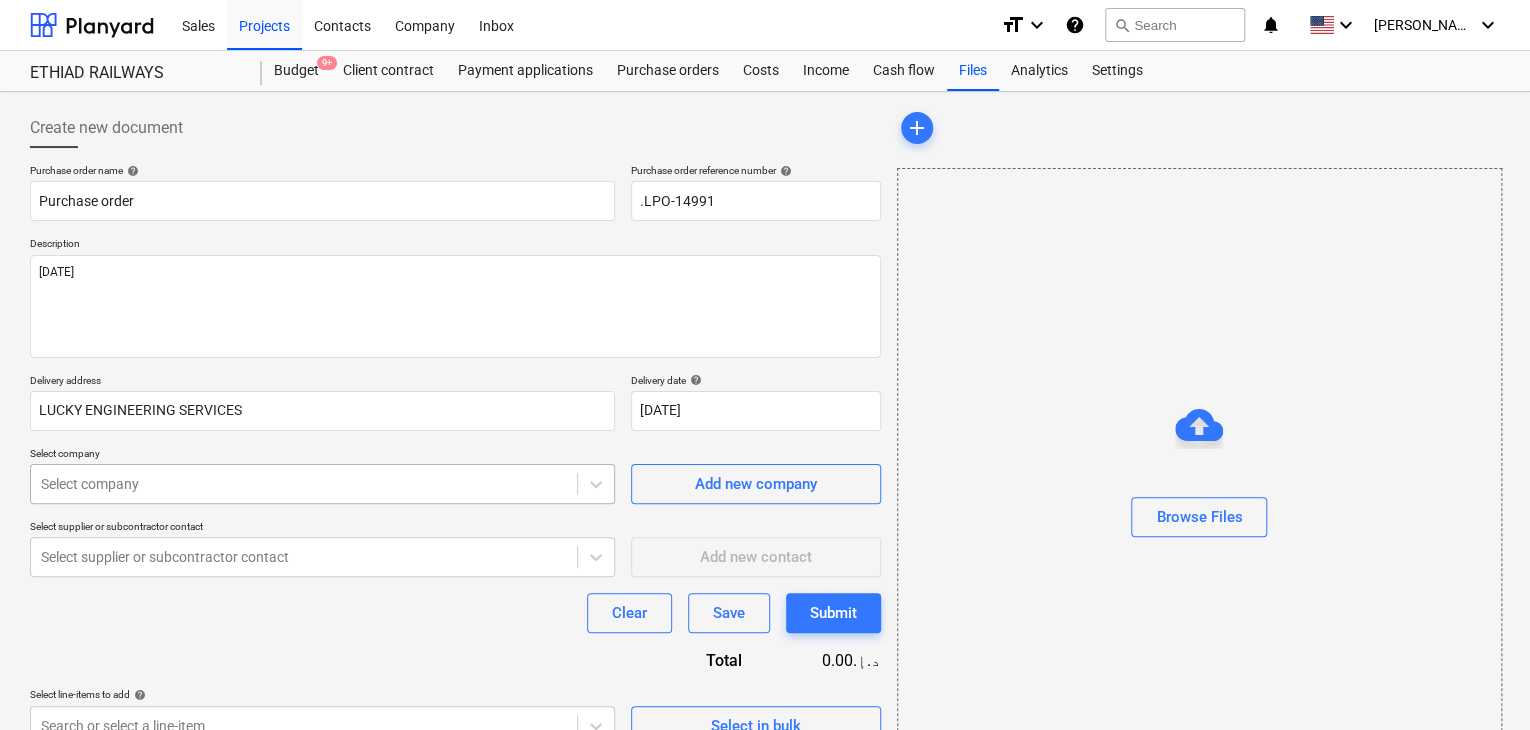 click on "Sales Projects Contacts Company Inbox format_size keyboard_arrow_down help search Search notifications 0 keyboard_arrow_down [PERSON_NAME] keyboard_arrow_down ETHIAD RAILWAYS Budget 9+ Client contract Payment applications Purchase orders Costs Income Cash flow Files Analytics Settings Create new document Purchase order name help Purchase order Purchase order reference number help .LPO-14991 Description [DATE] Delivery address LUCKY ENGINEERING SERVICES Delivery date help [DATE] [DATE] Press the down arrow key to interact with the calendar and
select a date. Press the question mark key to get the keyboard shortcuts for changing dates. Select company Select company Add new company Select supplier or subcontractor contact Select supplier or subcontractor contact Add new contact Clear Save Submit Total 0.00د.إ.‏ Select line-items to add help Search or select a line-item Select in bulk add Browse Files Getting notes failed Getting notes failed Project fetching failed Project fetching failed" at bounding box center (765, 365) 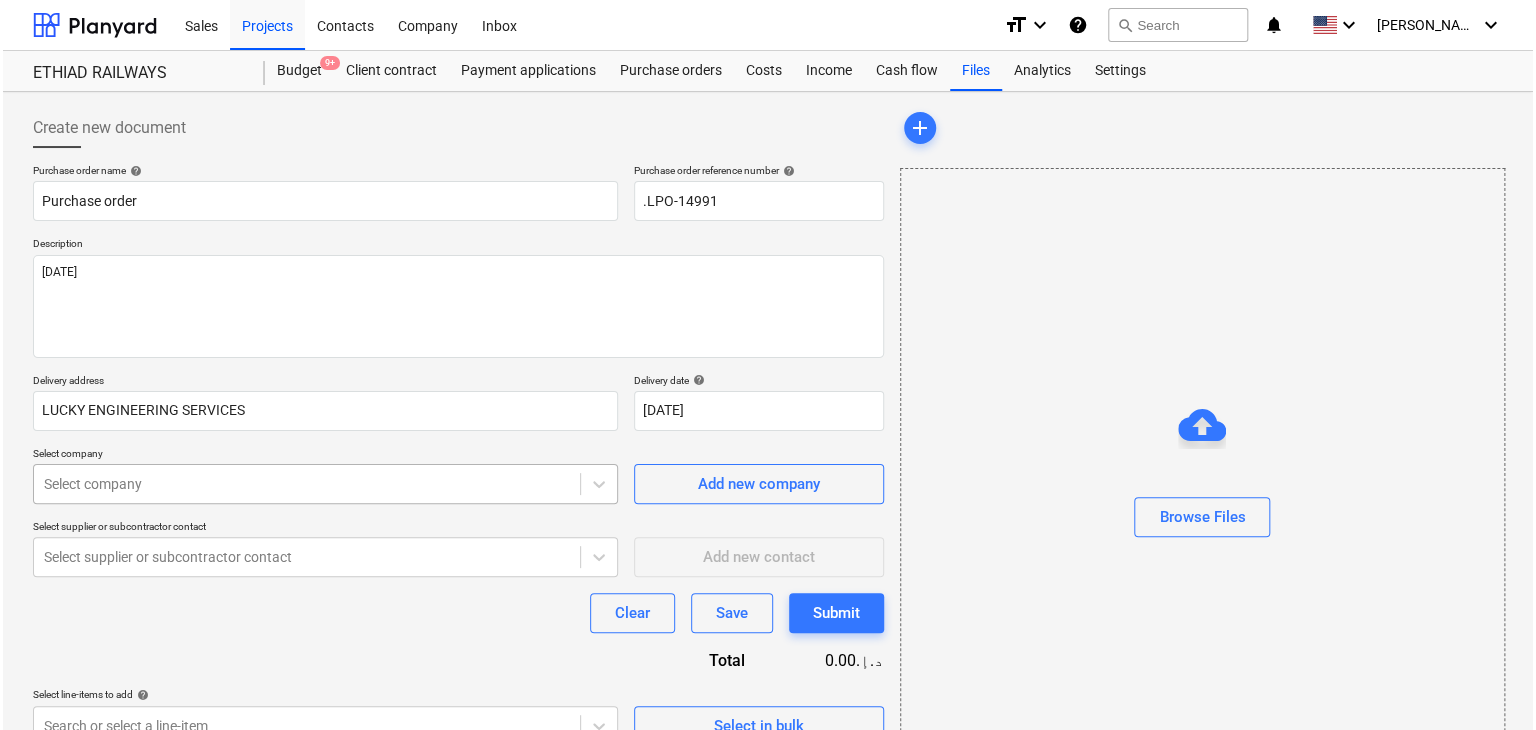 scroll, scrollTop: 71, scrollLeft: 0, axis: vertical 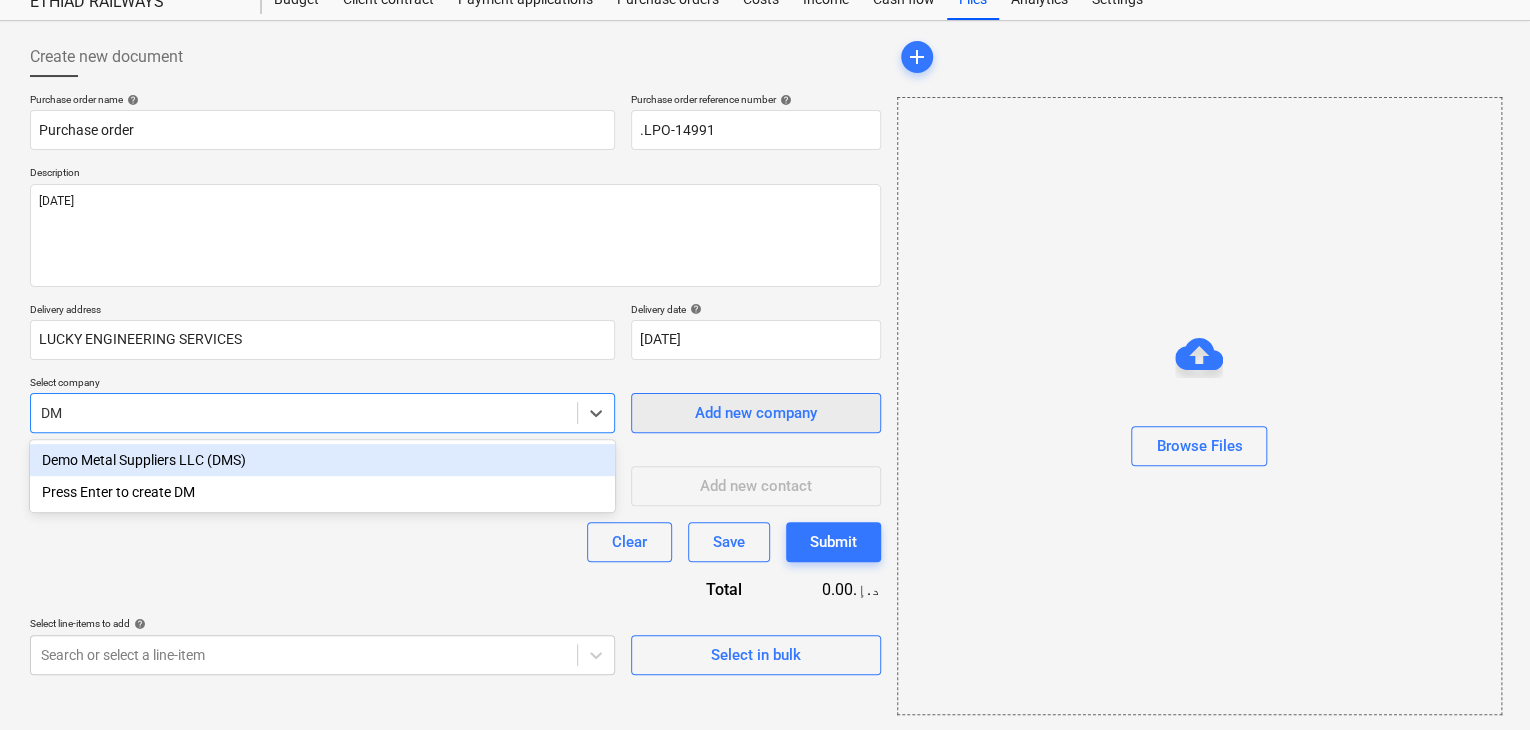 type on "DM" 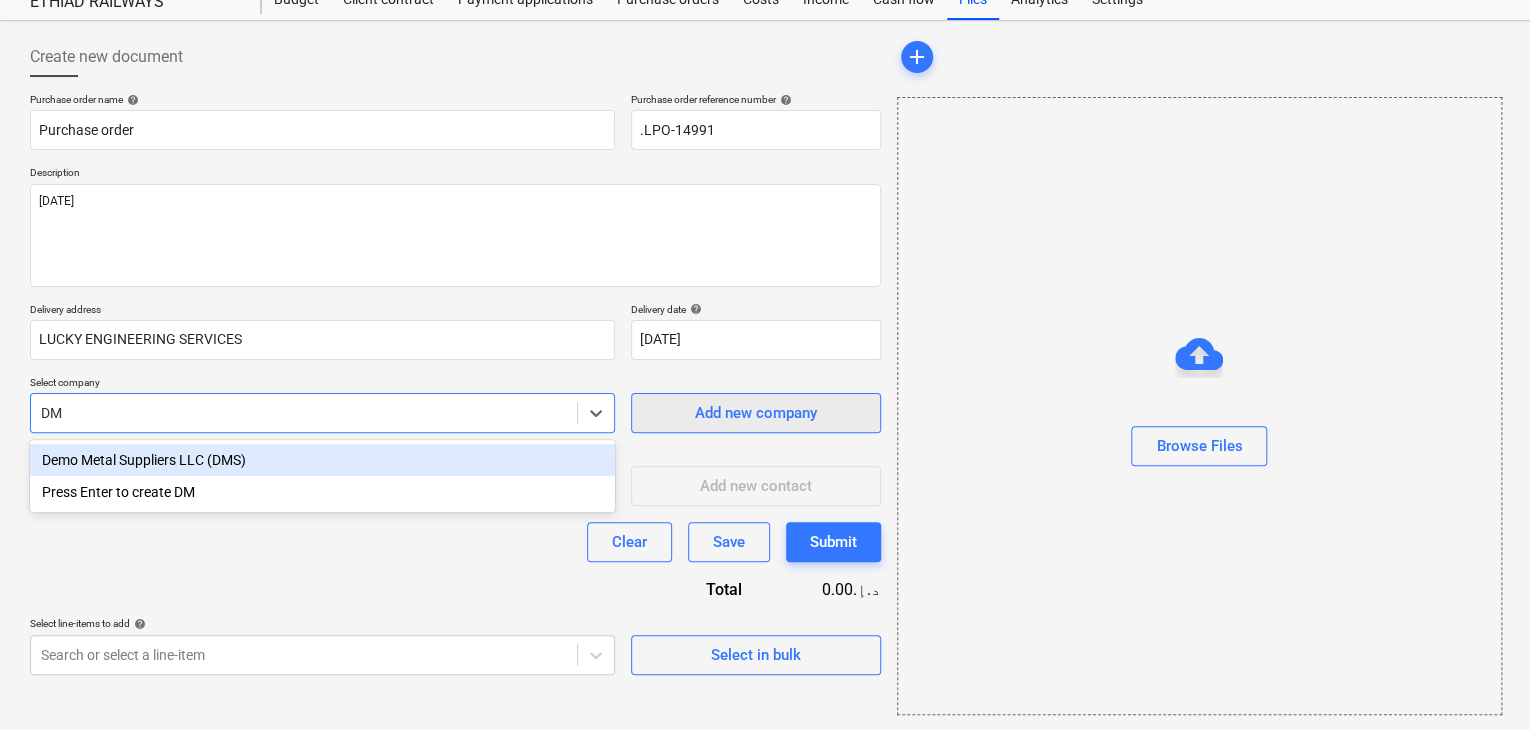 type 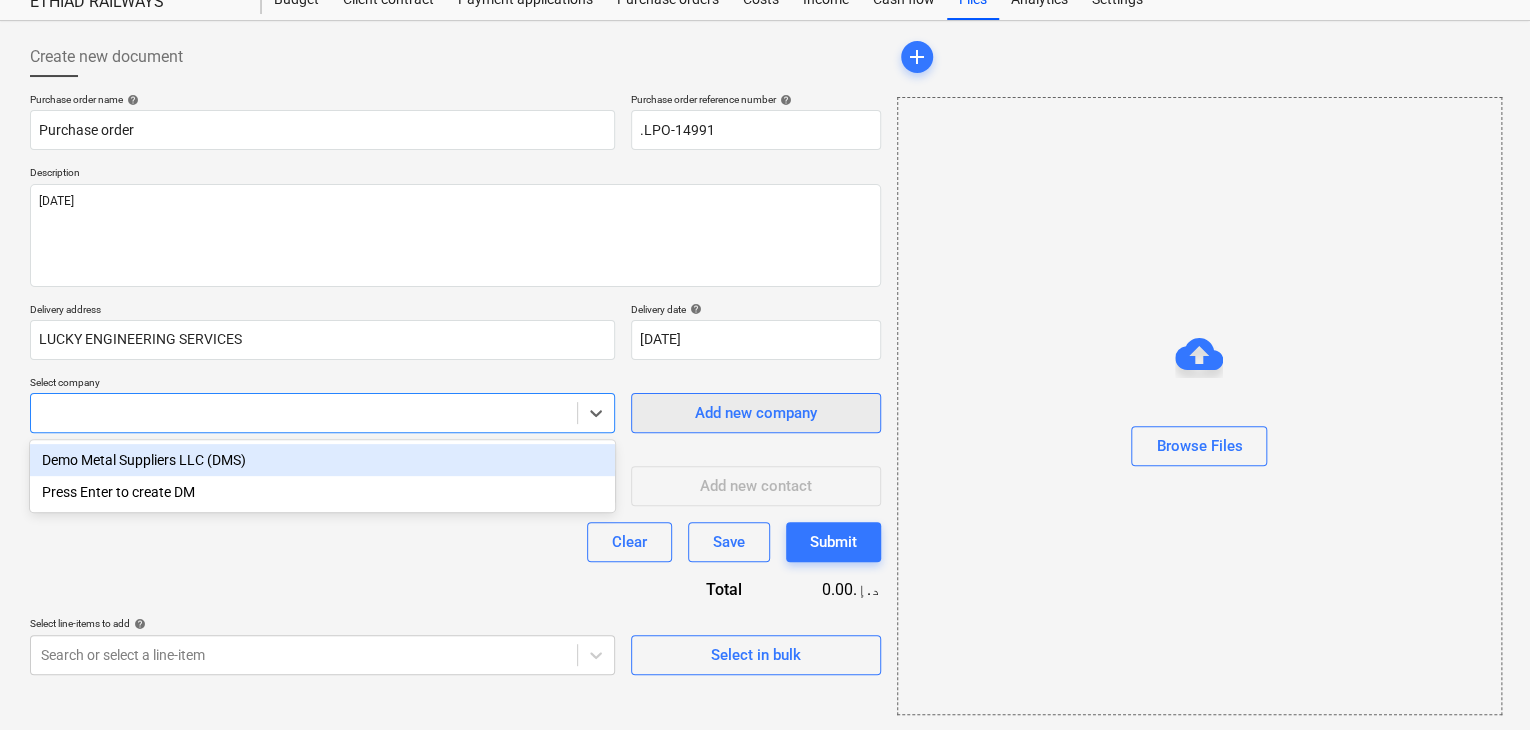 click on "Add new company" at bounding box center [756, 413] 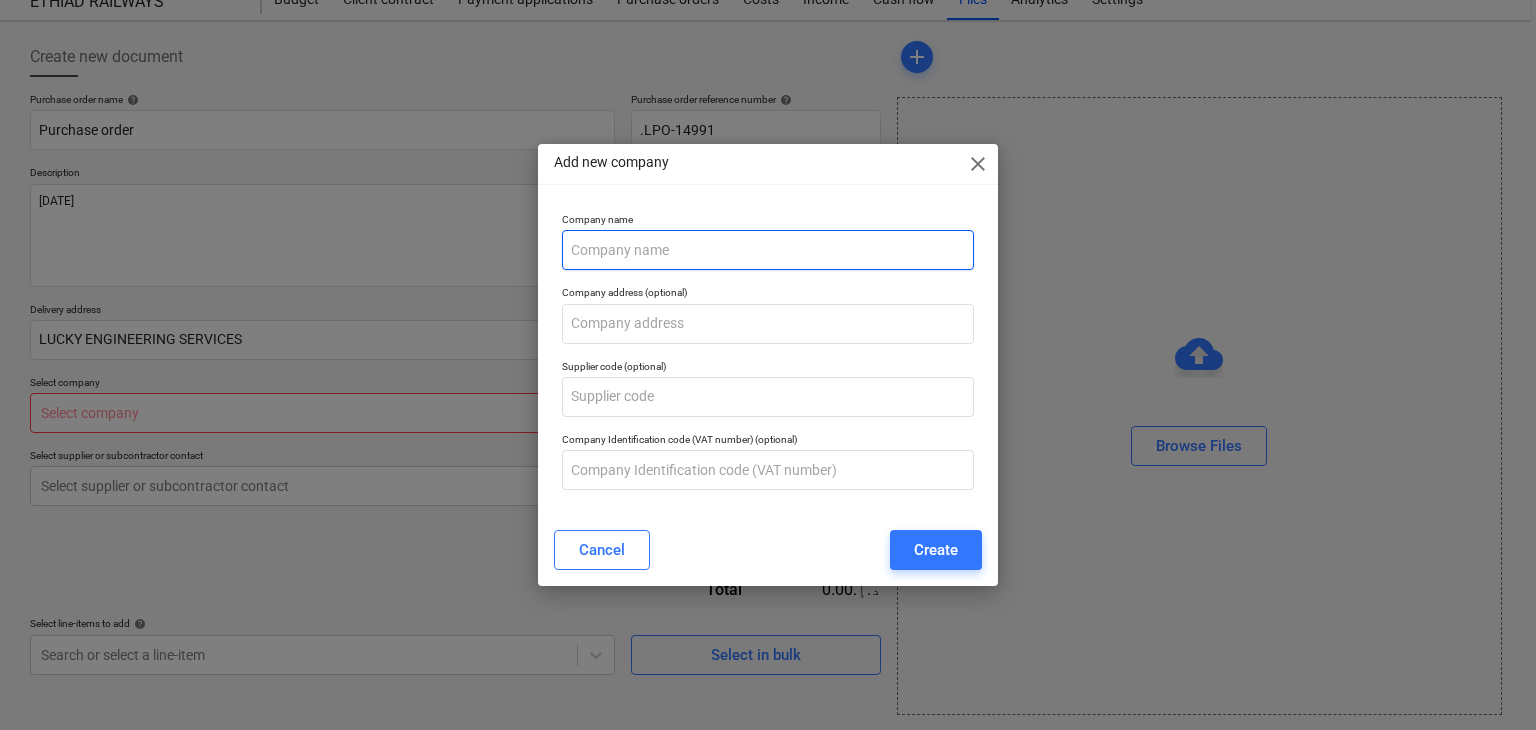 click at bounding box center (768, 250) 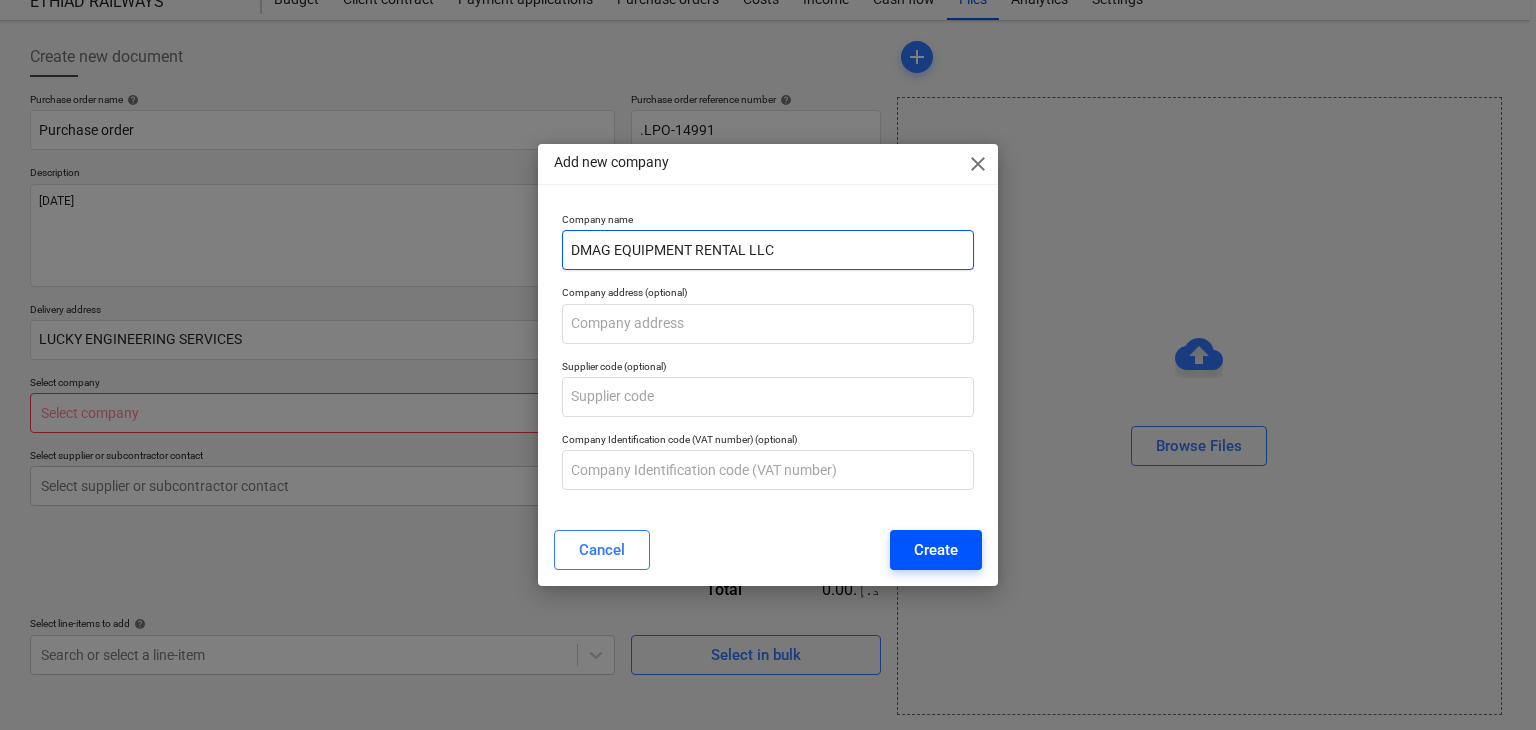type on "DMAG EQUIPMENT RENTAL LLC" 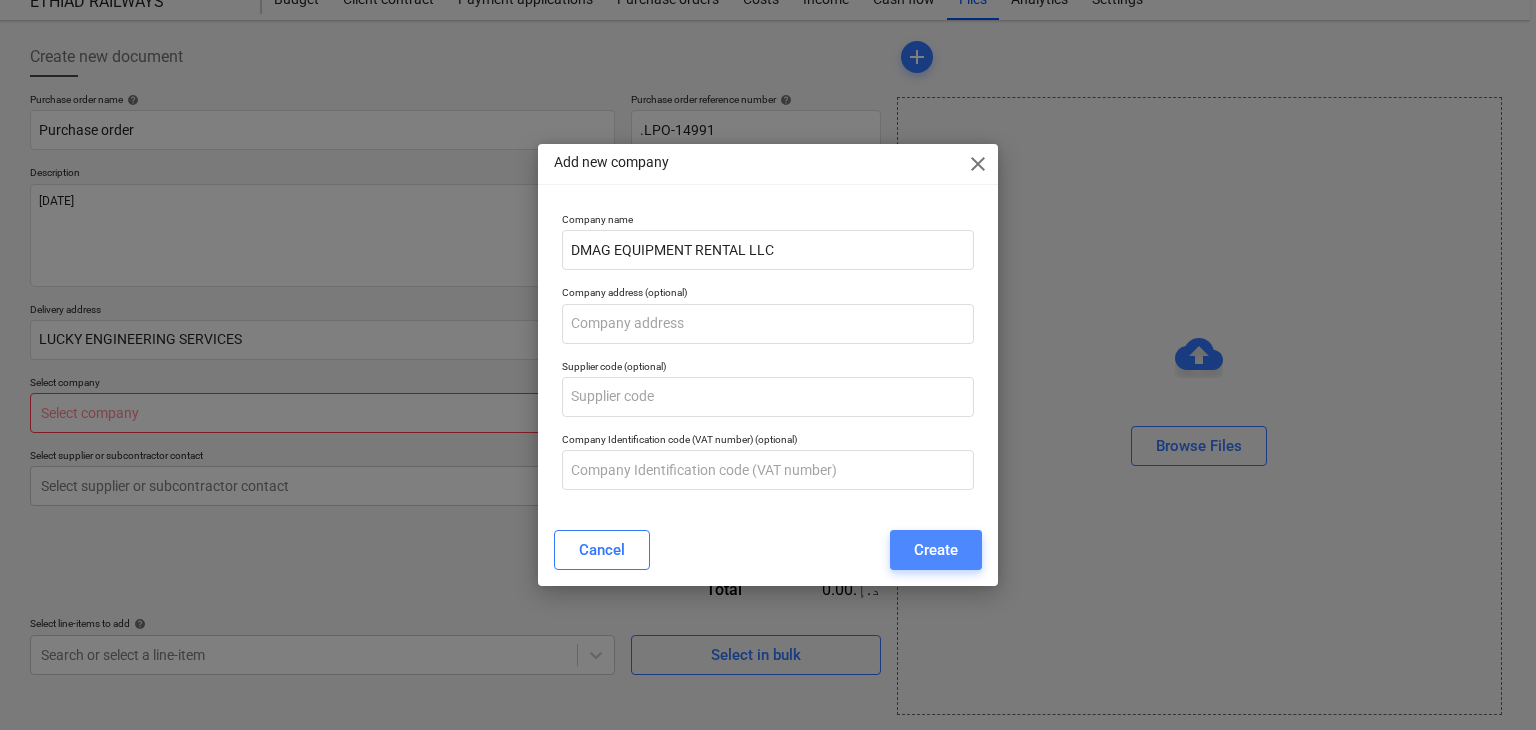 click on "Create" at bounding box center [936, 550] 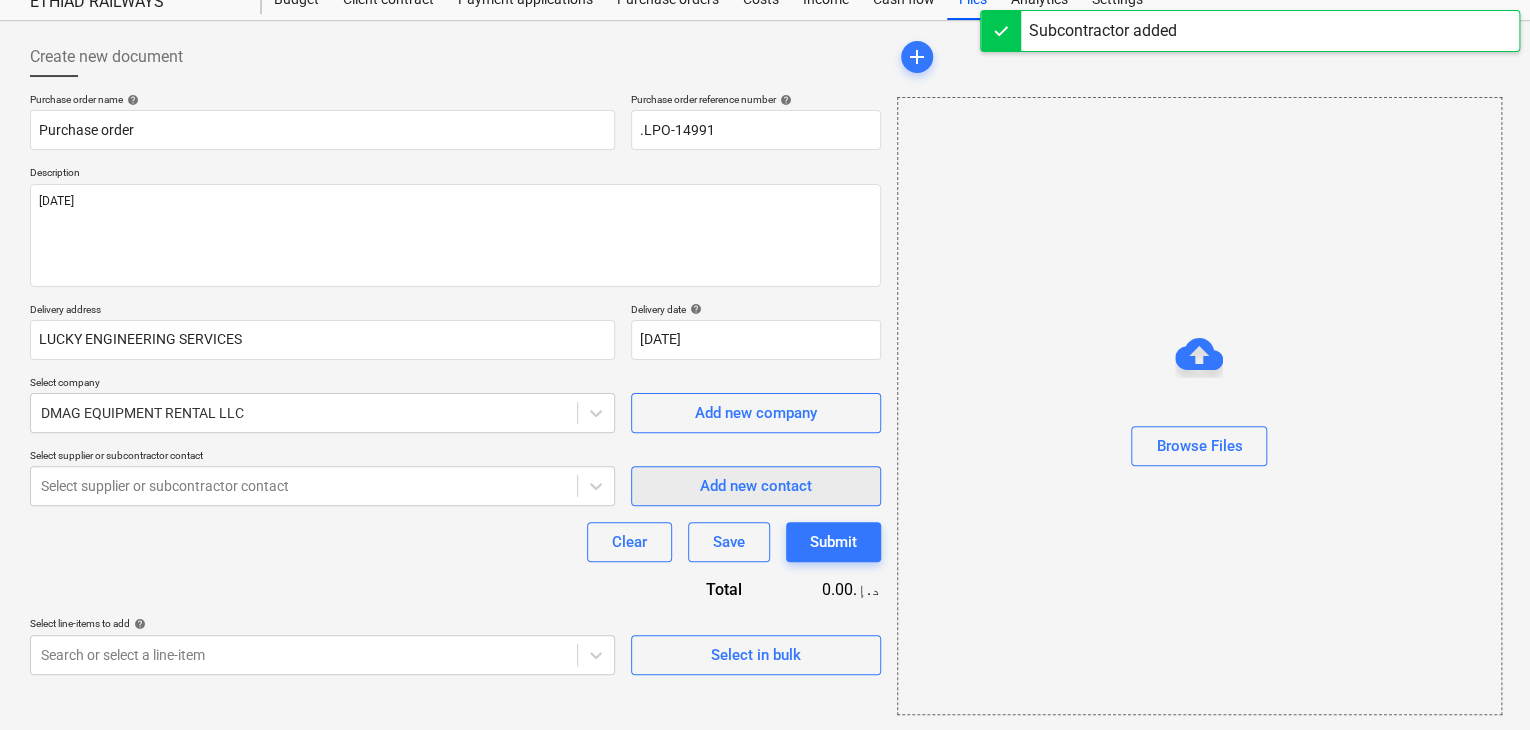 click on "Add new contact" at bounding box center (756, 486) 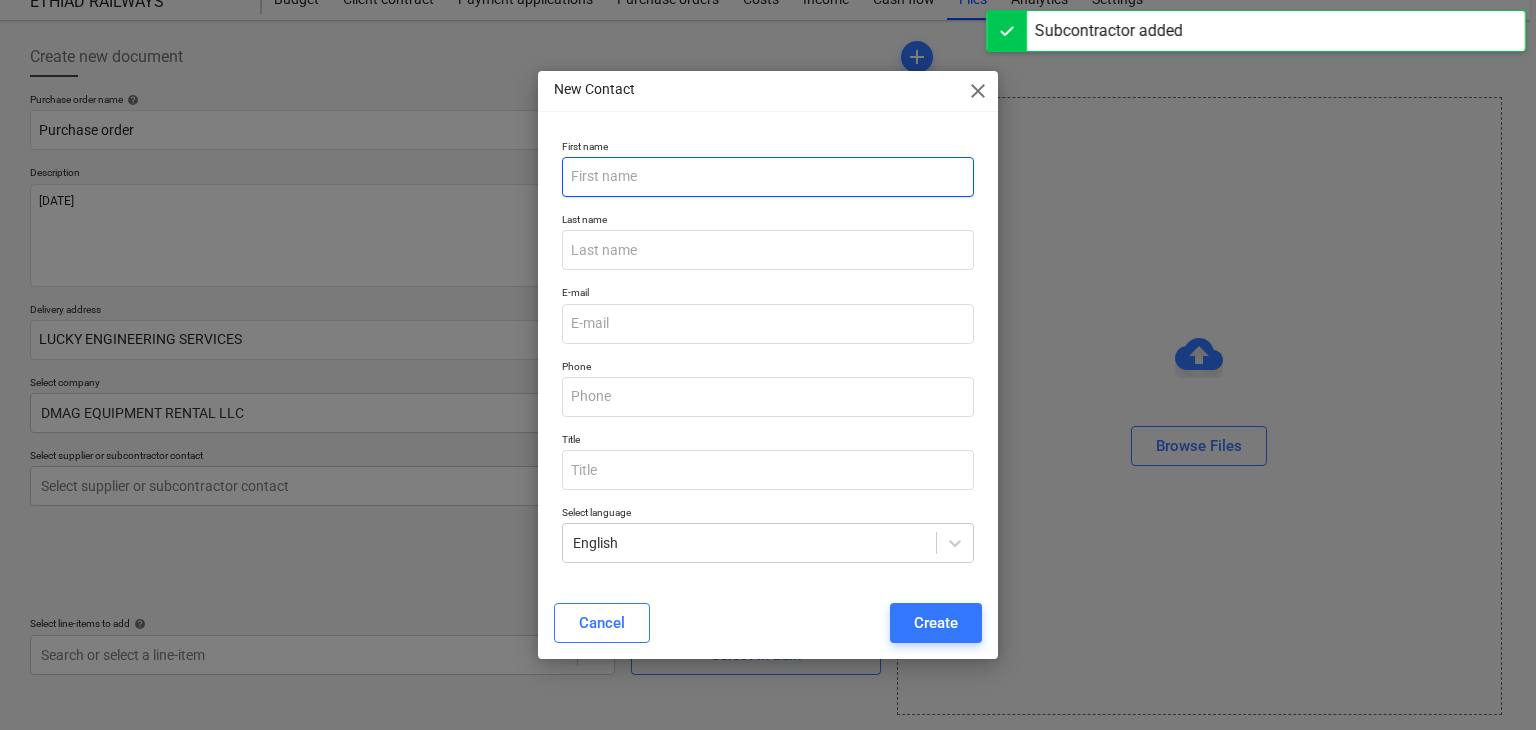 click at bounding box center (768, 177) 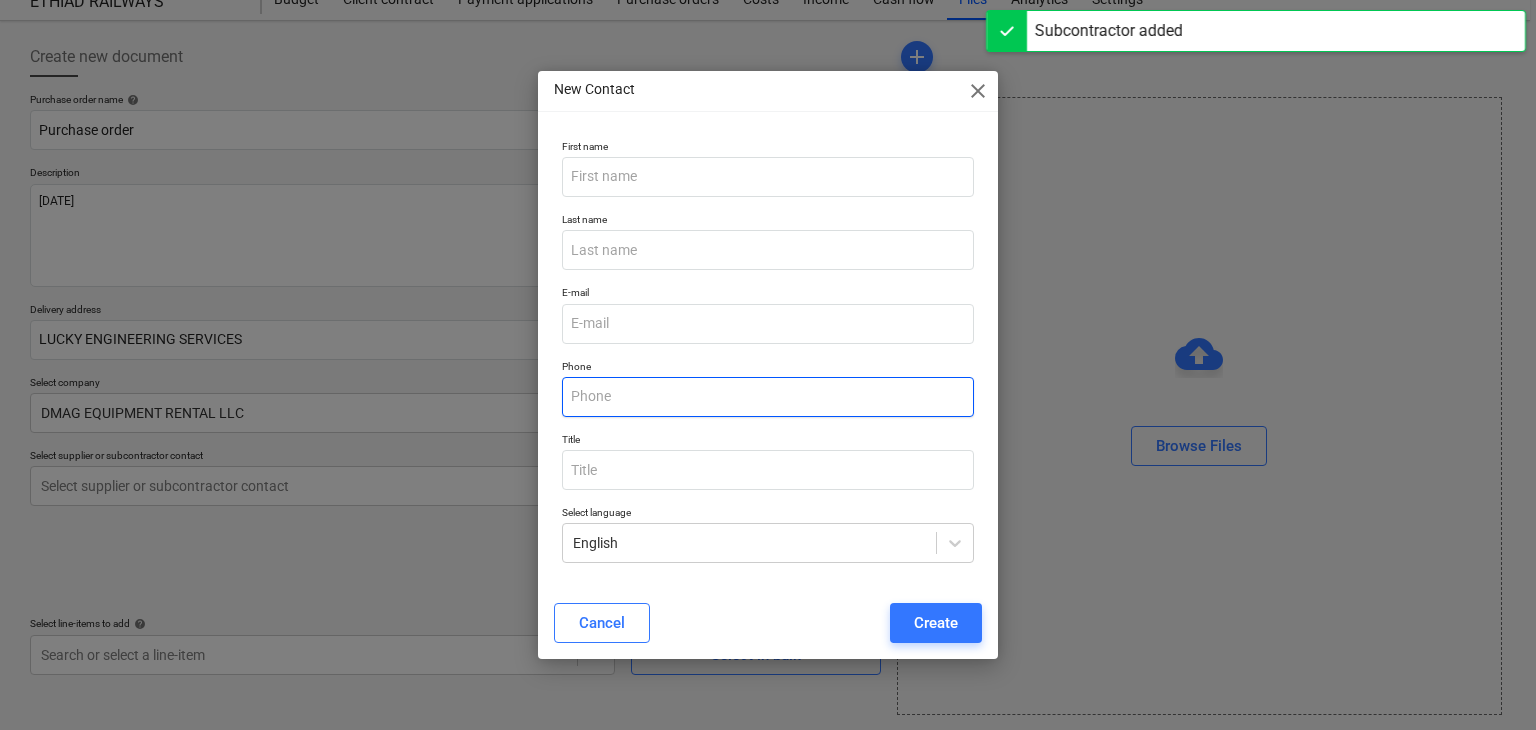 click at bounding box center [768, 397] 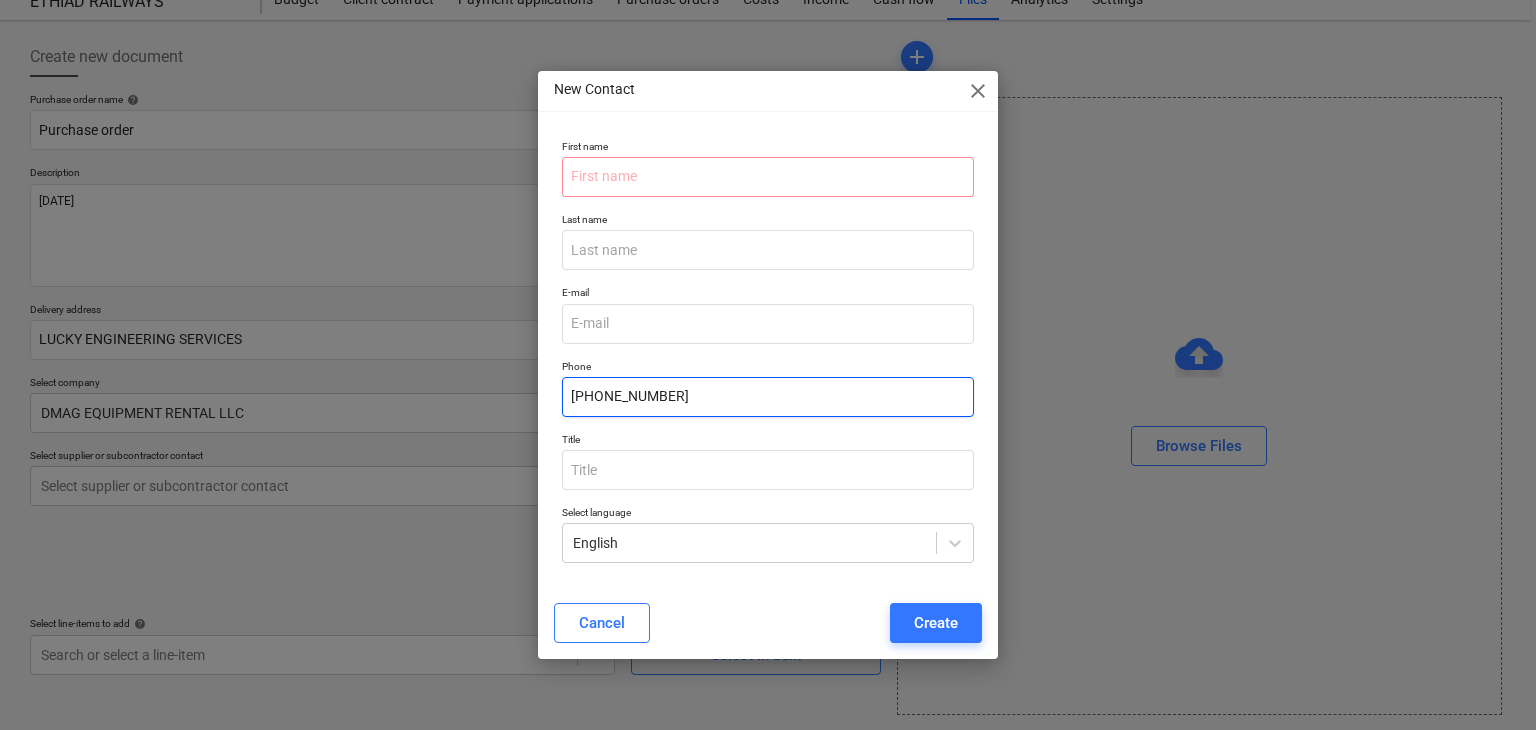 type on "[PHONE_NUMBER]" 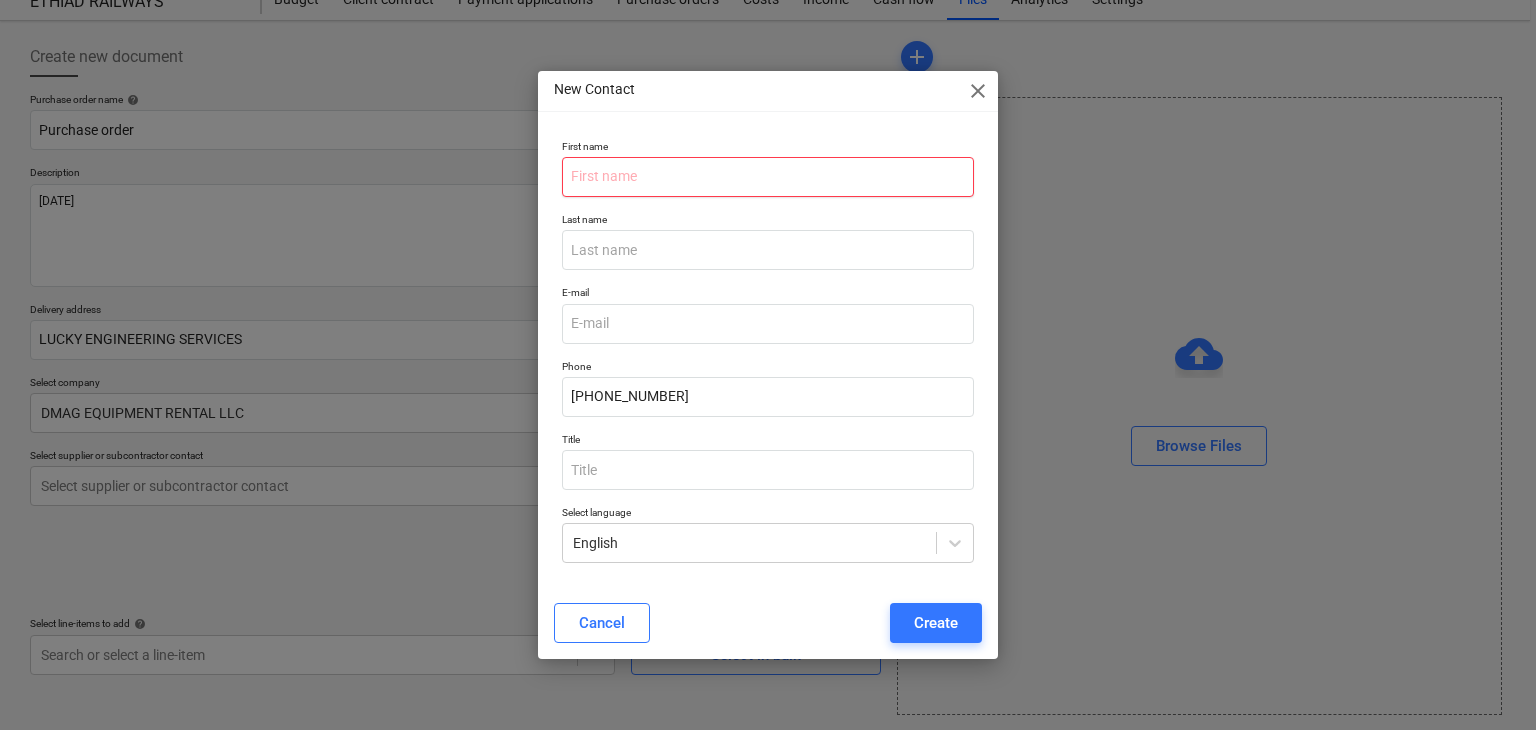 click at bounding box center (768, 177) 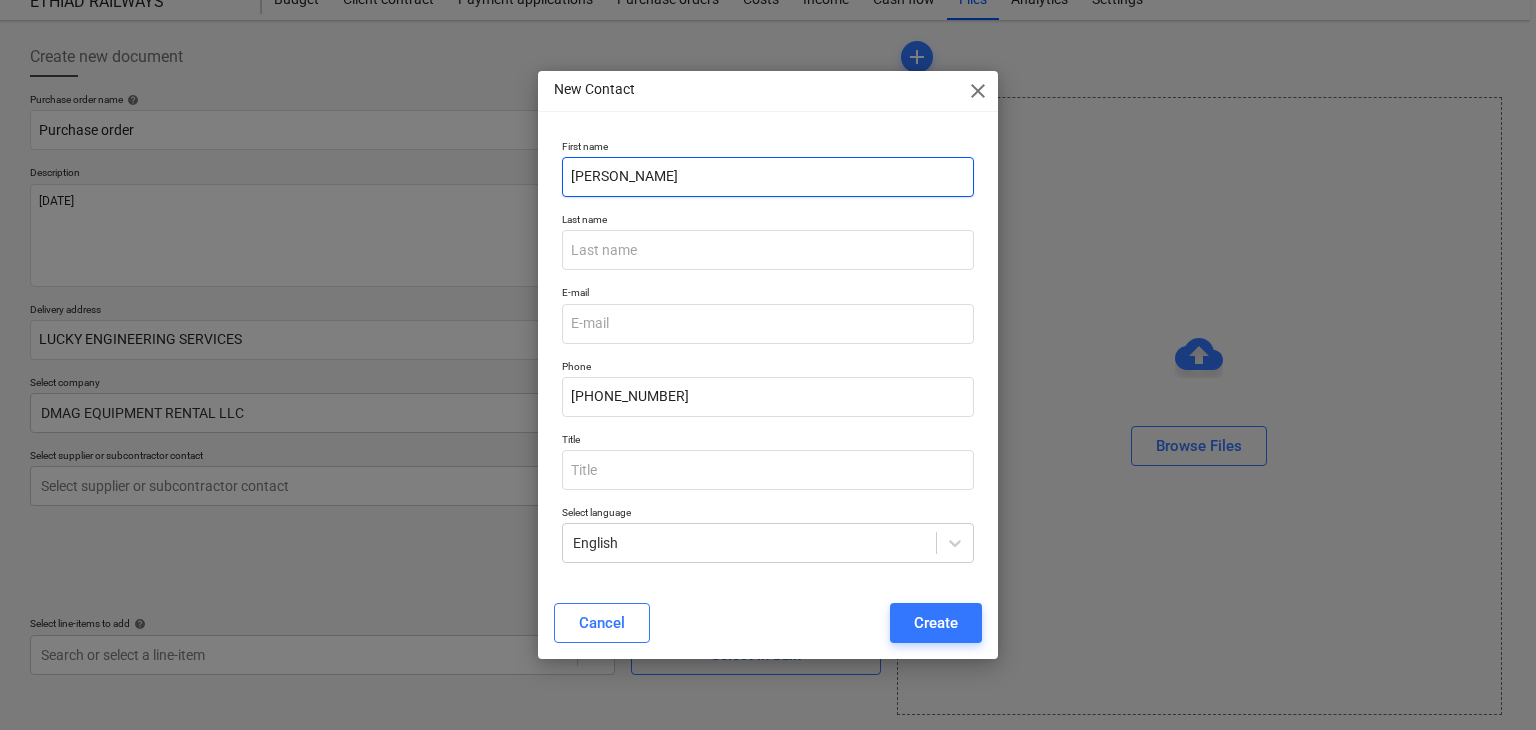 type on "[PERSON_NAME]" 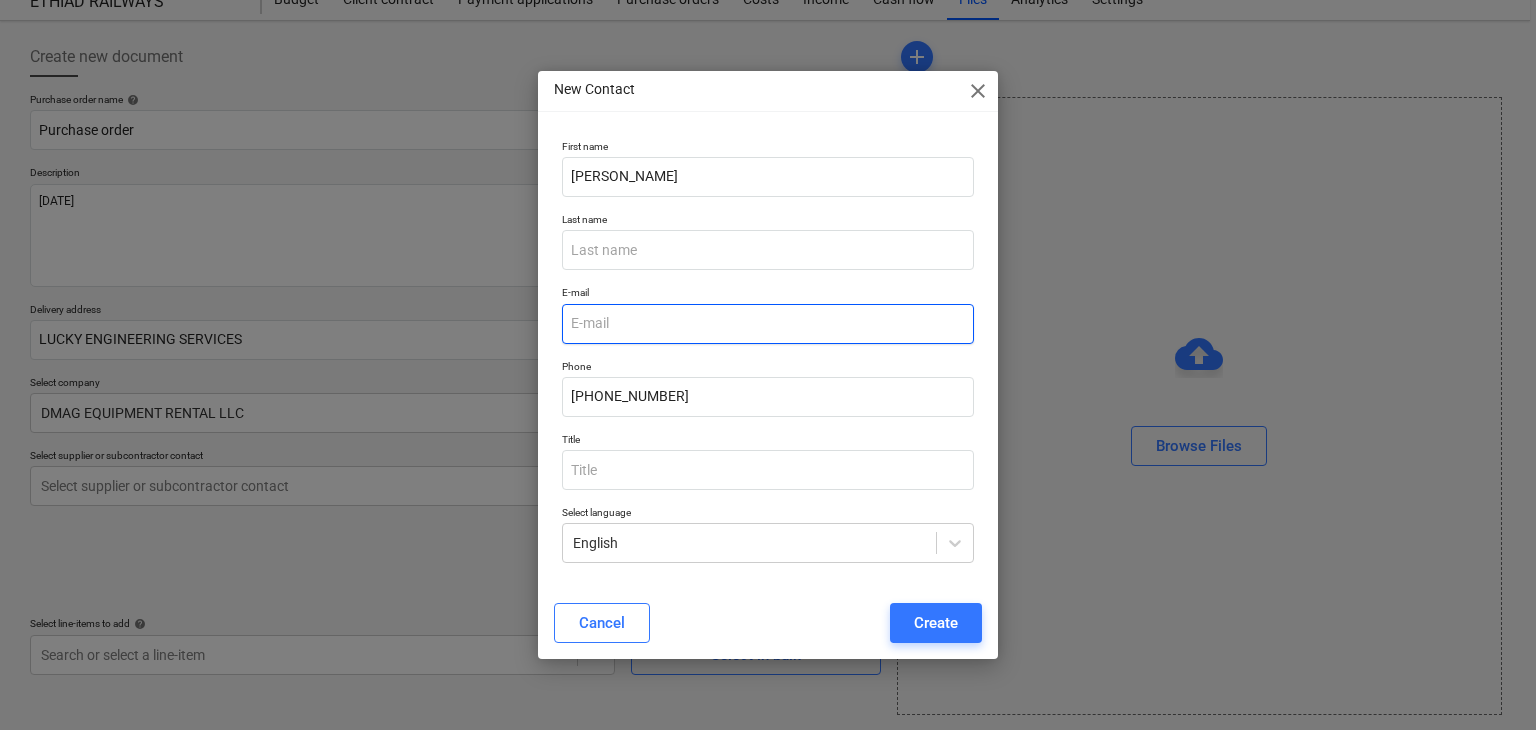 click at bounding box center [768, 324] 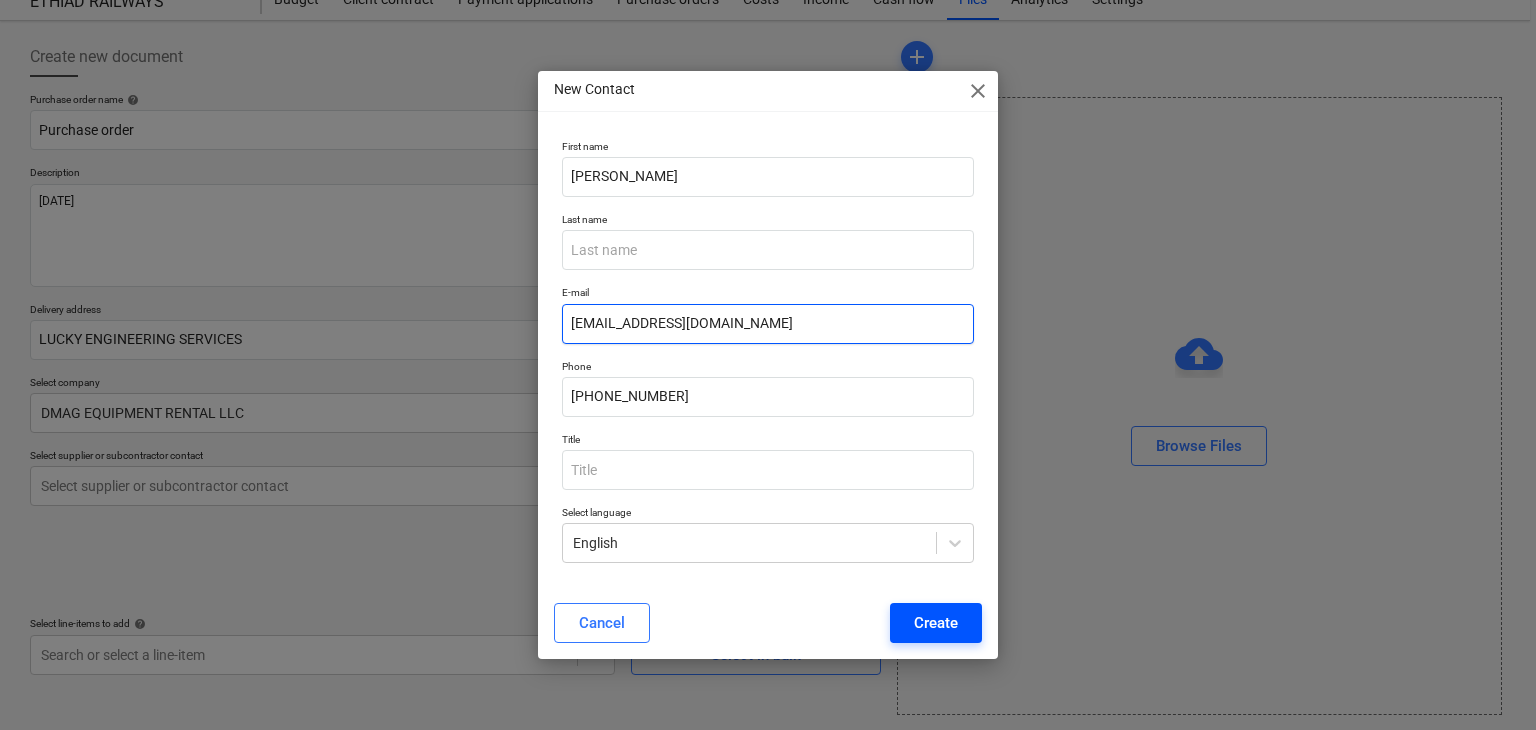 type on "[EMAIL_ADDRESS][DOMAIN_NAME]" 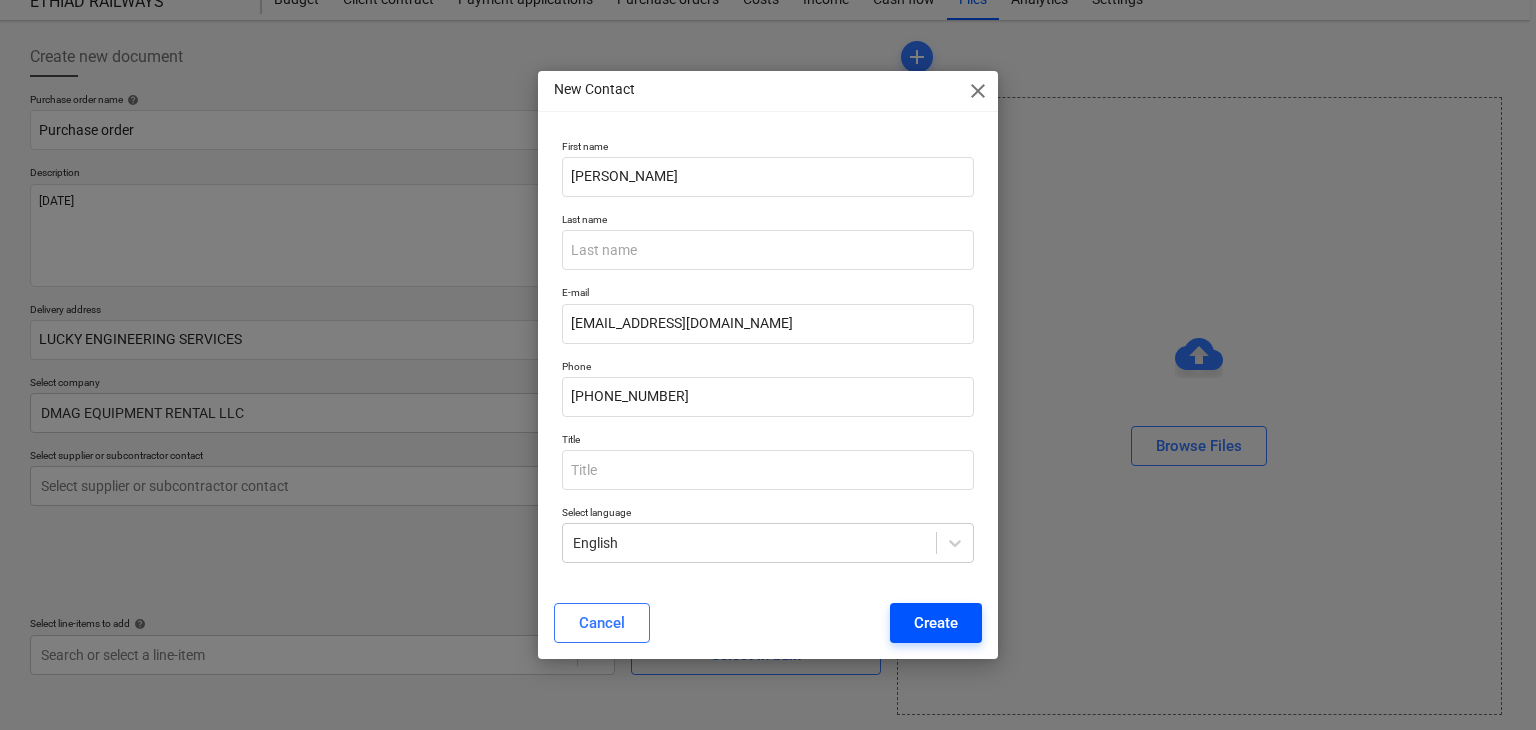 click on "Create" at bounding box center (936, 623) 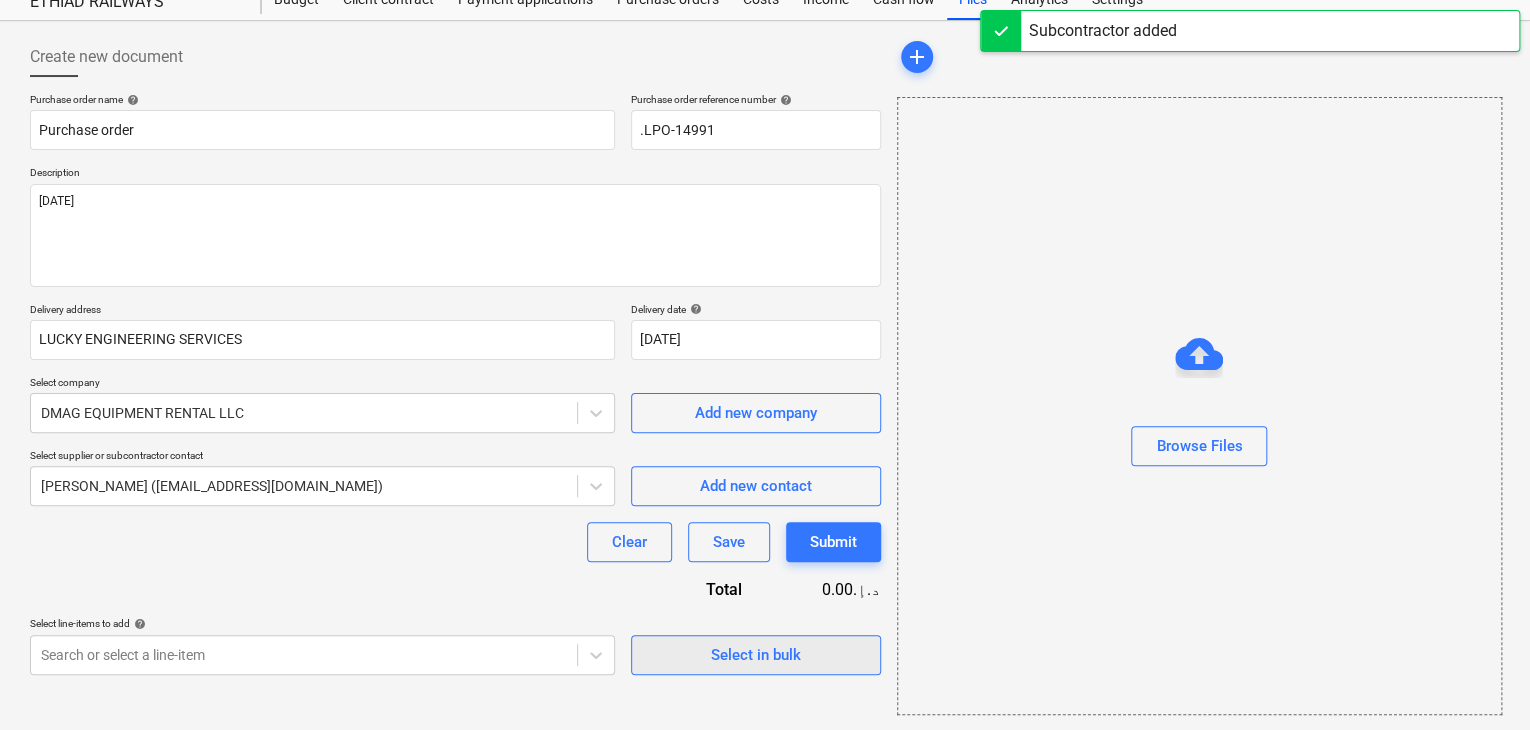 click on "Select in bulk" at bounding box center [756, 655] 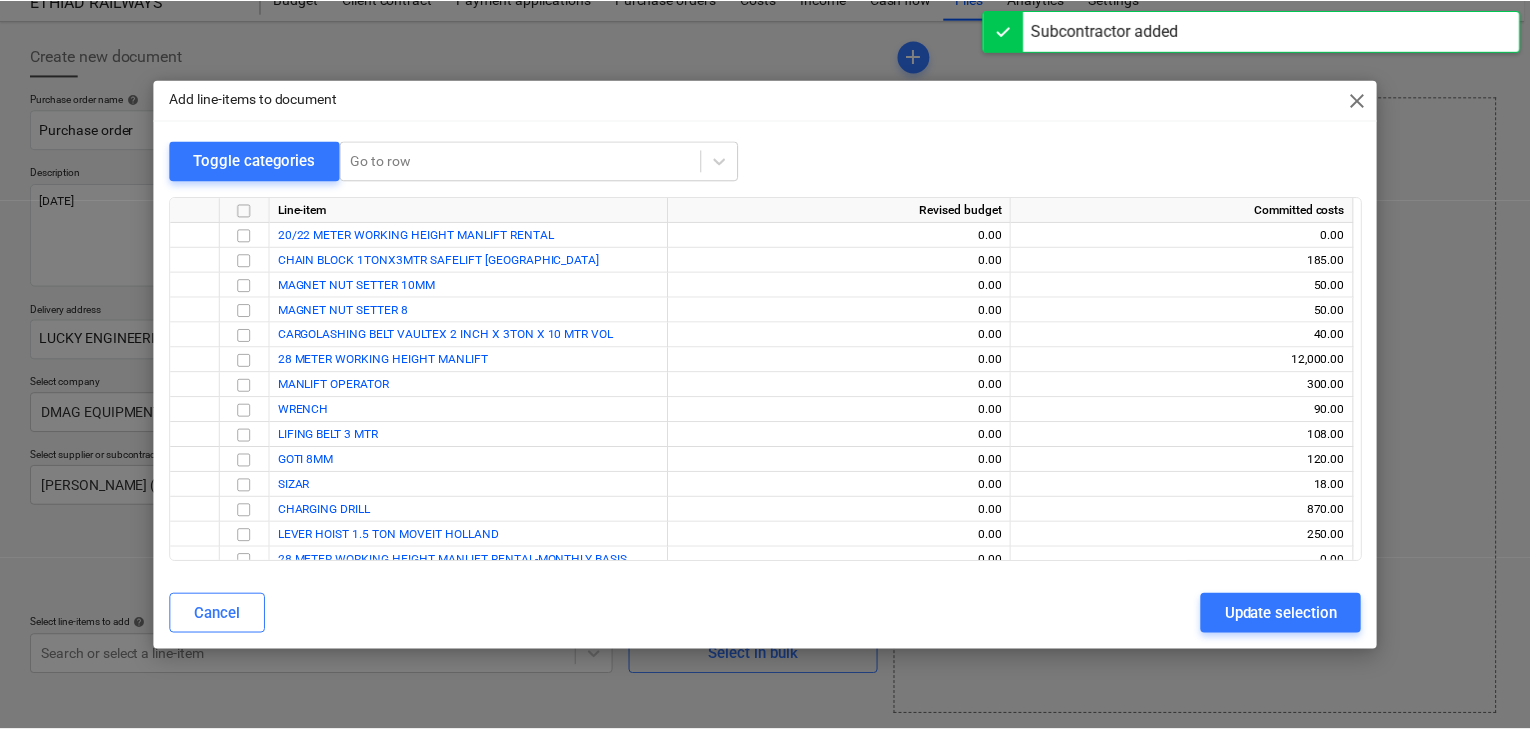 scroll, scrollTop: 12, scrollLeft: 0, axis: vertical 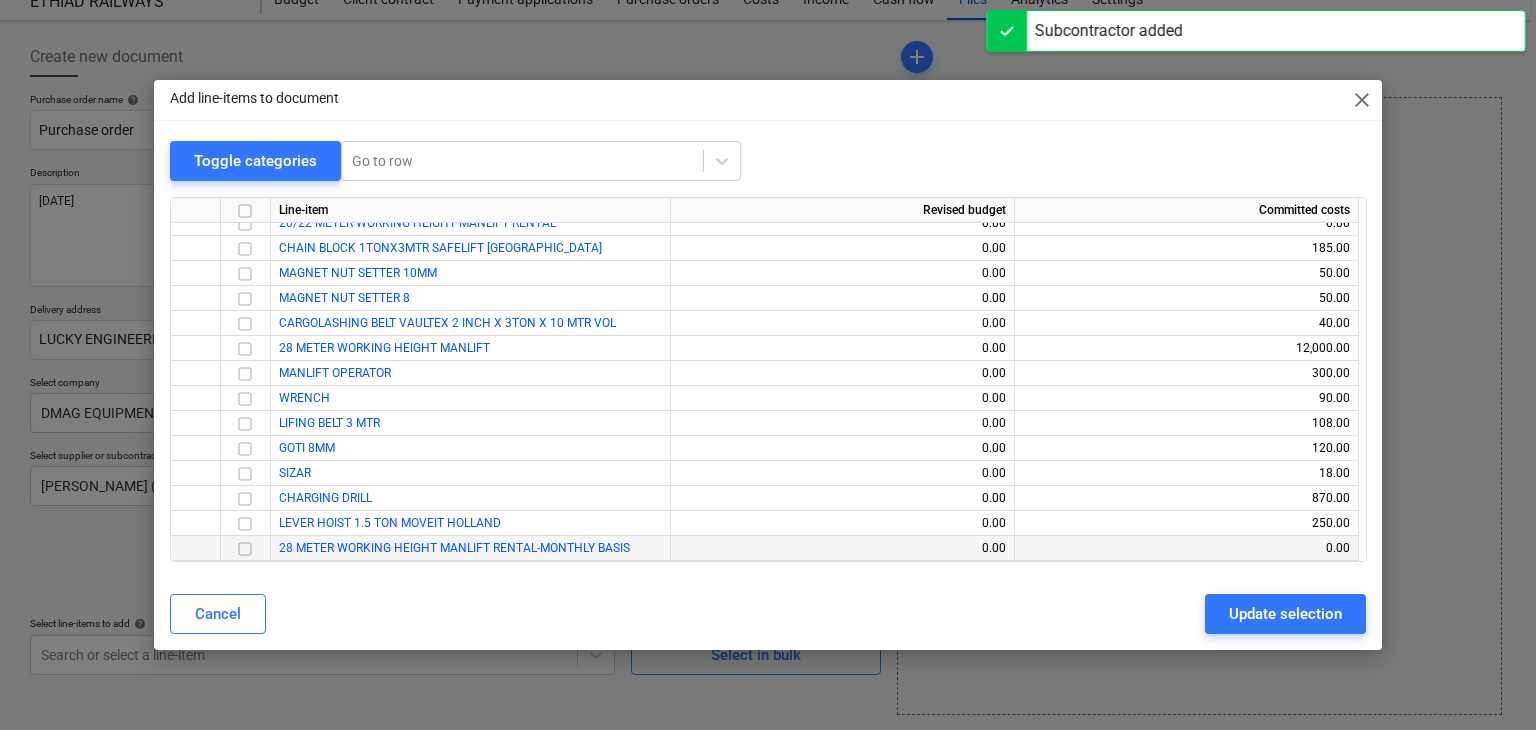 click at bounding box center [245, 549] 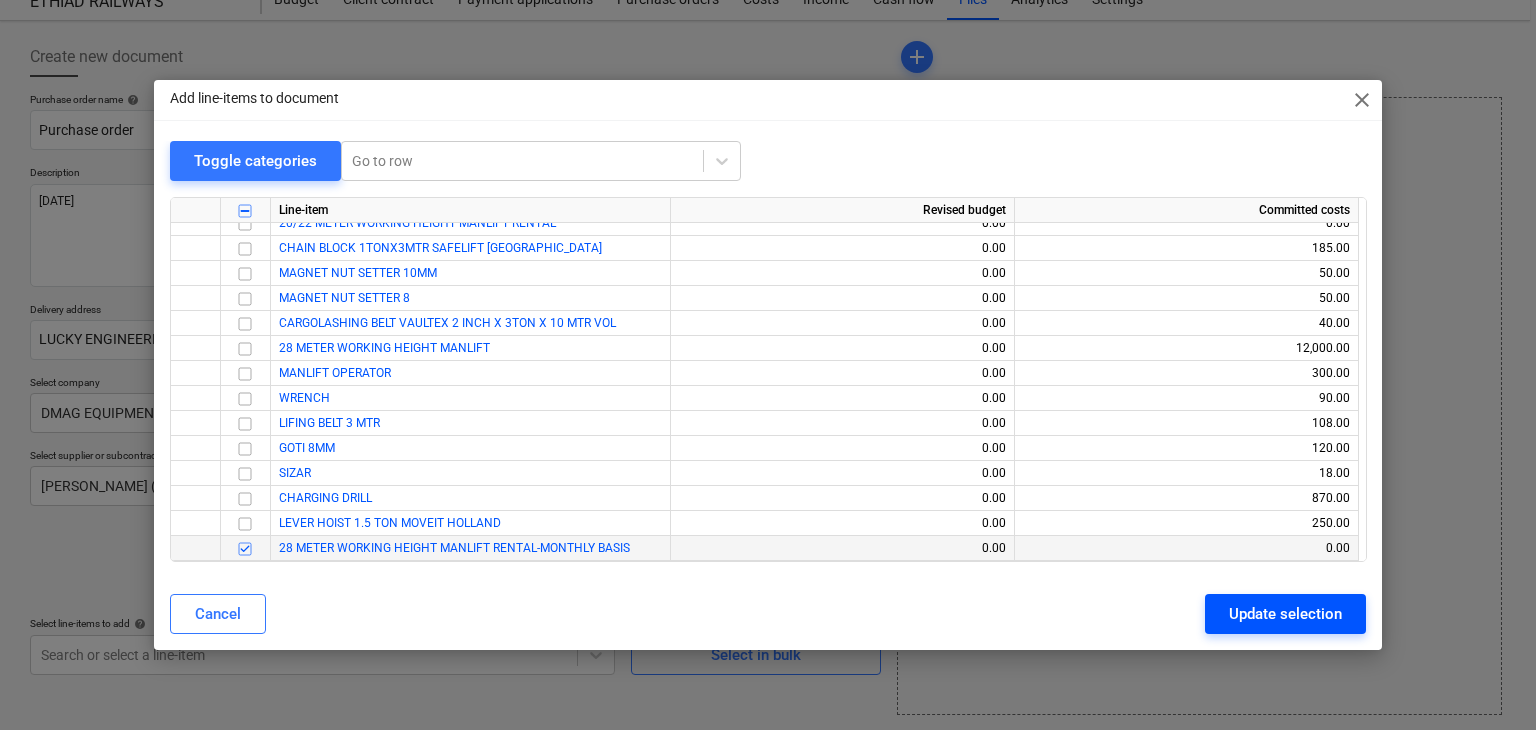 click on "Update selection" at bounding box center [1285, 614] 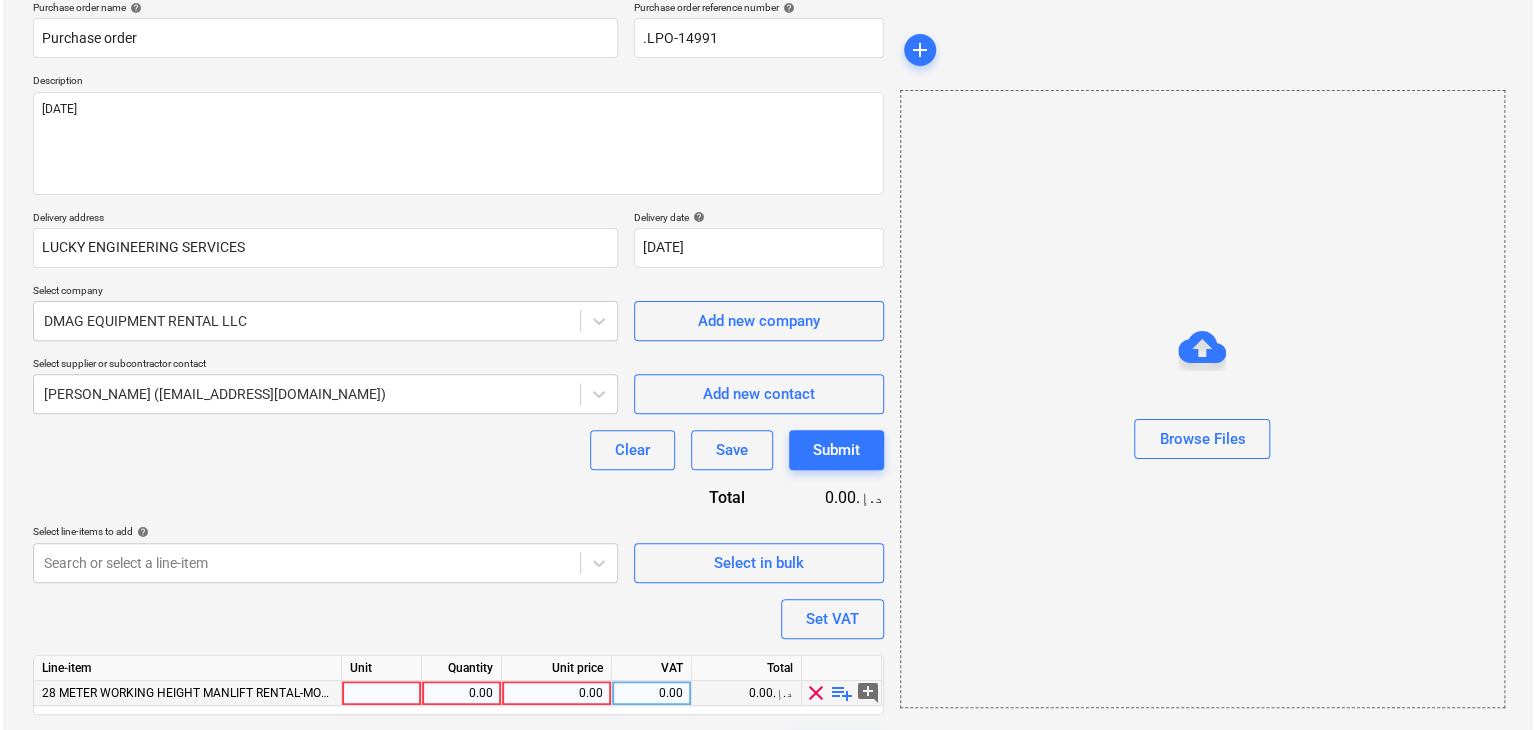 scroll, scrollTop: 220, scrollLeft: 0, axis: vertical 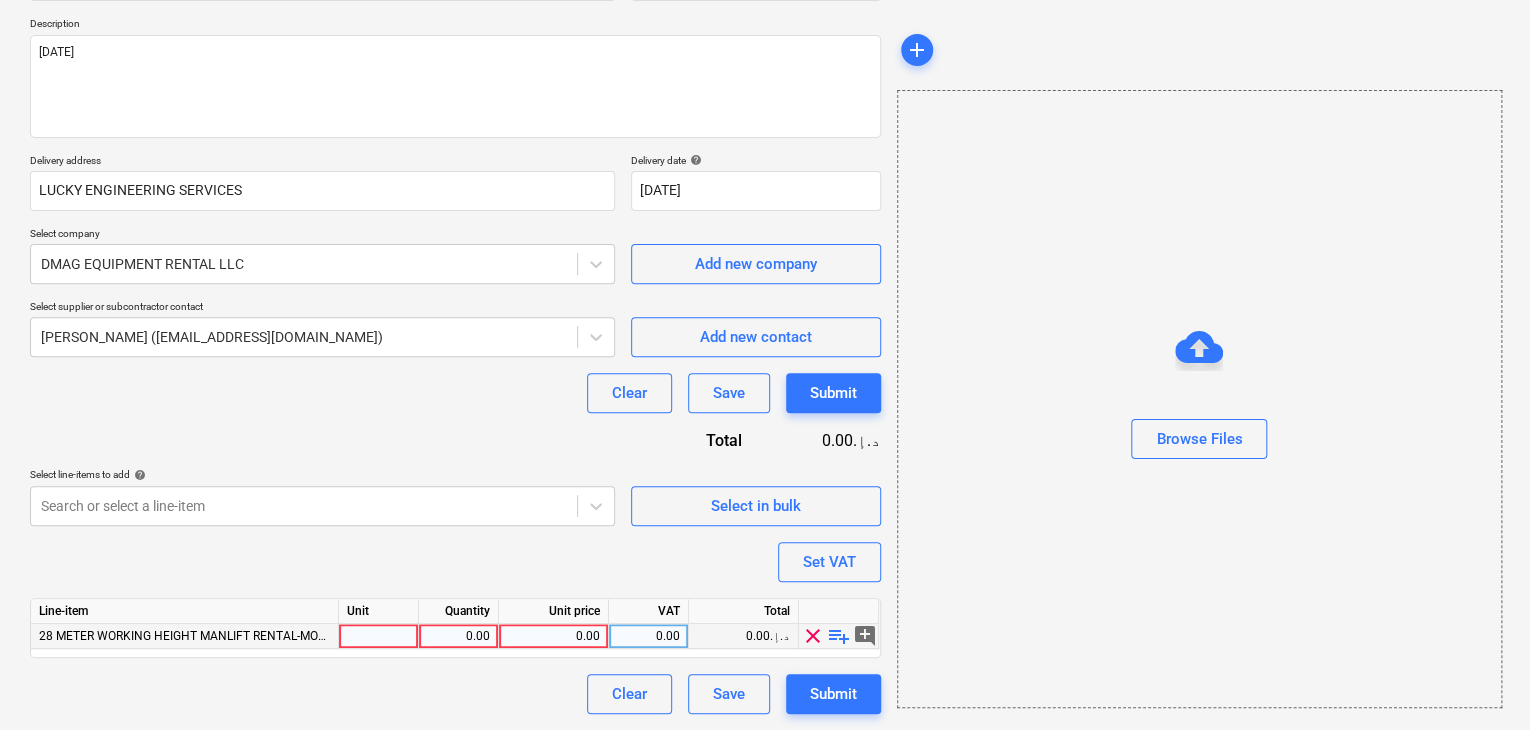 click at bounding box center (379, 636) 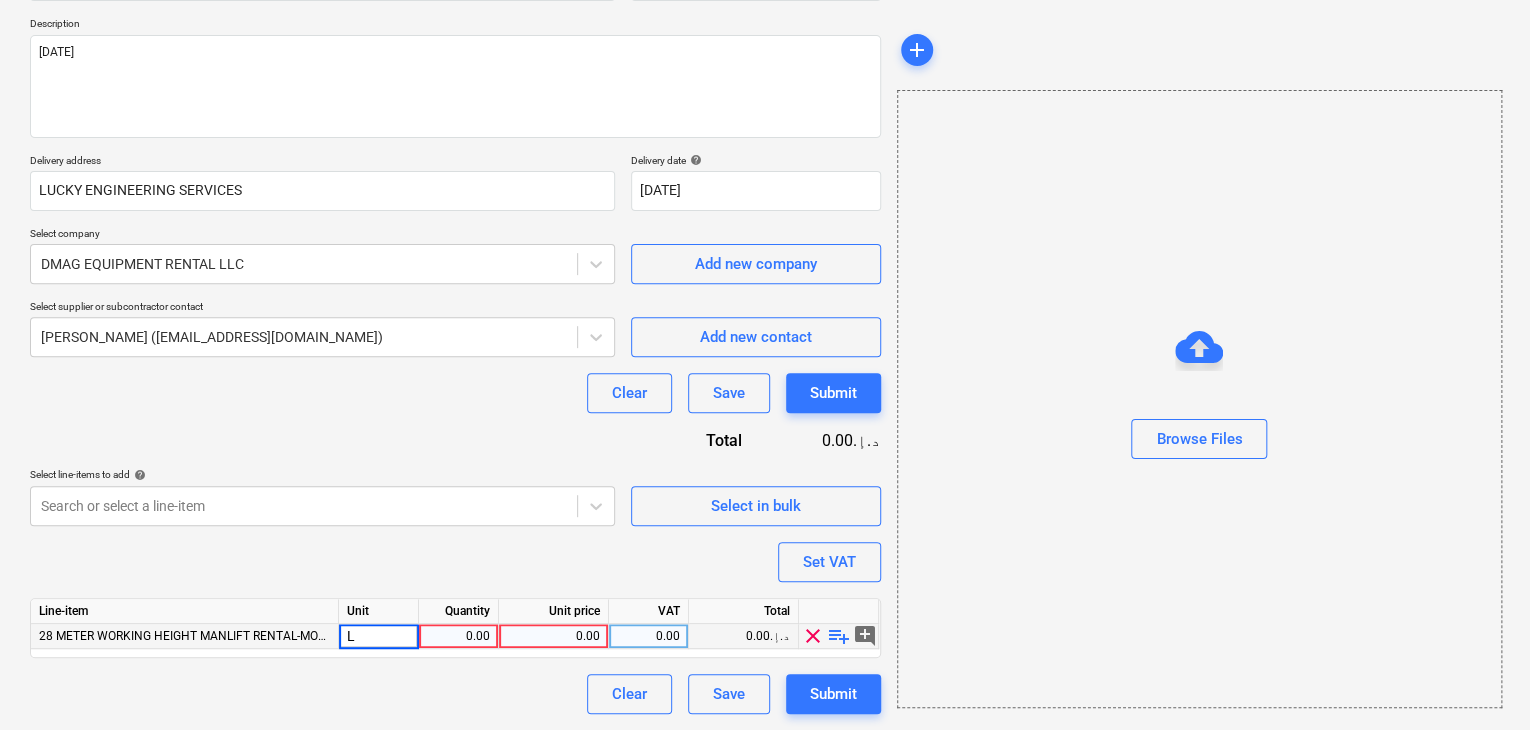 type on "LS" 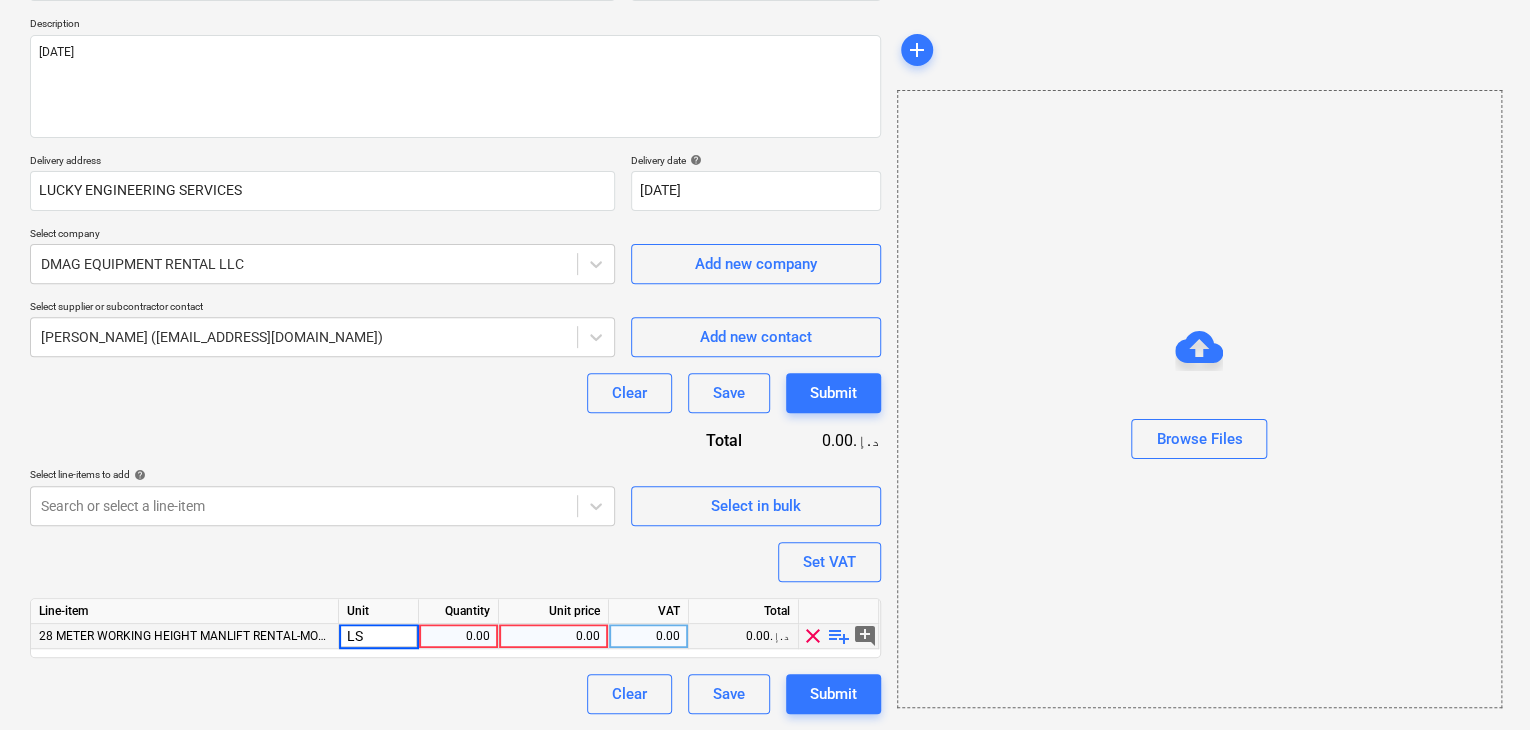 click on "0.00" at bounding box center (458, 636) 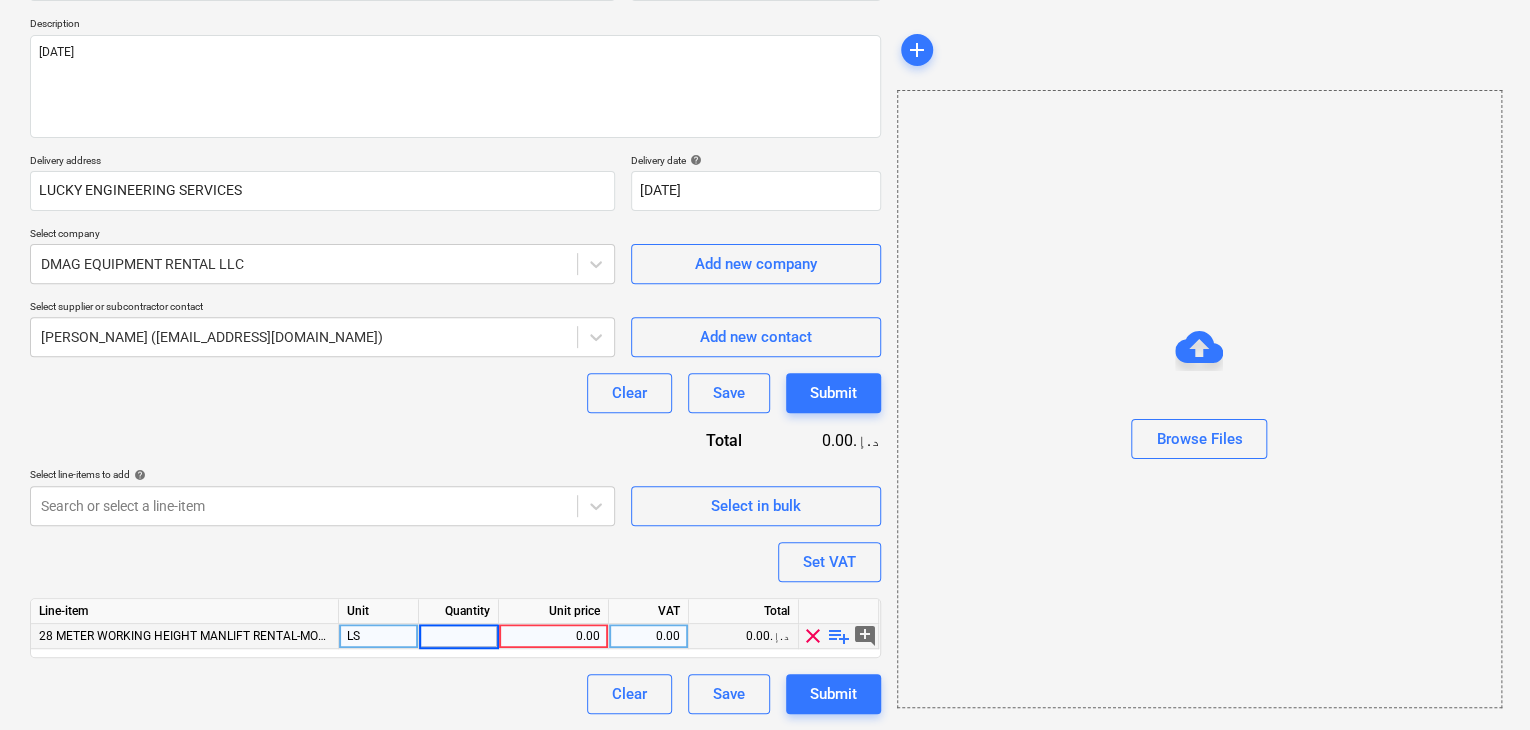 type on "1" 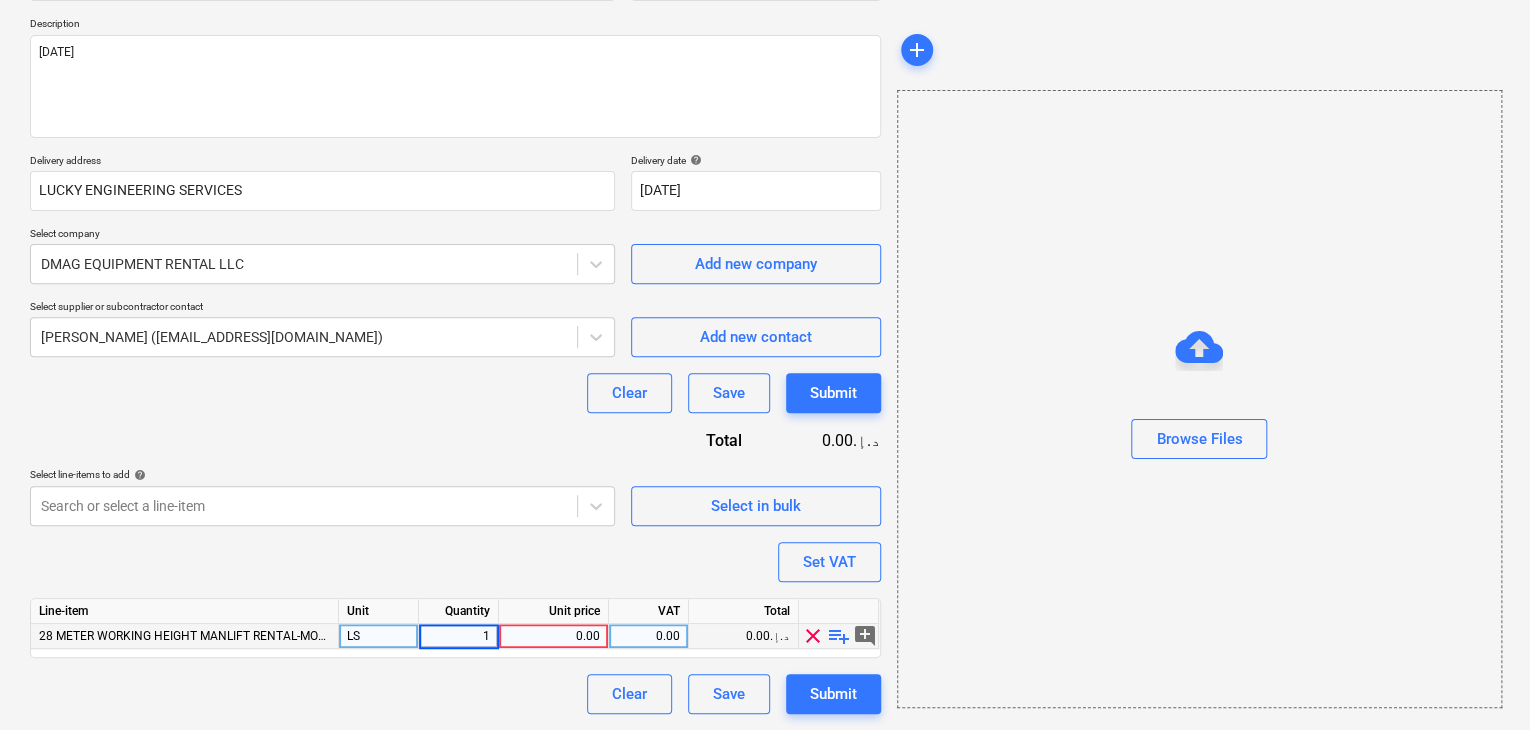 click on "0.00" at bounding box center [553, 636] 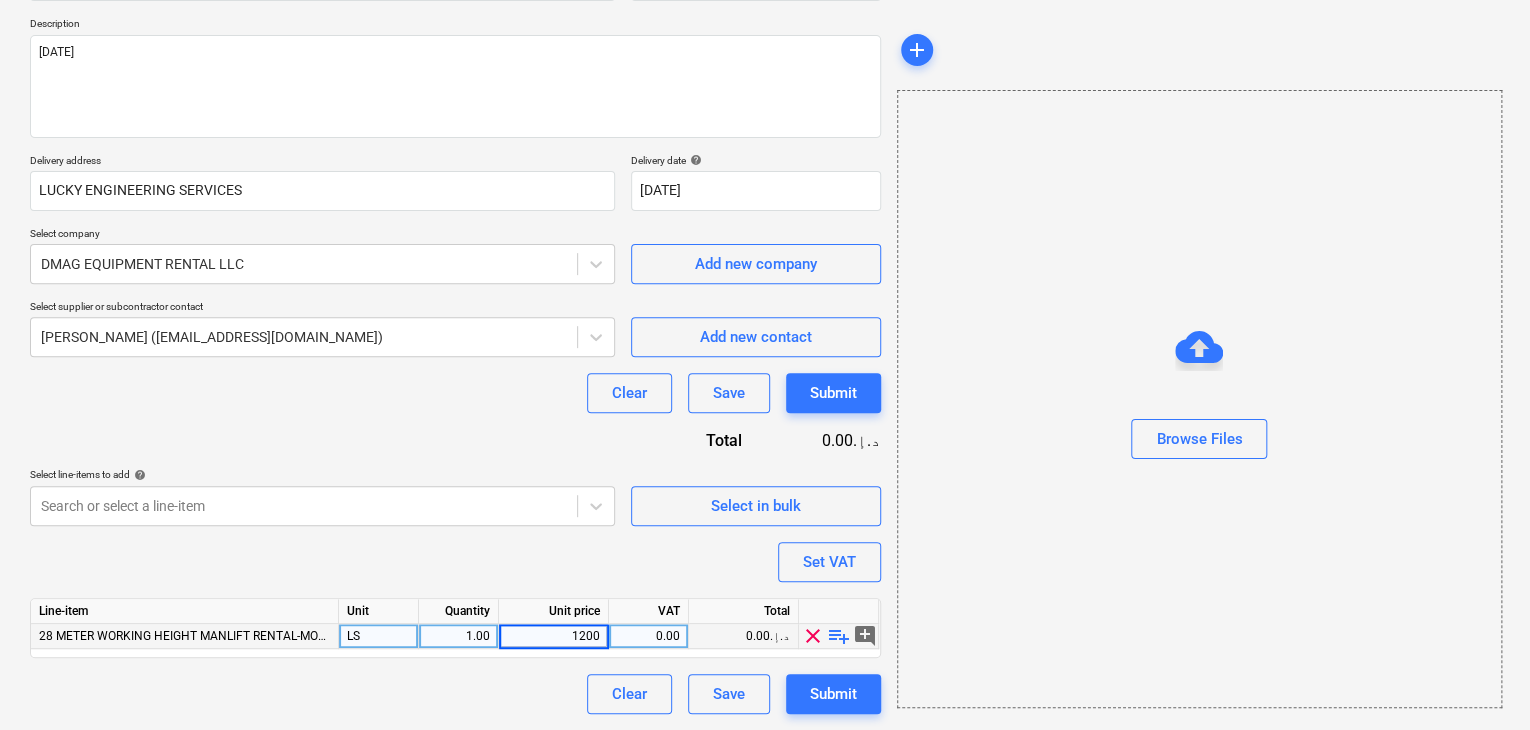 type on "12000" 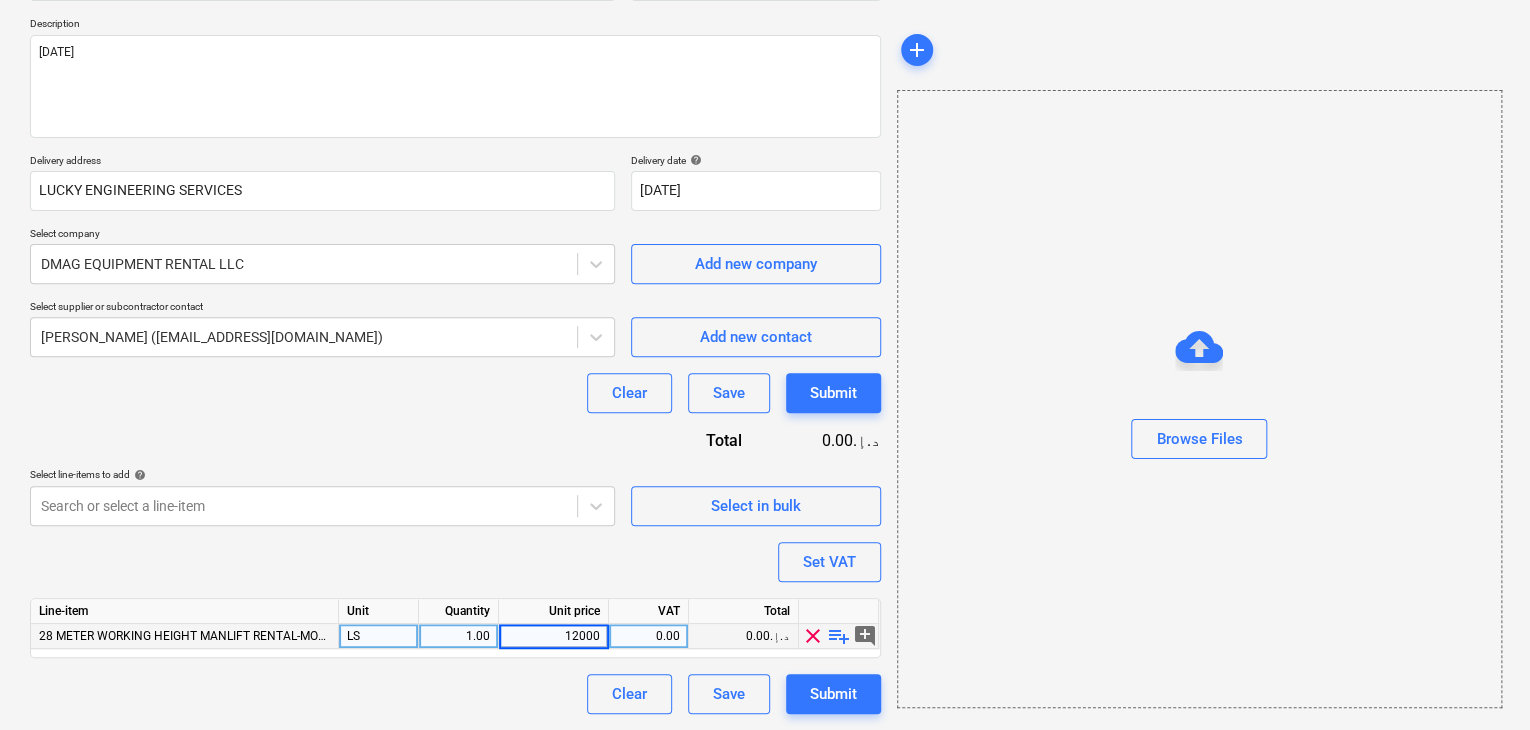click on "Browse Files" at bounding box center (1199, 399) 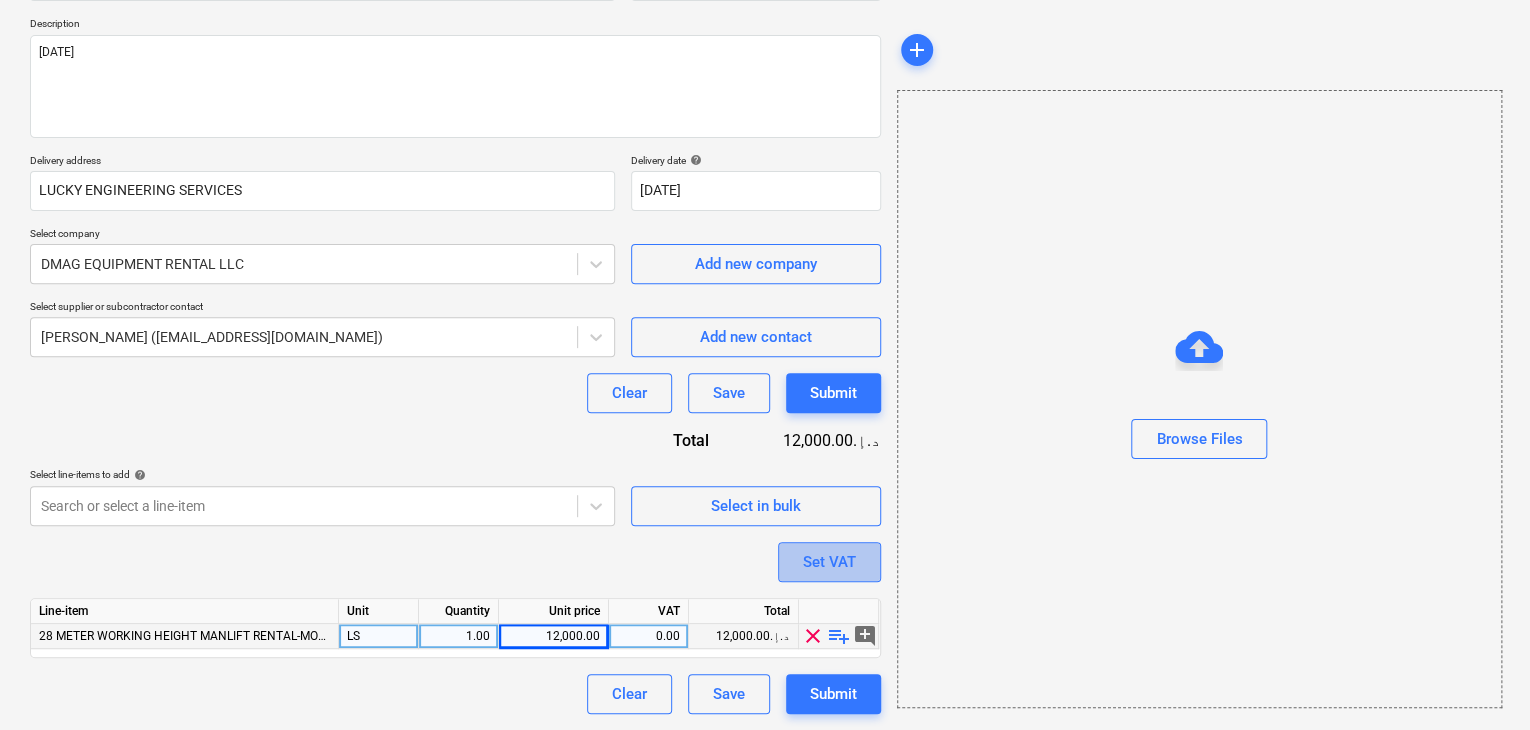 click on "Set VAT" at bounding box center [829, 562] 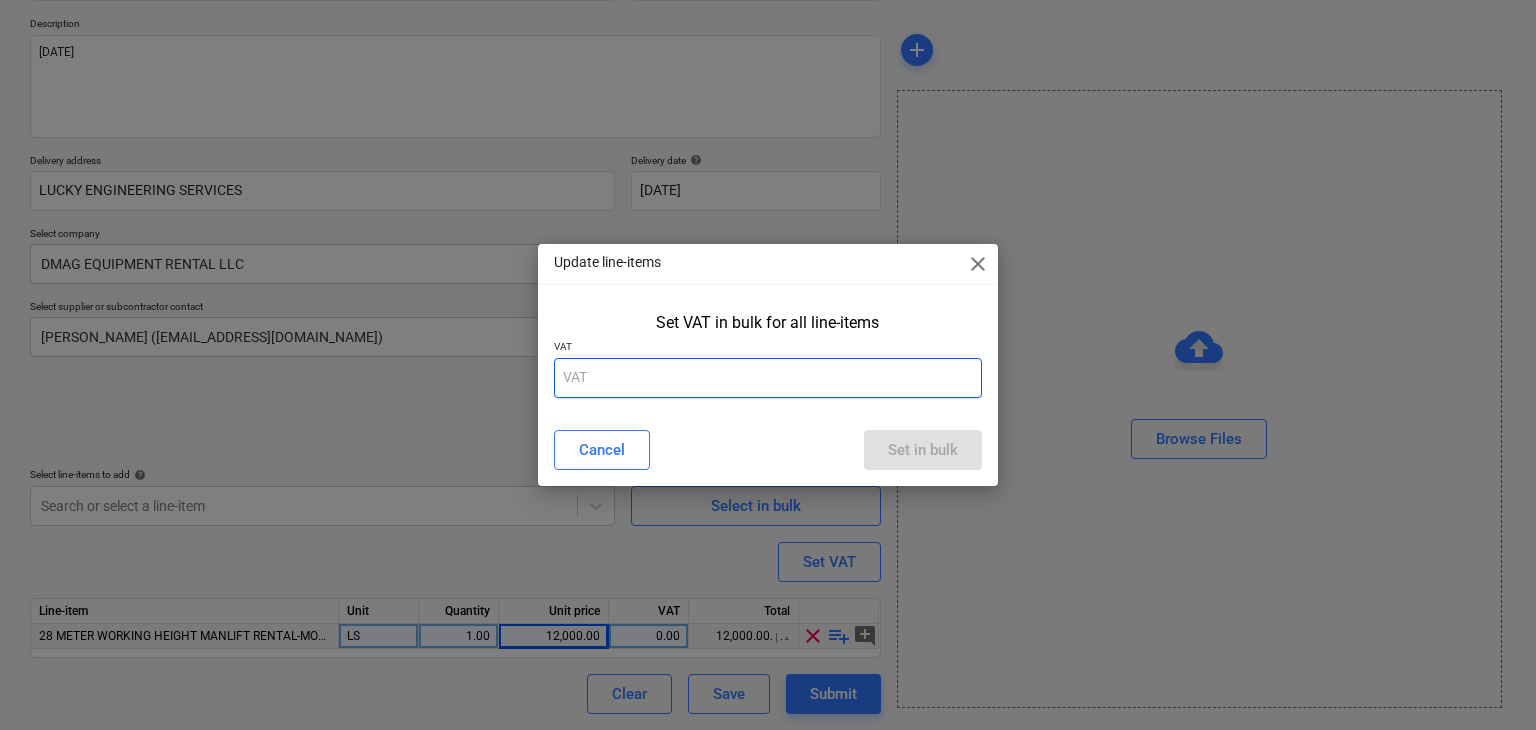 click at bounding box center (768, 378) 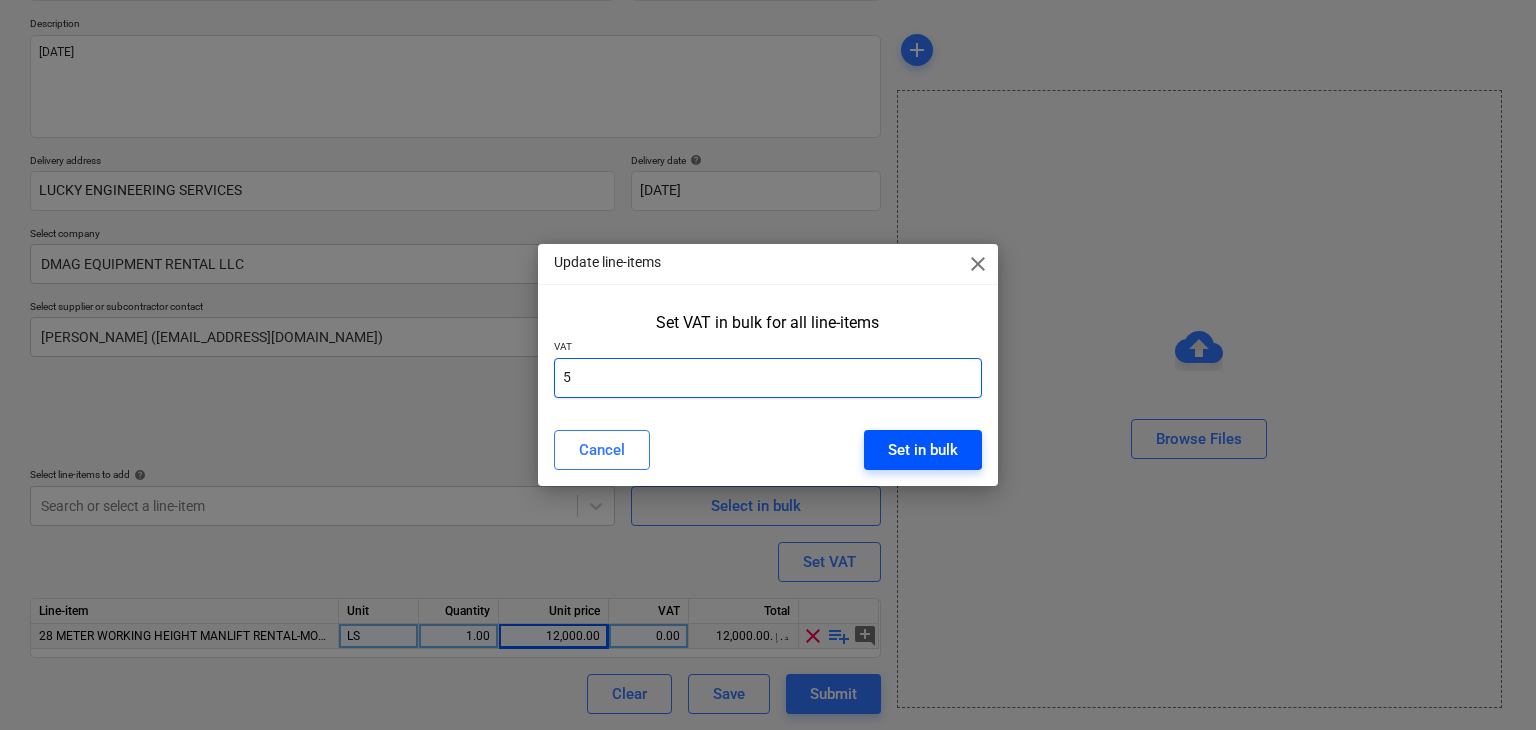type on "5" 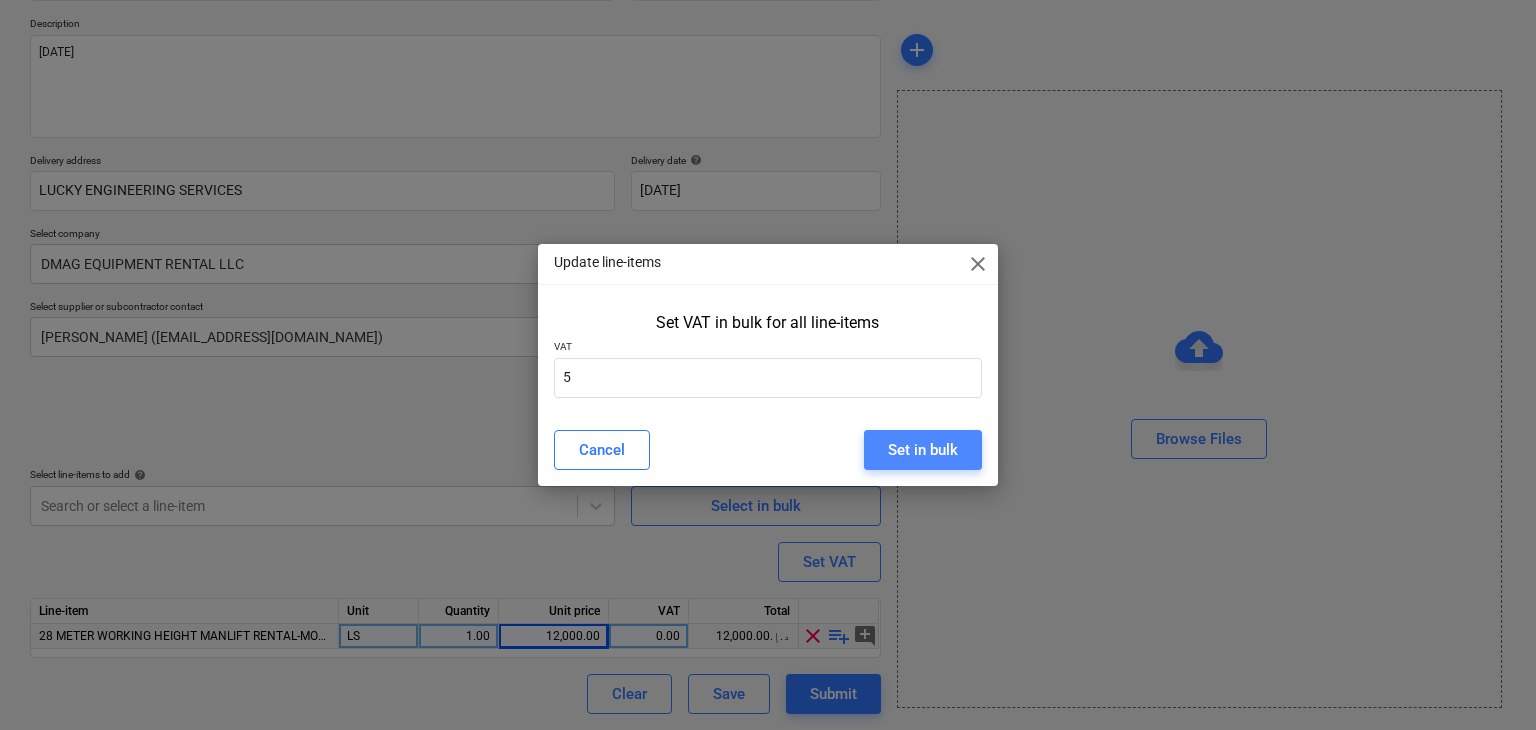 click on "Set in bulk" at bounding box center [923, 450] 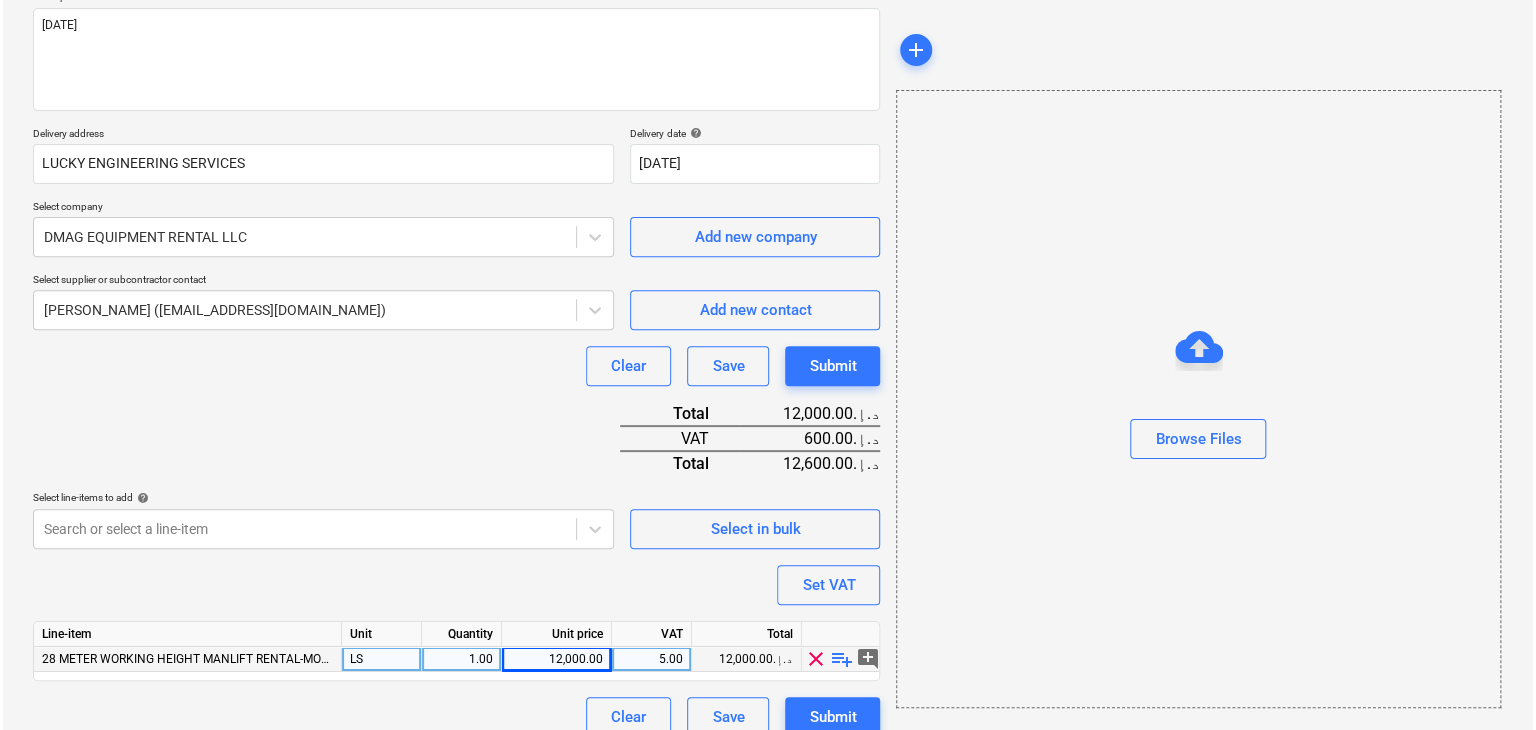 scroll, scrollTop: 269, scrollLeft: 0, axis: vertical 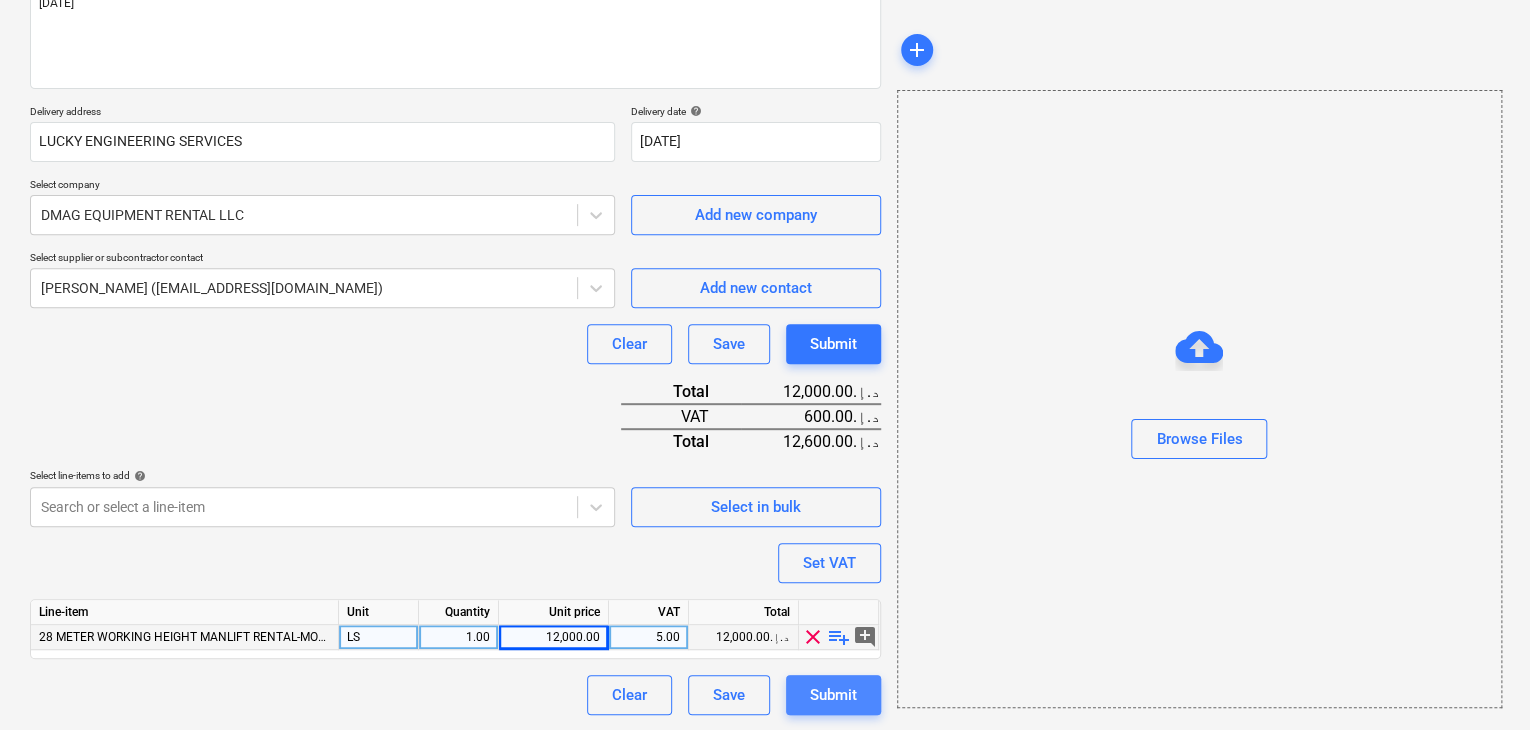 click on "Submit" at bounding box center [833, 695] 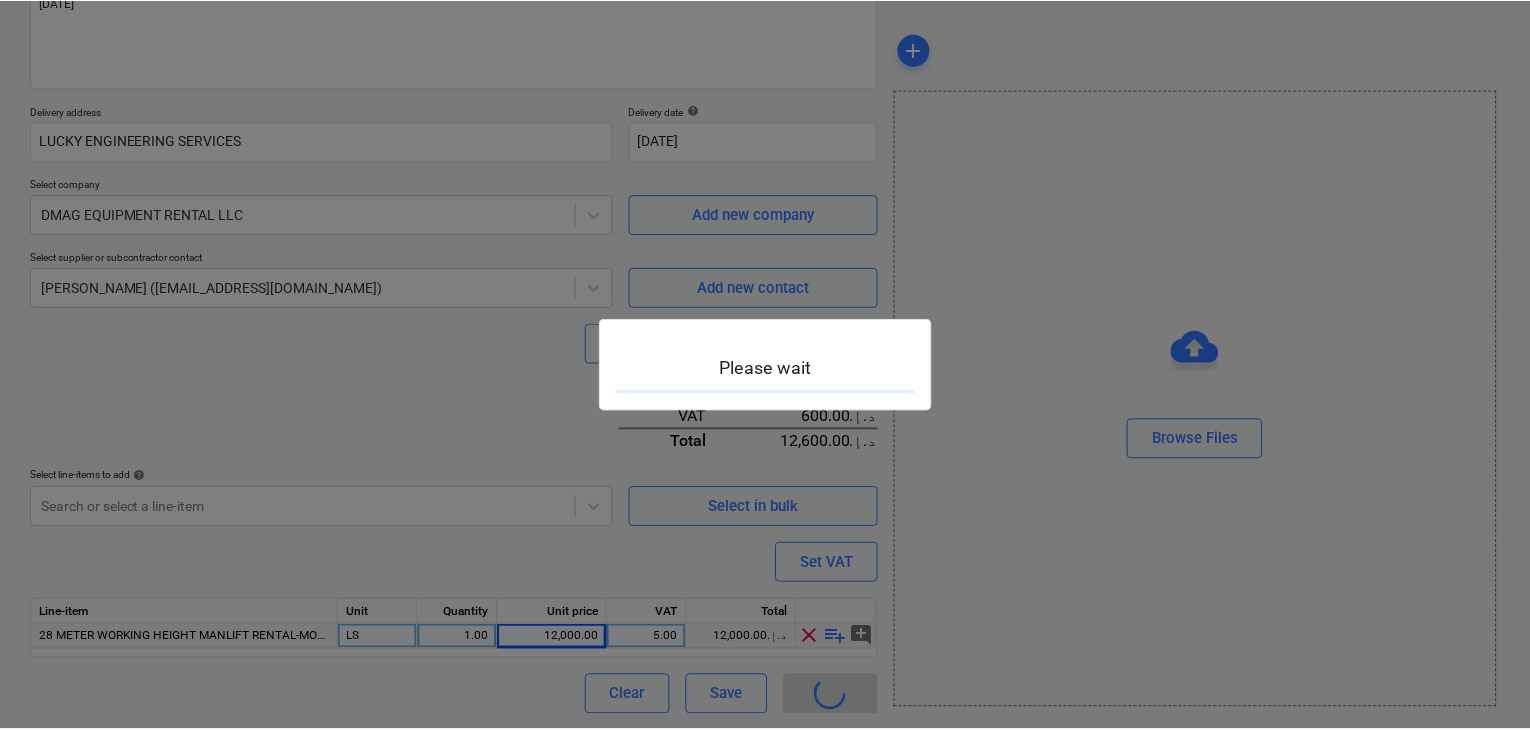 scroll, scrollTop: 0, scrollLeft: 0, axis: both 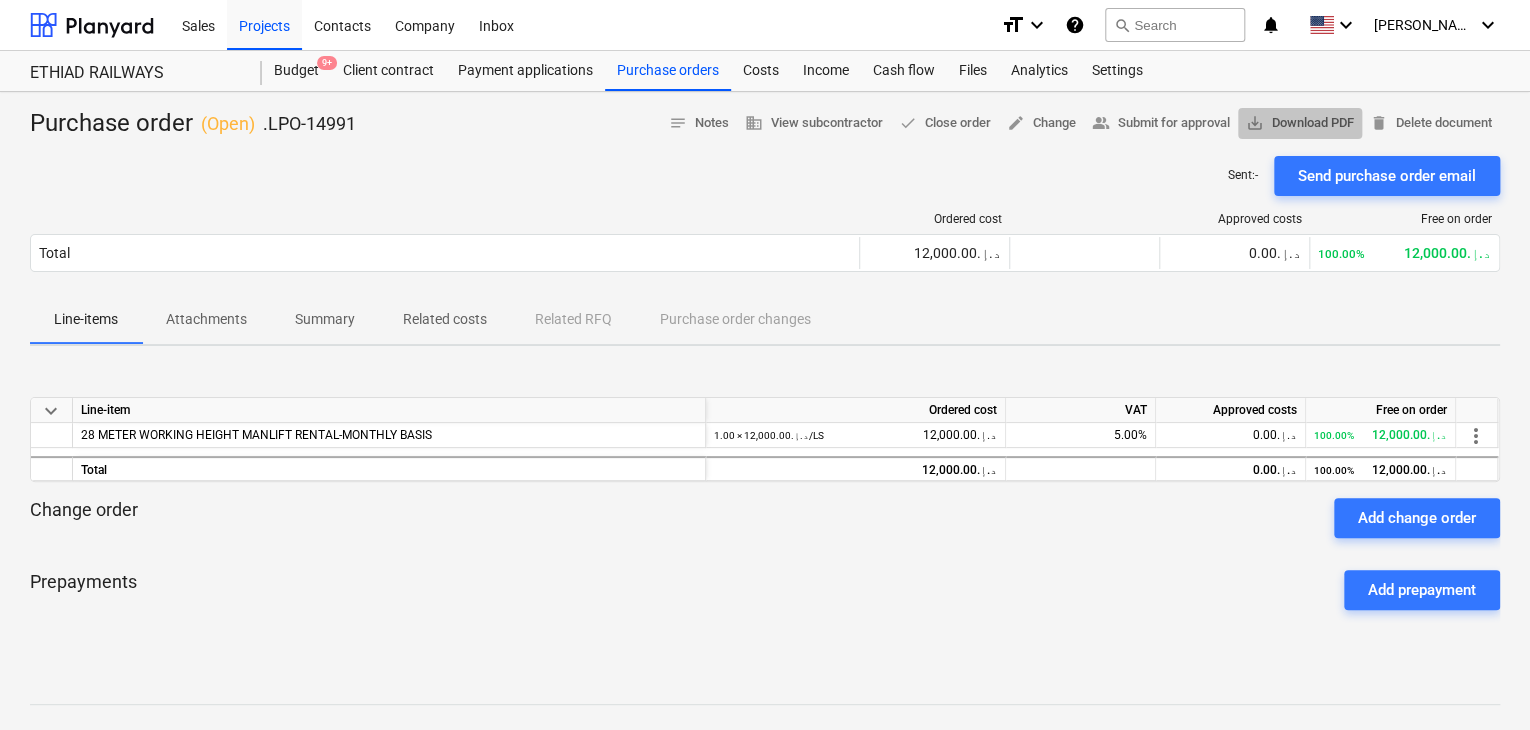 click on "save_alt Download PDF" at bounding box center [1300, 123] 